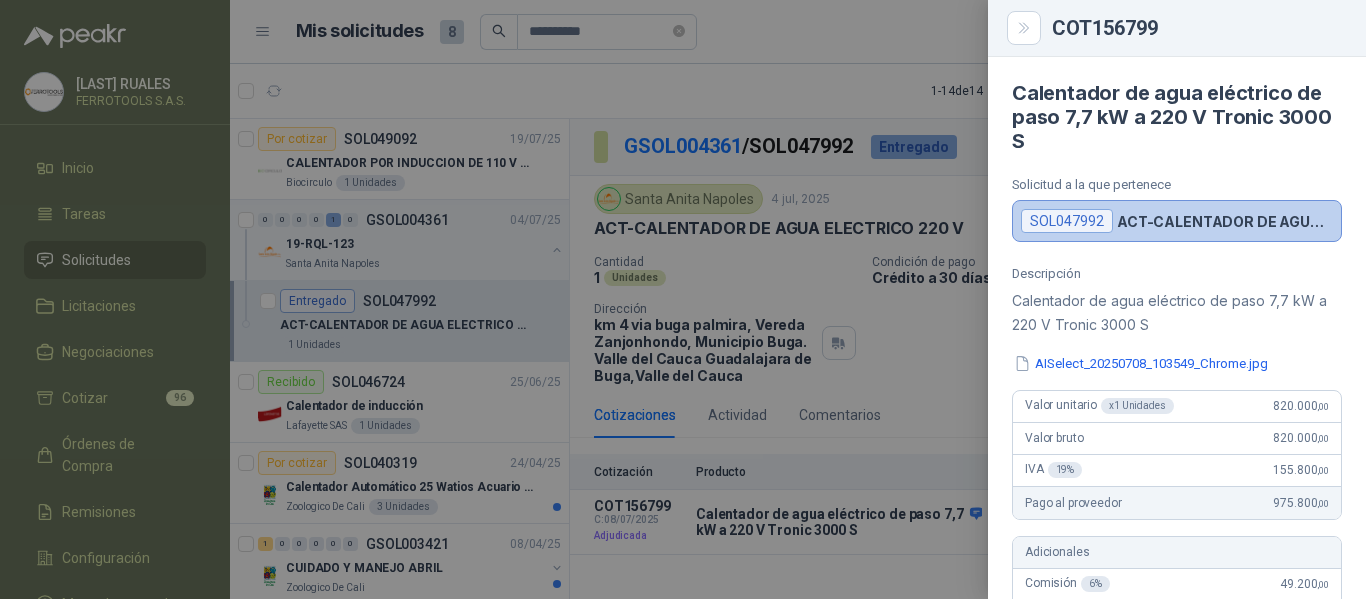 scroll, scrollTop: 0, scrollLeft: 0, axis: both 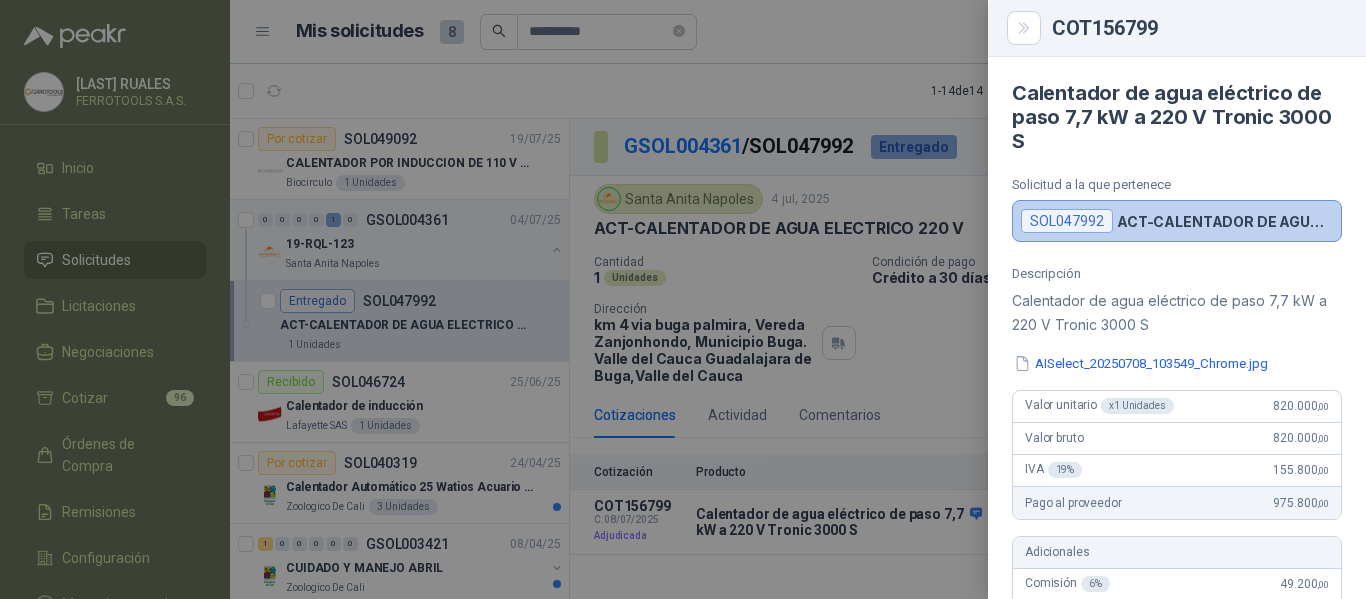 click at bounding box center [683, 299] 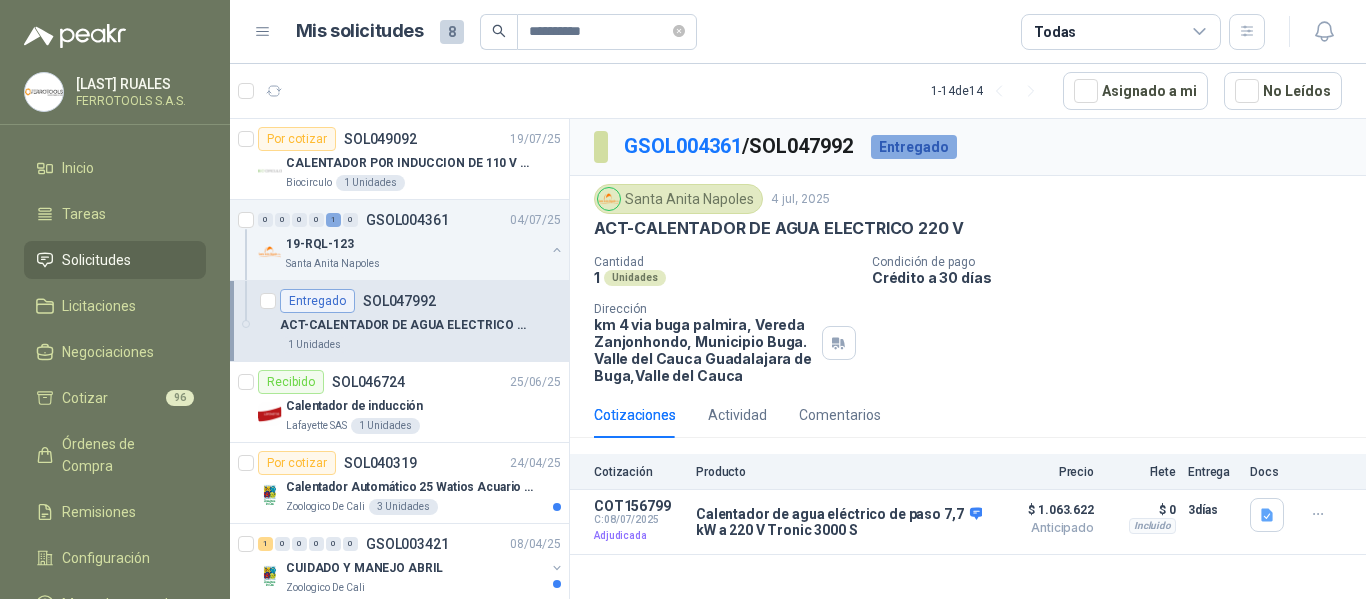 type 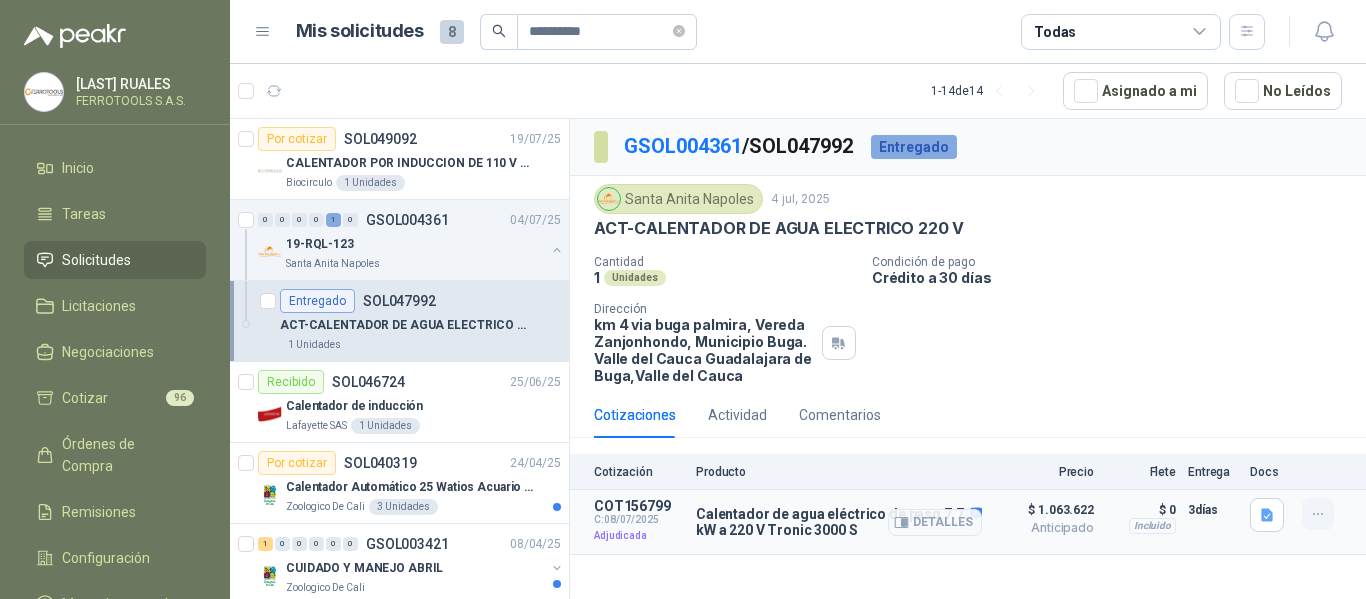click 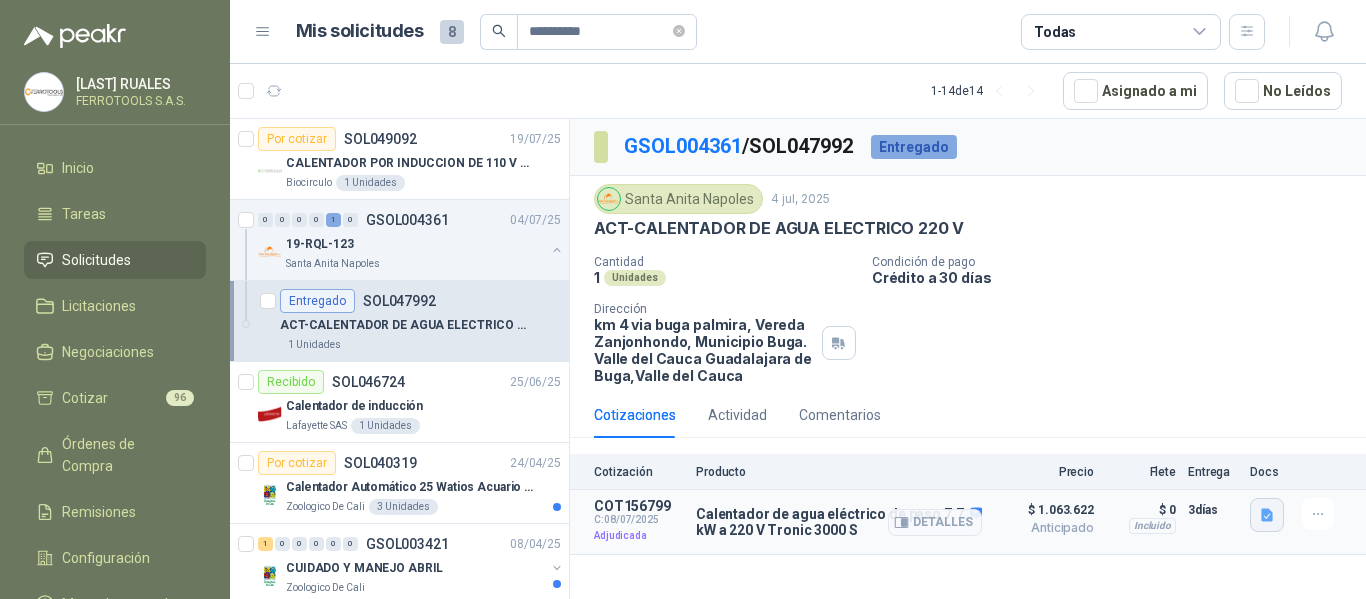 click at bounding box center (1267, 515) 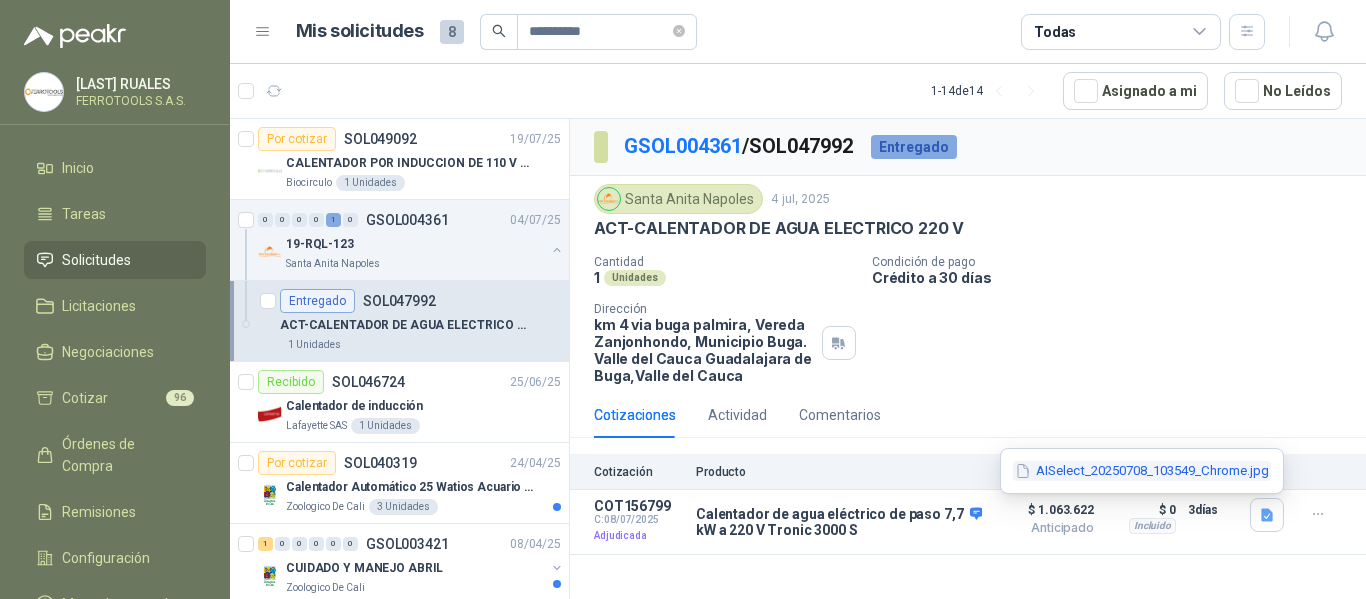 click on "AISelect_20250708_103549_Chrome.jpg" at bounding box center [1142, 471] 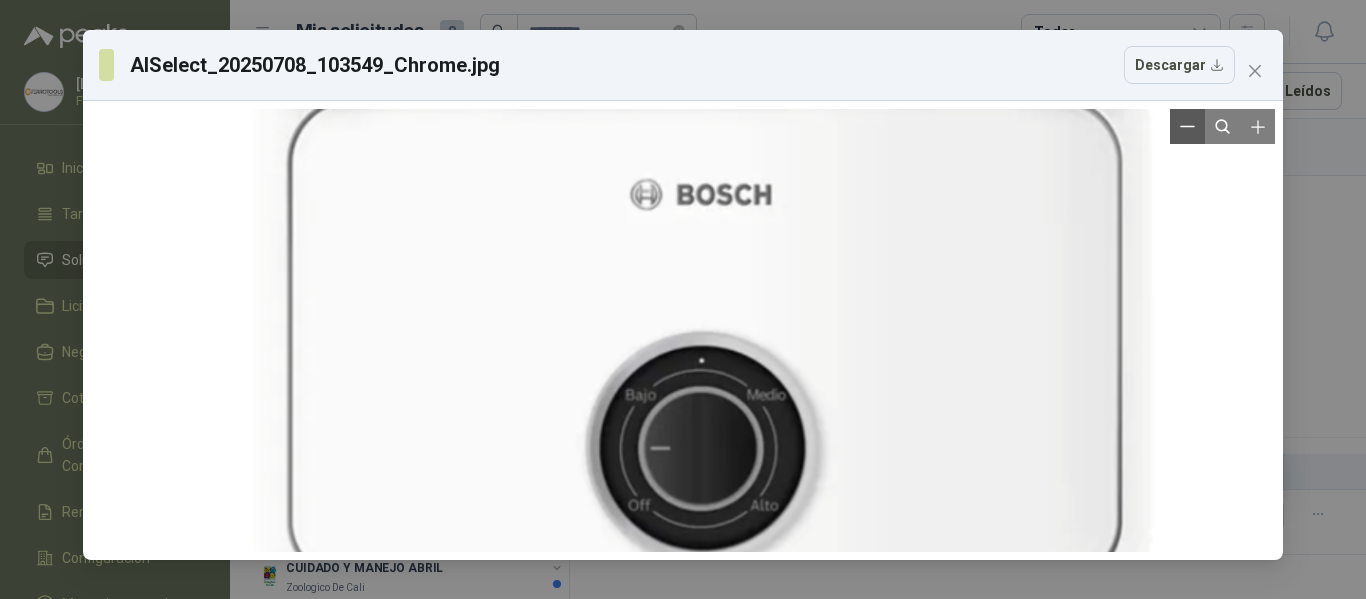 click 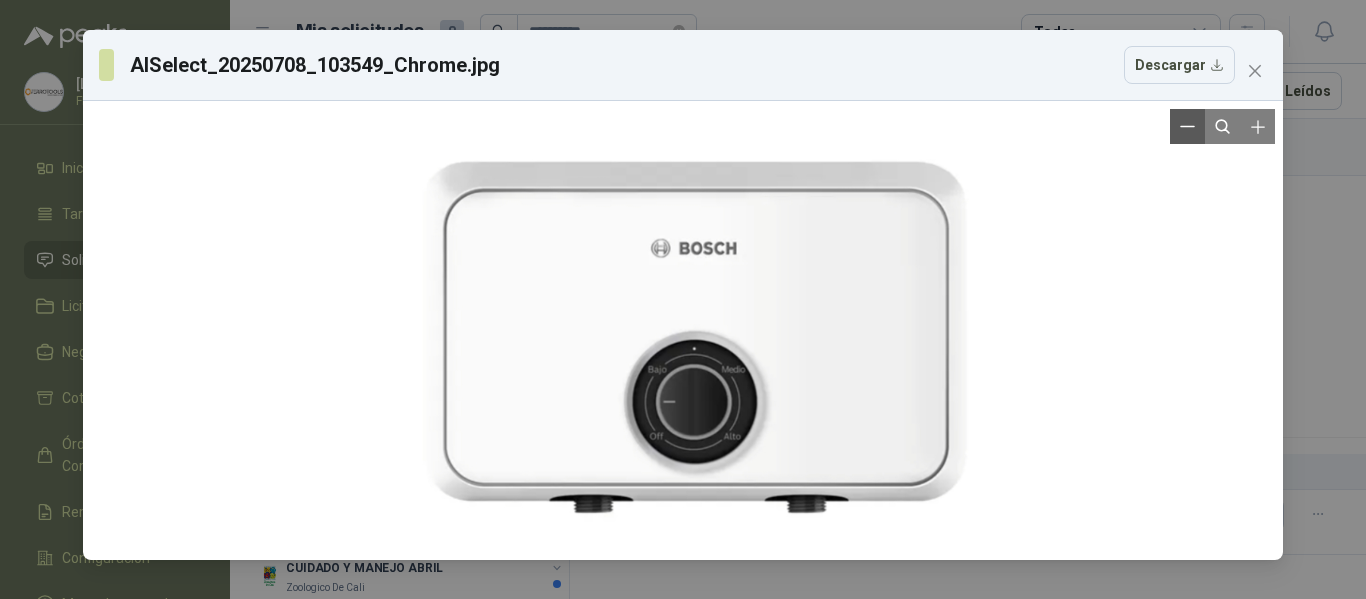click 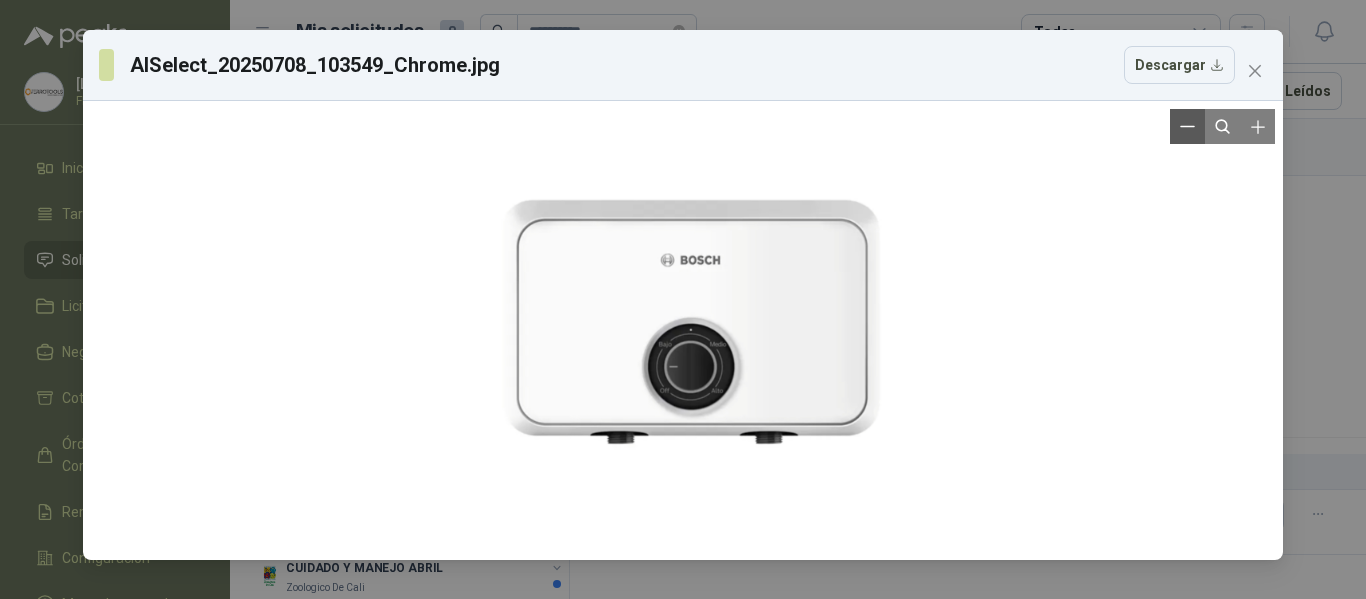 click 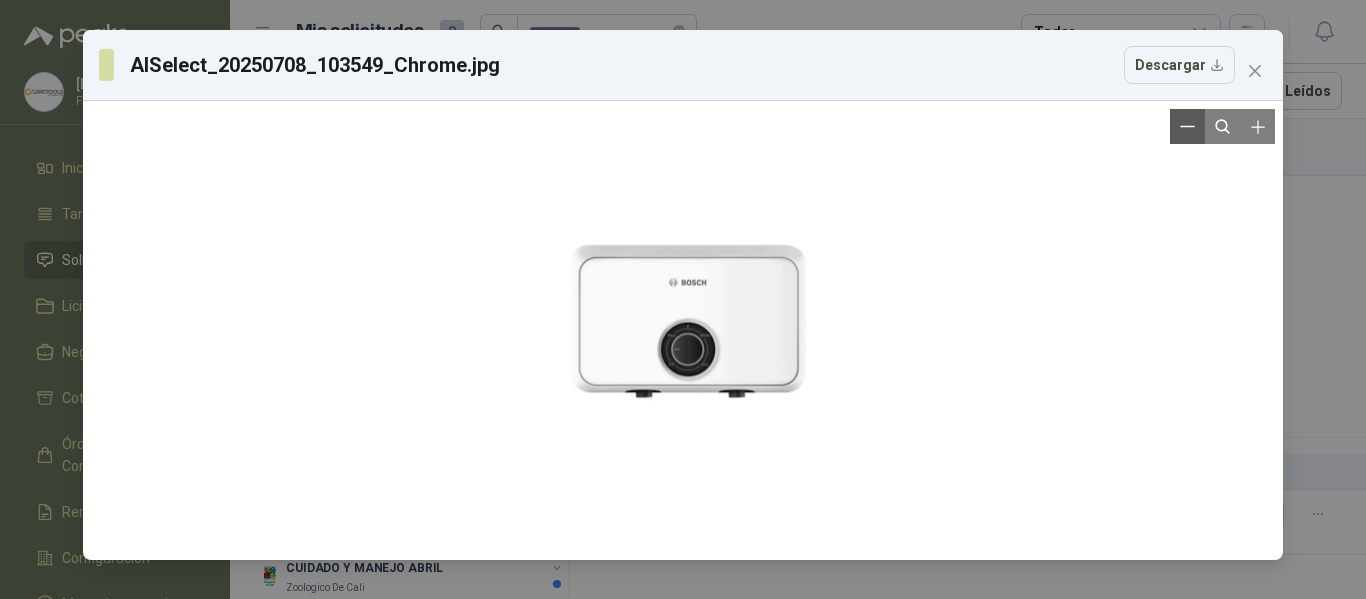 click 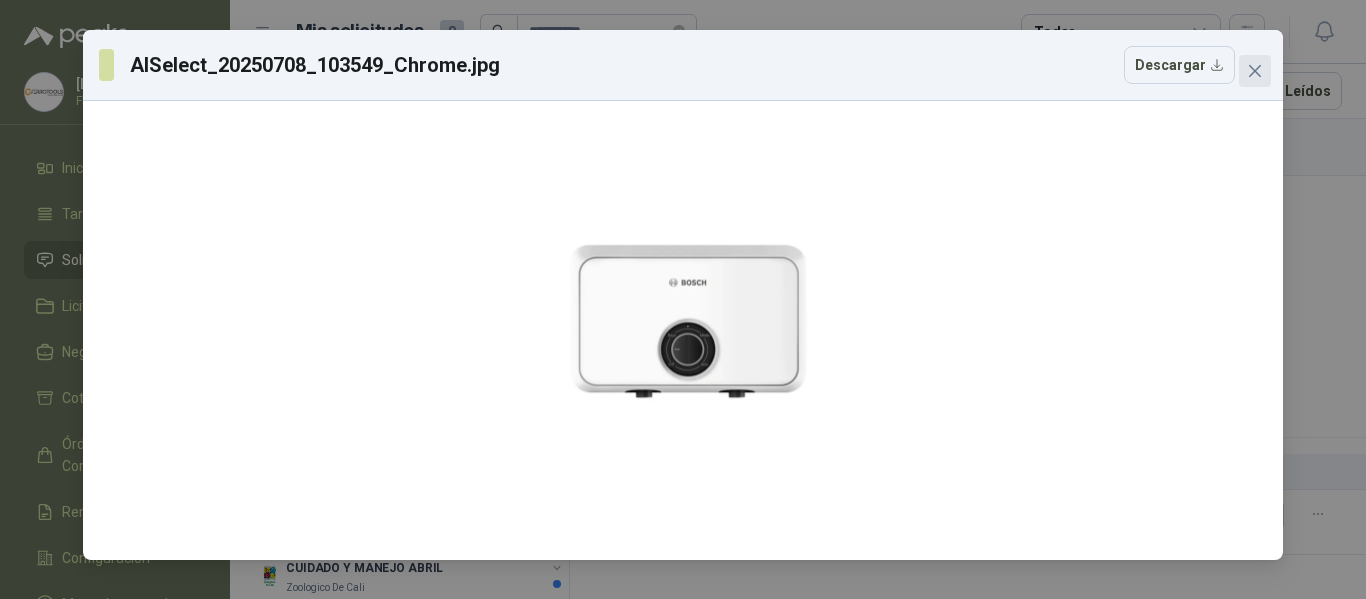 click at bounding box center [1255, 71] 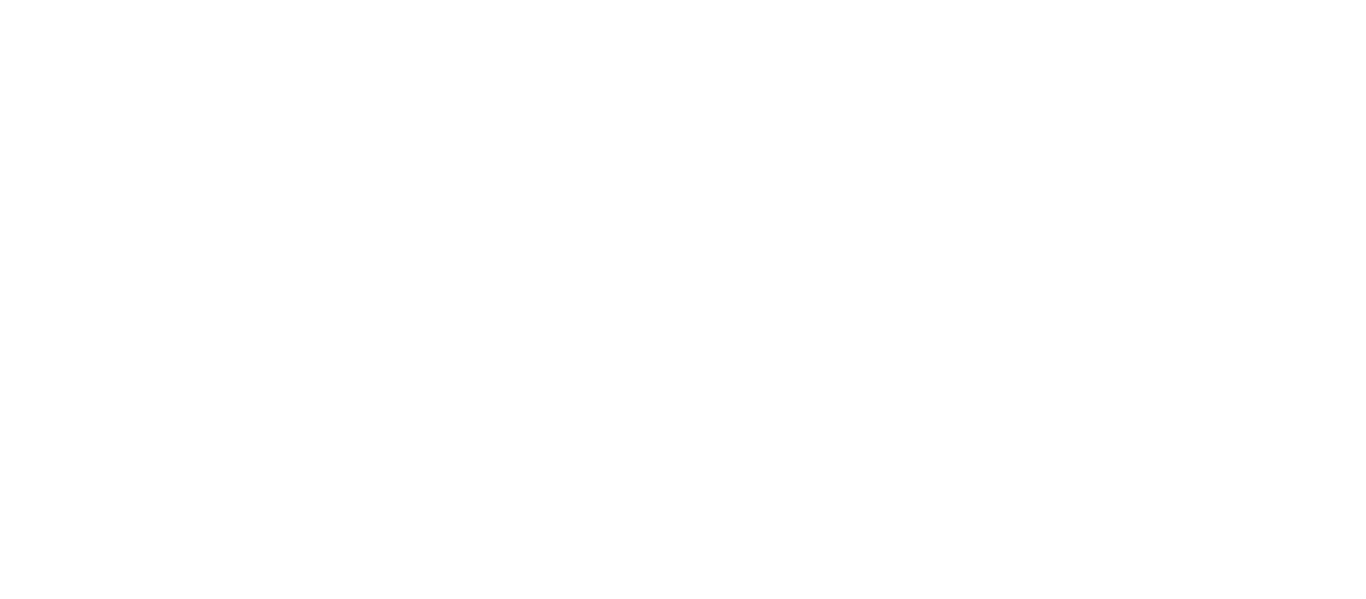 scroll, scrollTop: 0, scrollLeft: 0, axis: both 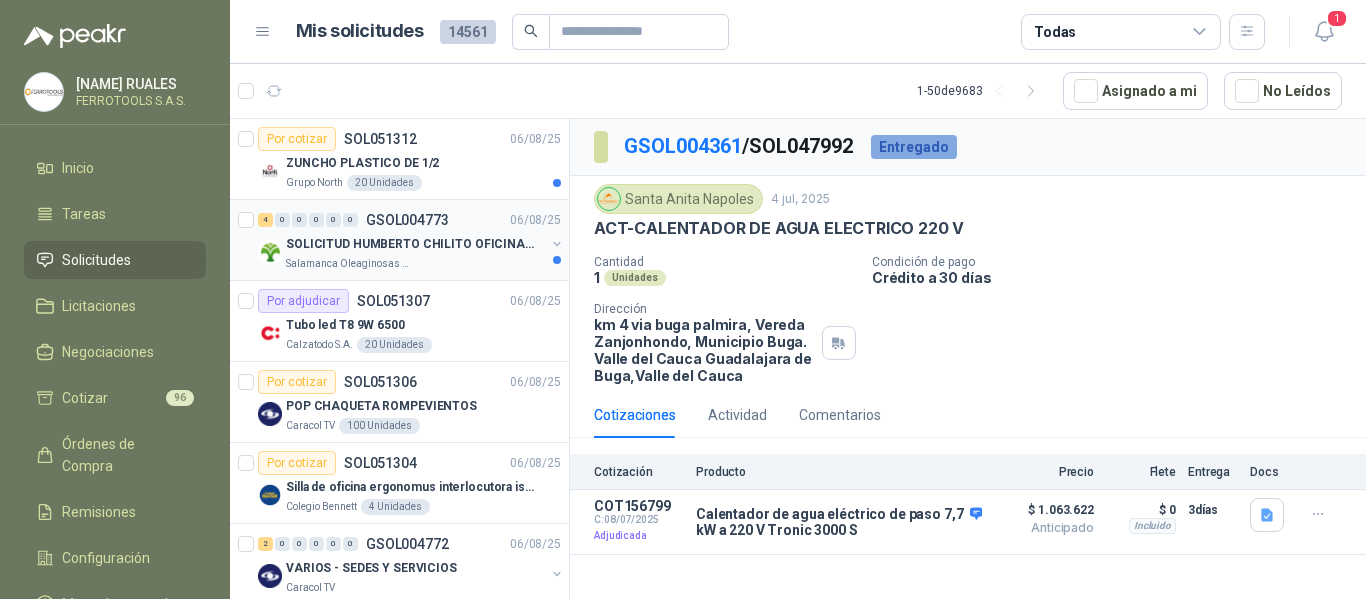 click on "SOLICITUD HUMBERTO CHILITO OFICINA - CALI" at bounding box center [410, 244] 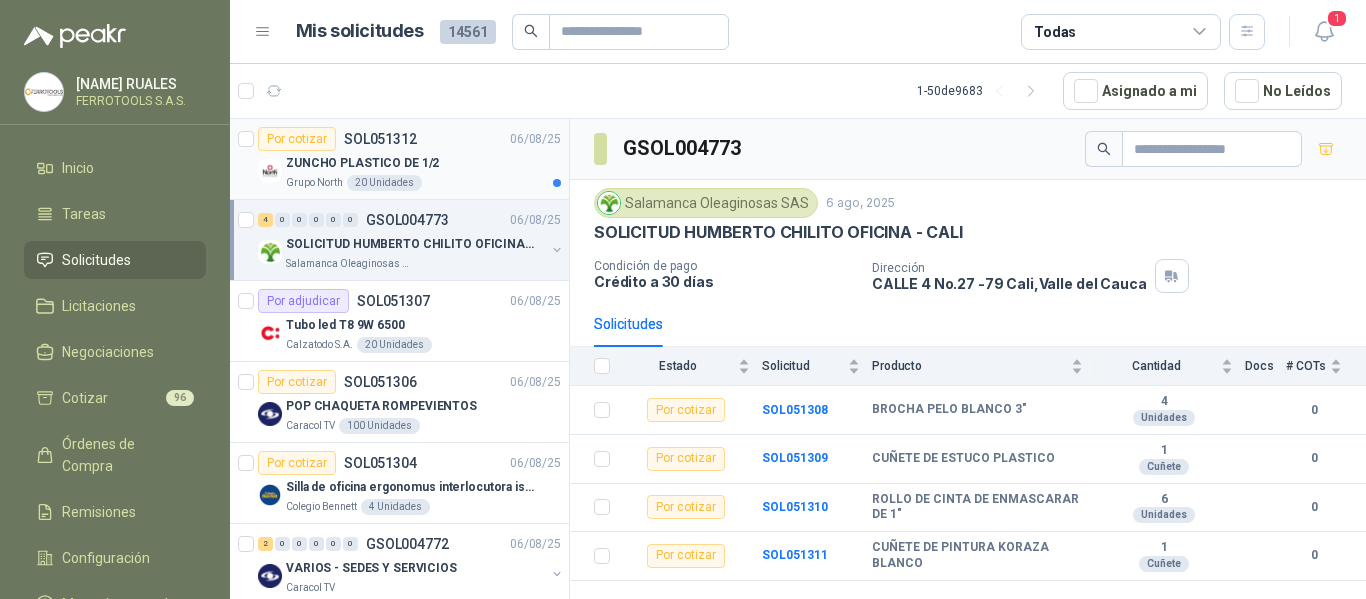 click on "Por cotizar SOL051312 06/08/25" at bounding box center [409, 139] 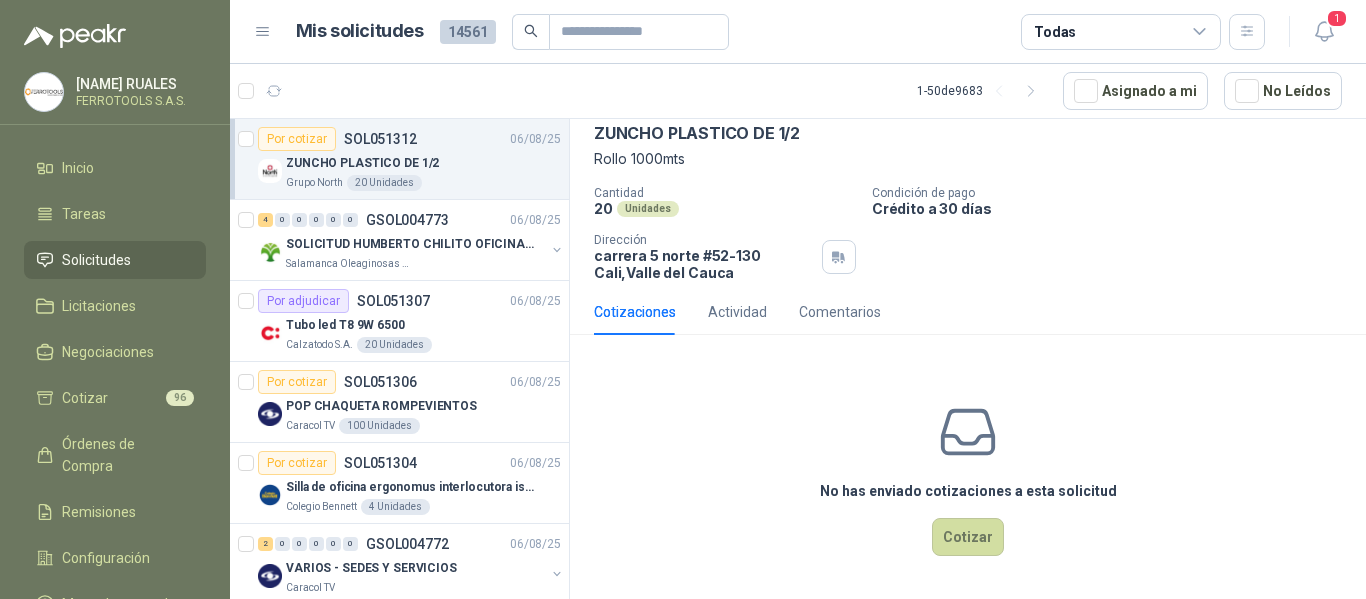 scroll, scrollTop: 0, scrollLeft: 0, axis: both 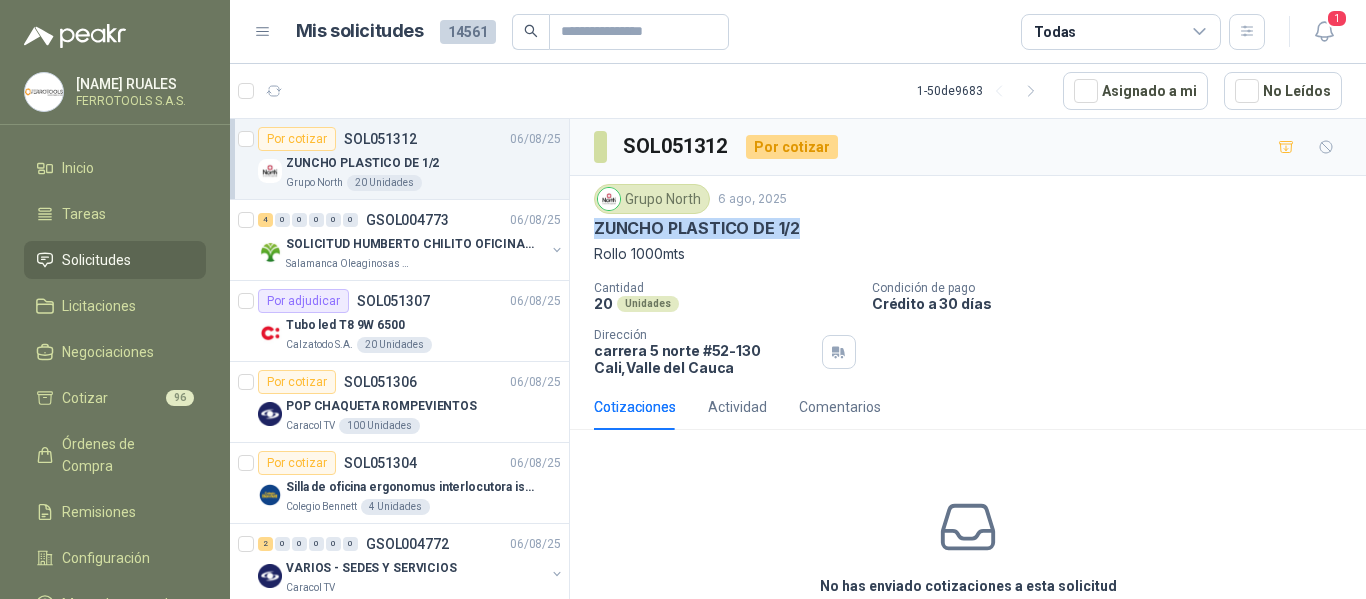drag, startPoint x: 807, startPoint y: 227, endPoint x: 591, endPoint y: 237, distance: 216.23135 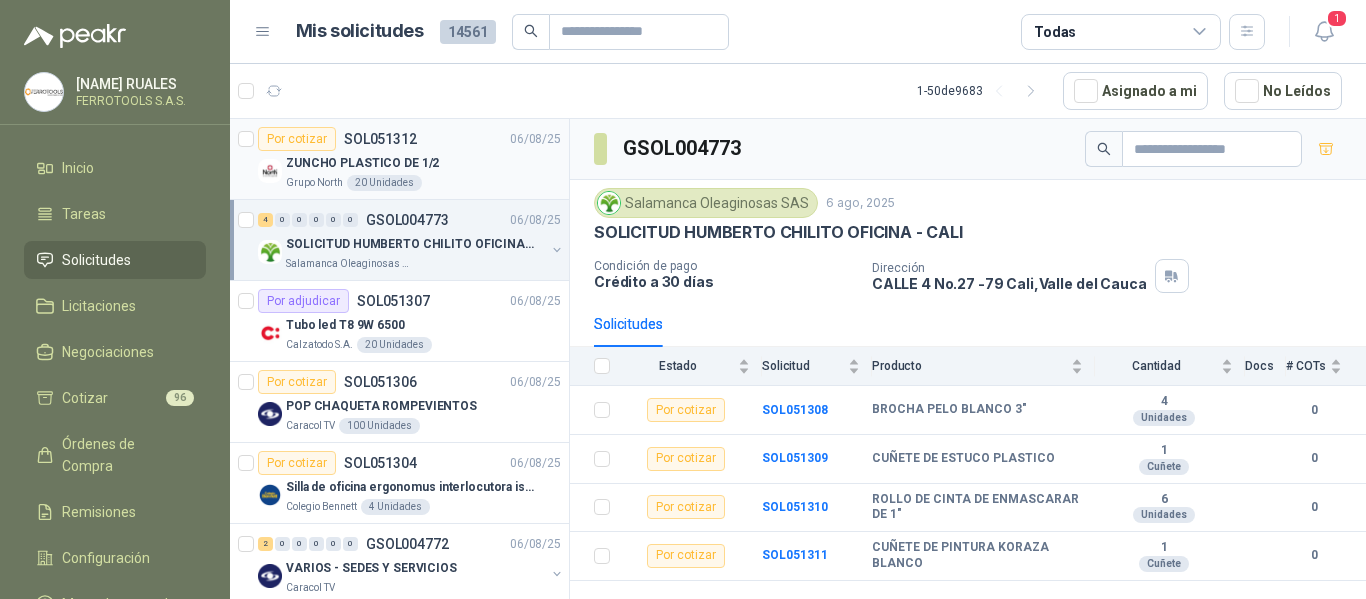 click on "ZUNCHO PLASTICO DE 1/2" at bounding box center (362, 163) 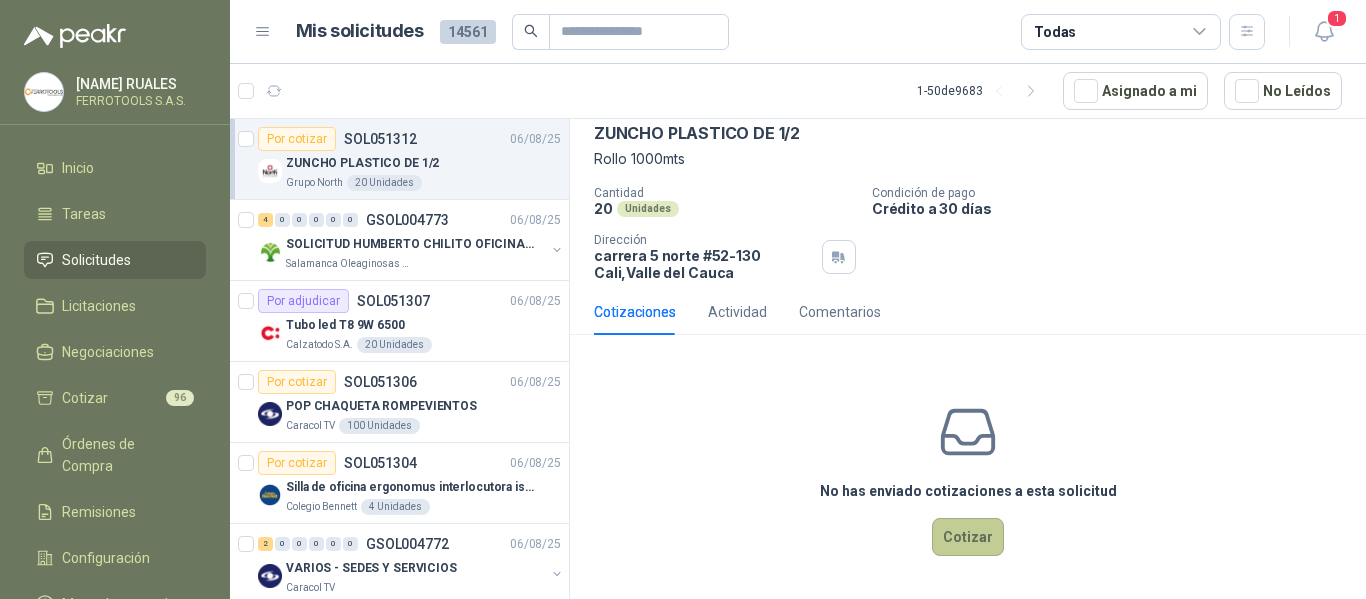 click on "Cotizar" at bounding box center [968, 537] 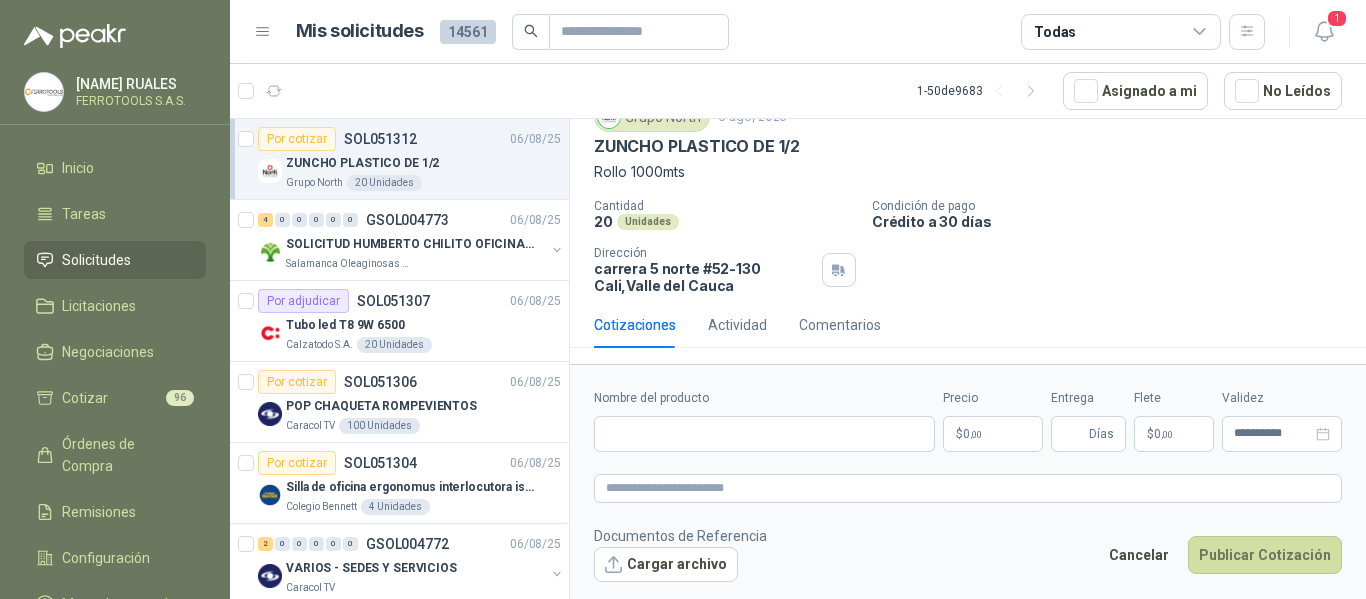 type 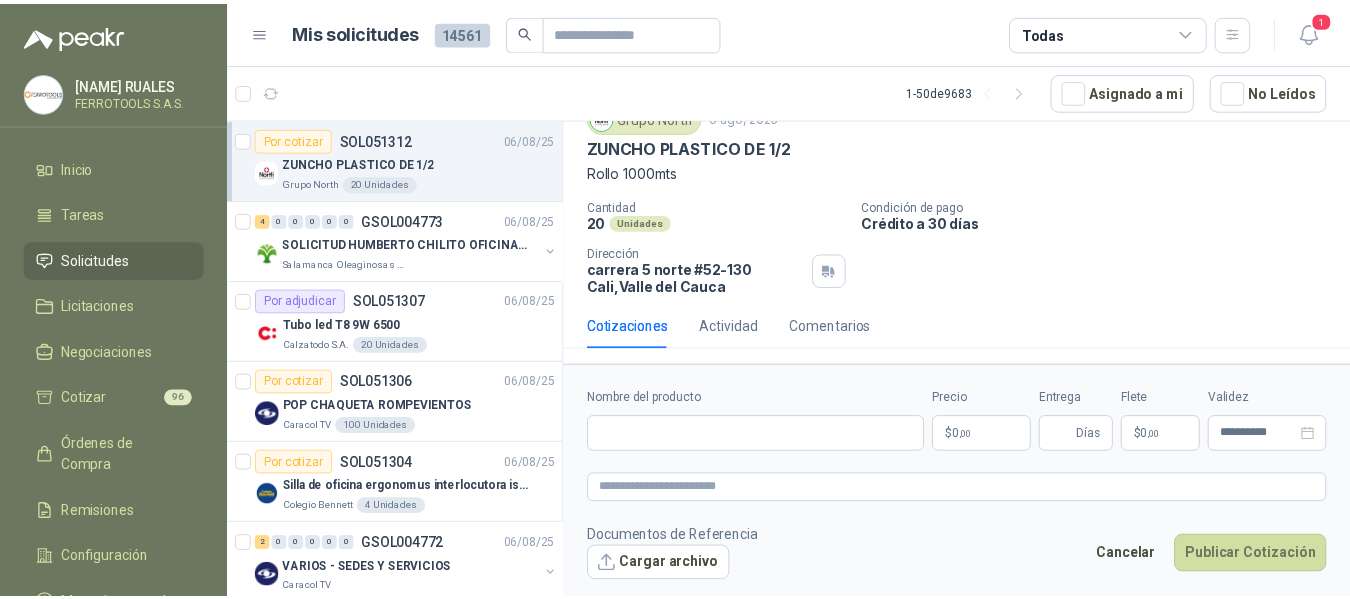 scroll, scrollTop: 82, scrollLeft: 0, axis: vertical 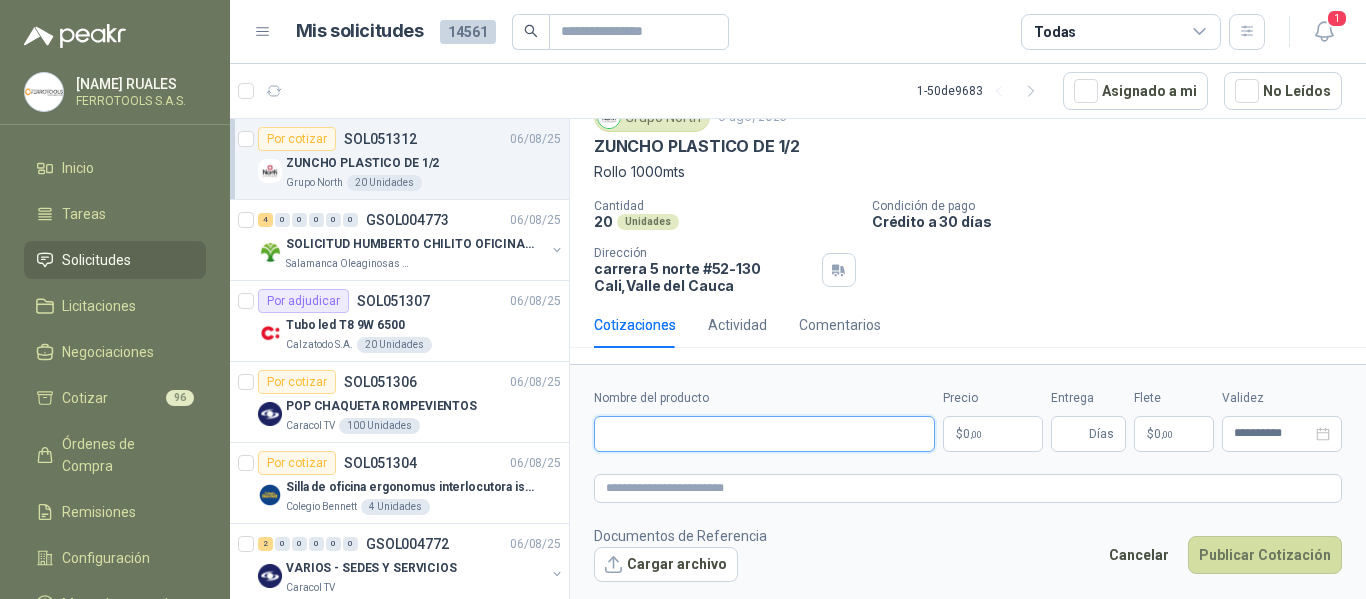 click on "Nombre del producto" at bounding box center [764, 434] 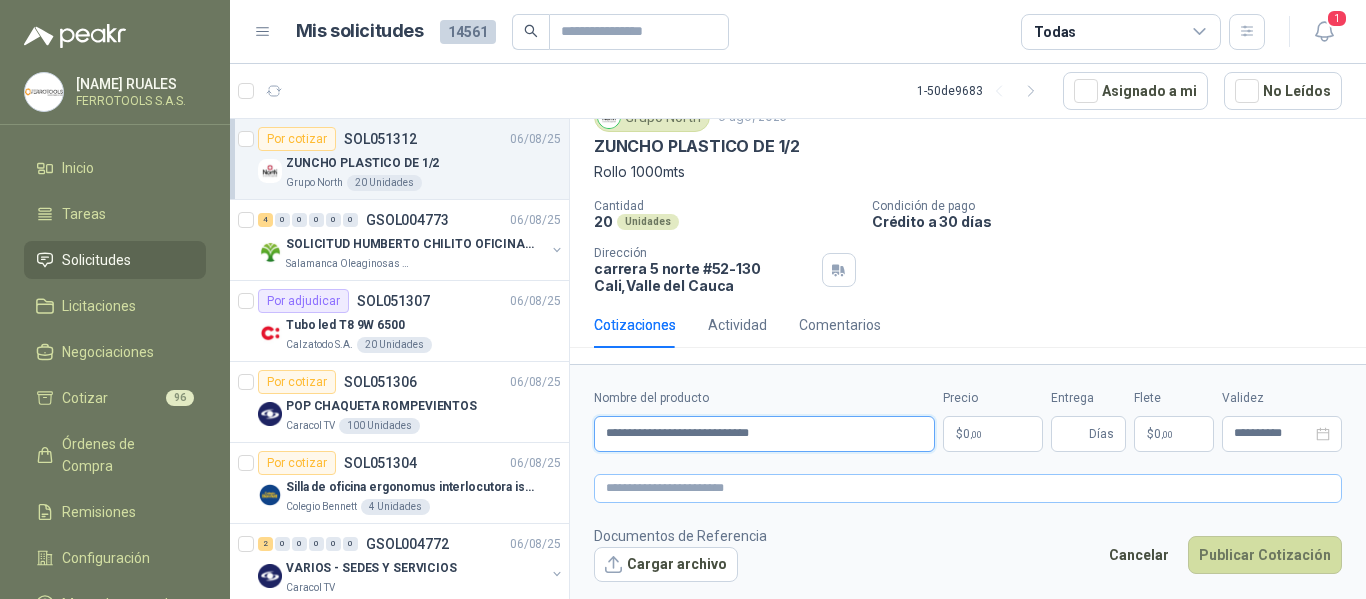 type on "**********" 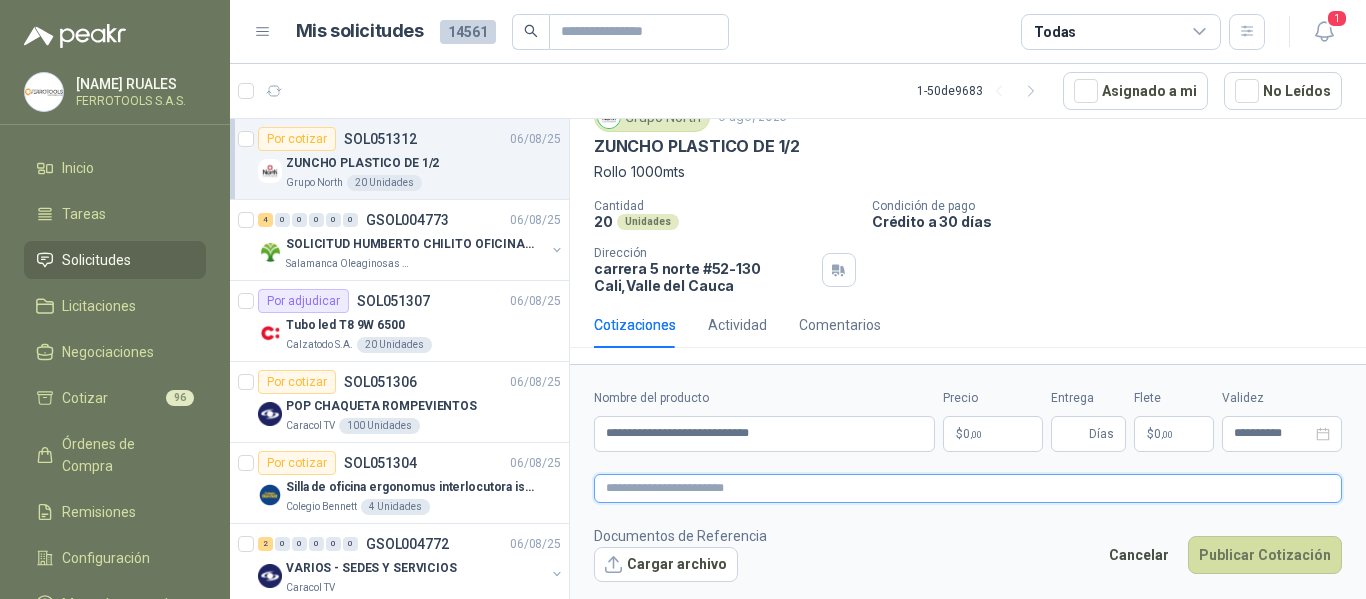 click at bounding box center [968, 488] 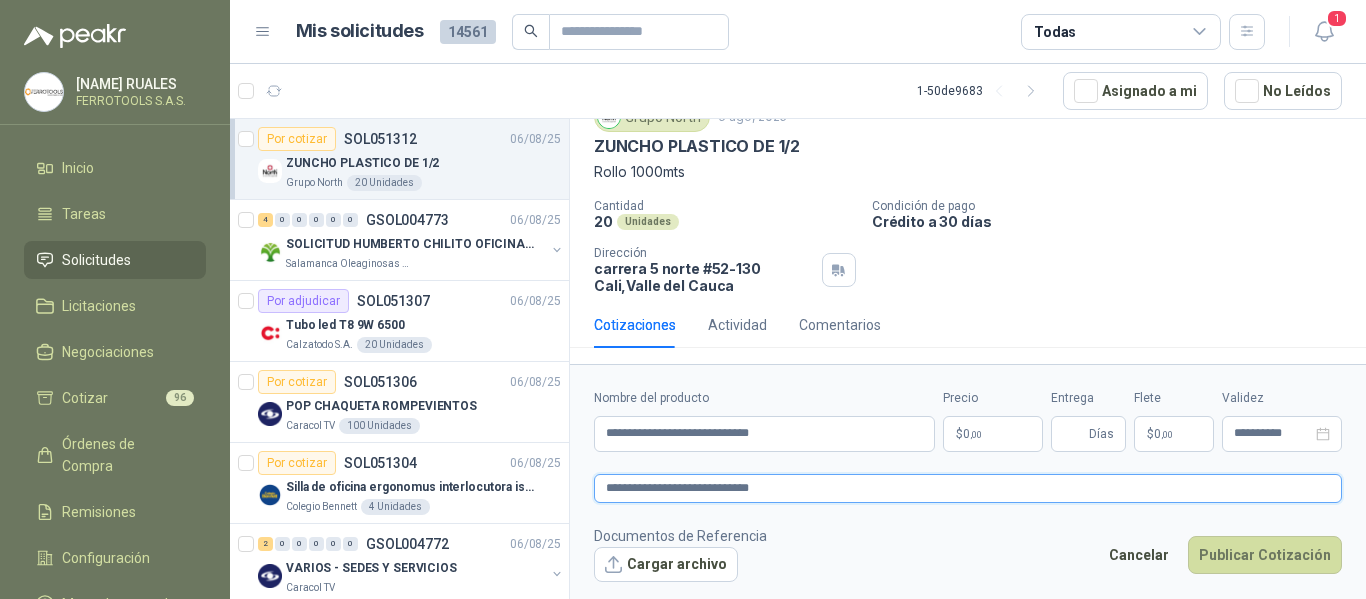 type on "**********" 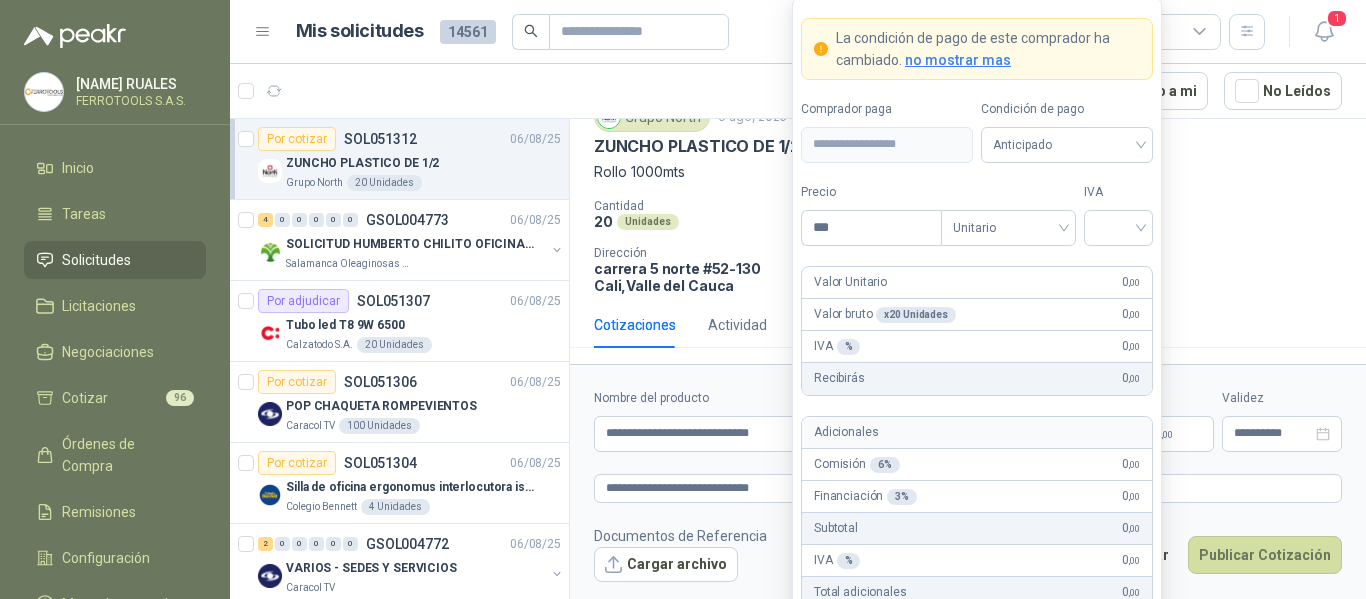click on "HERNAN   RUALES FERROTOOLS S.A.S.   Inicio   Tareas   Solicitudes   Licitaciones   Negociaciones   Cotizar 96   Órdenes de Compra   Remisiones   Configuración   Manuales y ayuda Mis solicitudes 14561 Todas 1 1 - 50  de  9683 Asignado a mi No Leídos Por cotizar SOL051312 06/08/25   ZUNCHO PLASTICO DE 1/2 Grupo North 20   Unidades 4   0   0   0   0   0   GSOL004773 06/08/25   SOLICITUD HUMBERTO CHILITO OFICINA - CALI Salamanca Oleaginosas SAS   Por adjudicar SOL051307 06/08/25   Tubo led T8 9W 6500 Calzatodo S.A. 20   Unidades Por cotizar SOL051306 06/08/25   POP CHAQUETA ROMPEVIENTOS Caracol TV 100   Unidades Por cotizar SOL051304 06/08/25   Silla de oficina ergonomus interlocutora isósceles azul  Colegio Bennett 4   Unidades 2   0   0   0   0   0   GSOL004772 06/08/25   VARIOS - SEDES Y SERVICIOS Caracol TV   22   0   0   0   0   0   GSOL004771 05/08/25   PEDIDO ADMINISTRACIÓN Colegio Bennett   15   0   0   0   0   0   GSOL004770 05/08/25   PEDIDO BACHILLERATO 2 Colegio Bennett   9   0   0   0   0   0" at bounding box center (683, 299) 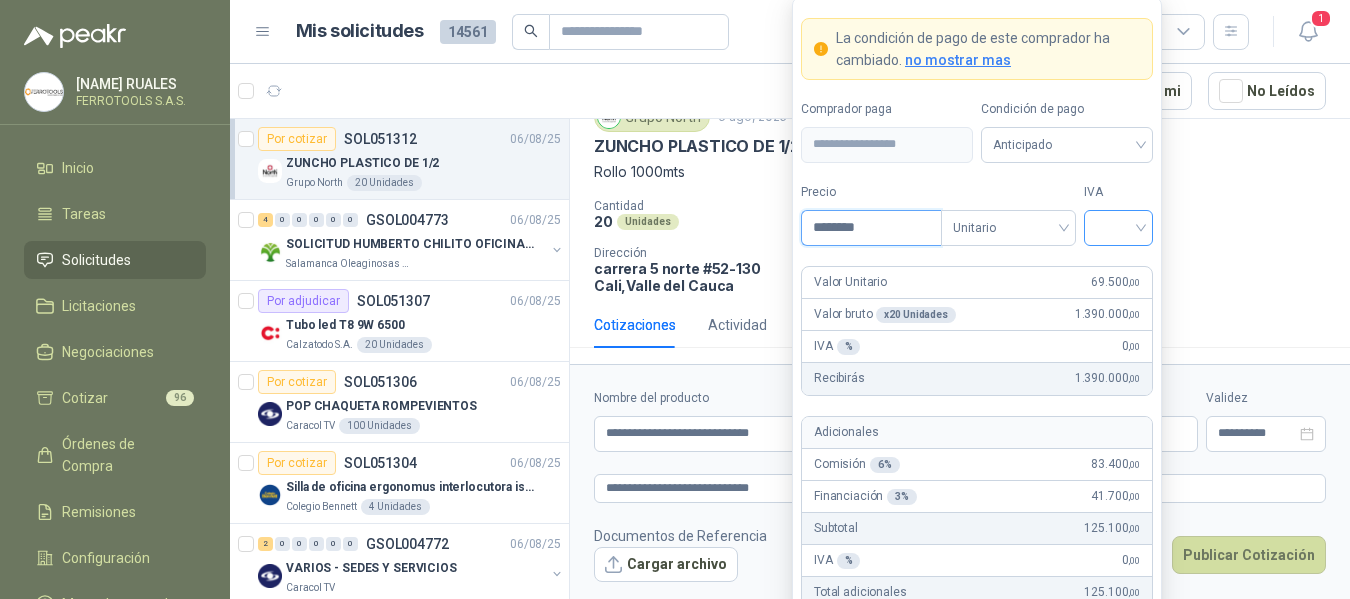 type on "********" 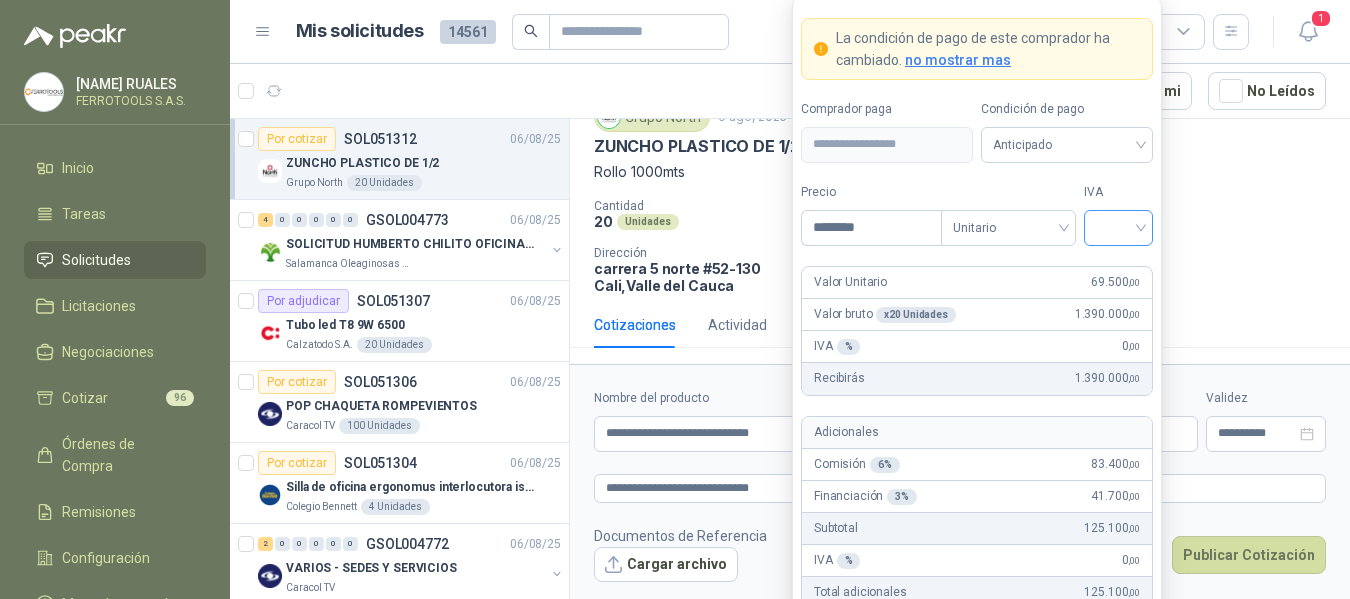 click at bounding box center (1118, 226) 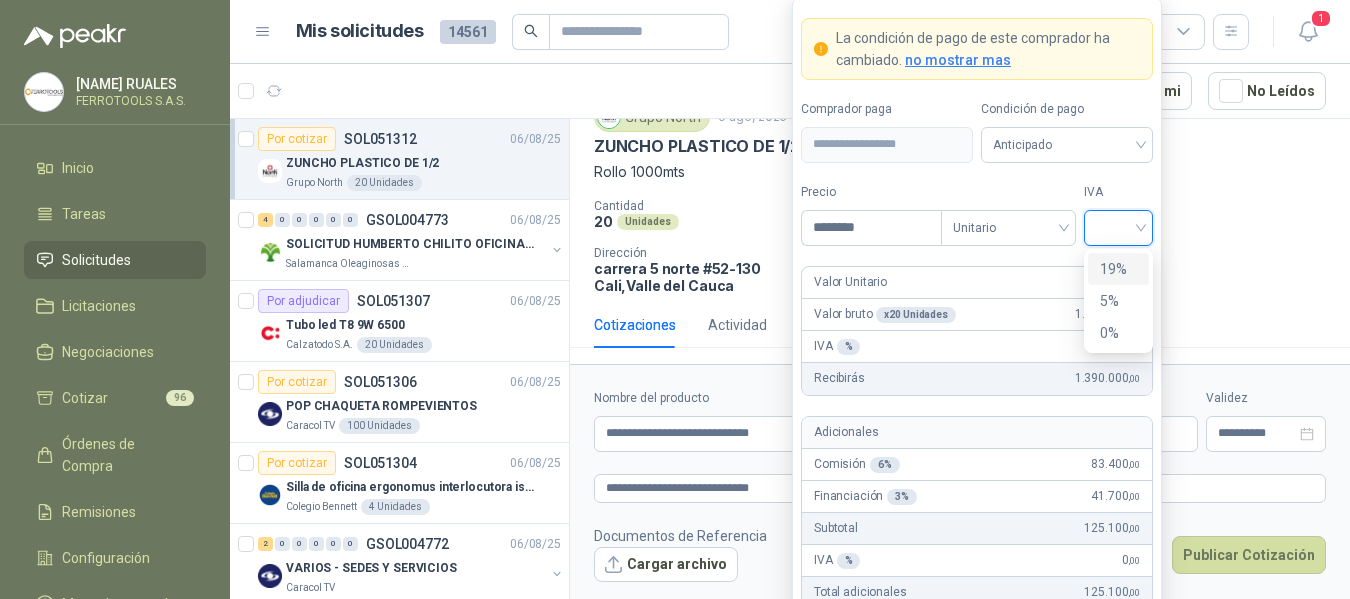 click on "19%" at bounding box center [1118, 269] 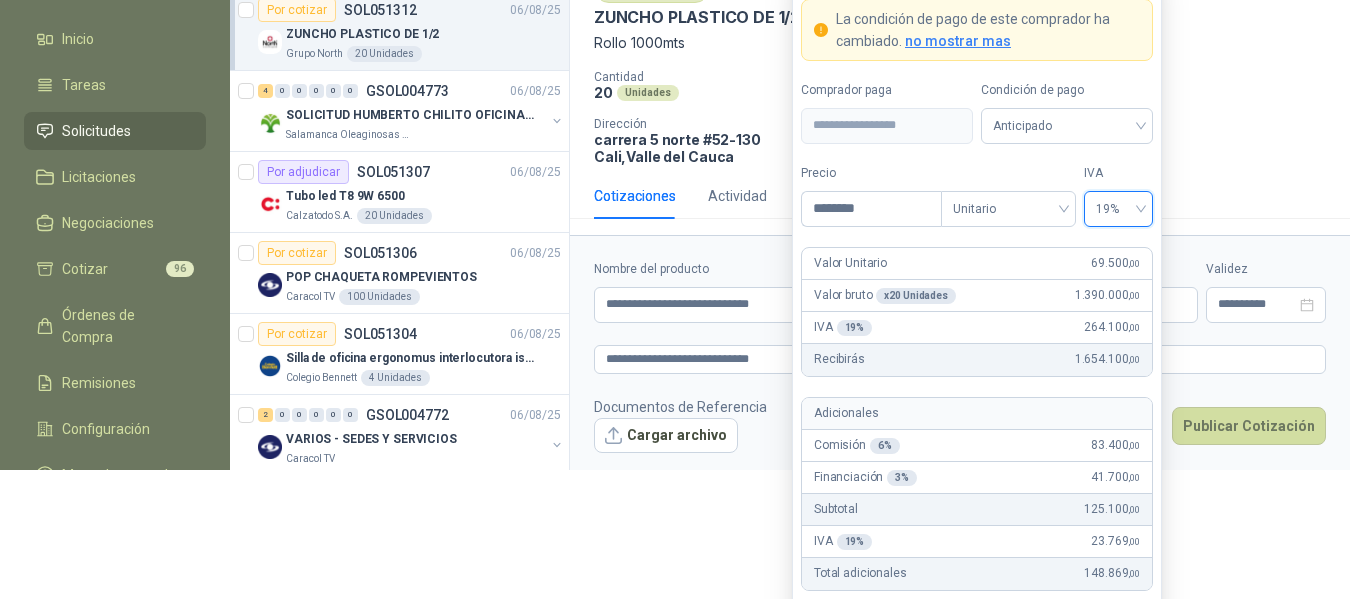 scroll, scrollTop: 172, scrollLeft: 0, axis: vertical 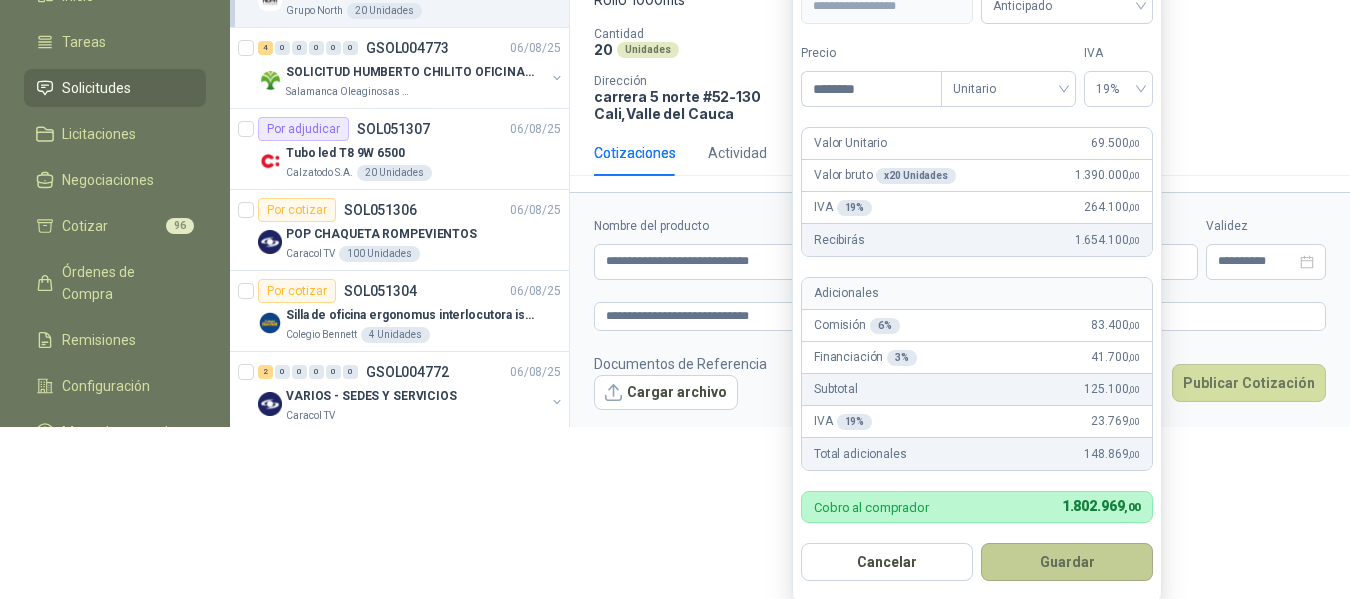 click on "Guardar" at bounding box center [1067, 562] 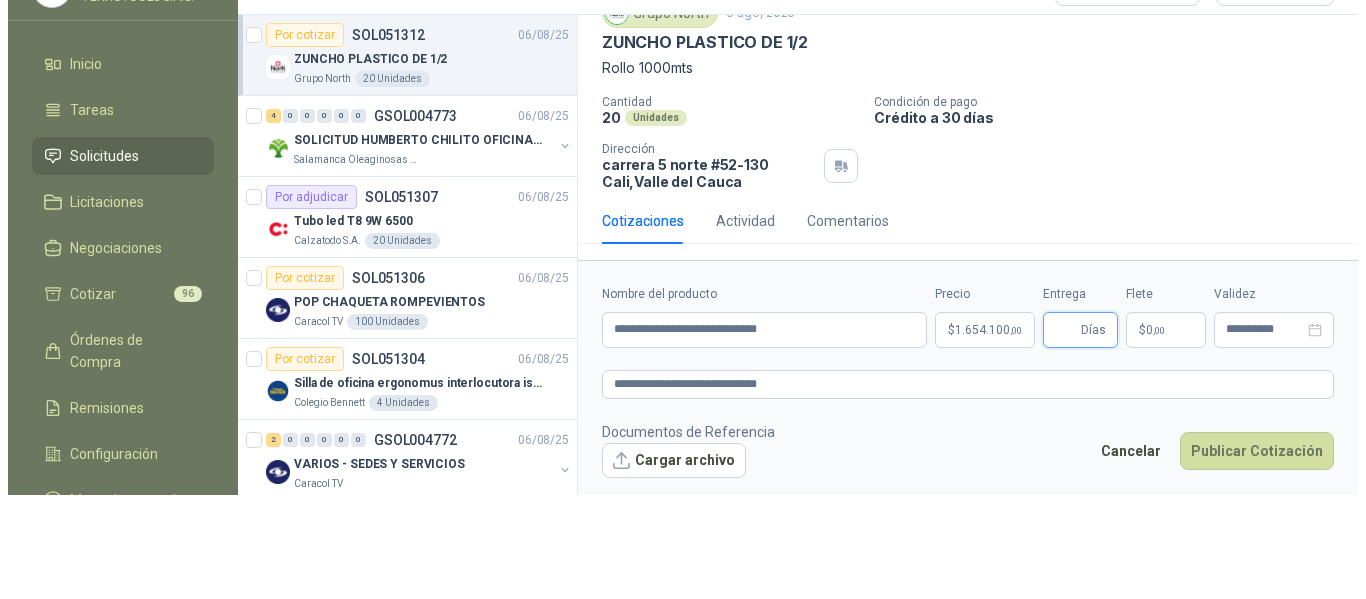 scroll, scrollTop: 0, scrollLeft: 0, axis: both 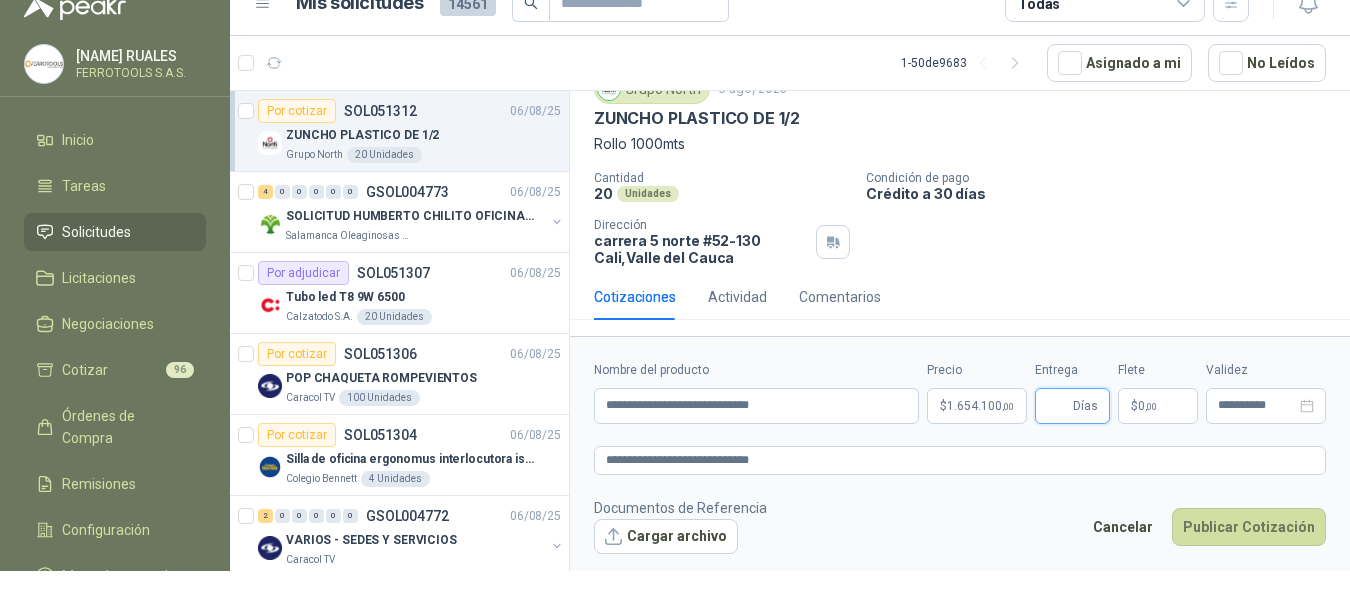 type 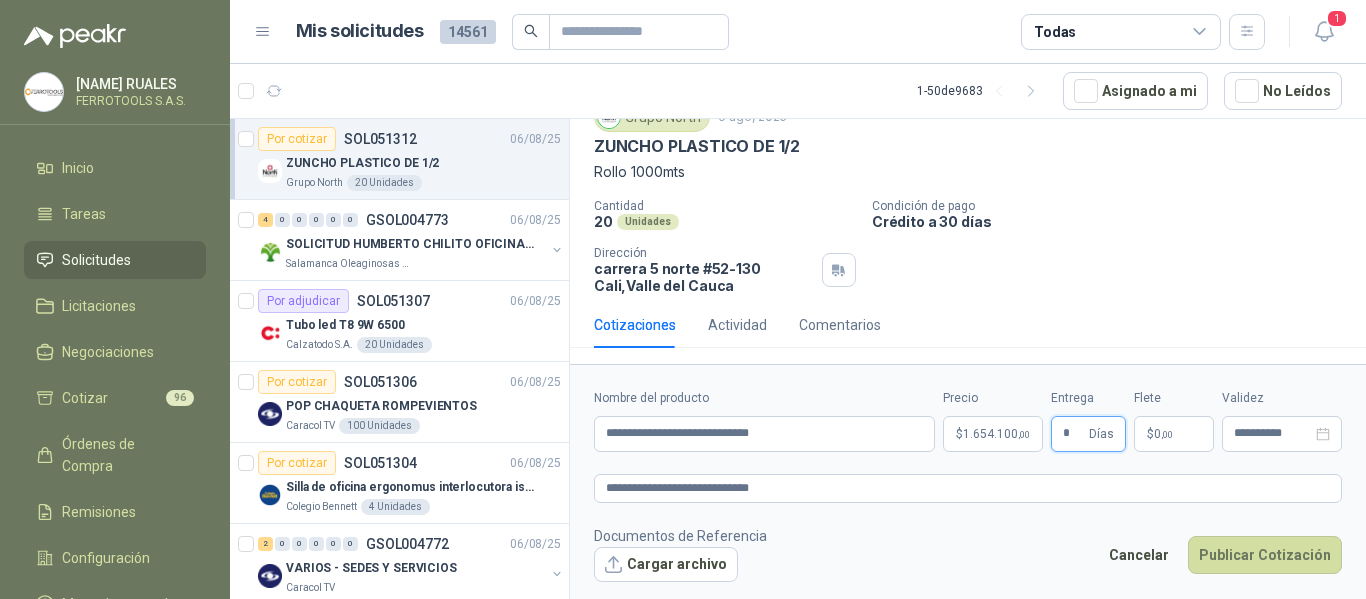 type on "*" 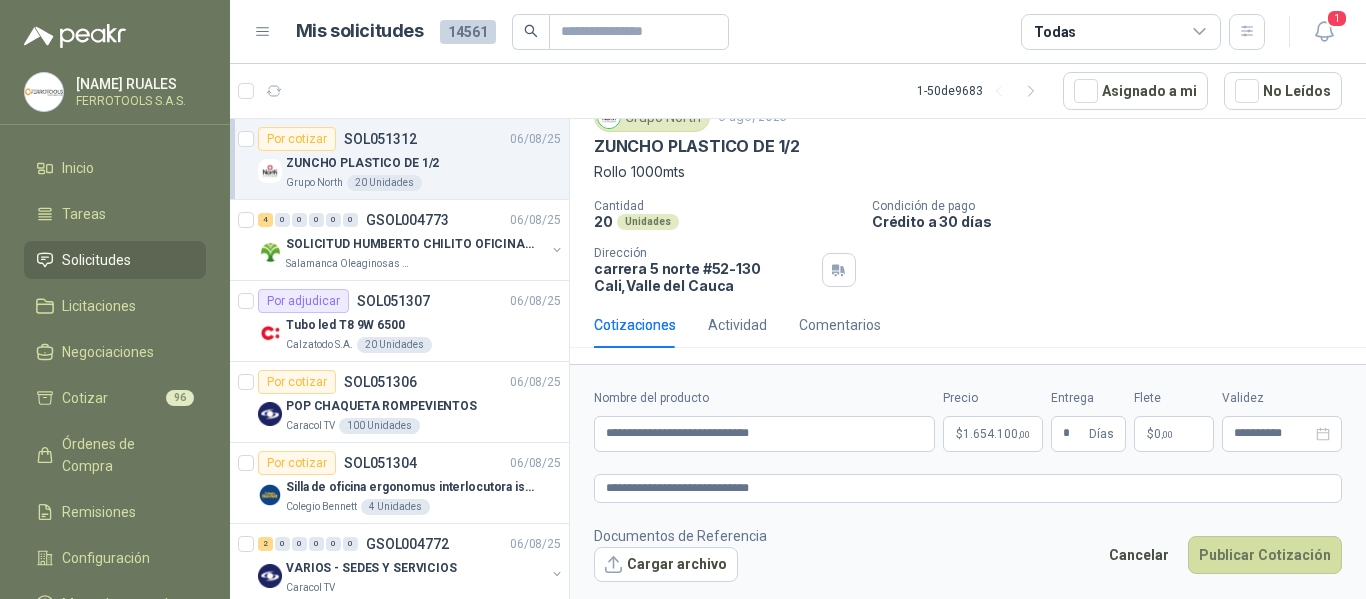 click on "Documentos de Referencia Cargar archivo Cancelar Publicar Cotización" at bounding box center [968, 554] 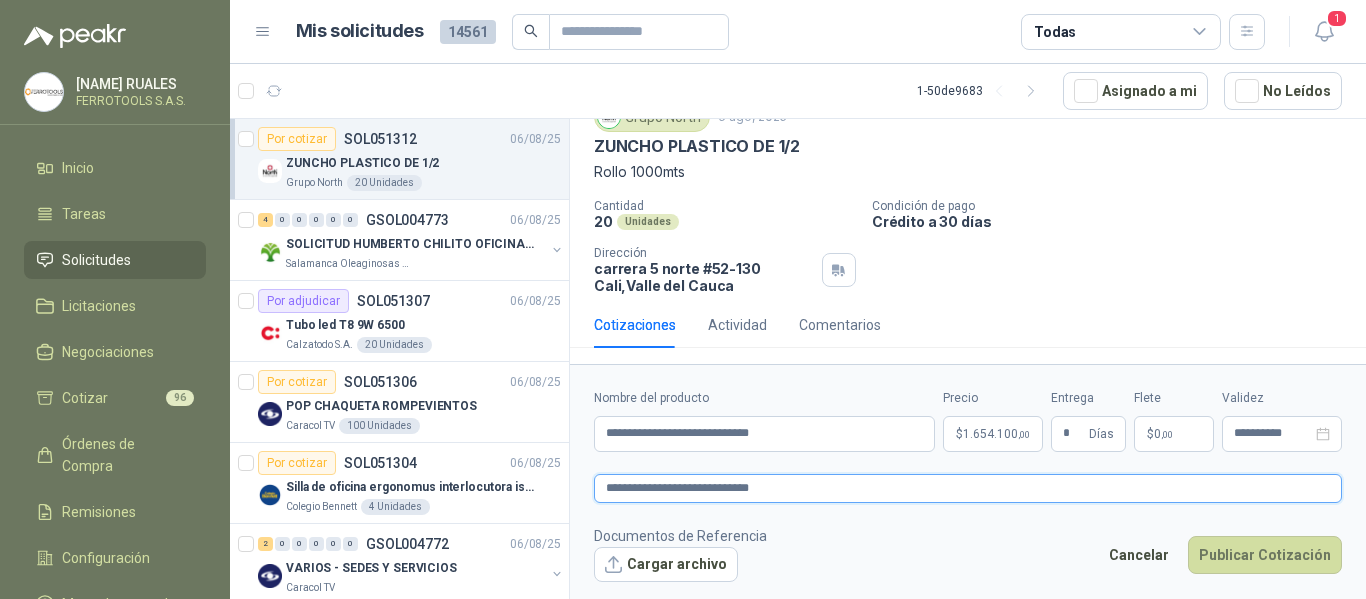 click on "**********" at bounding box center [968, 488] 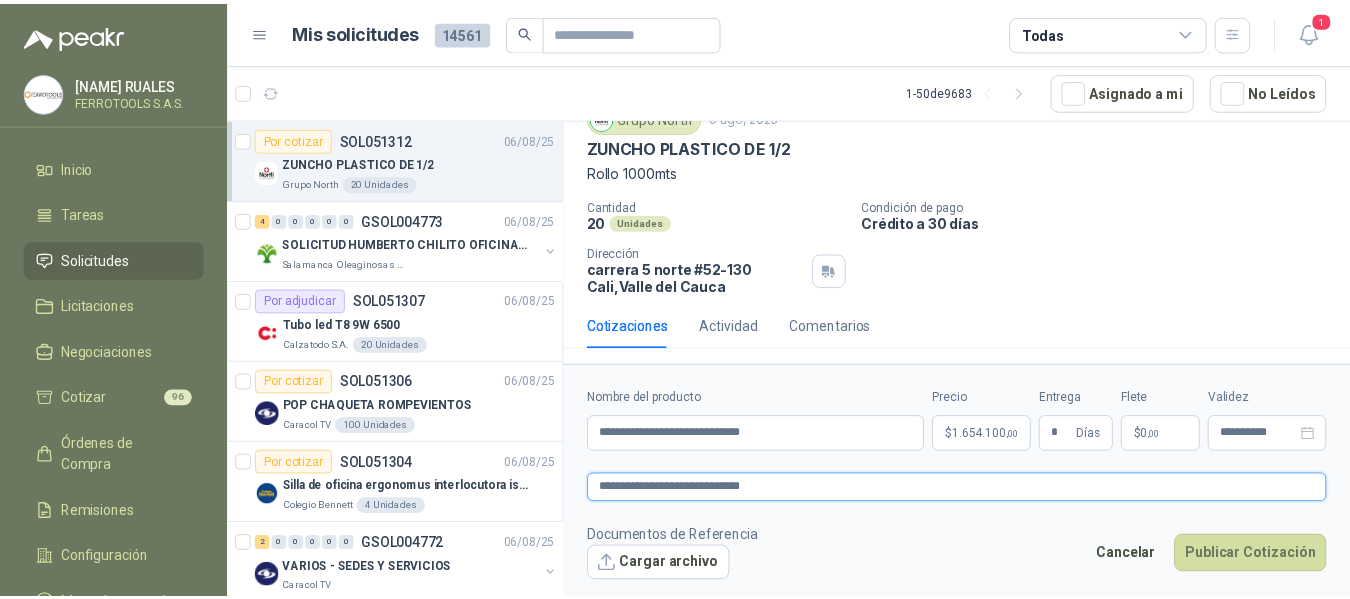 scroll, scrollTop: 96, scrollLeft: 0, axis: vertical 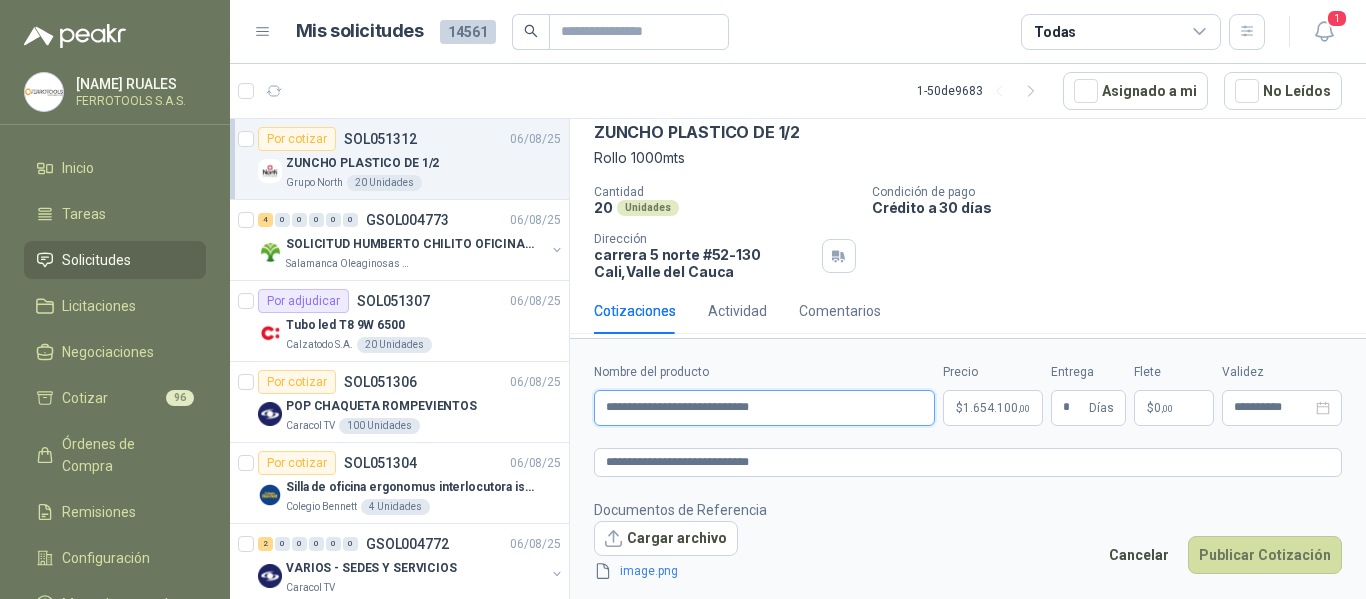 click on "**********" at bounding box center (764, 408) 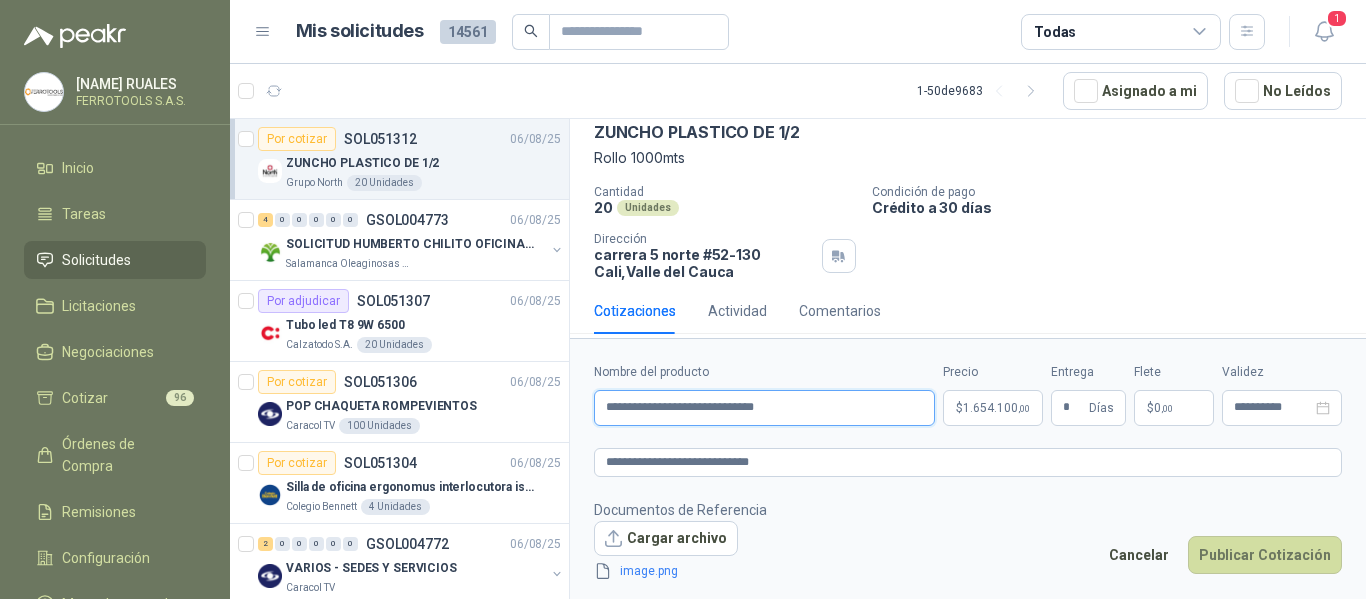 paste on "*******" 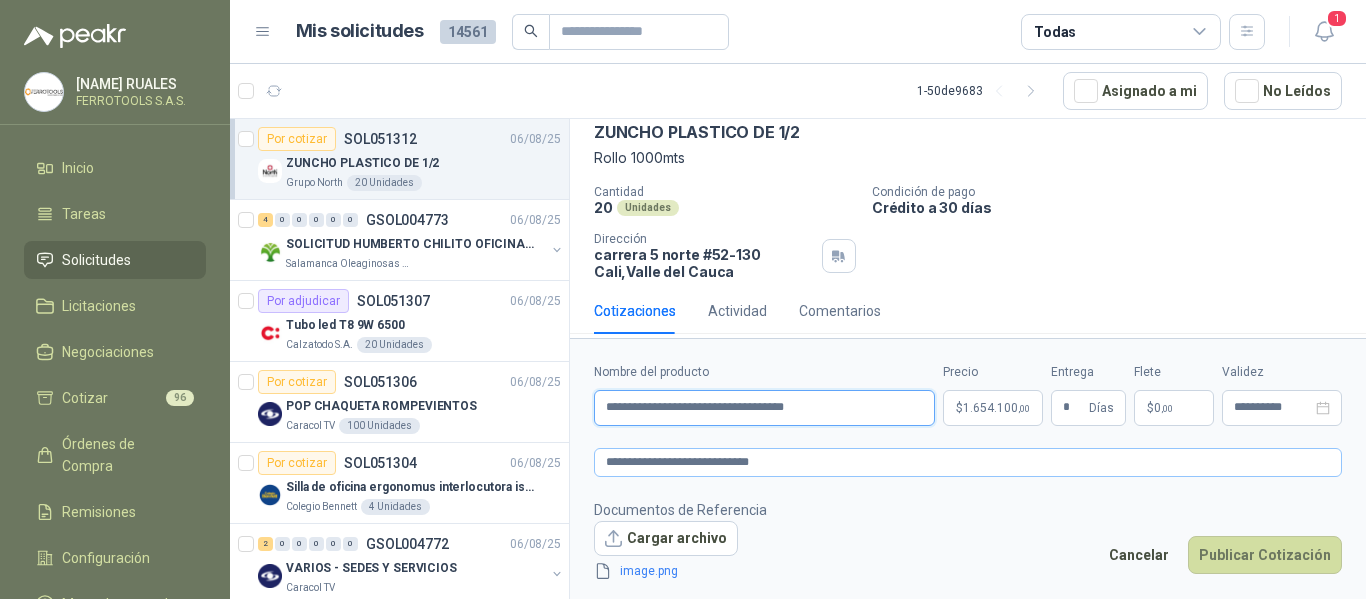 type on "**********" 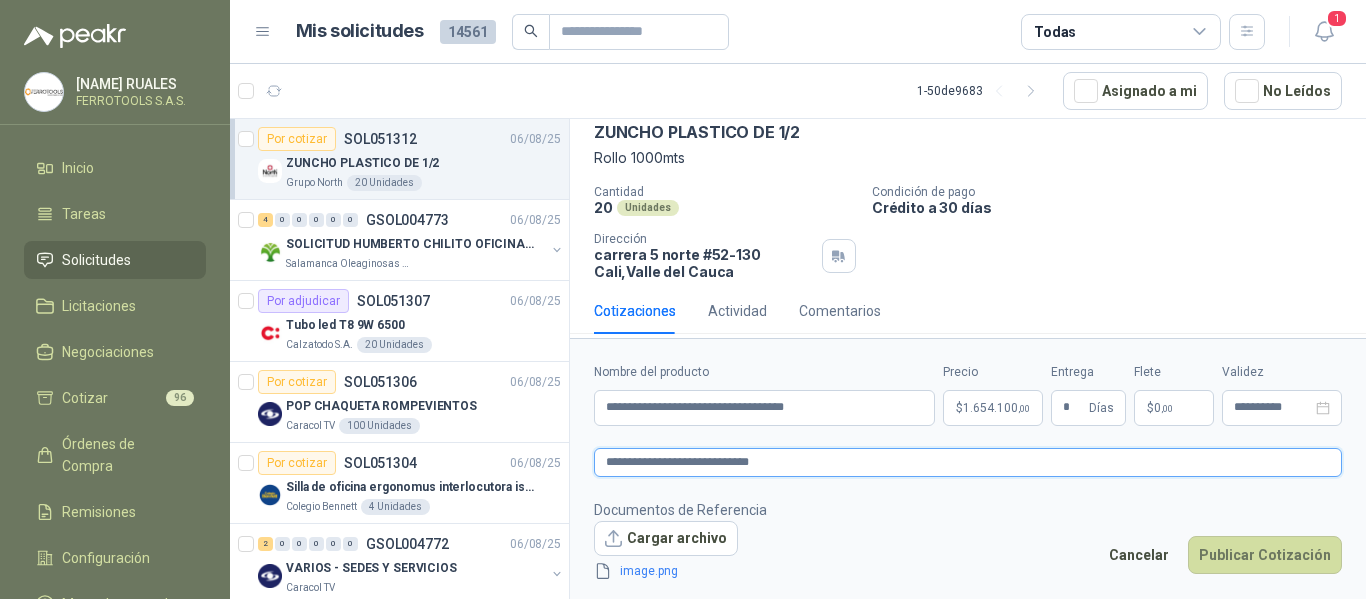 click on "**********" at bounding box center (968, 462) 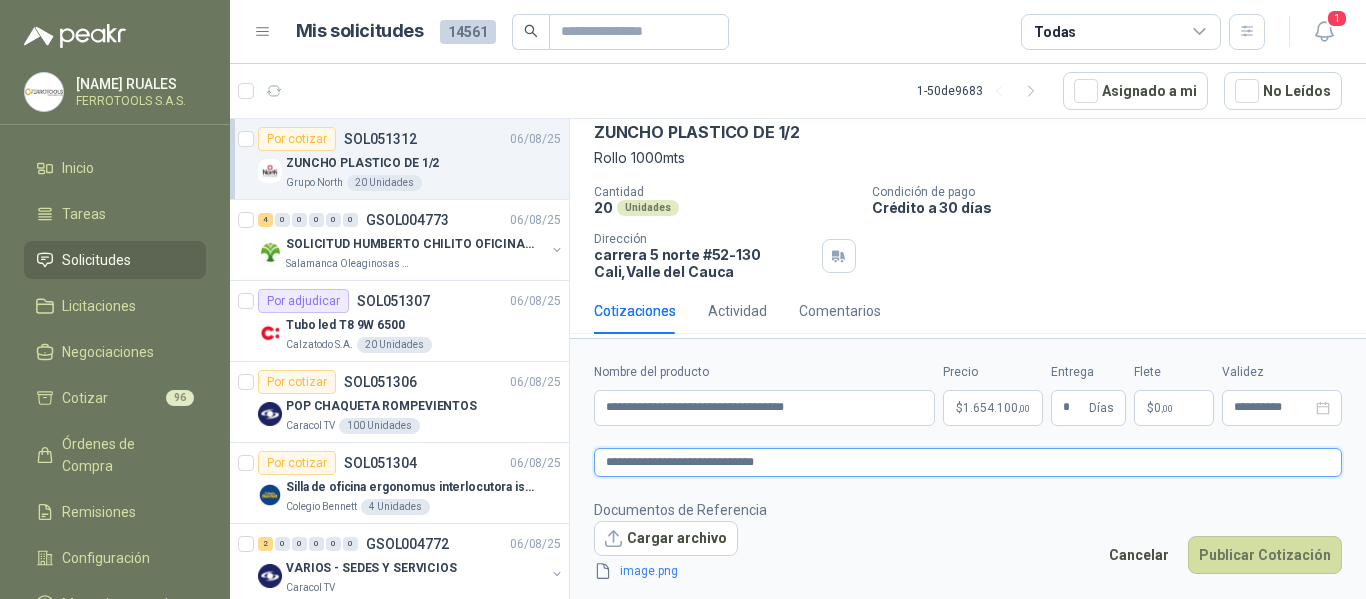 paste on "*******" 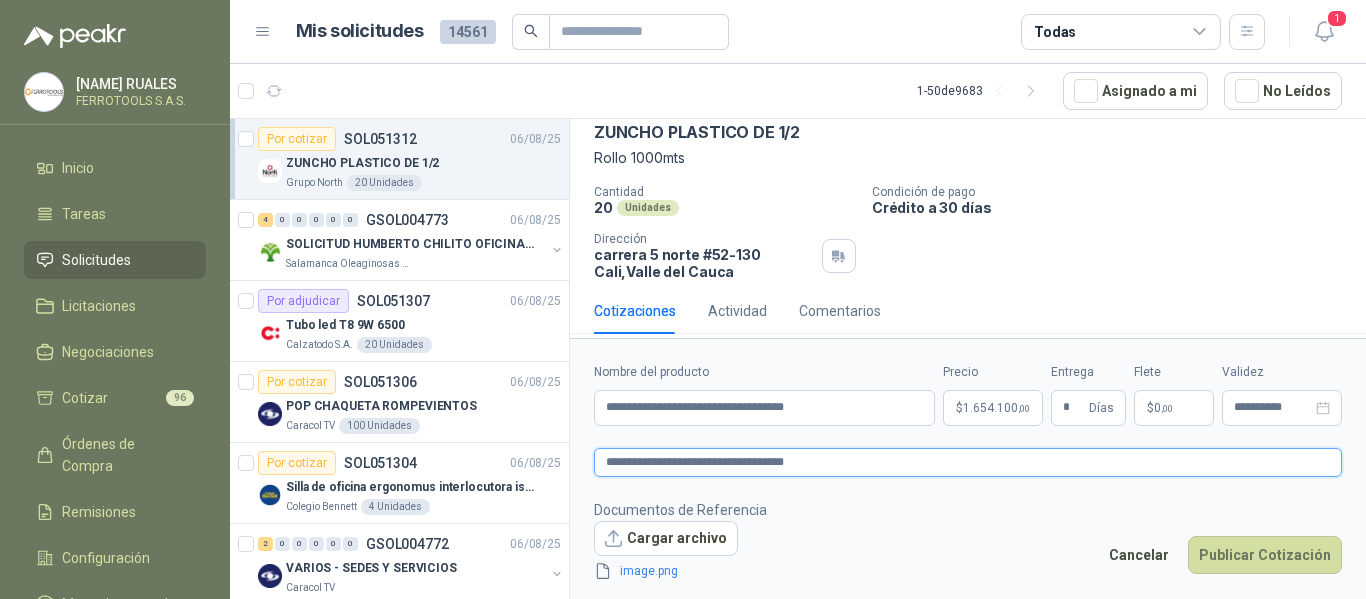 click on "**********" at bounding box center (968, 462) 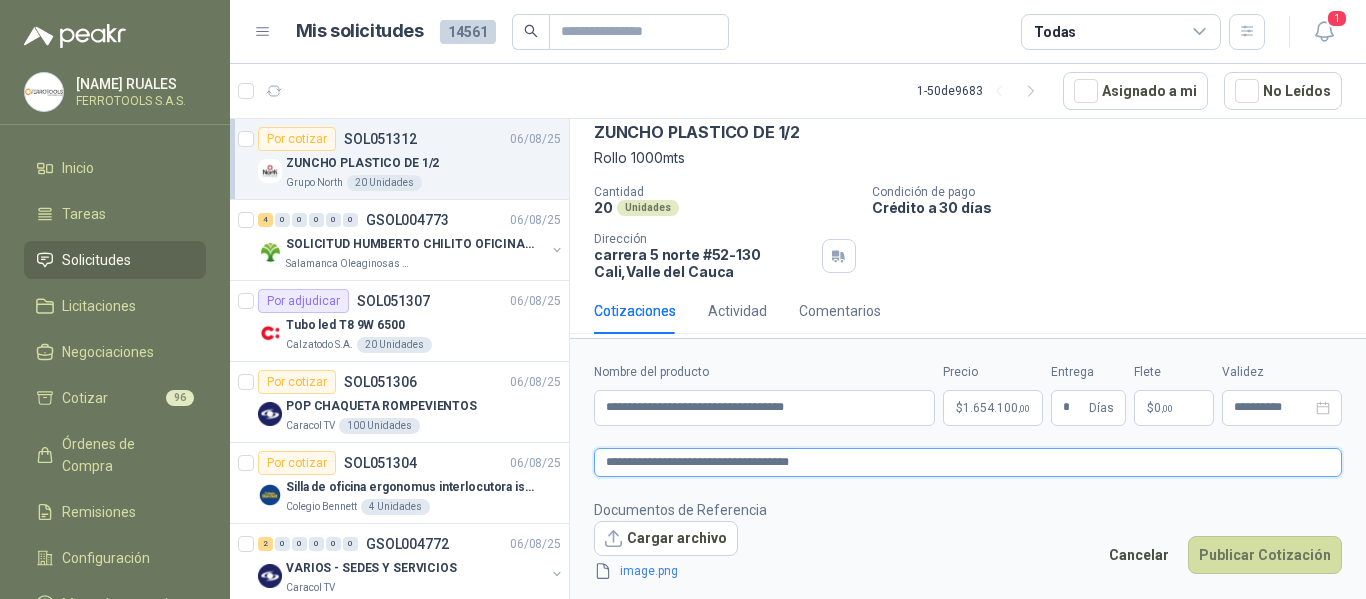 type 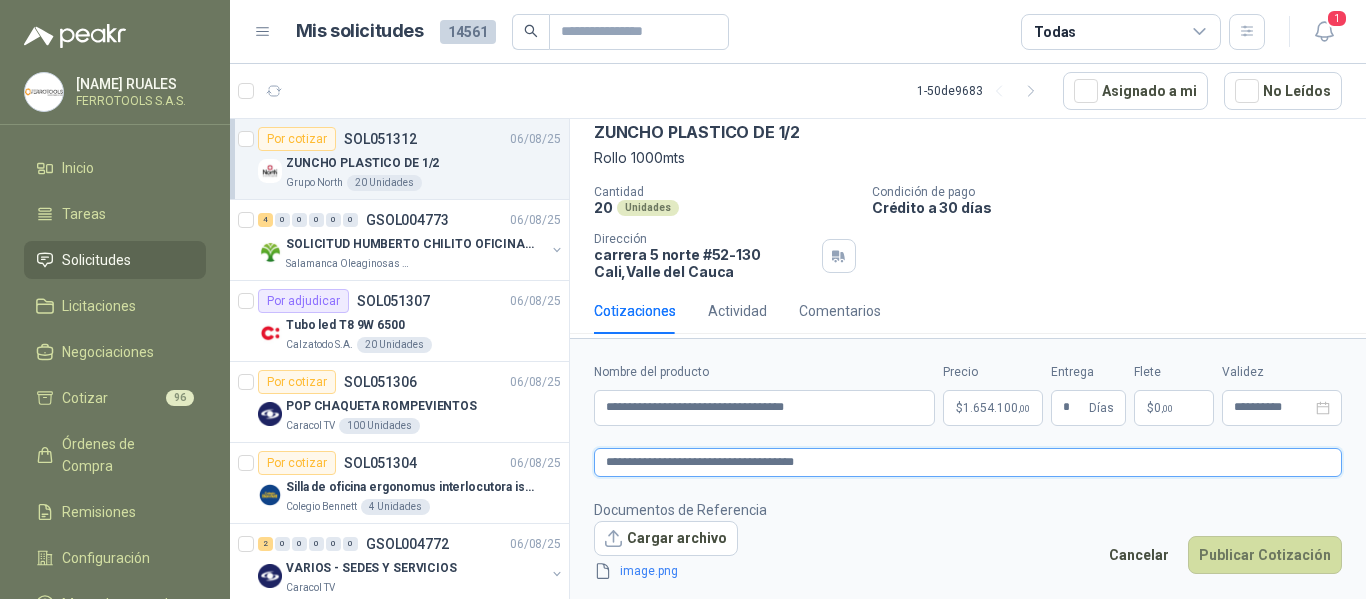 type 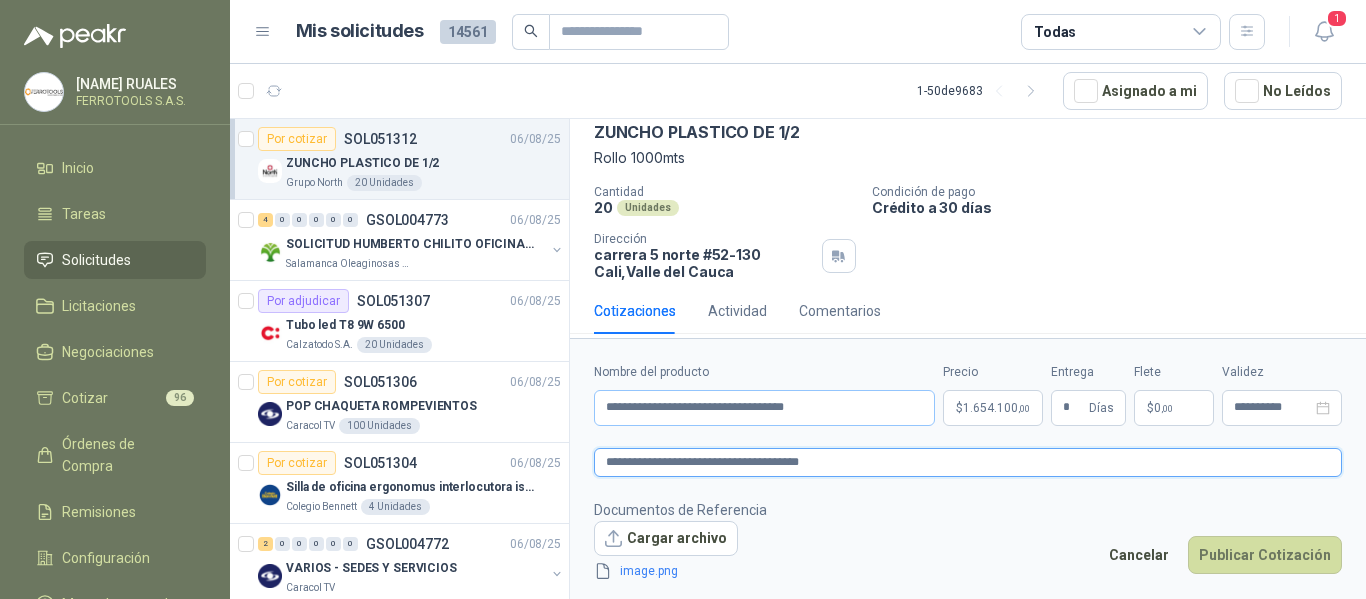 type on "**********" 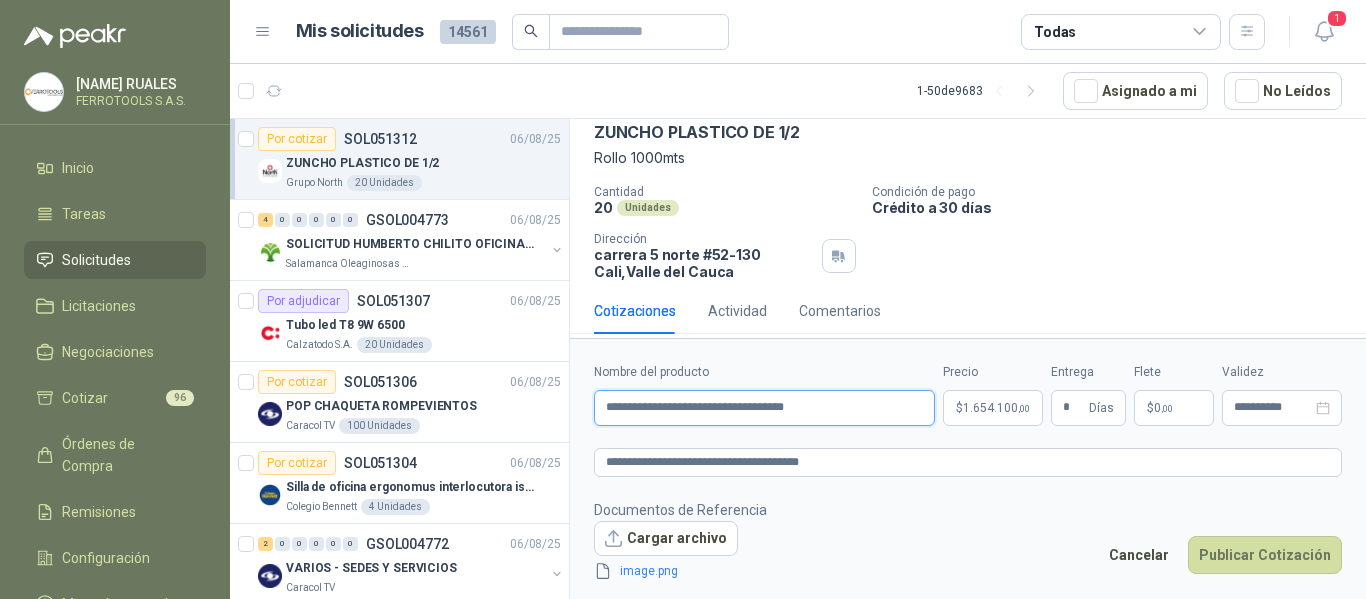 click on "**********" at bounding box center (764, 408) 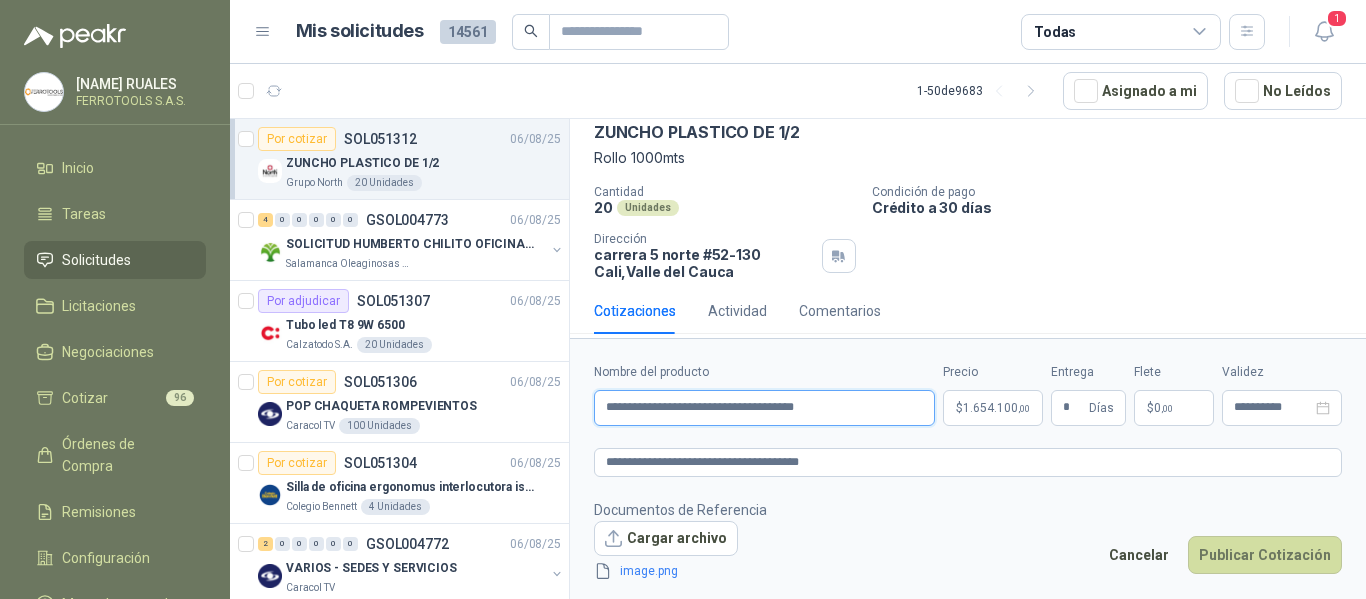 type on "**********" 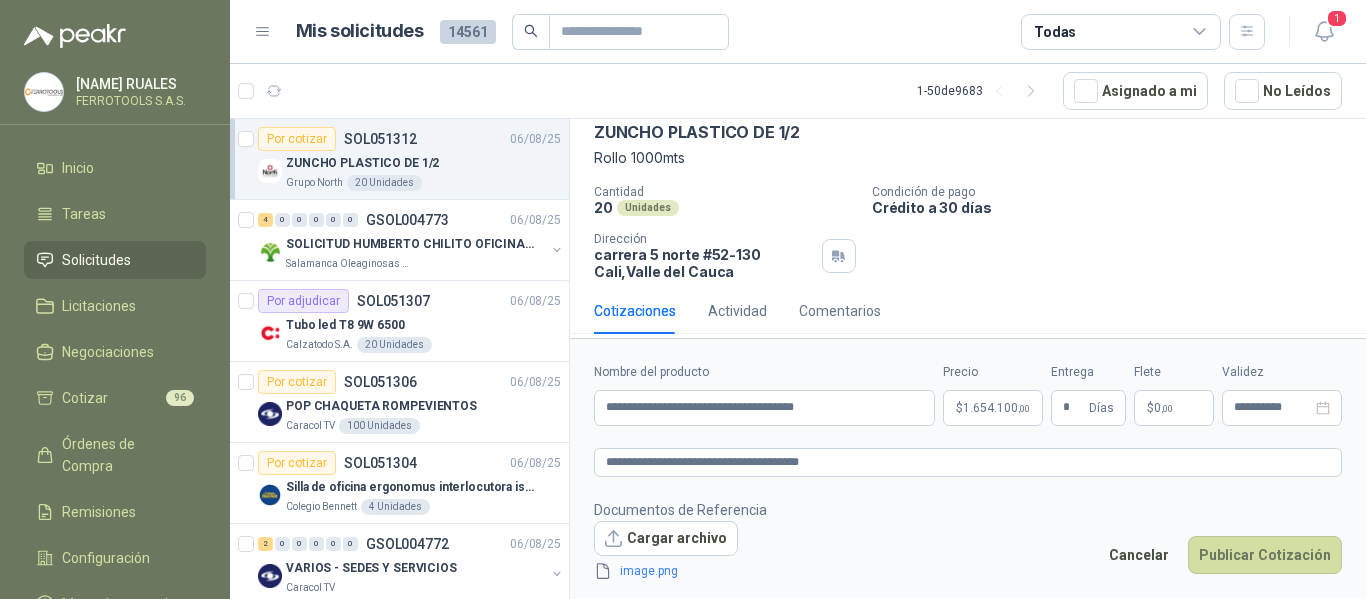 click on "Documentos de Referencia Cargar archivo image.png Cancelar Publicar Cotización" at bounding box center [968, 541] 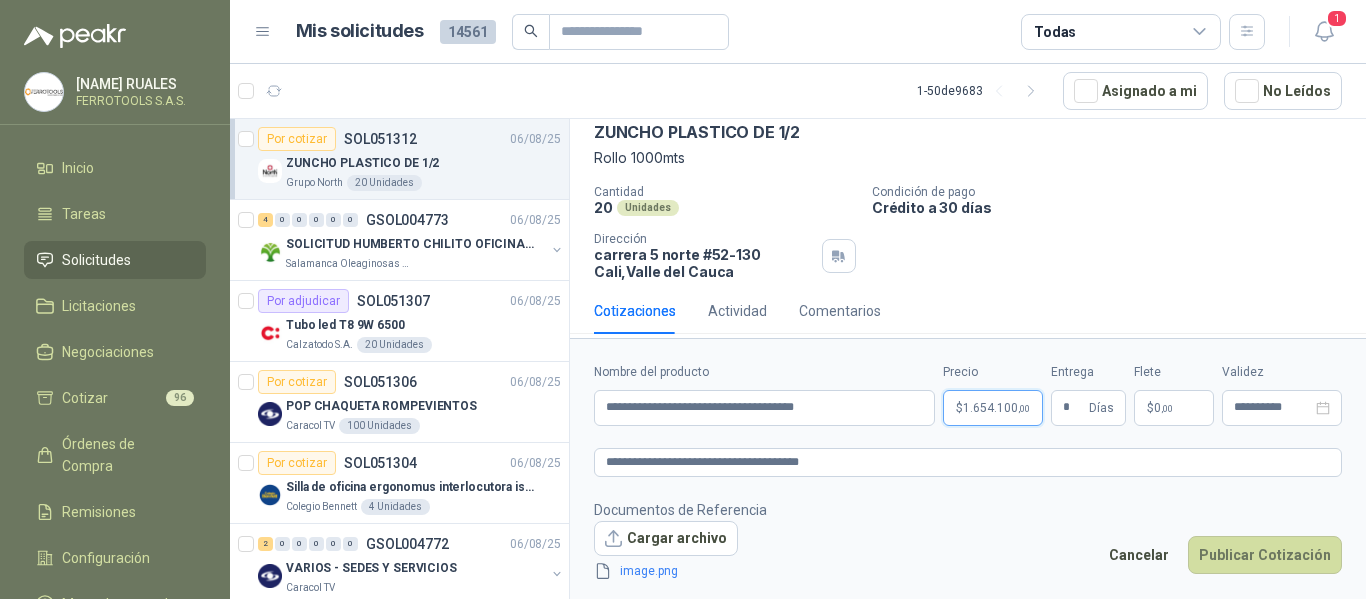 click on "HERNAN   RUALES FERROTOOLS S.A.S.   Inicio   Tareas   Solicitudes   Licitaciones   Negociaciones   Cotizar 96   Órdenes de Compra   Remisiones   Configuración   Manuales y ayuda Mis solicitudes 14561 Todas 1 1 - 50  de  9683 Asignado a mi No Leídos Por cotizar SOL051312 06/08/25   ZUNCHO PLASTICO DE 1/2 Grupo North 20   Unidades 4   0   0   0   0   0   GSOL004773 06/08/25   SOLICITUD HUMBERTO CHILITO OFICINA - CALI Salamanca Oleaginosas SAS   Por adjudicar SOL051307 06/08/25   Tubo led T8 9W 6500 Calzatodo S.A. 20   Unidades Por cotizar SOL051306 06/08/25   POP CHAQUETA ROMPEVIENTOS Caracol TV 100   Unidades Por cotizar SOL051304 06/08/25   Silla de oficina ergonomus interlocutora isósceles azul  Colegio Bennett 4   Unidades 2   0   0   0   0   0   GSOL004772 06/08/25   VARIOS - SEDES Y SERVICIOS Caracol TV   22   0   0   0   0   0   GSOL004771 05/08/25   PEDIDO ADMINISTRACIÓN Colegio Bennett   15   0   0   0   0   0   GSOL004770 05/08/25   PEDIDO BACHILLERATO 2 Colegio Bennett   9   0   0   0   0   0" at bounding box center [683, 299] 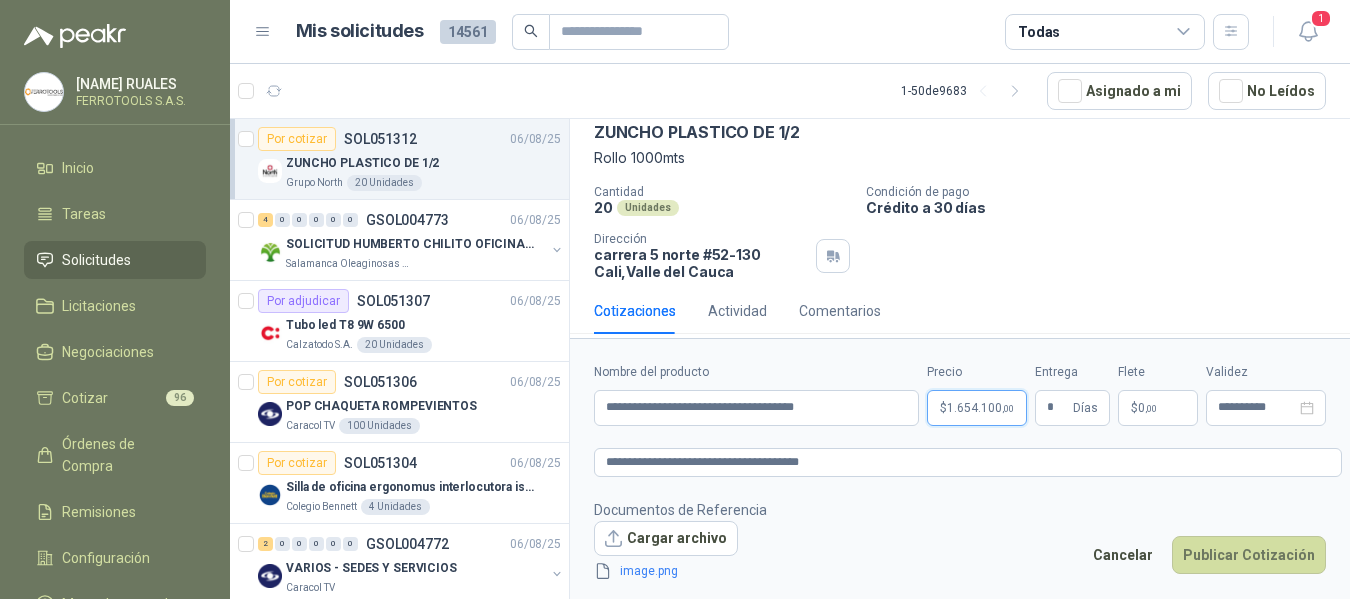 type 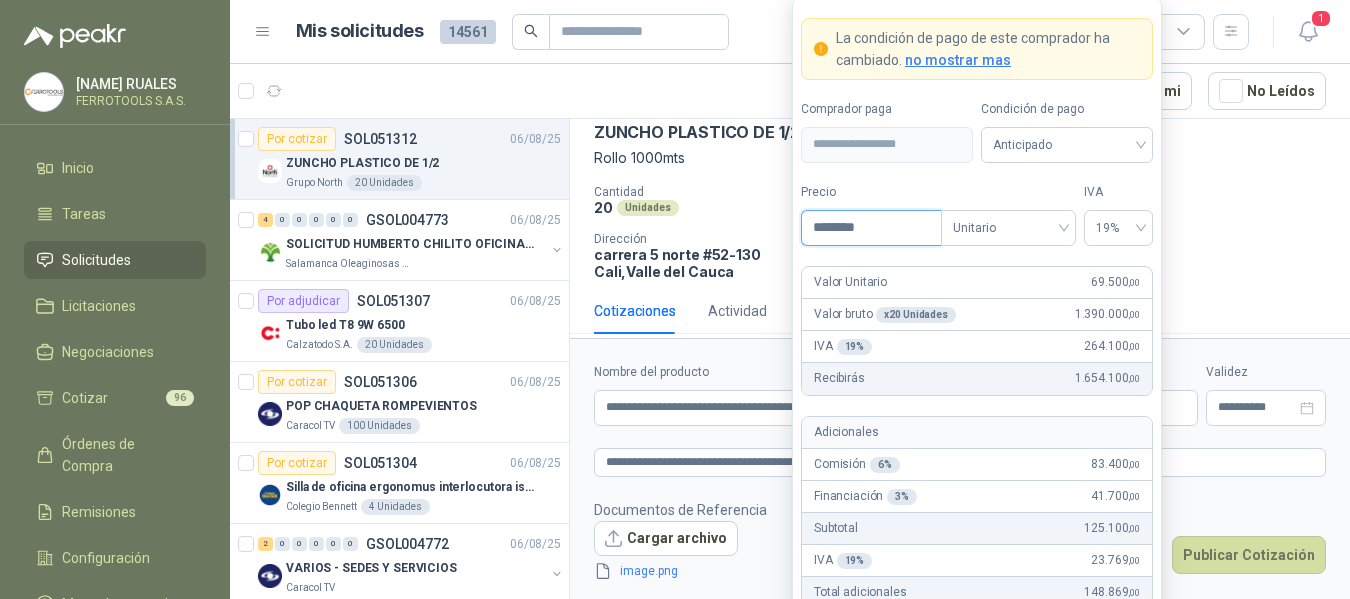 drag, startPoint x: 894, startPoint y: 230, endPoint x: 729, endPoint y: 212, distance: 165.97891 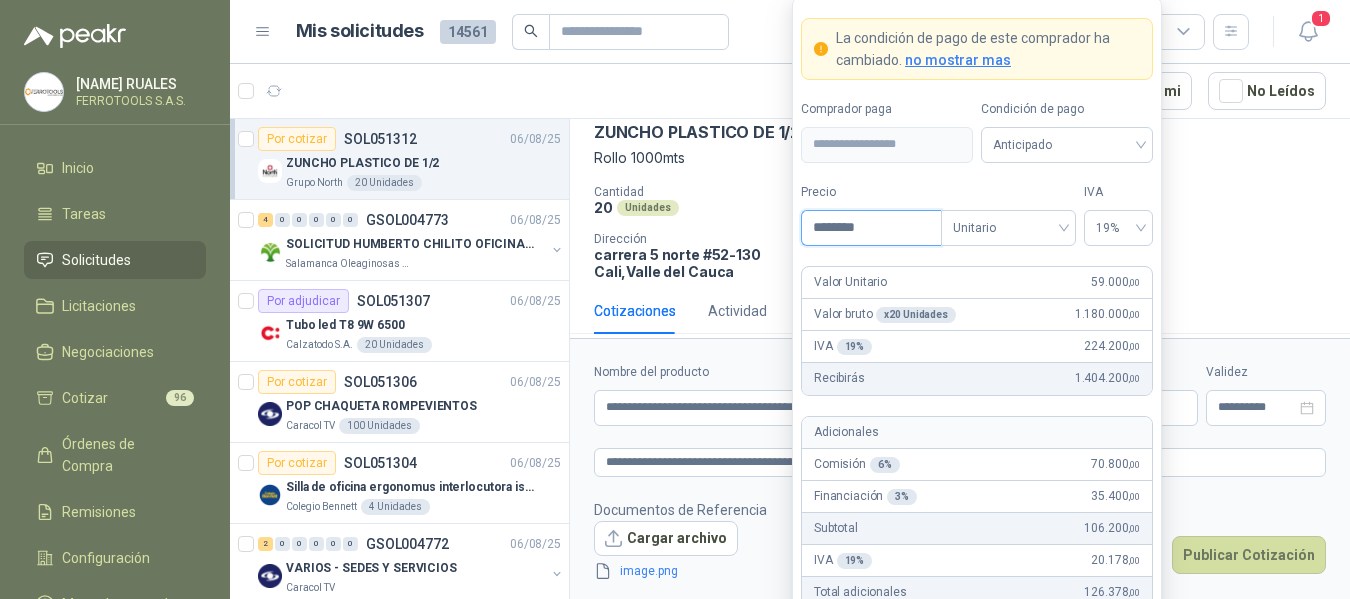 type on "********" 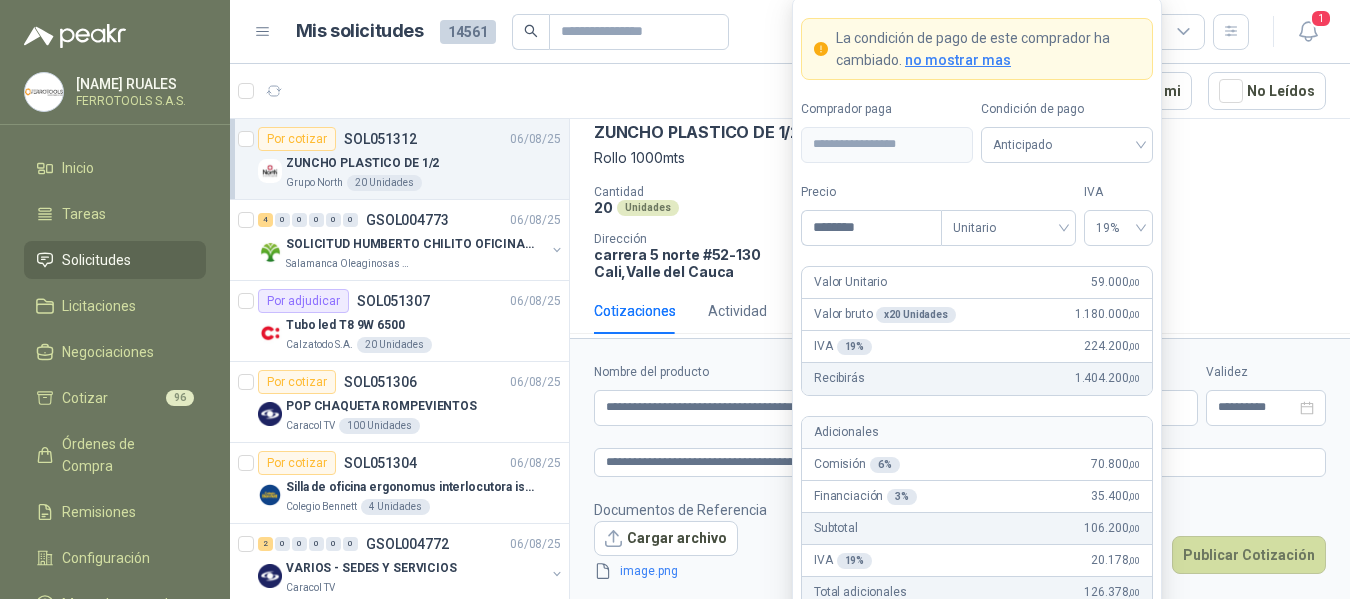 click on "**********" at bounding box center [977, 369] 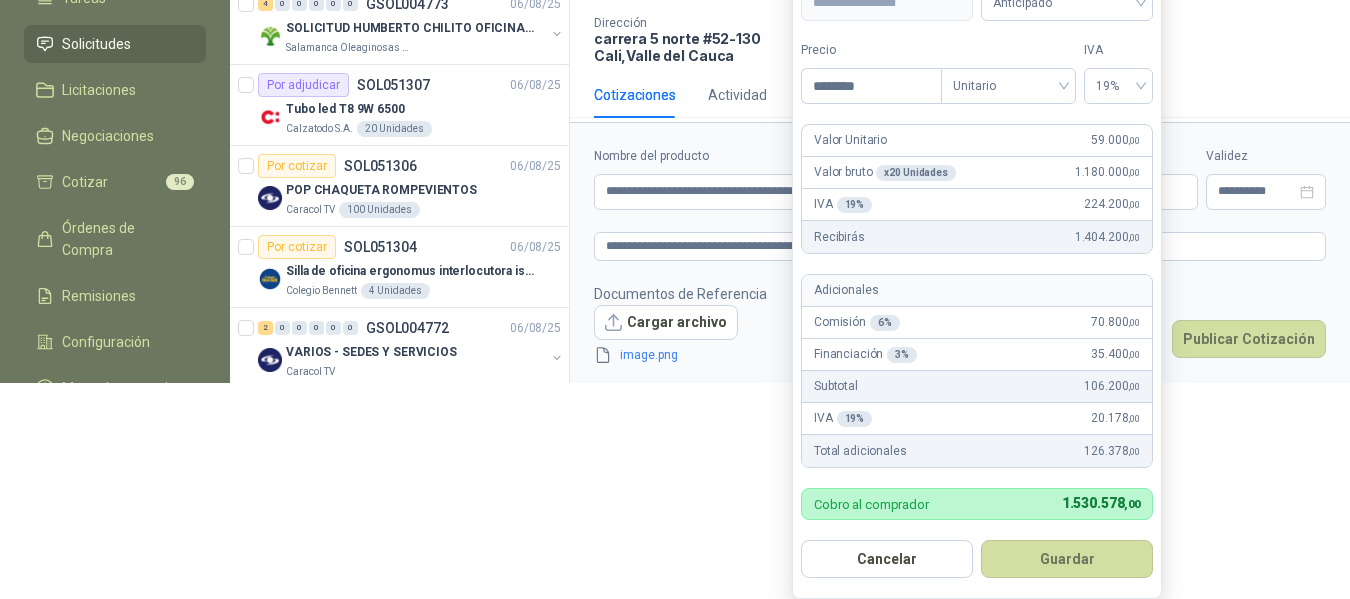 scroll, scrollTop: 213, scrollLeft: 0, axis: vertical 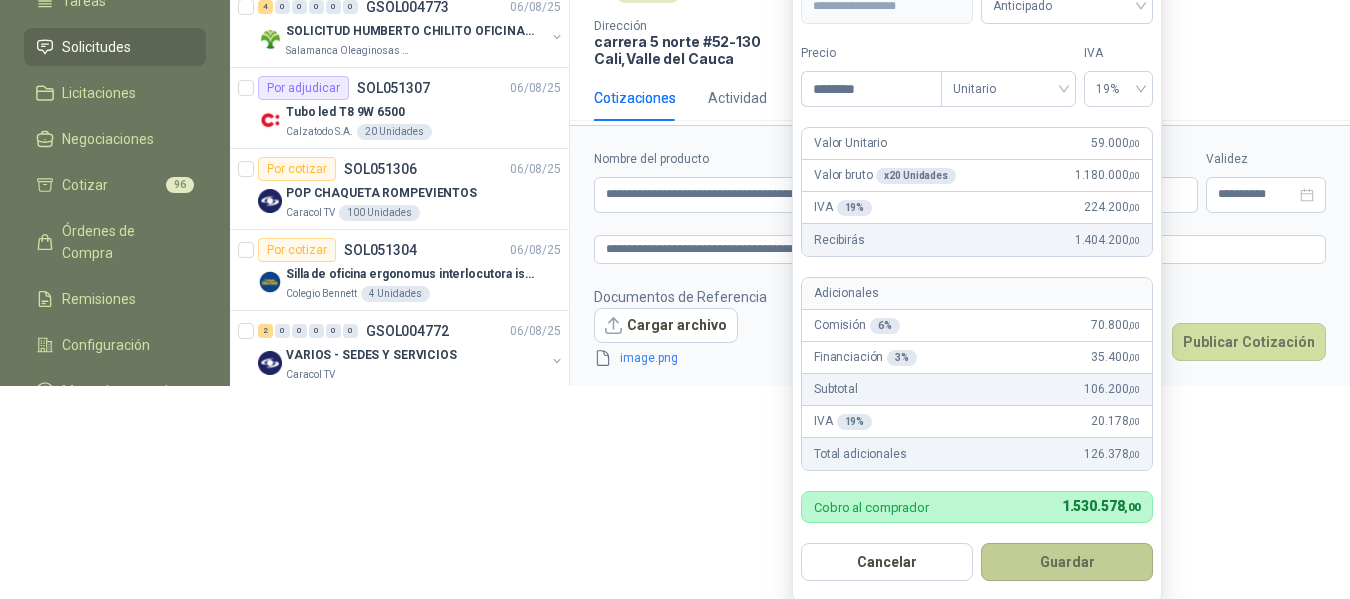 click on "Guardar" at bounding box center (1067, 562) 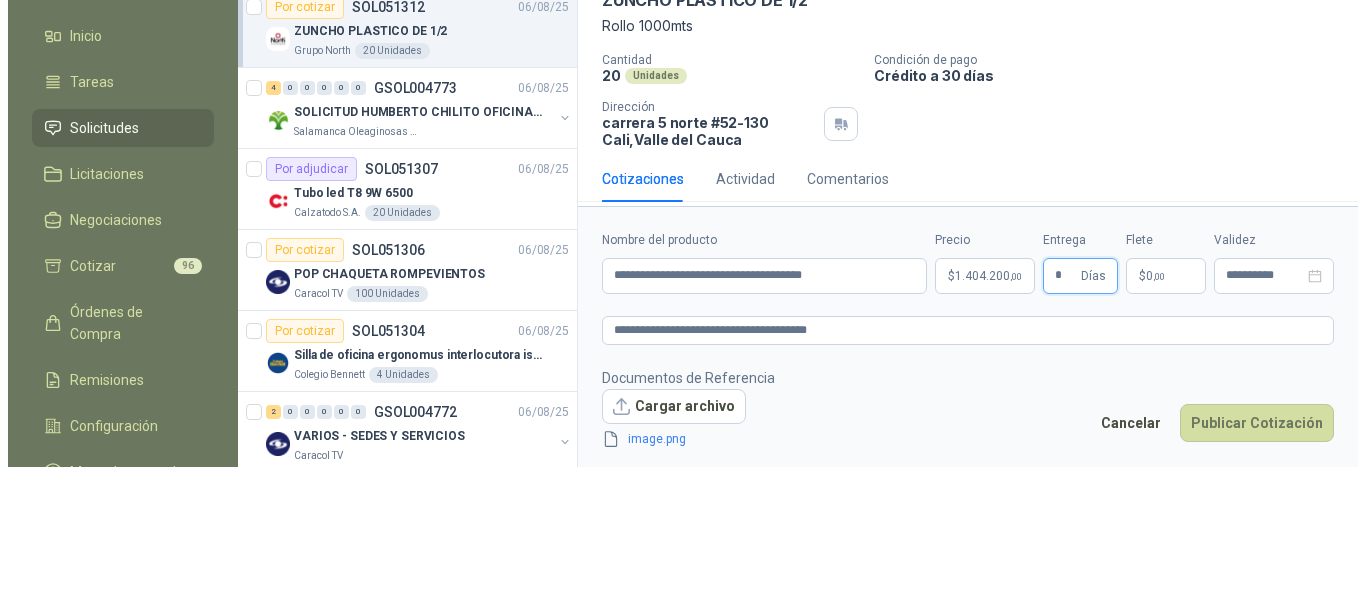scroll, scrollTop: 0, scrollLeft: 0, axis: both 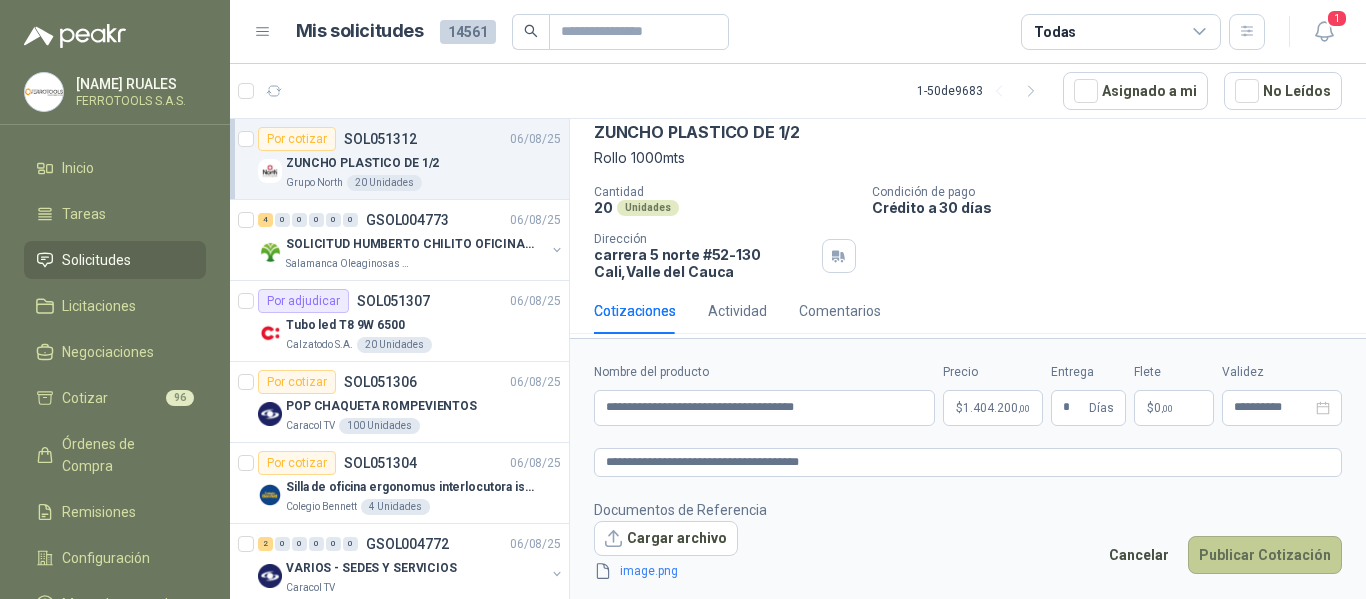 click on "Publicar Cotización" at bounding box center [1265, 555] 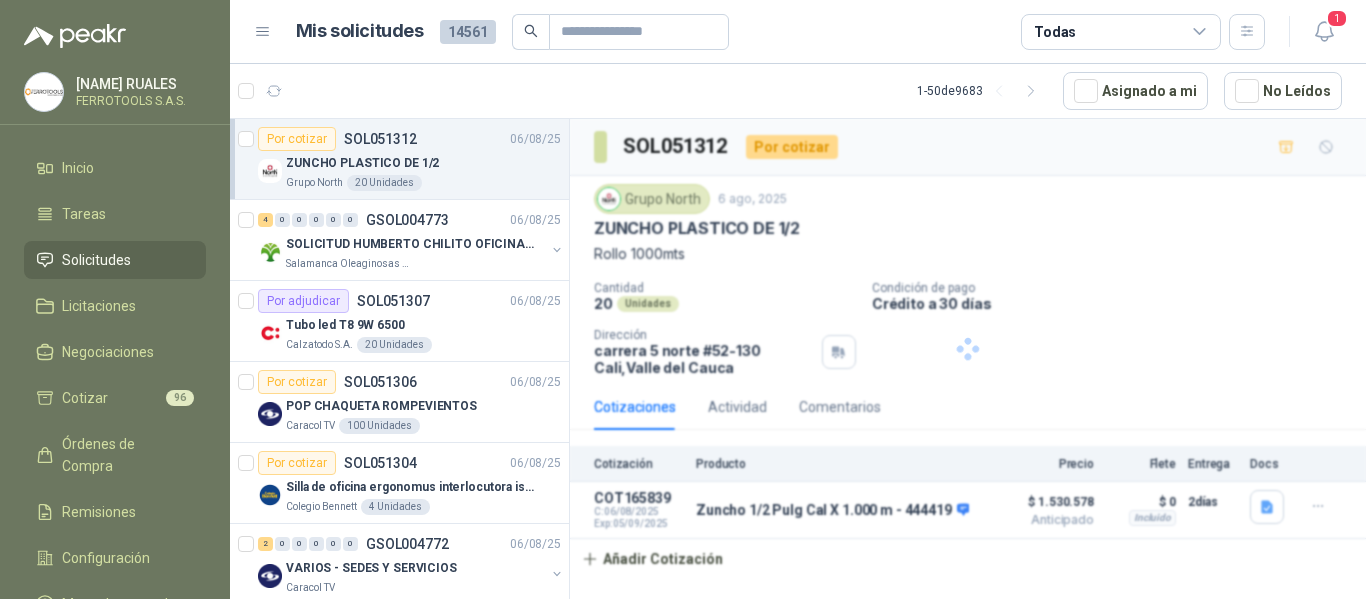 scroll, scrollTop: 0, scrollLeft: 0, axis: both 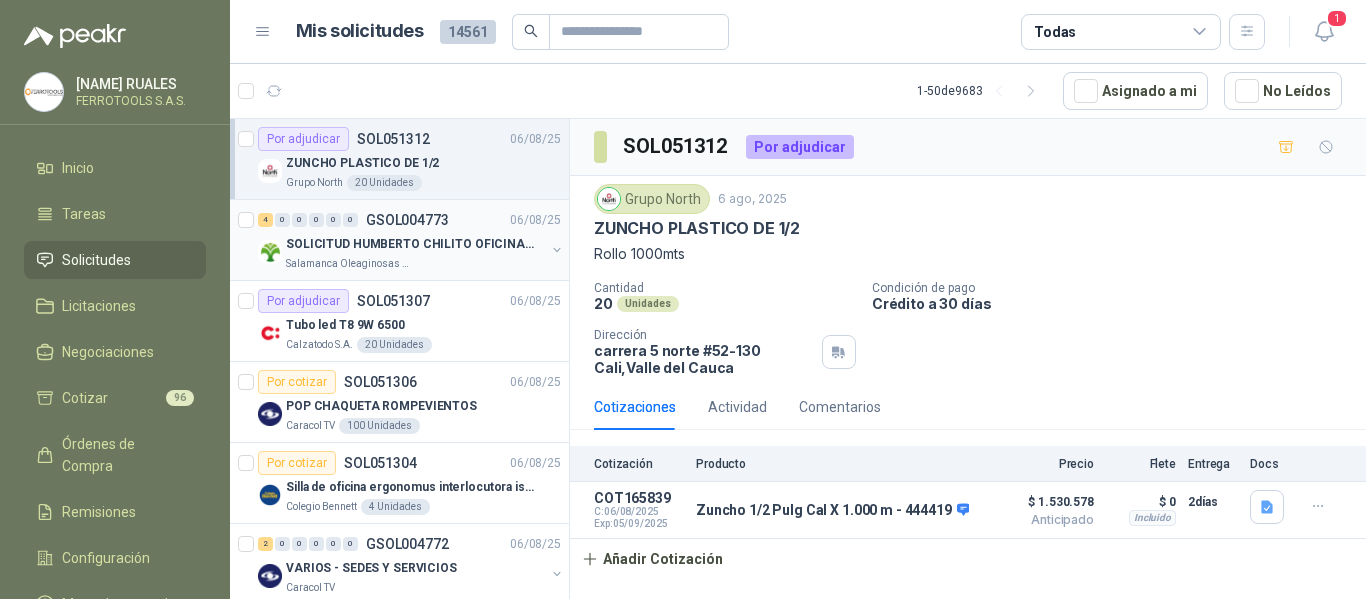 click on "SOLICITUD HUMBERTO CHILITO OFICINA - CALI" at bounding box center (410, 244) 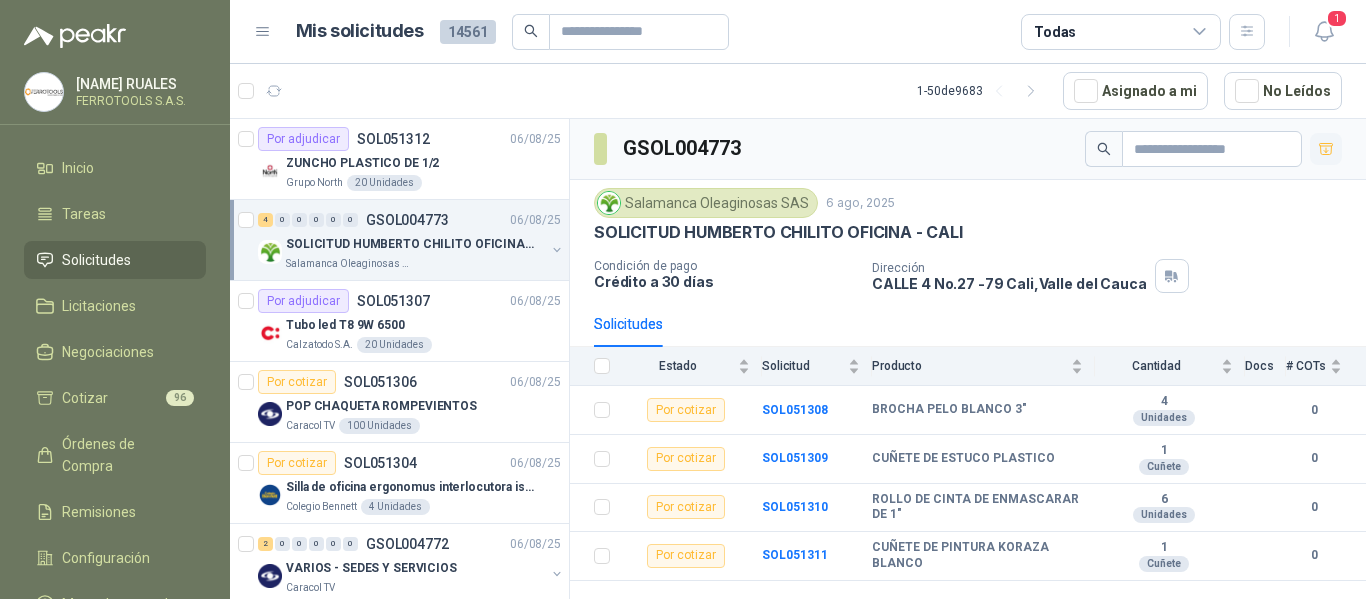click 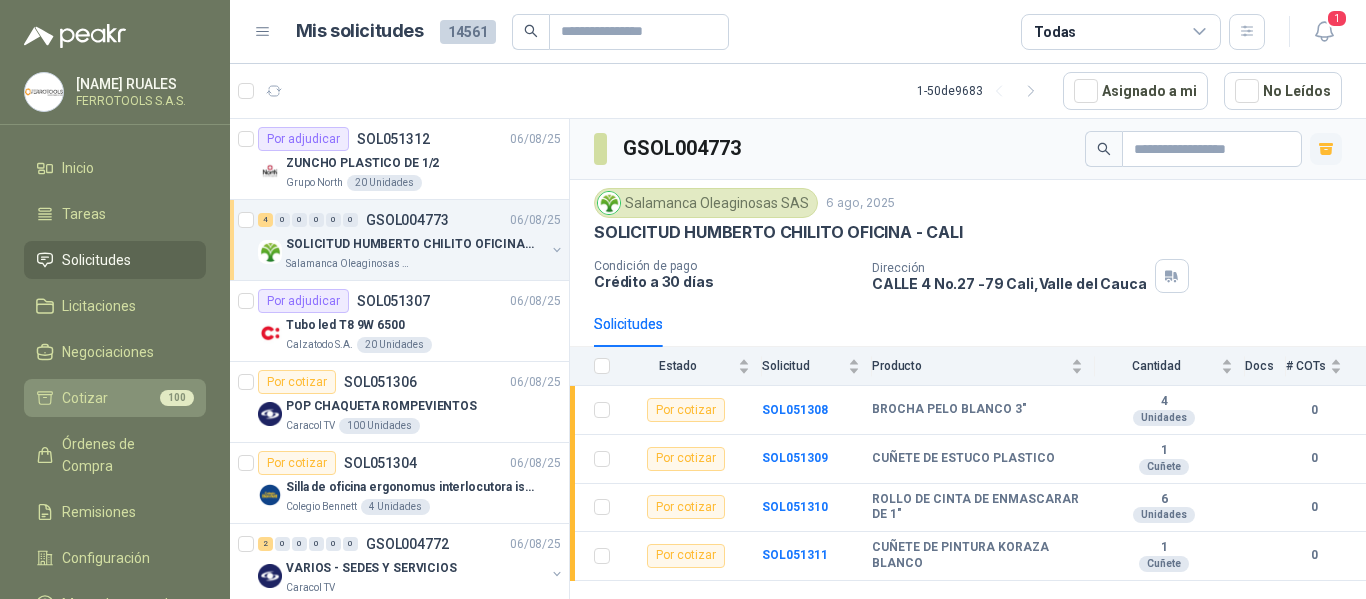 click on "Cotizar" at bounding box center (85, 398) 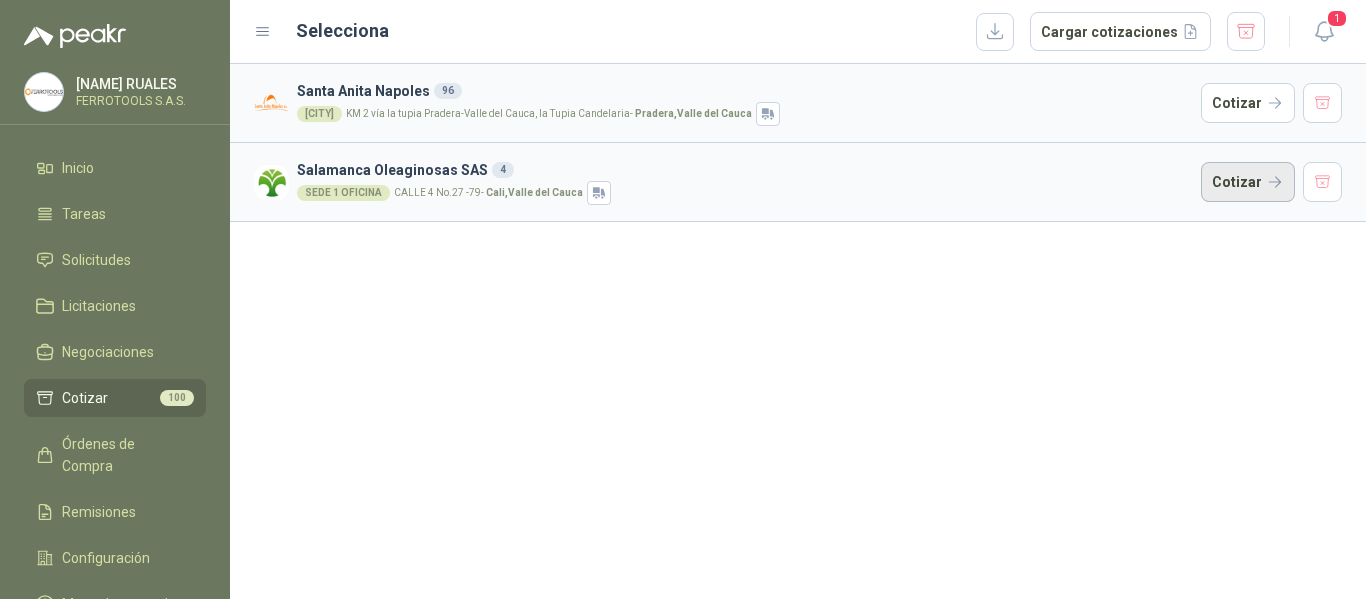 click on "Cotizar" at bounding box center (1248, 182) 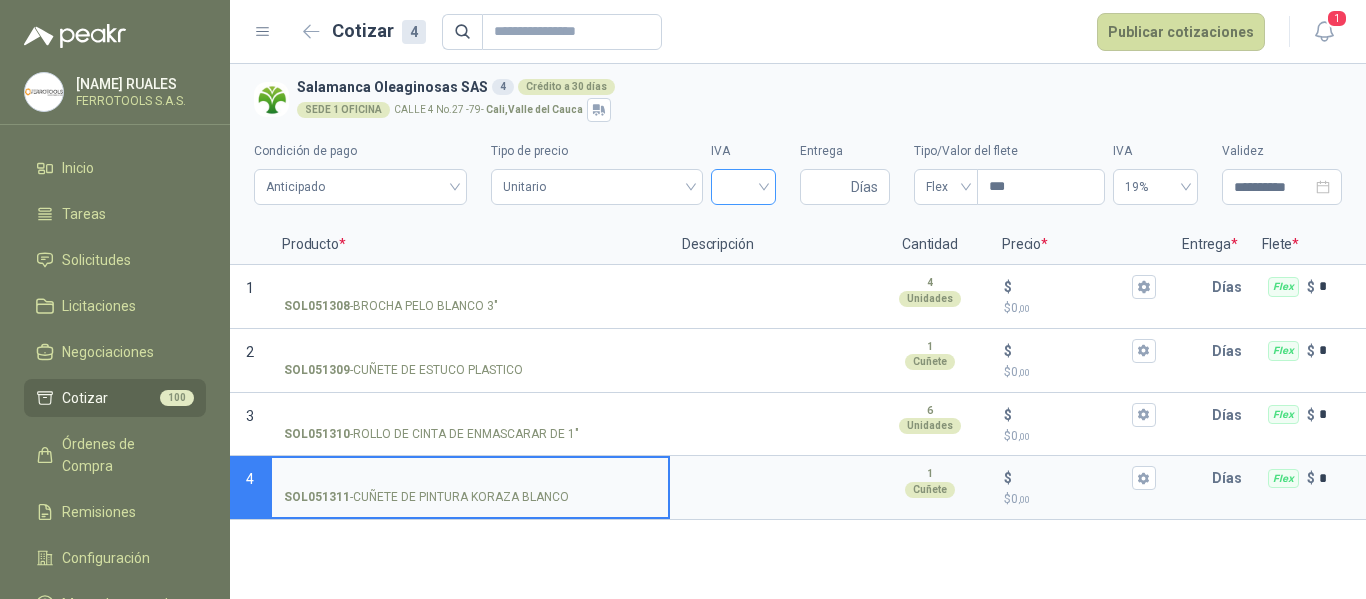click at bounding box center (743, 185) 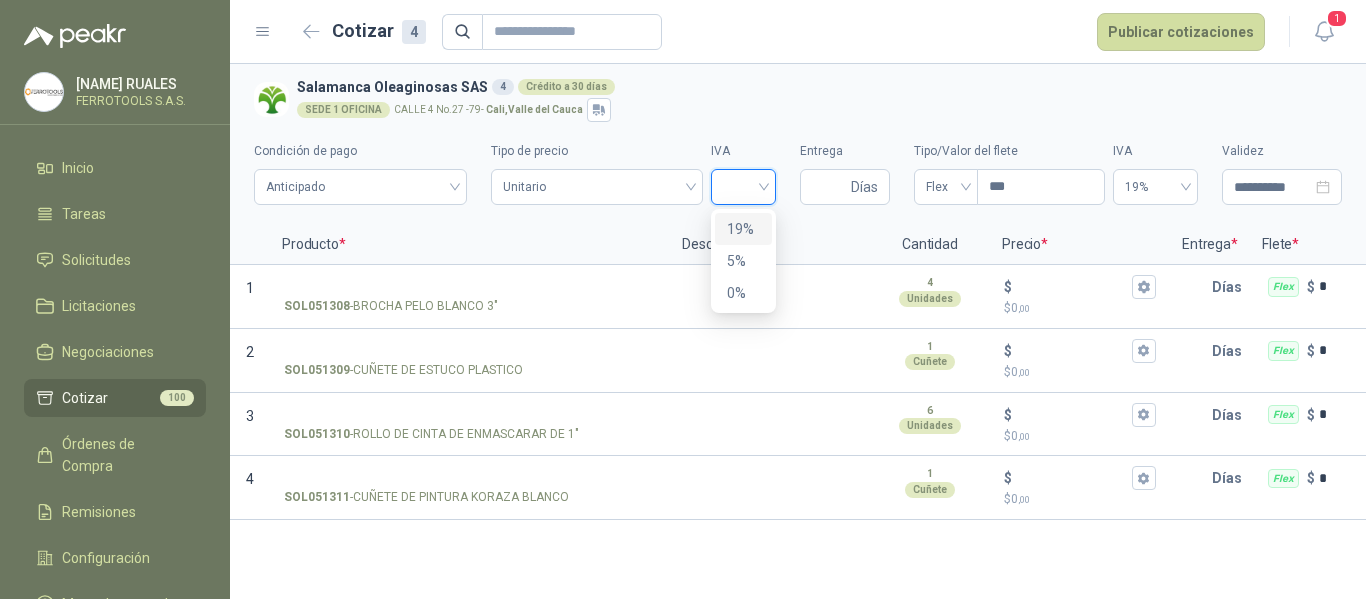 click on "19%" at bounding box center (743, 229) 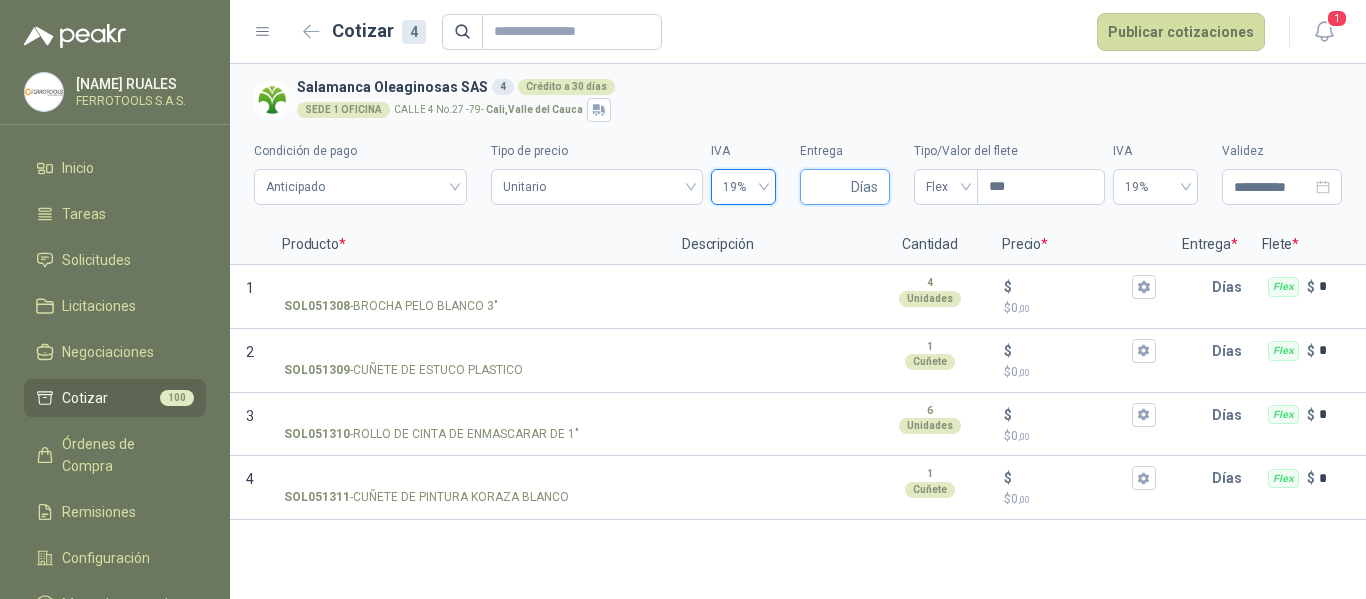 click on "Entrega" at bounding box center [829, 187] 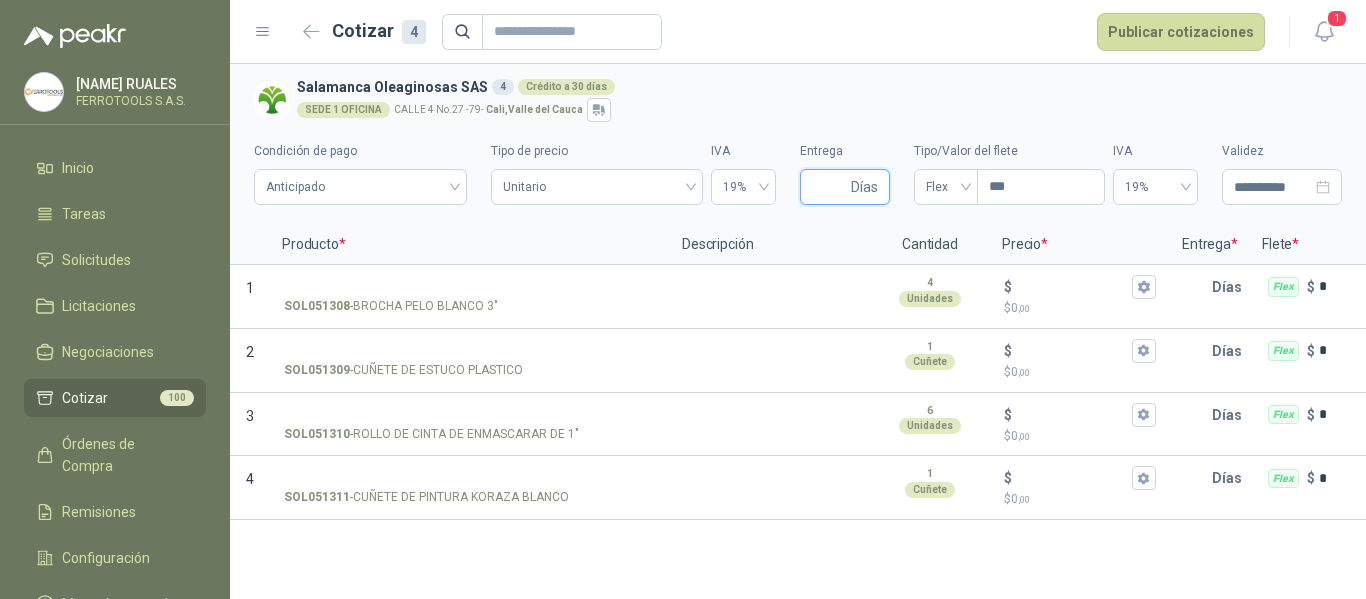 type on "*" 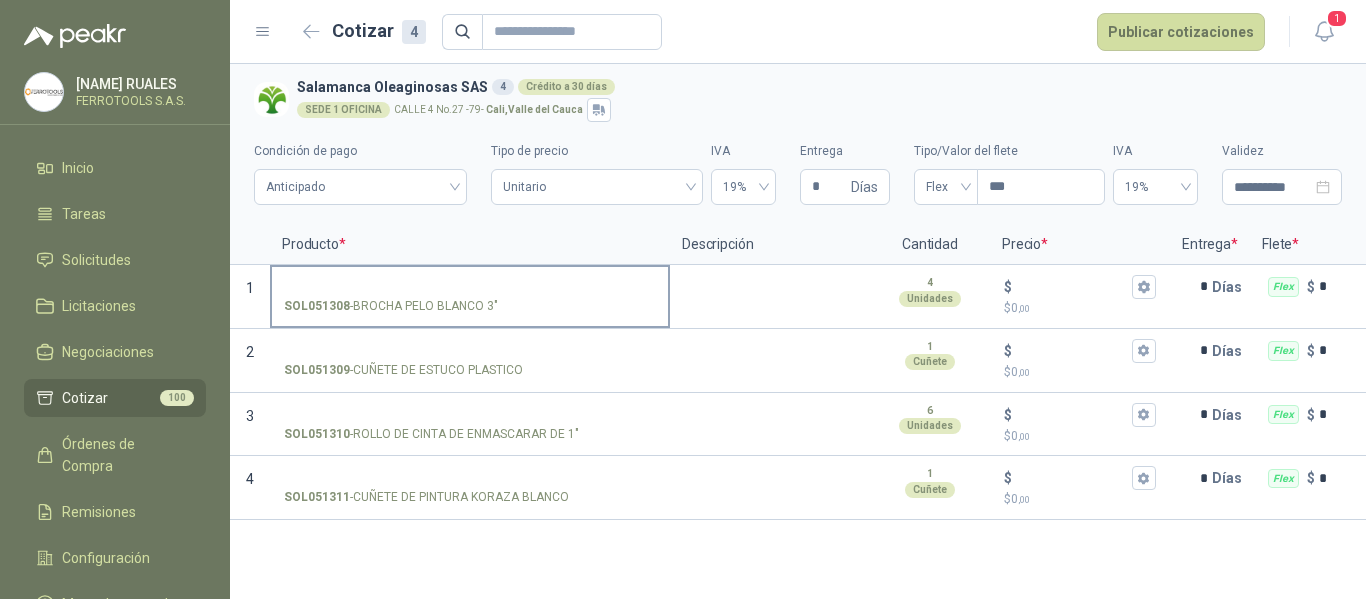 click on "SOL051308  -  BROCHA PELO BLANCO 3"" at bounding box center (470, 287) 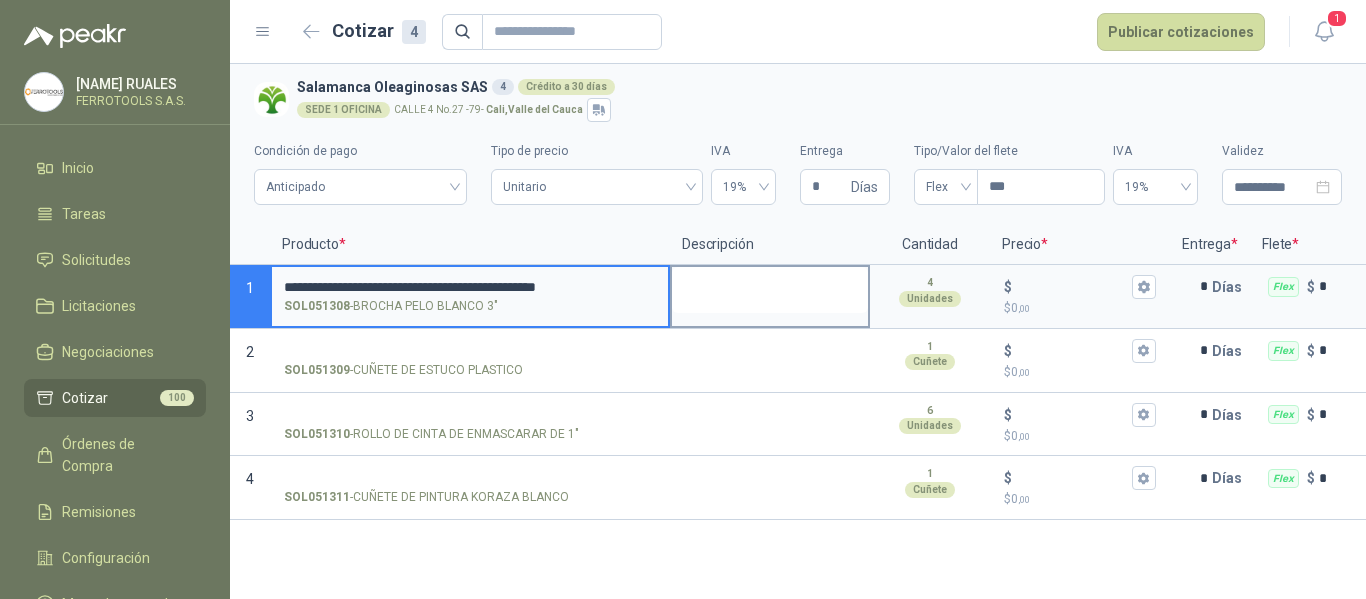click at bounding box center (770, 290) 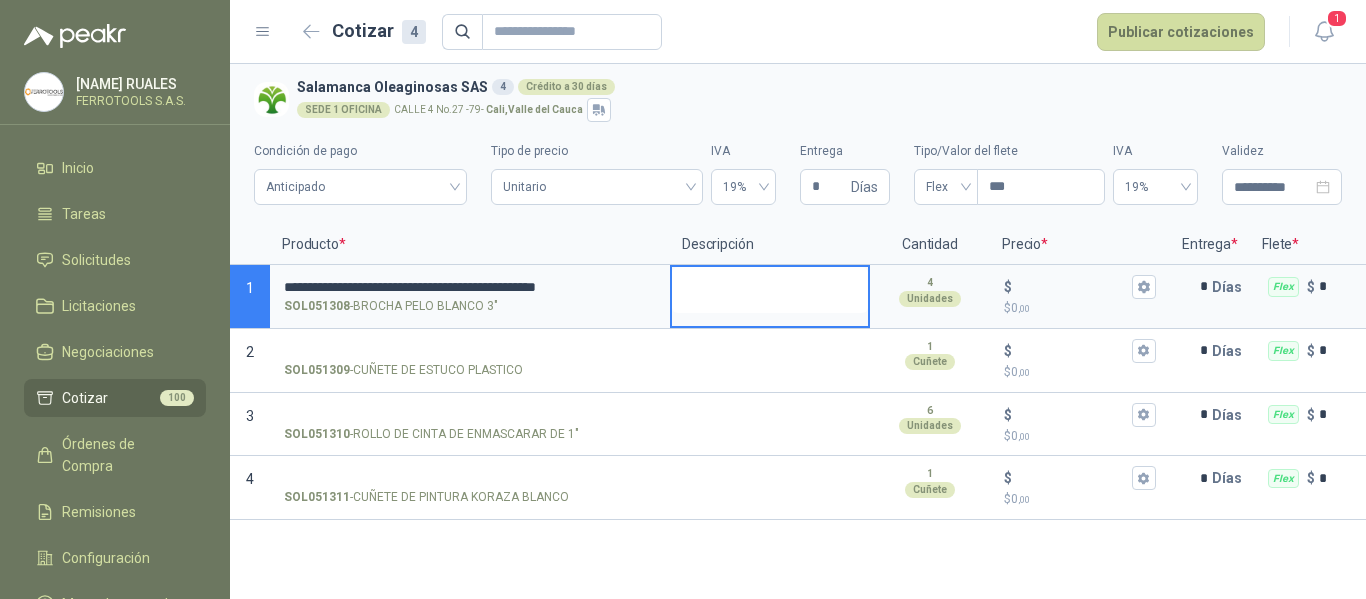 type 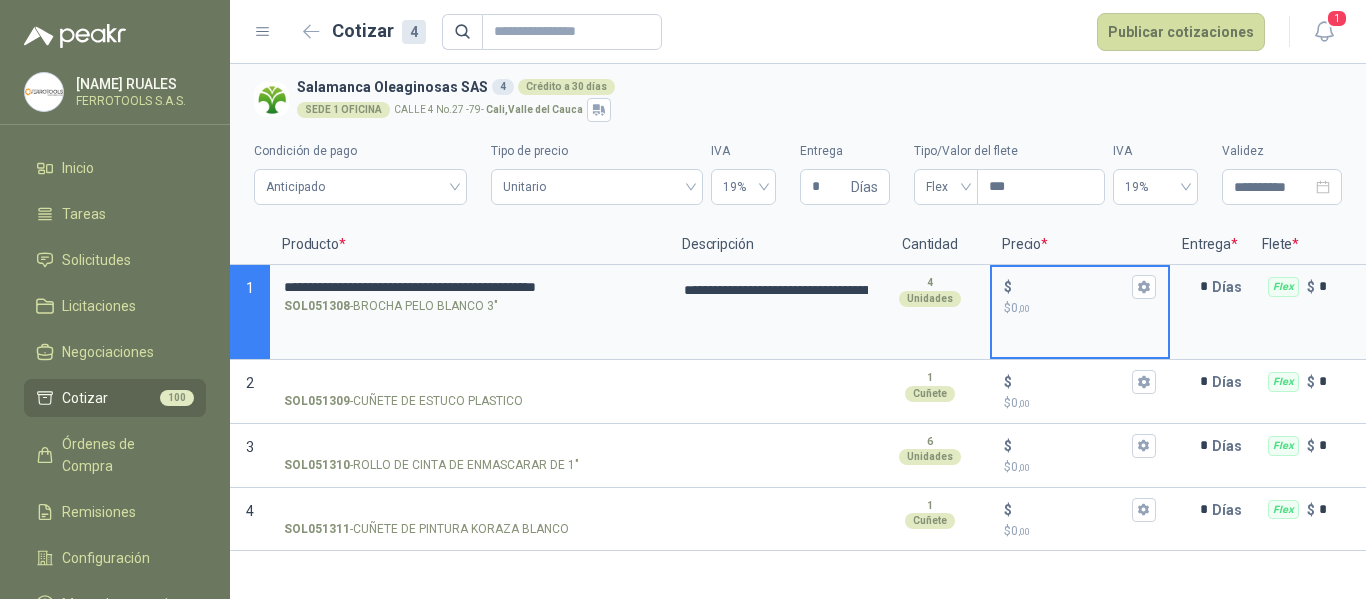 click on "$ $  0 ,00" at bounding box center [1072, 286] 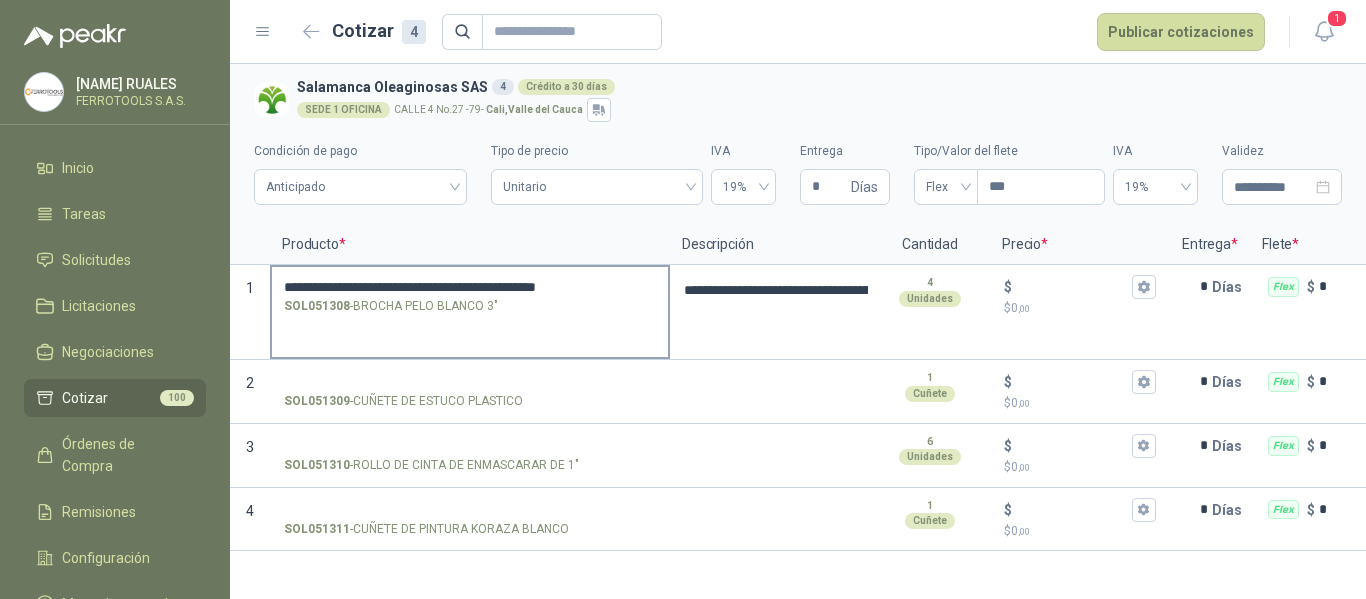 type on "**********" 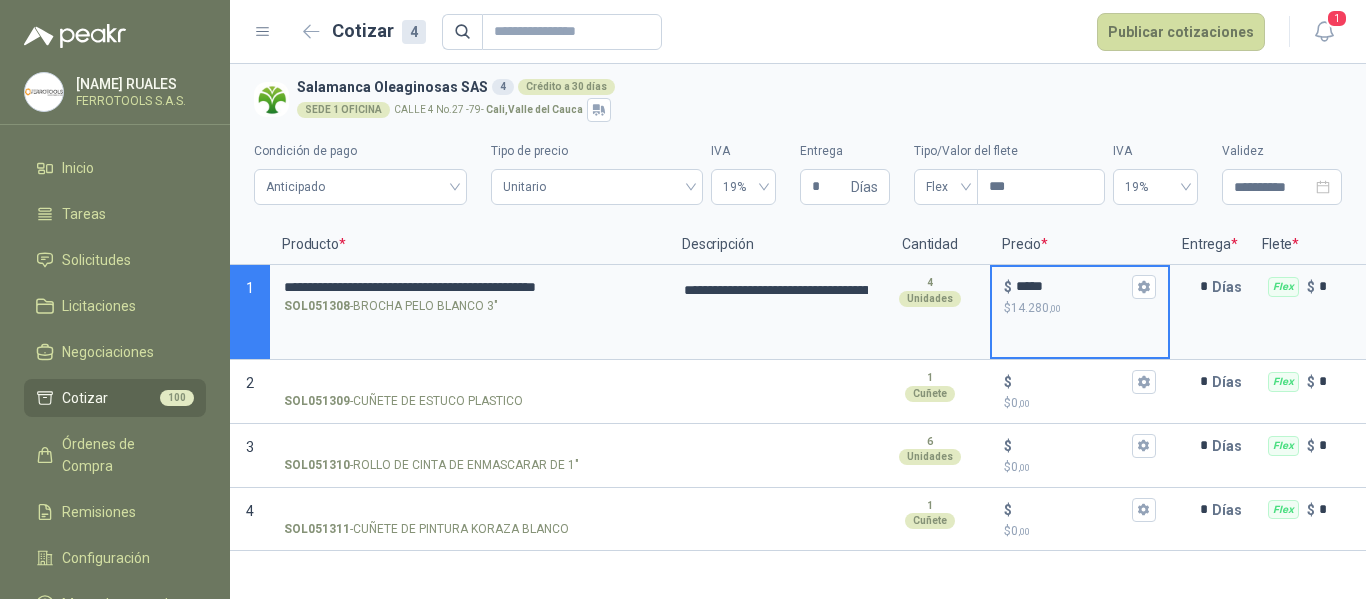 type on "*****" 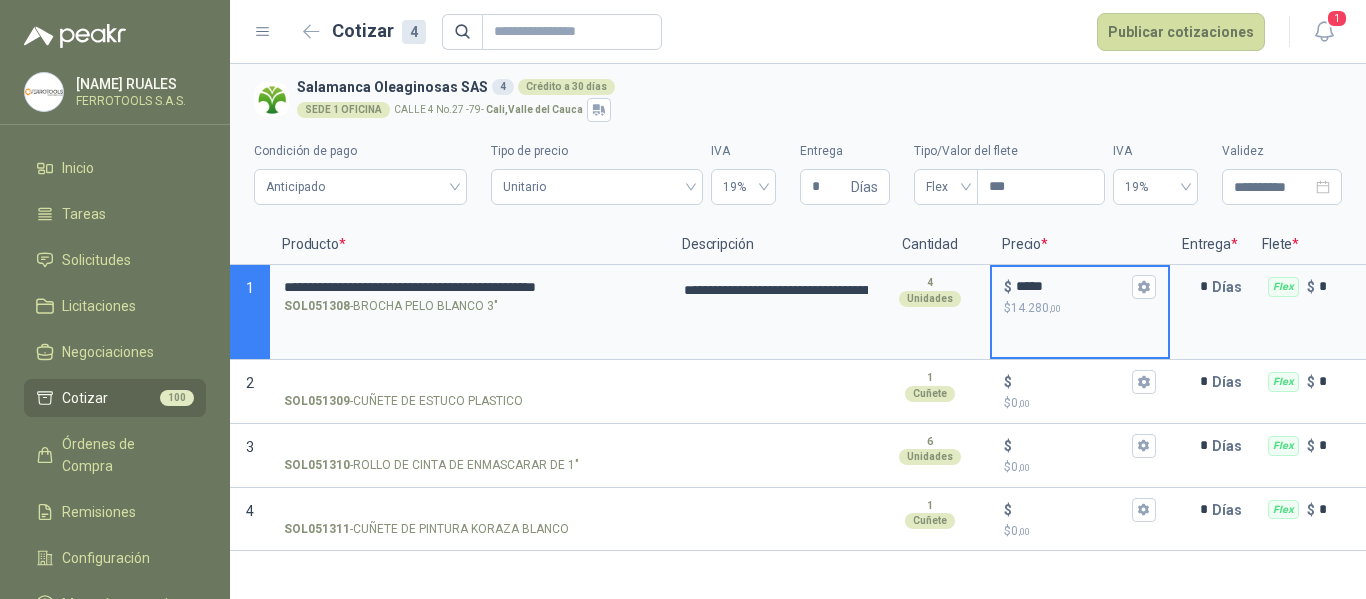 type on "**********" 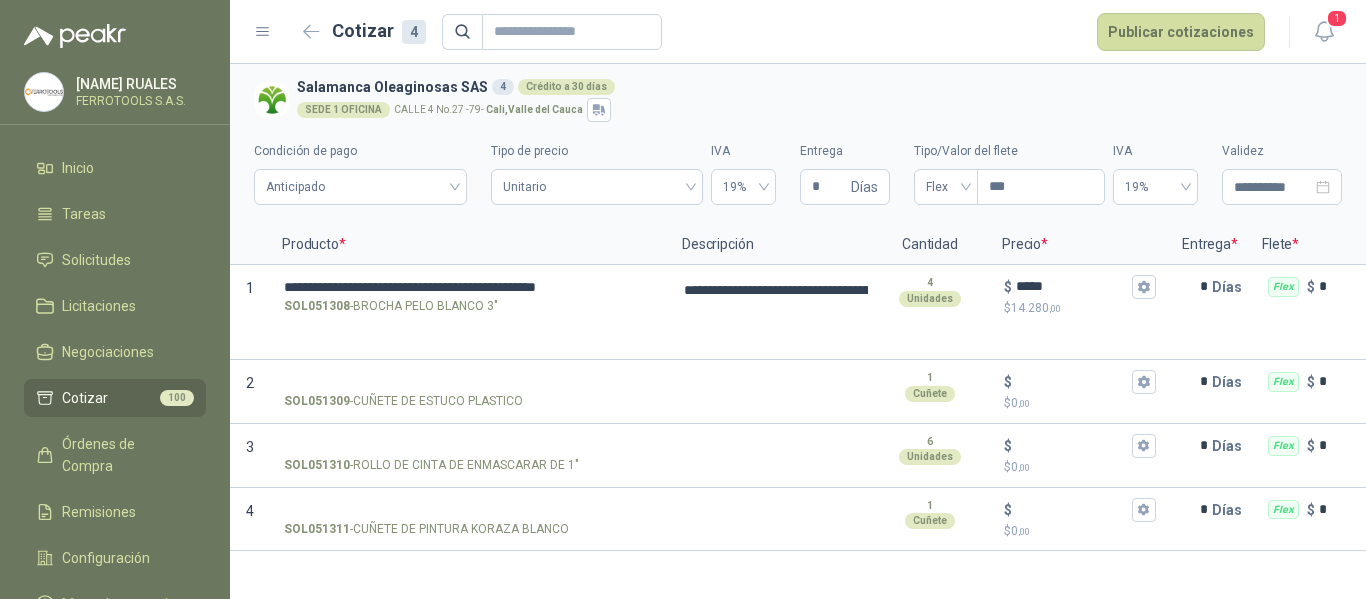 type 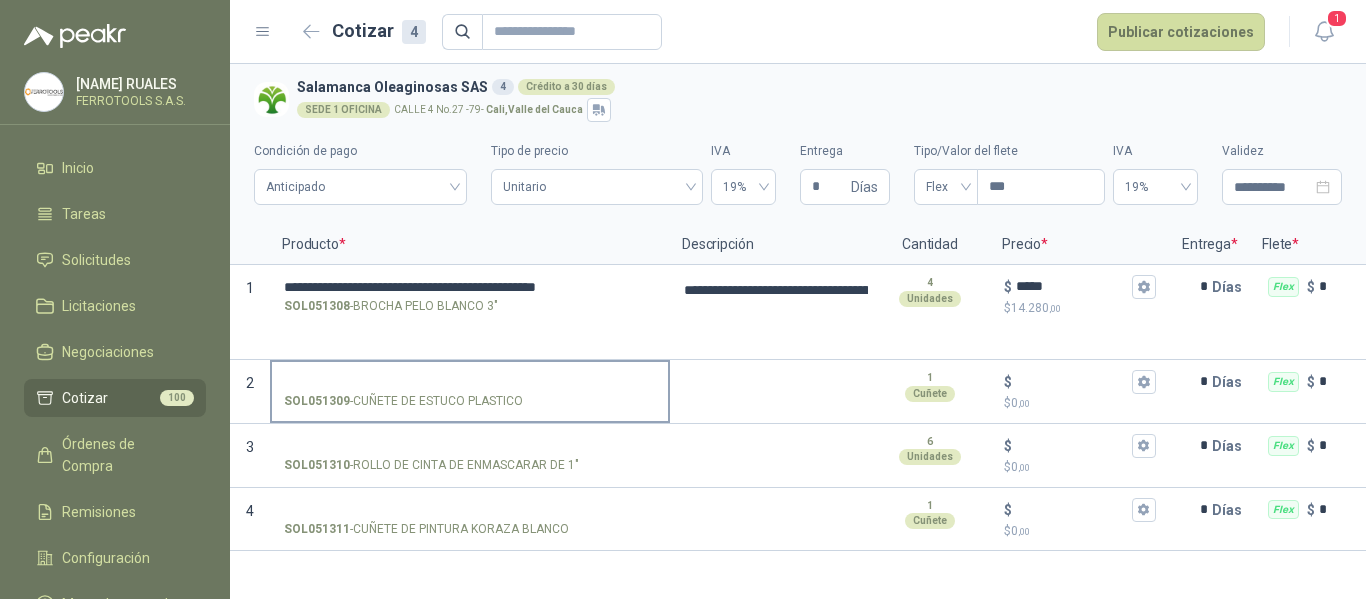 click on "SOL051309  -  CUÑETE DE ESTUCO PLASTICO" at bounding box center (470, 382) 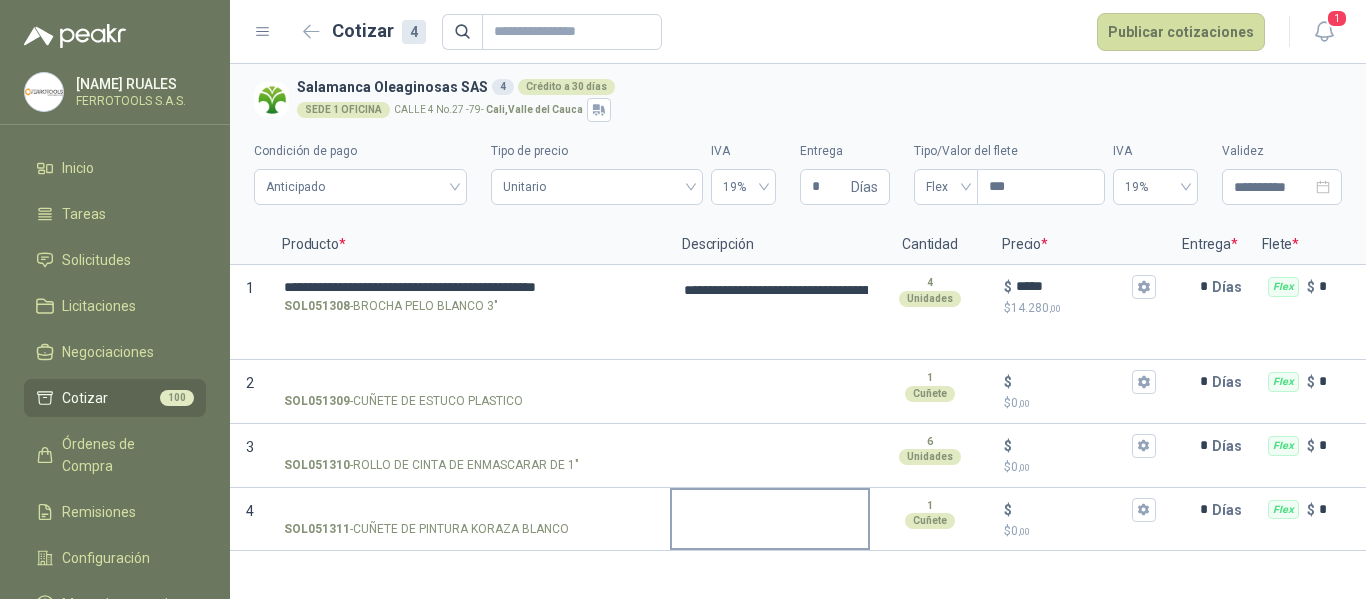 type on "**********" 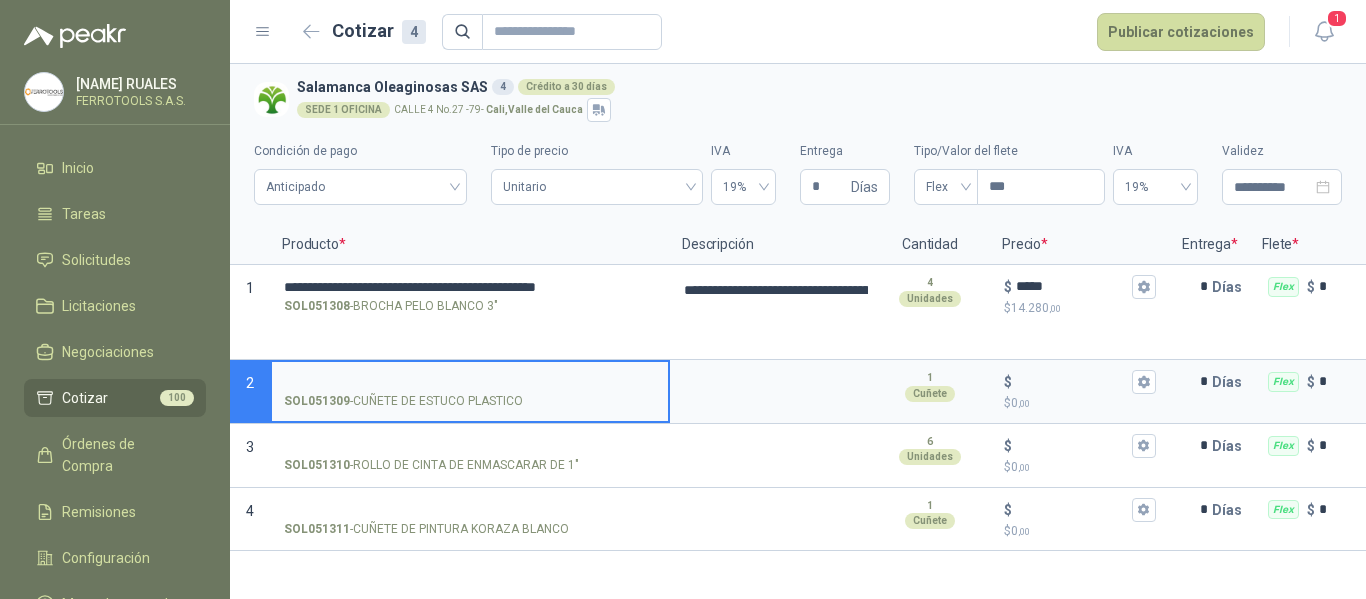 type 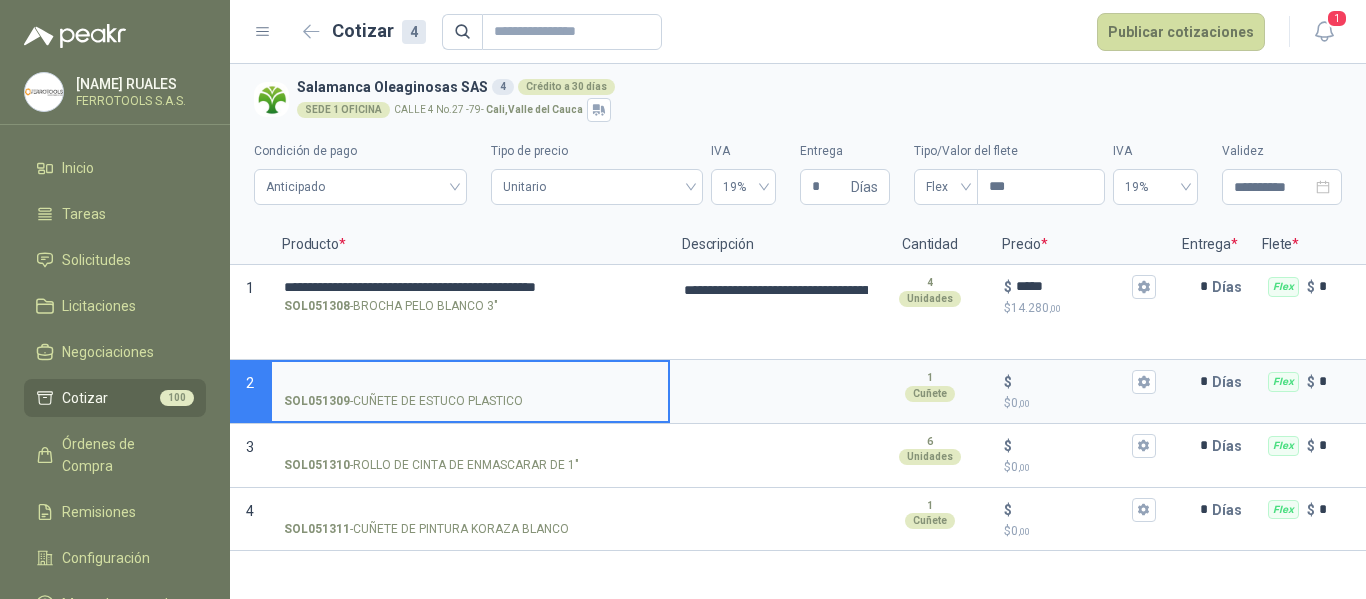 type on "**********" 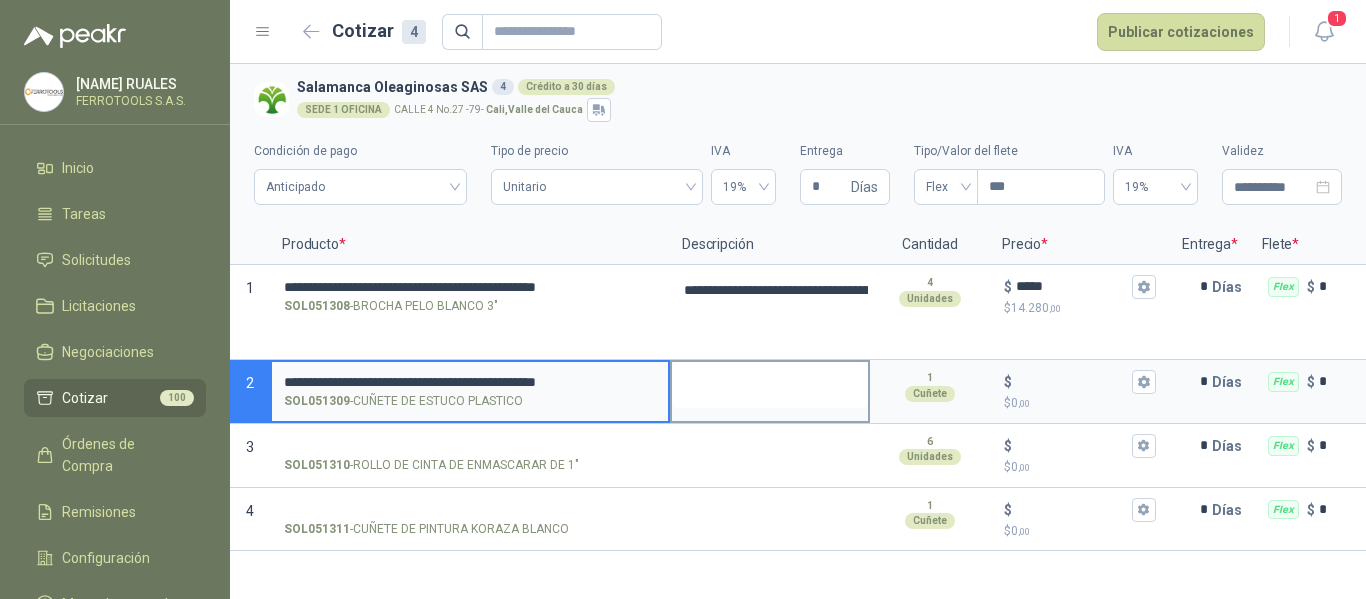 type on "**********" 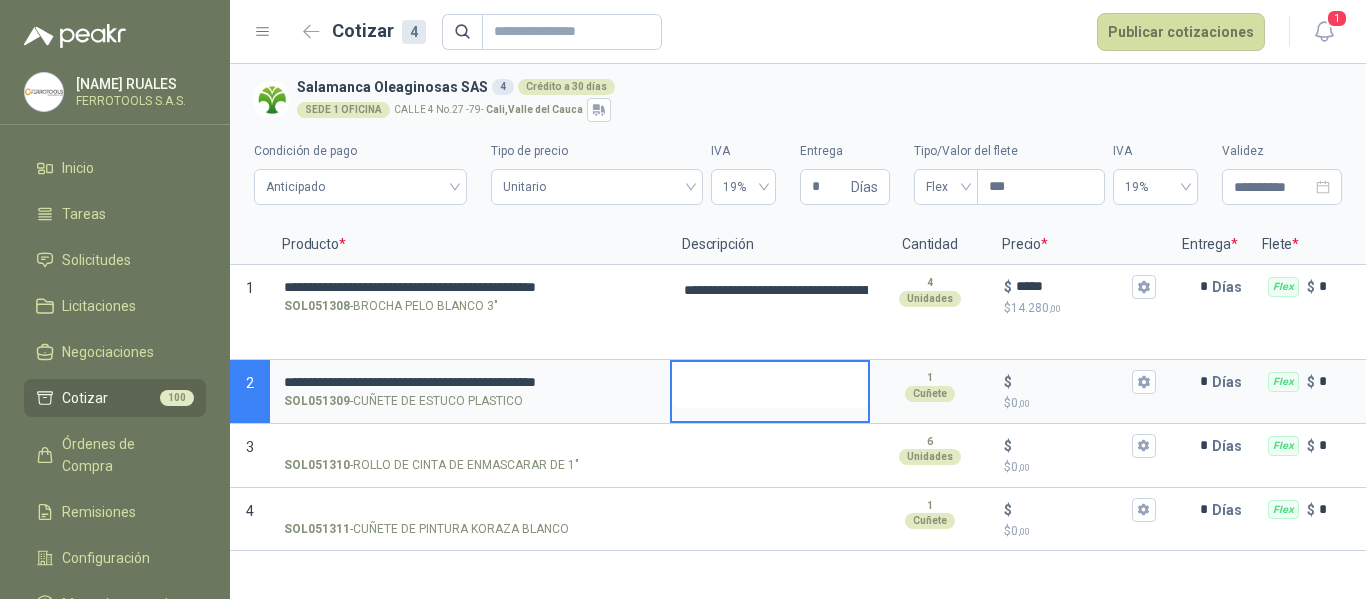 type 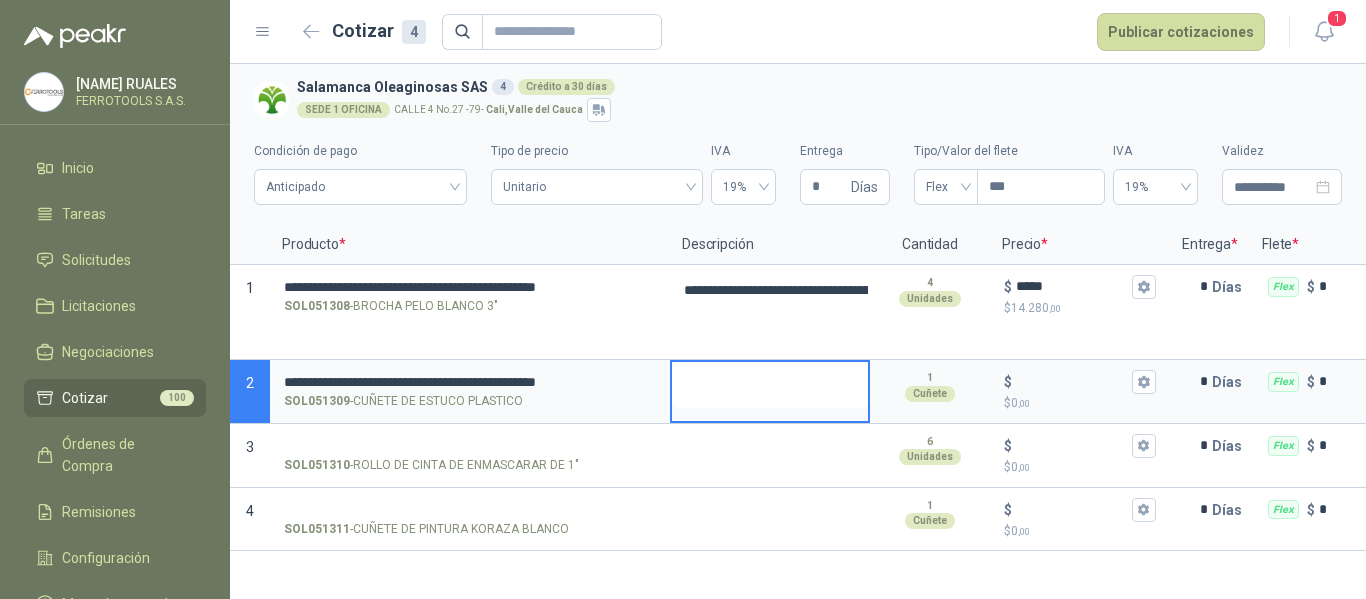 type on "**********" 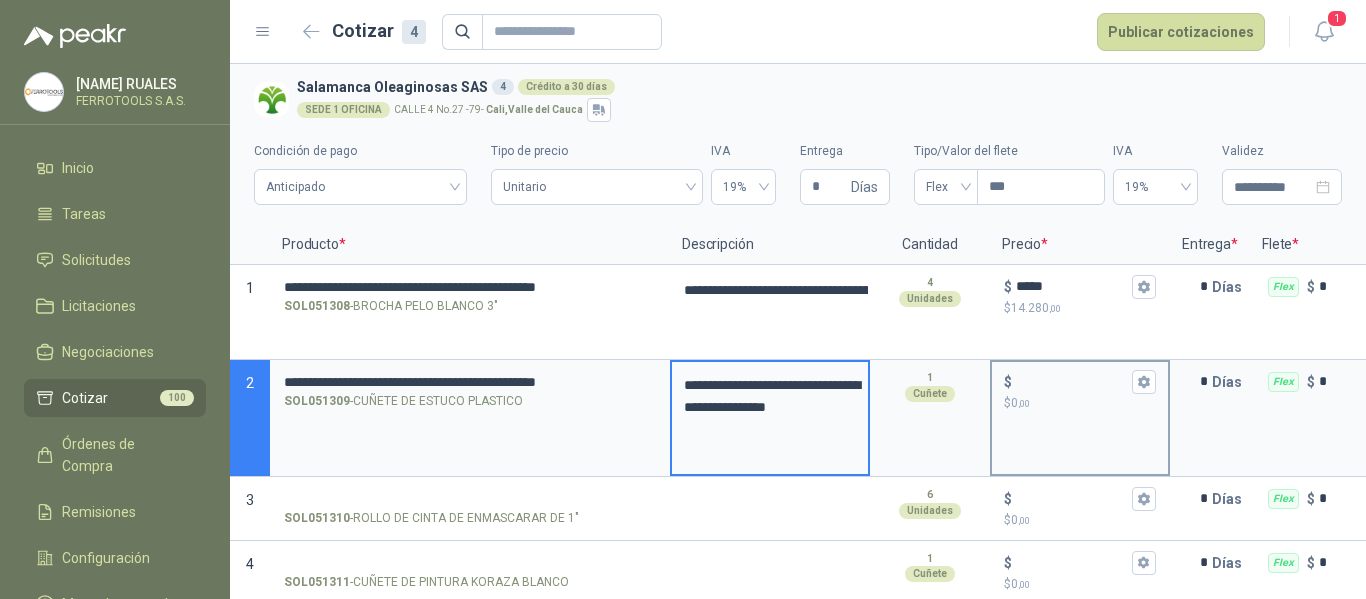 type on "**********" 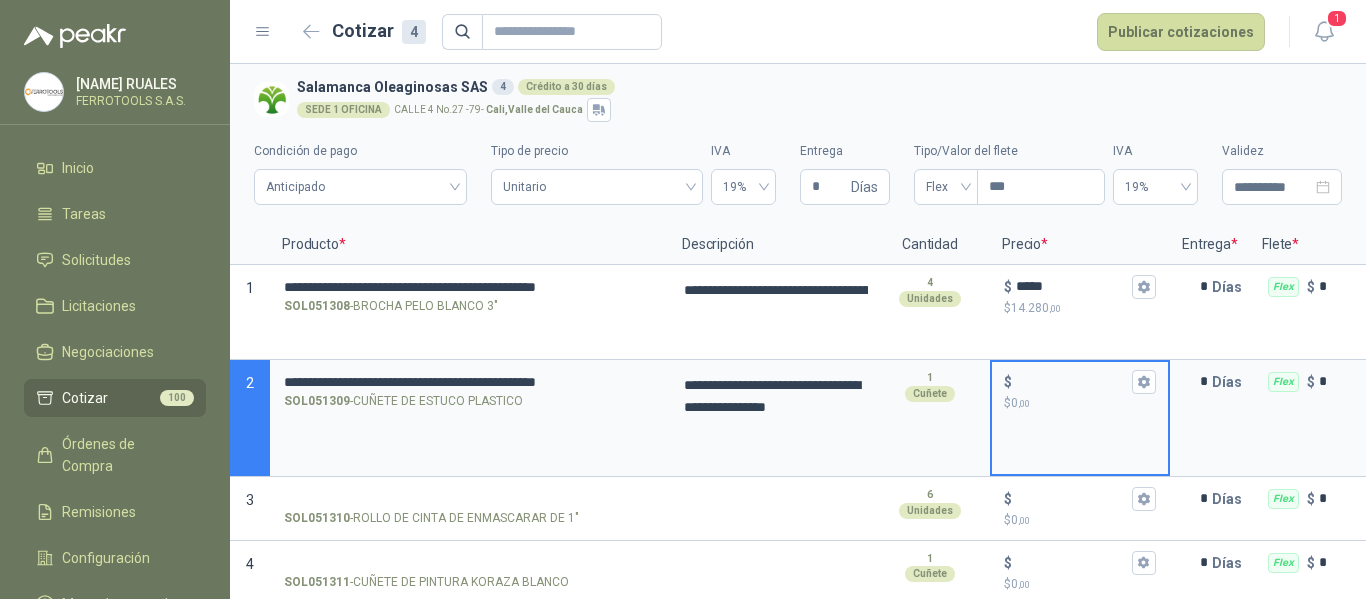type on "**********" 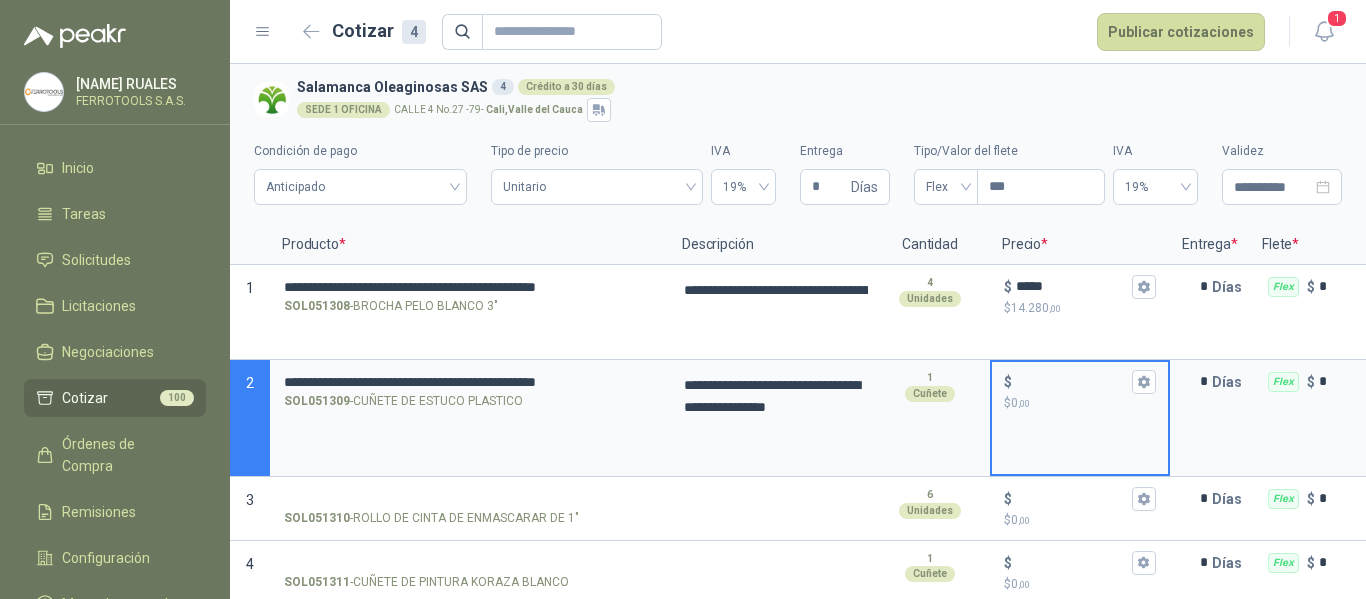 type on "**********" 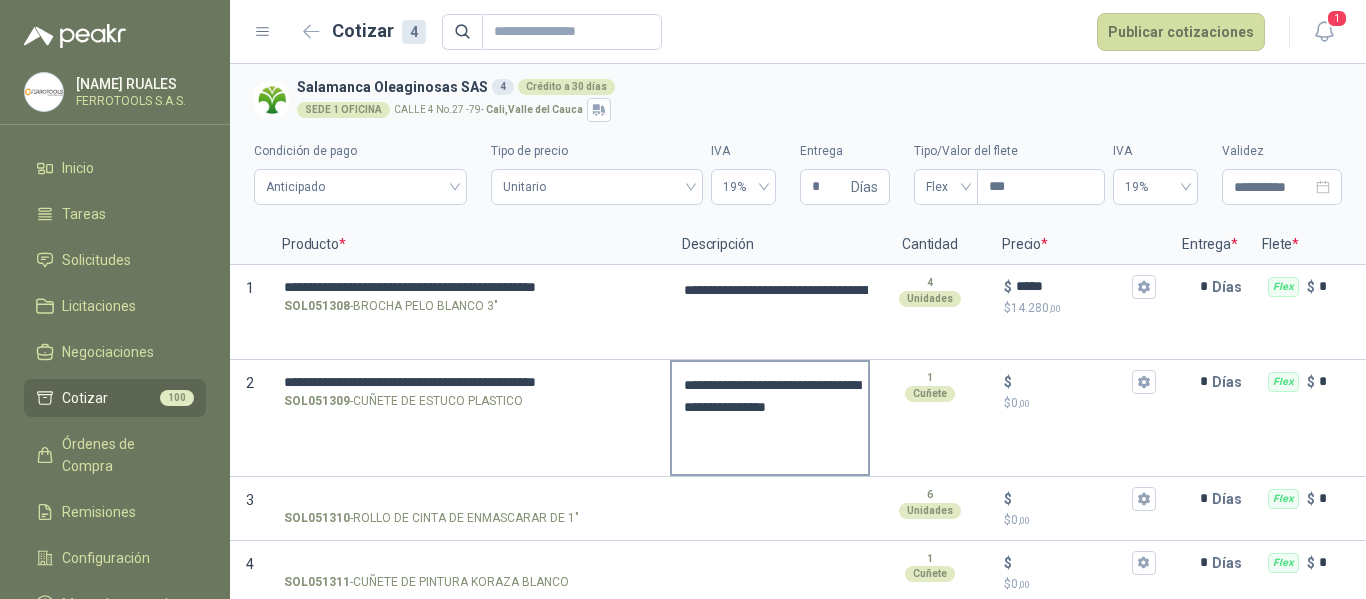type on "**********" 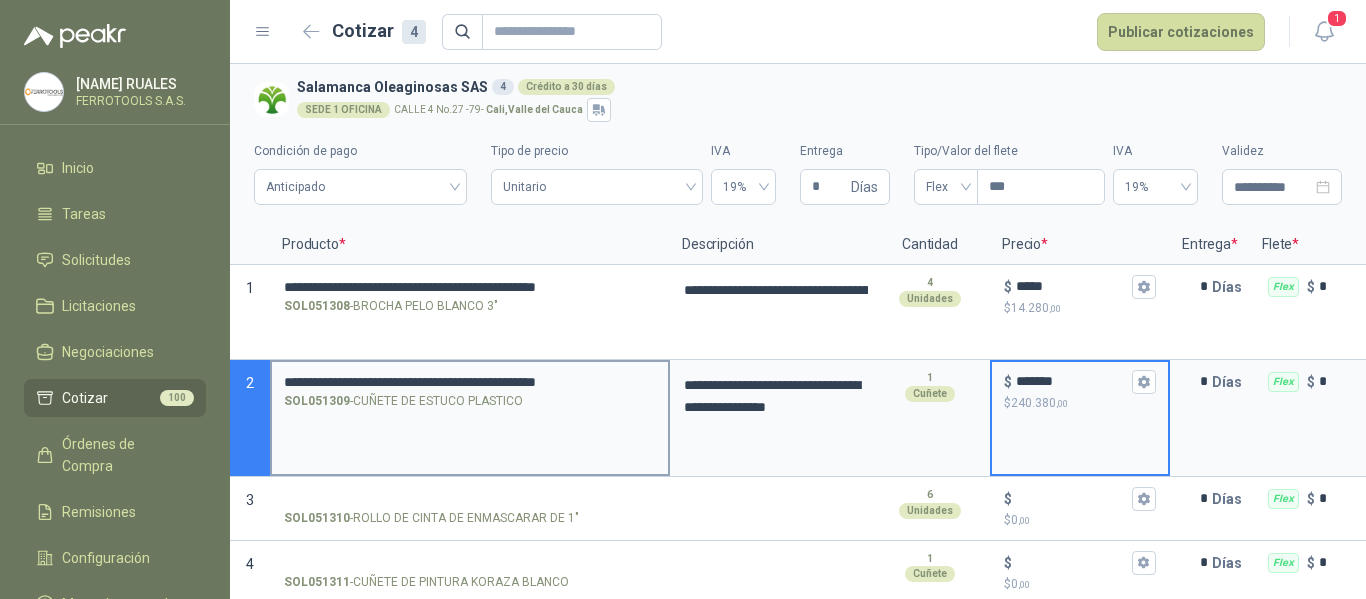 scroll, scrollTop: 22, scrollLeft: 0, axis: vertical 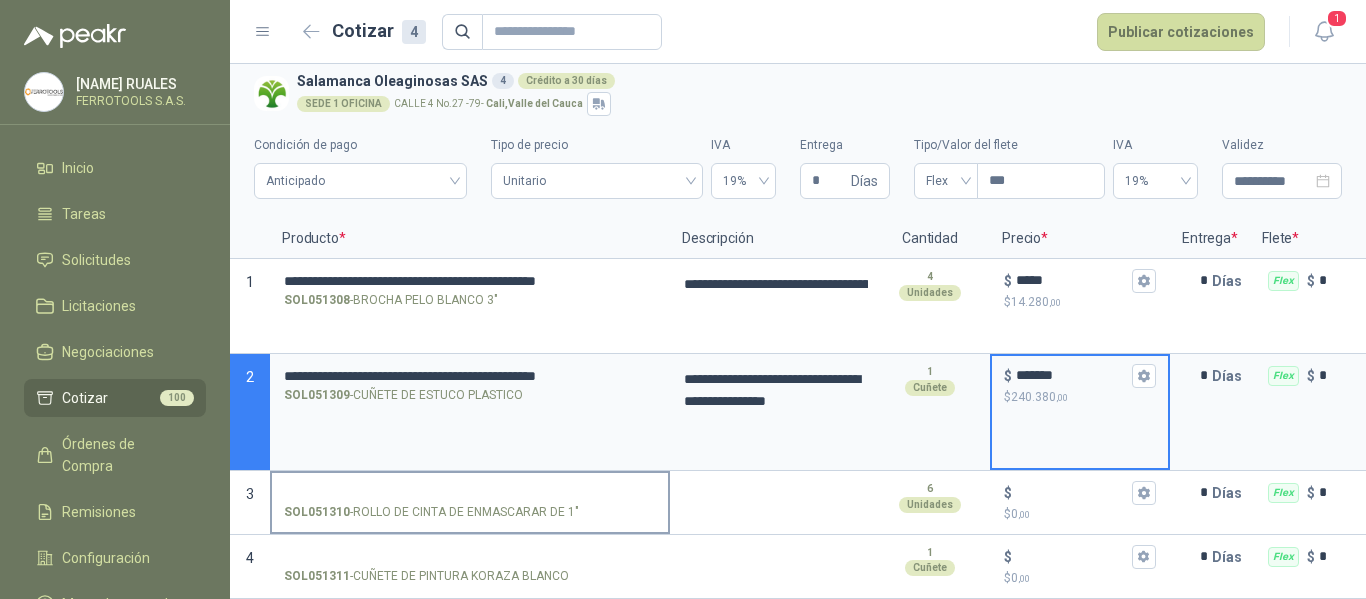 type on "*******" 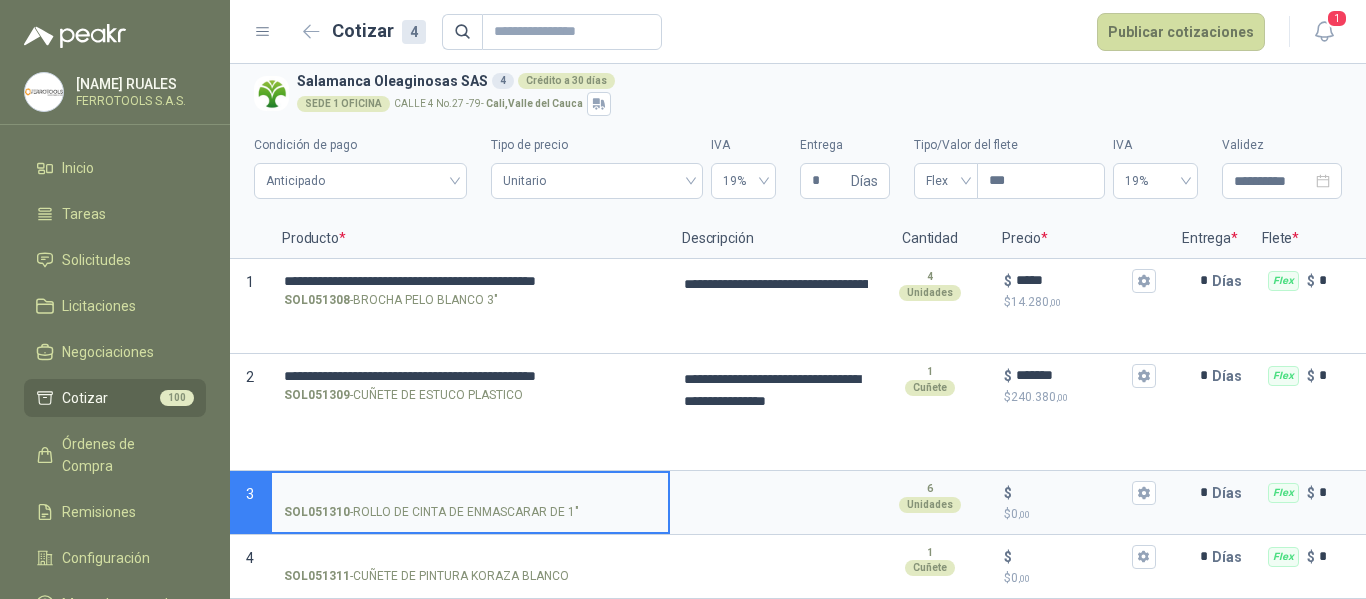 type on "**********" 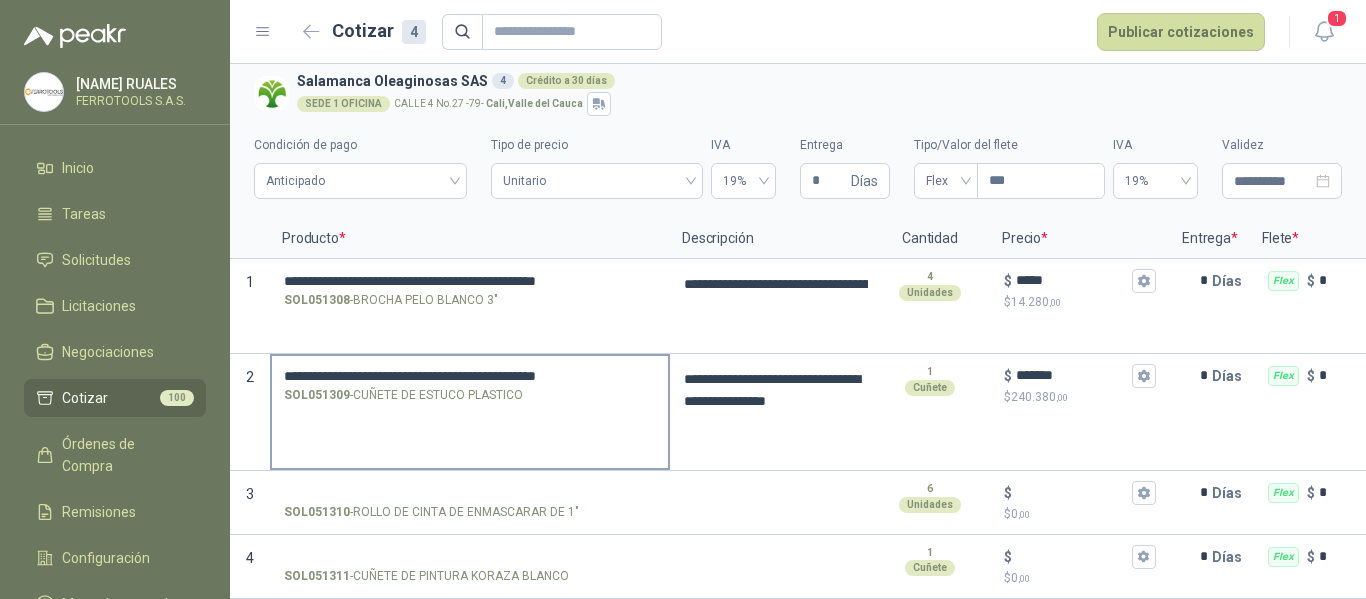 type on "**********" 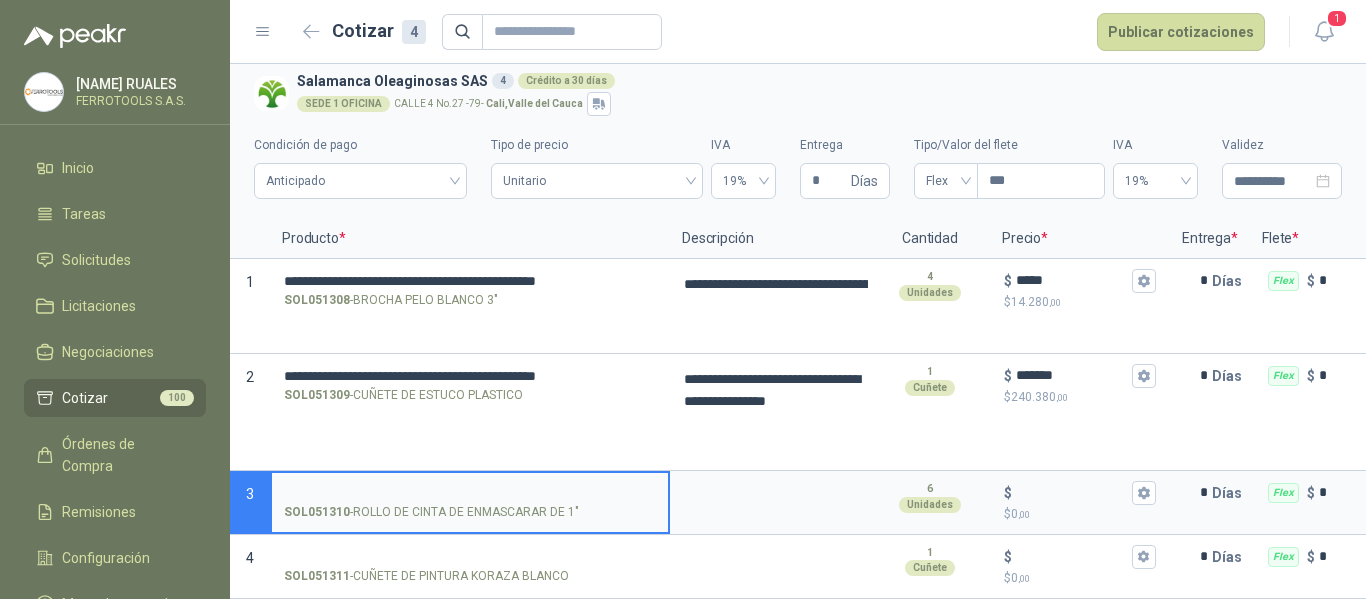 type on "**********" 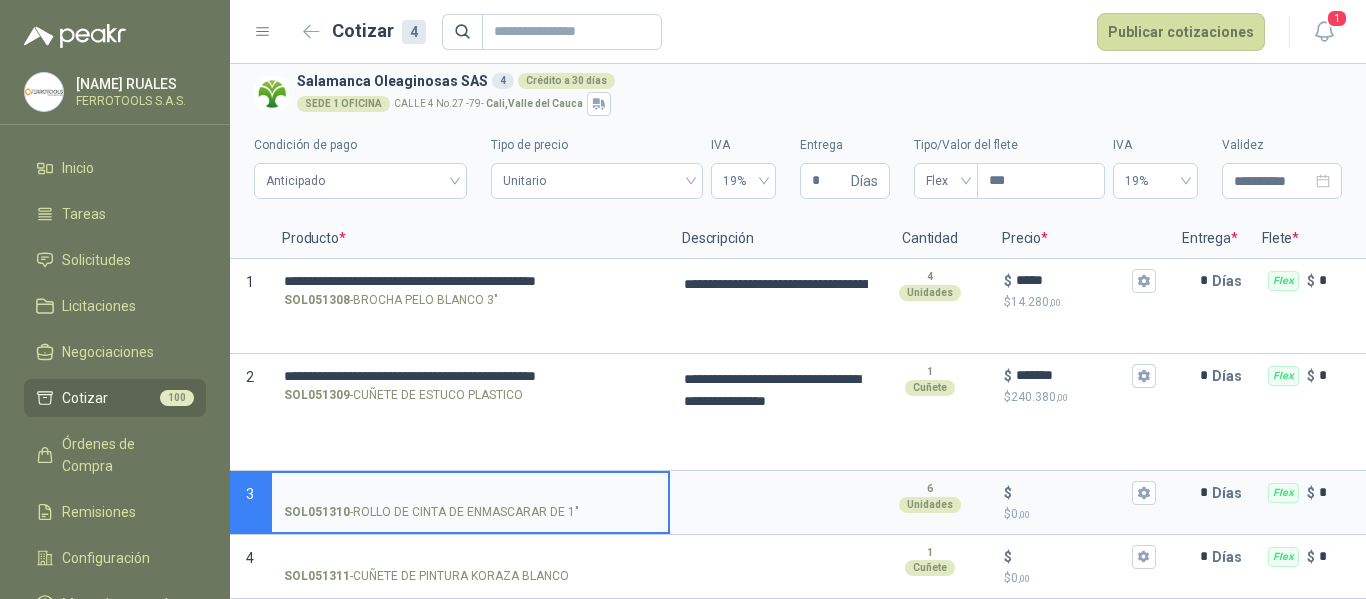 type on "**********" 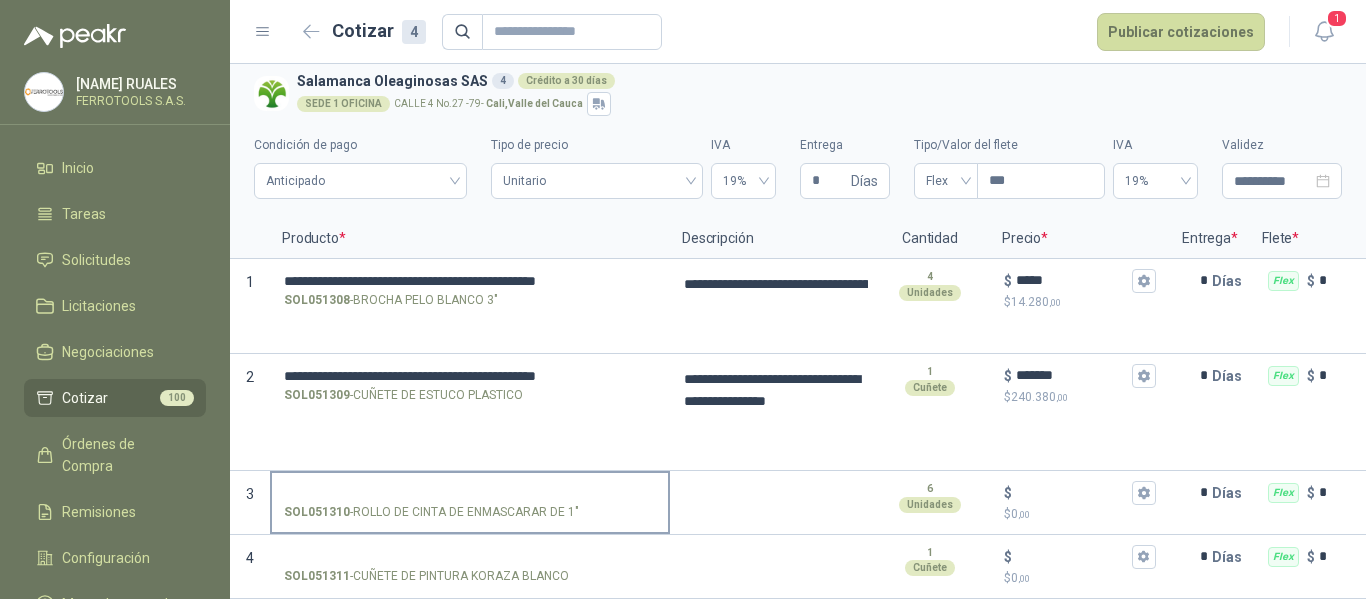 type on "**********" 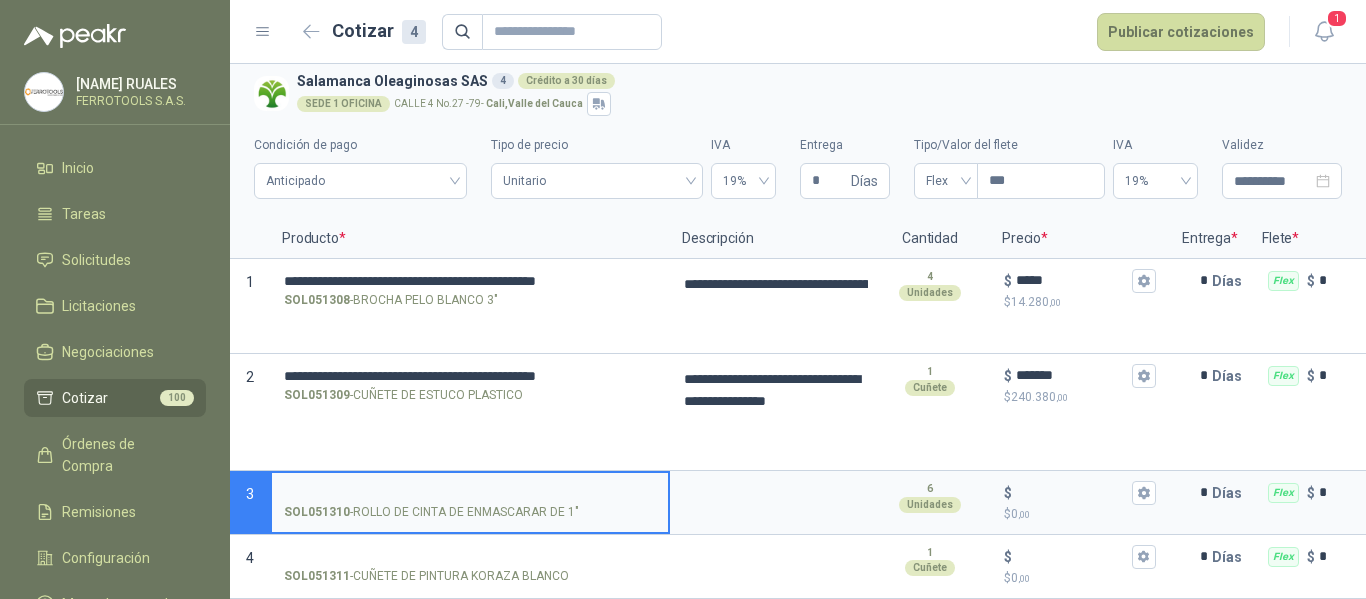 type 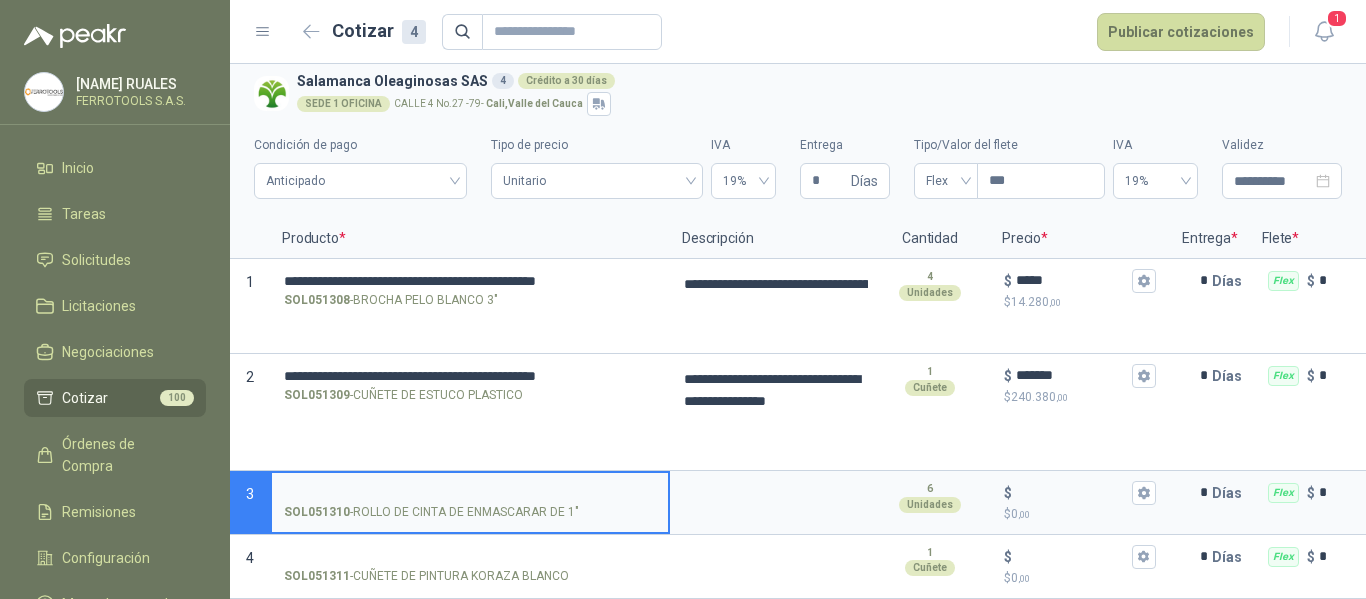type on "**********" 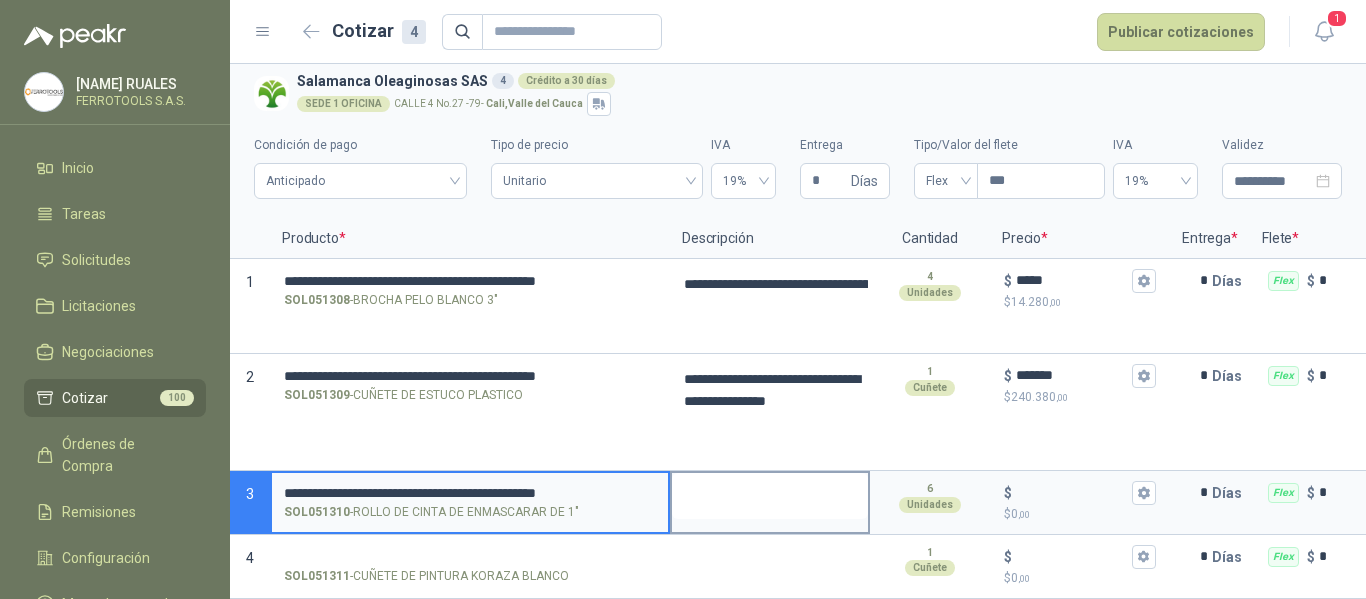 type on "**********" 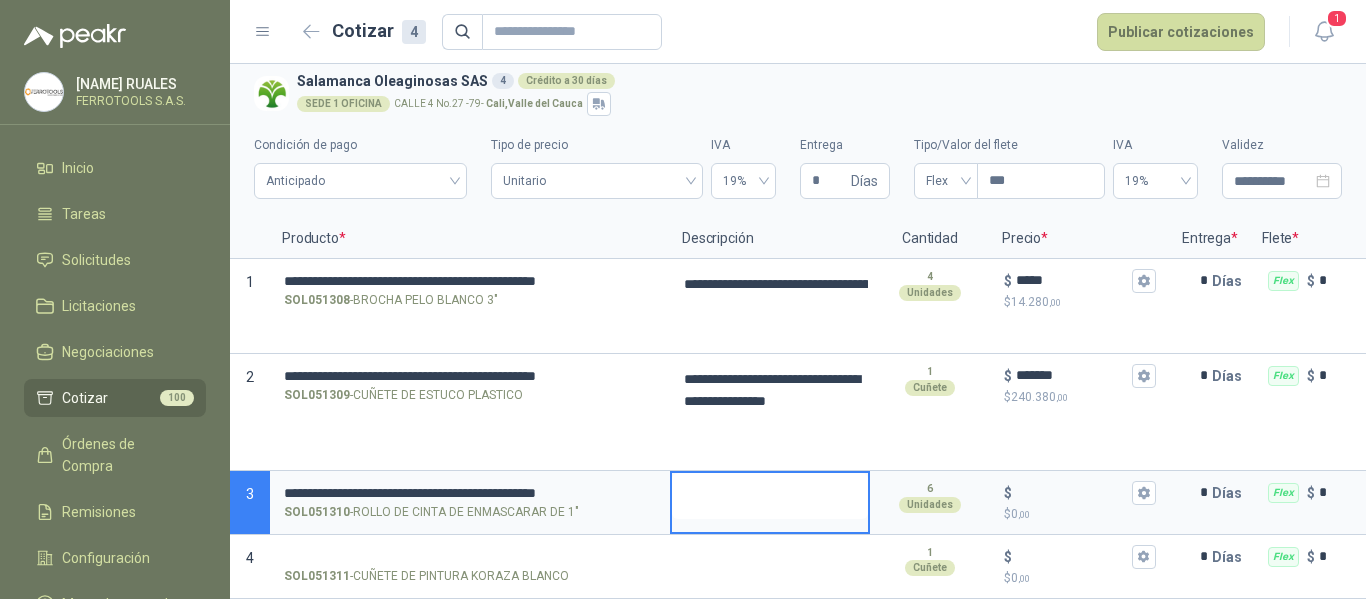 type 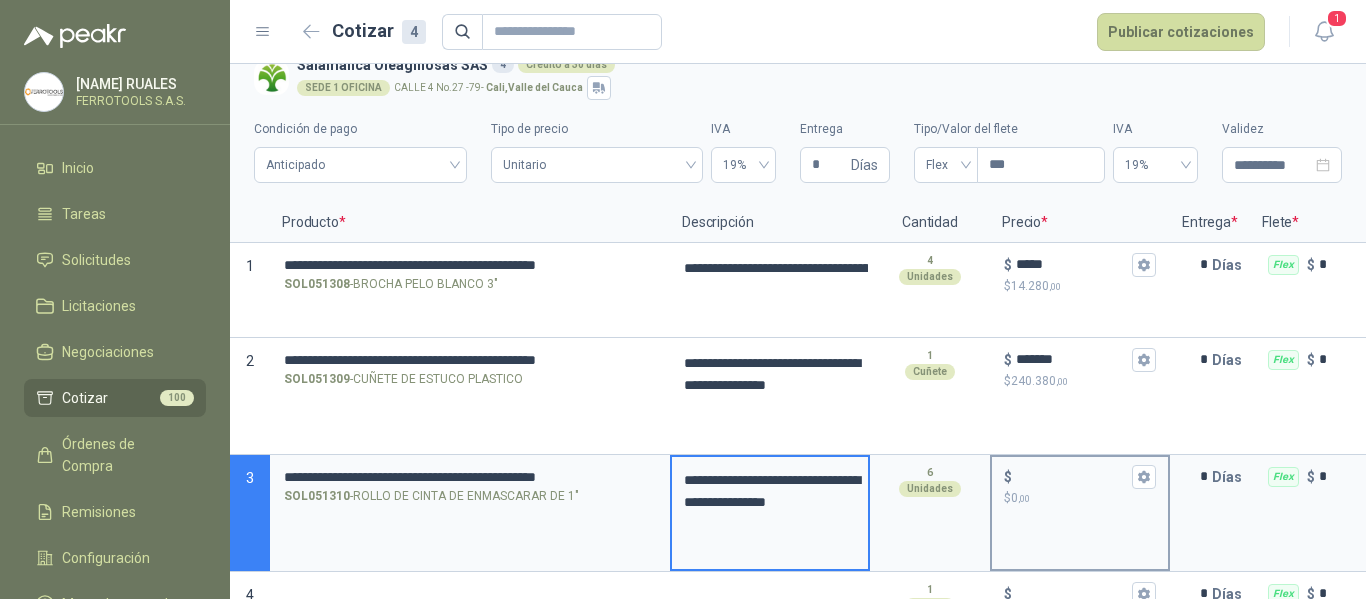 type on "**********" 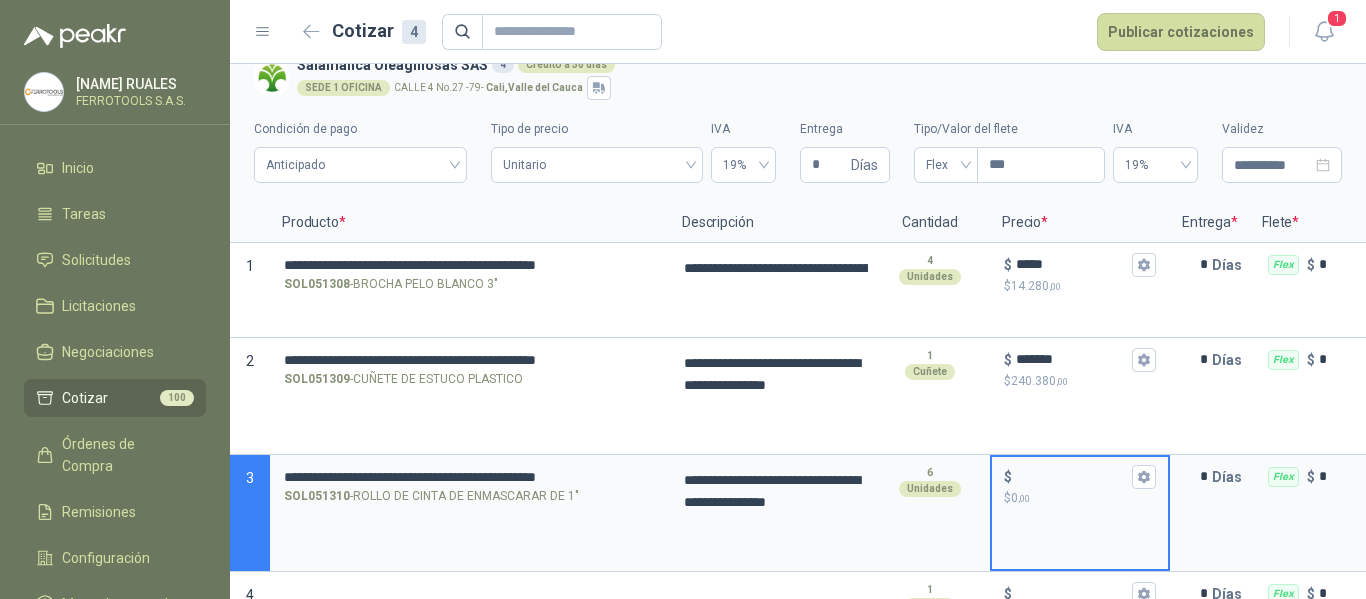 type on "**********" 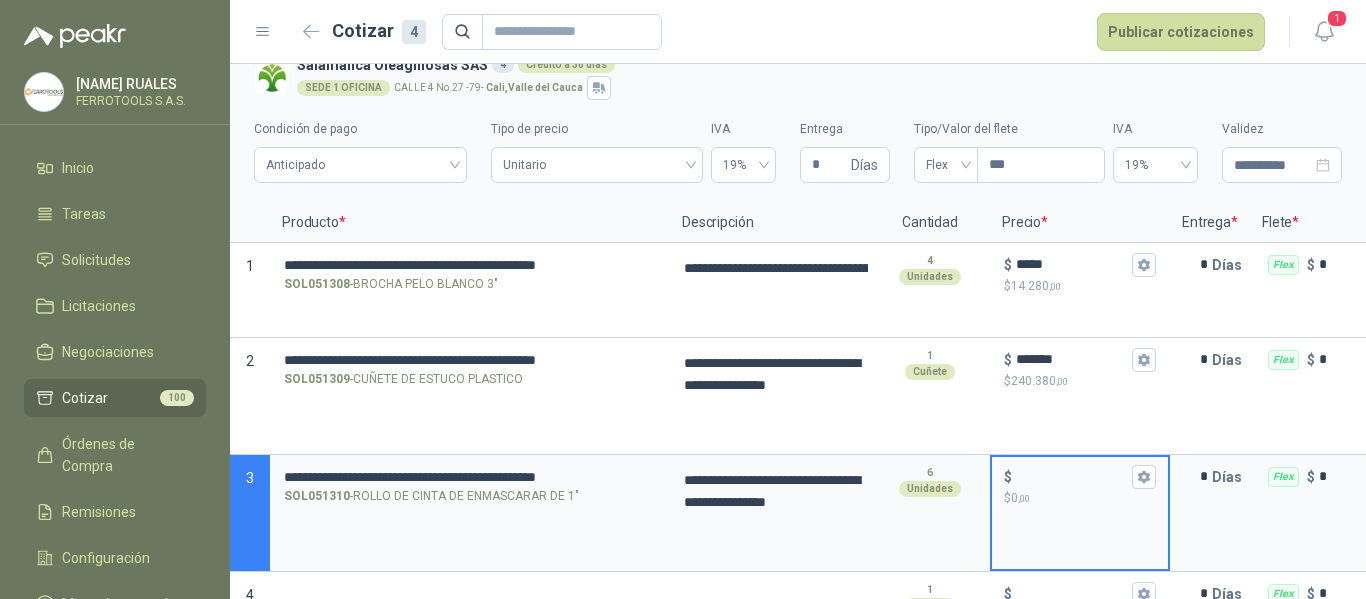 type on "**********" 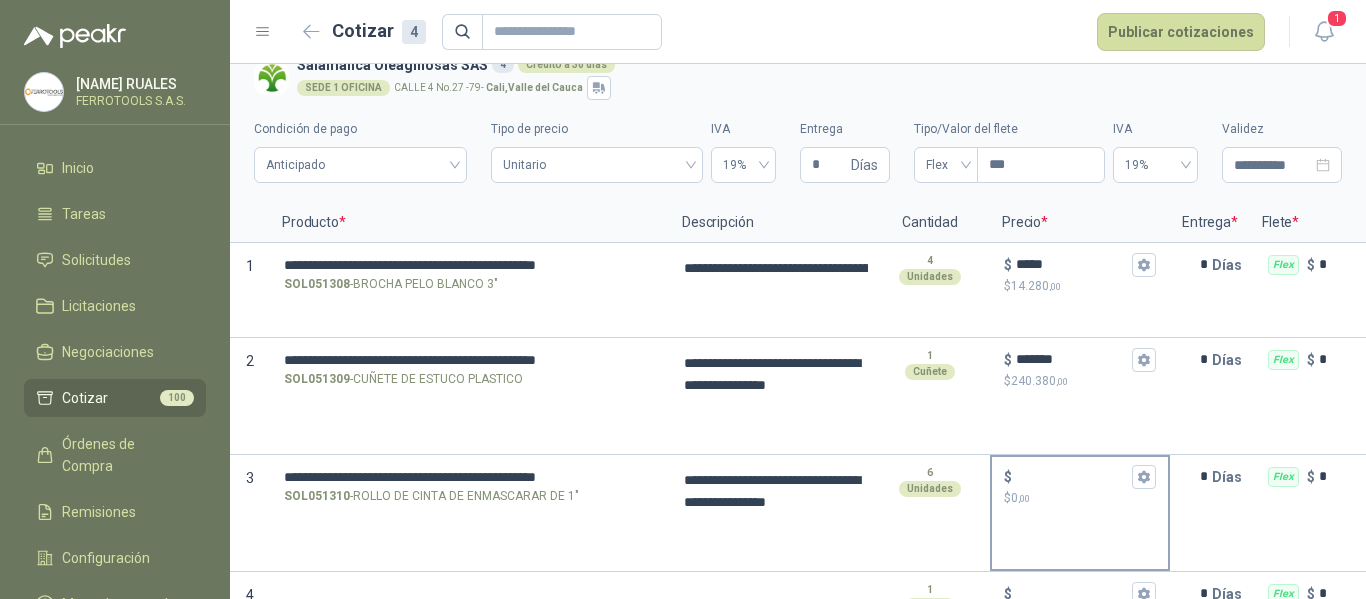 type on "**********" 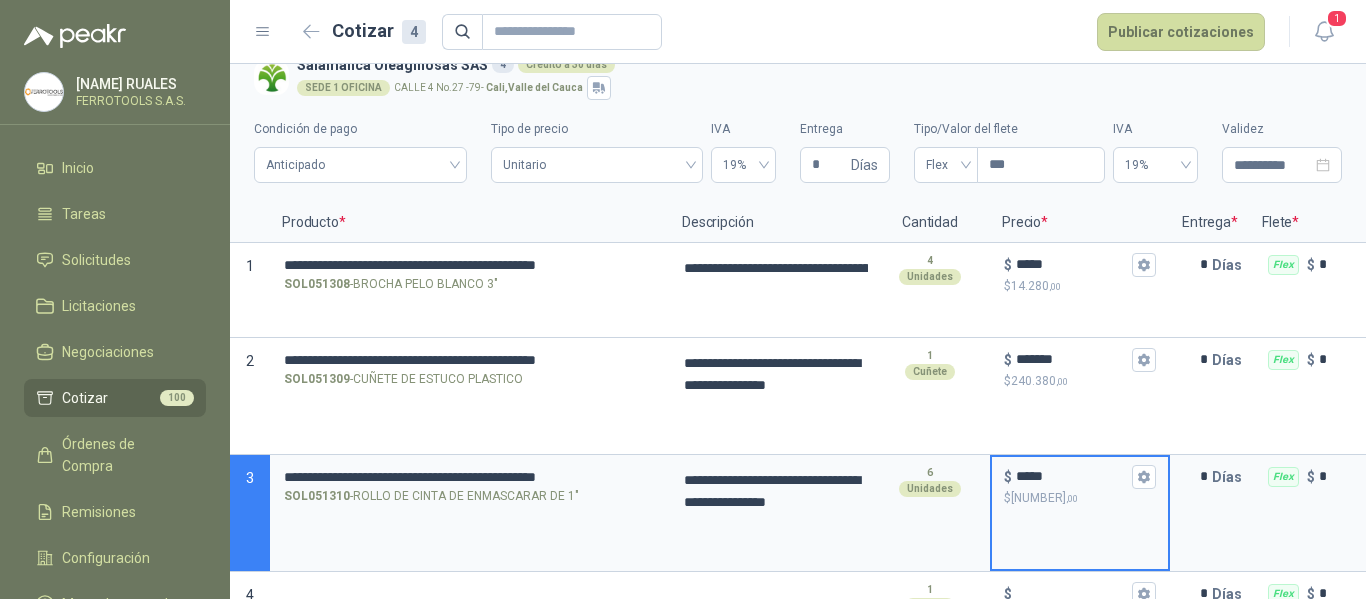 type on "*****" 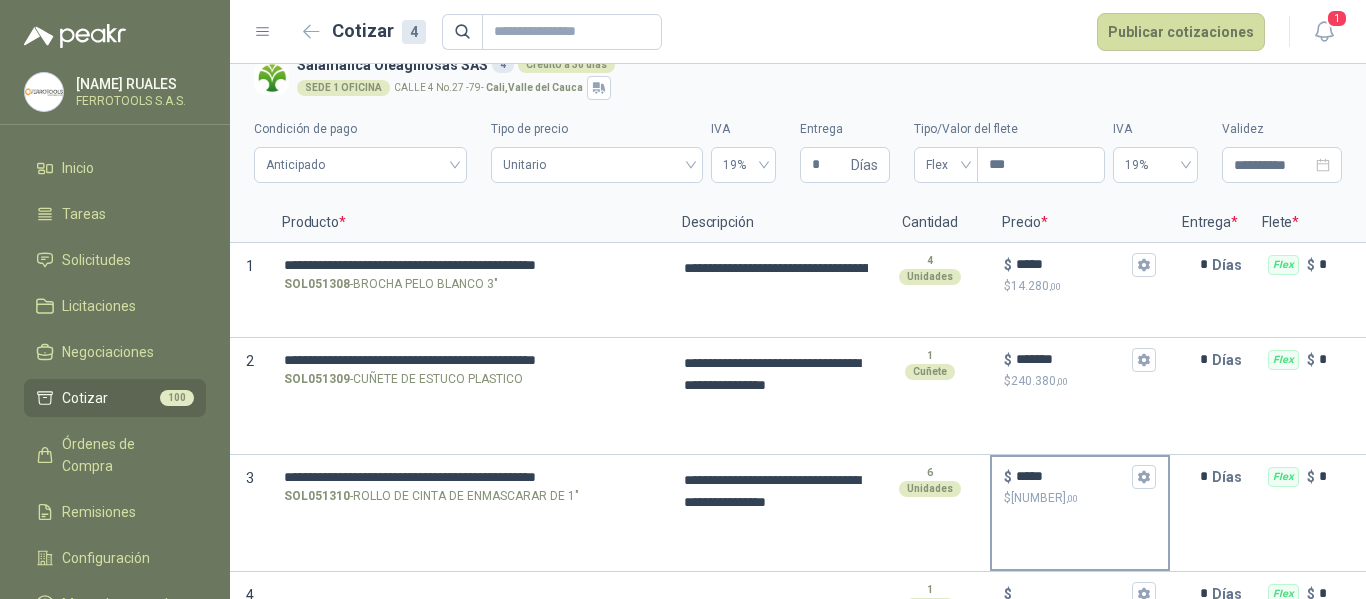 type on "**********" 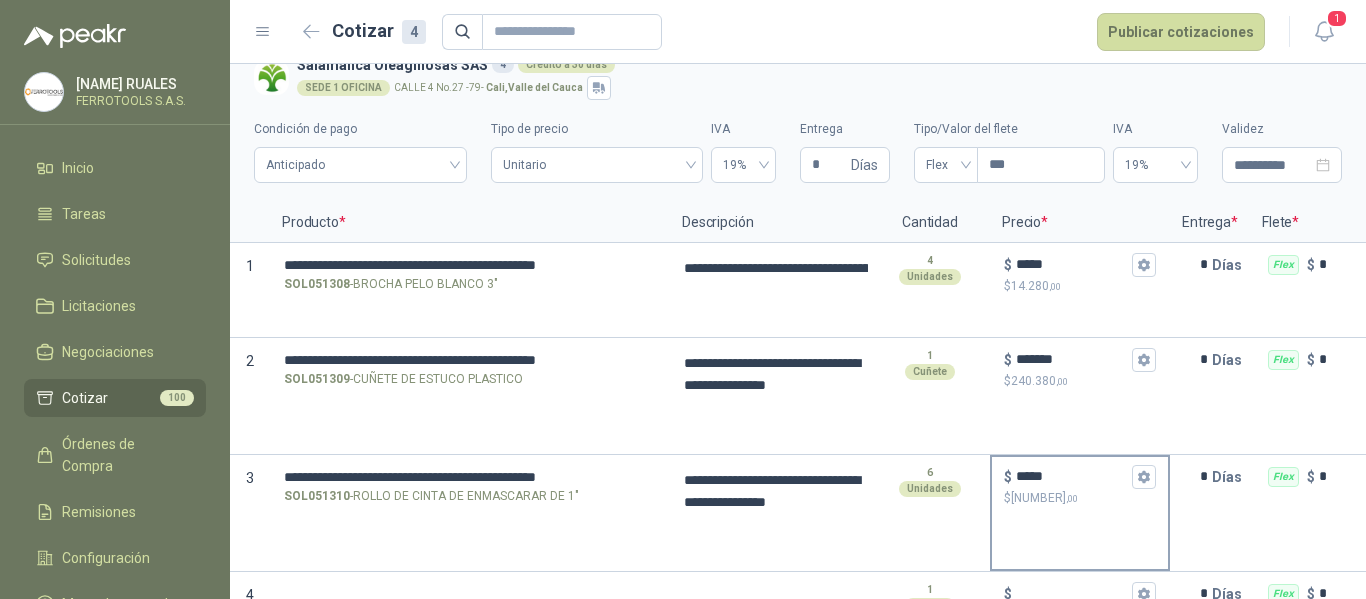 type on "**********" 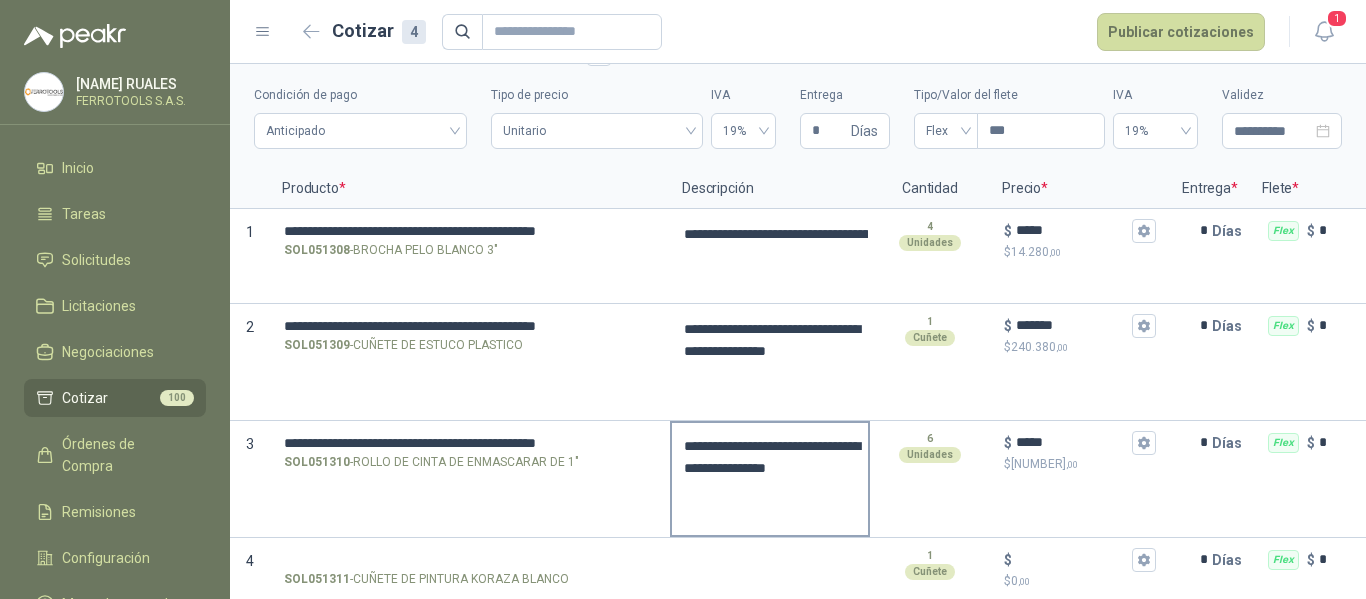 scroll, scrollTop: 75, scrollLeft: 0, axis: vertical 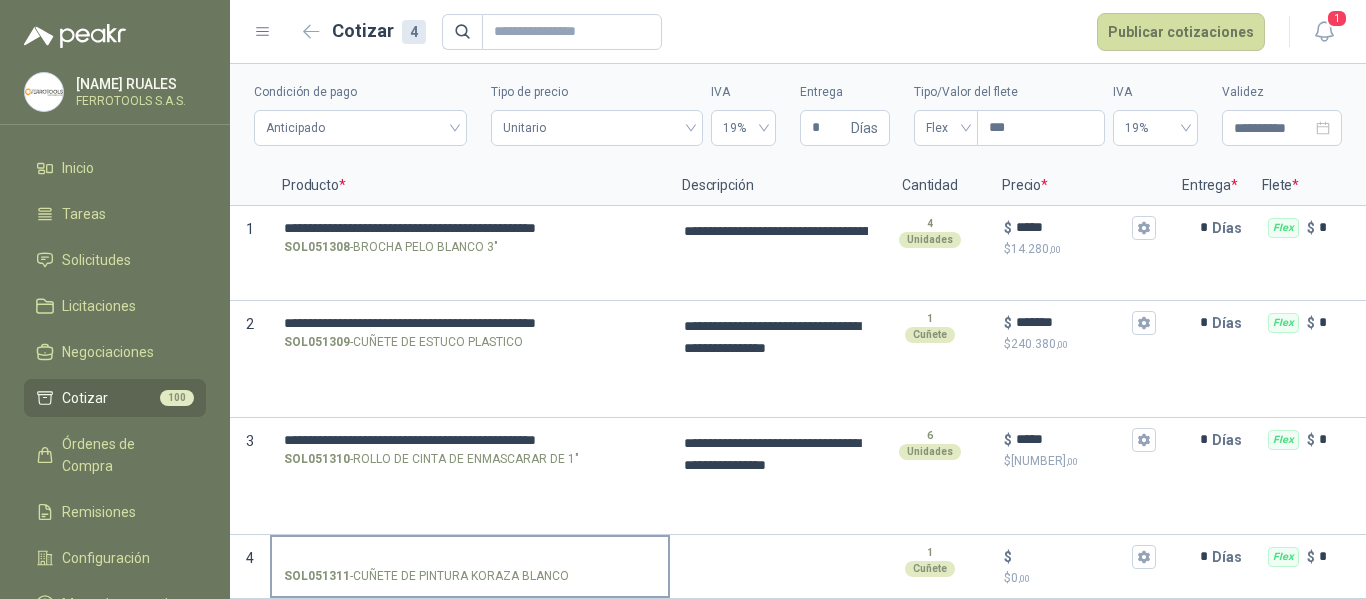 type on "**********" 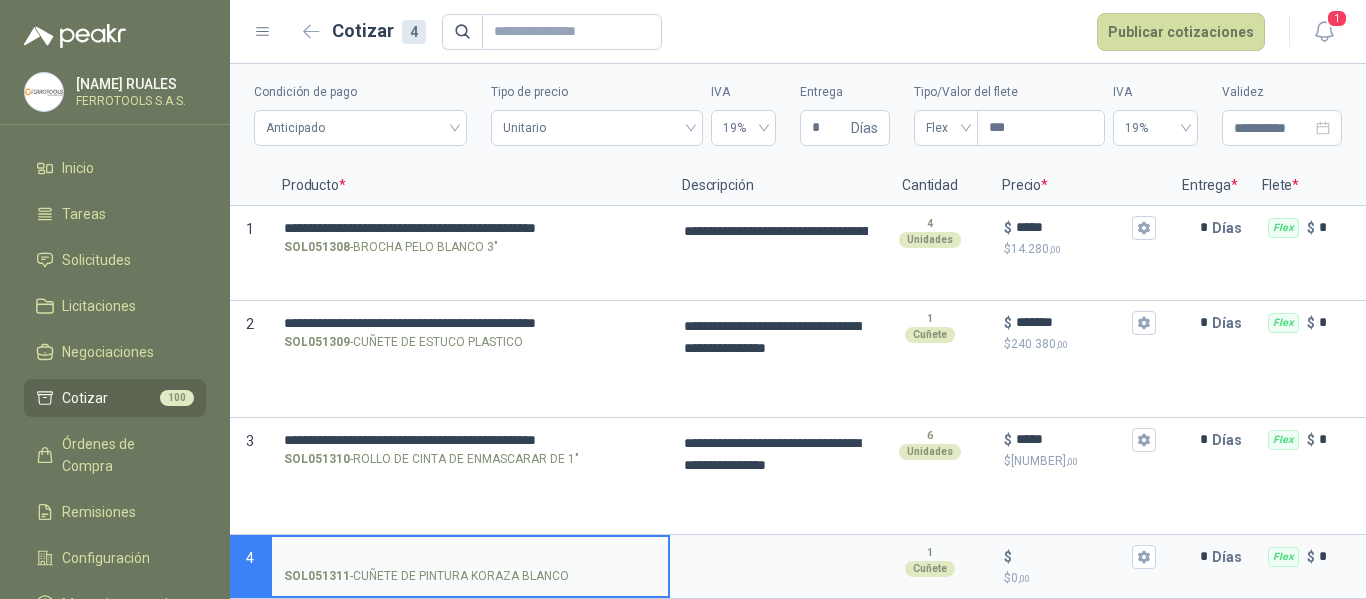 type on "**********" 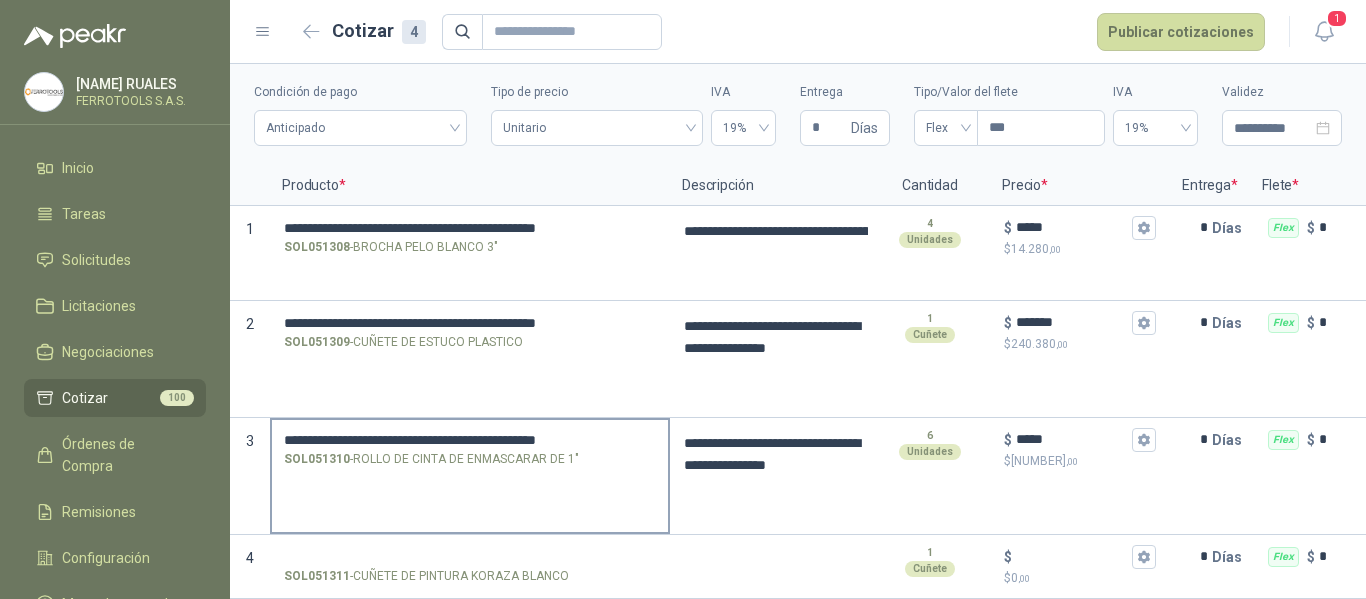 type on "**********" 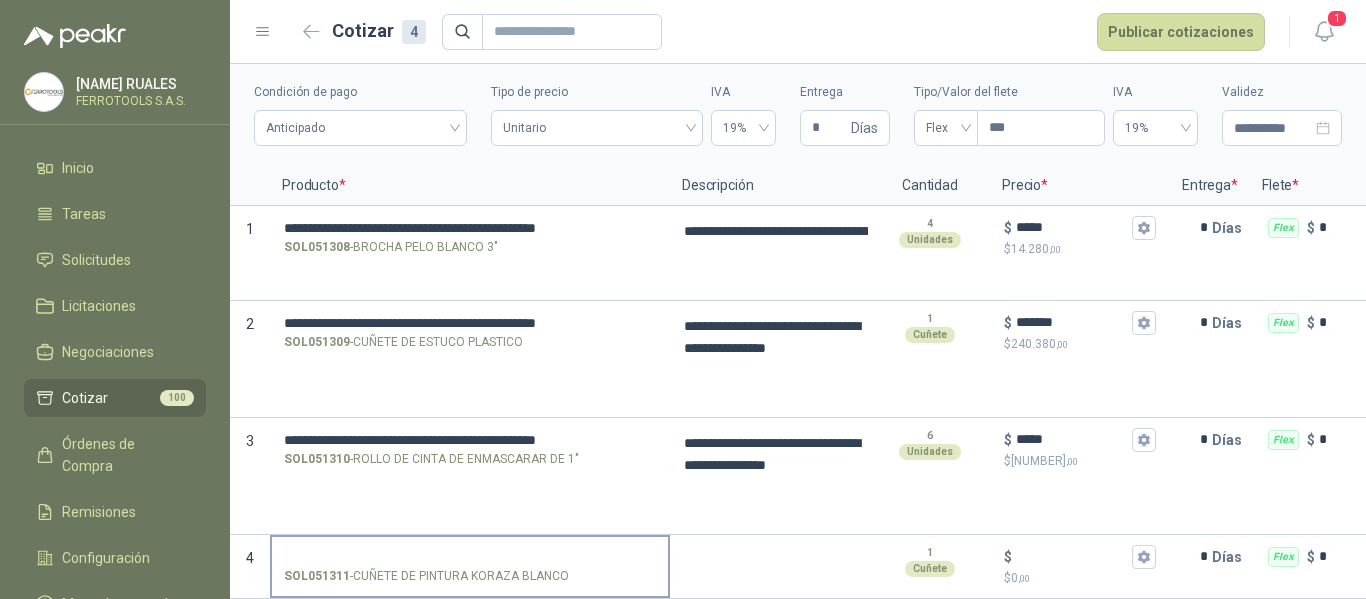 type on "**********" 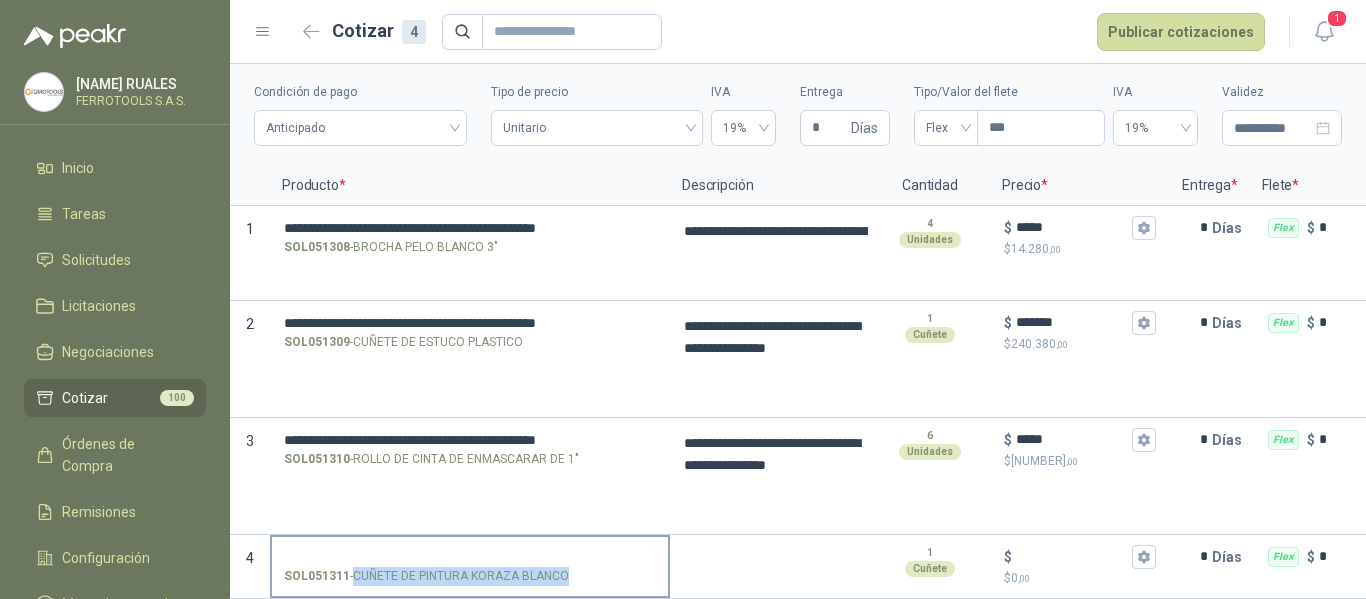 drag, startPoint x: 355, startPoint y: 561, endPoint x: 565, endPoint y: 561, distance: 210 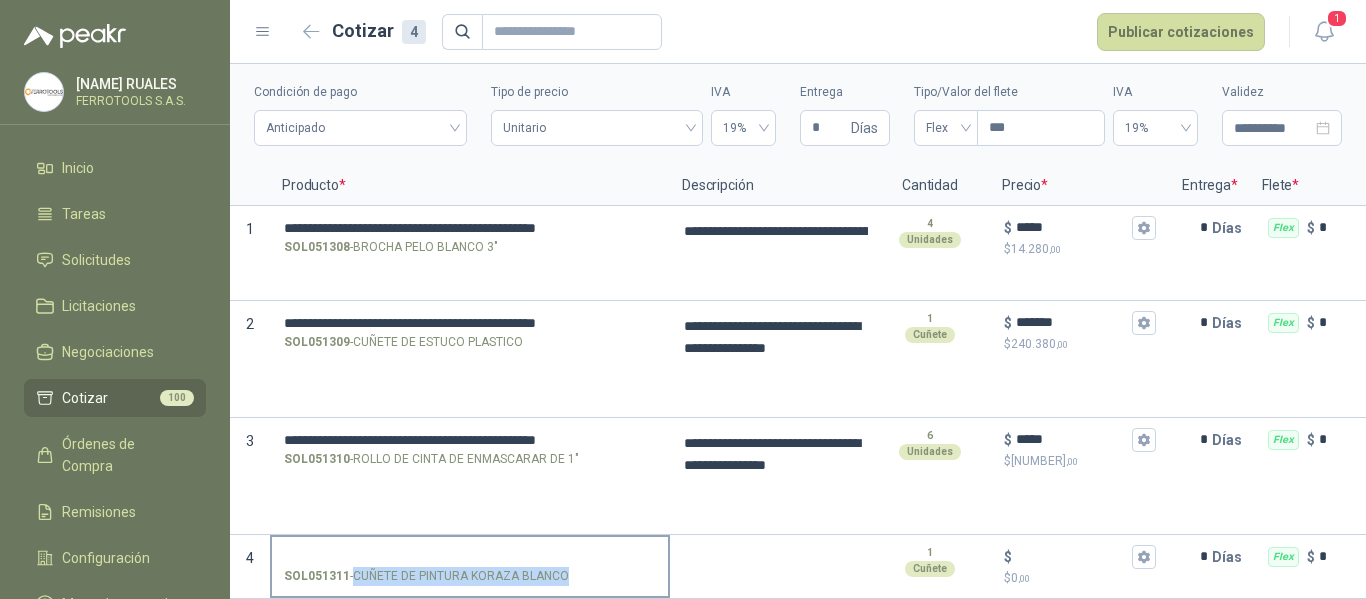 click on "SOL051311  -  CUÑETE DE PINTURA KORAZA BLANCO" at bounding box center (426, 576) 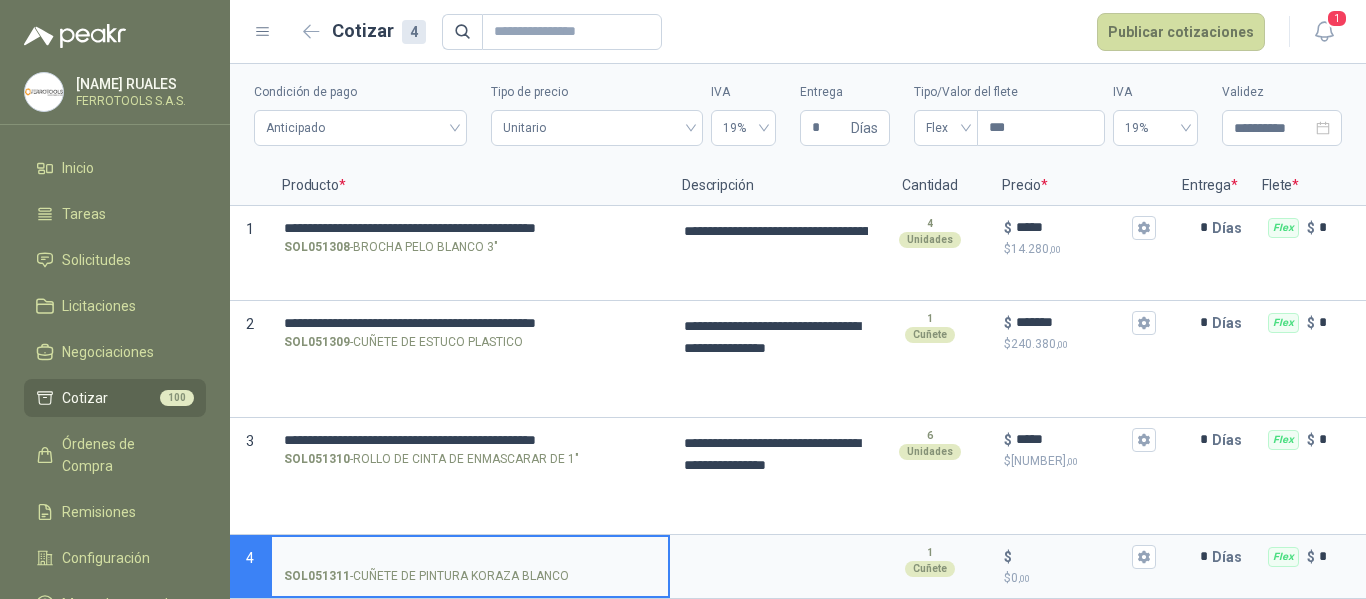click on "SOL051311  -  CUÑETE DE PINTURA KORAZA BLANCO" at bounding box center (470, 557) 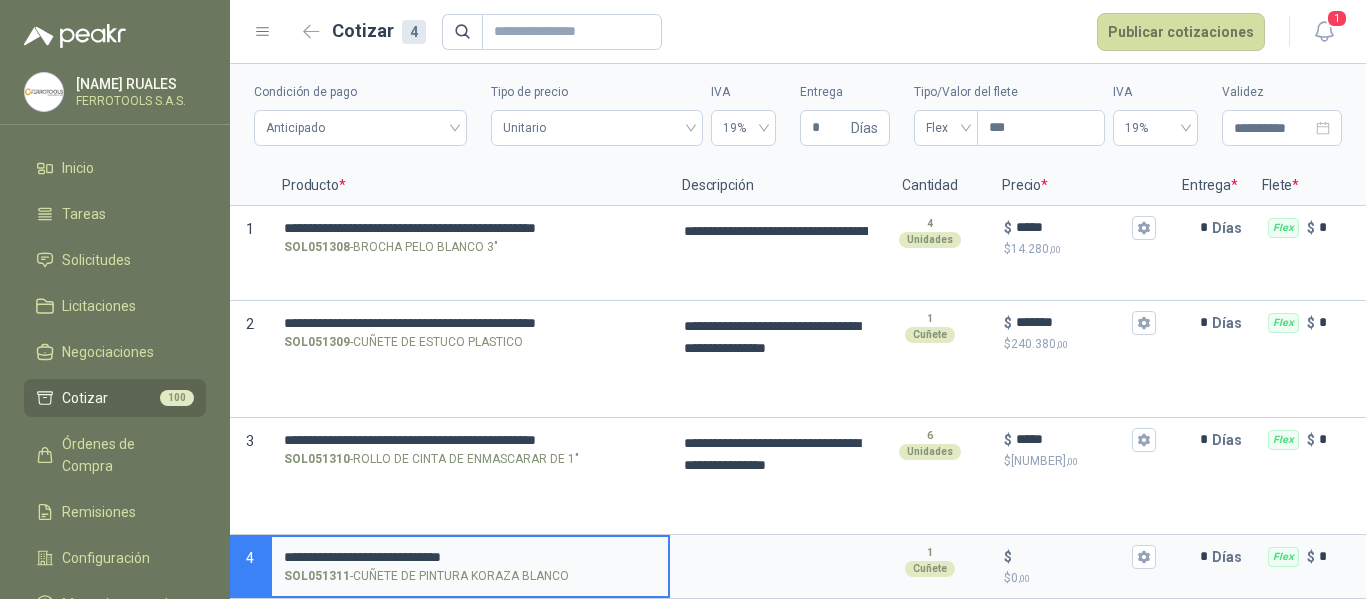 type 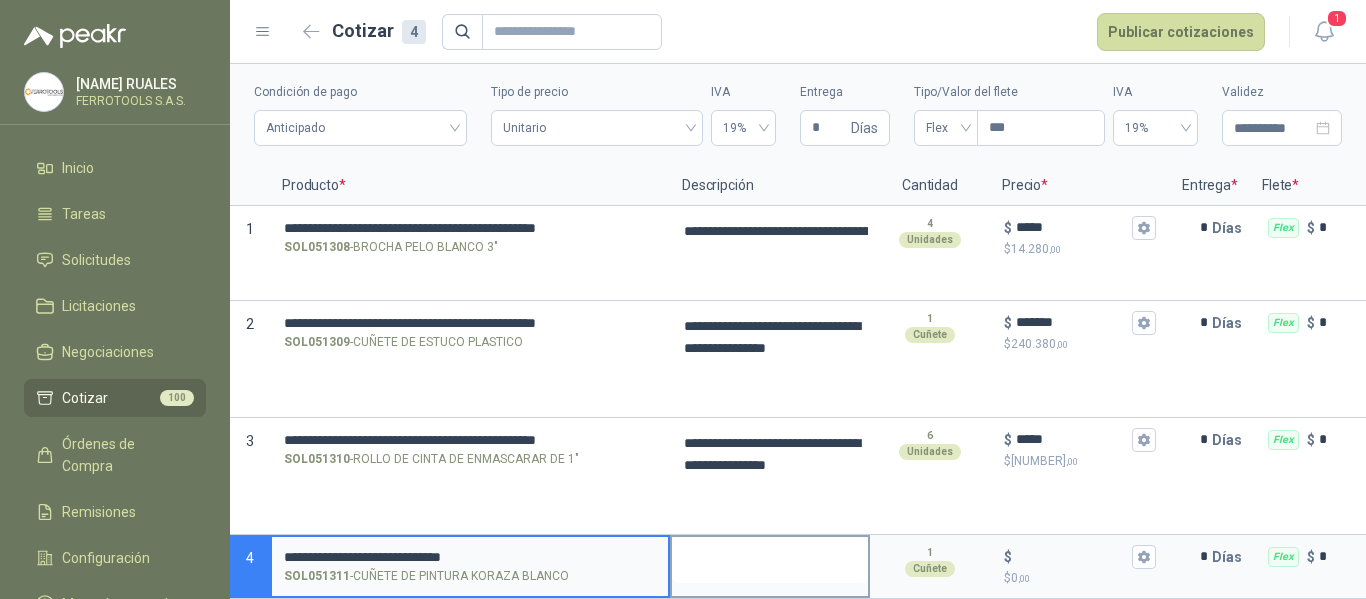type on "**********" 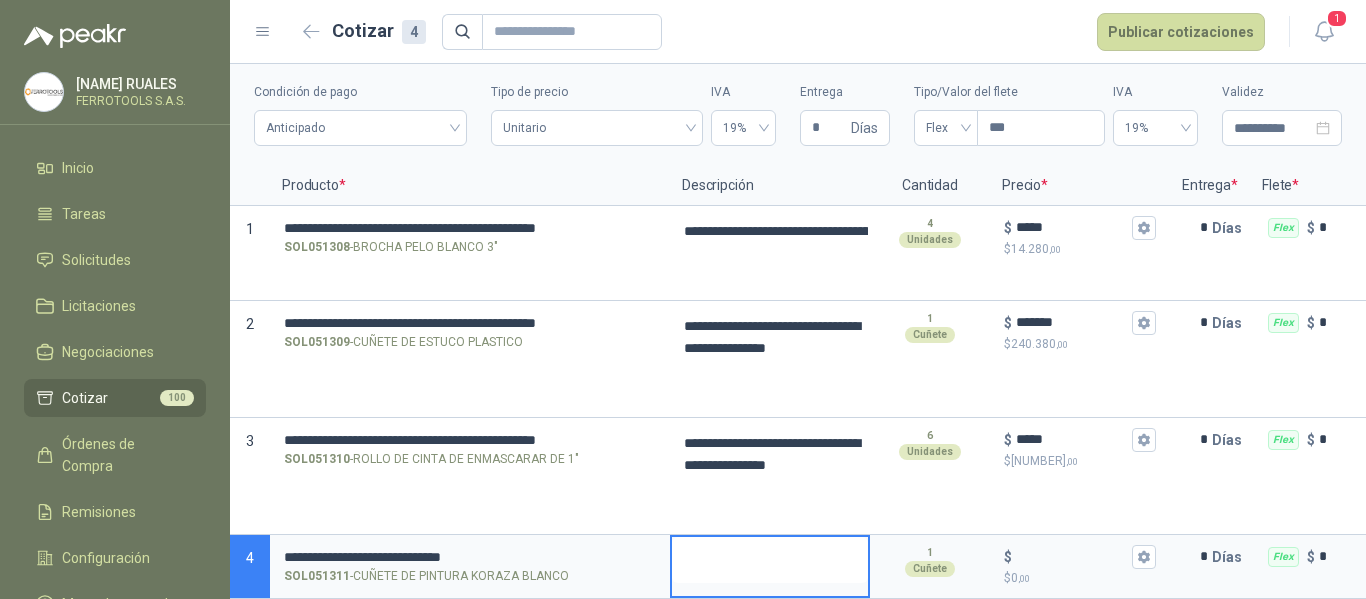 type 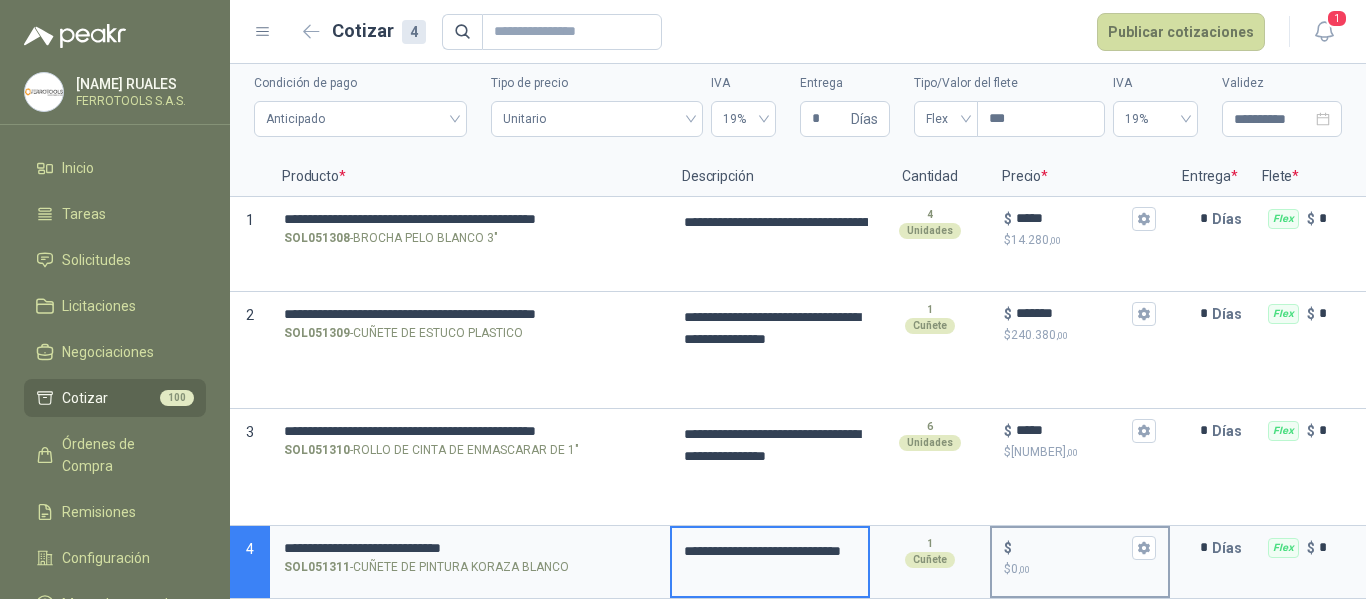 type on "**********" 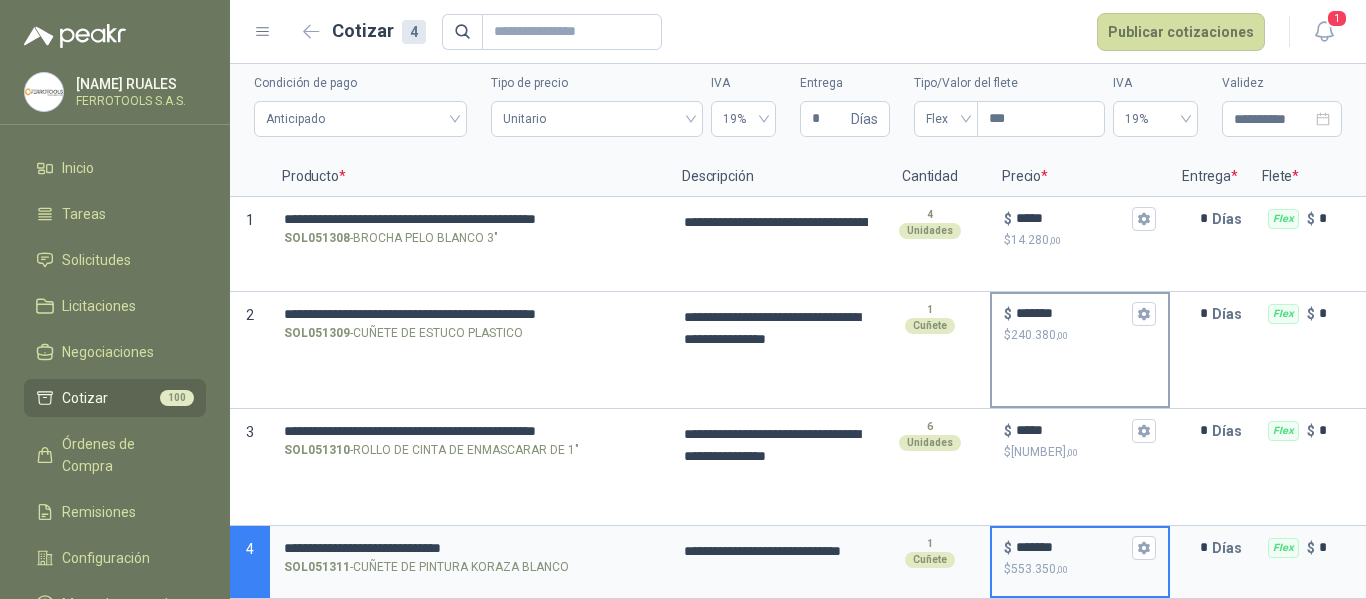 scroll, scrollTop: 0, scrollLeft: 0, axis: both 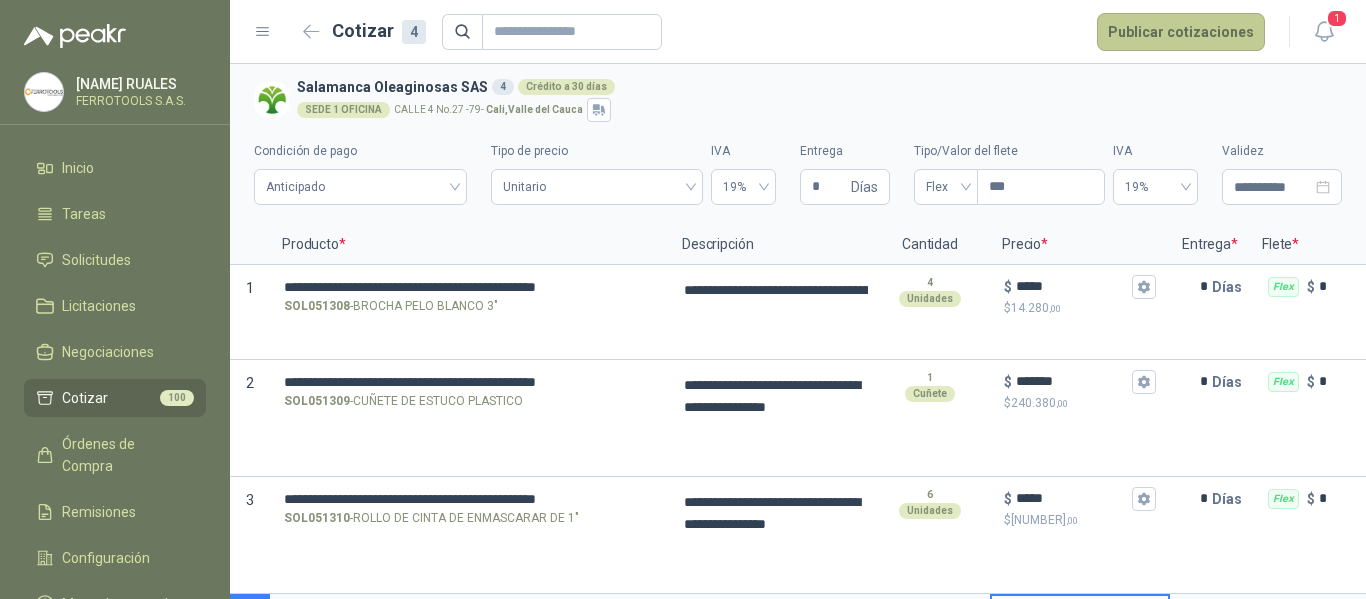 type on "*******" 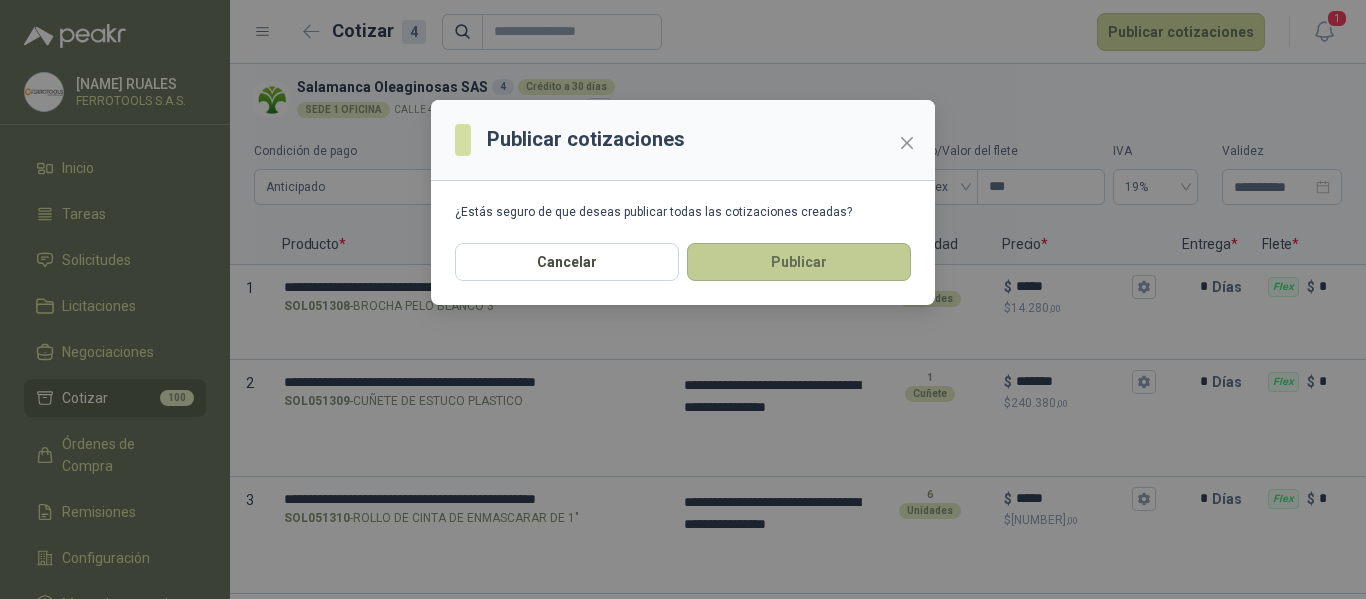 click on "Publicar" at bounding box center [799, 262] 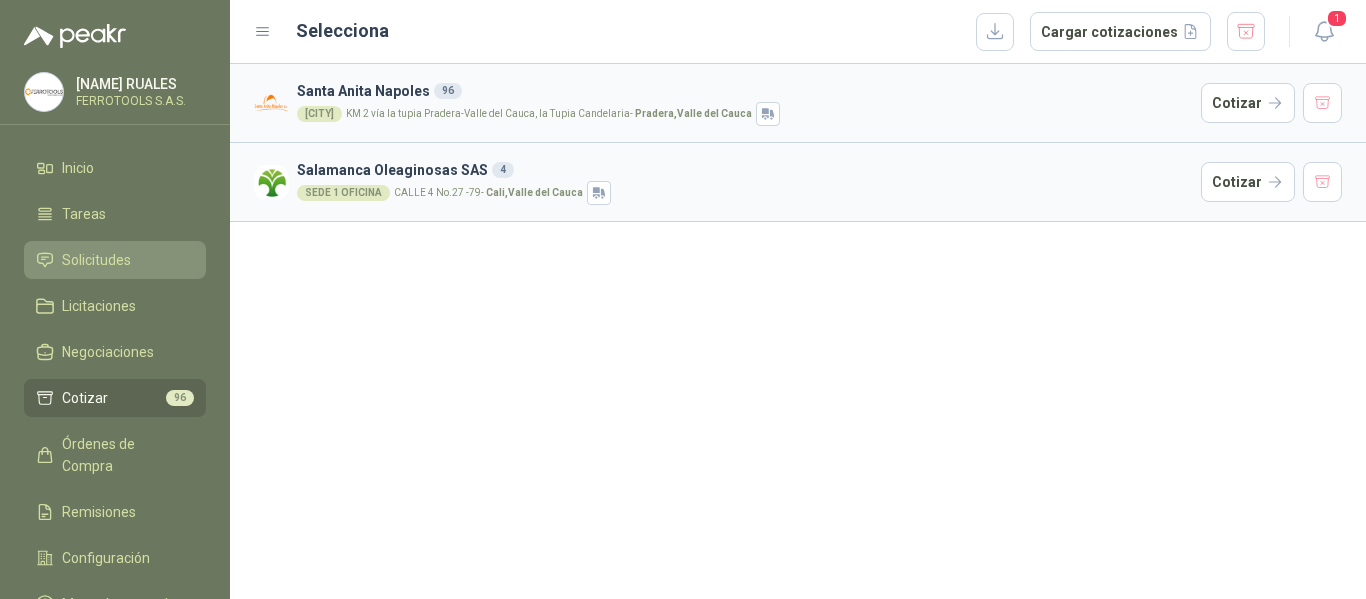 click on "Solicitudes" at bounding box center [96, 260] 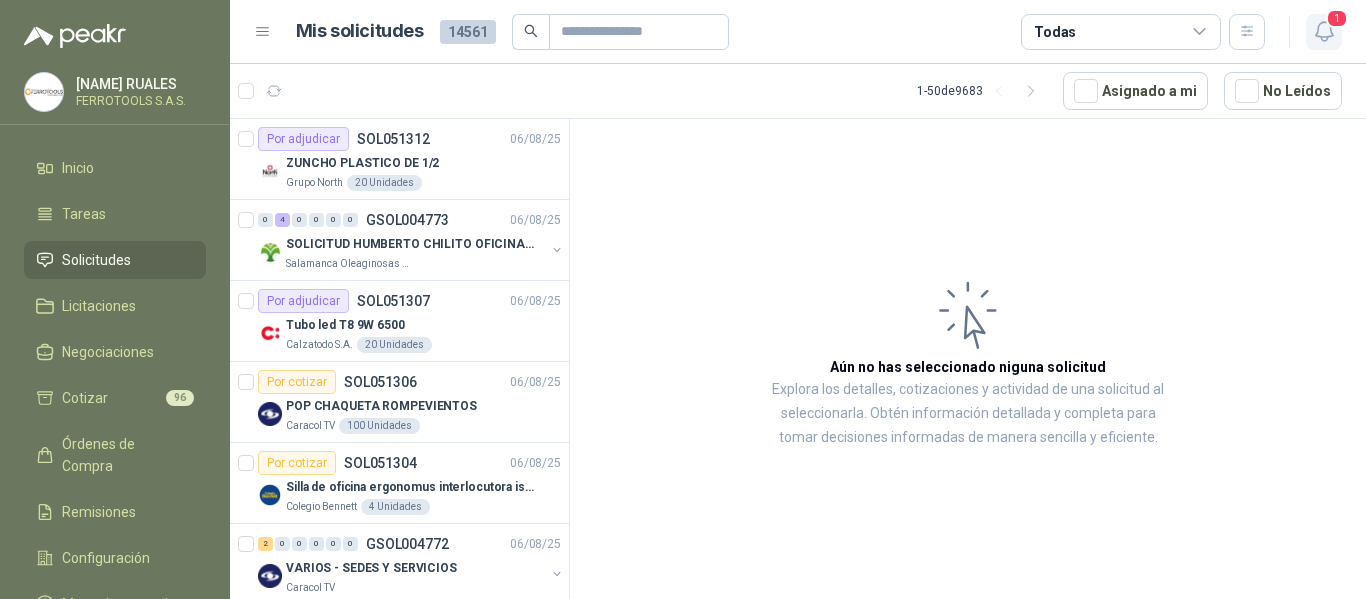 click 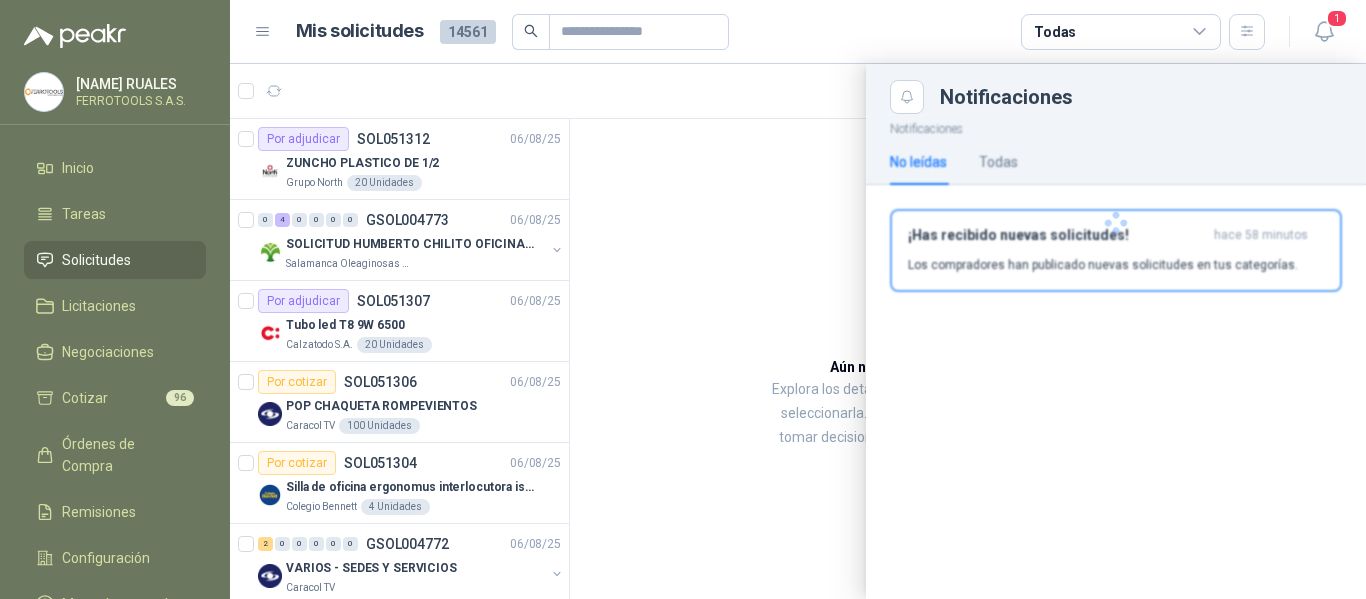 click on "¡Has recibido nuevas solicitudes! hace 58 minutos   Los compradores han publicado nuevas solicitudes en tus categorías." at bounding box center (1116, 250) 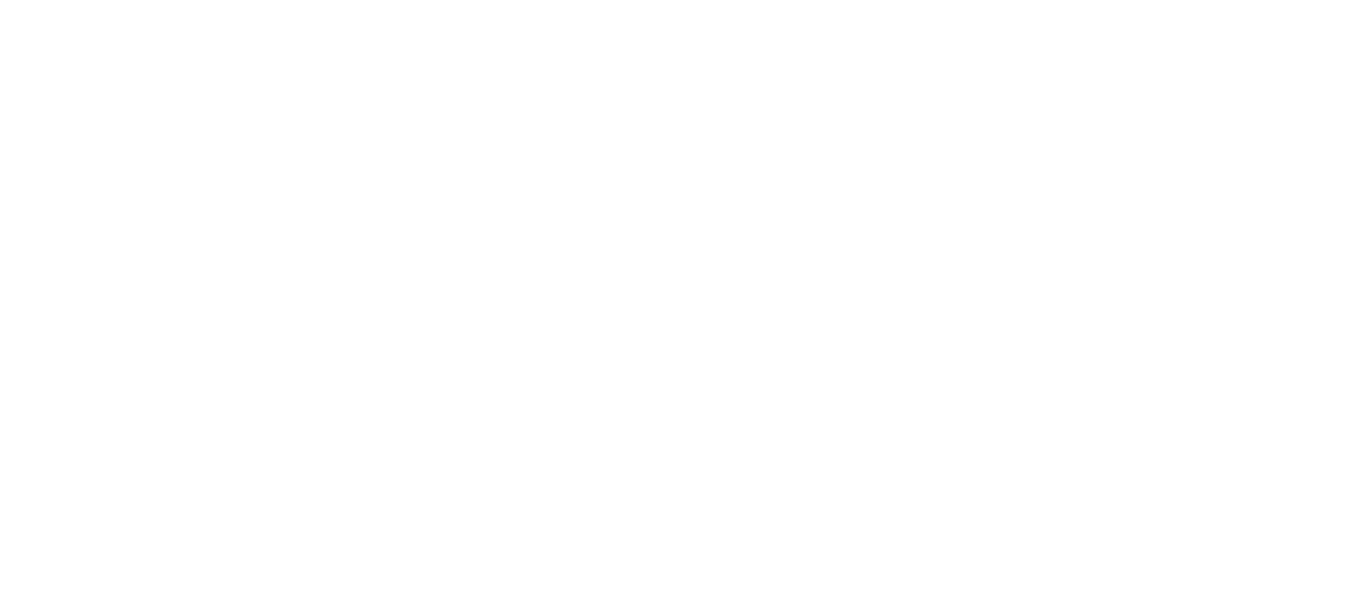 scroll, scrollTop: 0, scrollLeft: 0, axis: both 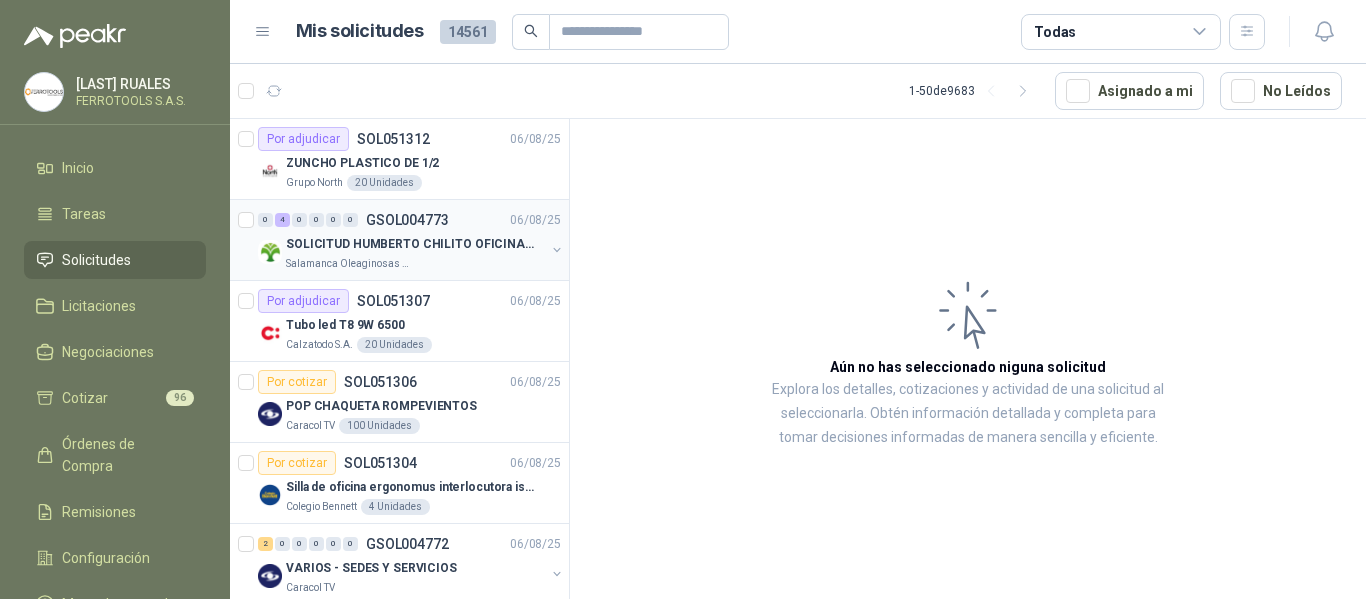 click on "Salamanca Oleaginosas SAS" at bounding box center (415, 264) 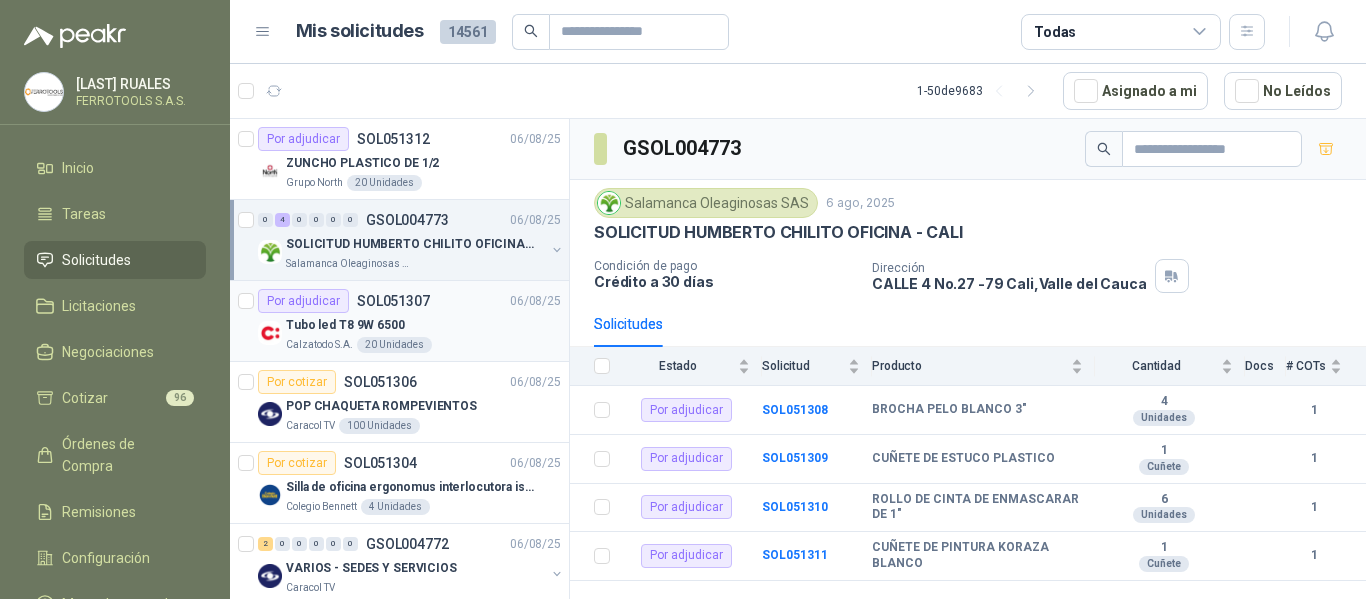 click on "Tubo led T8 9W 6500" at bounding box center [423, 325] 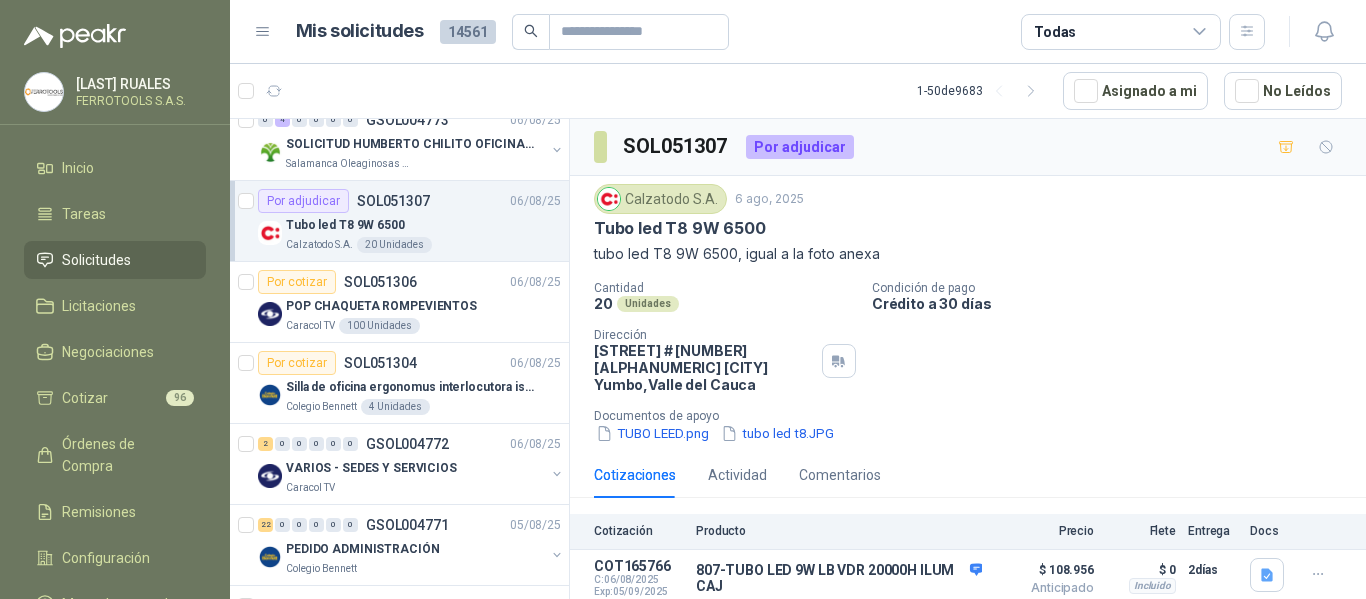 scroll, scrollTop: 200, scrollLeft: 0, axis: vertical 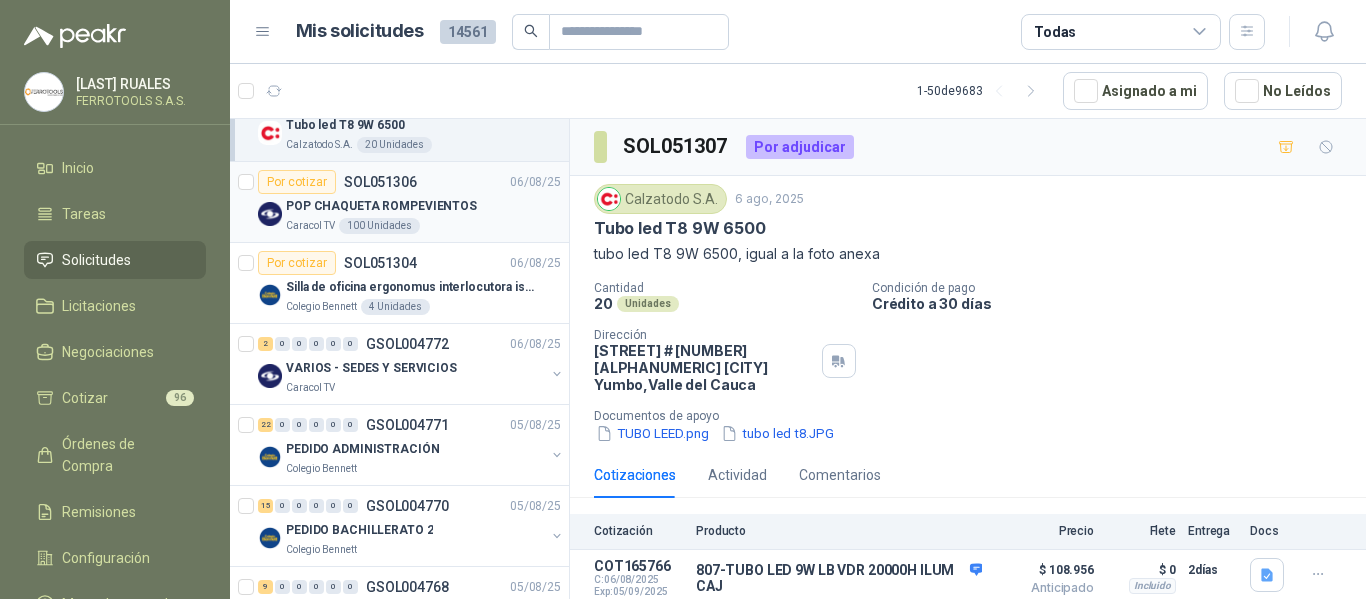 click on "Caracol TV 100   Unidades" at bounding box center (423, 226) 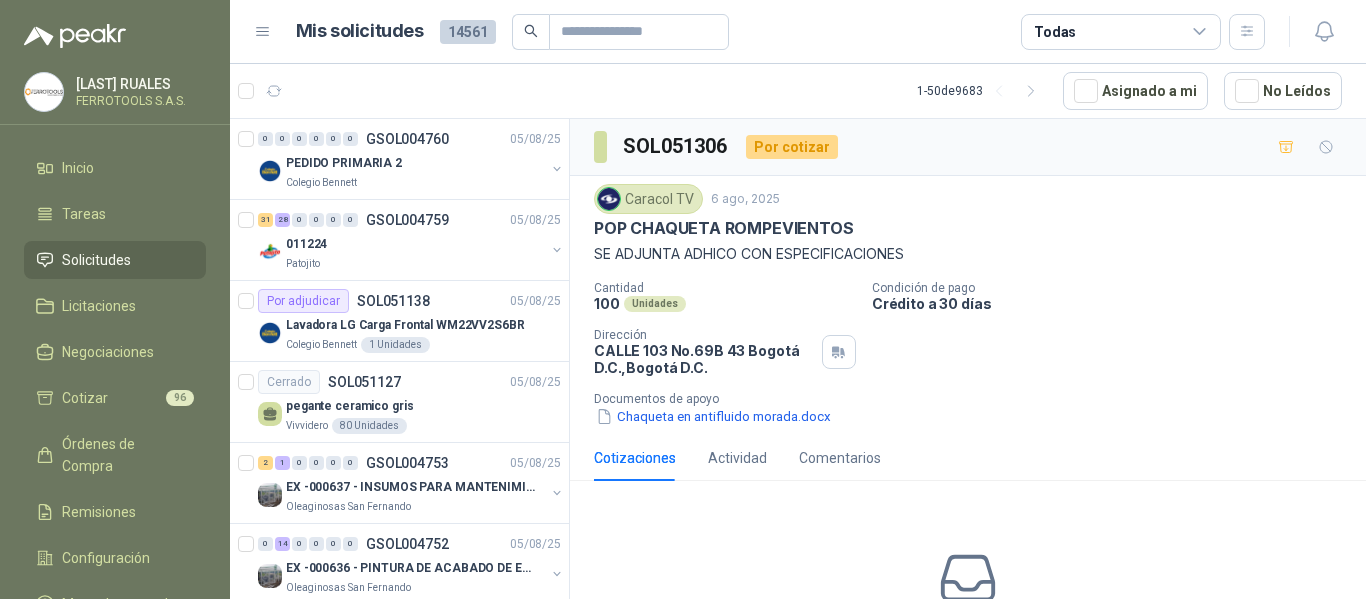 scroll, scrollTop: 1100, scrollLeft: 0, axis: vertical 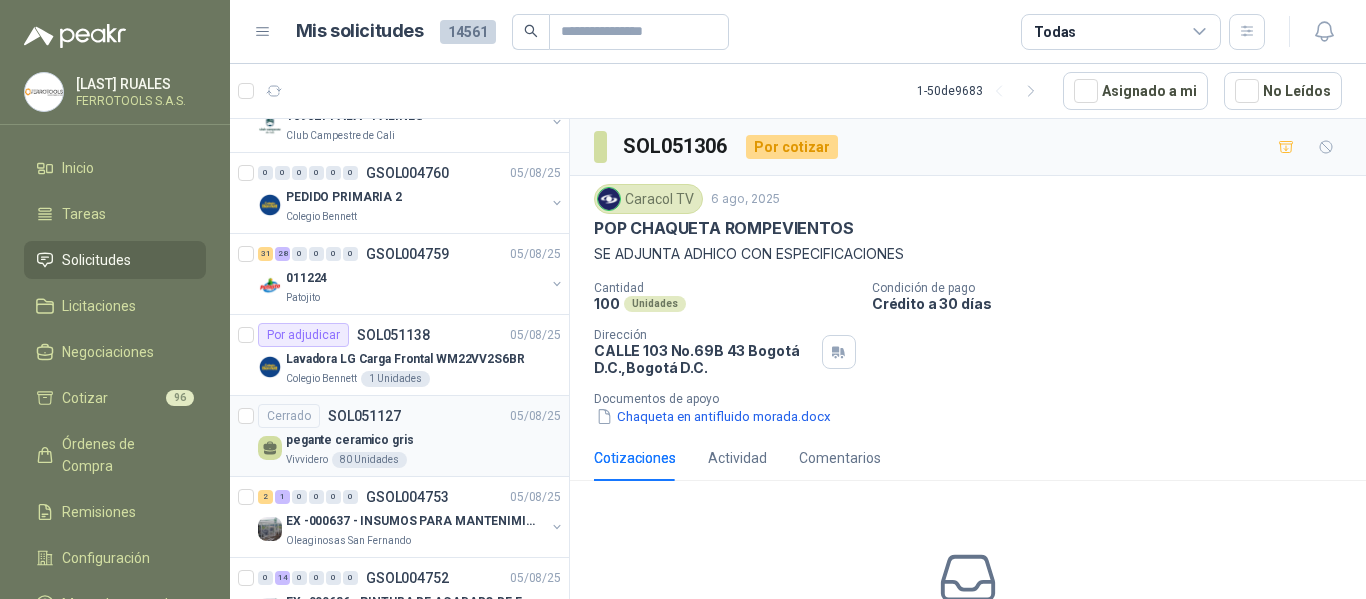 click on "pegante  ceramico gris" at bounding box center (423, 440) 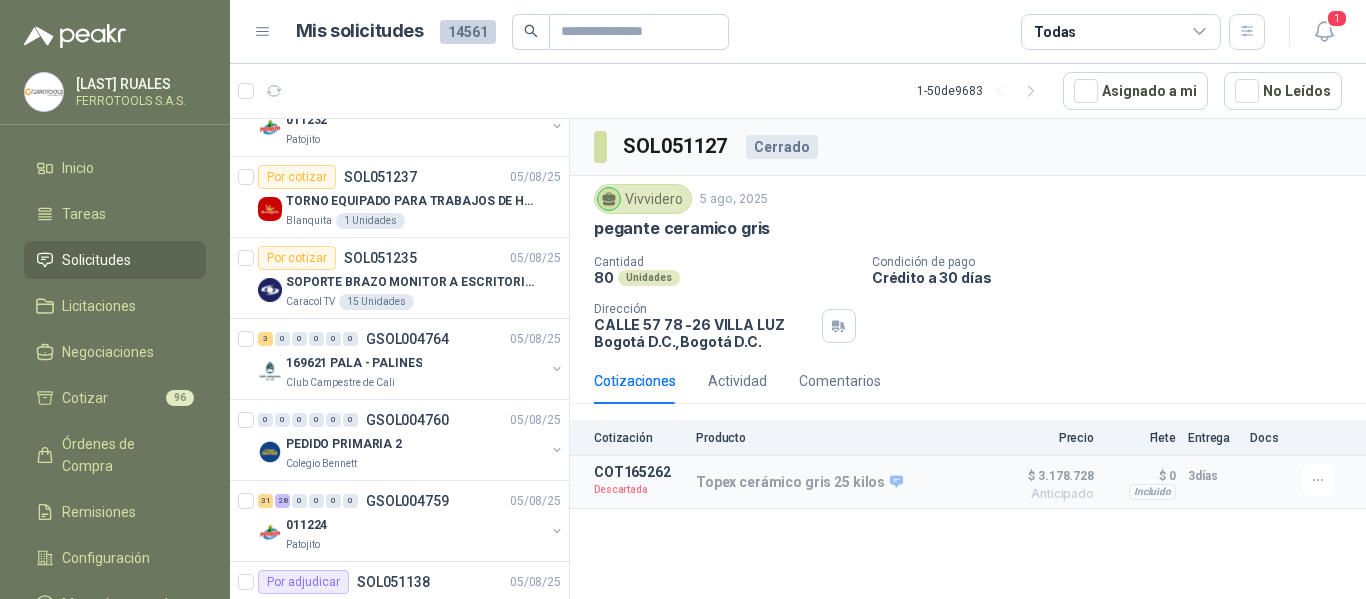 scroll, scrollTop: 800, scrollLeft: 0, axis: vertical 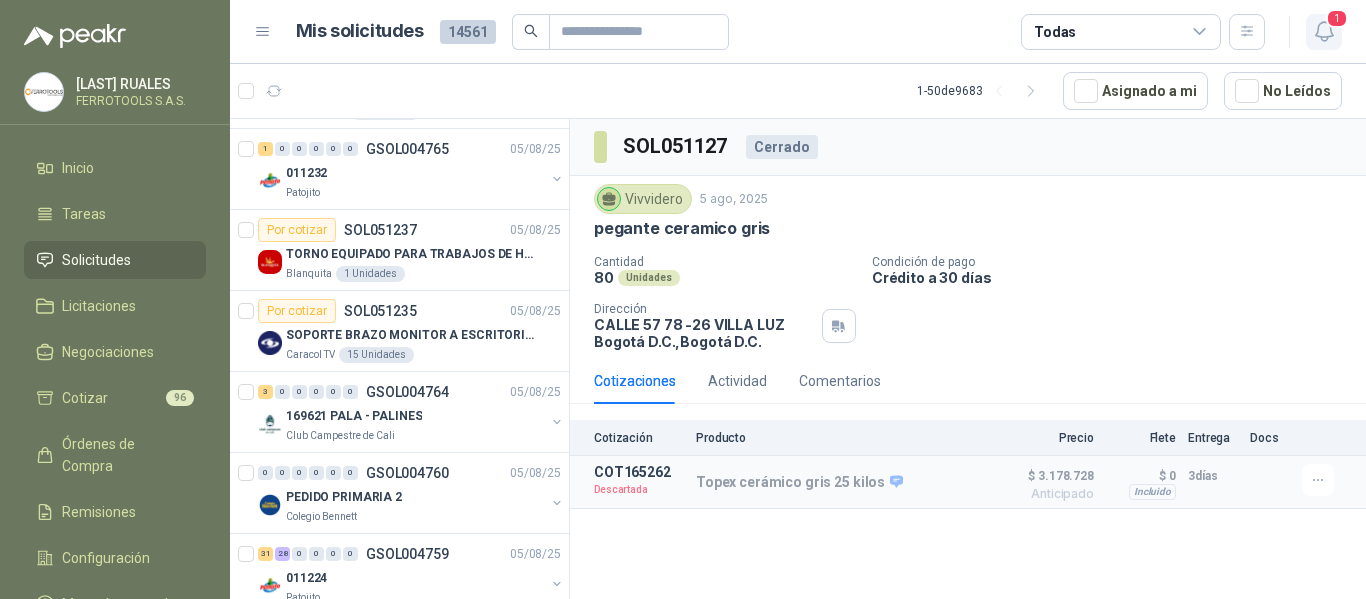 click on "1" at bounding box center [1324, 32] 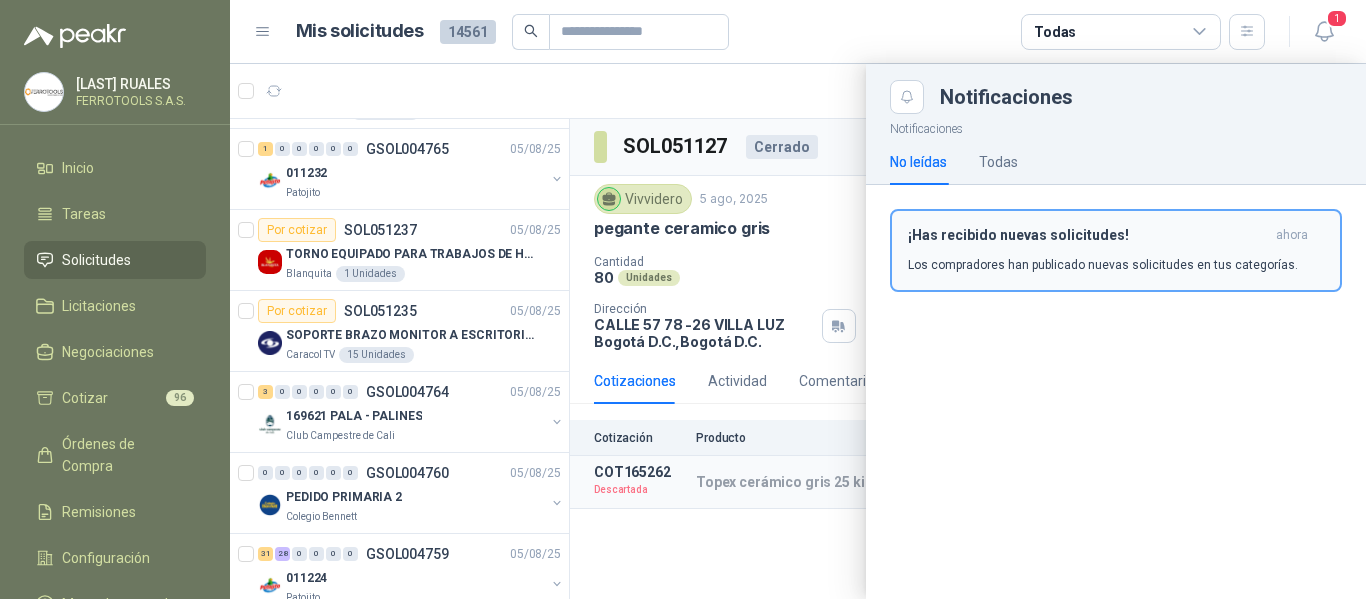 click on "Los compradores han publicado nuevas solicitudes en tus categorías." at bounding box center [1103, 265] 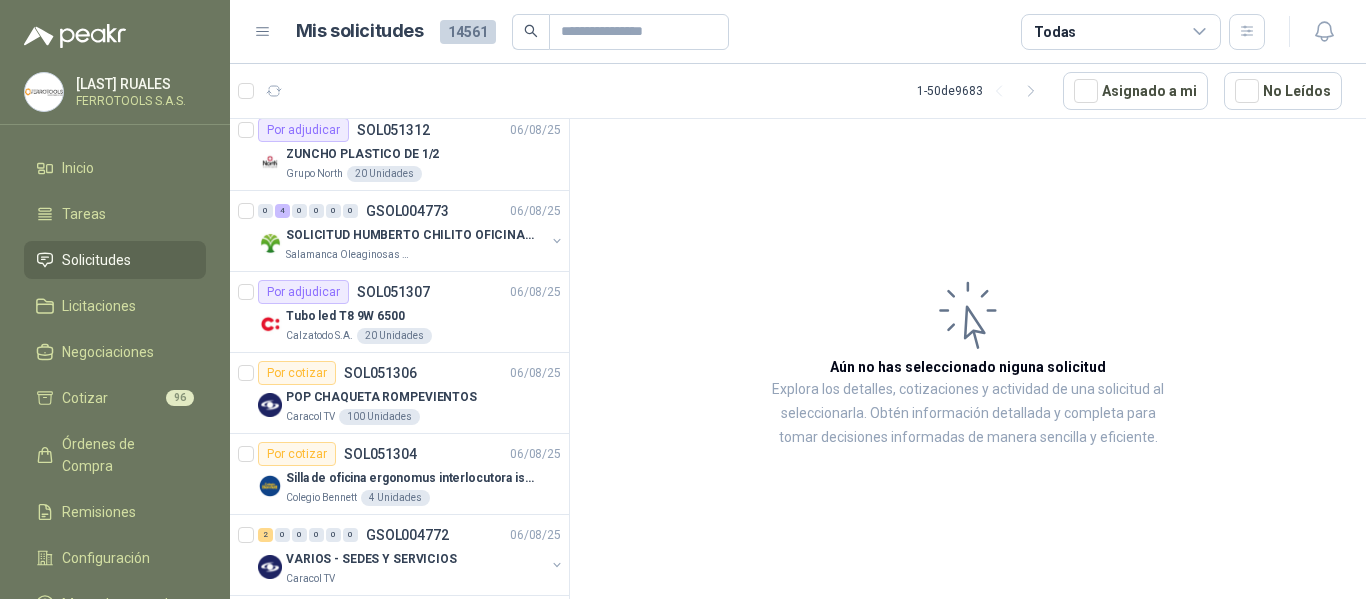 scroll, scrollTop: 0, scrollLeft: 0, axis: both 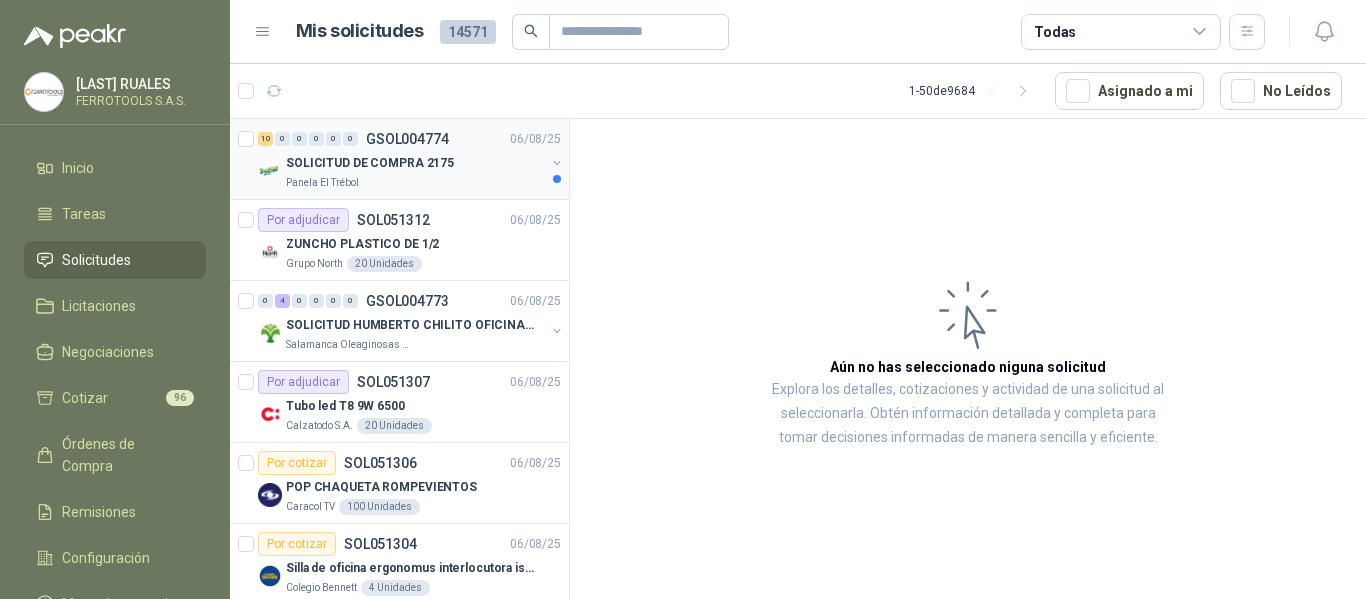 click on "SOLICITUD DE COMPRA 2175" at bounding box center [415, 163] 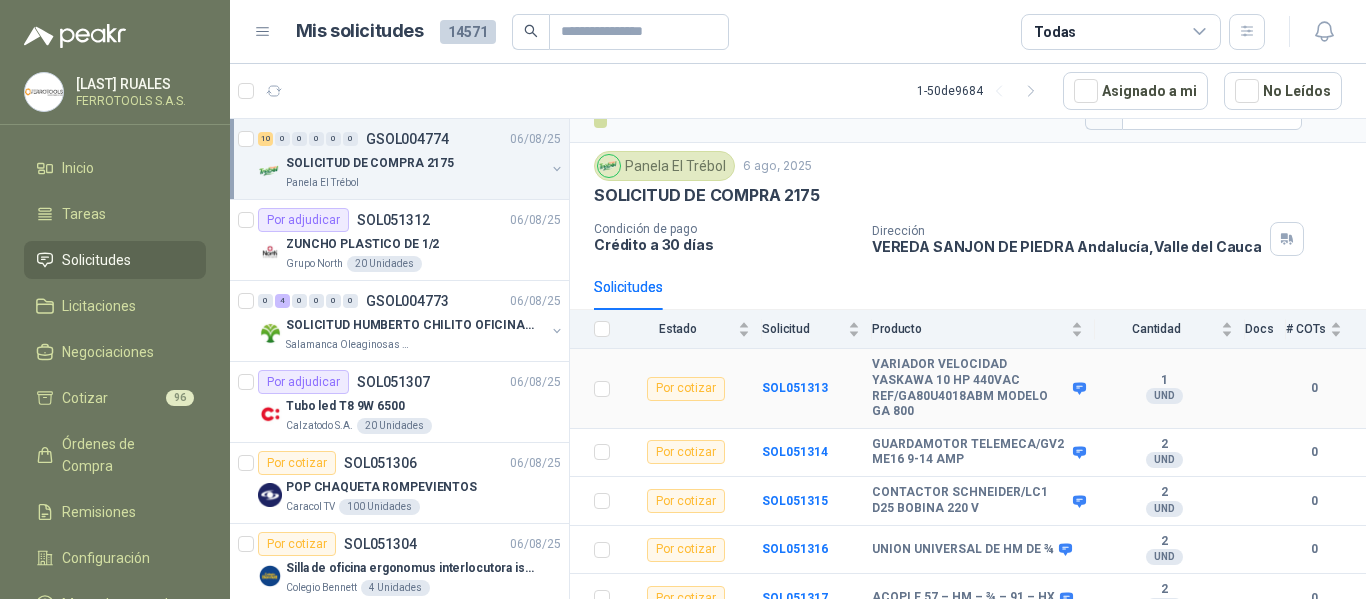 scroll, scrollTop: 297, scrollLeft: 0, axis: vertical 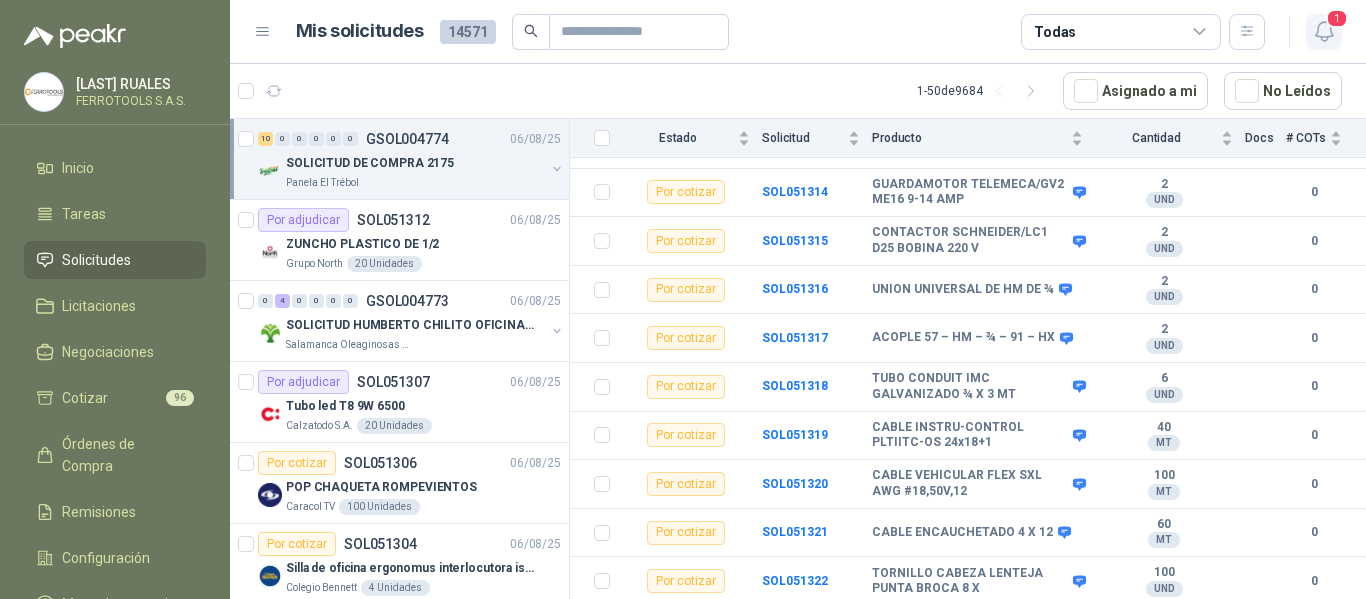 click 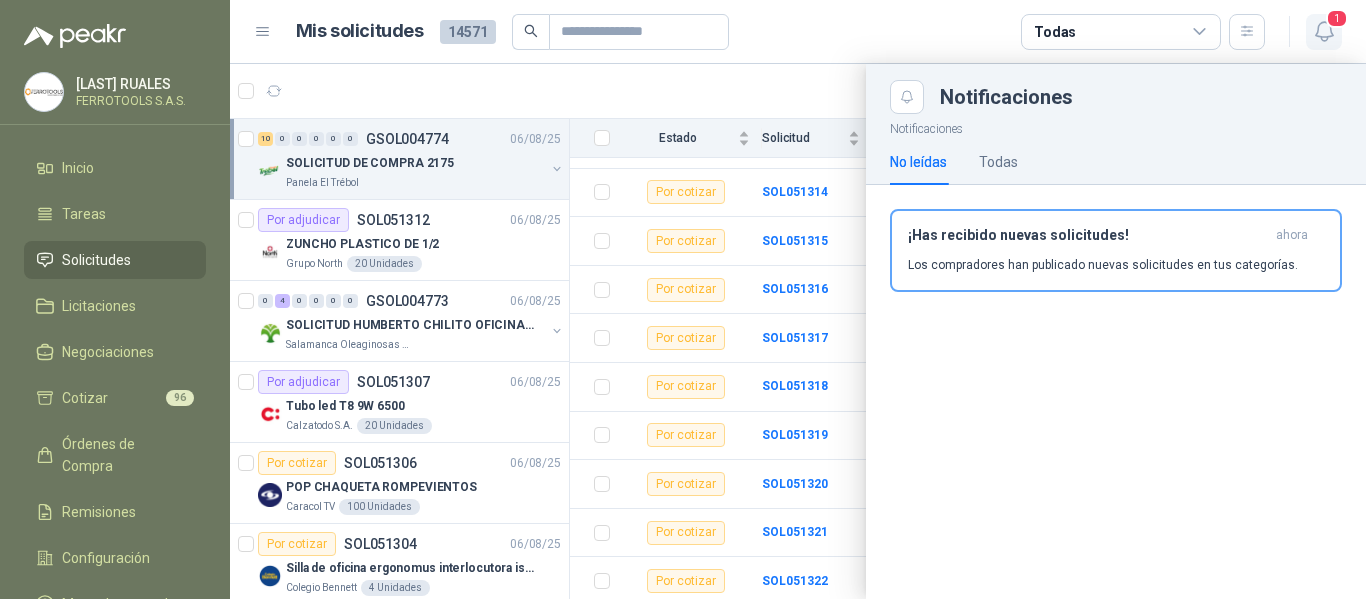 click 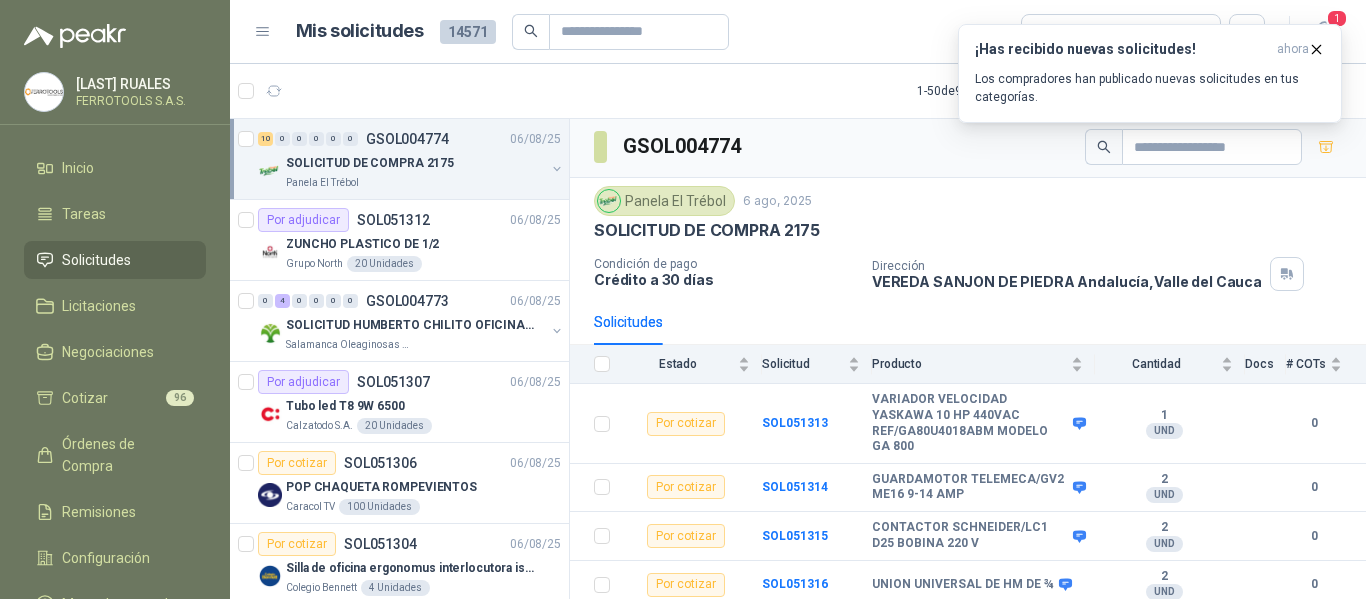 scroll, scrollTop: 0, scrollLeft: 0, axis: both 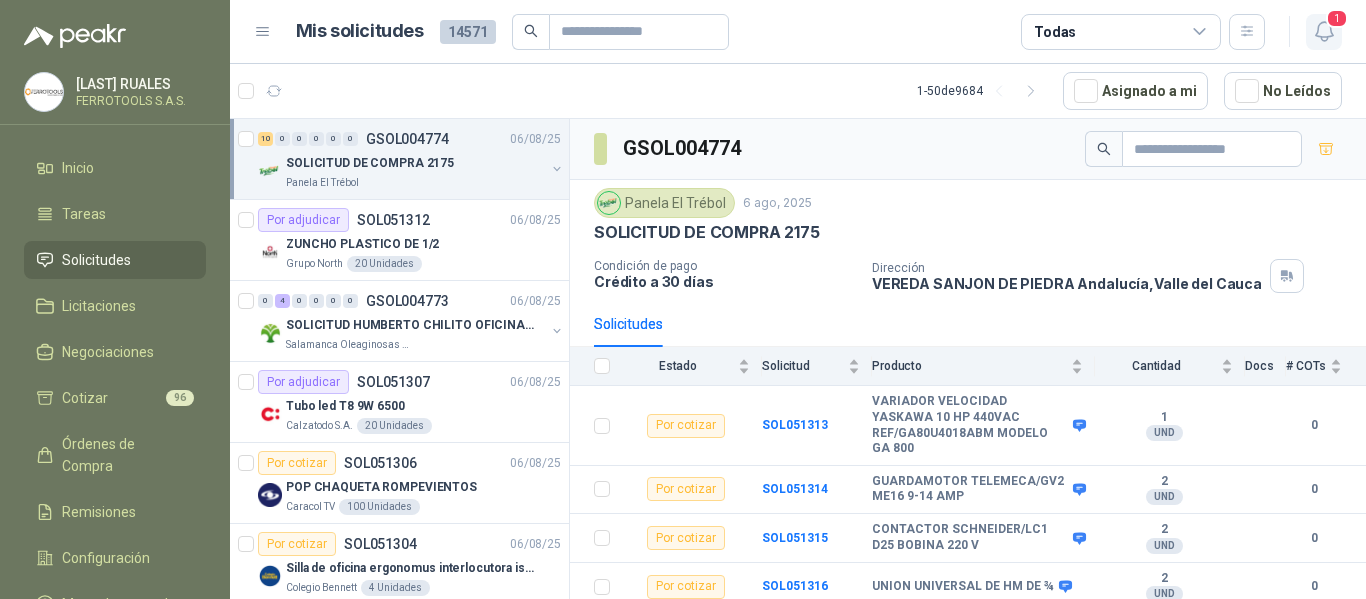 click on "1" at bounding box center (1337, 18) 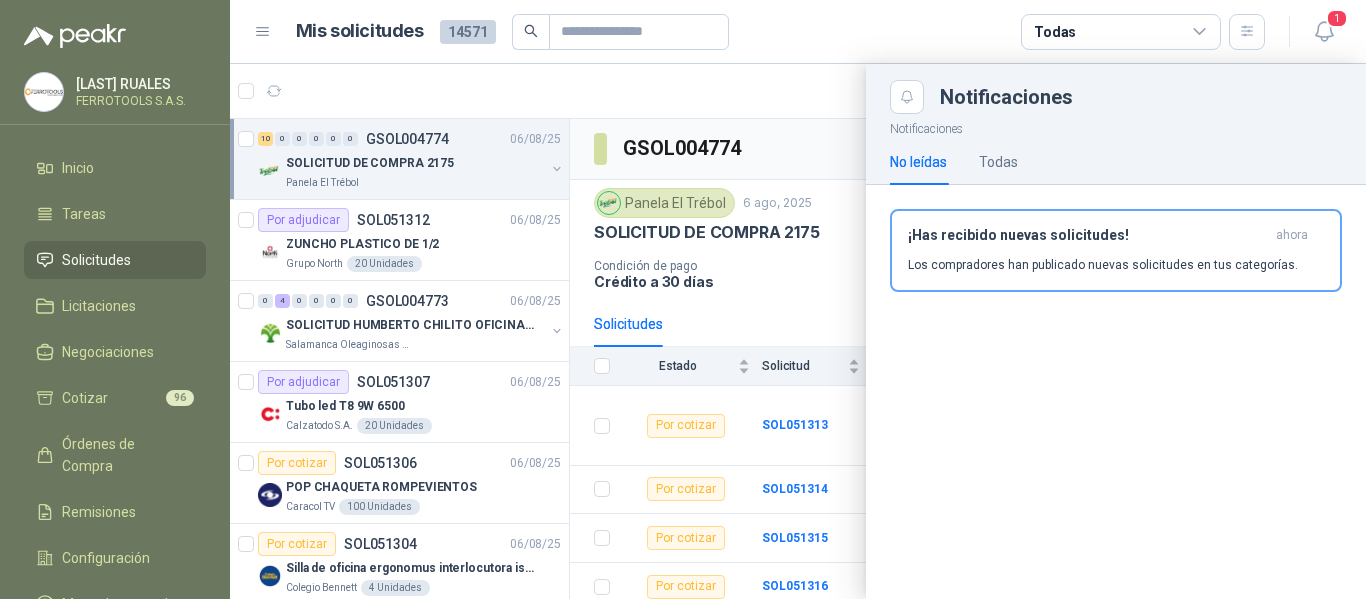 click at bounding box center (798, 331) 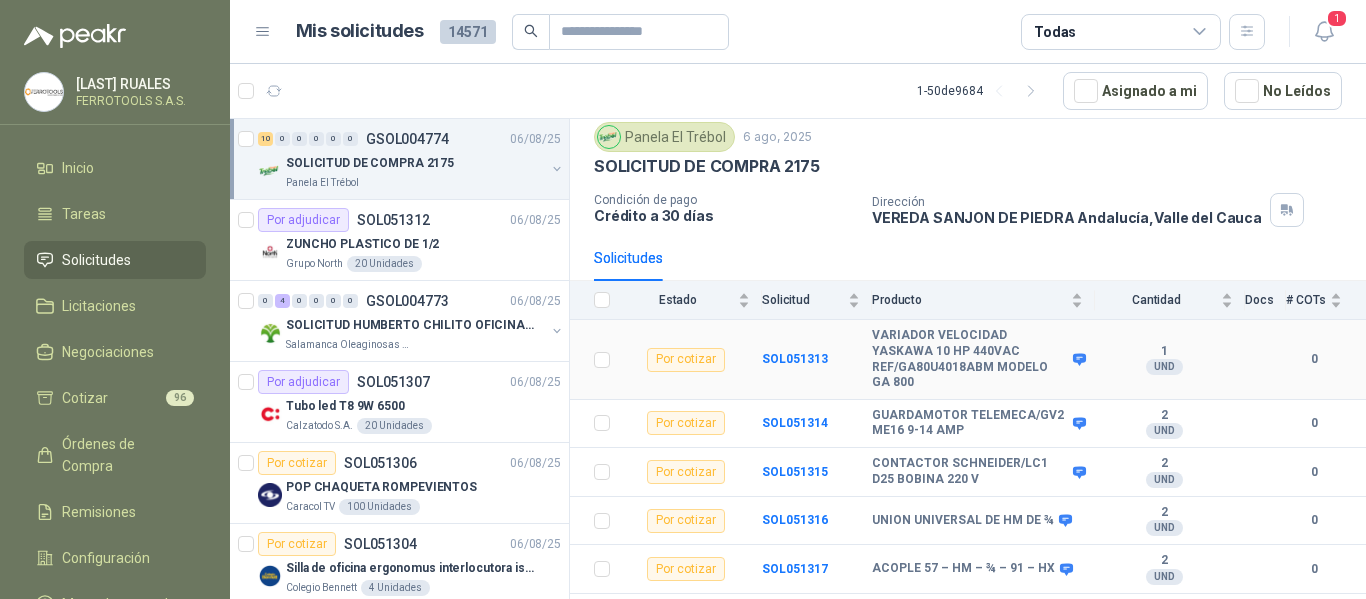 scroll, scrollTop: 100, scrollLeft: 0, axis: vertical 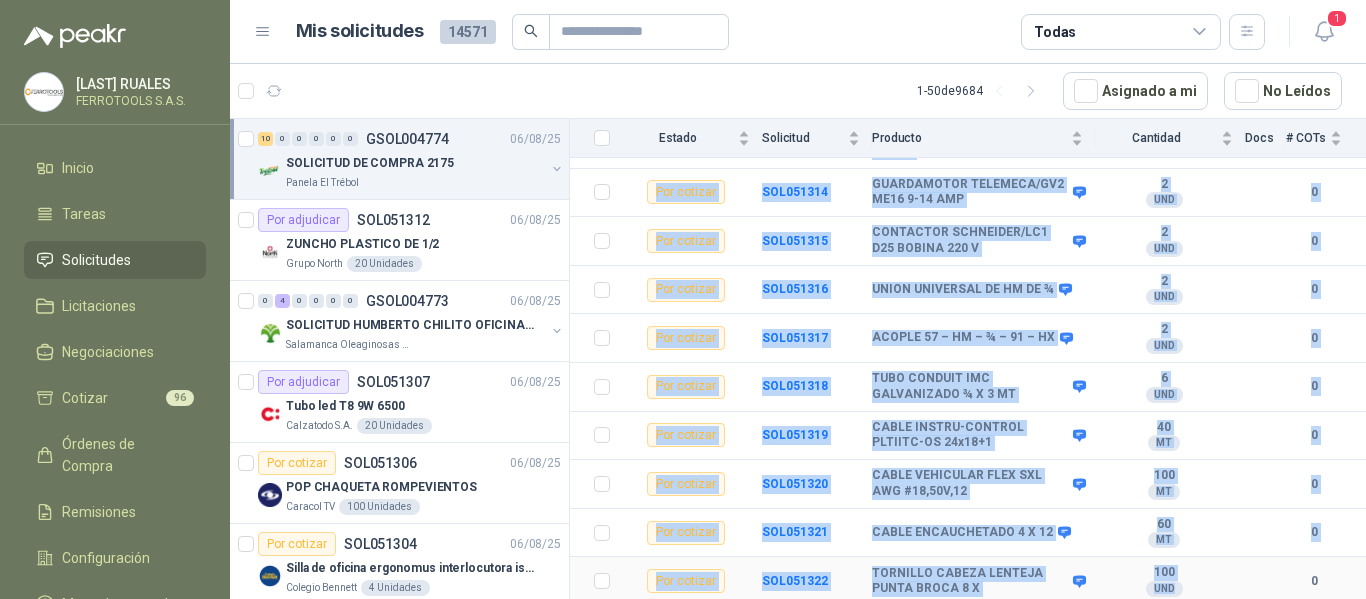 drag, startPoint x: 869, startPoint y: 298, endPoint x: 1190, endPoint y: 590, distance: 433.94125 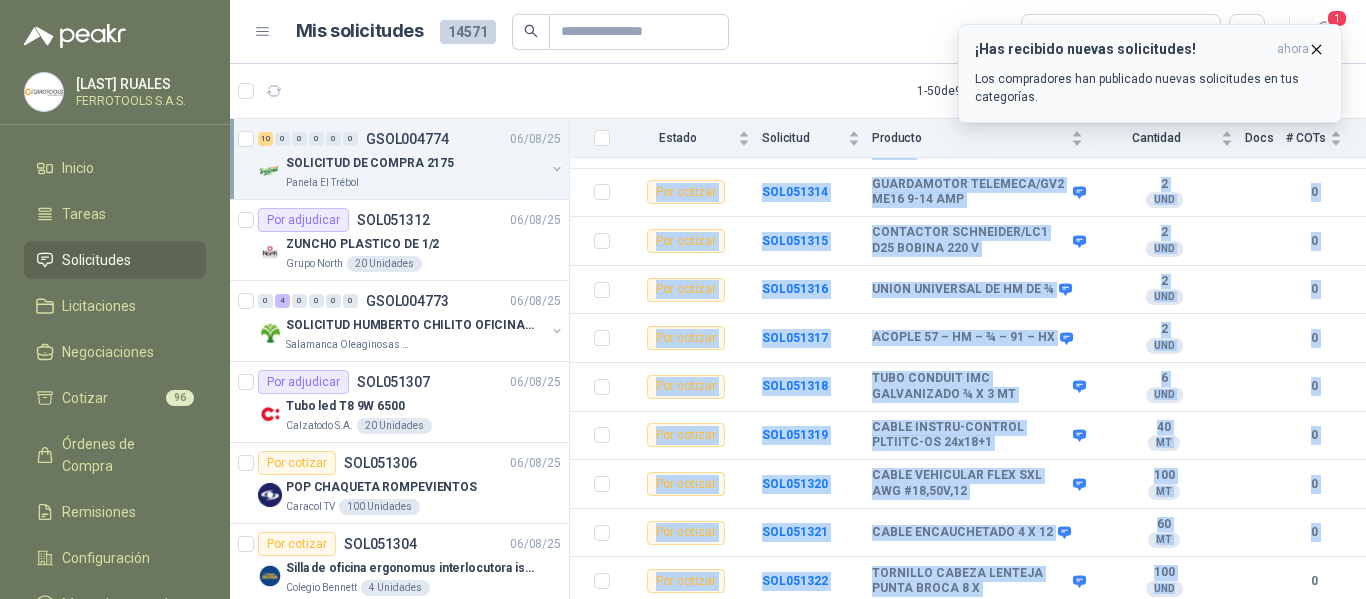 click on "Los compradores han publicado nuevas solicitudes en tus categorías." at bounding box center (1150, 88) 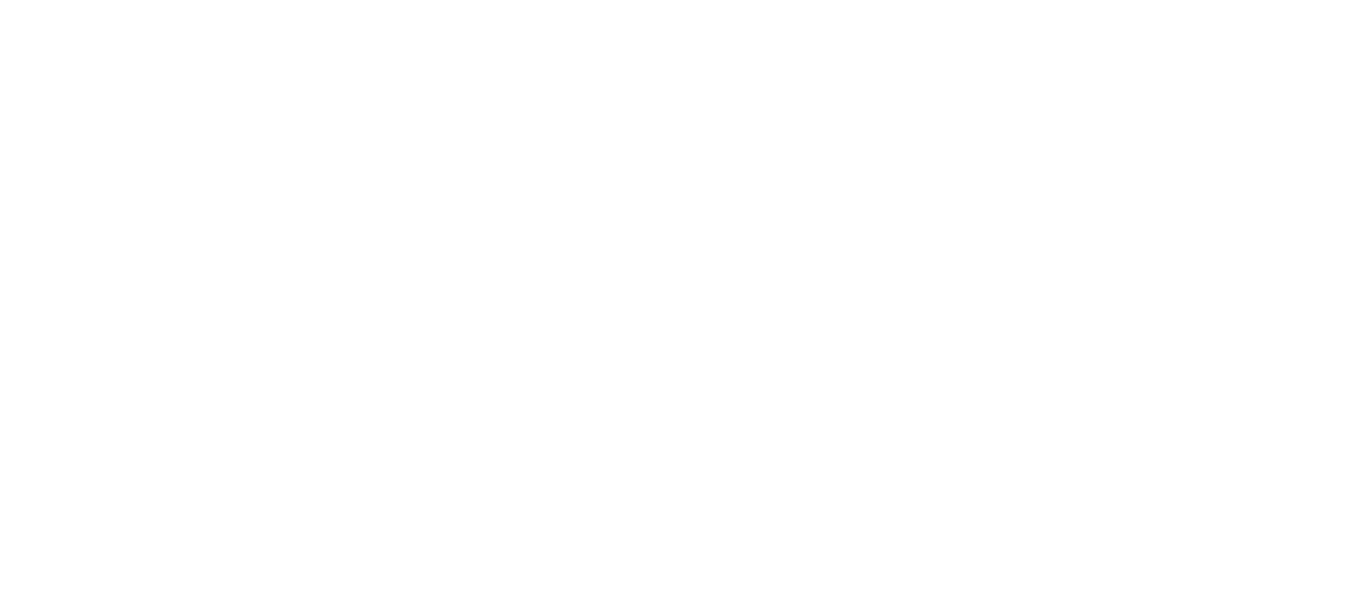 scroll, scrollTop: 0, scrollLeft: 0, axis: both 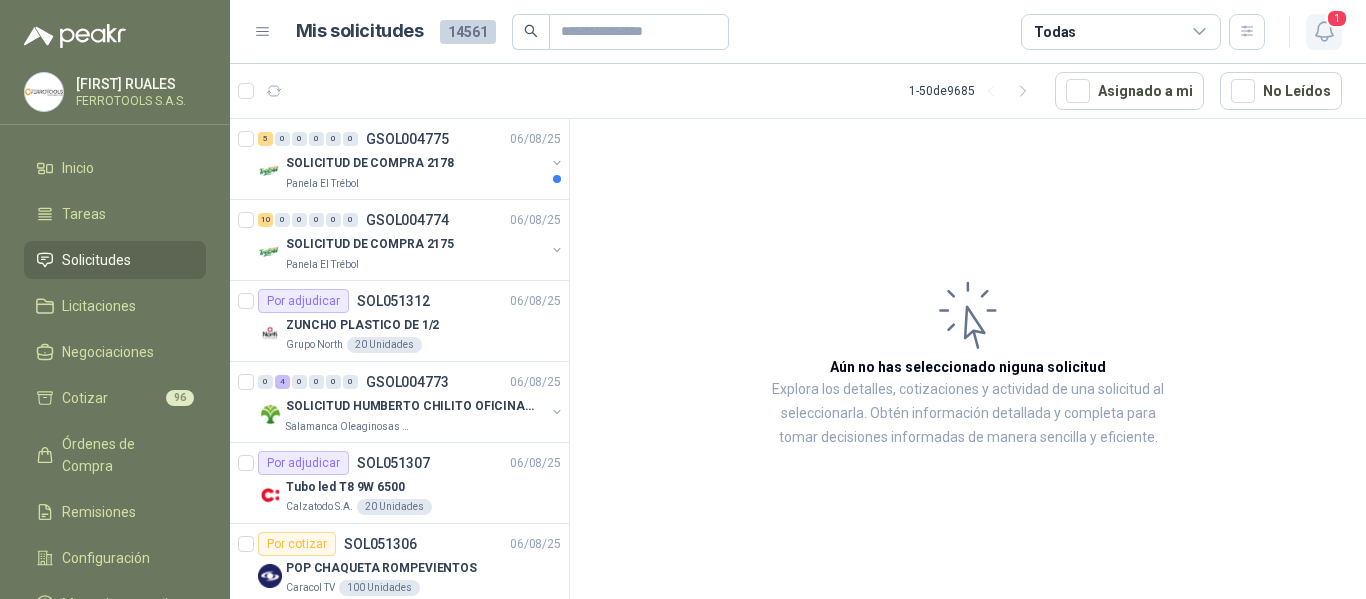 click 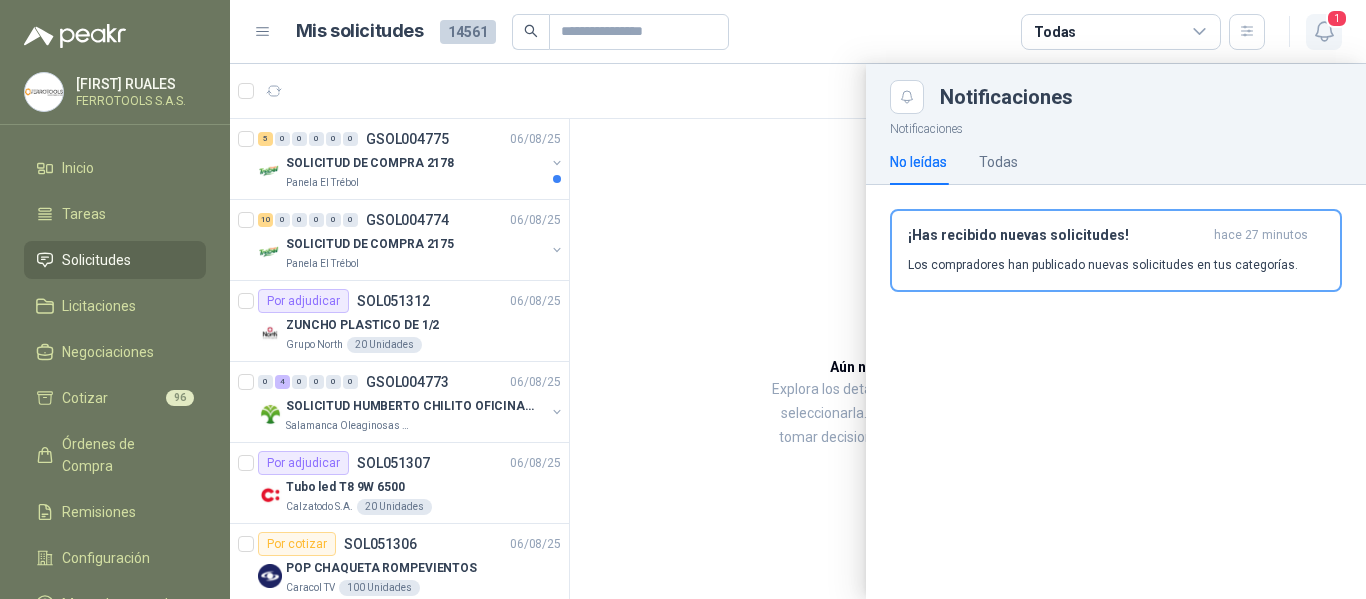 click 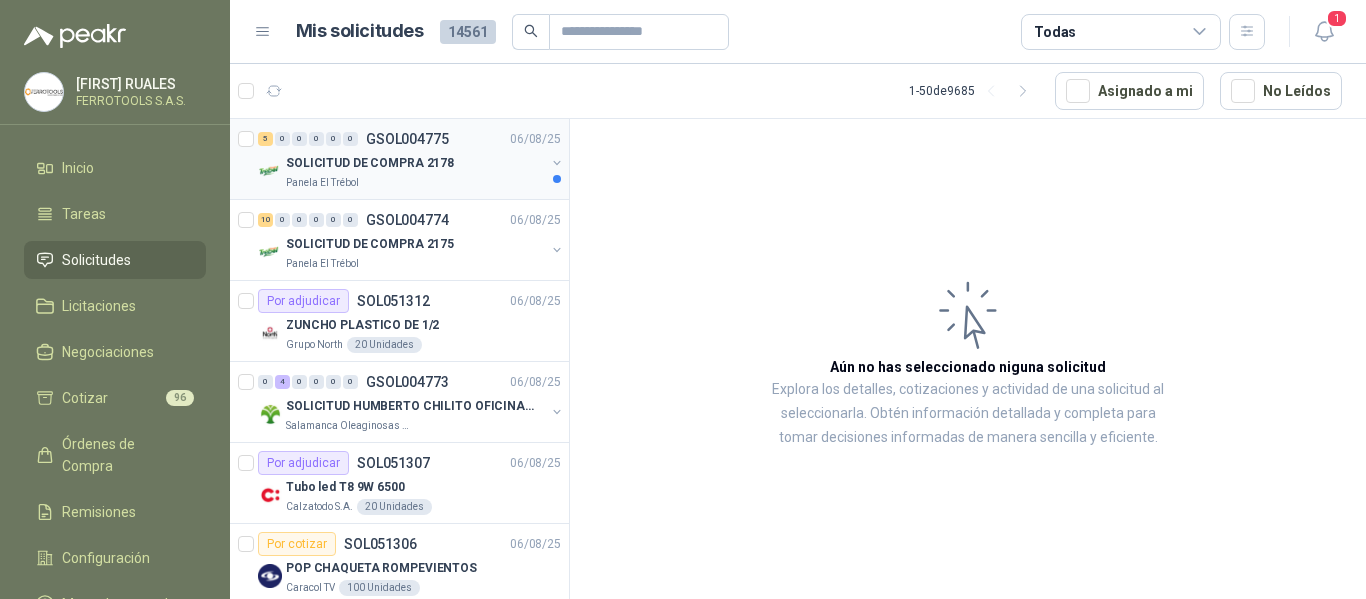 click on "SOLICITUD DE COMPRA 2178" at bounding box center (415, 163) 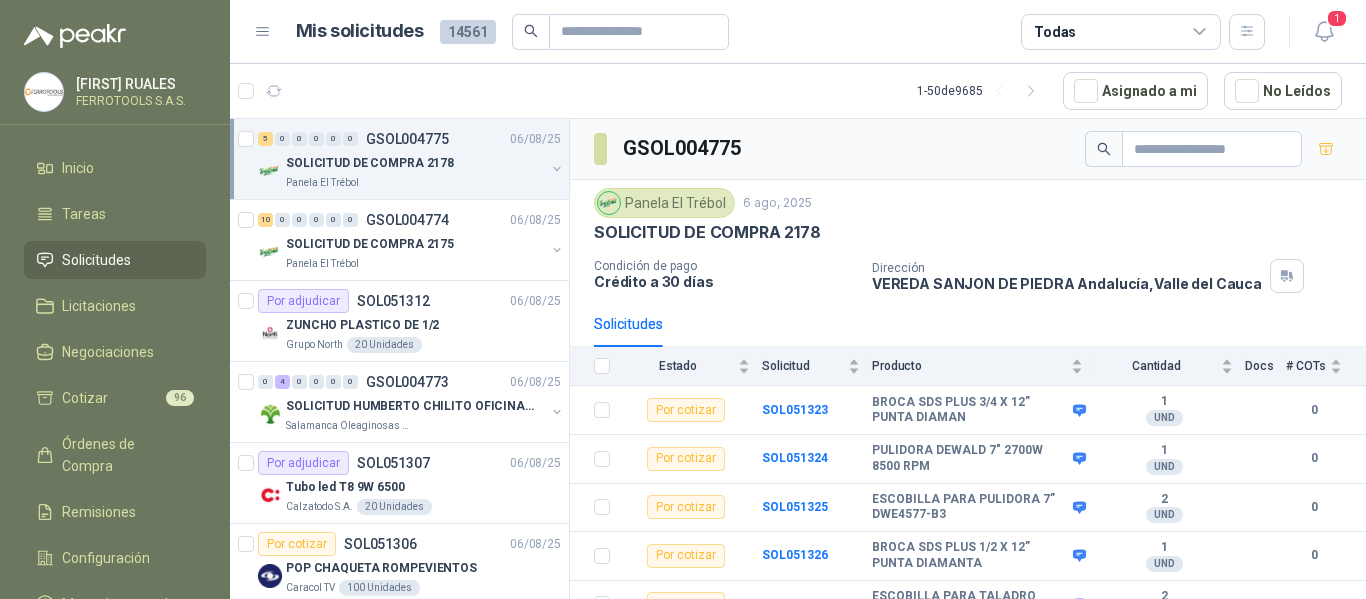 scroll, scrollTop: 23, scrollLeft: 0, axis: vertical 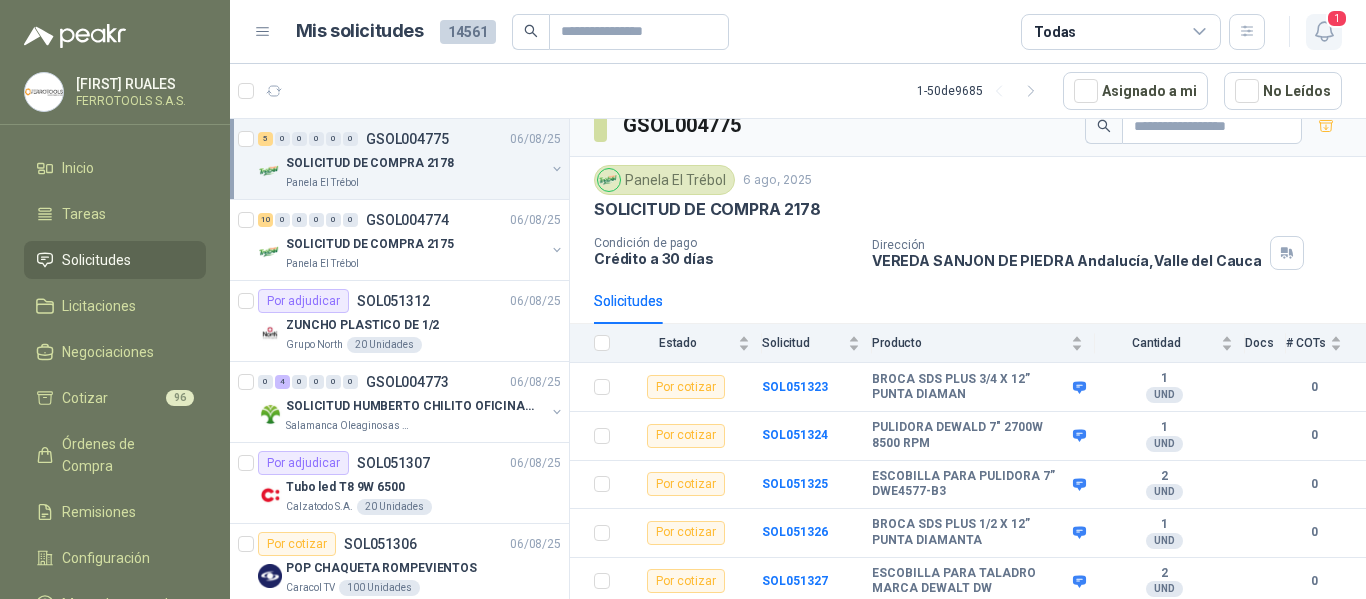 click 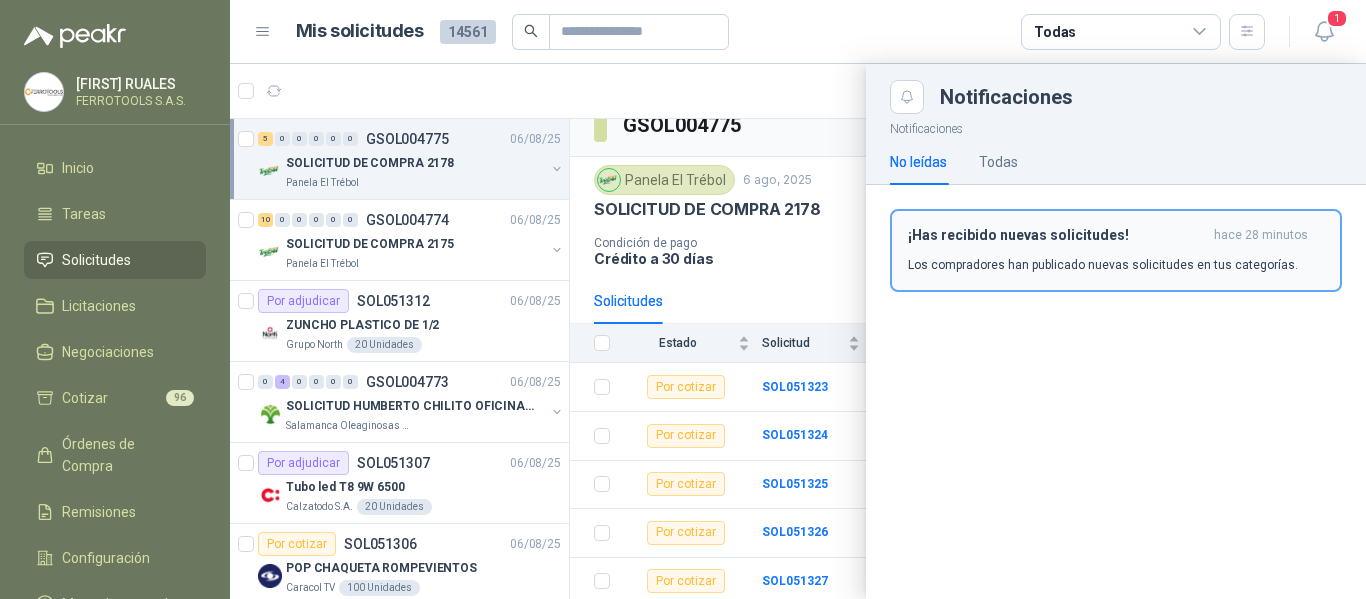 click on "¡Has recibido nuevas solicitudes! hace 28 minutos   Los compradores han publicado nuevas solicitudes en tus categorías." at bounding box center (1116, 250) 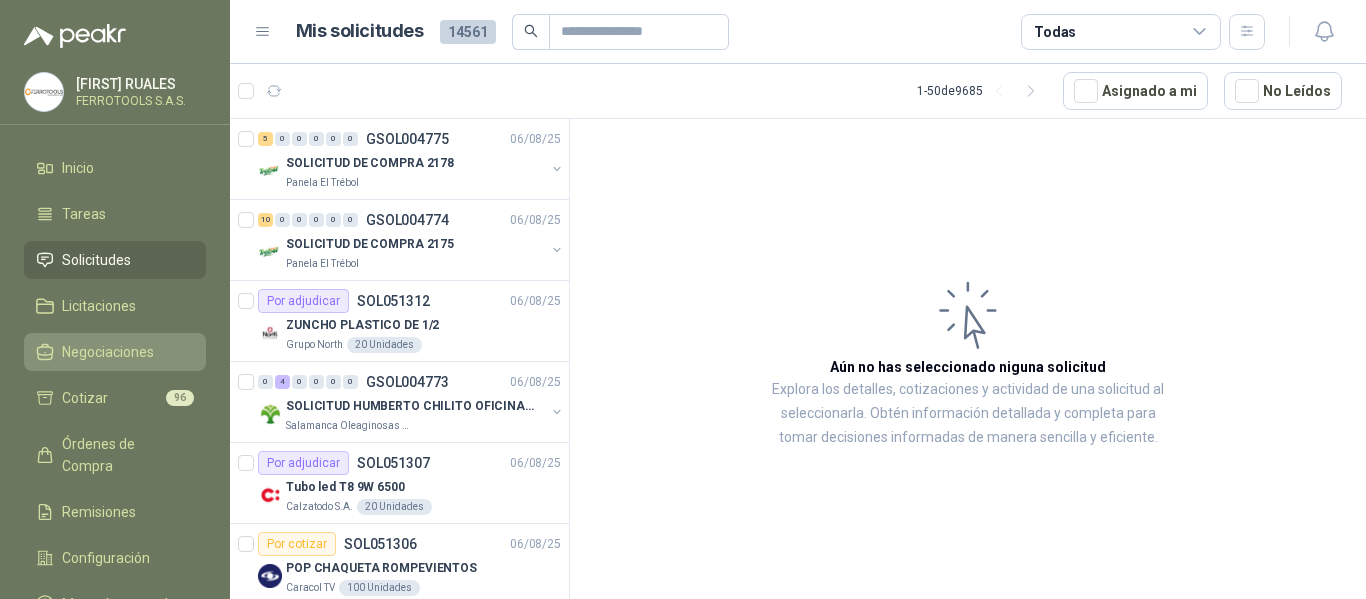 type 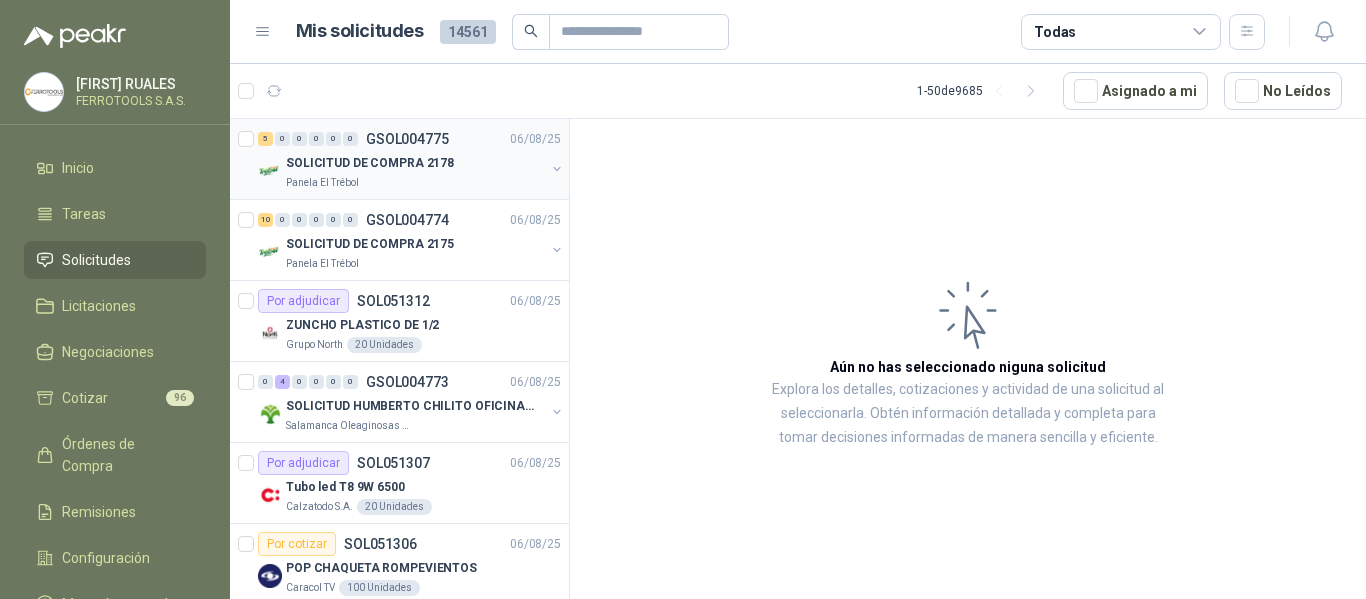 click on "SOLICITUD DE COMPRA 2178" at bounding box center [370, 163] 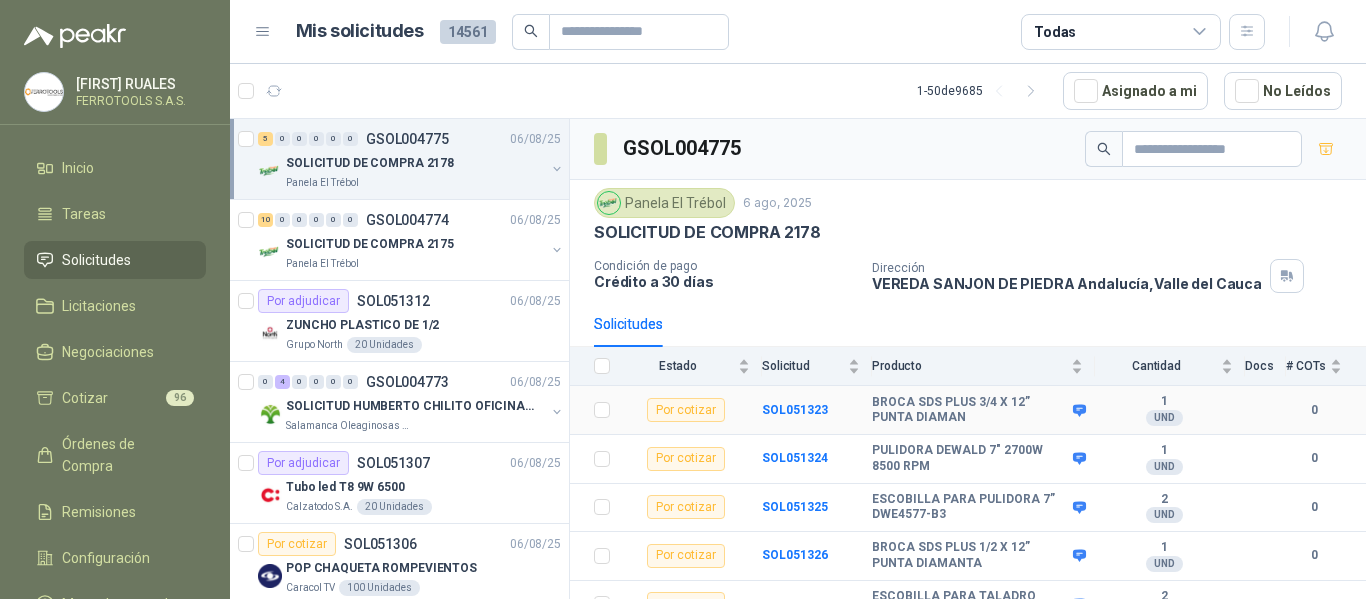 scroll, scrollTop: 23, scrollLeft: 0, axis: vertical 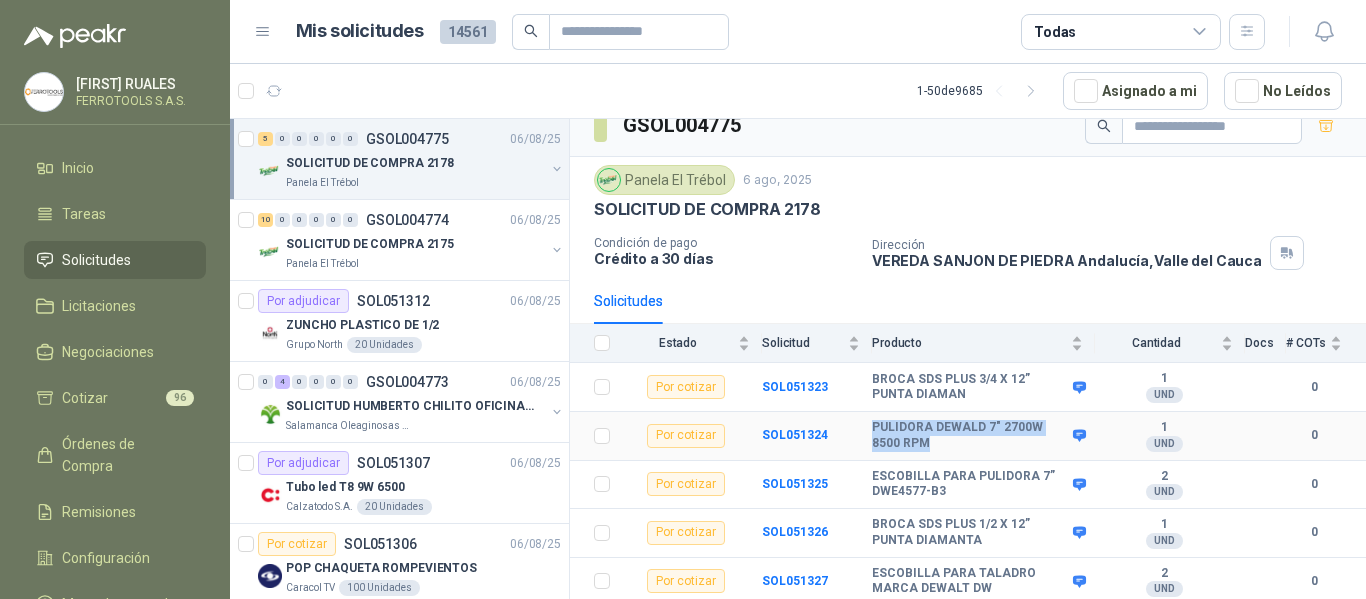 drag, startPoint x: 873, startPoint y: 426, endPoint x: 933, endPoint y: 440, distance: 61.611687 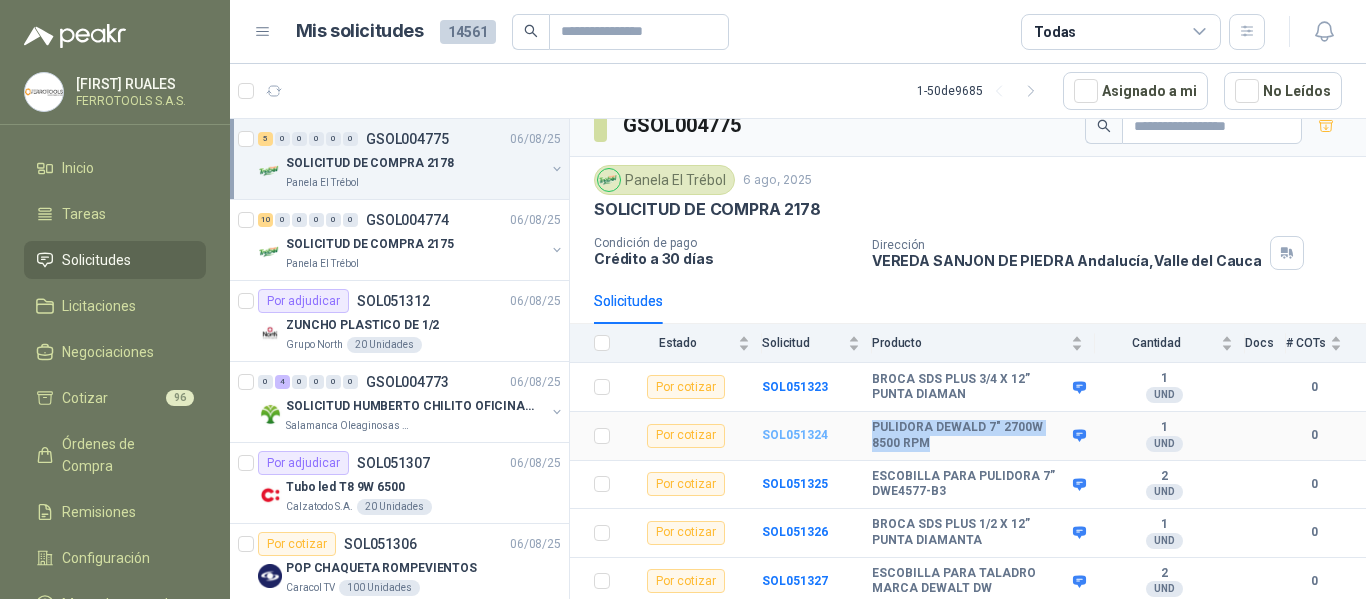 click on "SOL051324" at bounding box center [795, 435] 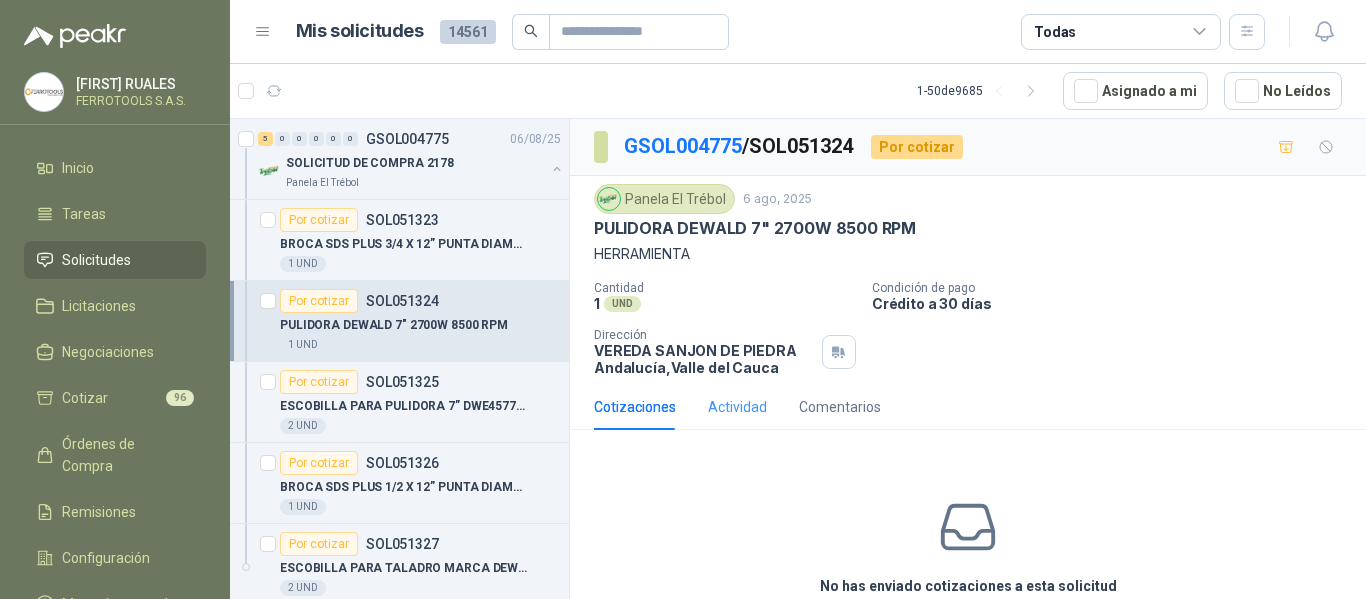 scroll, scrollTop: 96, scrollLeft: 0, axis: vertical 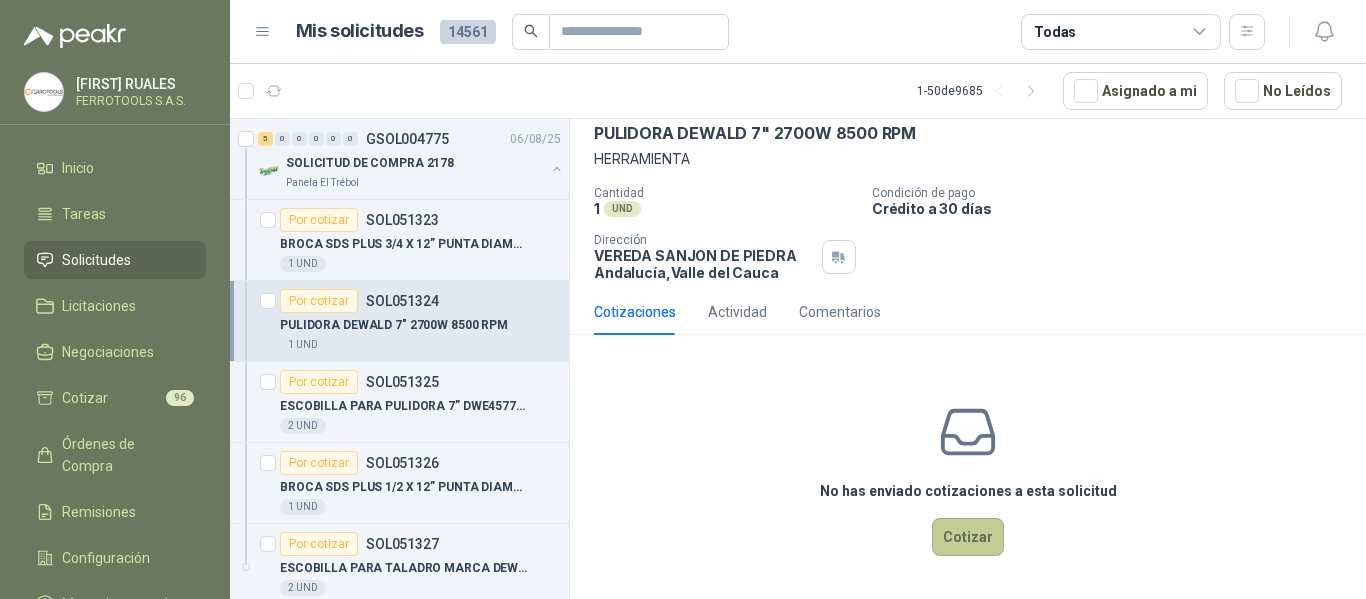 click on "Cotizar" at bounding box center [968, 537] 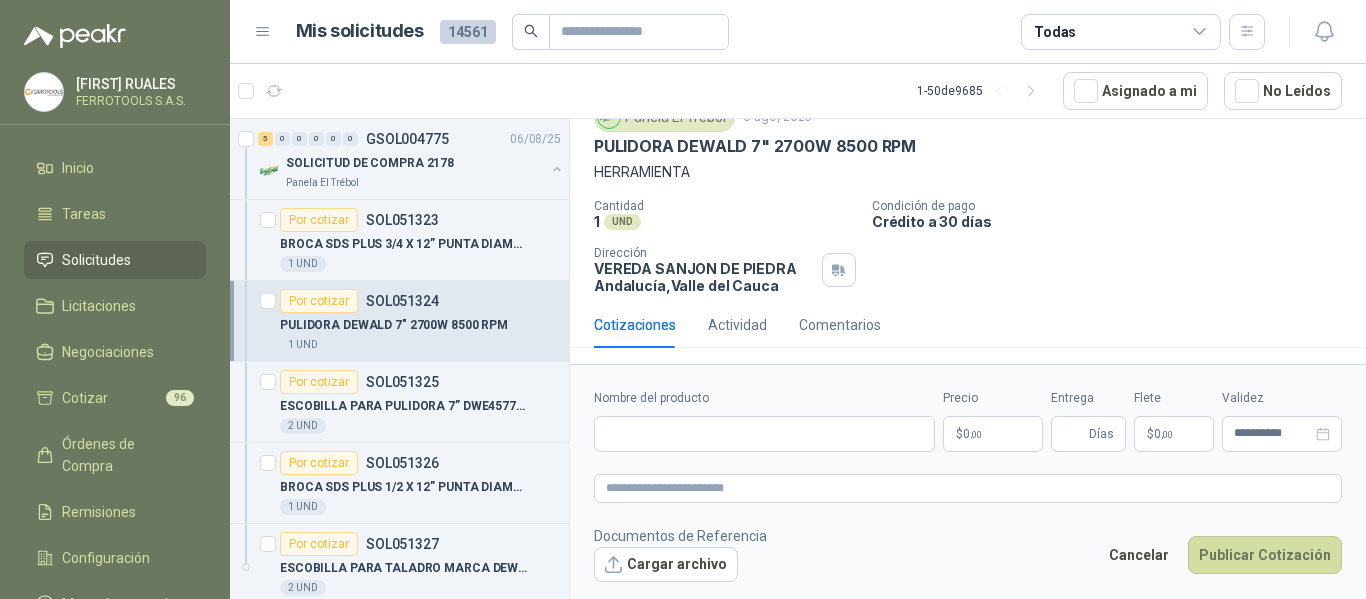 type 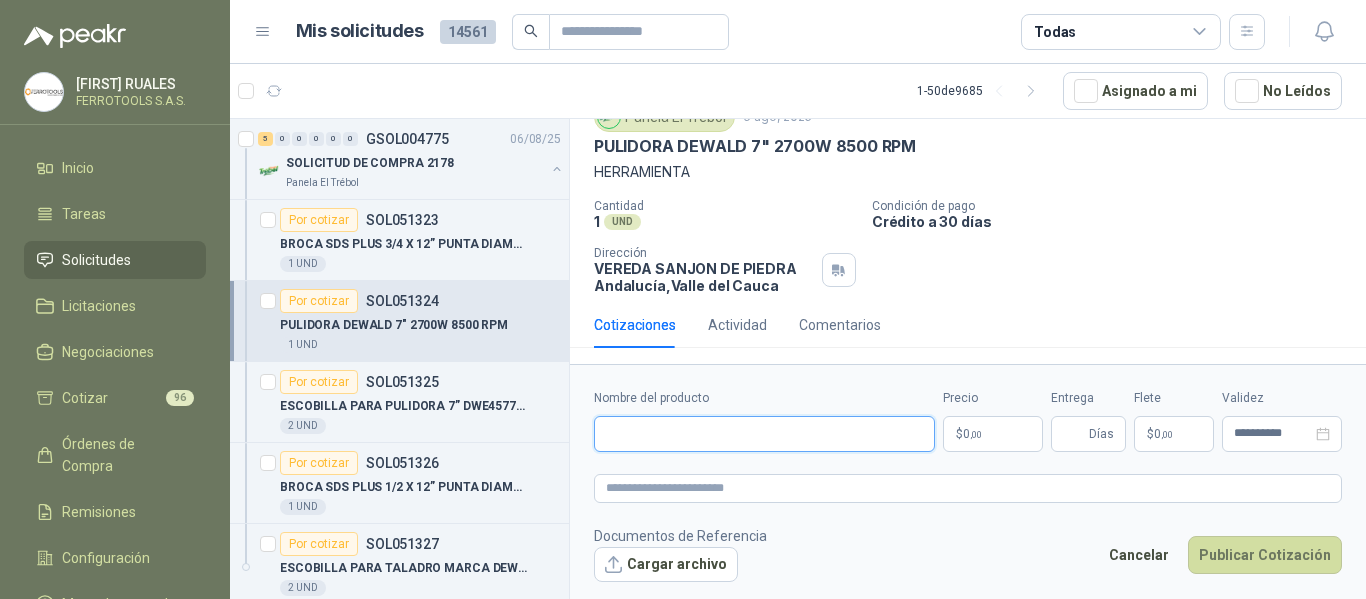 click on "Nombre del producto" at bounding box center (764, 434) 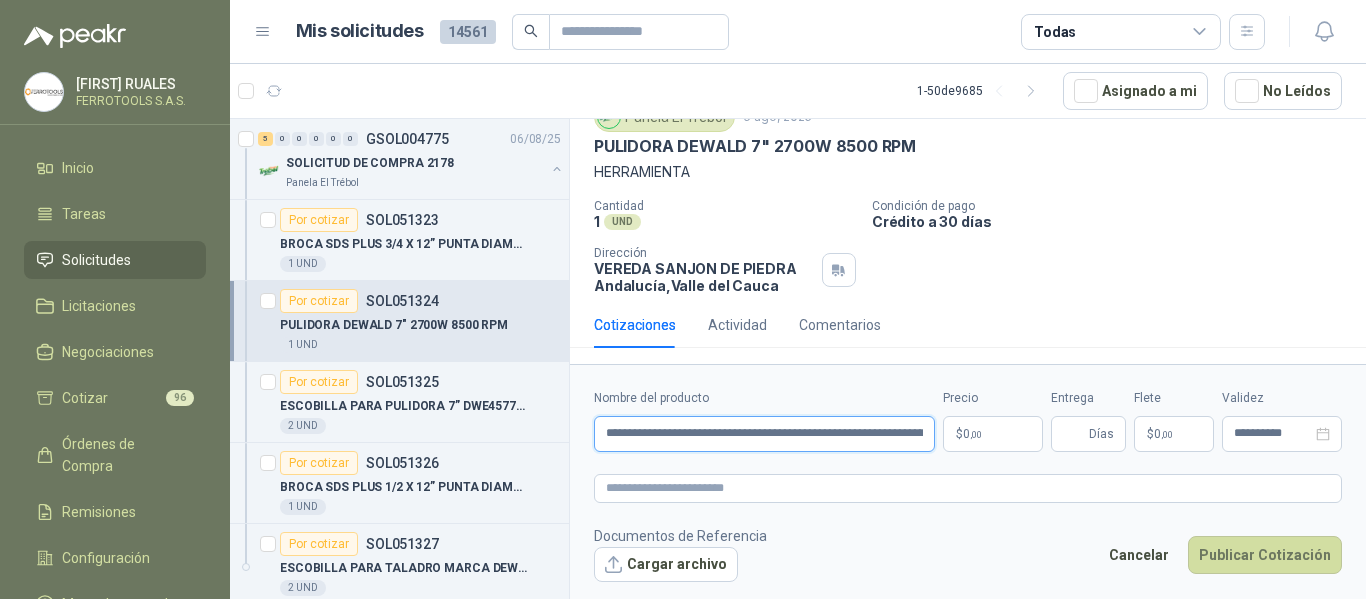 scroll, scrollTop: 0, scrollLeft: 363, axis: horizontal 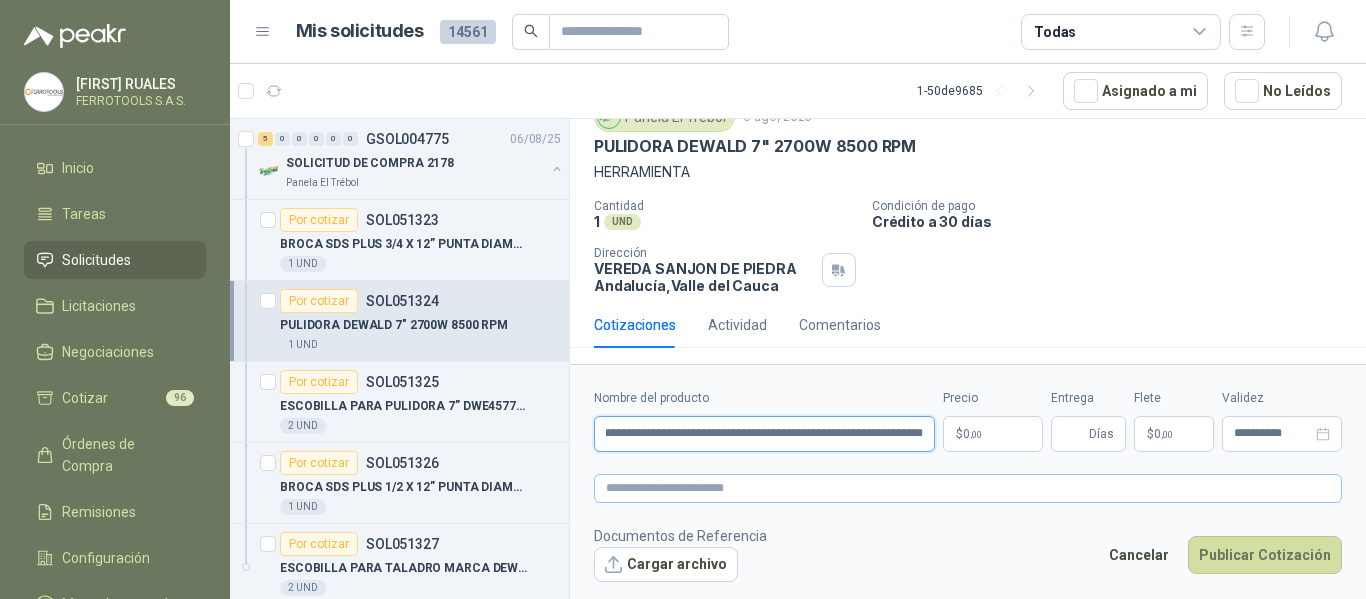 type on "**********" 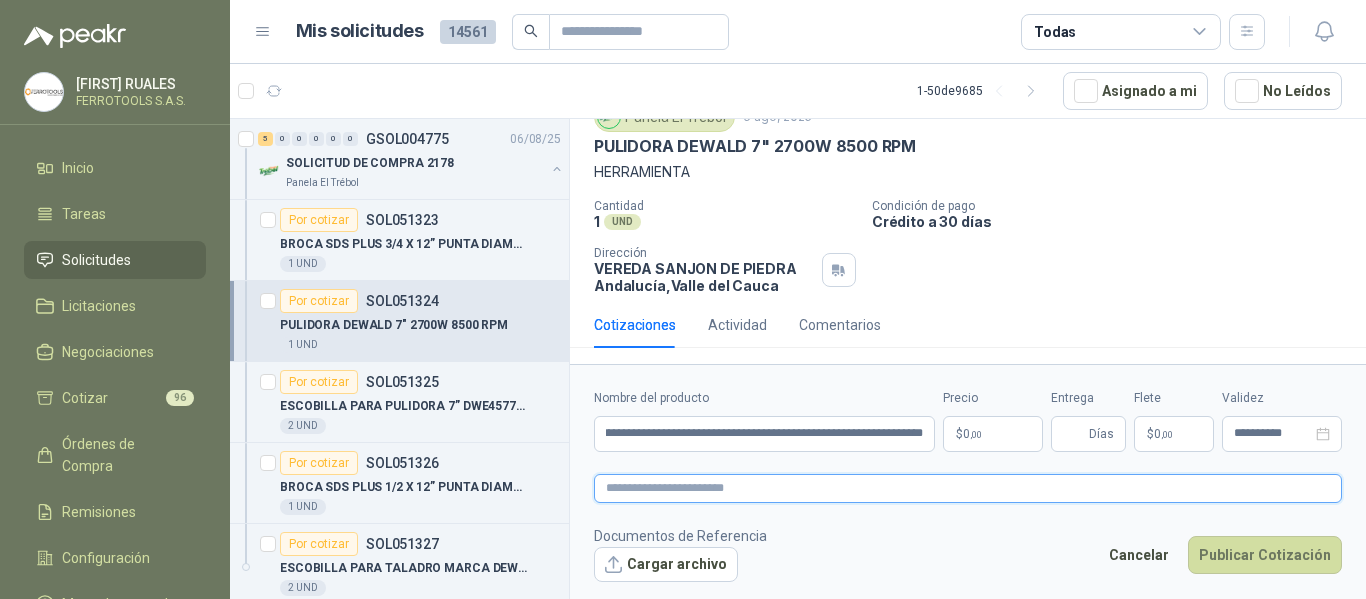 click at bounding box center (968, 488) 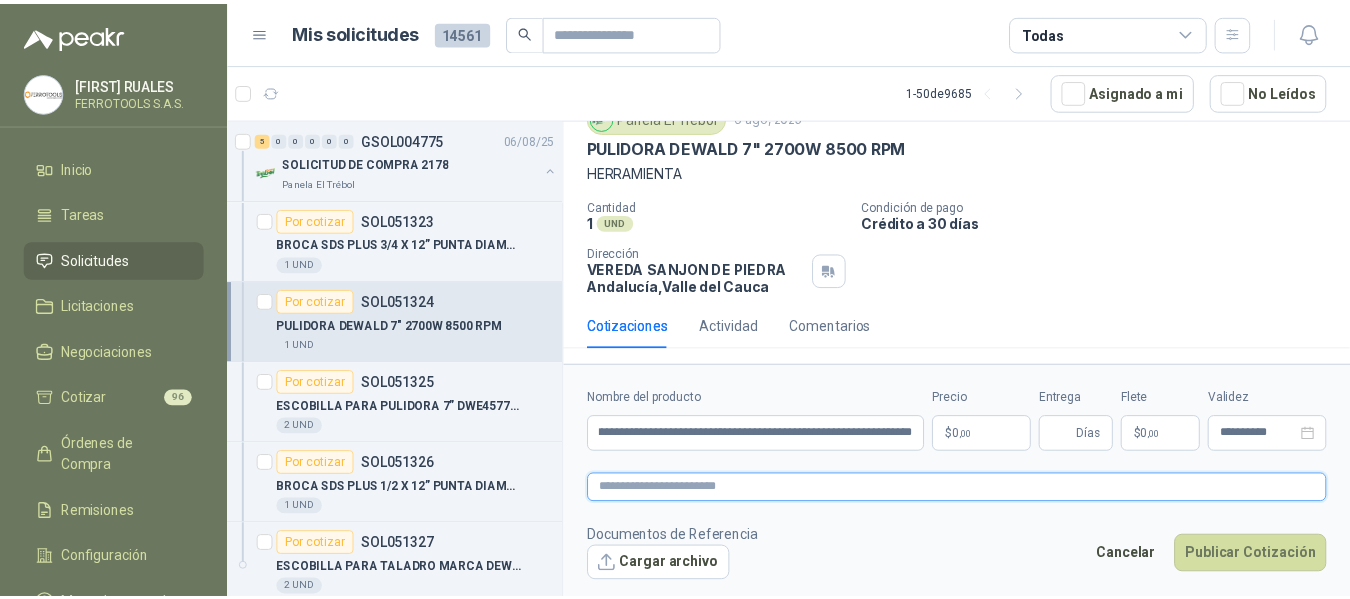 scroll, scrollTop: 0, scrollLeft: 0, axis: both 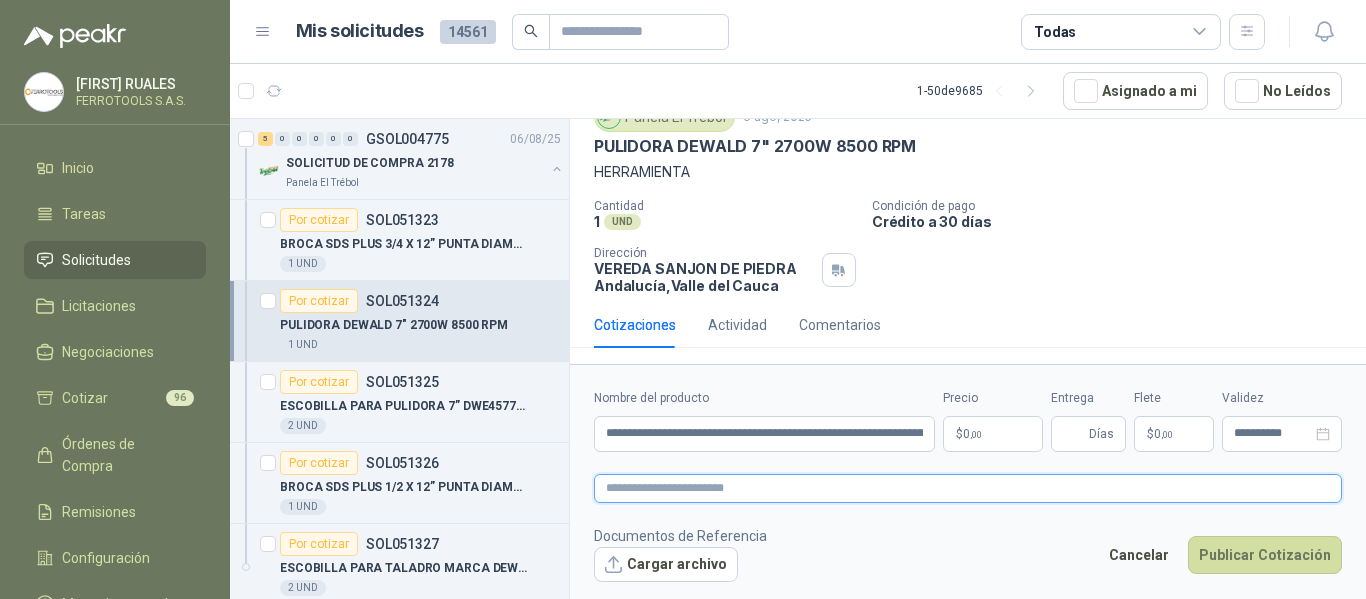 paste on "**********" 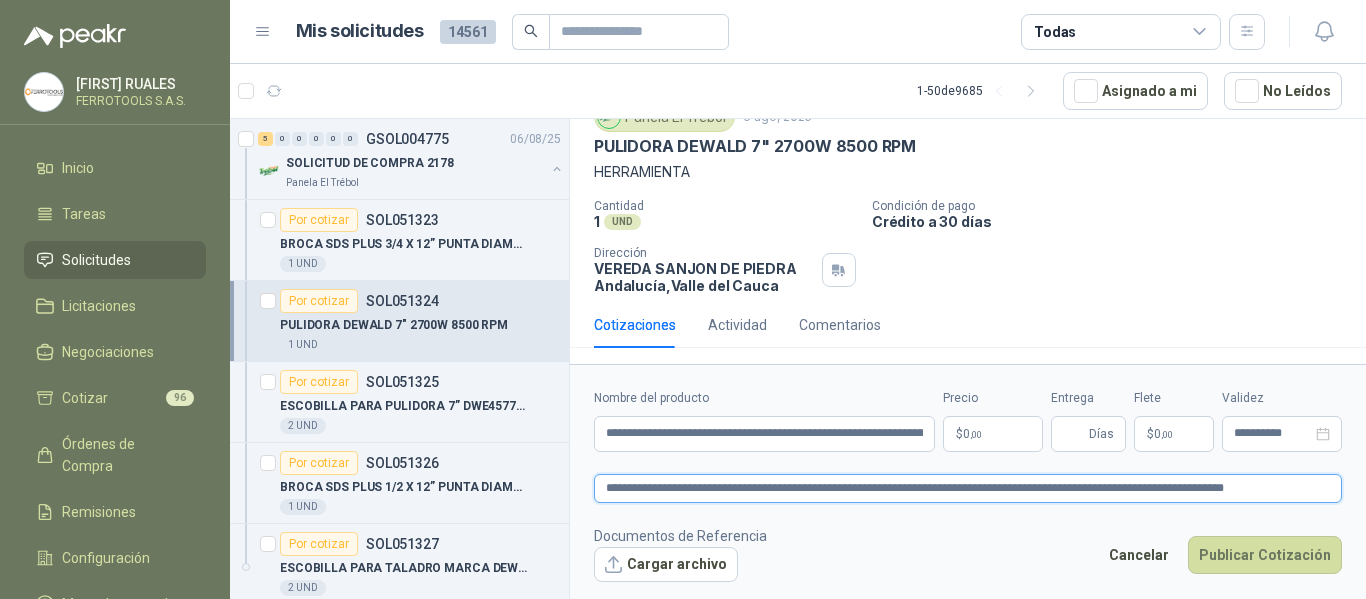 type on "**********" 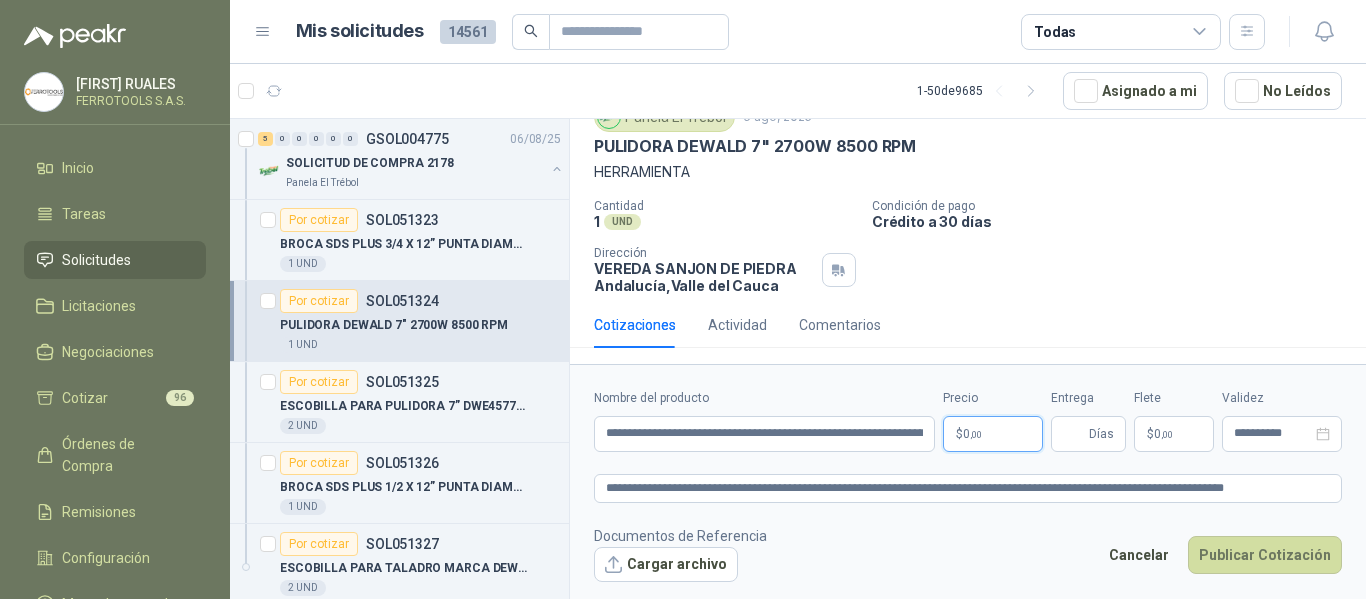click on "$  0 ,00" at bounding box center (993, 434) 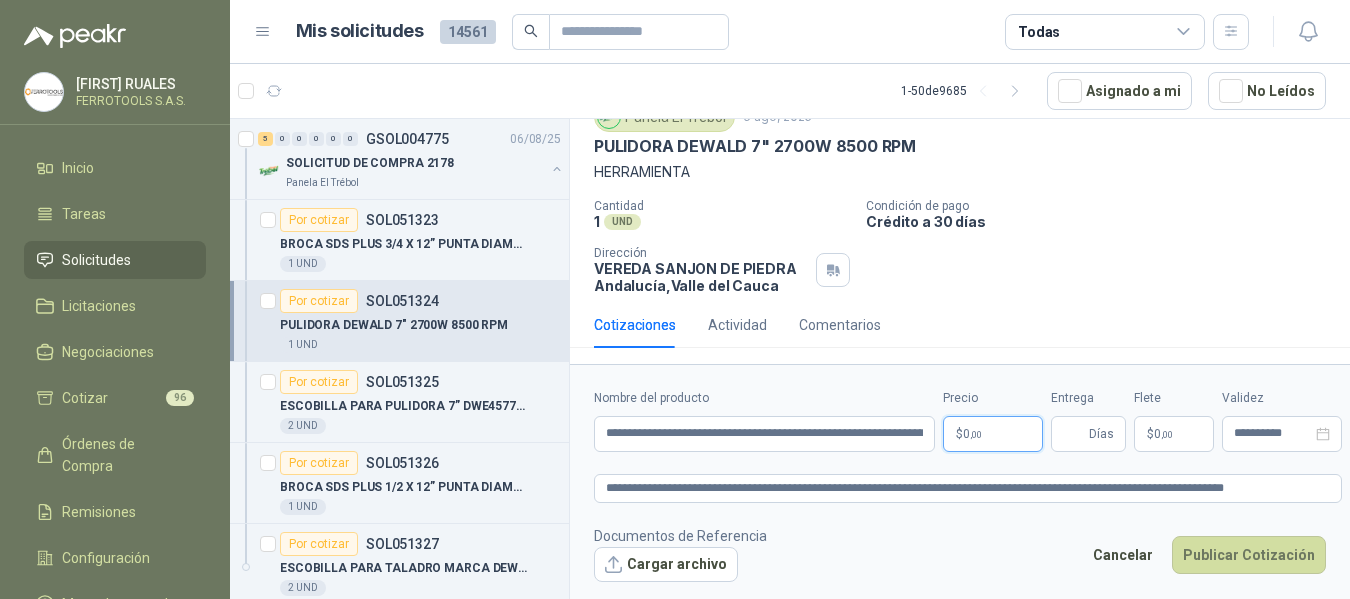 type 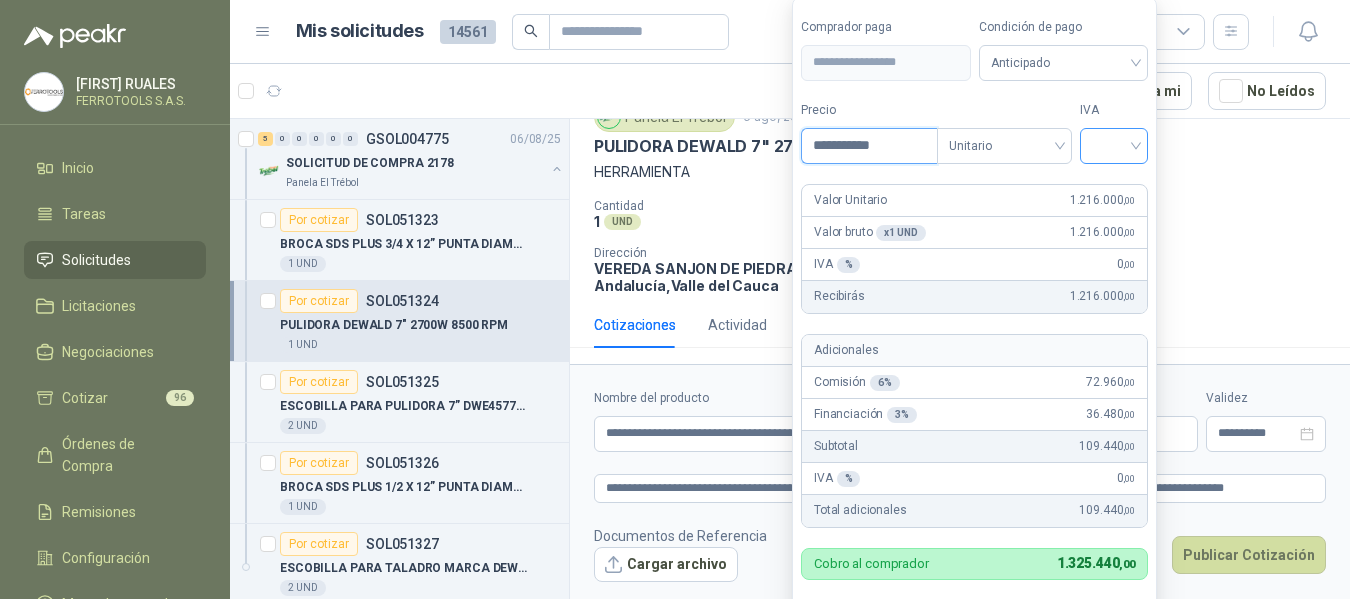 type on "**********" 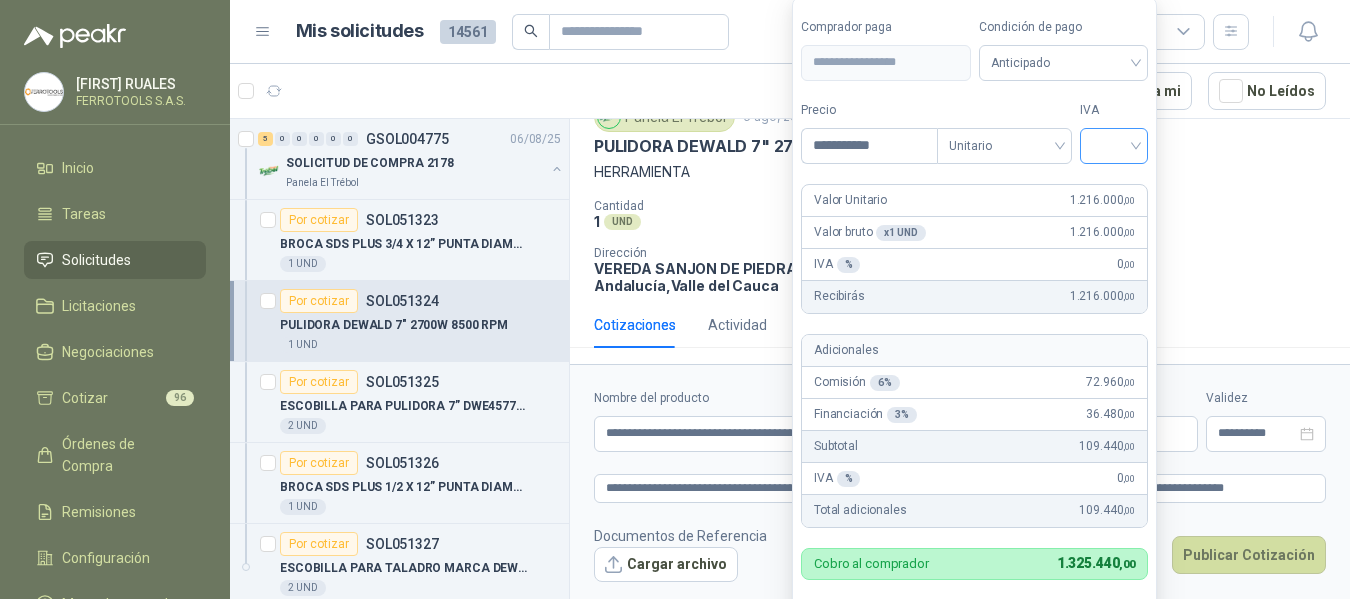 click at bounding box center (1114, 144) 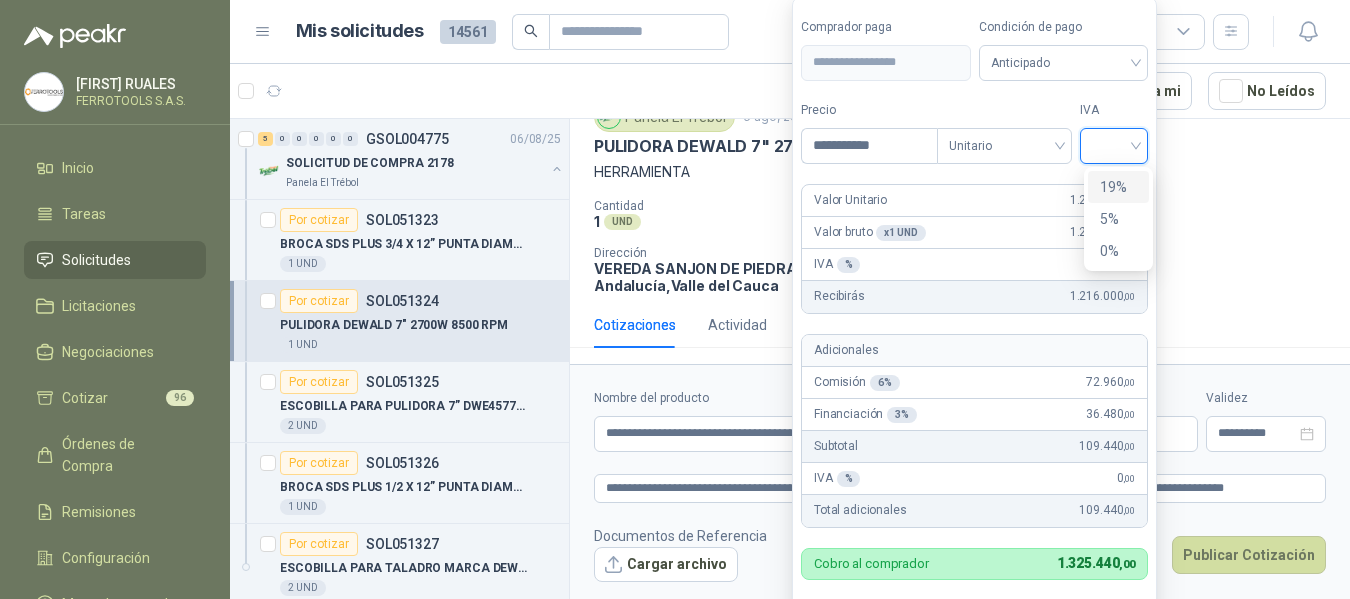 click on "19%" at bounding box center [1118, 187] 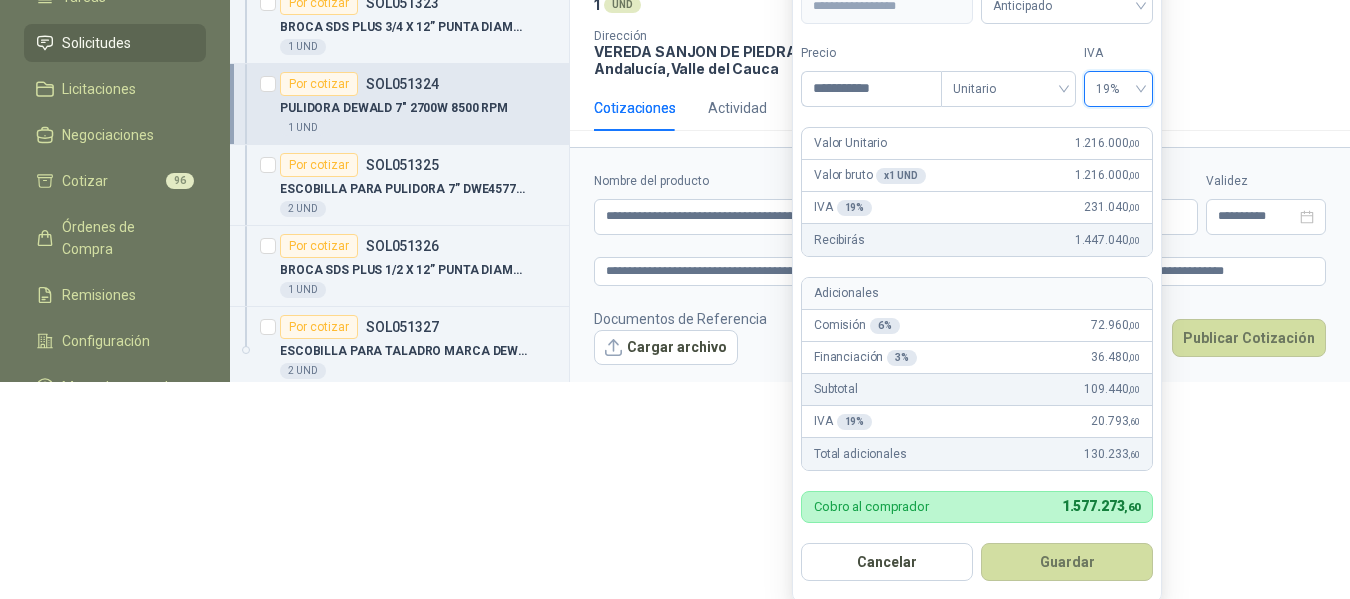 scroll, scrollTop: 232, scrollLeft: 0, axis: vertical 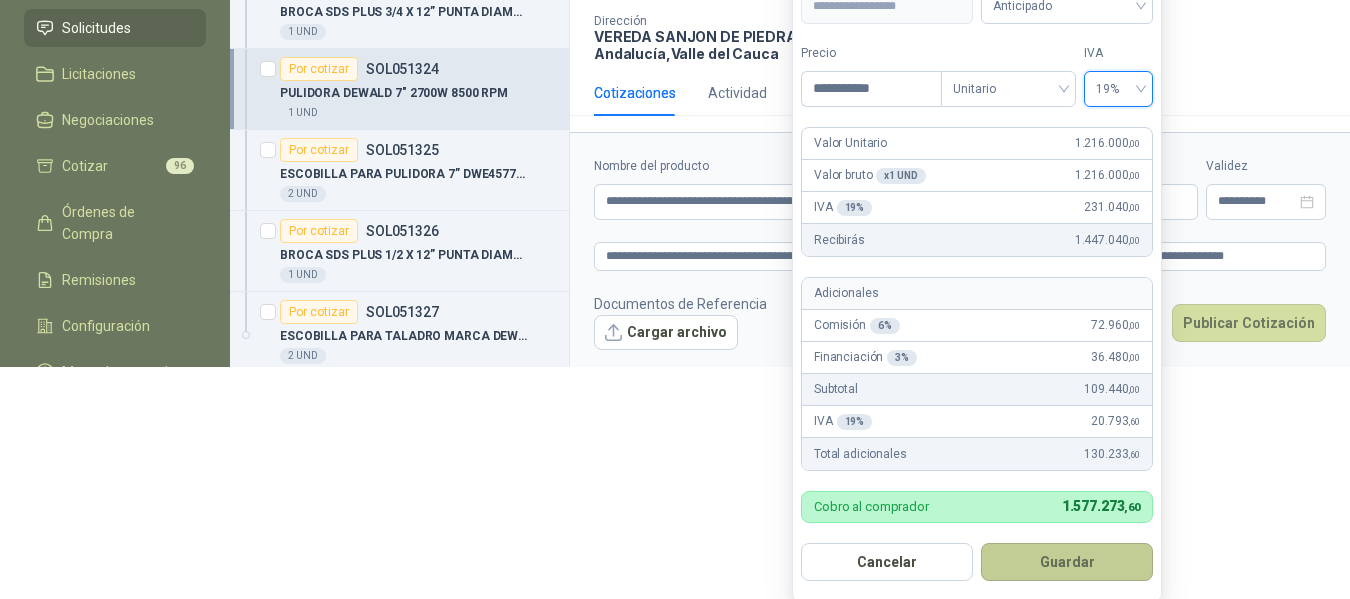click on "Guardar" at bounding box center [1067, 562] 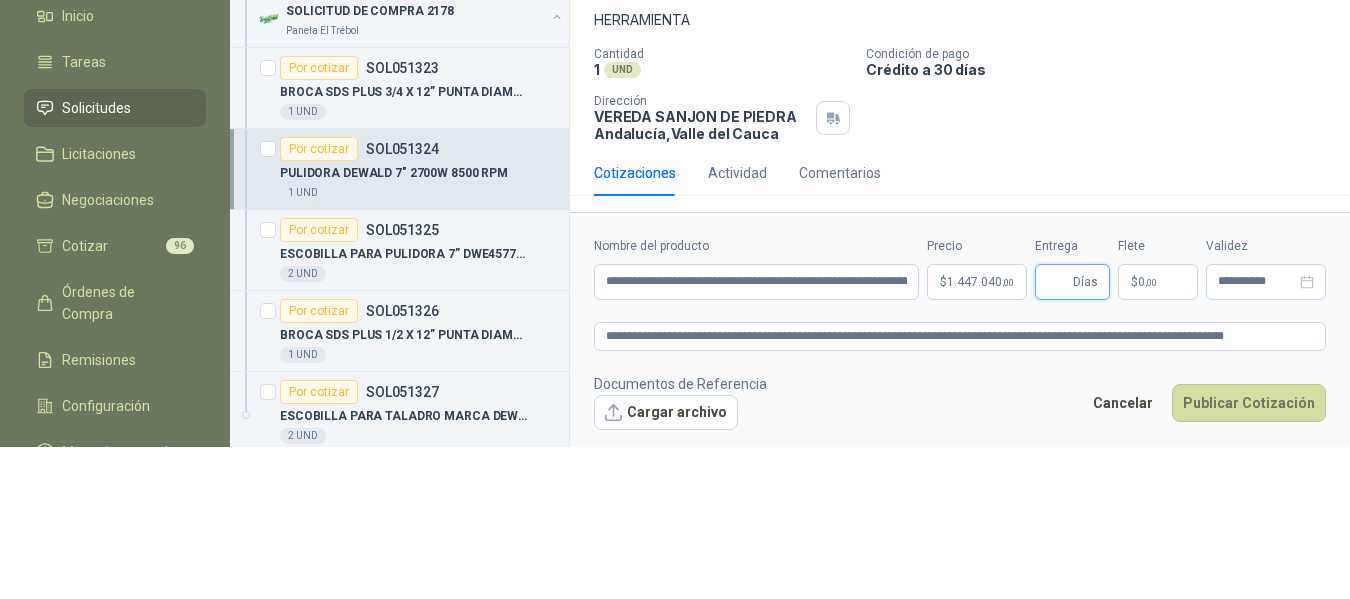 scroll, scrollTop: 156, scrollLeft: 0, axis: vertical 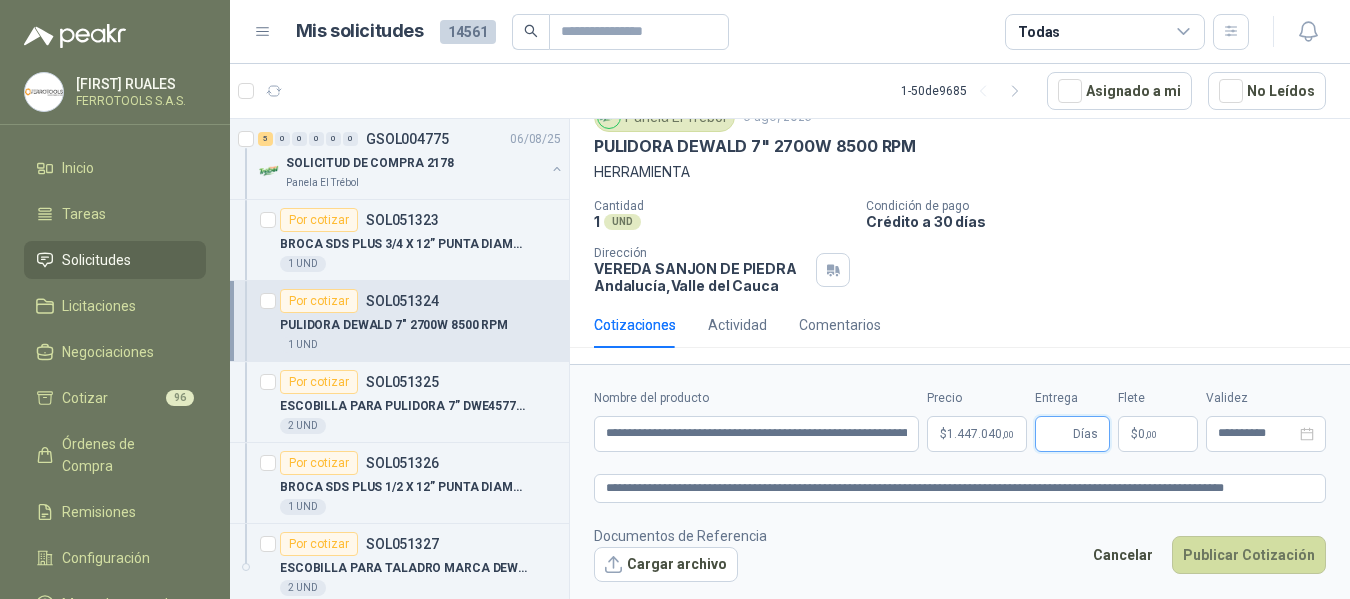type 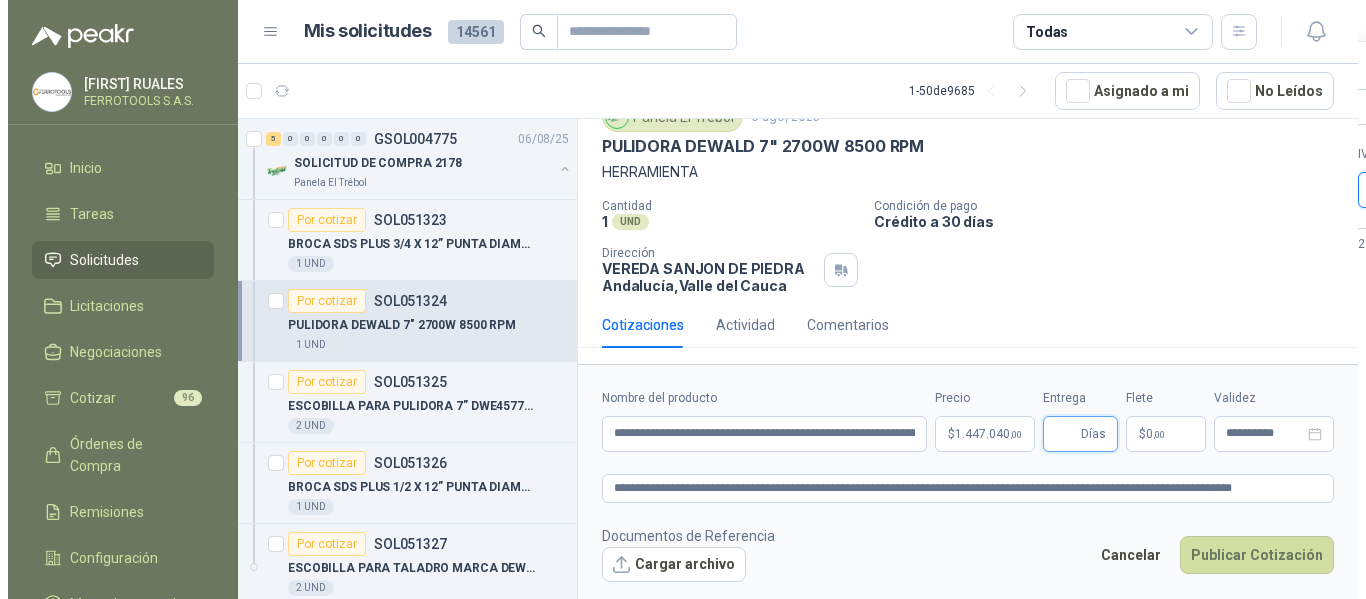 scroll, scrollTop: 0, scrollLeft: 0, axis: both 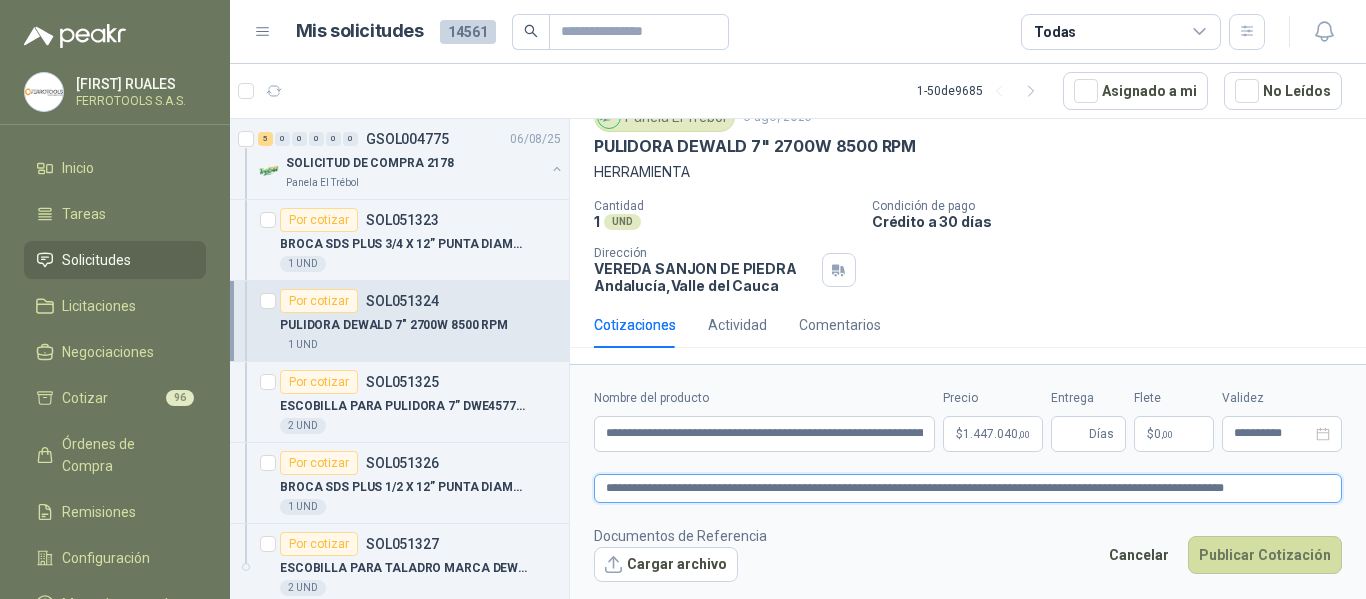 click on "**********" at bounding box center (968, 488) 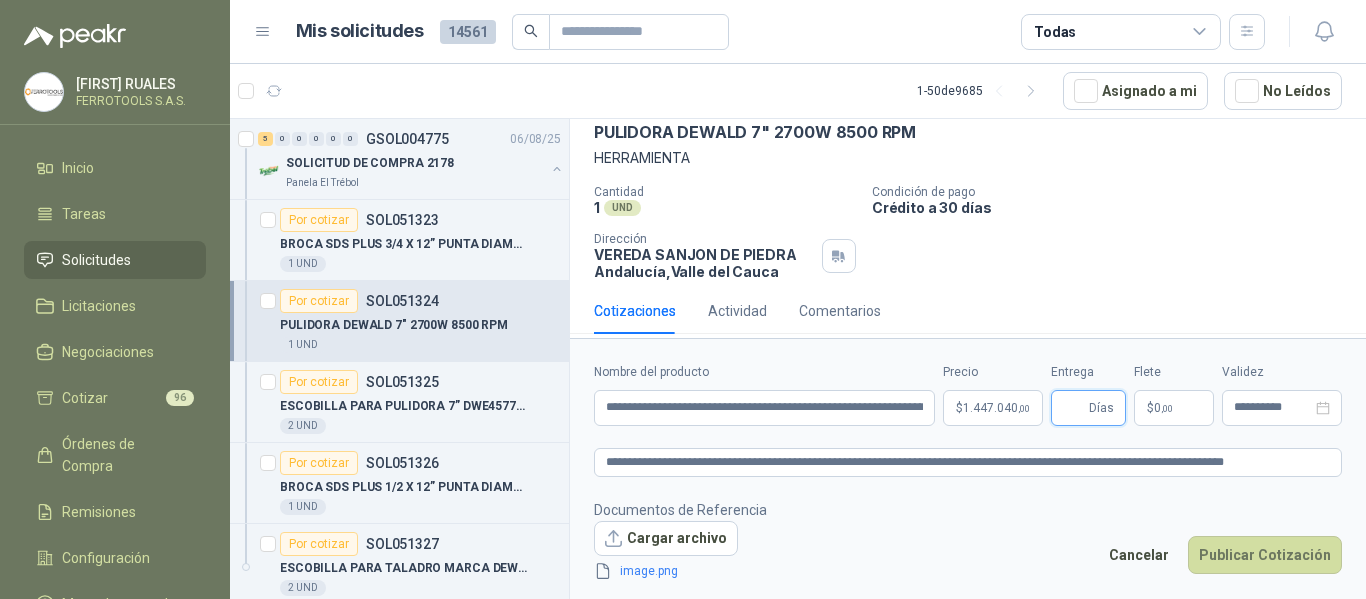 click on "Entrega" at bounding box center (1074, 408) 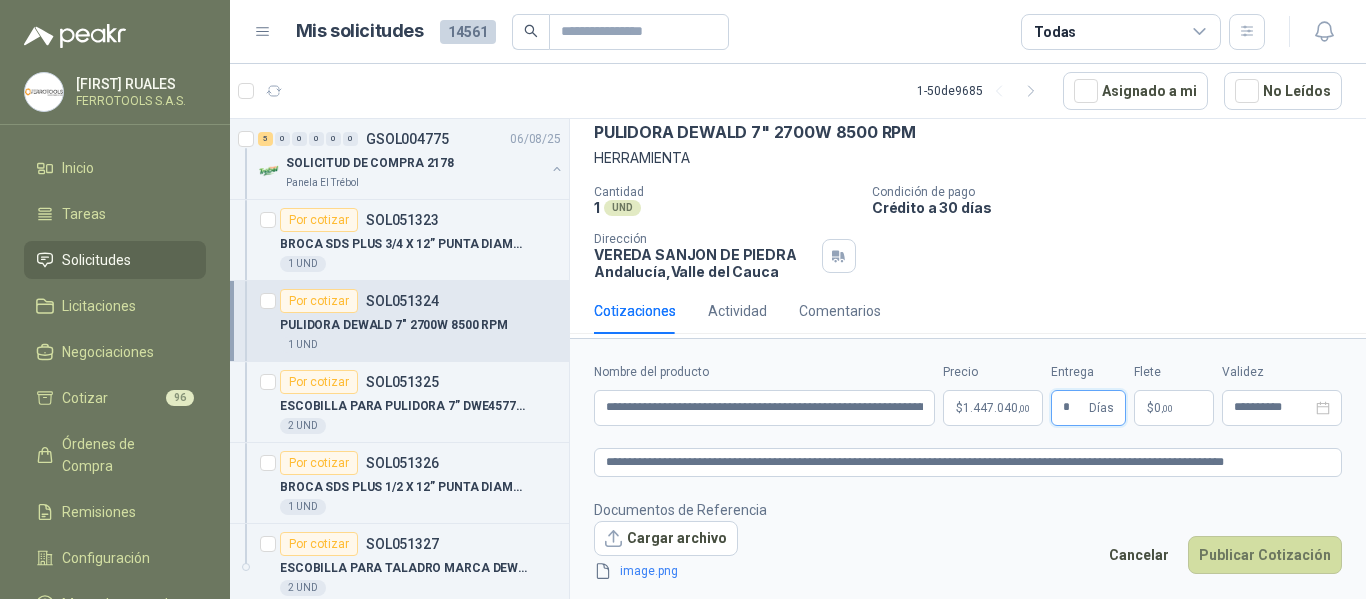 type on "*" 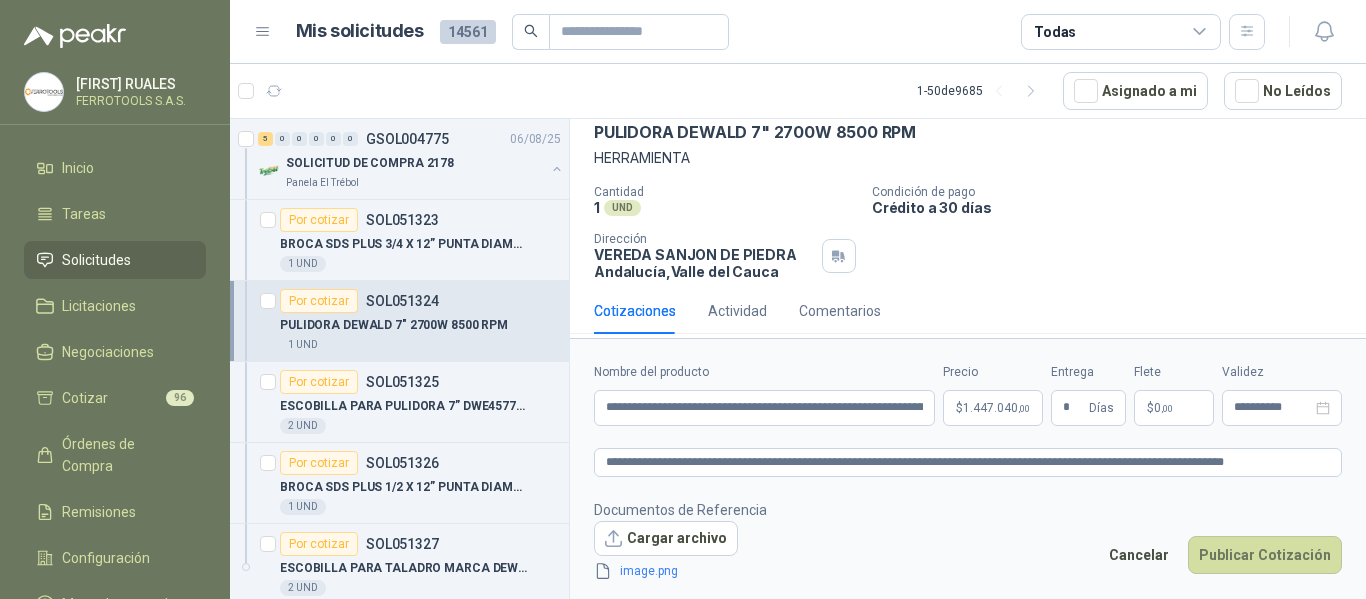 drag, startPoint x: 998, startPoint y: 519, endPoint x: 1034, endPoint y: 516, distance: 36.124783 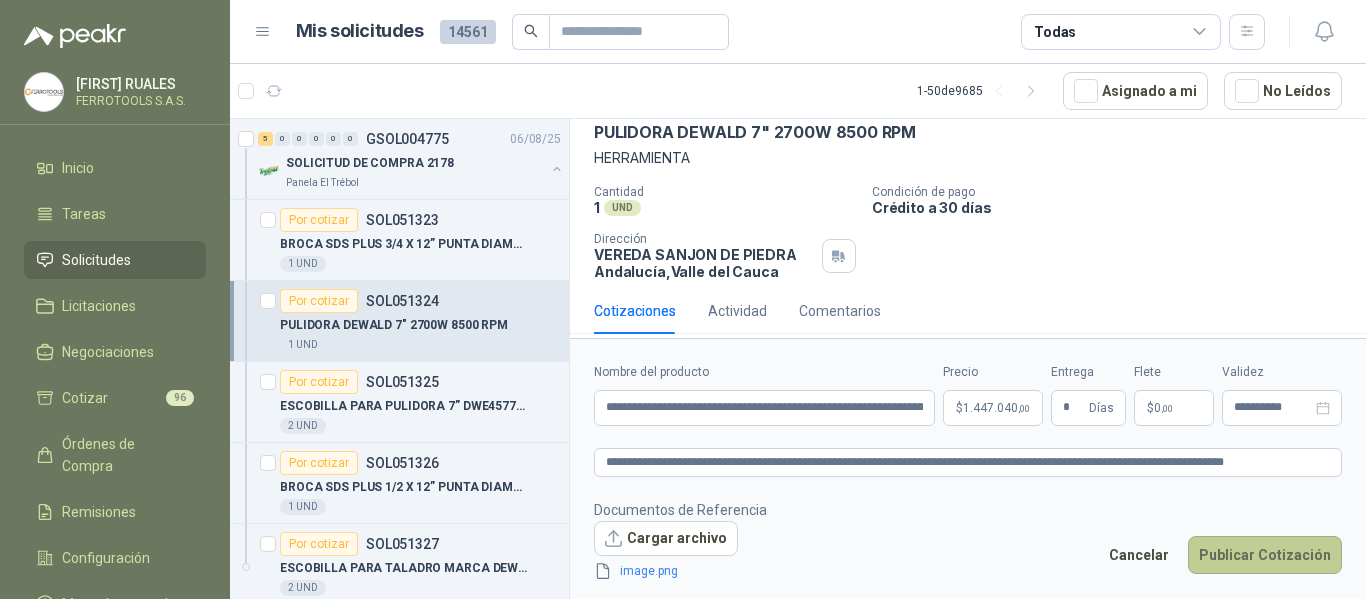 click on "Publicar Cotización" at bounding box center (1265, 555) 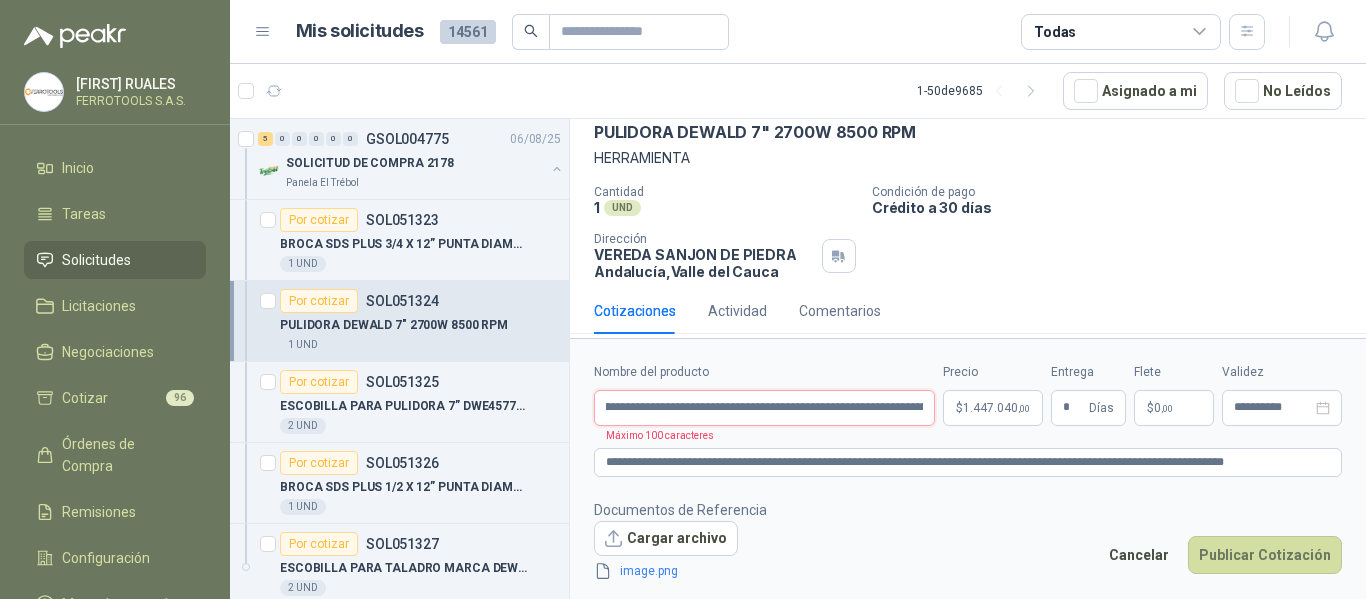 scroll, scrollTop: 0, scrollLeft: 0, axis: both 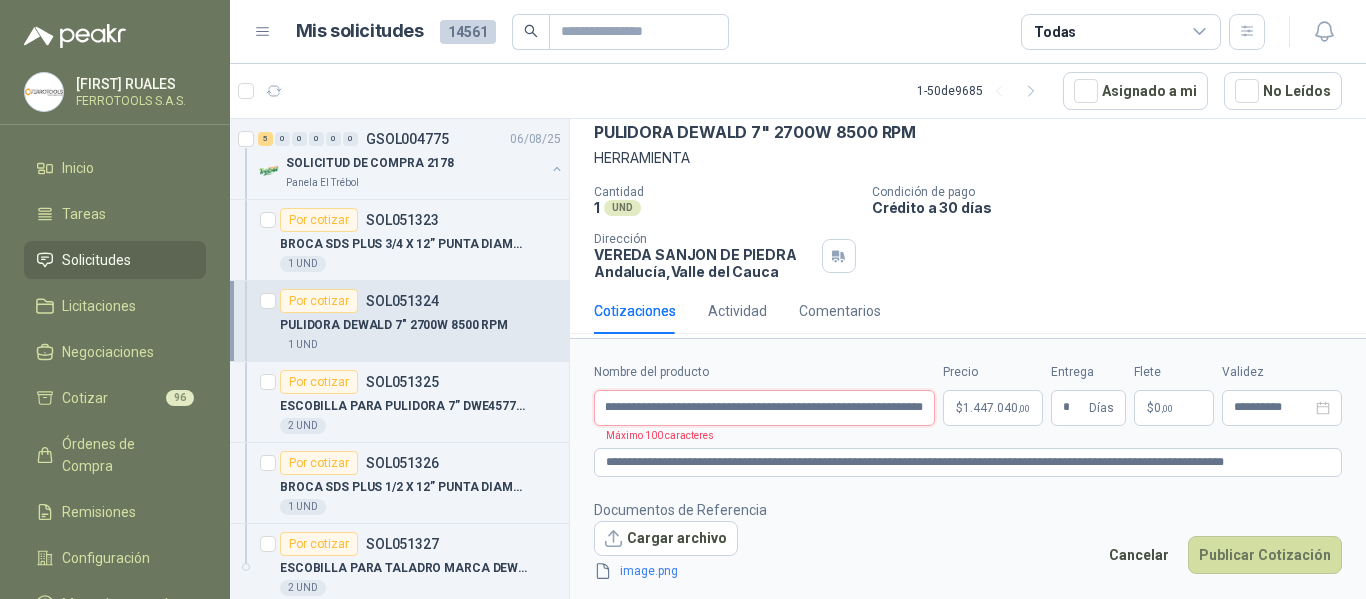 drag, startPoint x: 885, startPoint y: 408, endPoint x: 1146, endPoint y: 417, distance: 261.15512 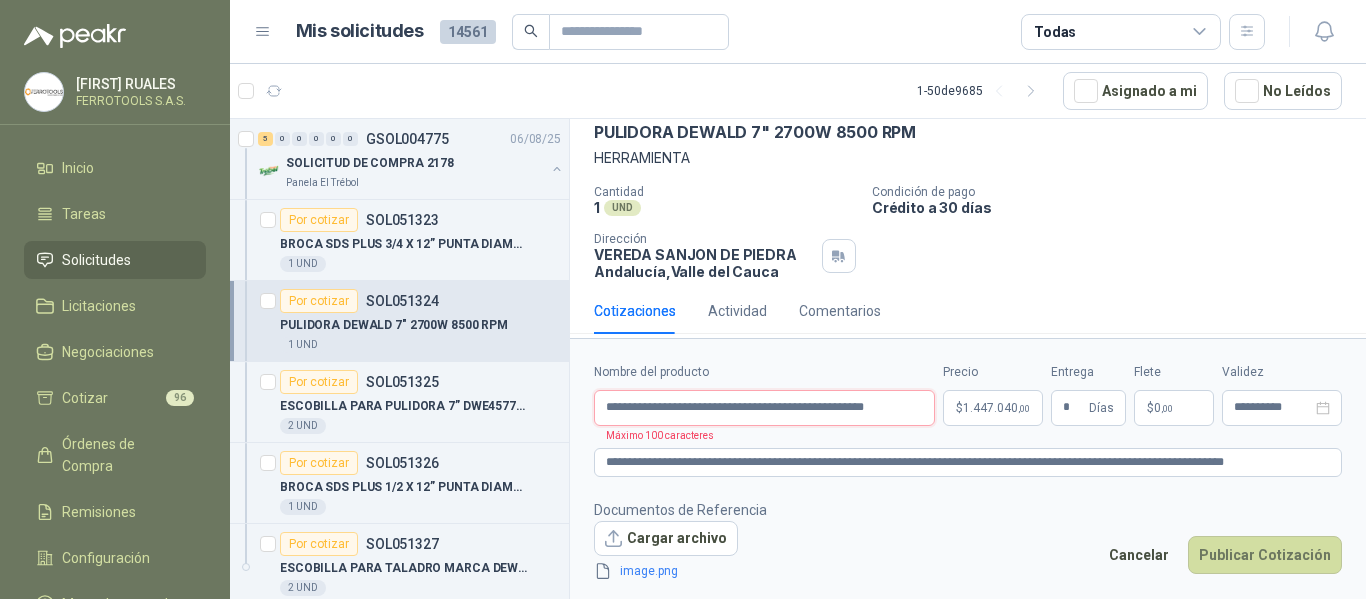 scroll, scrollTop: 0, scrollLeft: 0, axis: both 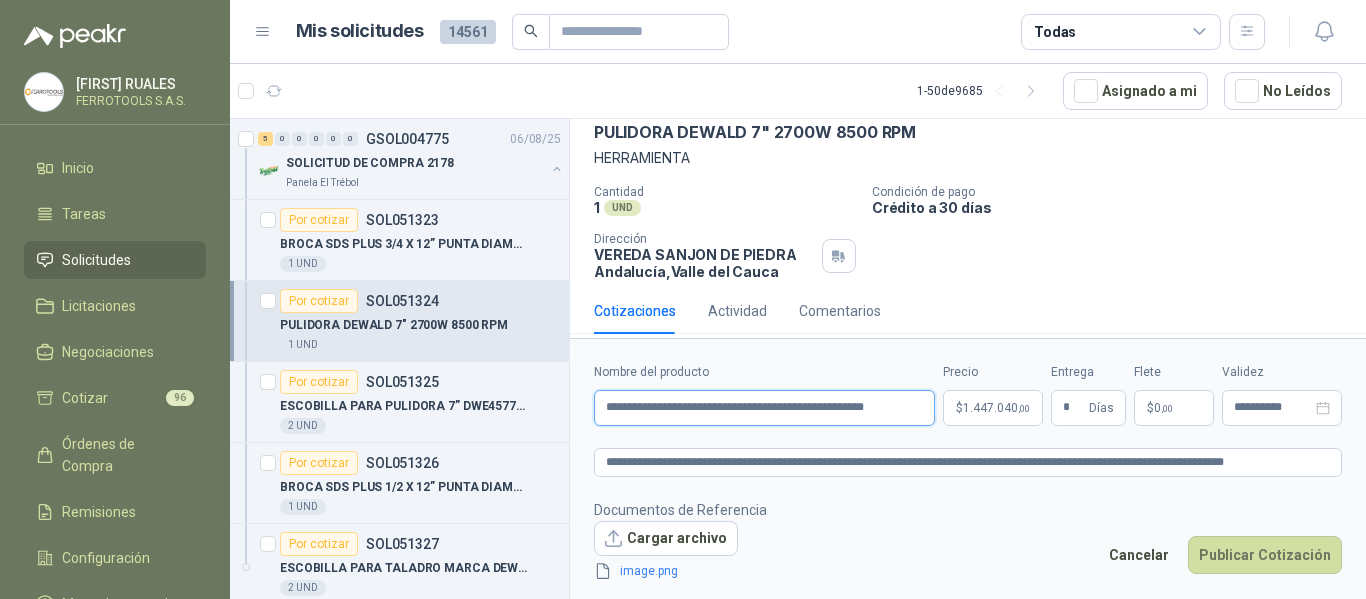 type on "**********" 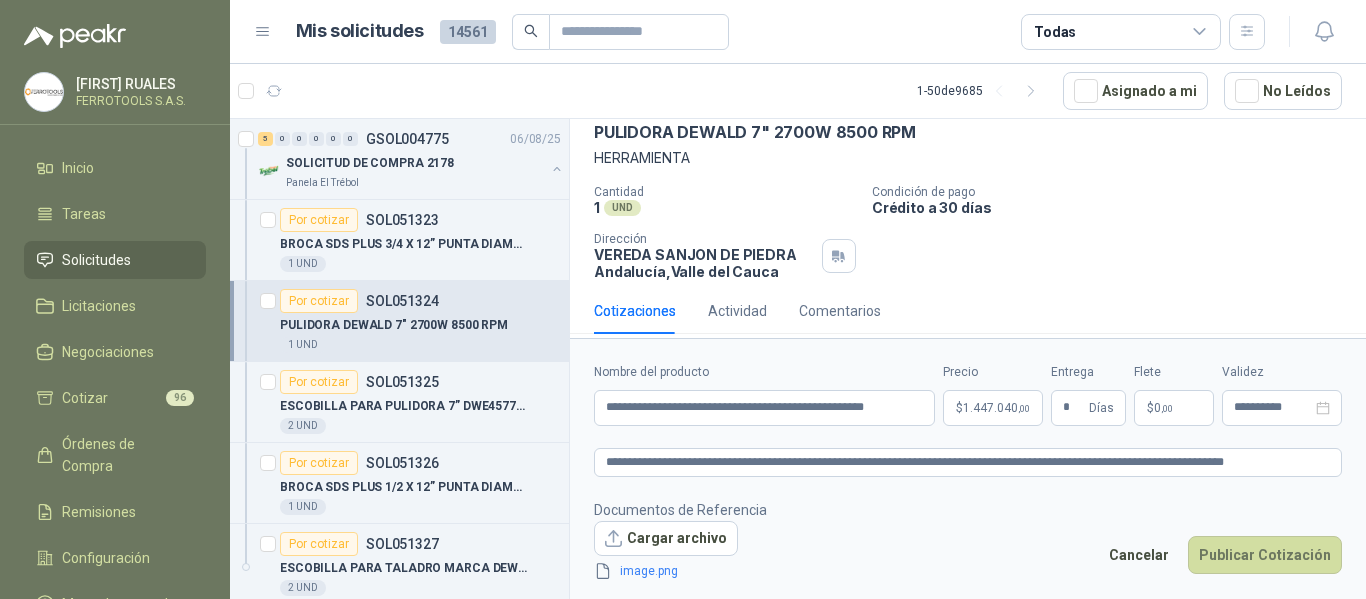 click on "Documentos de Referencia Cargar archivo image.png Cancelar Publicar Cotización" at bounding box center (968, 541) 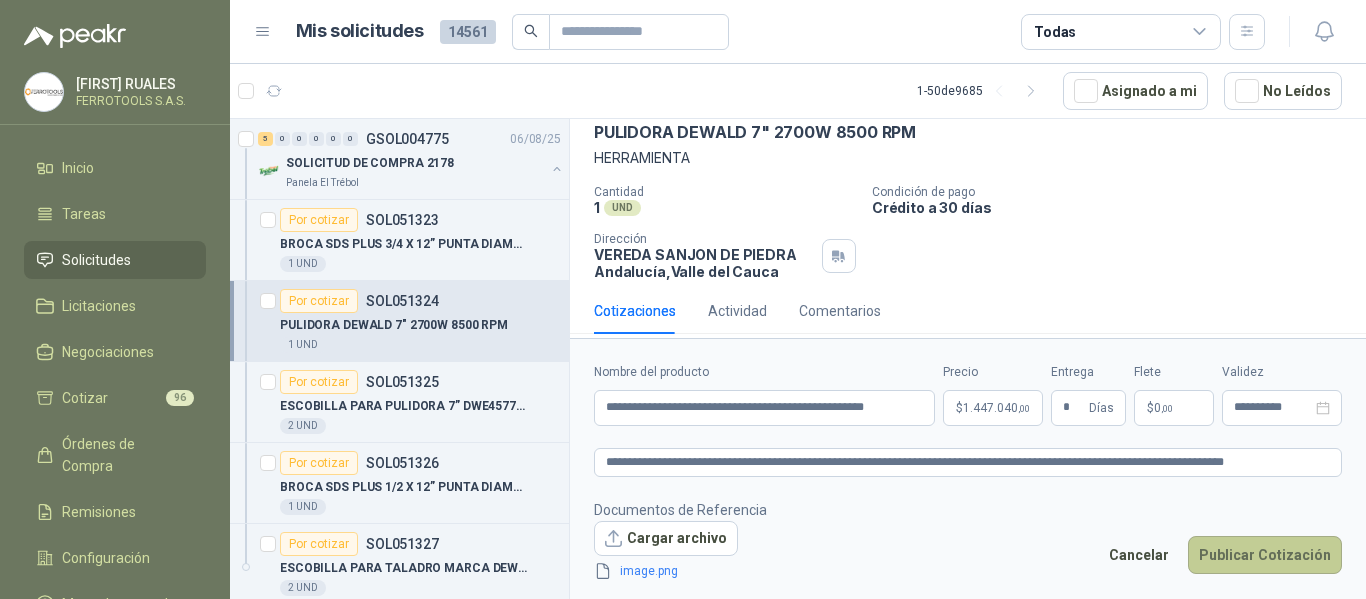 click on "Publicar Cotización" at bounding box center [1265, 555] 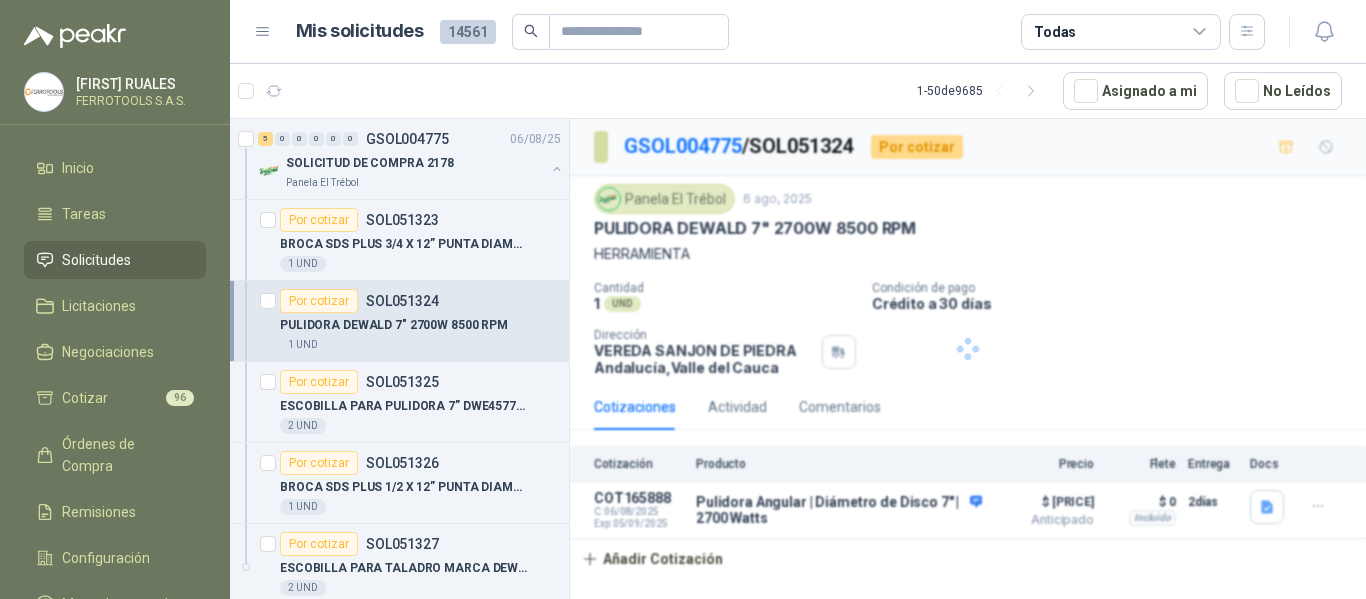 scroll, scrollTop: 0, scrollLeft: 0, axis: both 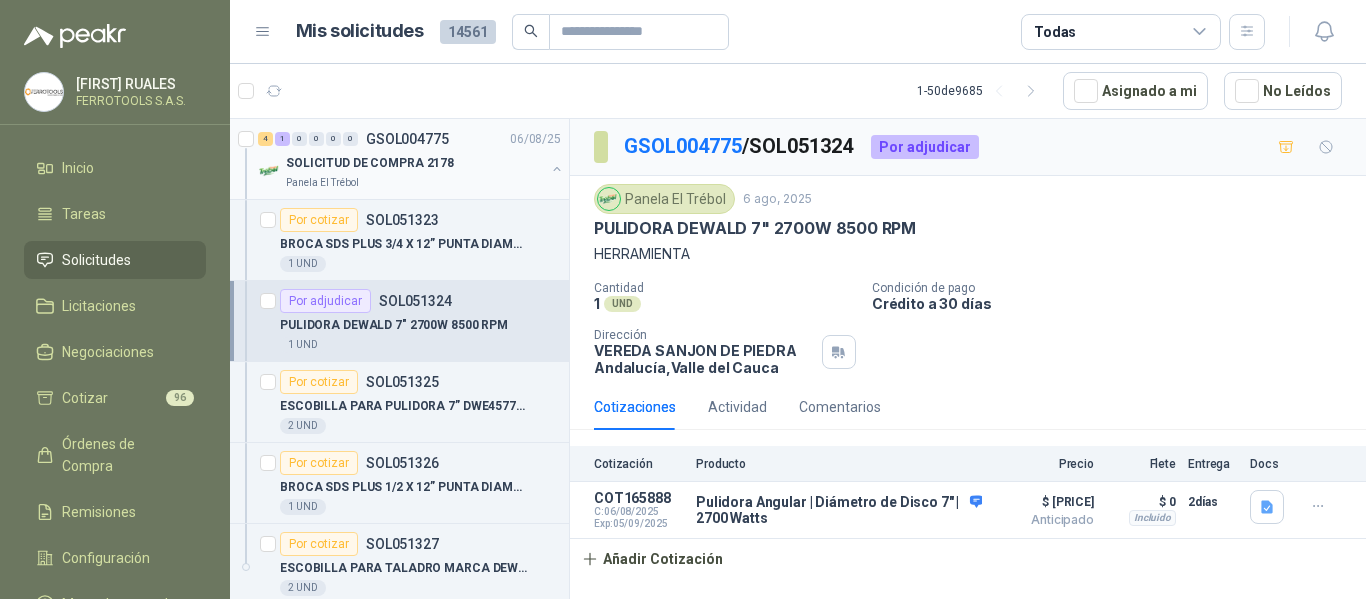 click on "SOLICITUD DE COMPRA 2178" at bounding box center (415, 163) 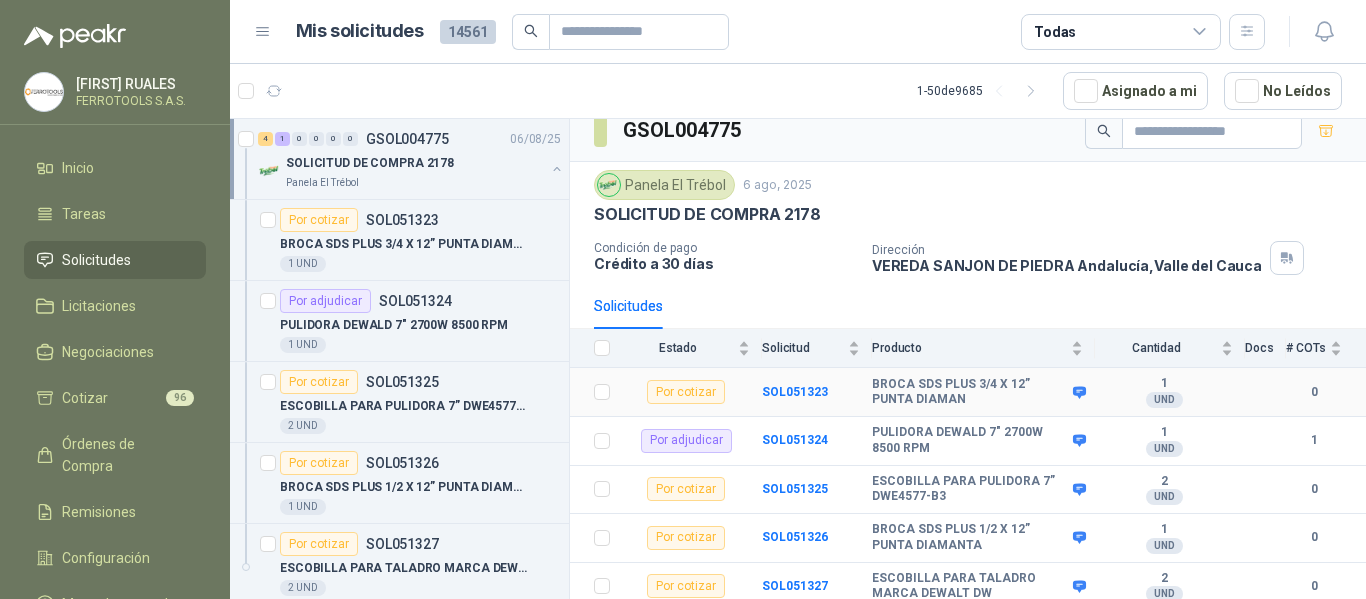 scroll, scrollTop: 23, scrollLeft: 0, axis: vertical 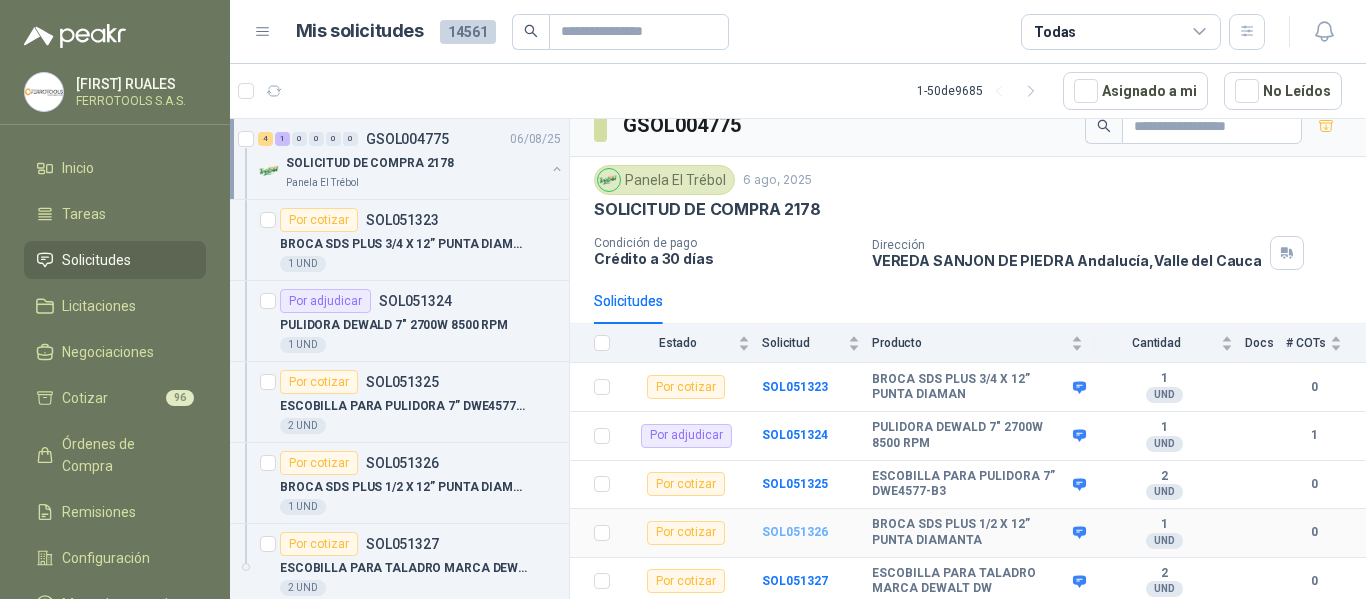 click on "SOL051326" at bounding box center [795, 532] 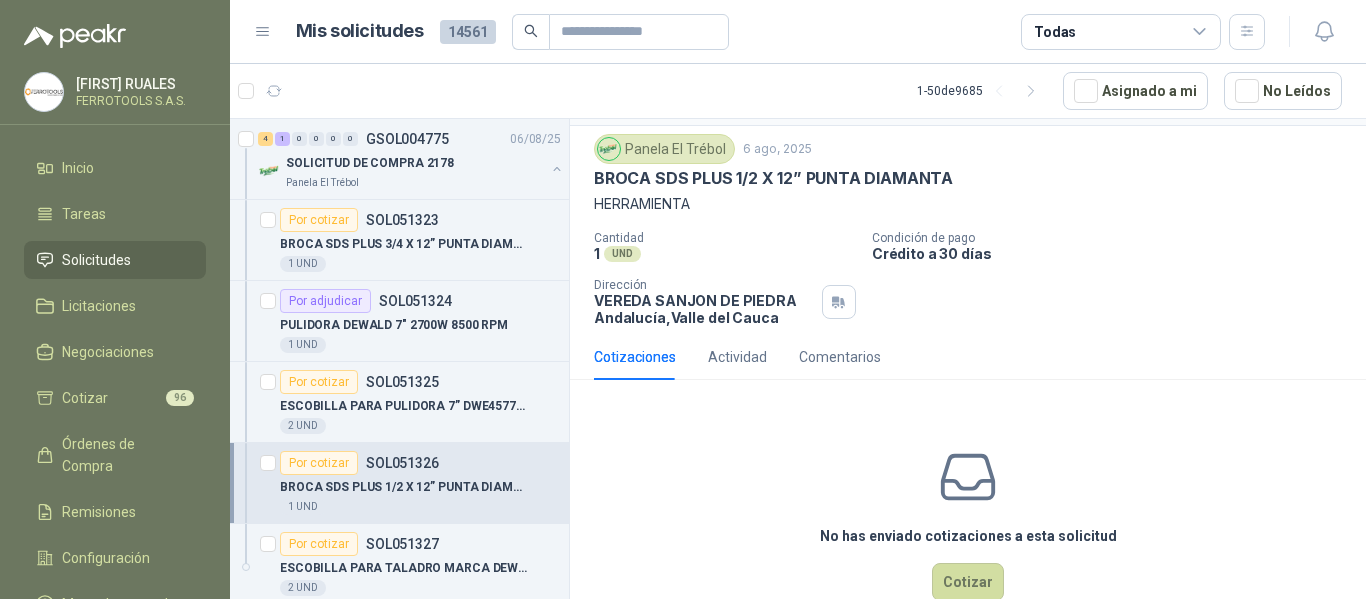 scroll, scrollTop: 96, scrollLeft: 0, axis: vertical 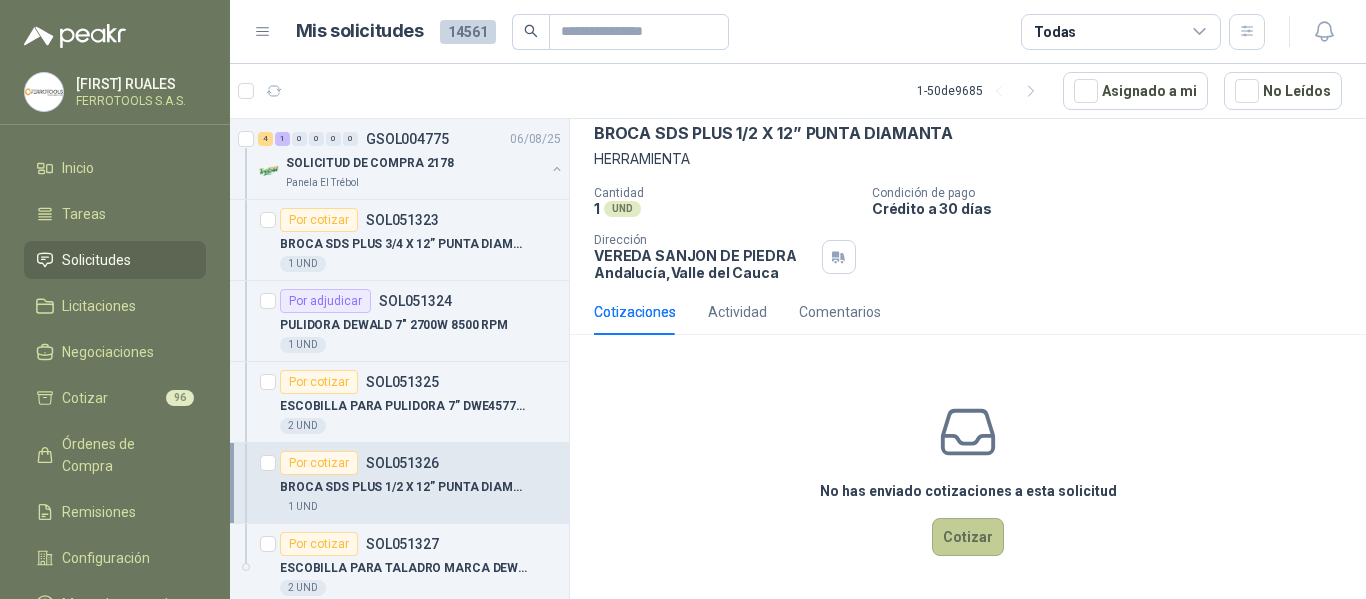 click on "Cotizar" at bounding box center [968, 537] 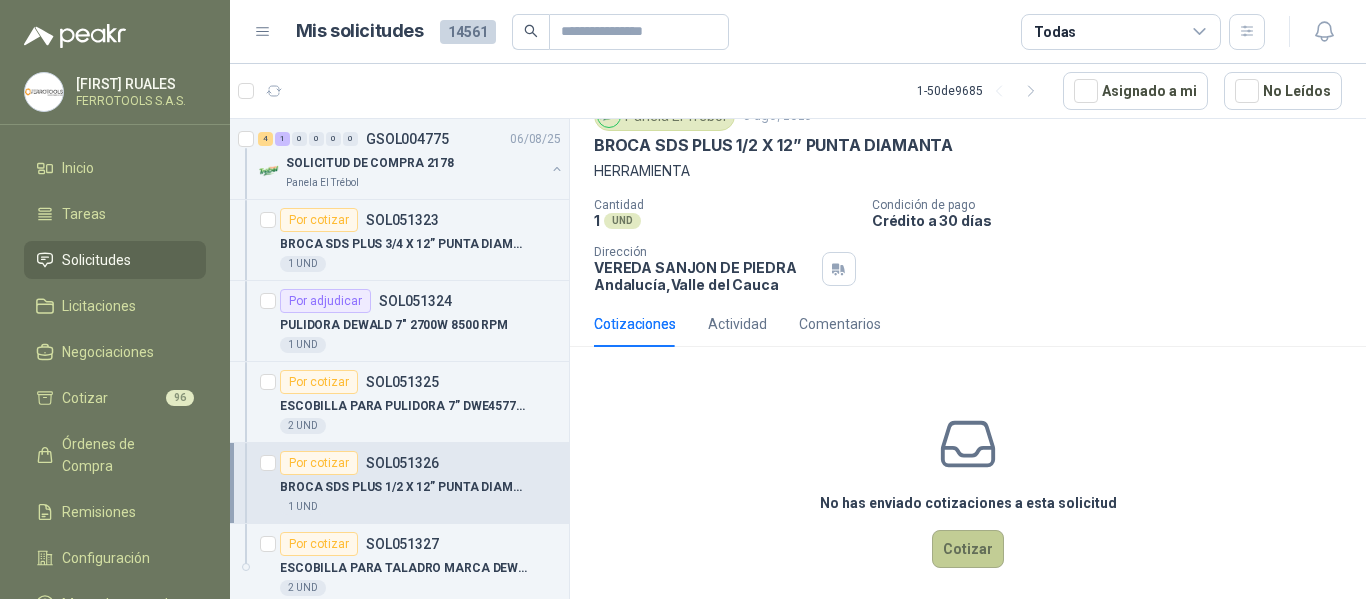 type 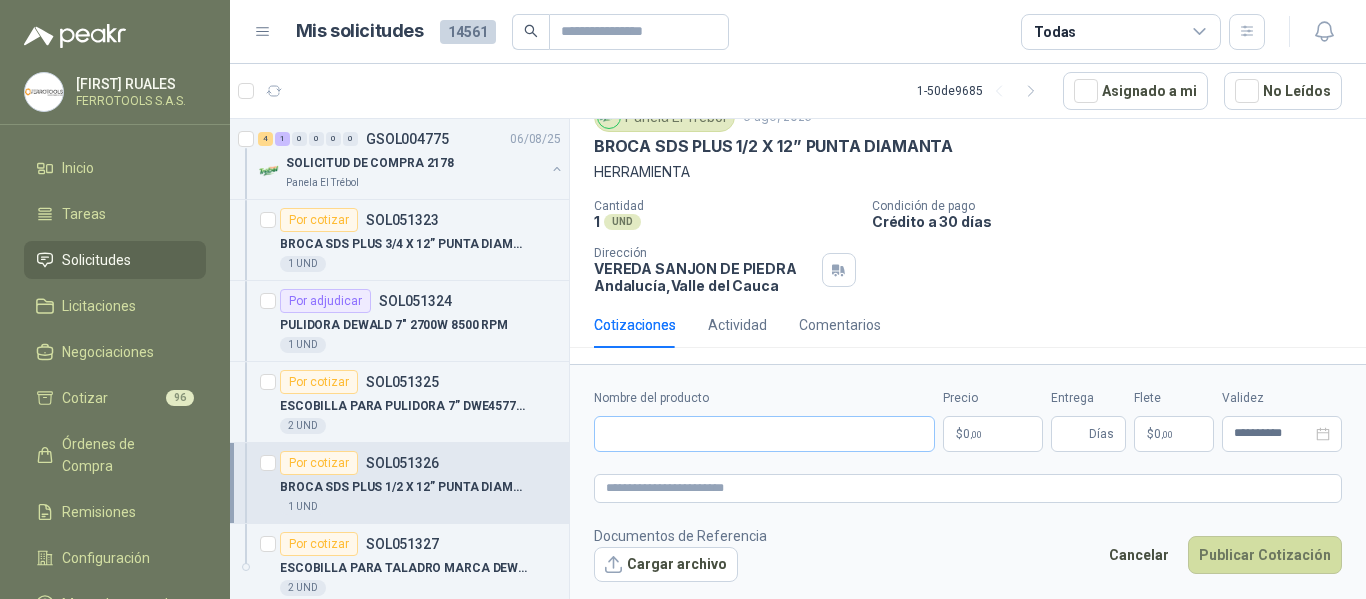scroll, scrollTop: 82, scrollLeft: 0, axis: vertical 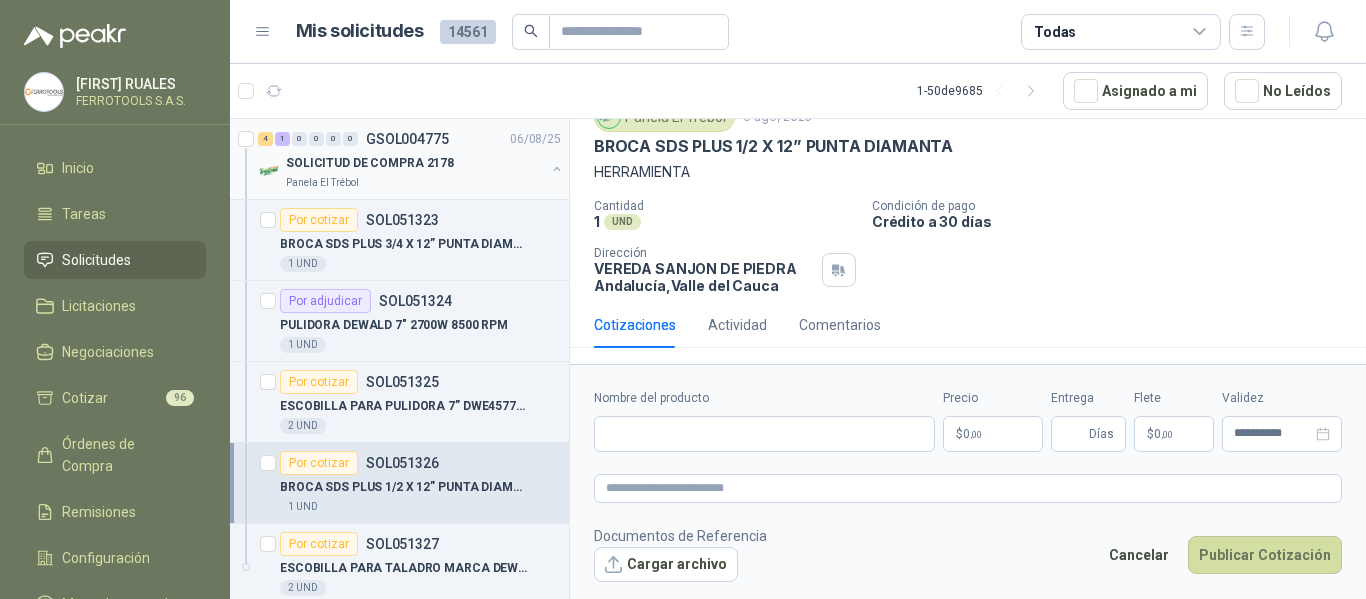 click on "Panela El Trébol" at bounding box center [415, 183] 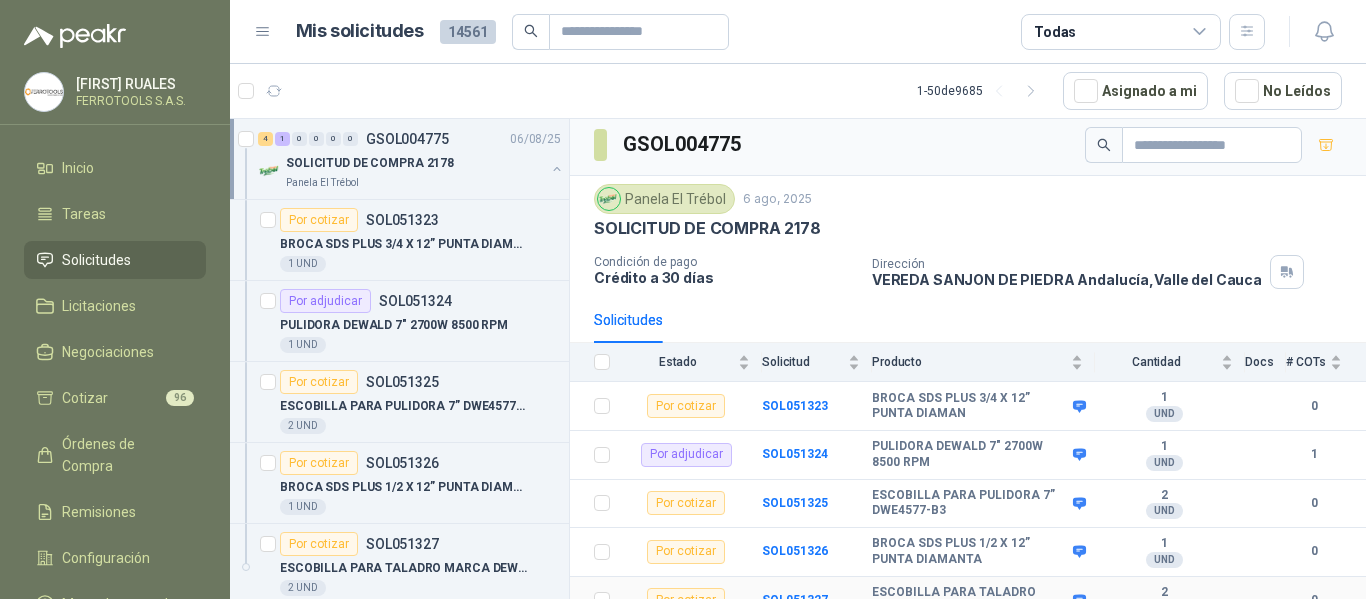 scroll, scrollTop: 0, scrollLeft: 0, axis: both 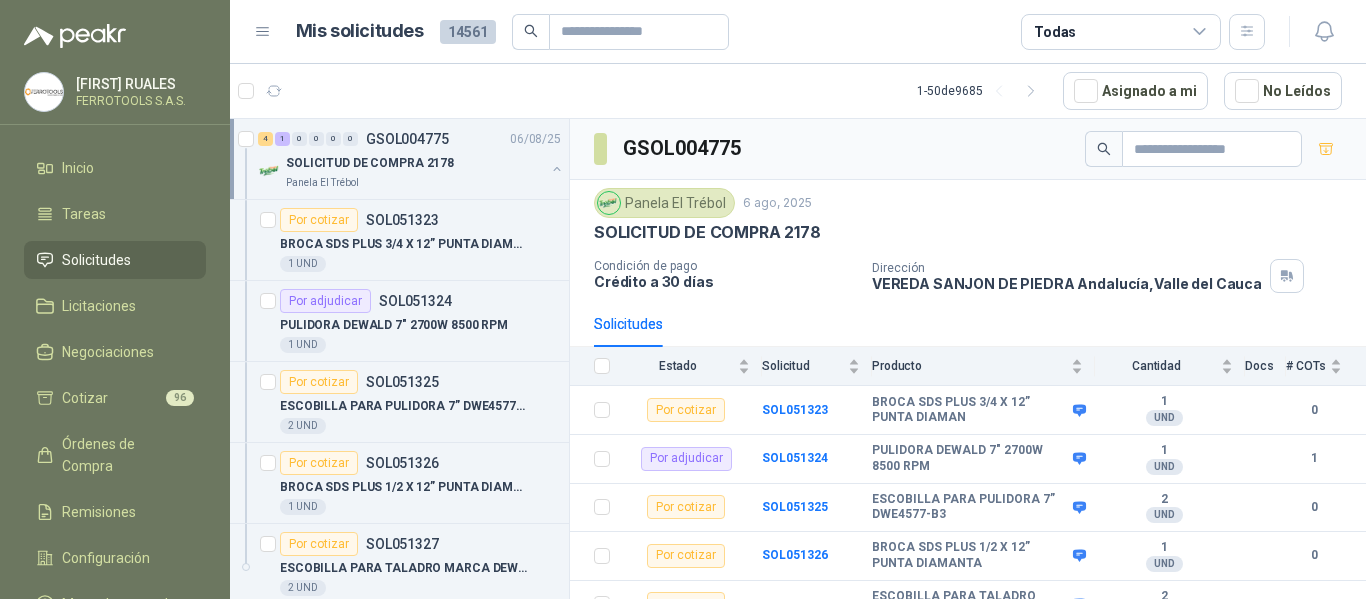 click on "Solicitudes" at bounding box center [96, 260] 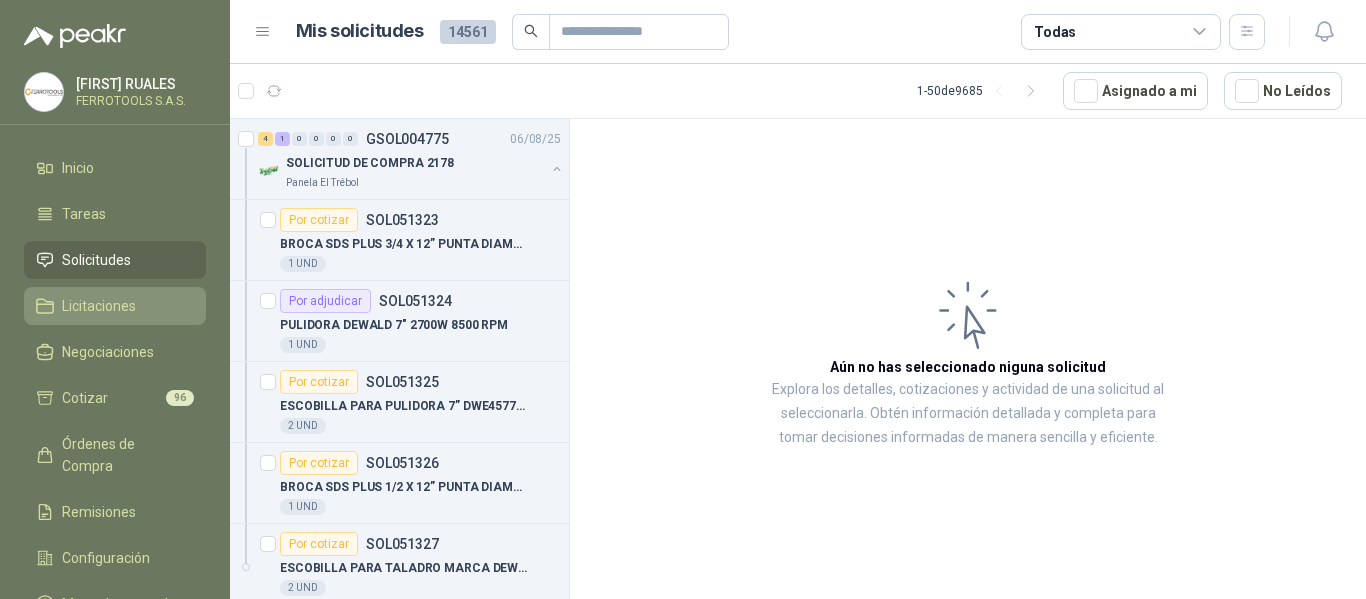 drag, startPoint x: 98, startPoint y: 316, endPoint x: 99, endPoint y: 258, distance: 58.00862 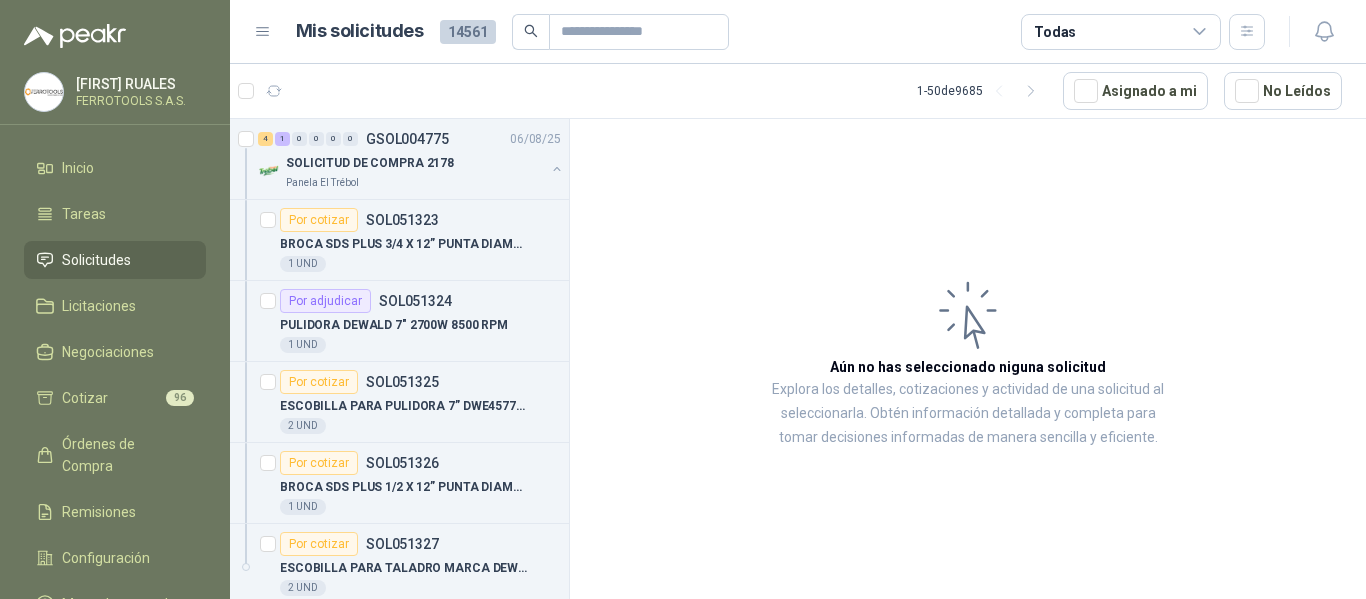 click on "Licitaciones" at bounding box center (99, 306) 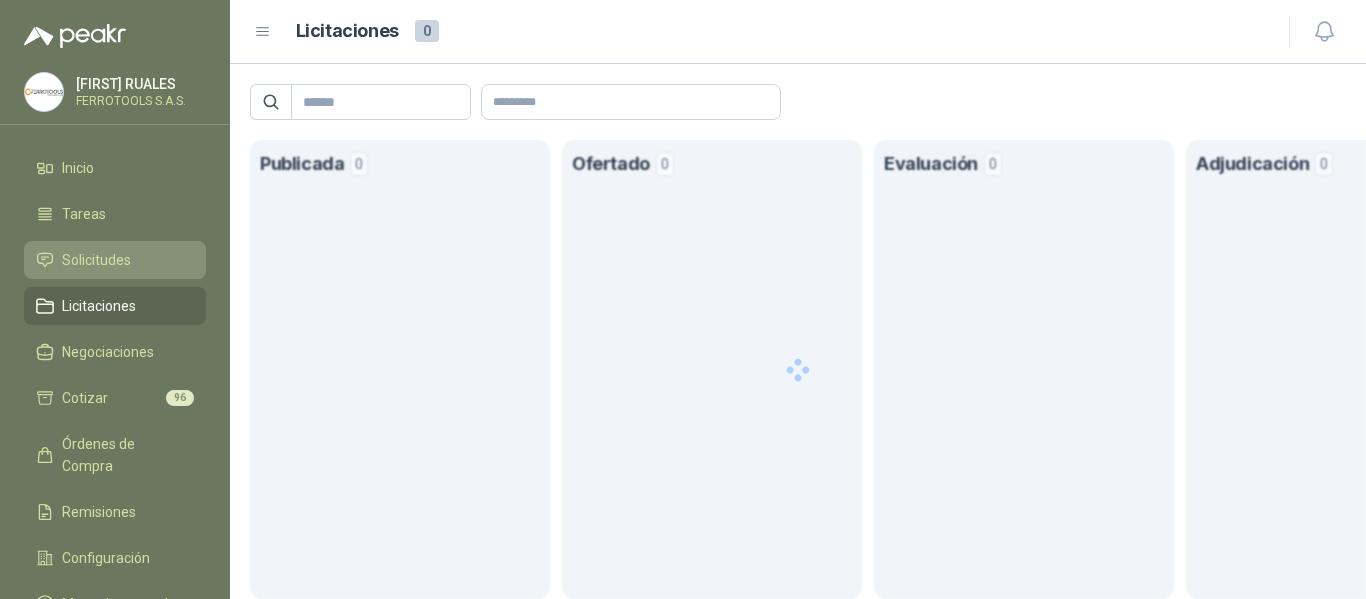 click on "Solicitudes" at bounding box center [96, 260] 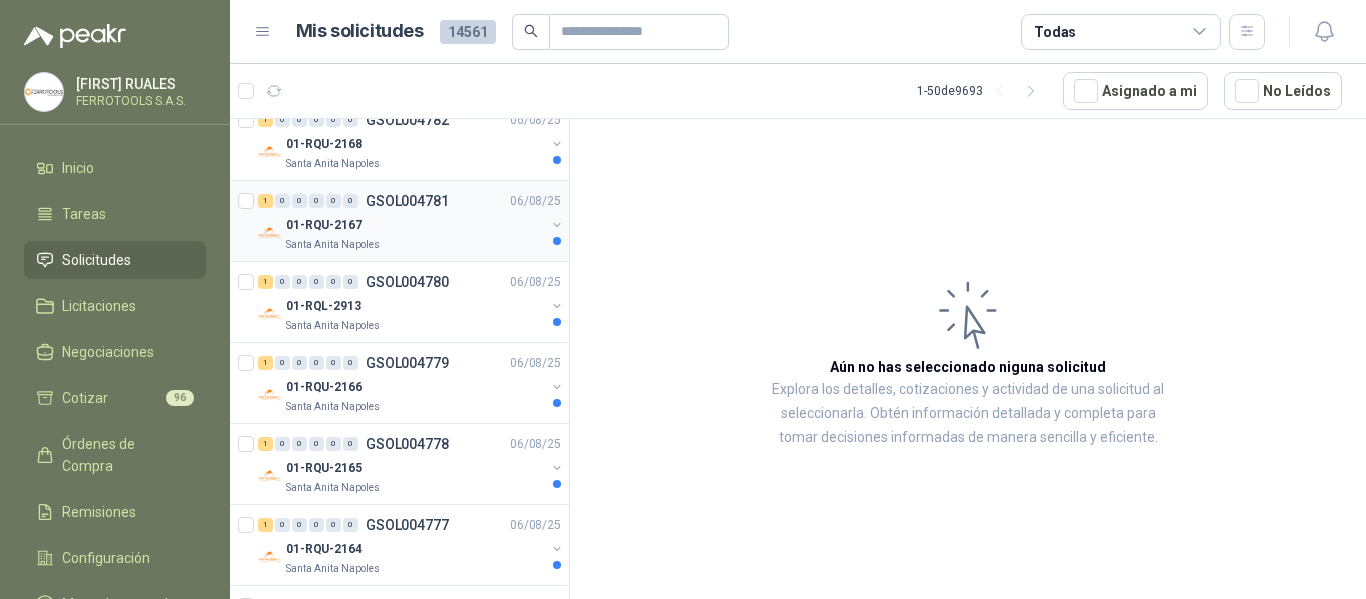 scroll, scrollTop: 0, scrollLeft: 0, axis: both 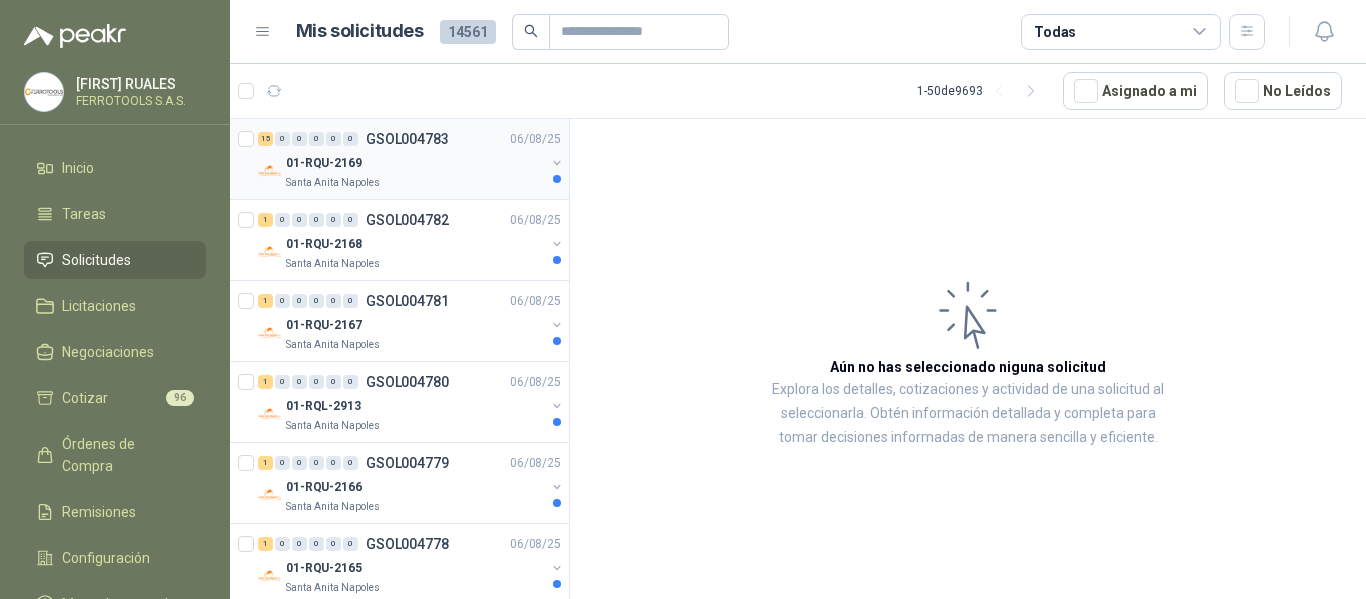click on "GSOL004783" at bounding box center (407, 139) 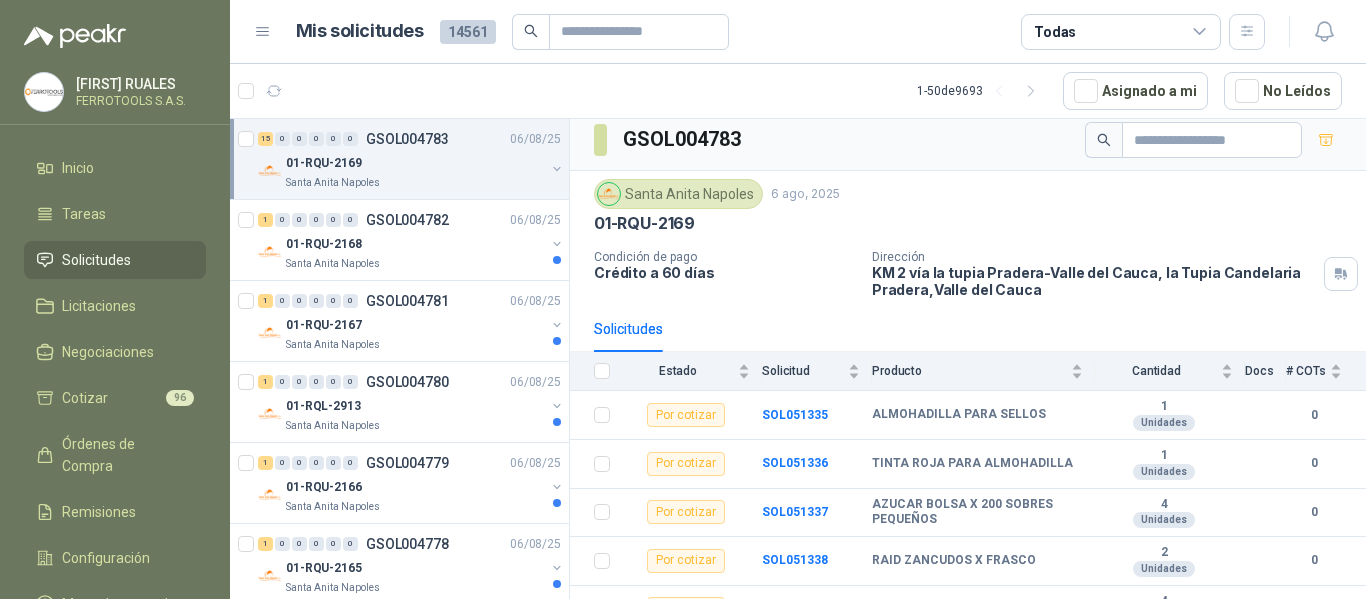 scroll, scrollTop: 0, scrollLeft: 0, axis: both 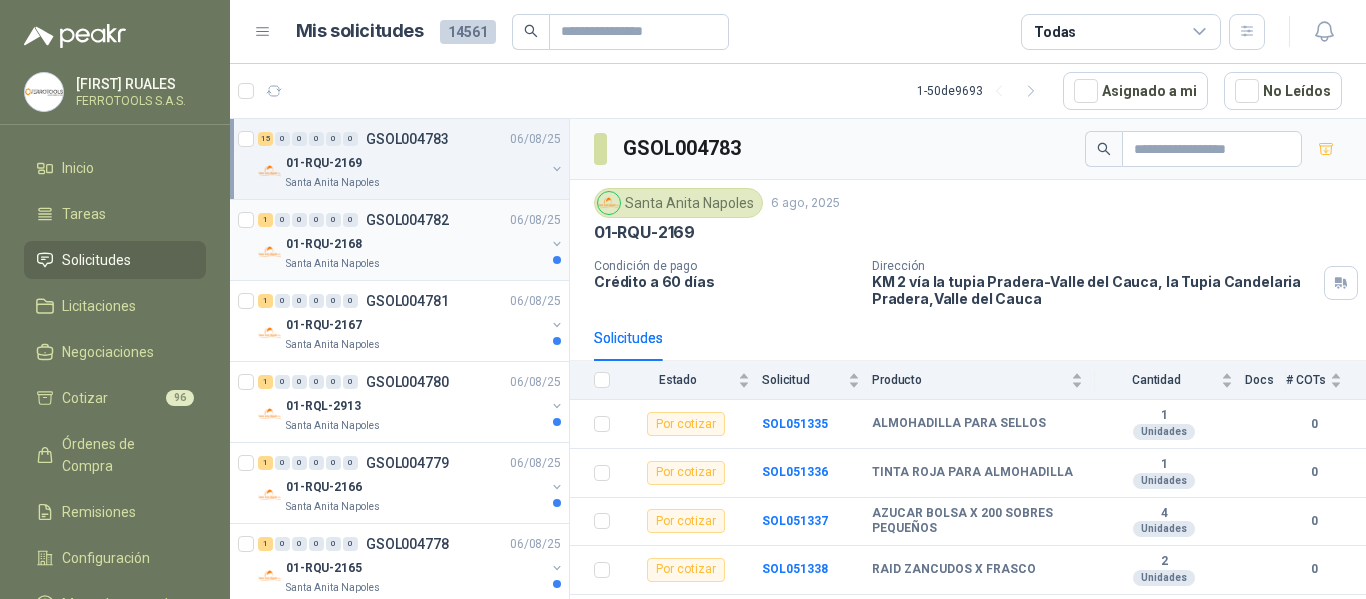 click on "01-RQU-2168" at bounding box center [415, 244] 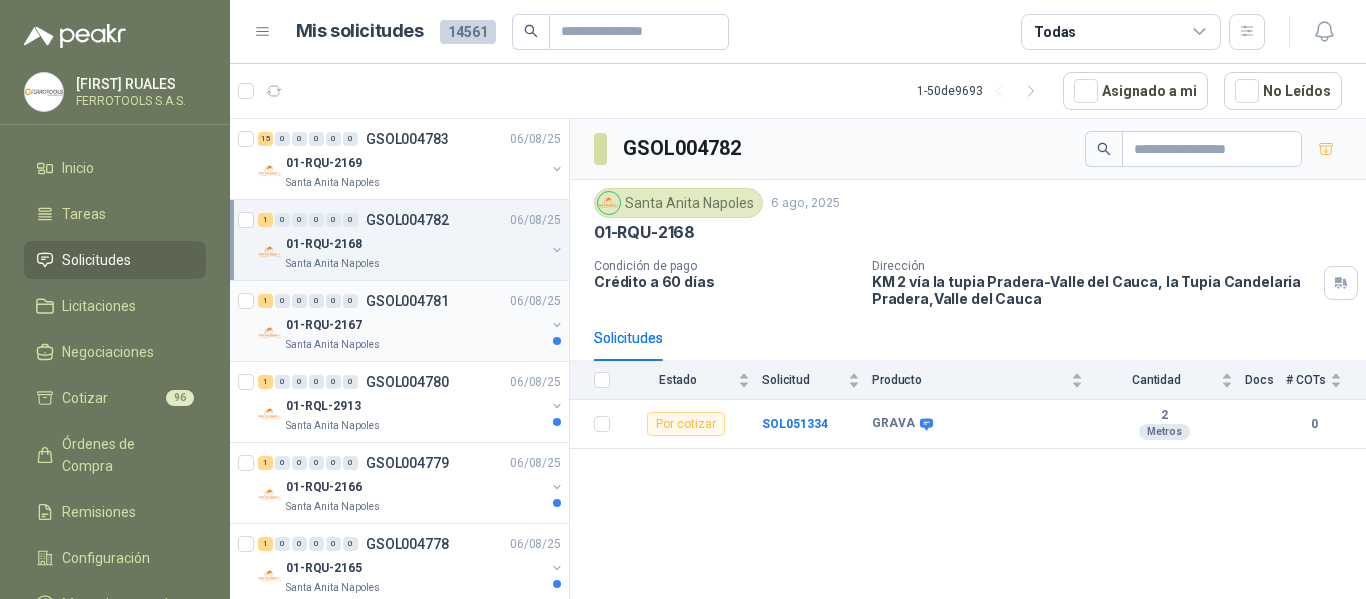 click on "01-RQU-2167" at bounding box center (415, 325) 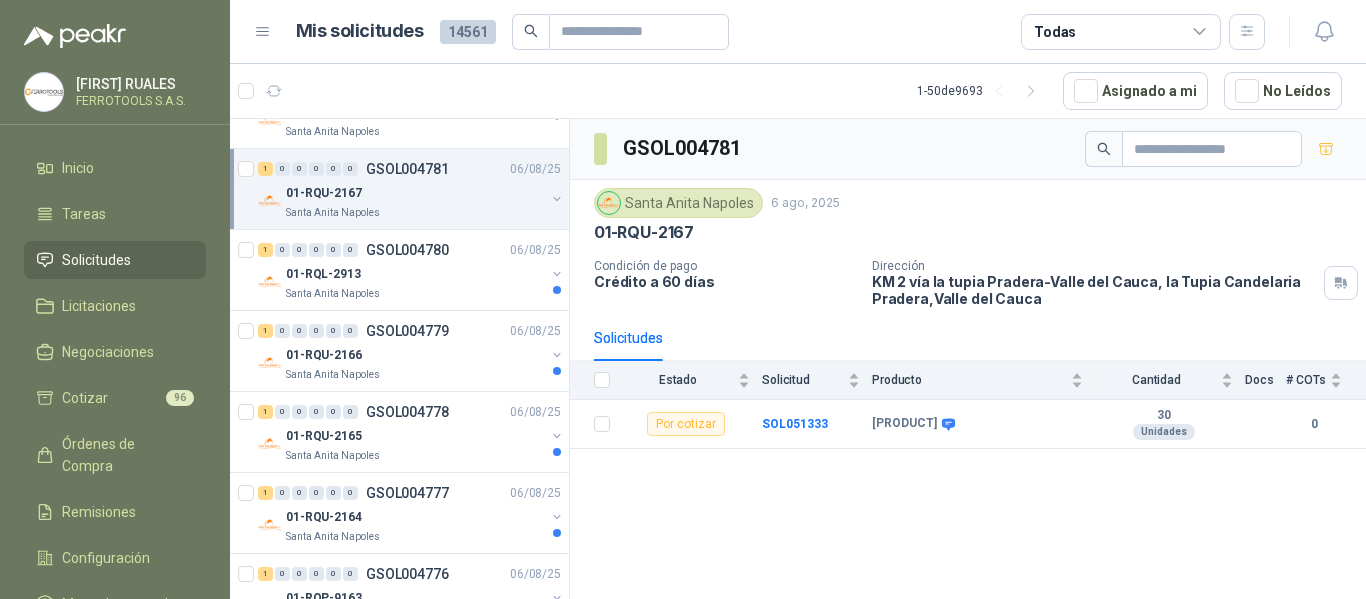 scroll, scrollTop: 200, scrollLeft: 0, axis: vertical 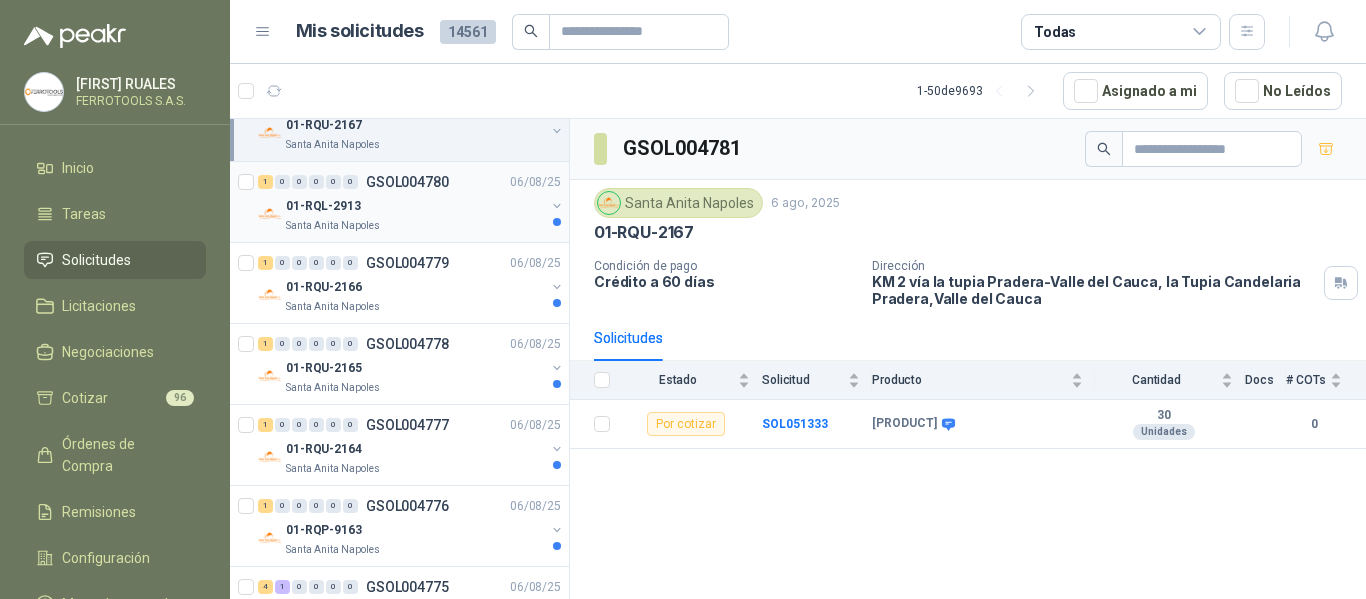 click on "GSOL004780" at bounding box center (407, 182) 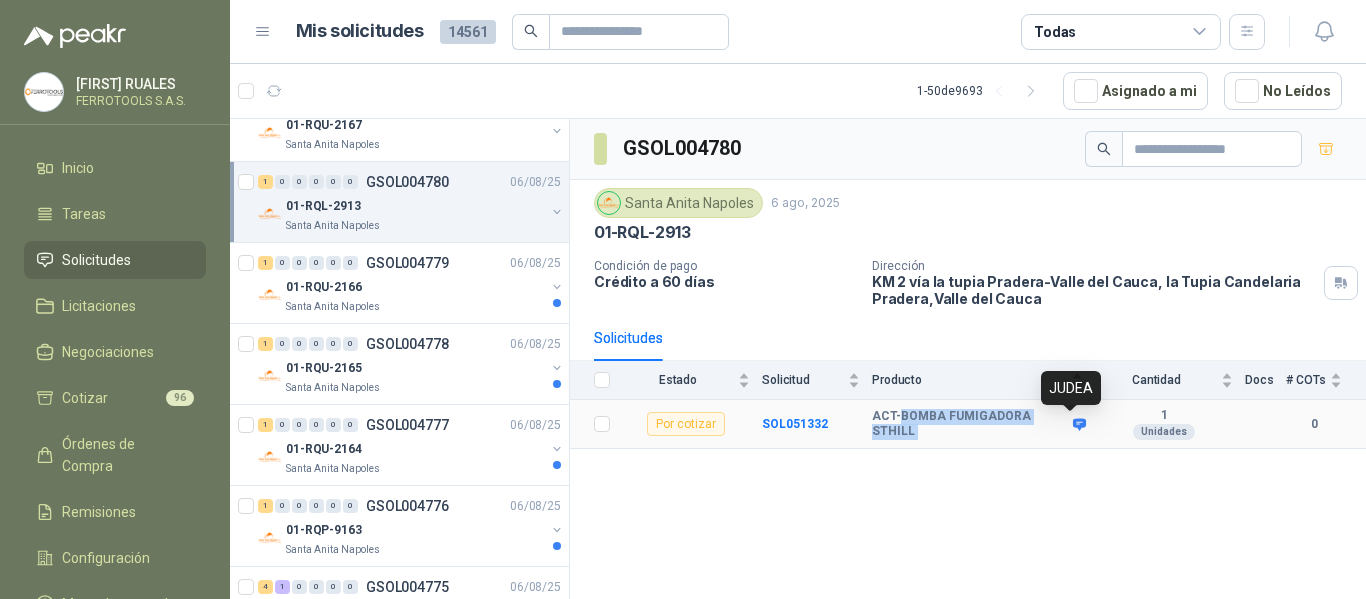 drag, startPoint x: 896, startPoint y: 426, endPoint x: 1070, endPoint y: 418, distance: 174.1838 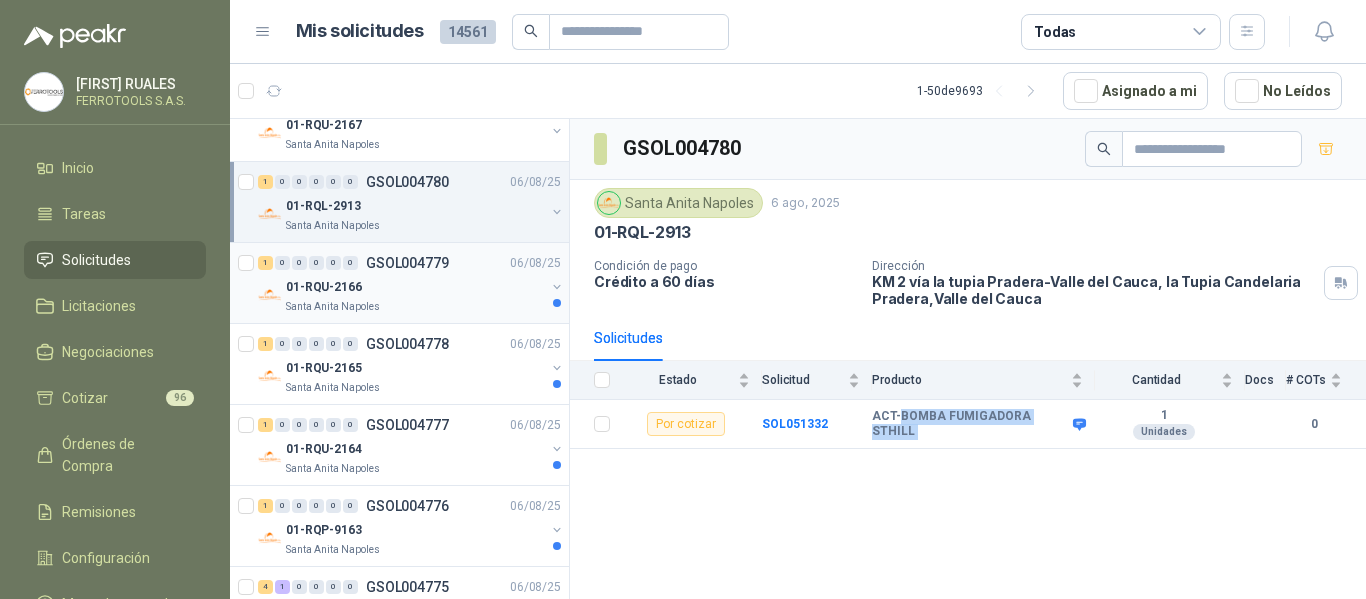 click on "01-RQU-2166" at bounding box center (415, 287) 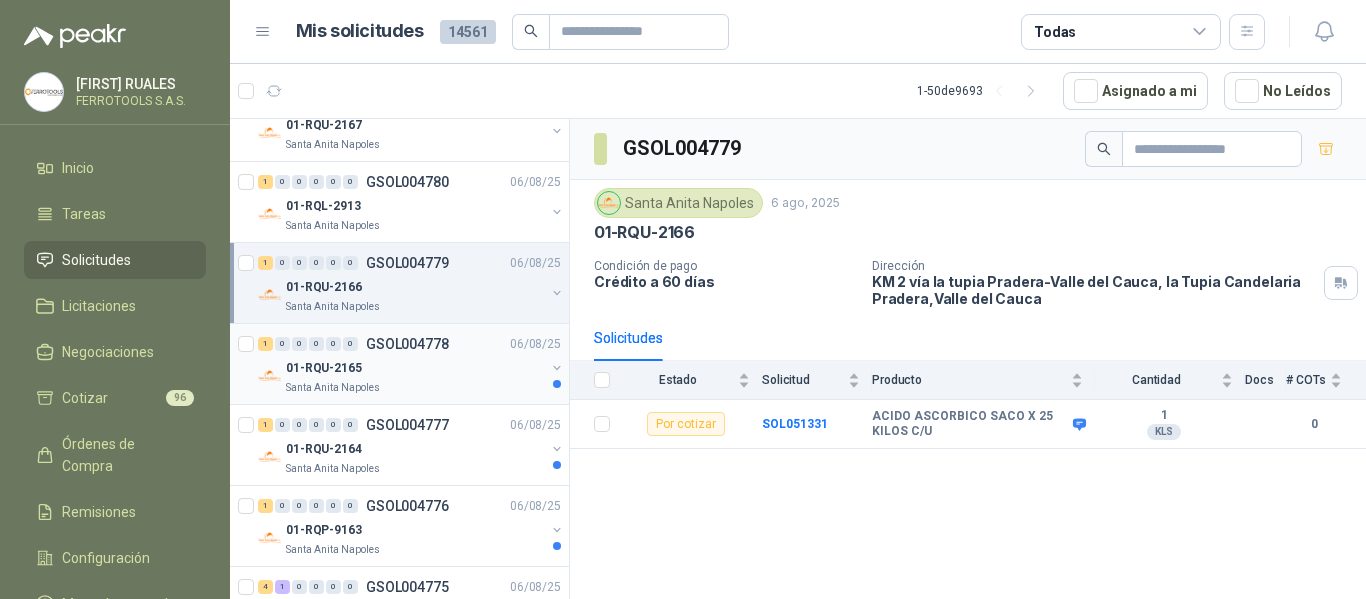 click on "01-RQU-2165" at bounding box center [415, 368] 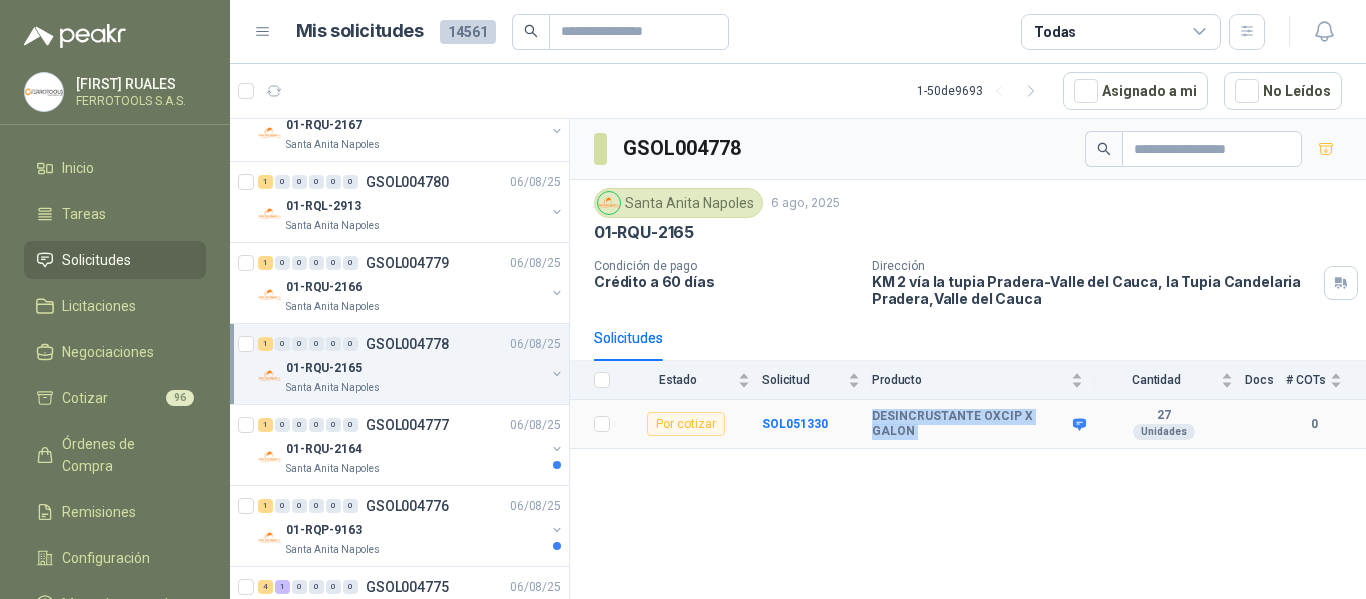 drag, startPoint x: 872, startPoint y: 424, endPoint x: 1066, endPoint y: 421, distance: 194.0232 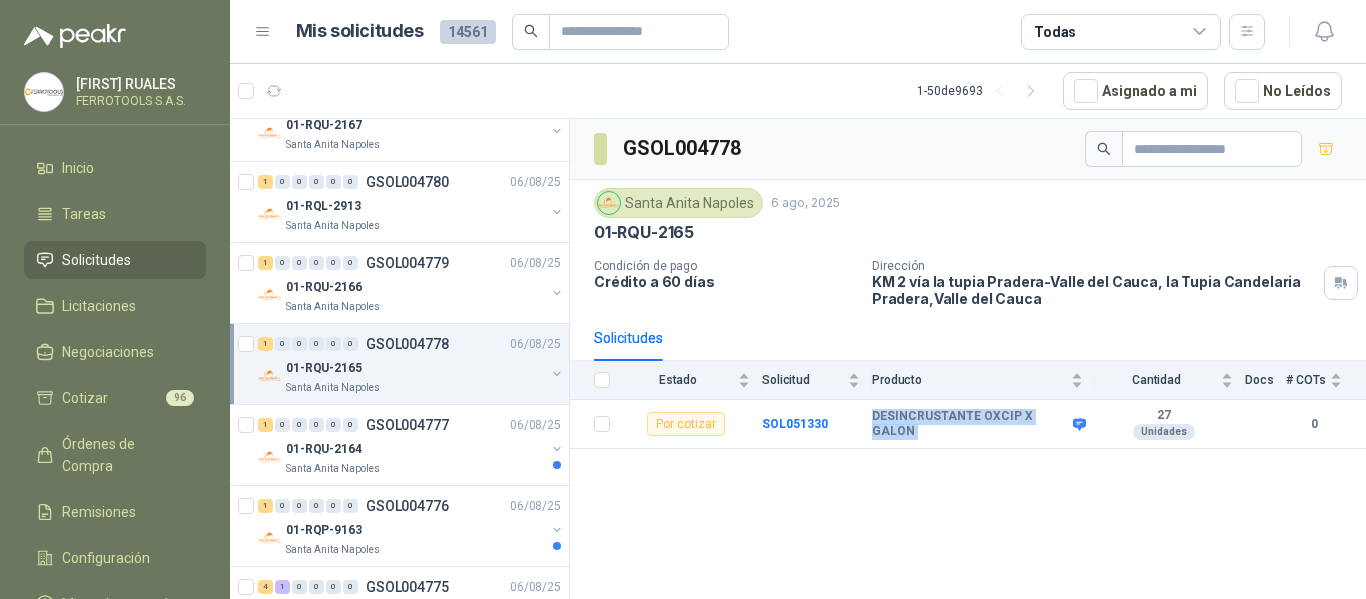 copy on "DESINCRUSTANTE OXCIP X GALON" 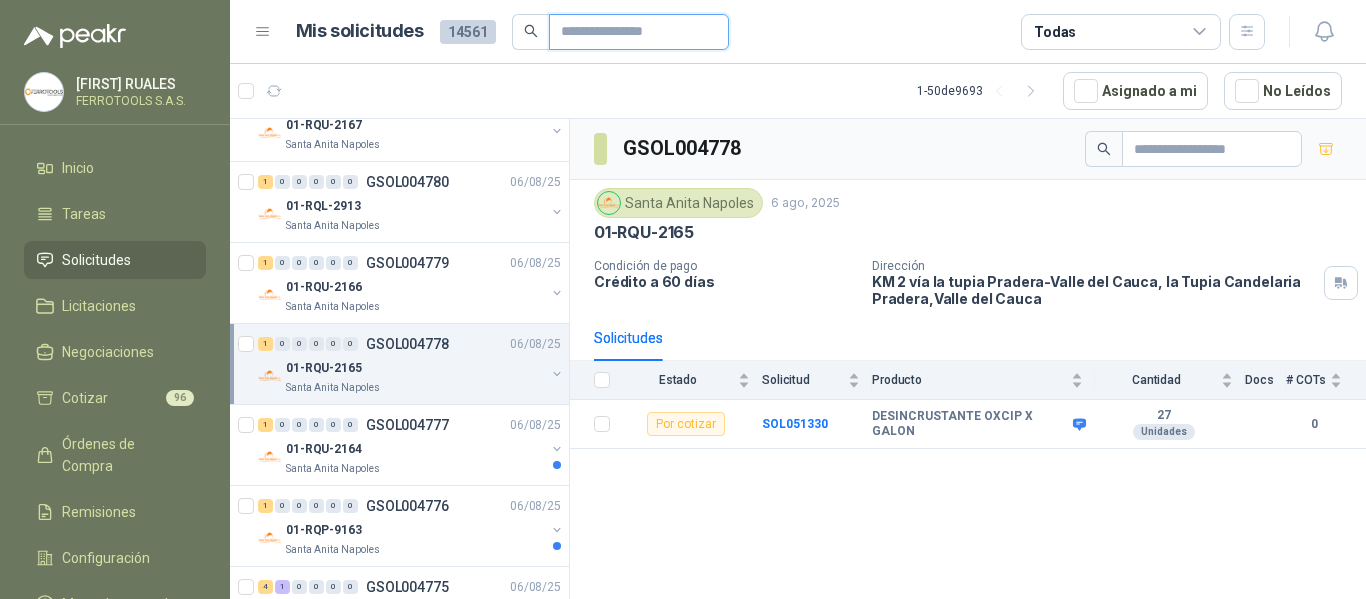 click at bounding box center [631, 32] 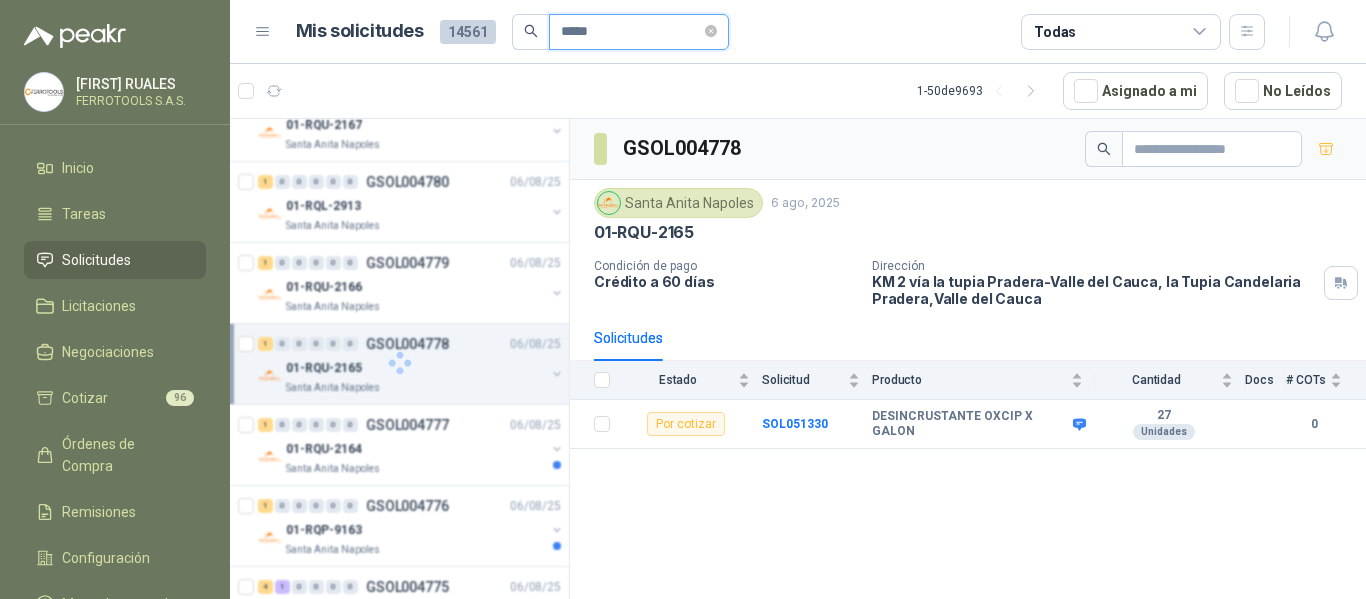 type on "**********" 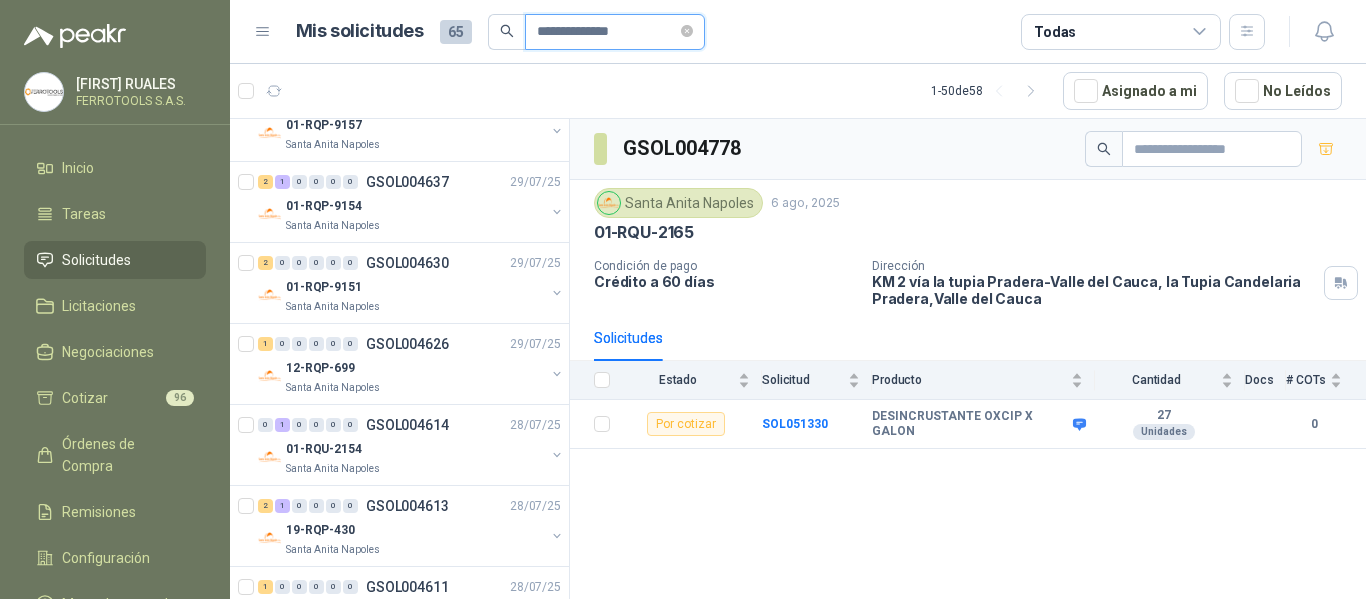 scroll, scrollTop: 0, scrollLeft: 0, axis: both 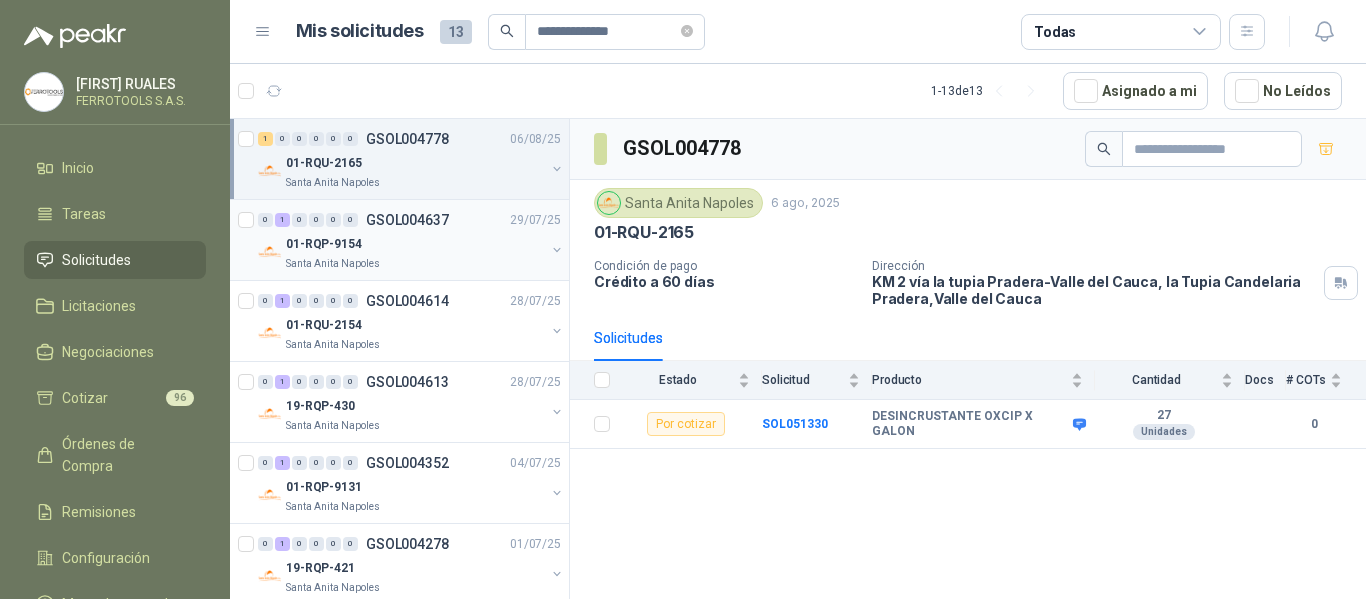 click on "01-RQP-9154" at bounding box center (415, 244) 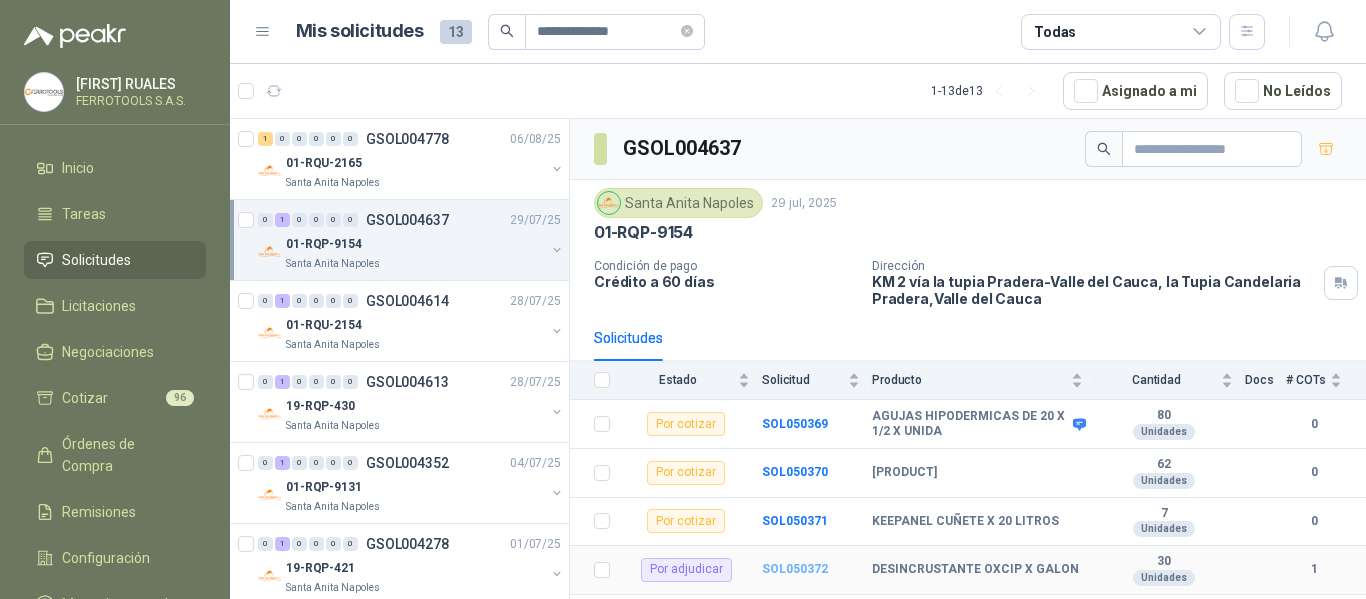 click on "SOL050372" at bounding box center (795, 569) 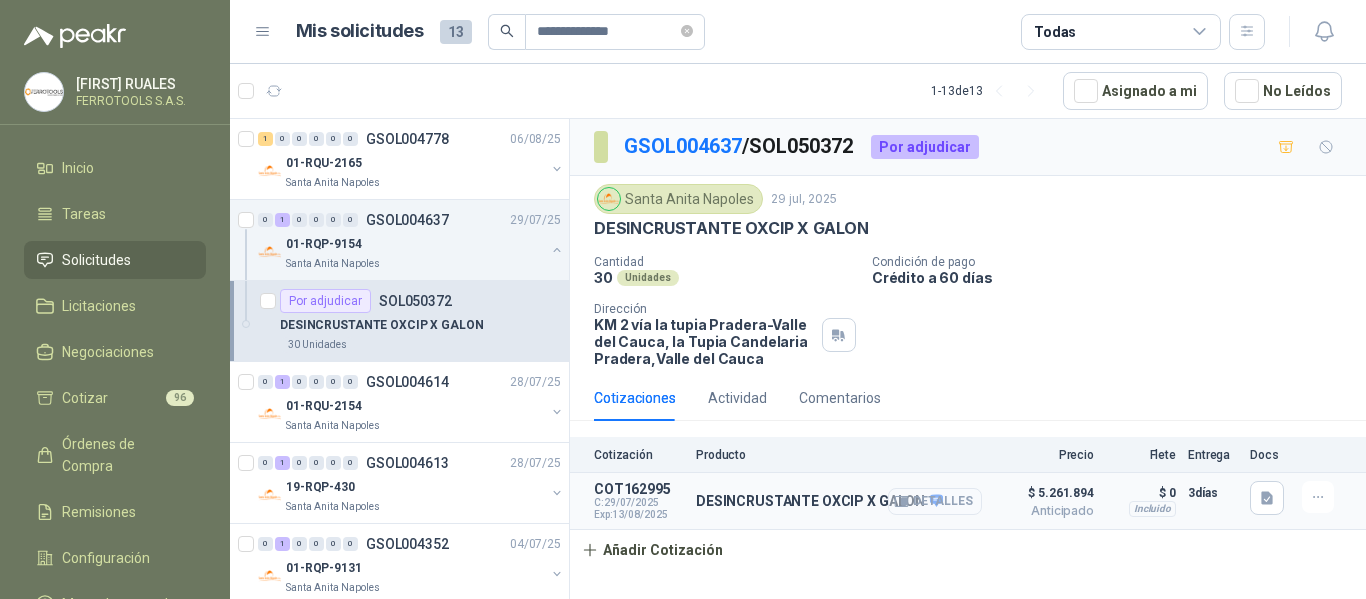 click on "Detalles" at bounding box center [935, 501] 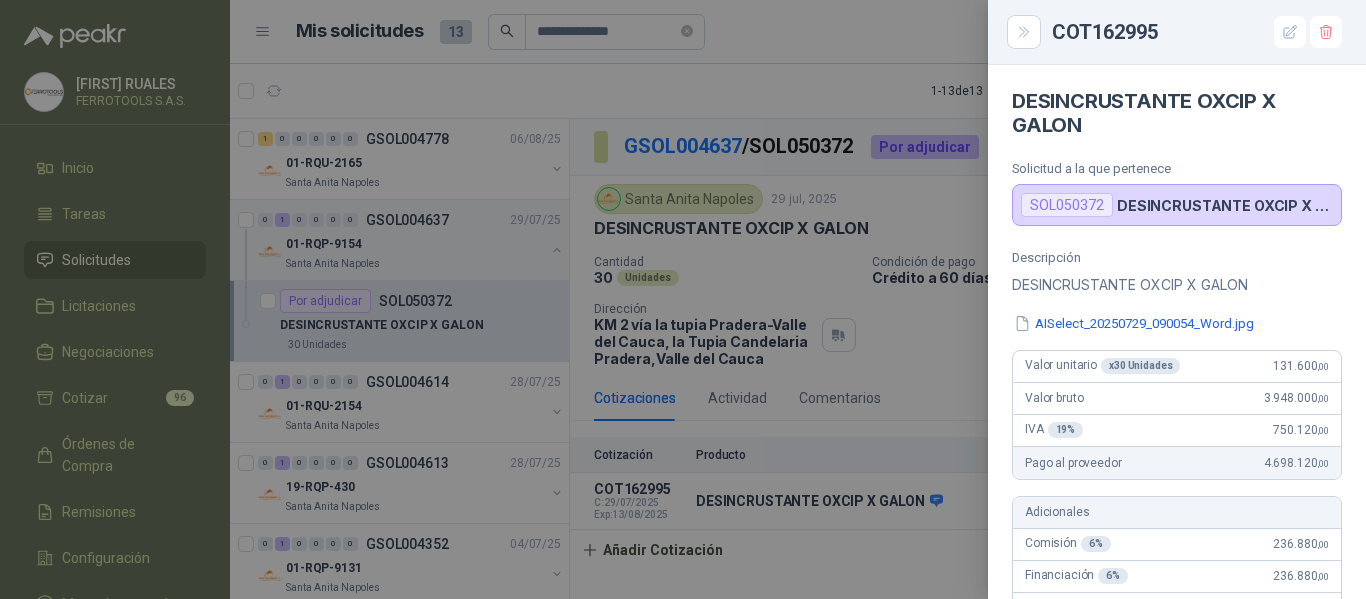 click at bounding box center (683, 299) 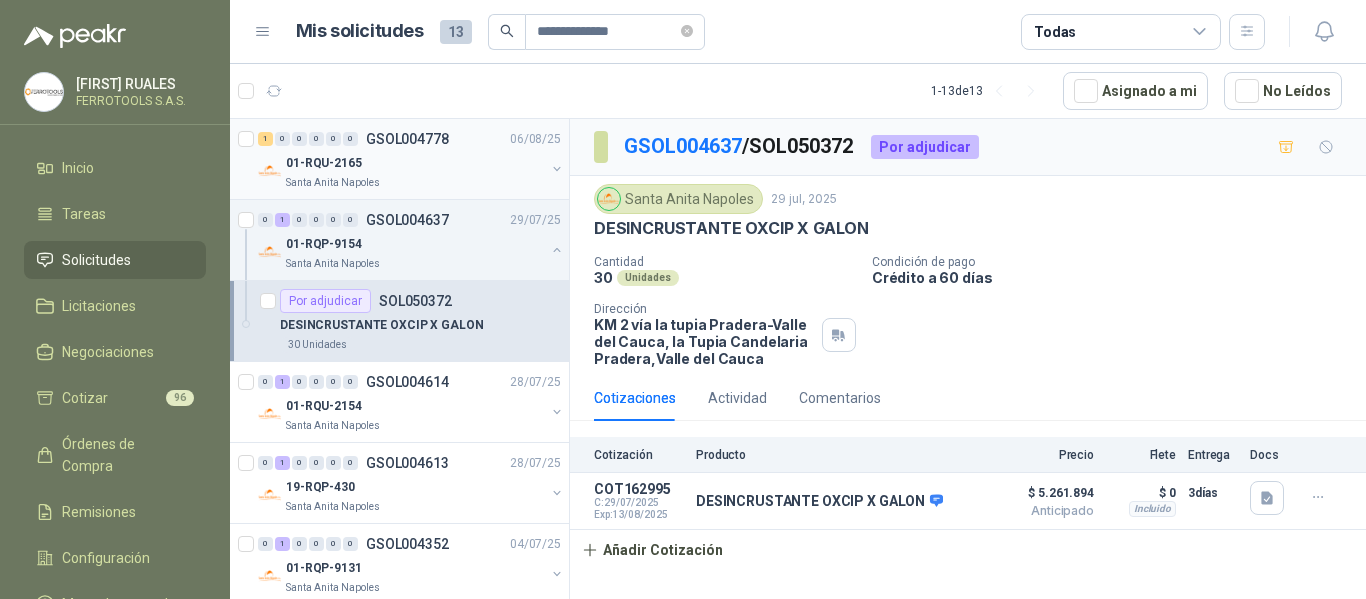 click on "01-RQU-2165" at bounding box center (415, 163) 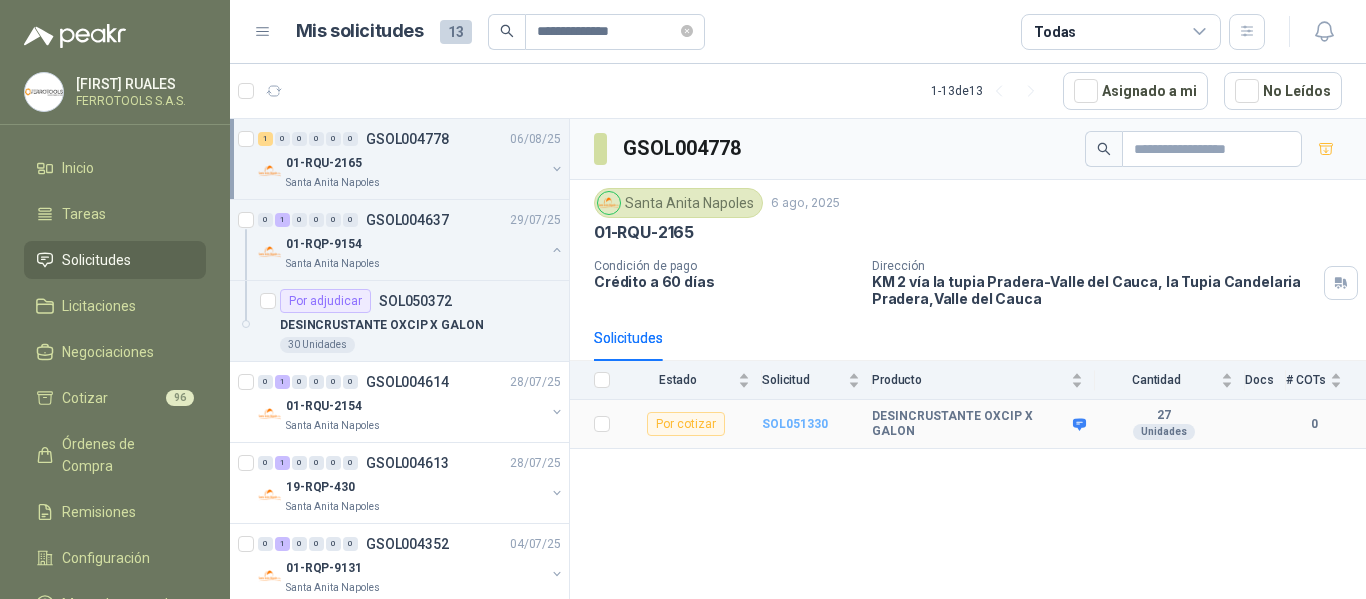 click on "SOL051330" at bounding box center (795, 424) 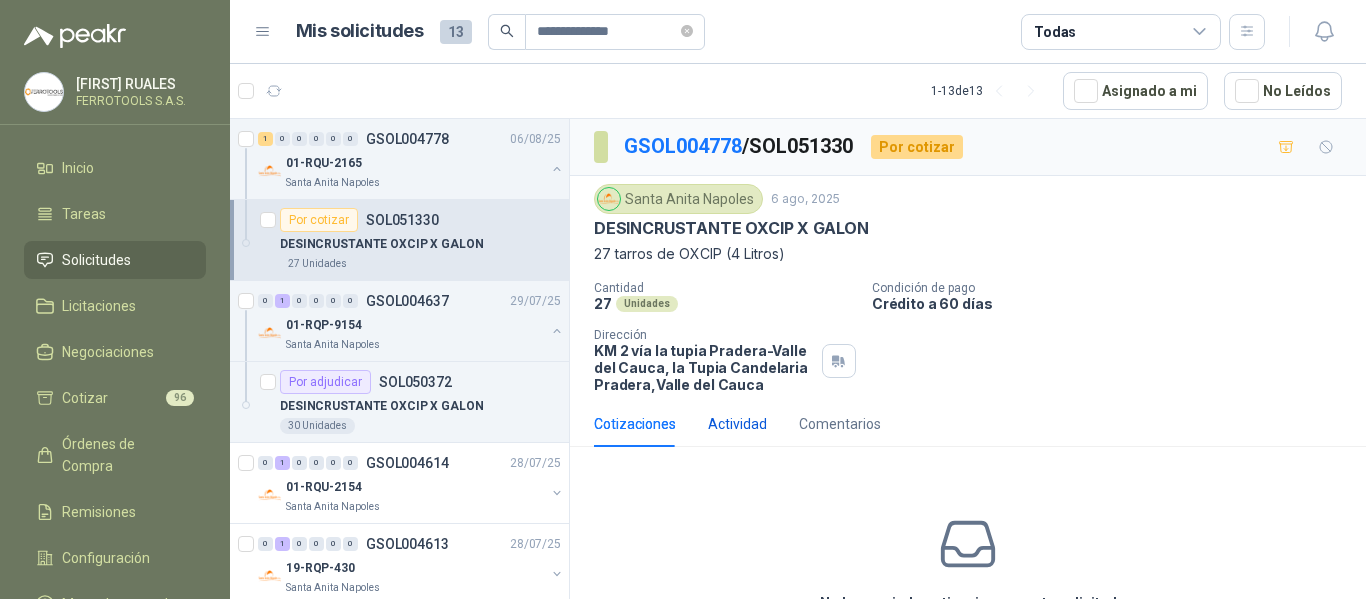 click on "Actividad" at bounding box center (737, 424) 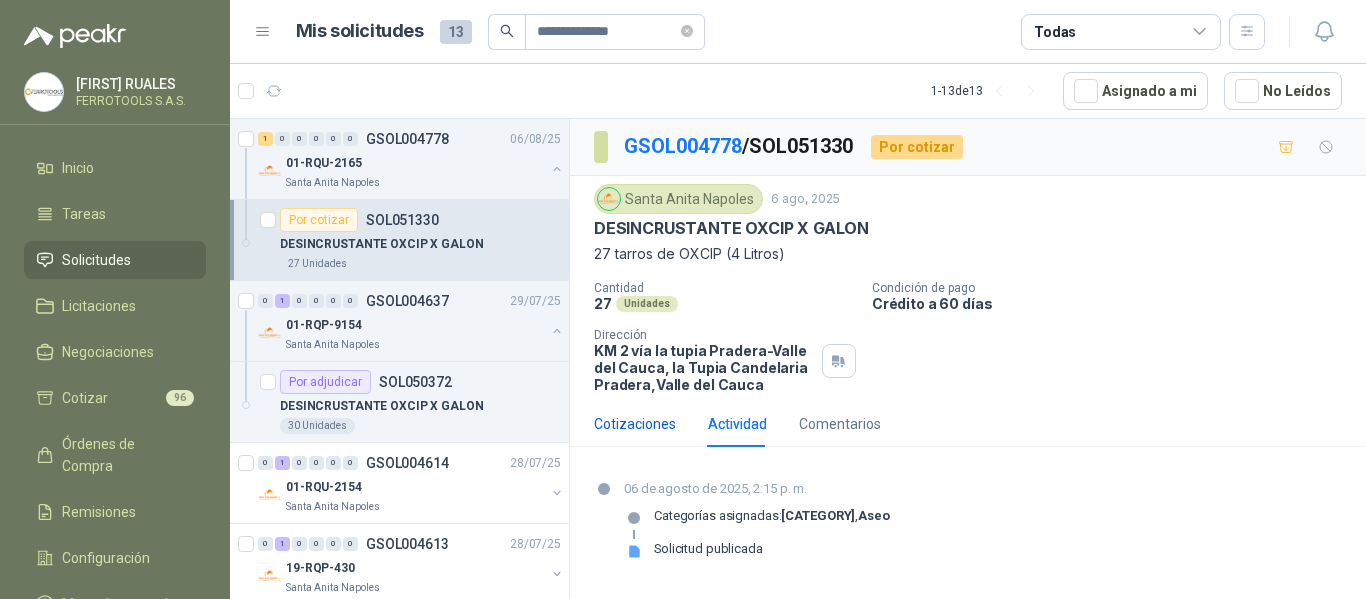 click on "Cotizaciones" at bounding box center (635, 424) 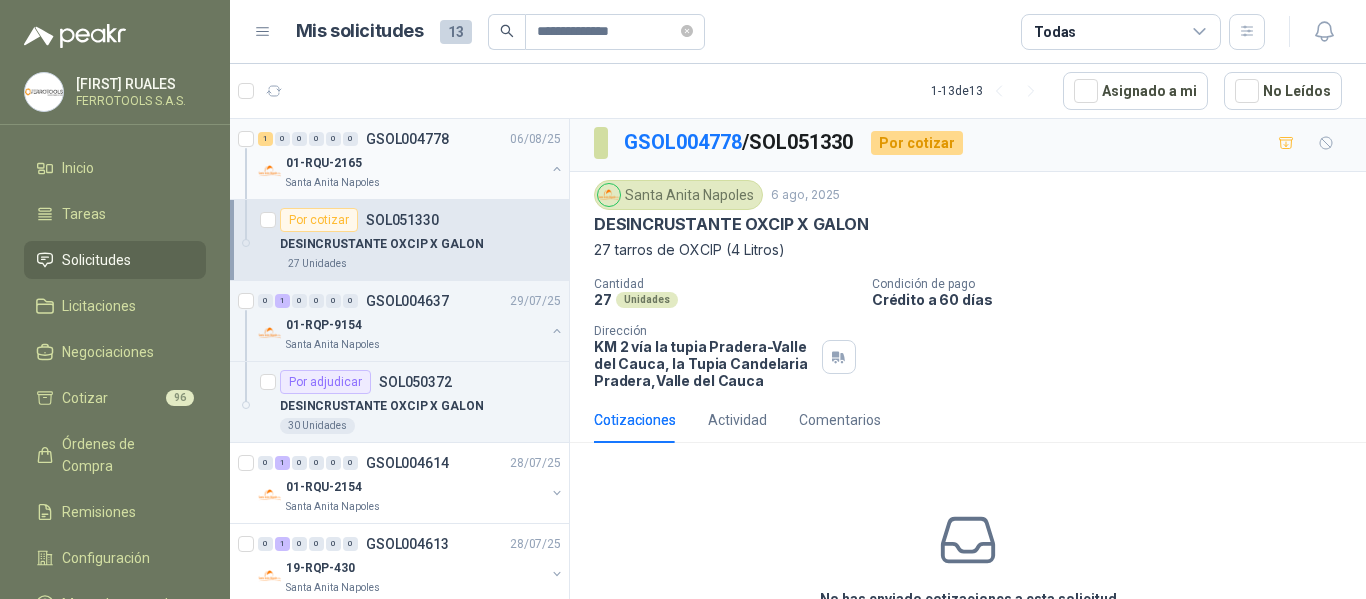 scroll, scrollTop: 0, scrollLeft: 0, axis: both 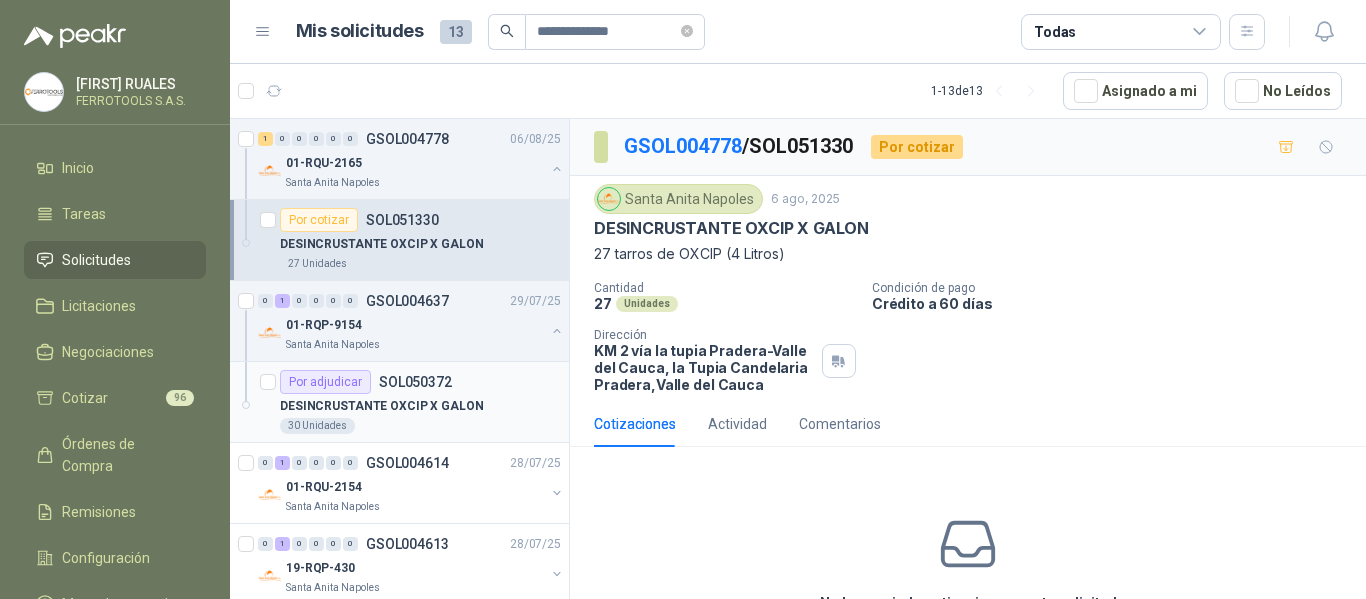 click on "SOL050372" at bounding box center [415, 382] 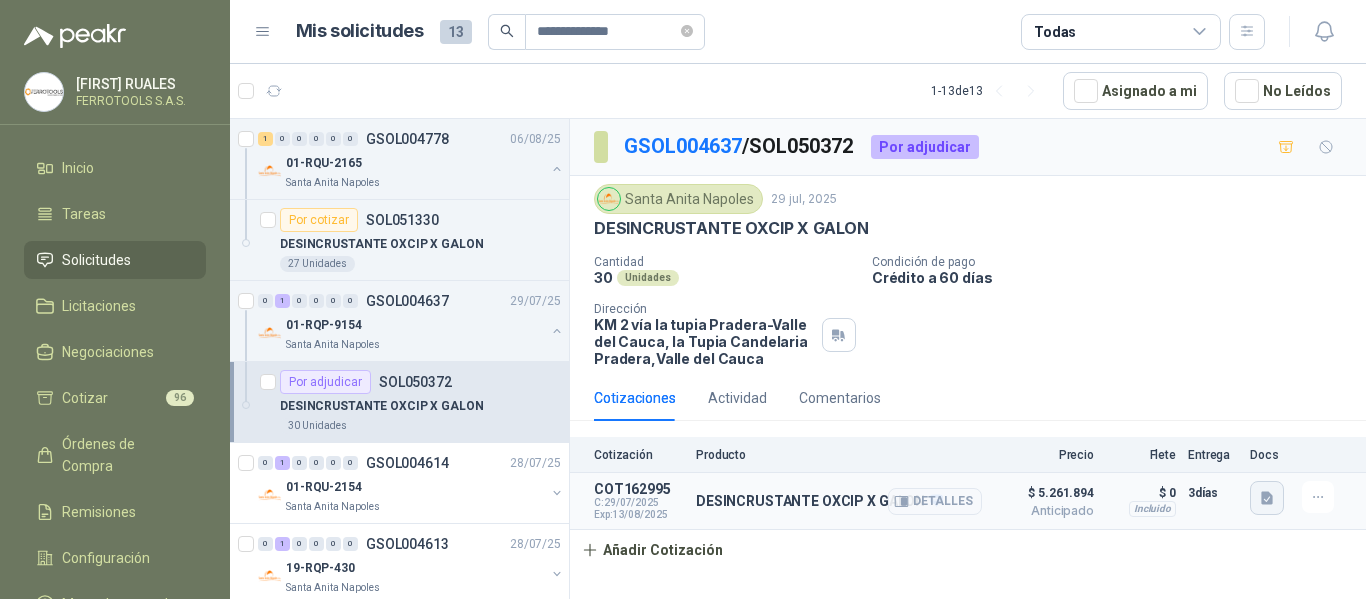 click 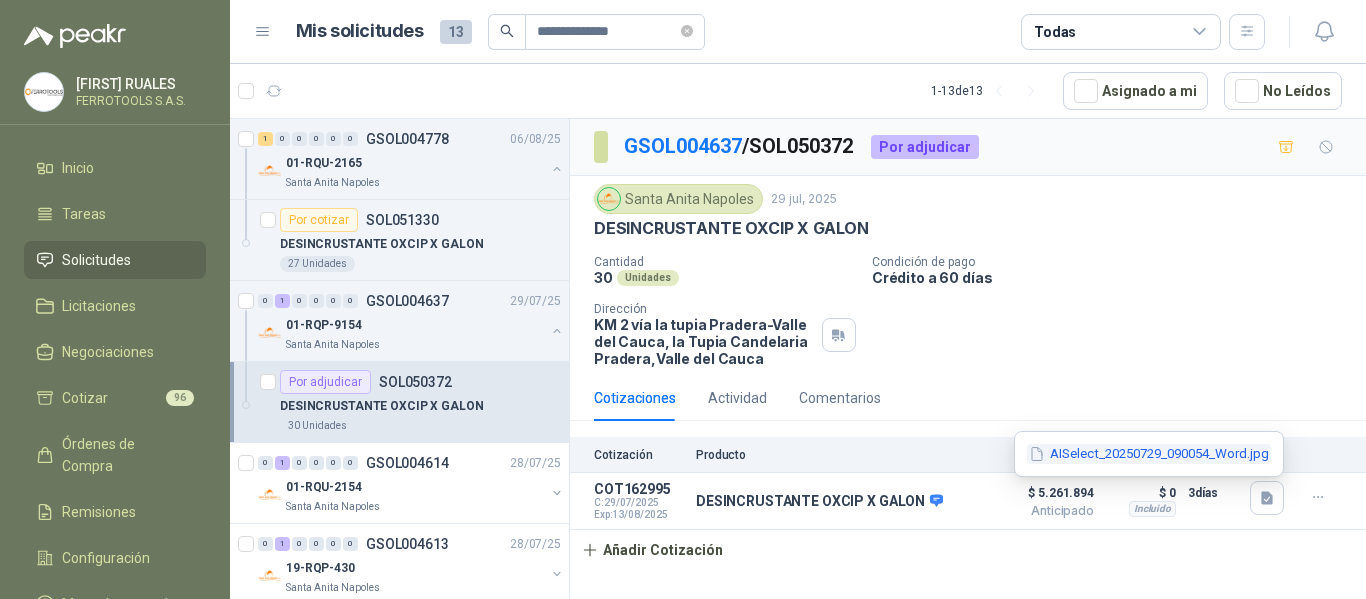 click on "AISelect_20250729_090054_Word.jpg" at bounding box center (1149, 454) 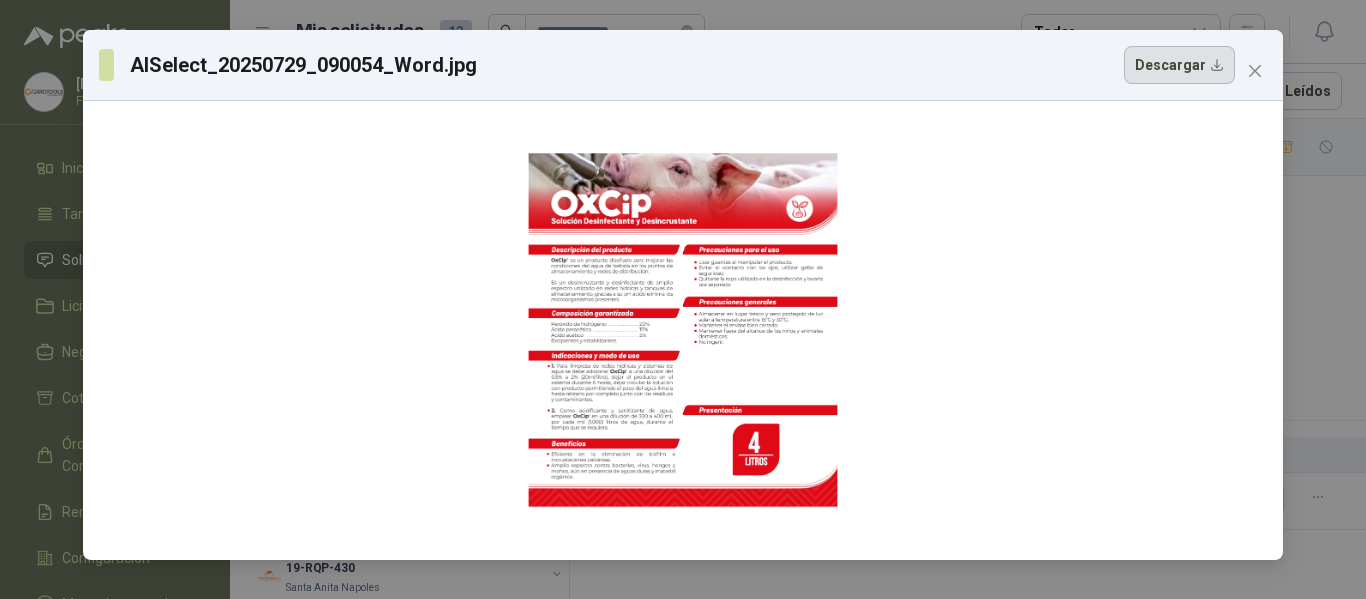click on "Descargar" at bounding box center [1179, 65] 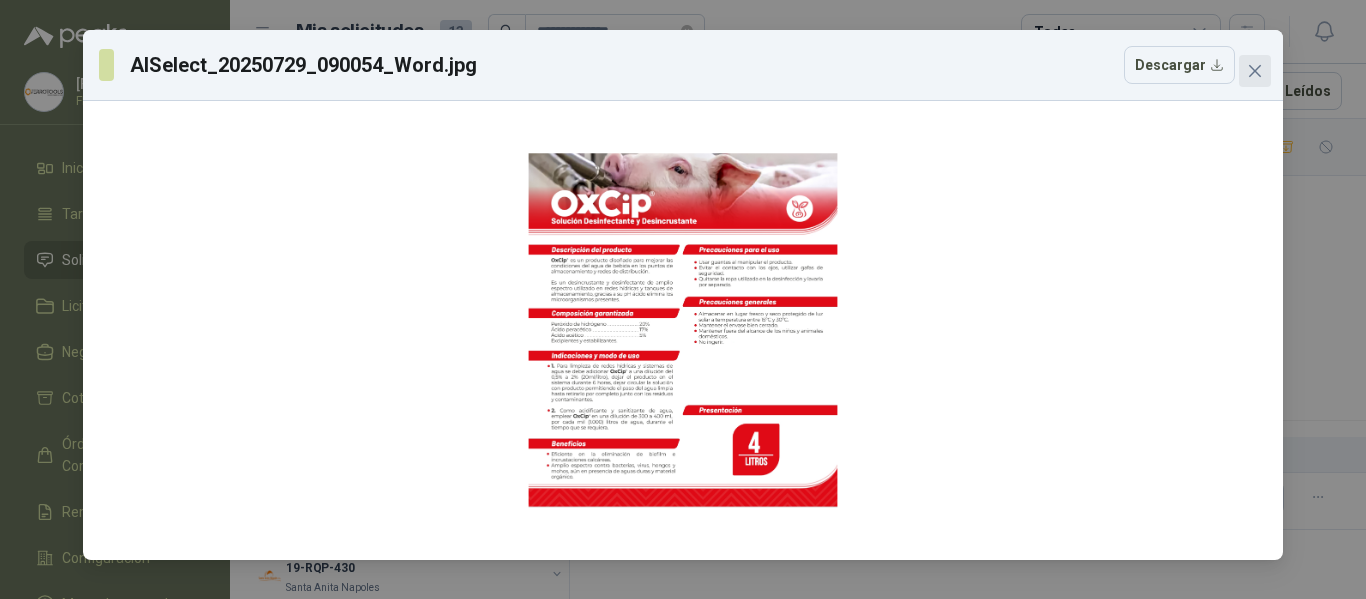 click 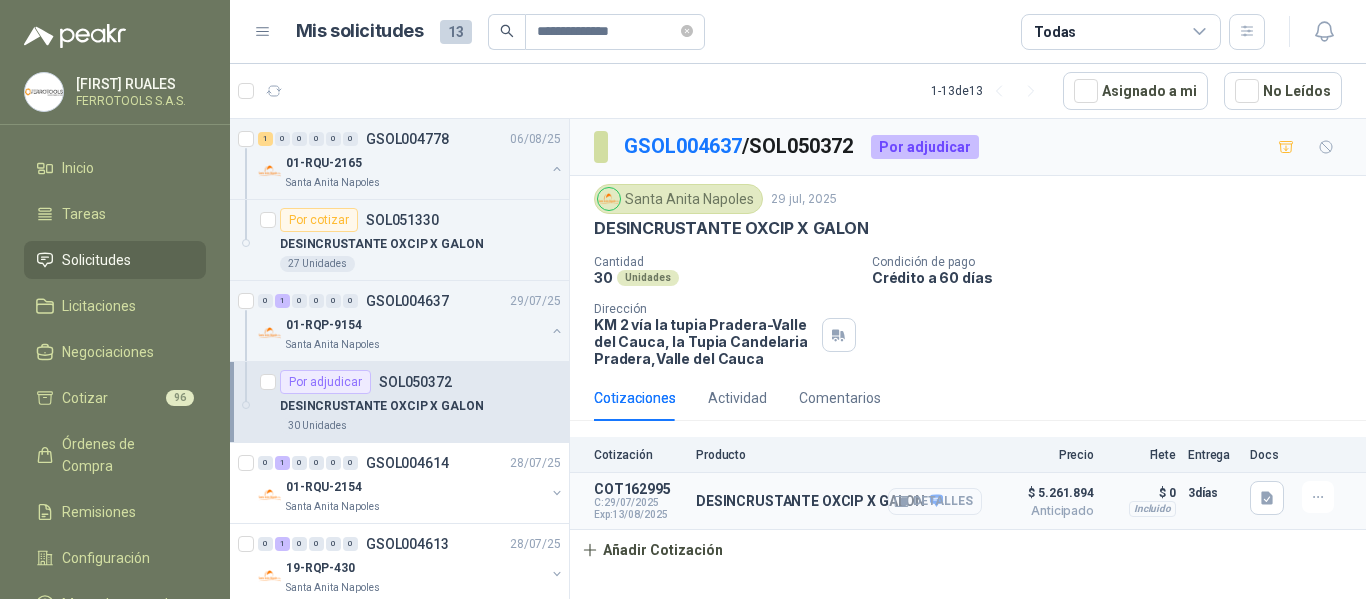 click on "Detalles" at bounding box center [935, 501] 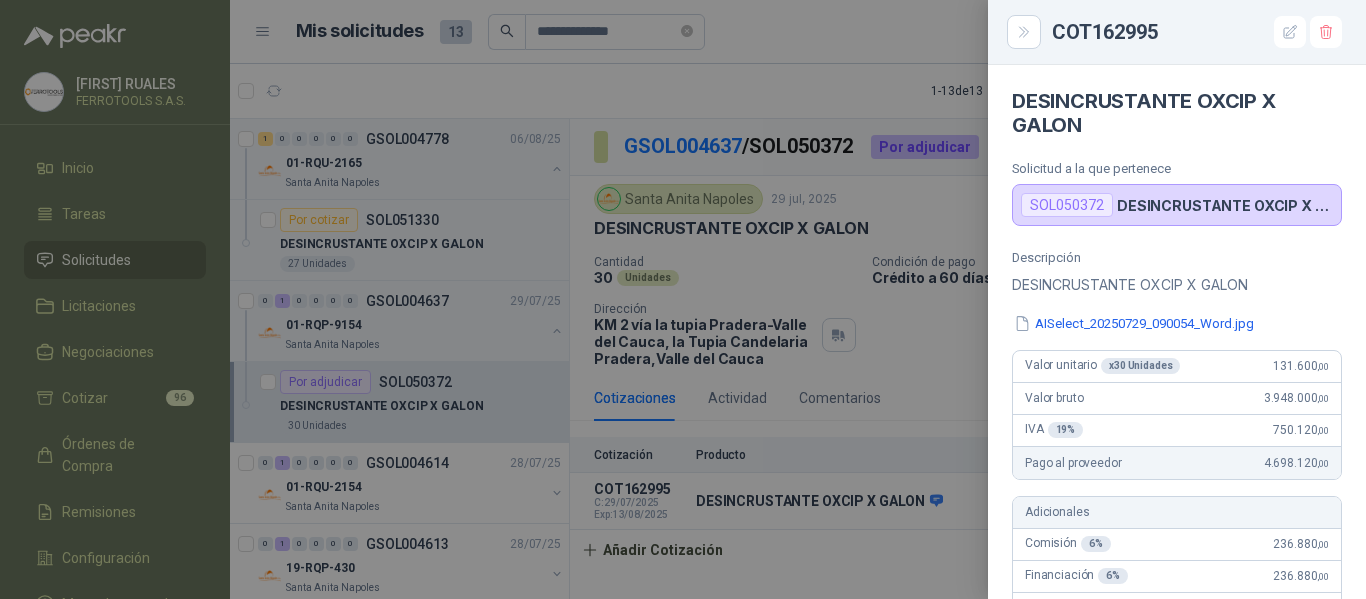 click at bounding box center [683, 299] 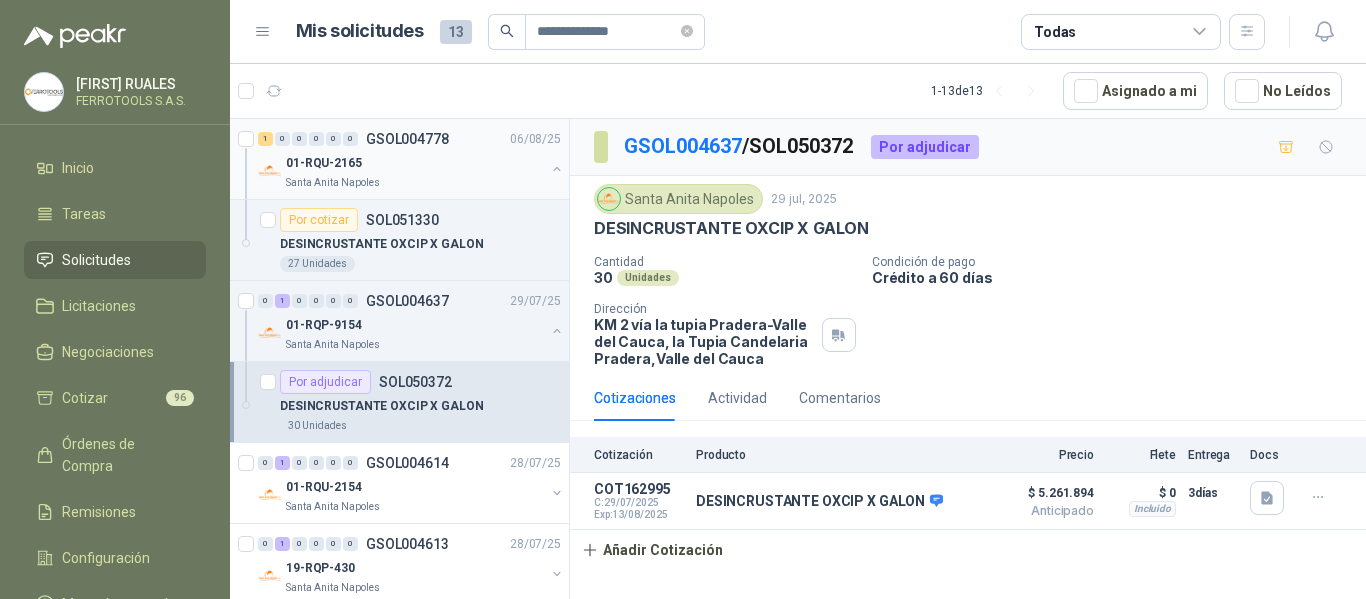click on "01-RQU-2165" at bounding box center (415, 163) 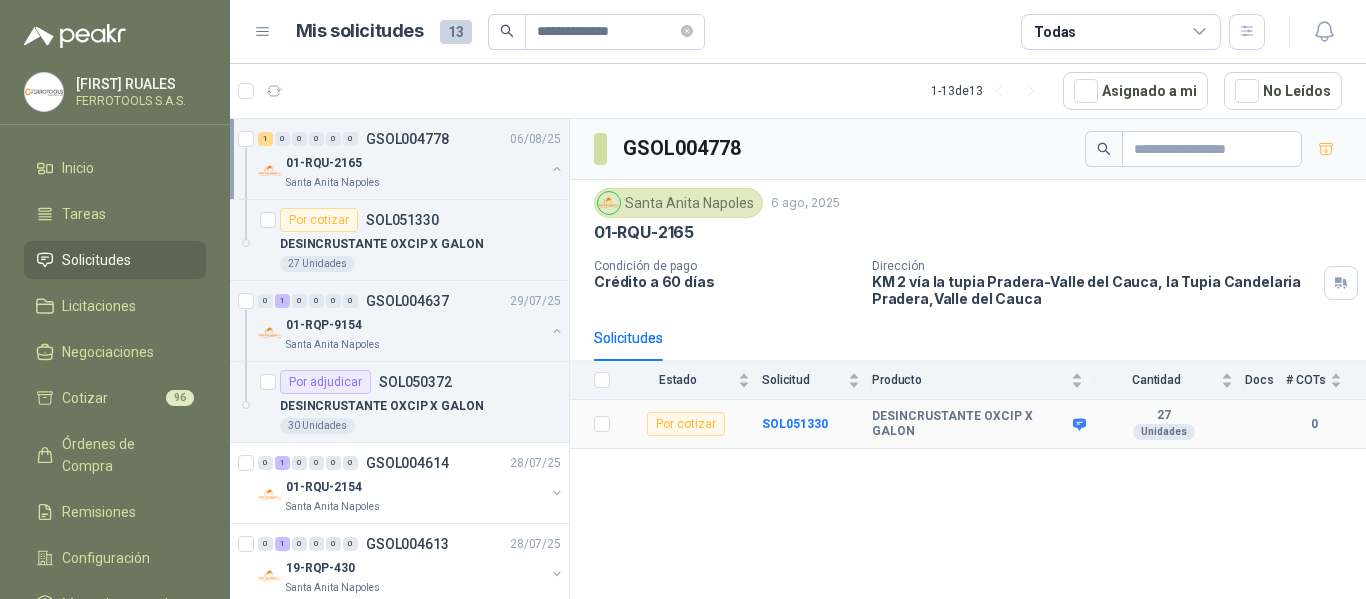 click on "SOL051330" at bounding box center (817, 424) 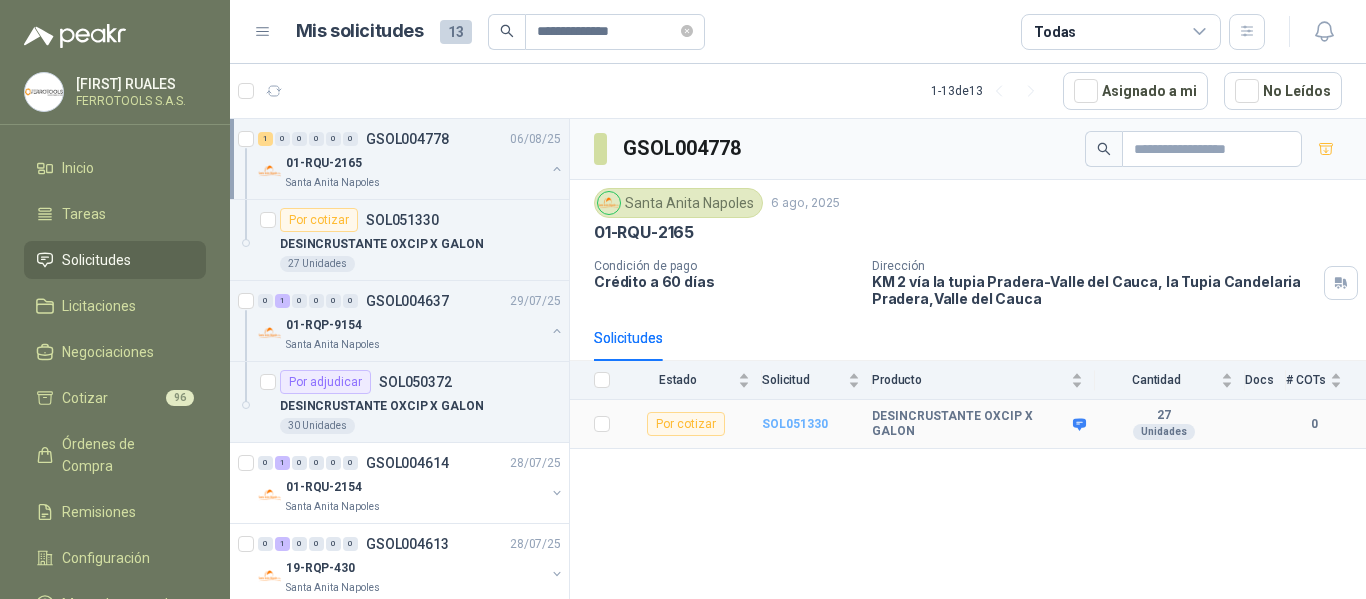 click on "SOL051330" at bounding box center (795, 424) 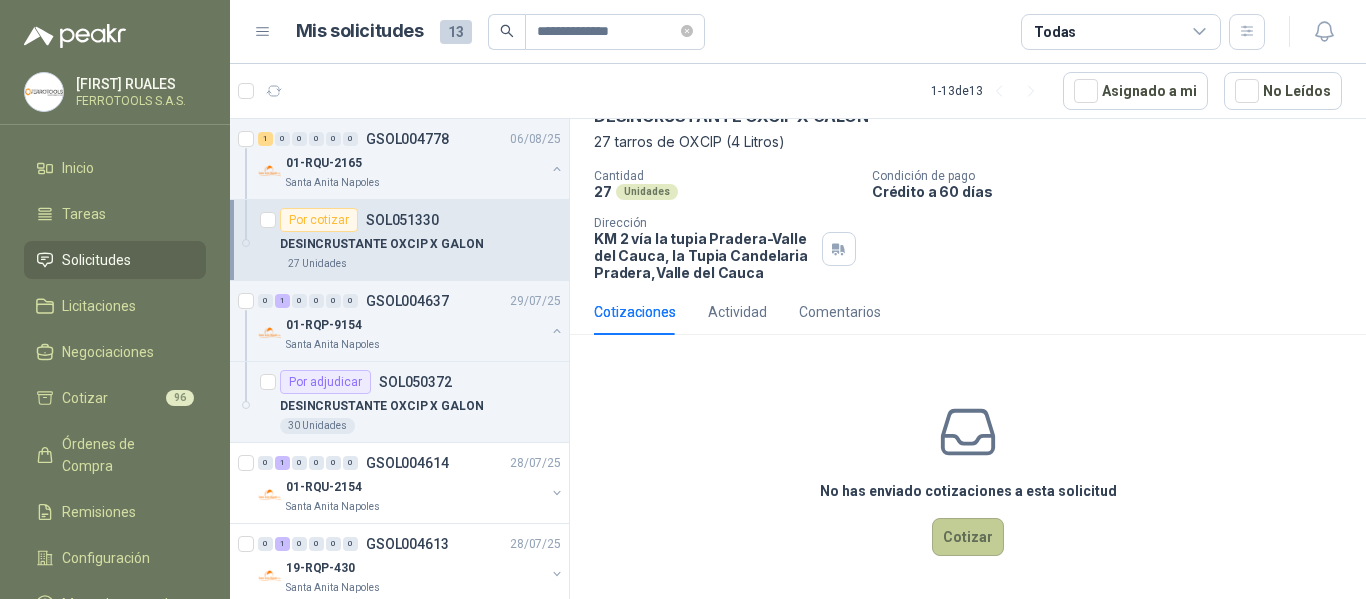 click on "Cotizar" at bounding box center [968, 537] 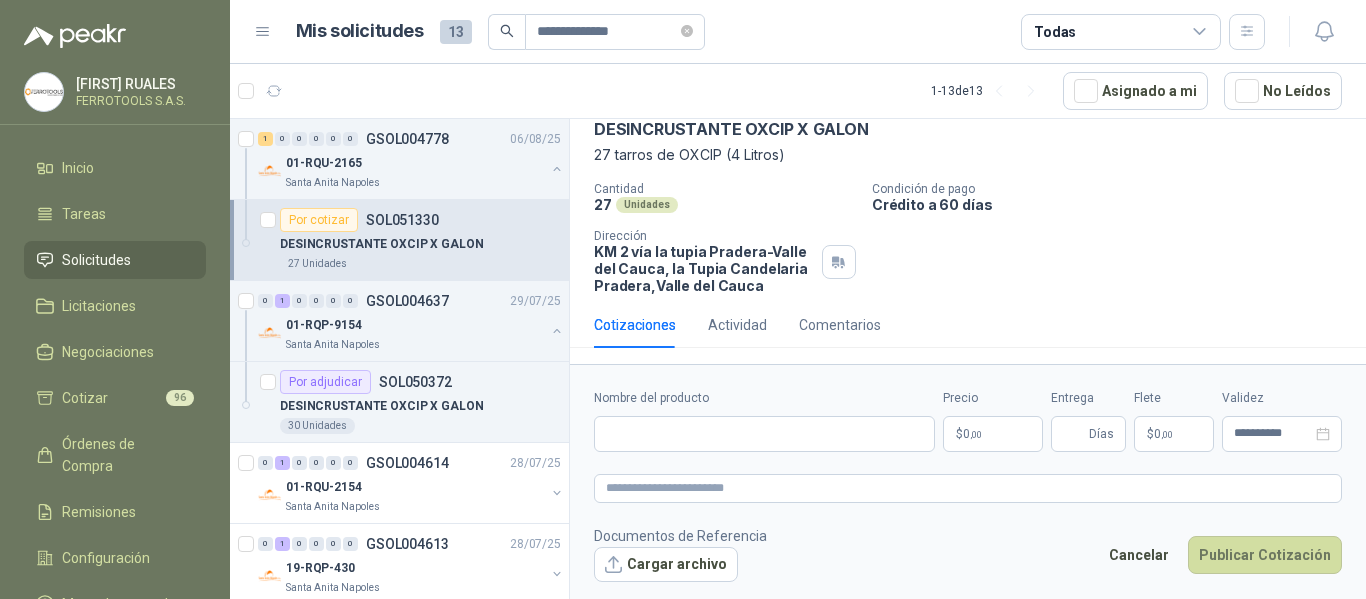 type 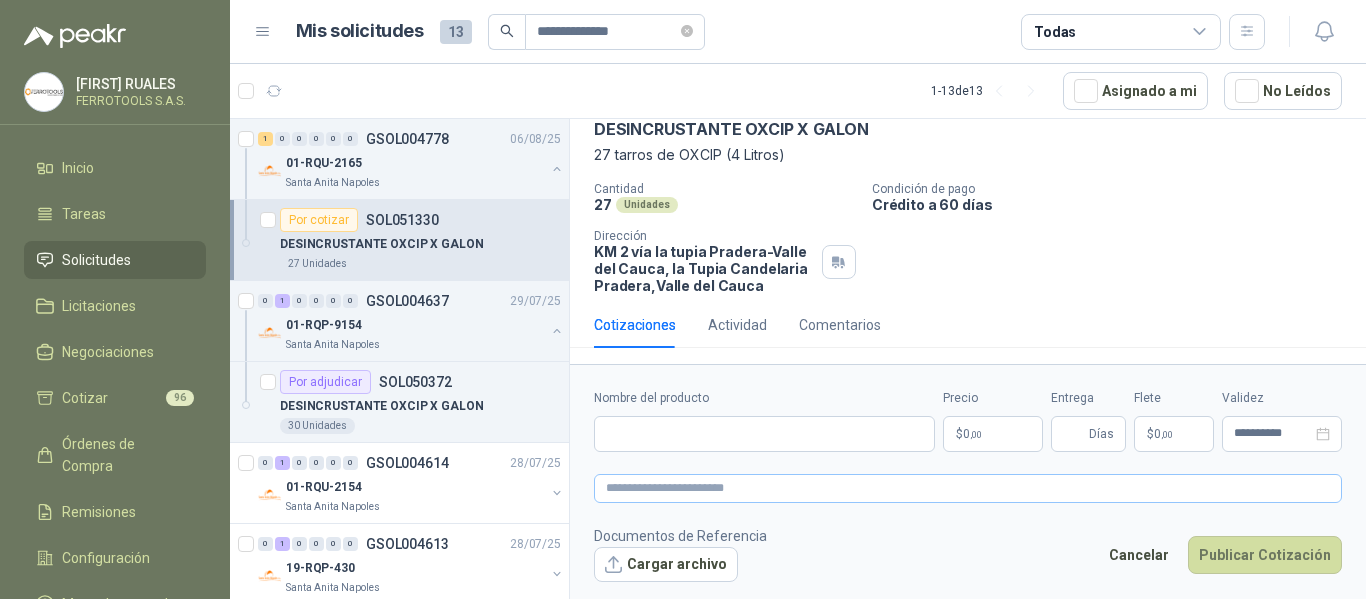 scroll, scrollTop: 99, scrollLeft: 0, axis: vertical 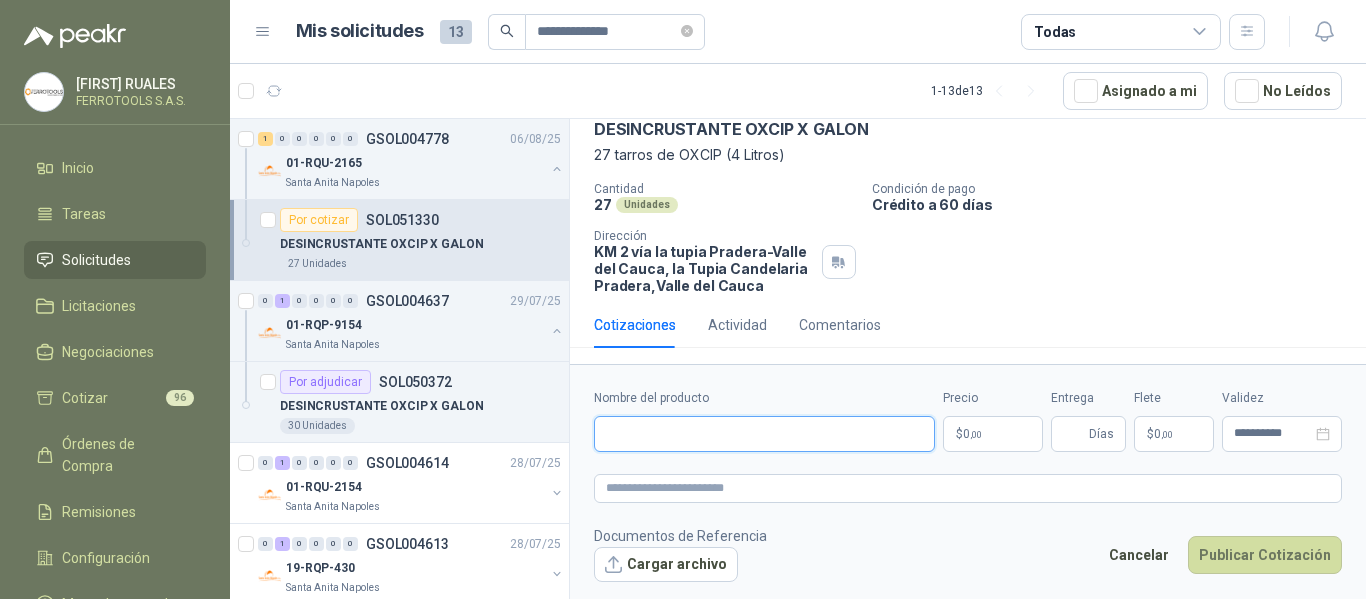 click on "Nombre del producto" at bounding box center (764, 434) 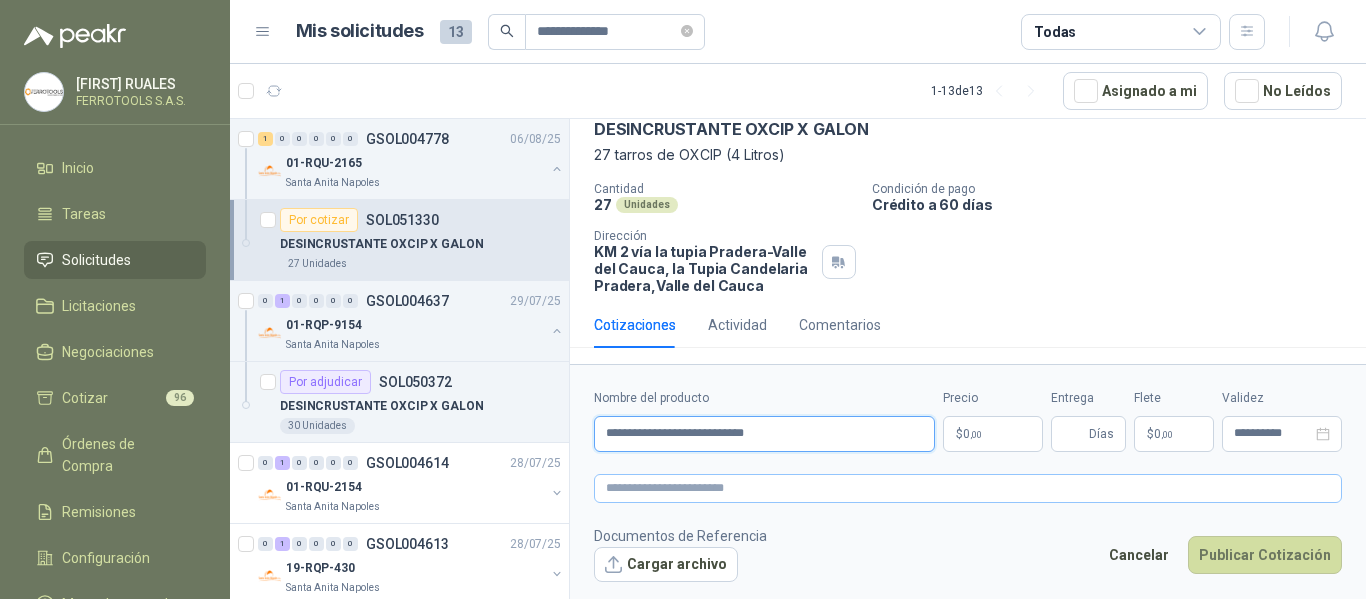 type on "**********" 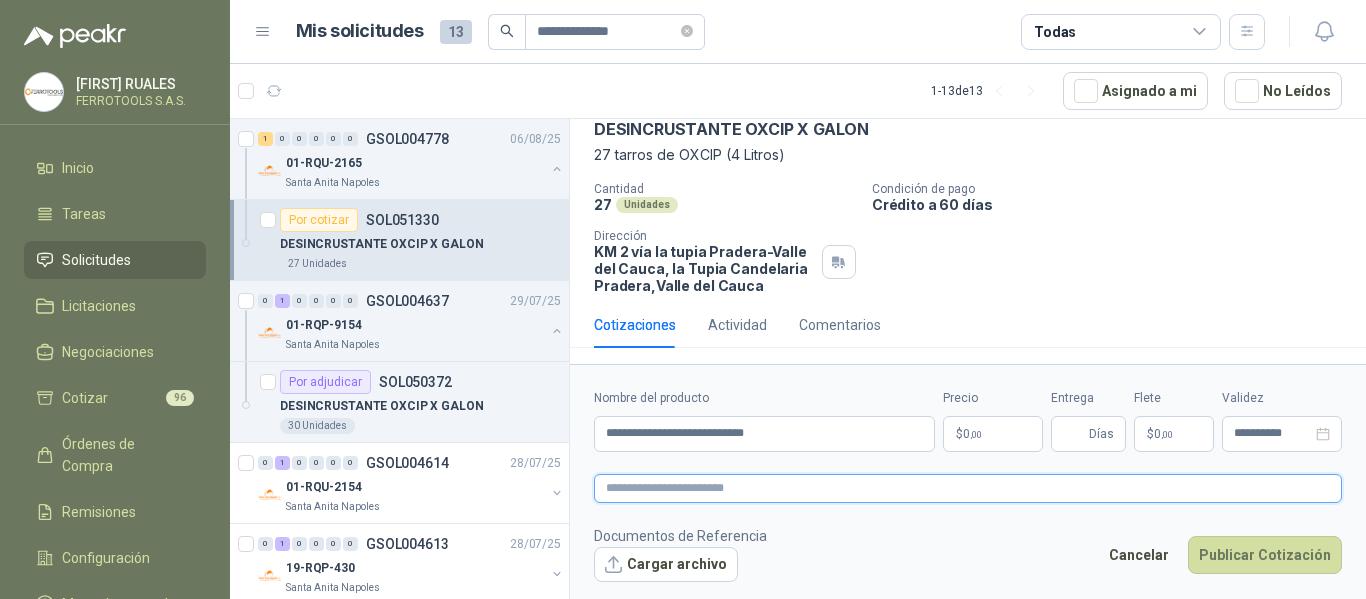 click at bounding box center [968, 488] 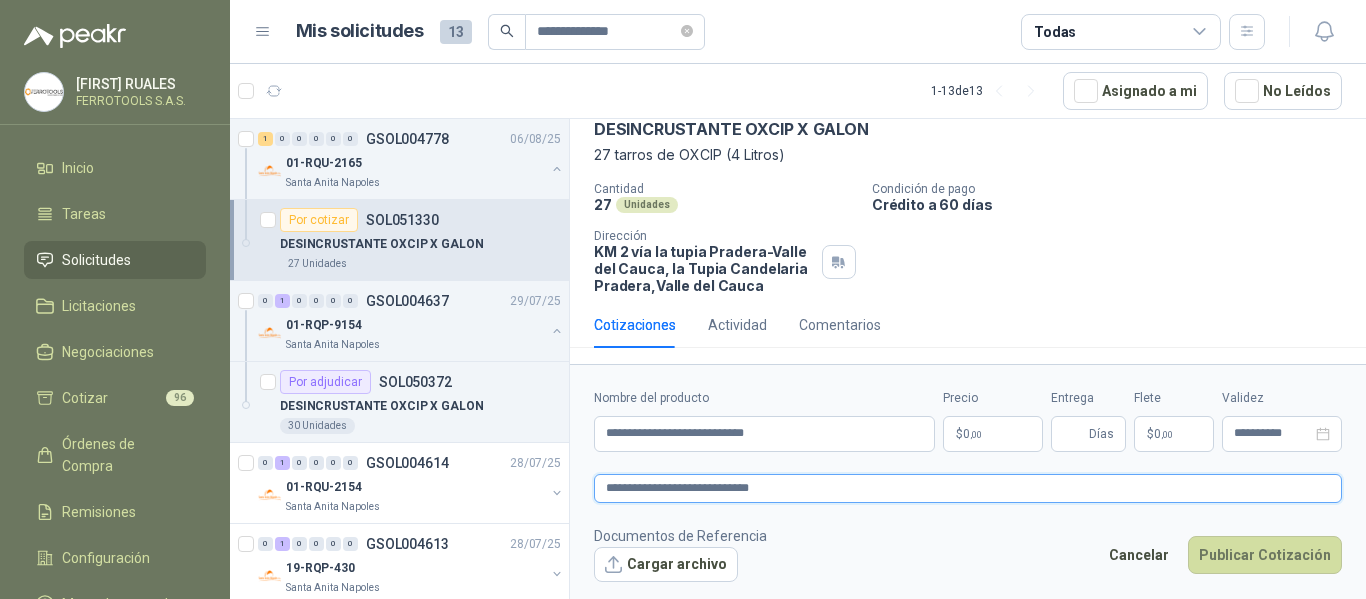 type 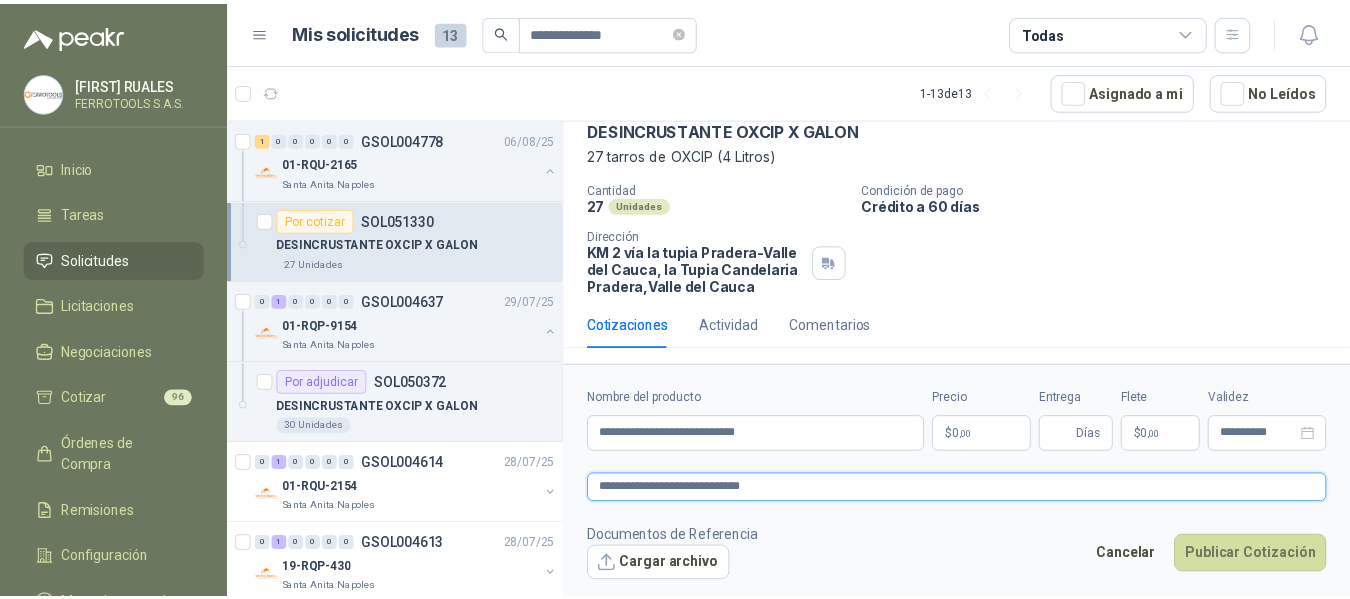 scroll, scrollTop: 113, scrollLeft: 0, axis: vertical 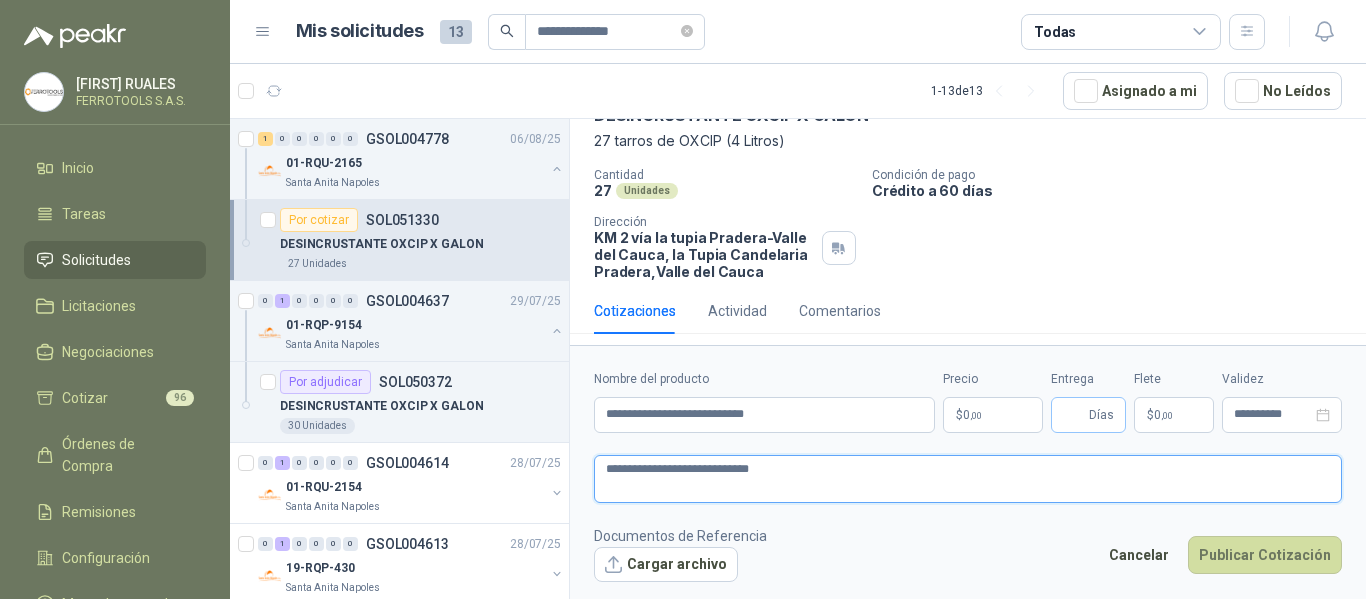 type on "**********" 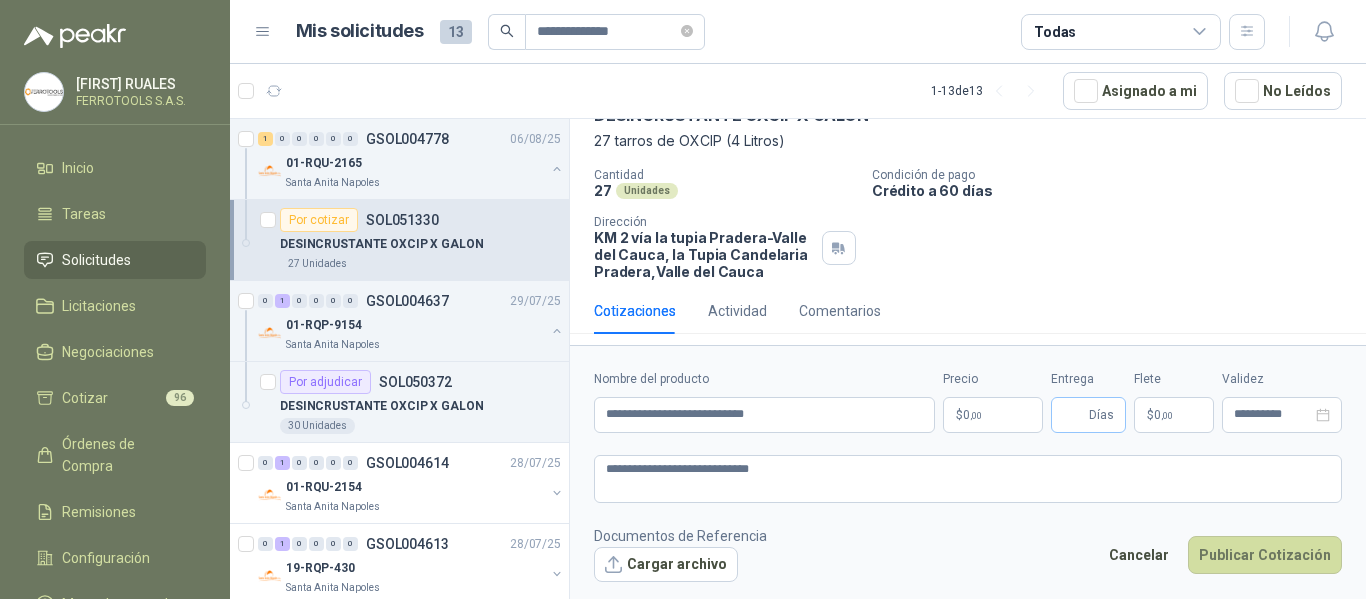 click on "Días" at bounding box center [1088, 415] 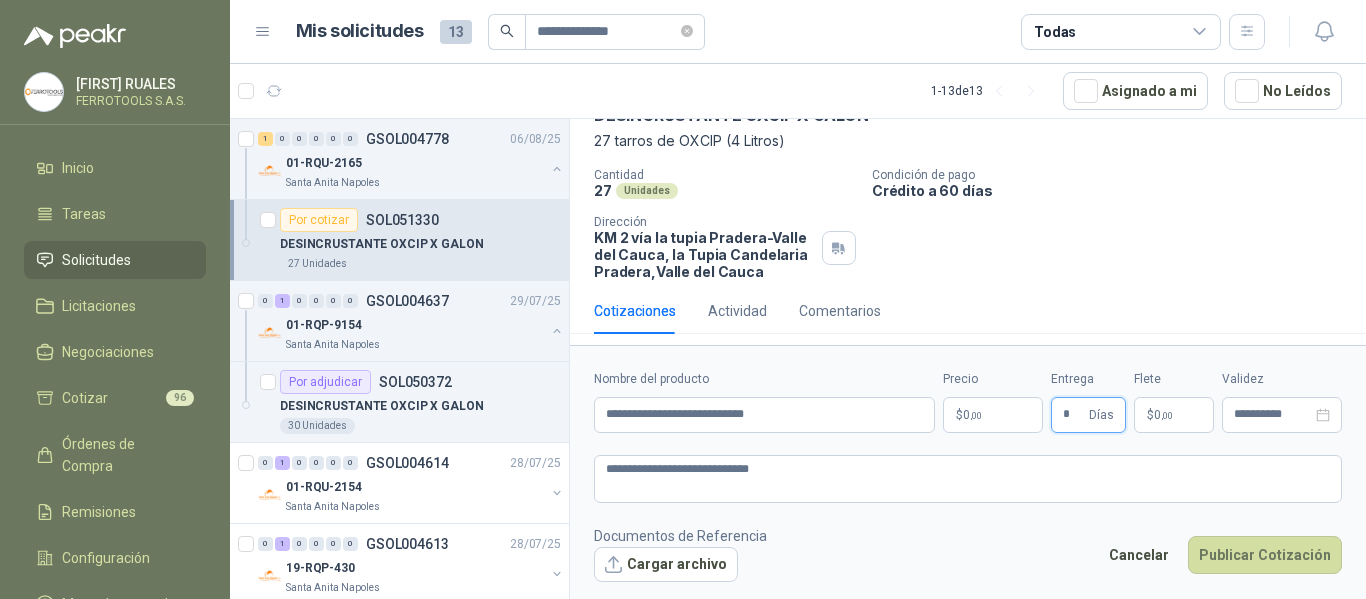 type on "*" 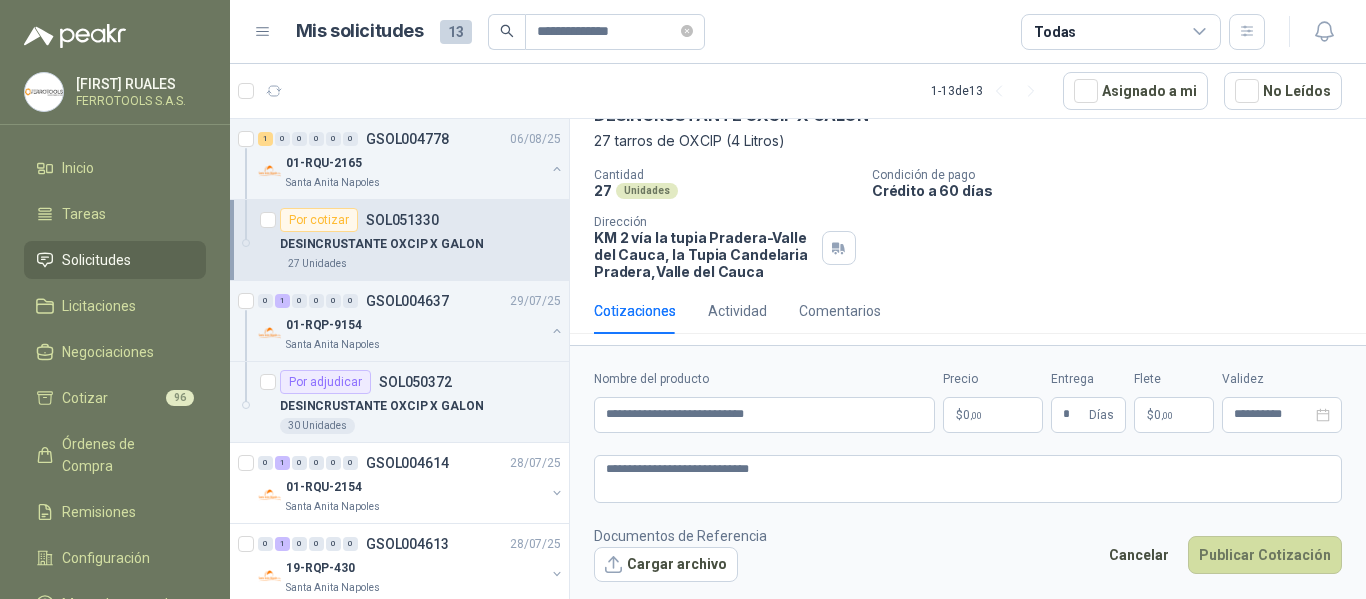 click on "$  0 ,00" at bounding box center (993, 415) 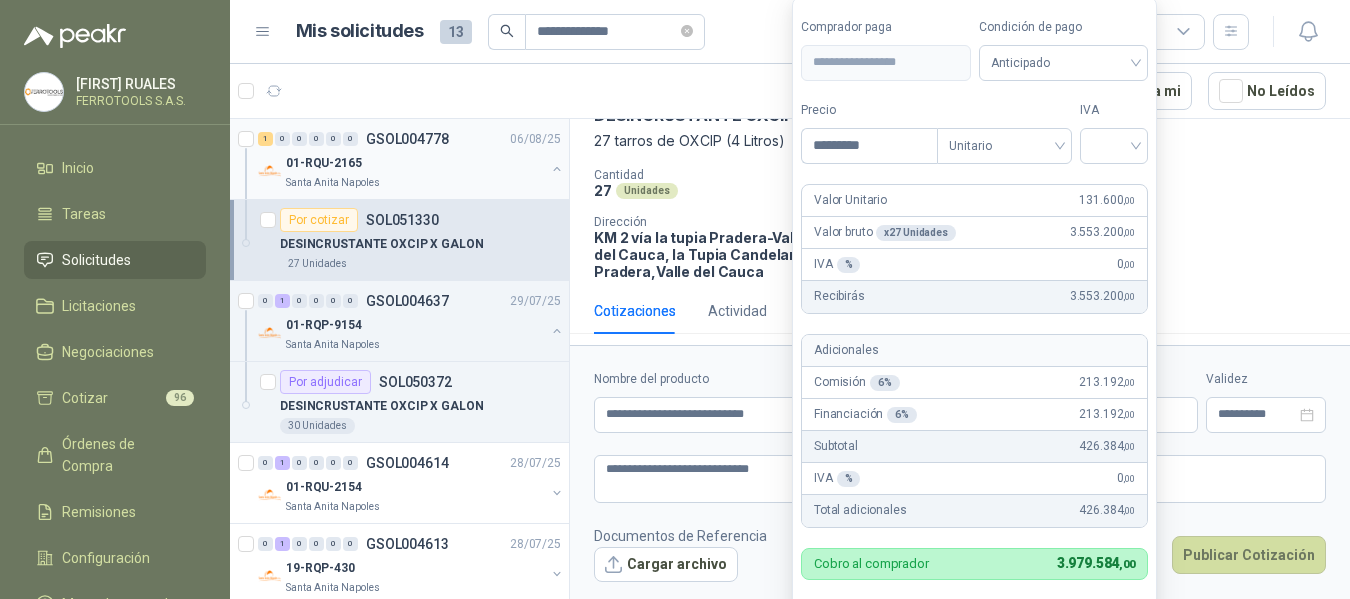 type on "*********" 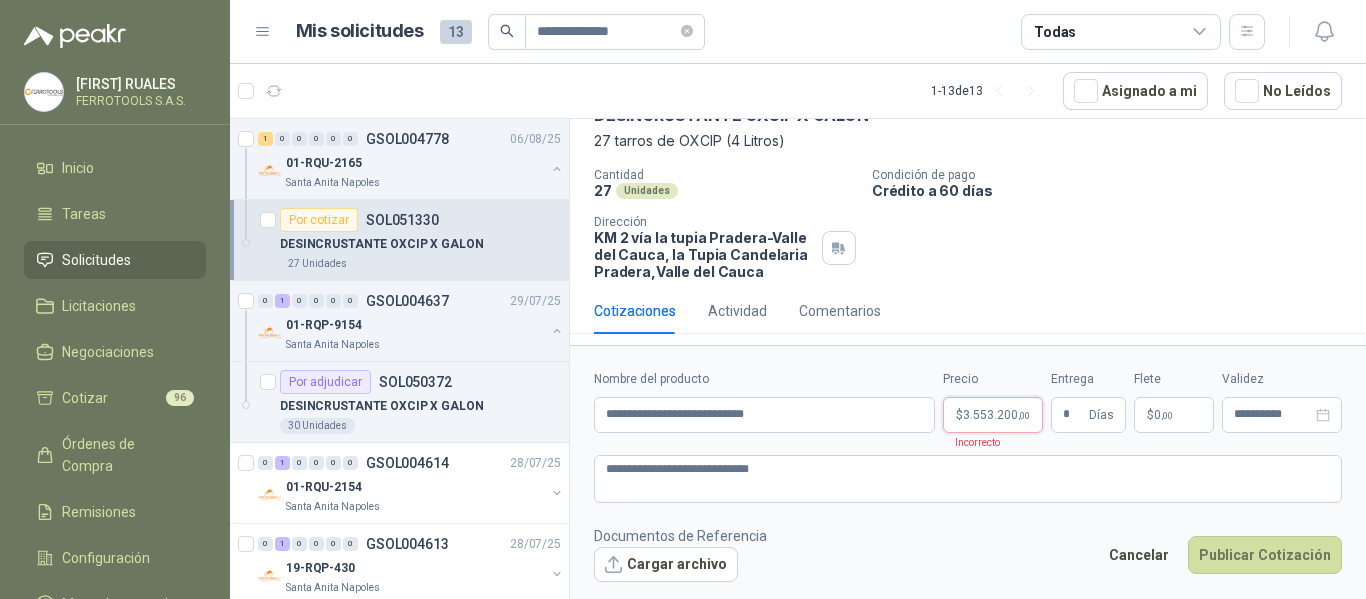 click on "**********" at bounding box center (683, 299) 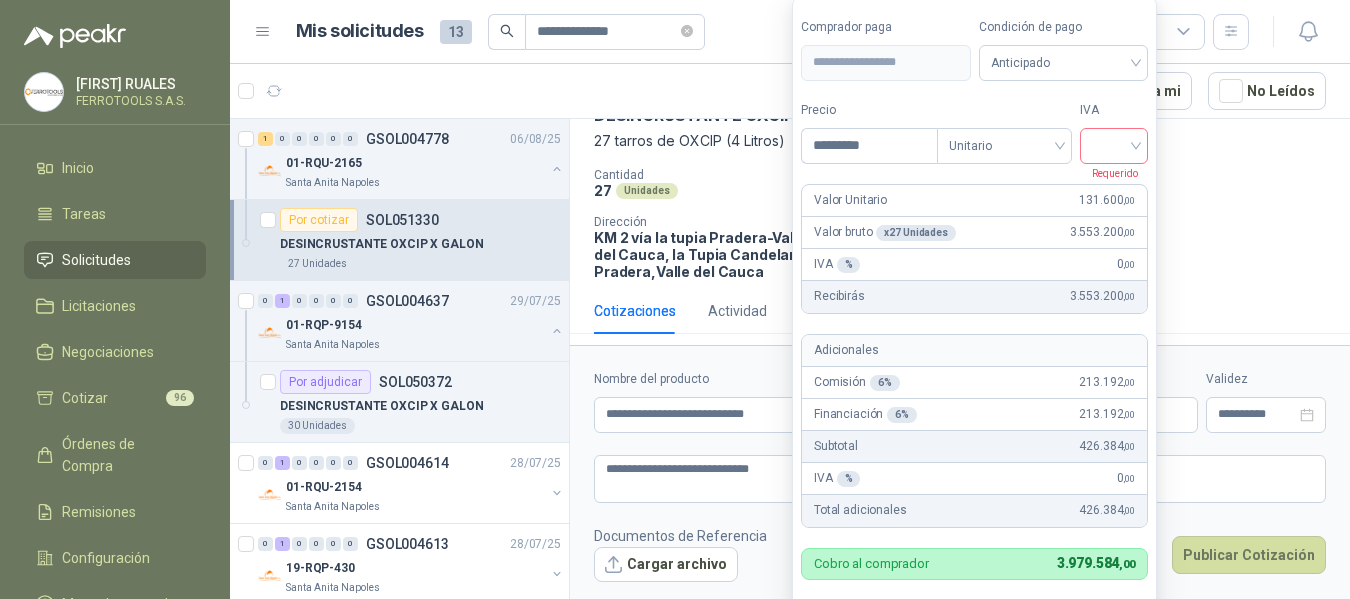 click at bounding box center [1114, 144] 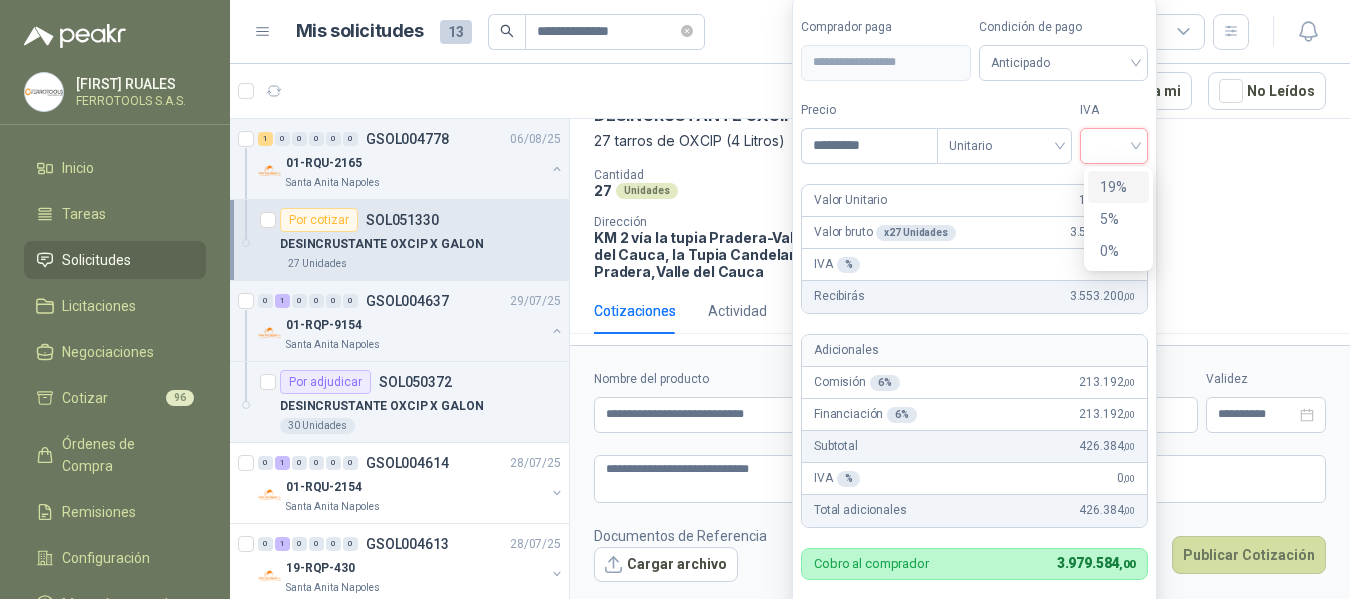 click on "19%" at bounding box center [1118, 187] 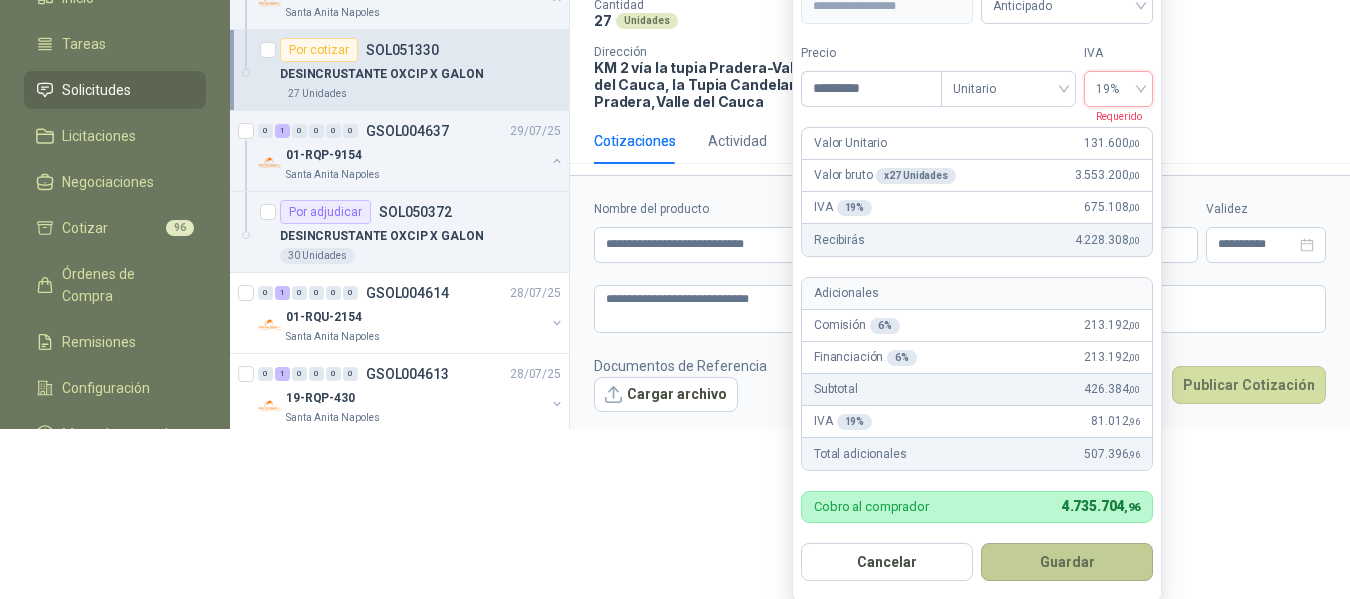 click on "Guardar" at bounding box center [1067, 562] 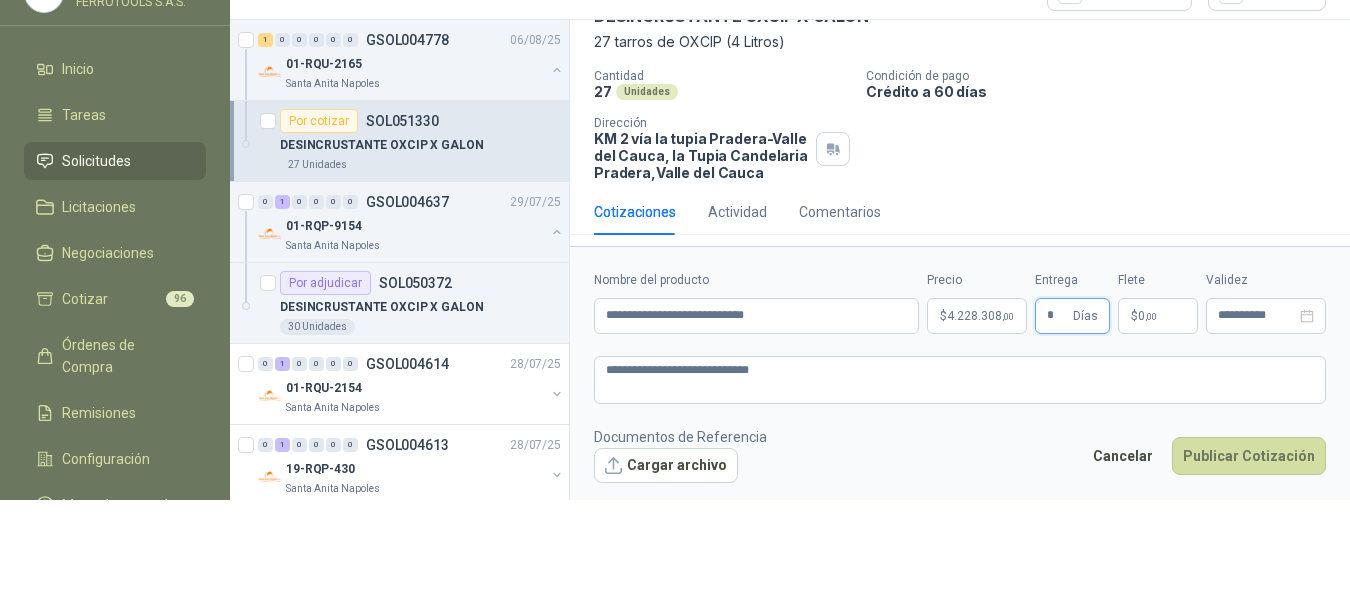 scroll, scrollTop: 103, scrollLeft: 0, axis: vertical 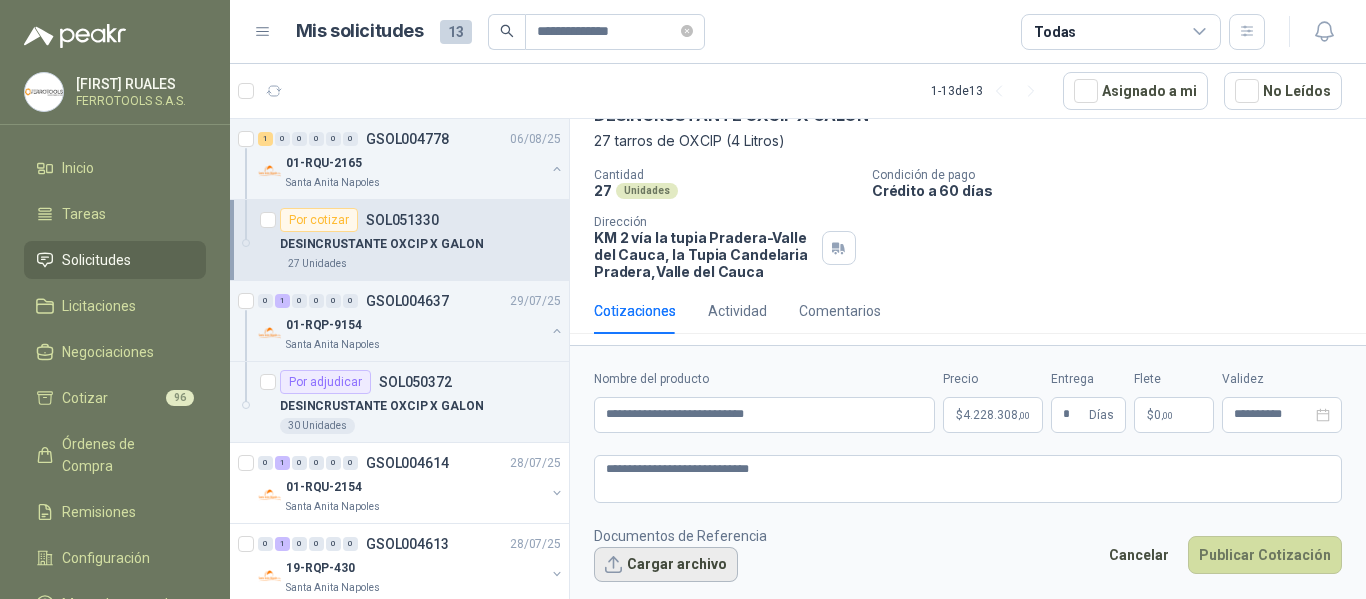 click on "Cargar archivo" at bounding box center (666, 565) 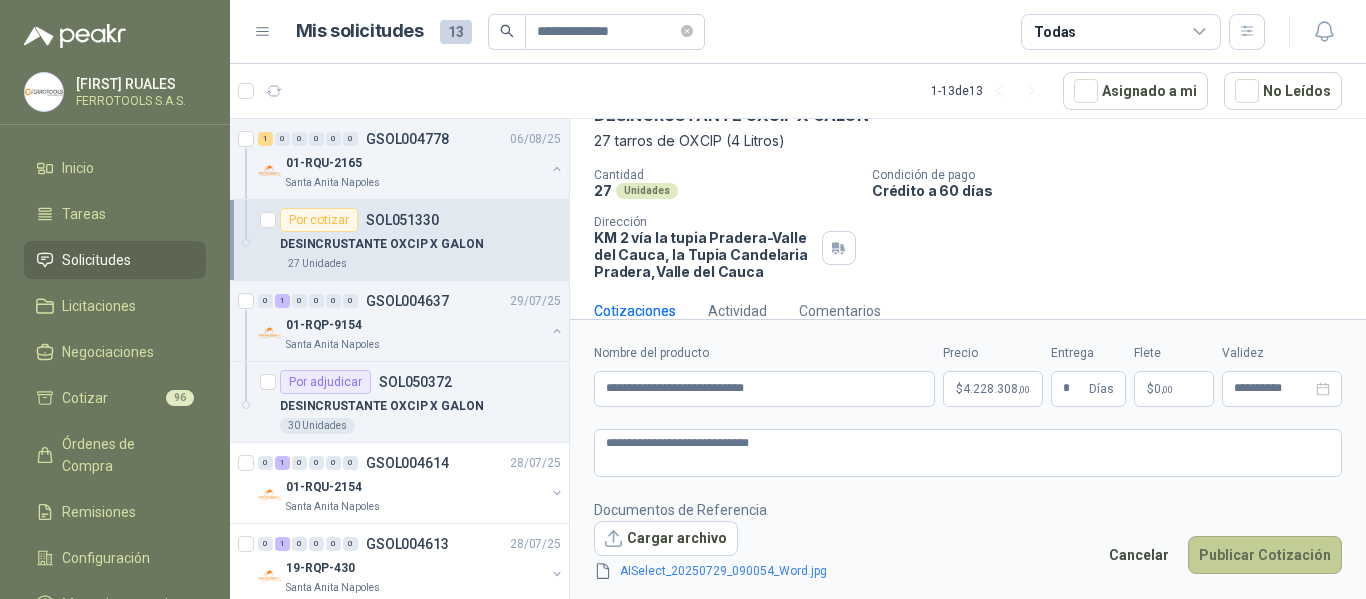 click on "Publicar Cotización" at bounding box center [1265, 555] 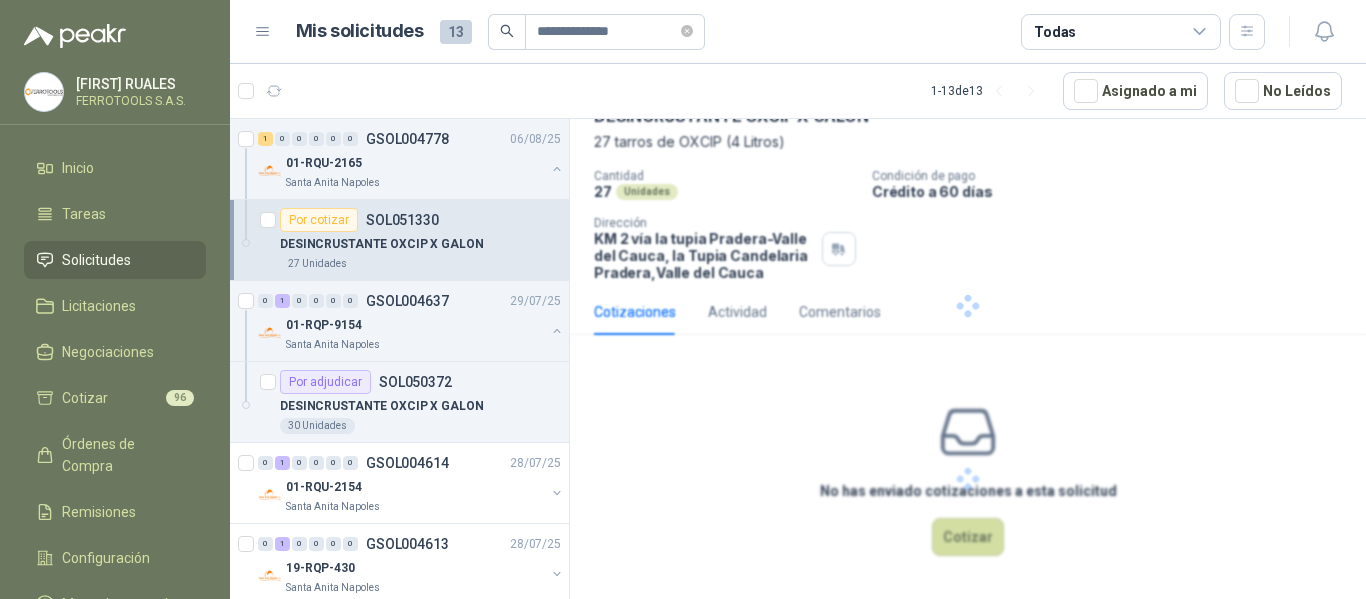 scroll, scrollTop: 0, scrollLeft: 0, axis: both 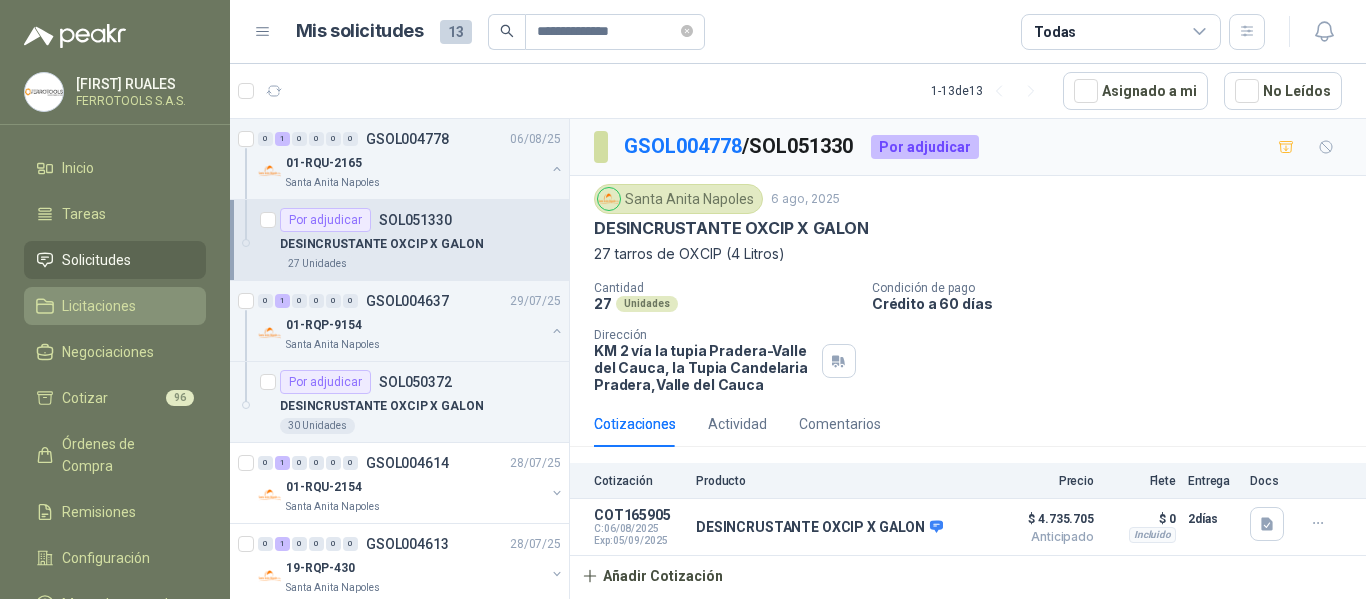 click on "Licitaciones" at bounding box center (99, 306) 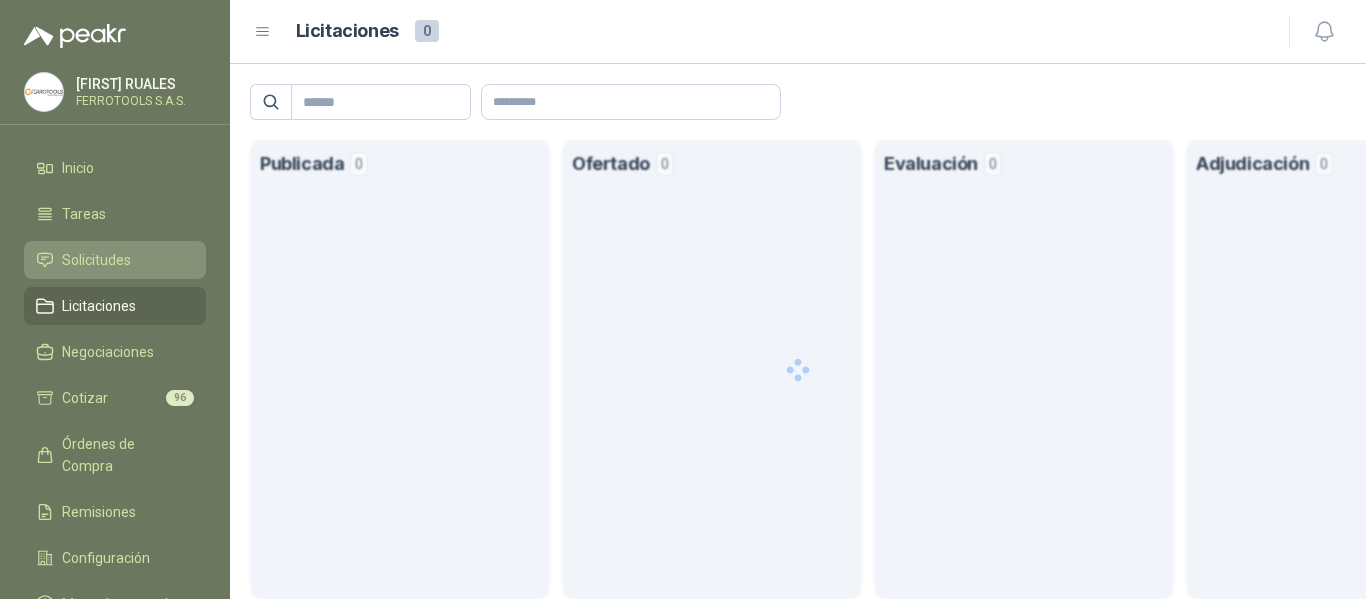click on "Solicitudes" at bounding box center [96, 260] 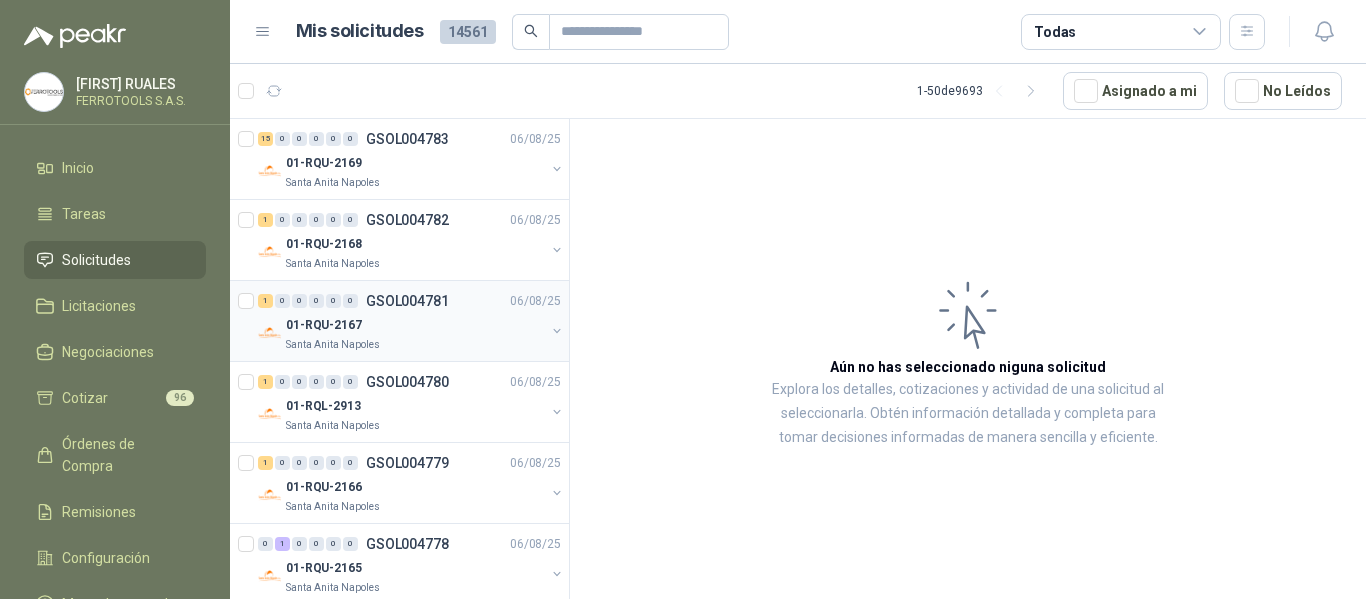 click on "Santa Anita Napoles" at bounding box center [415, 345] 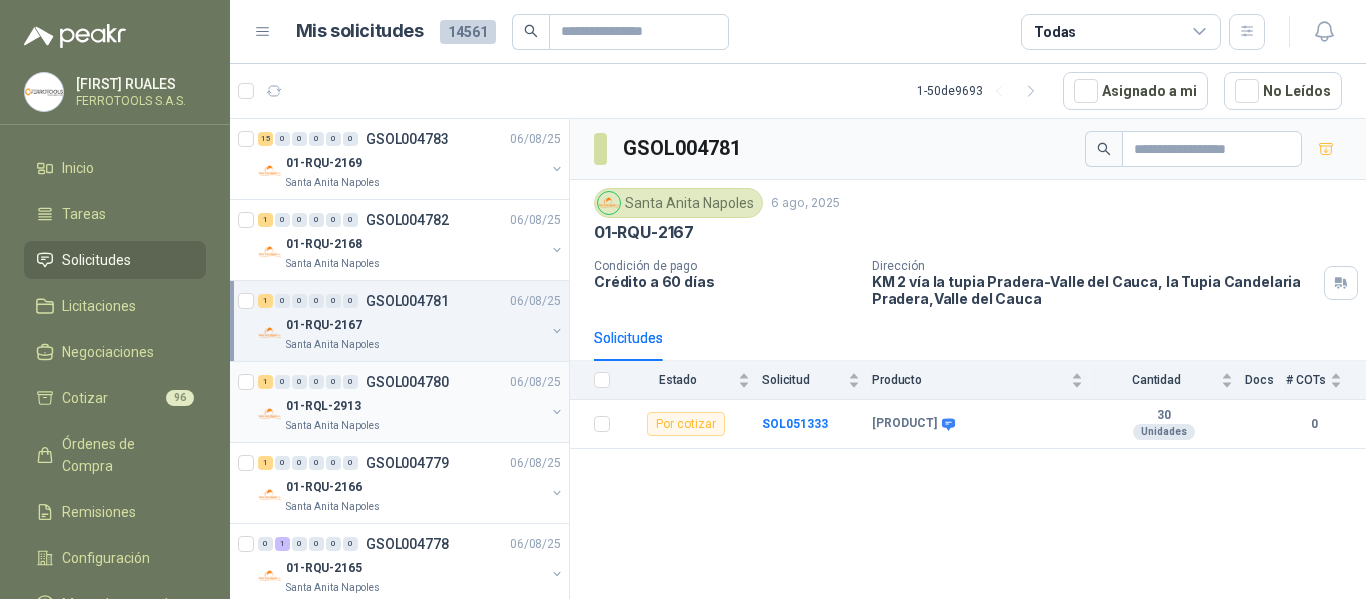 click on "01-RQL-2913" at bounding box center [415, 406] 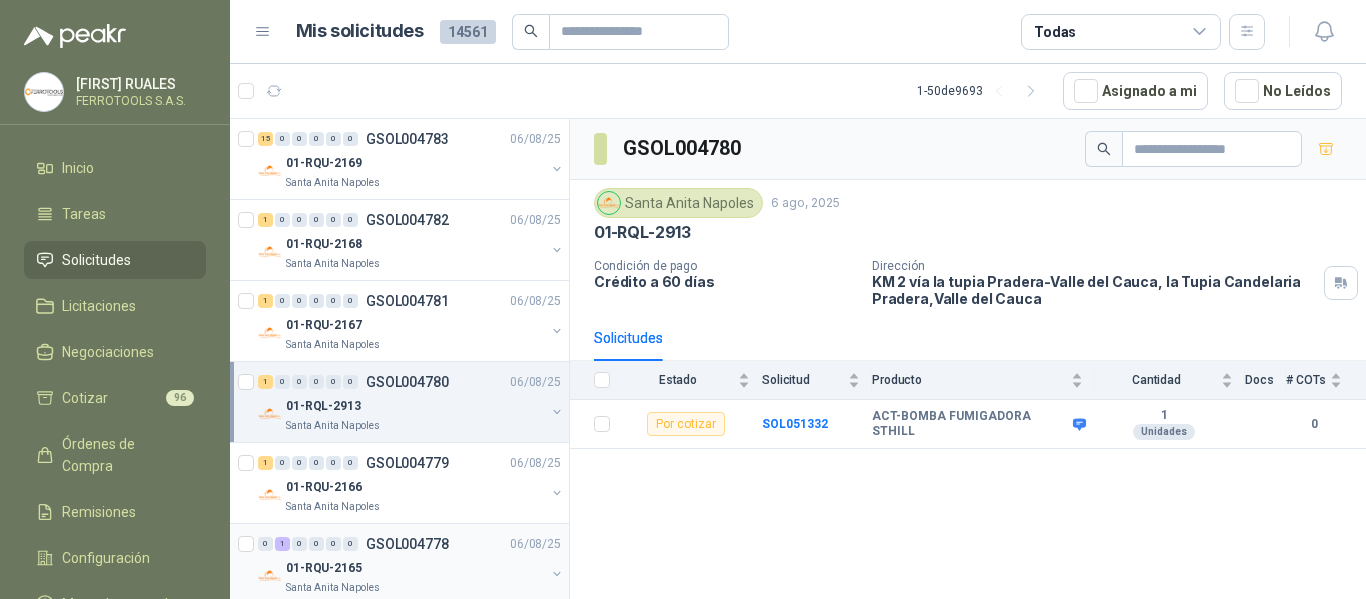 click on "GSOL004778" at bounding box center (407, 544) 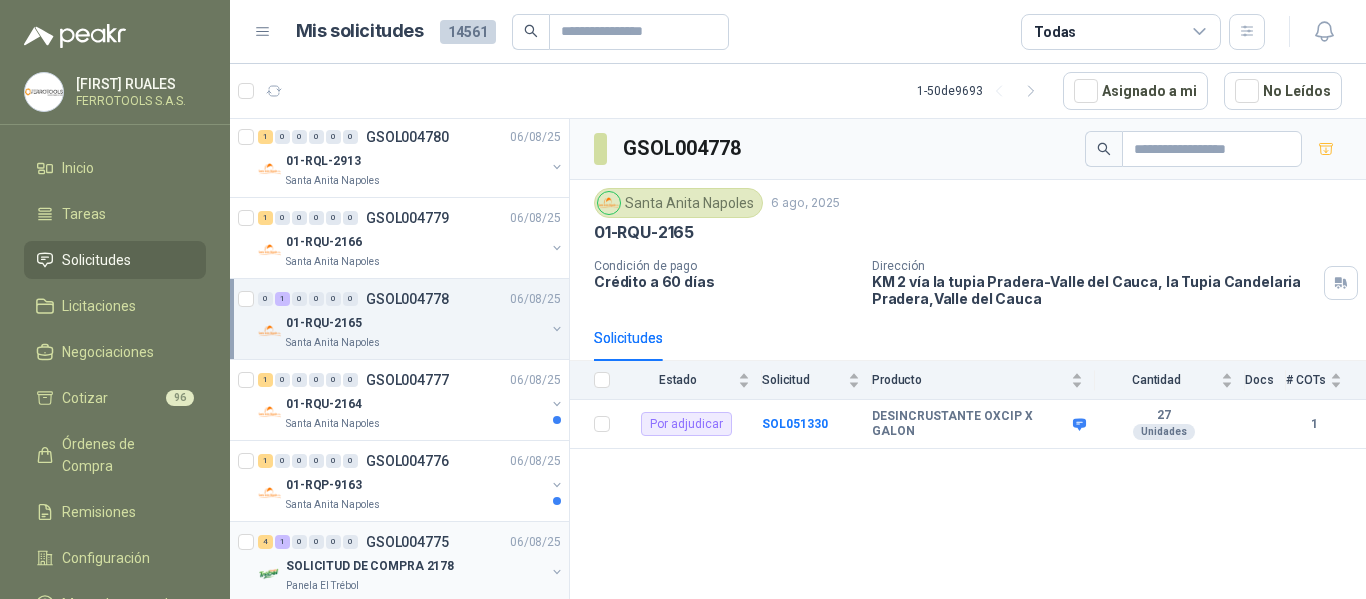 scroll, scrollTop: 300, scrollLeft: 0, axis: vertical 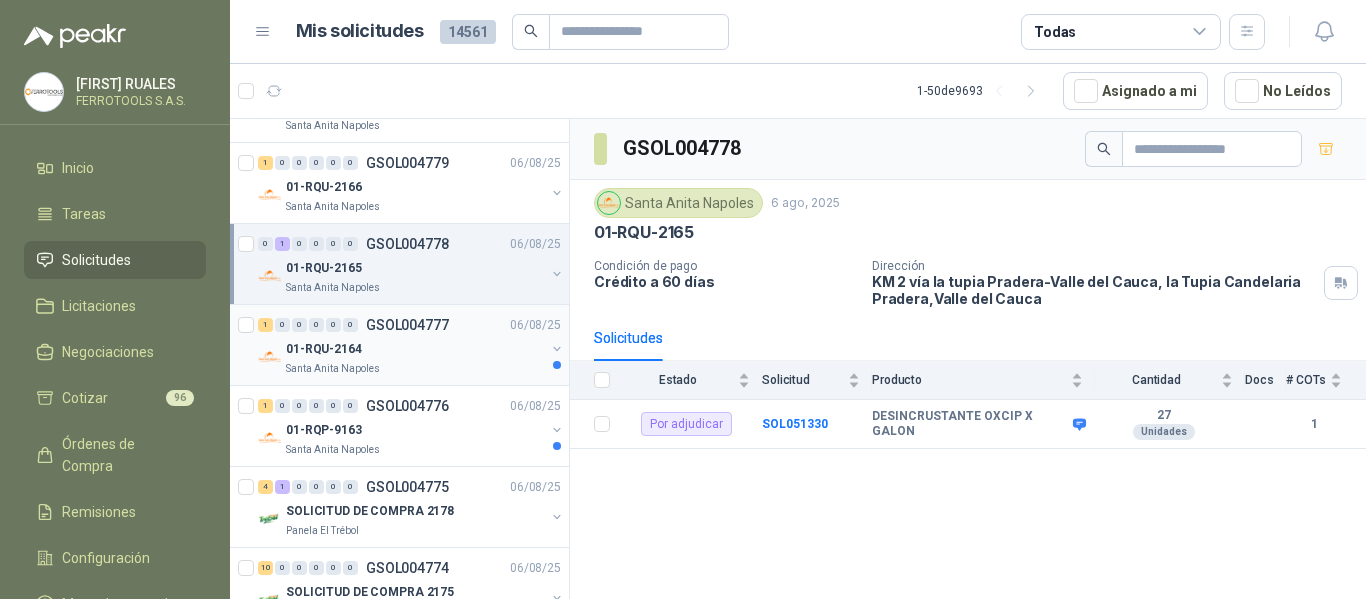 click on "1   0   0   0   0   0   GSOL004777 06/08/25" at bounding box center (411, 325) 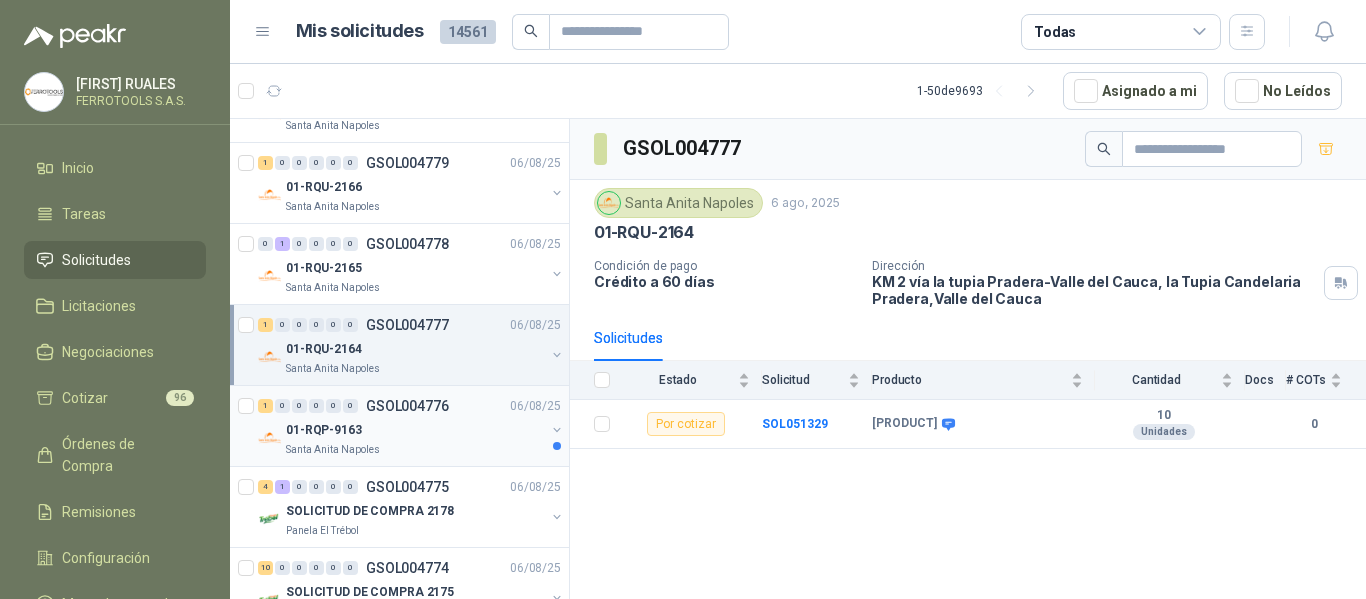 click on "01-RQP-9163" at bounding box center (415, 430) 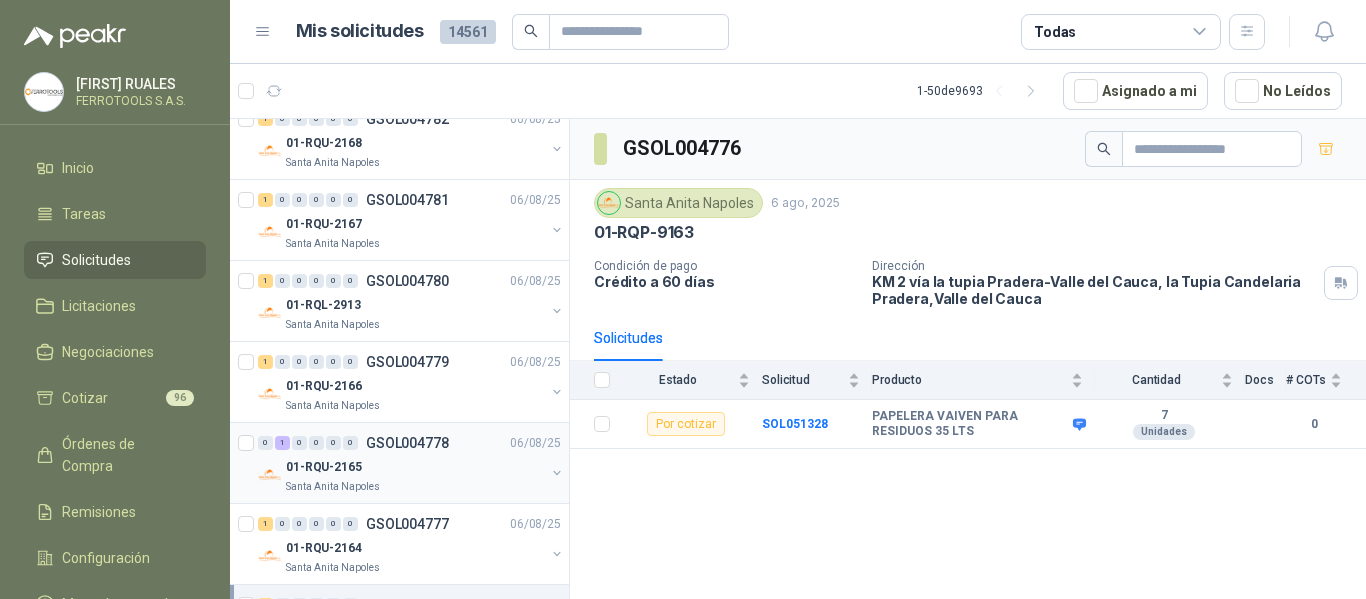 scroll, scrollTop: 100, scrollLeft: 0, axis: vertical 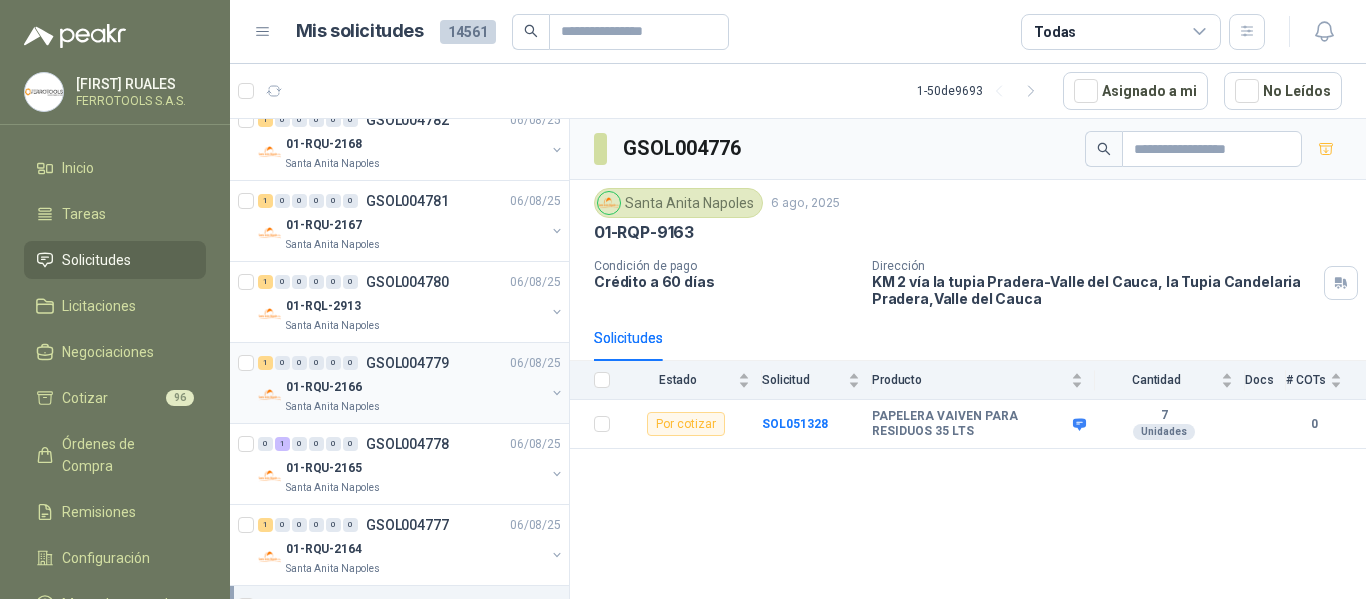 click on "01-RQU-2166" at bounding box center (415, 387) 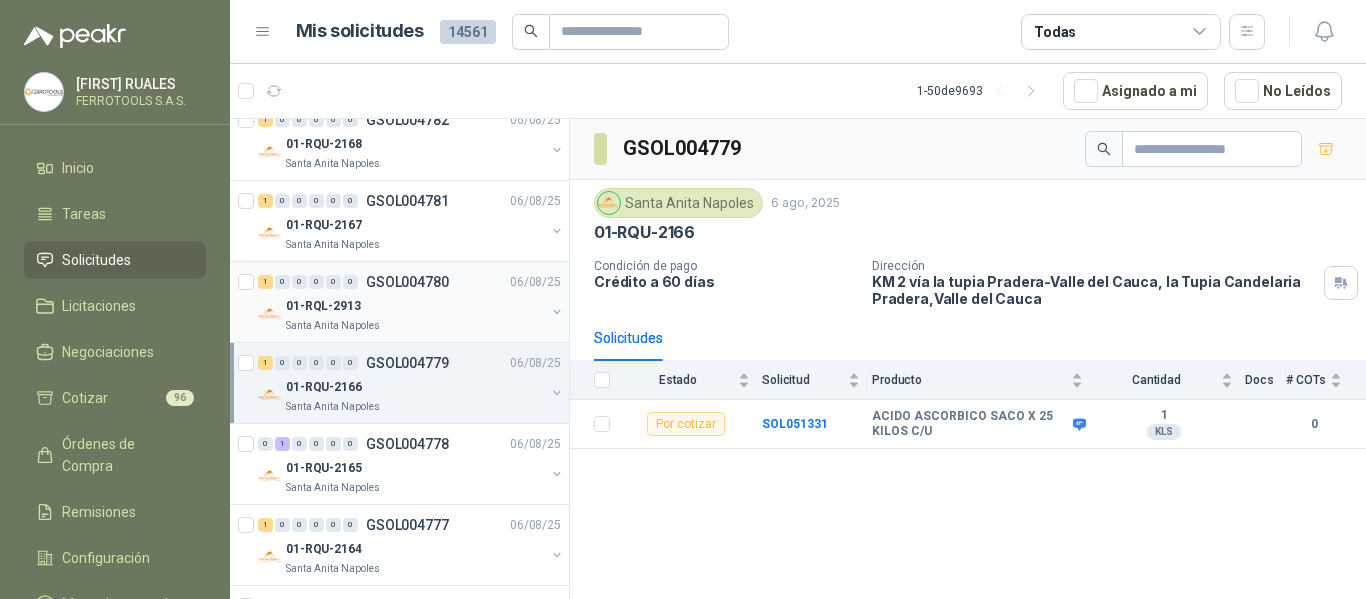 click on "01-RQL-2913" at bounding box center (415, 306) 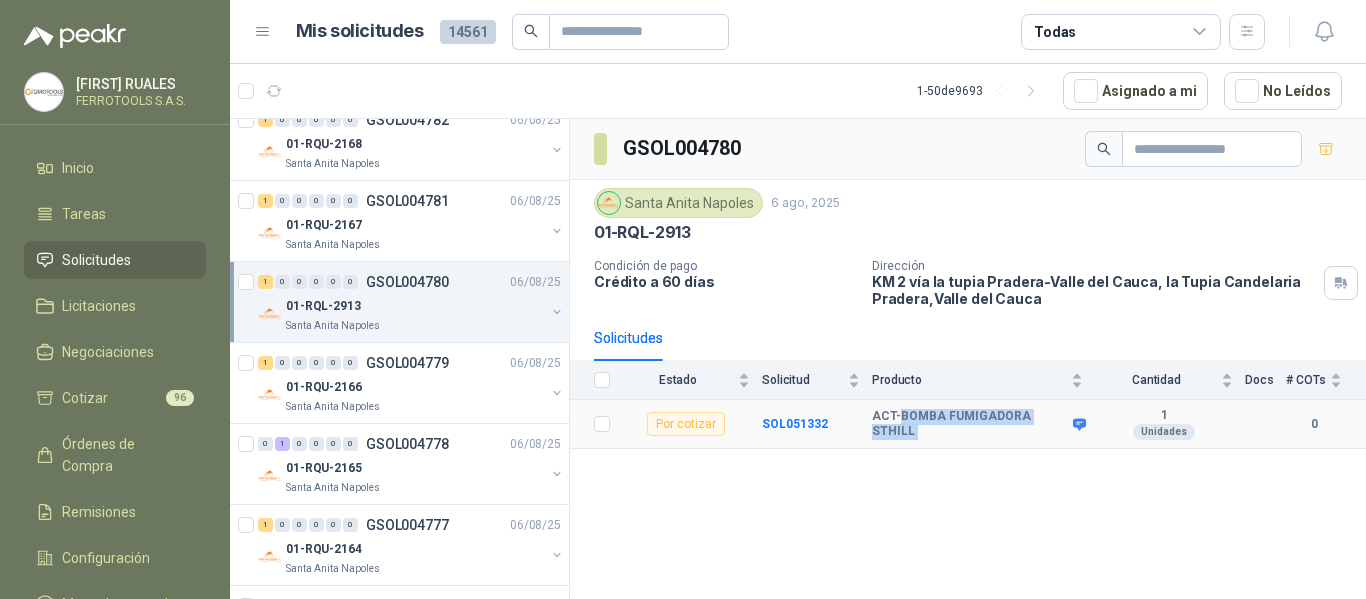 drag, startPoint x: 897, startPoint y: 423, endPoint x: 1090, endPoint y: 425, distance: 193.01036 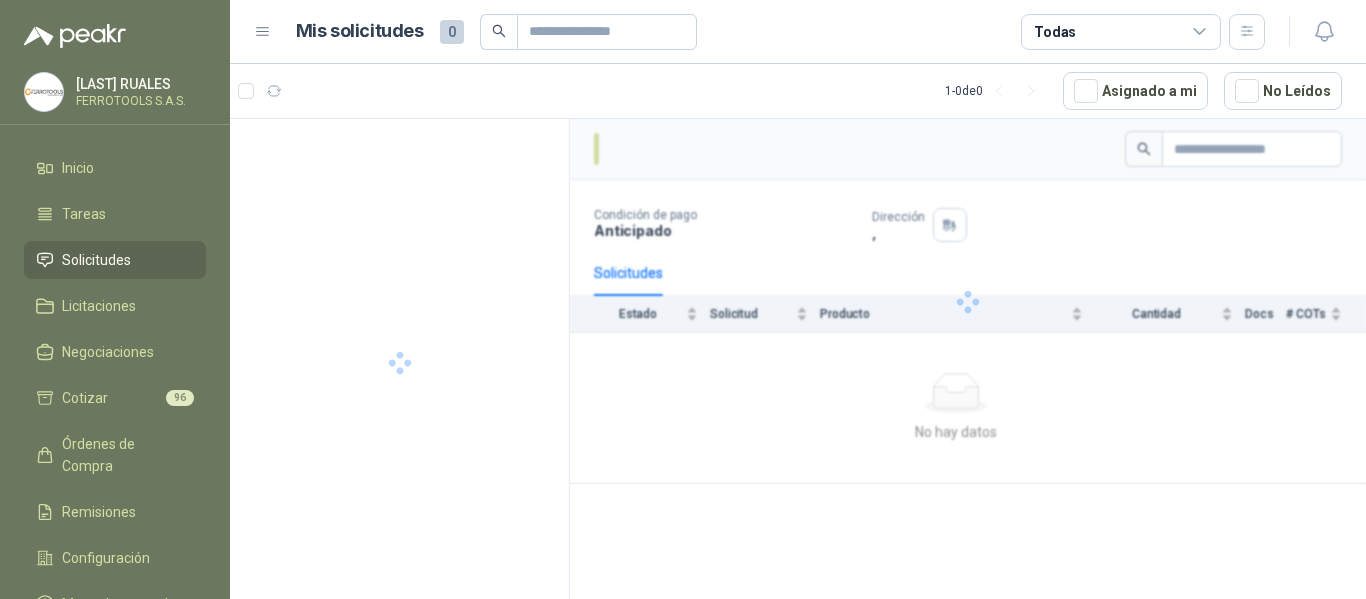 scroll, scrollTop: 0, scrollLeft: 0, axis: both 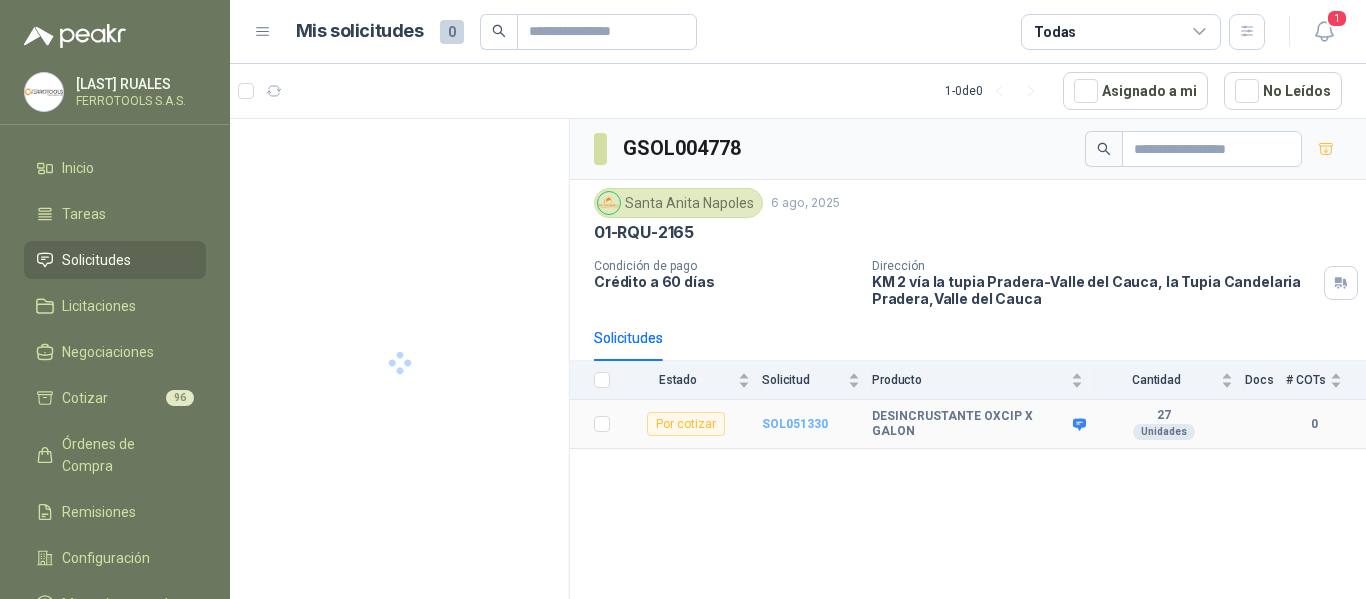 click on "SOL051330" at bounding box center (795, 424) 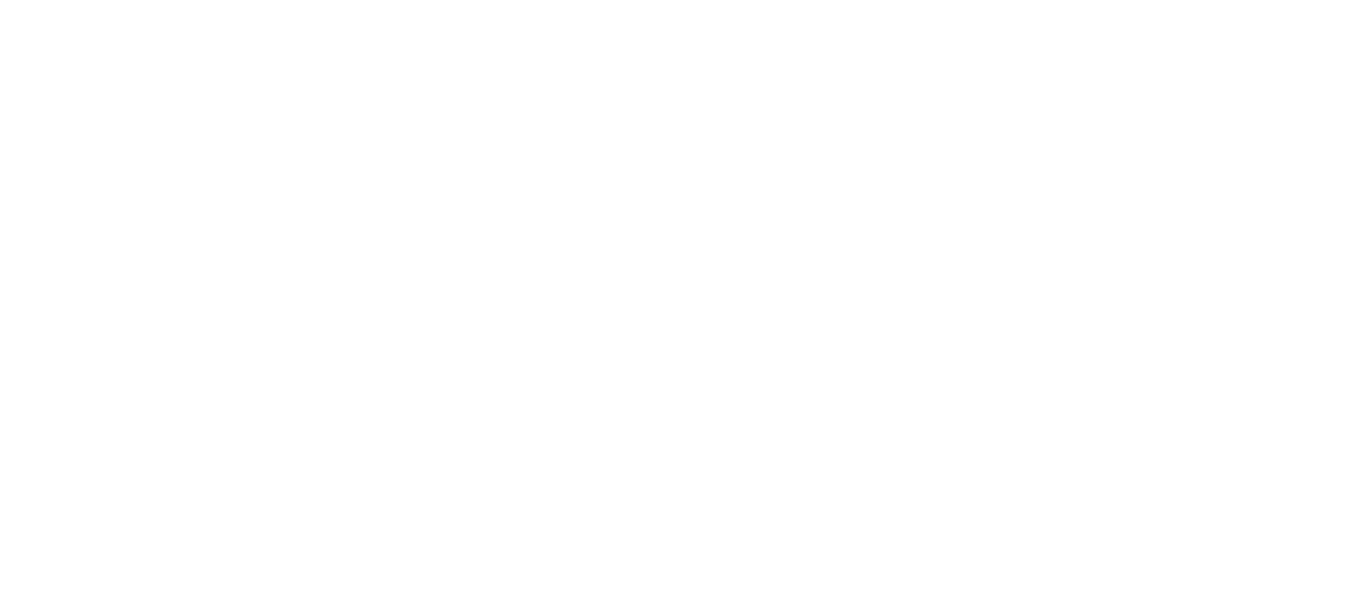 scroll, scrollTop: 0, scrollLeft: 0, axis: both 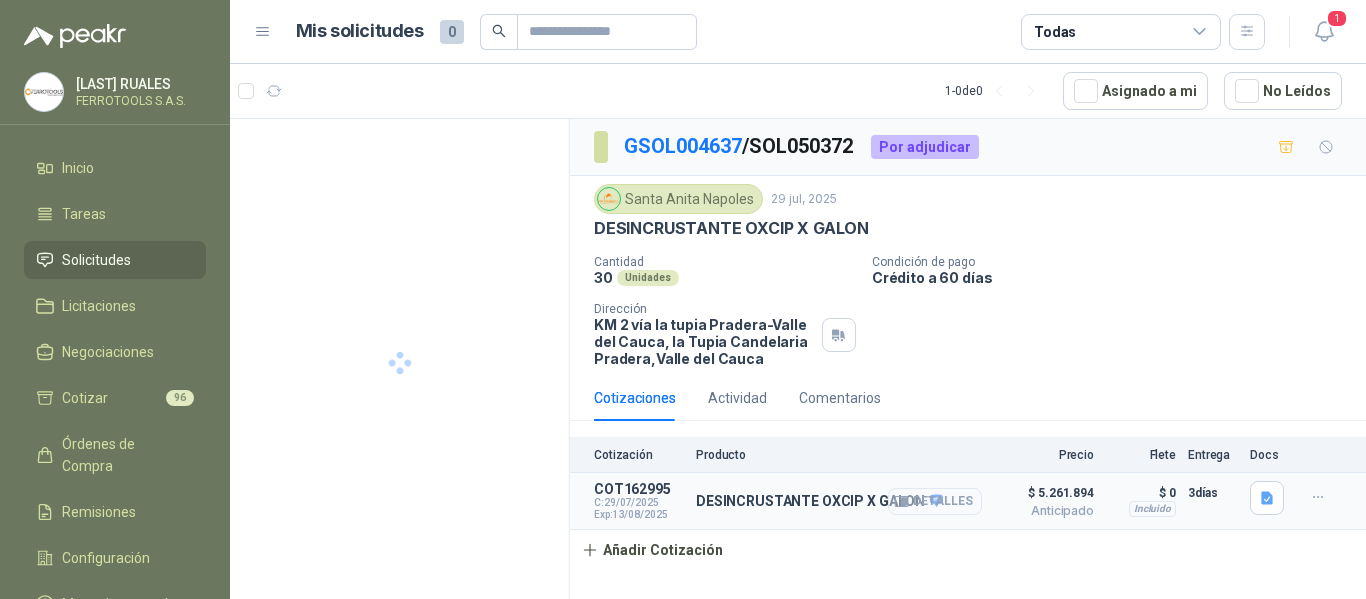 click on "Detalles" at bounding box center (935, 501) 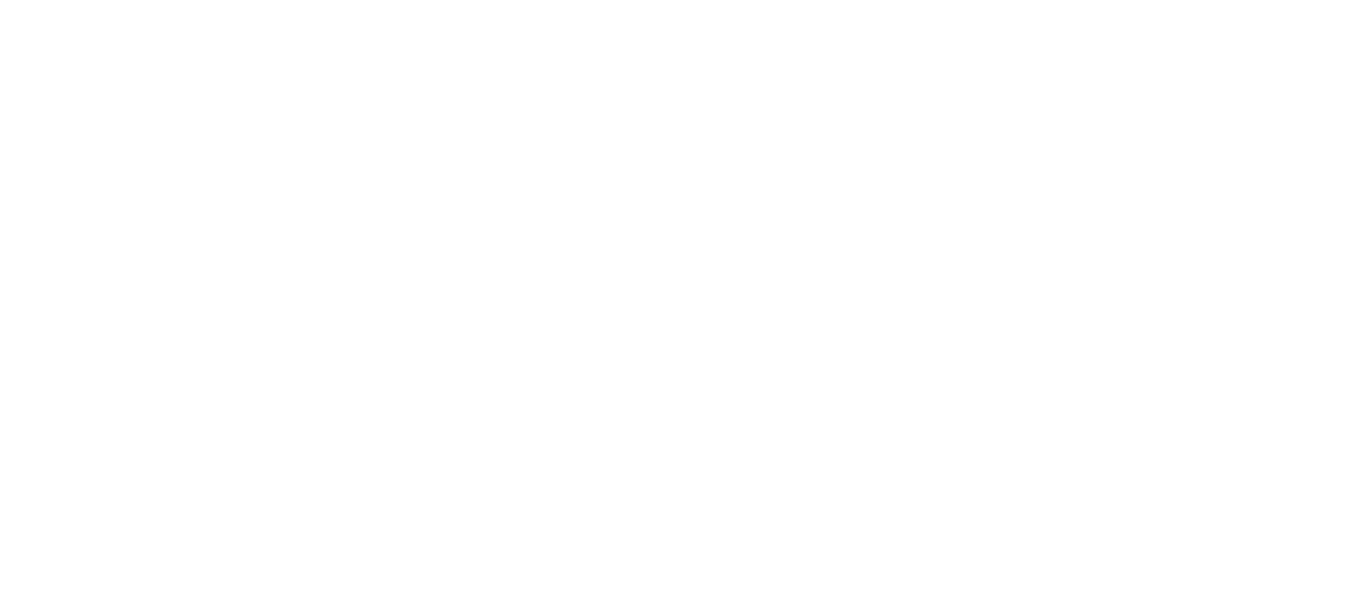 scroll, scrollTop: 0, scrollLeft: 0, axis: both 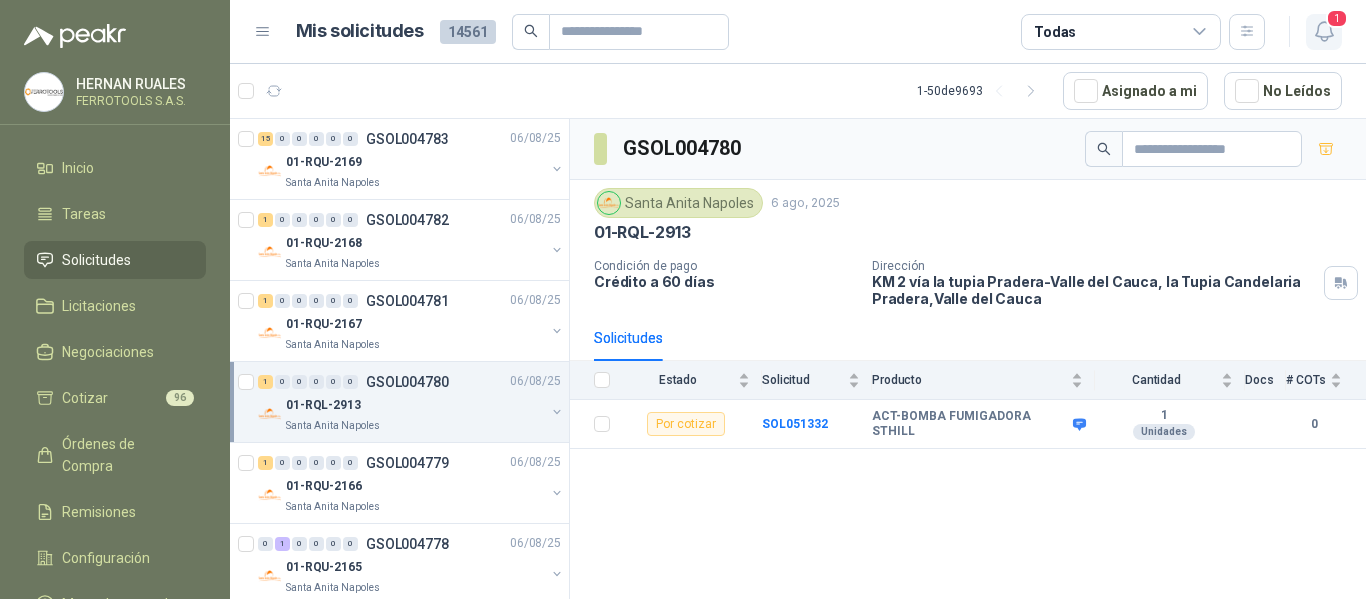 click 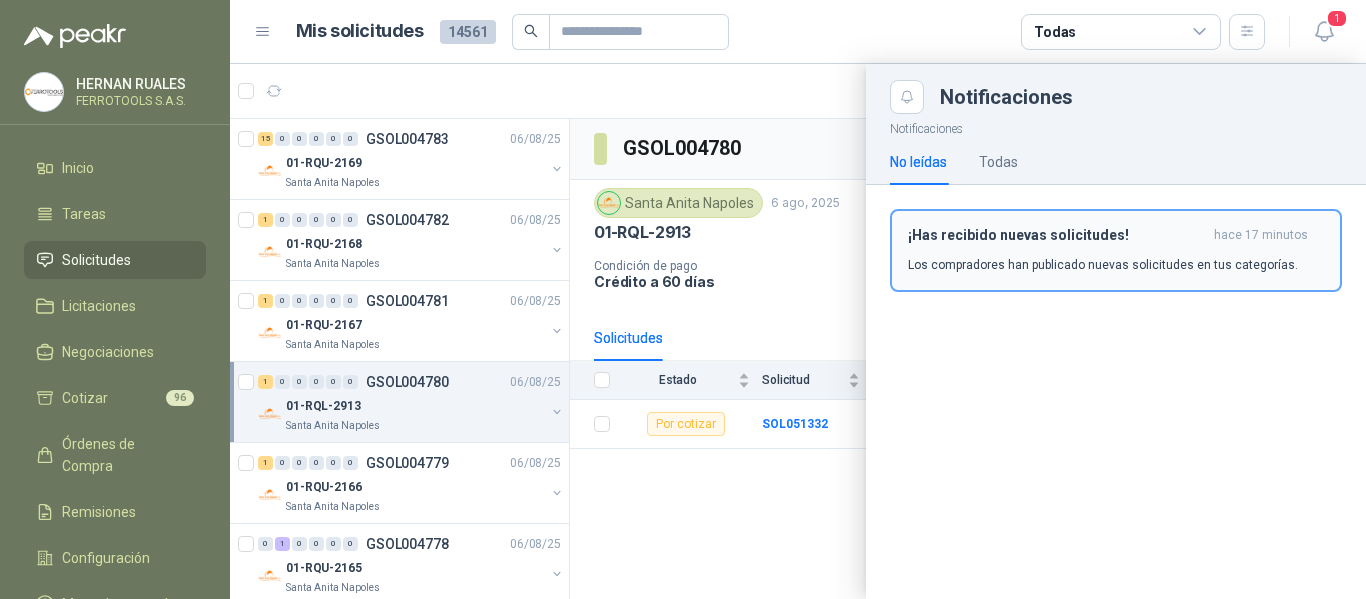 click on "Los compradores han publicado nuevas solicitudes en tus categorías." at bounding box center [1103, 265] 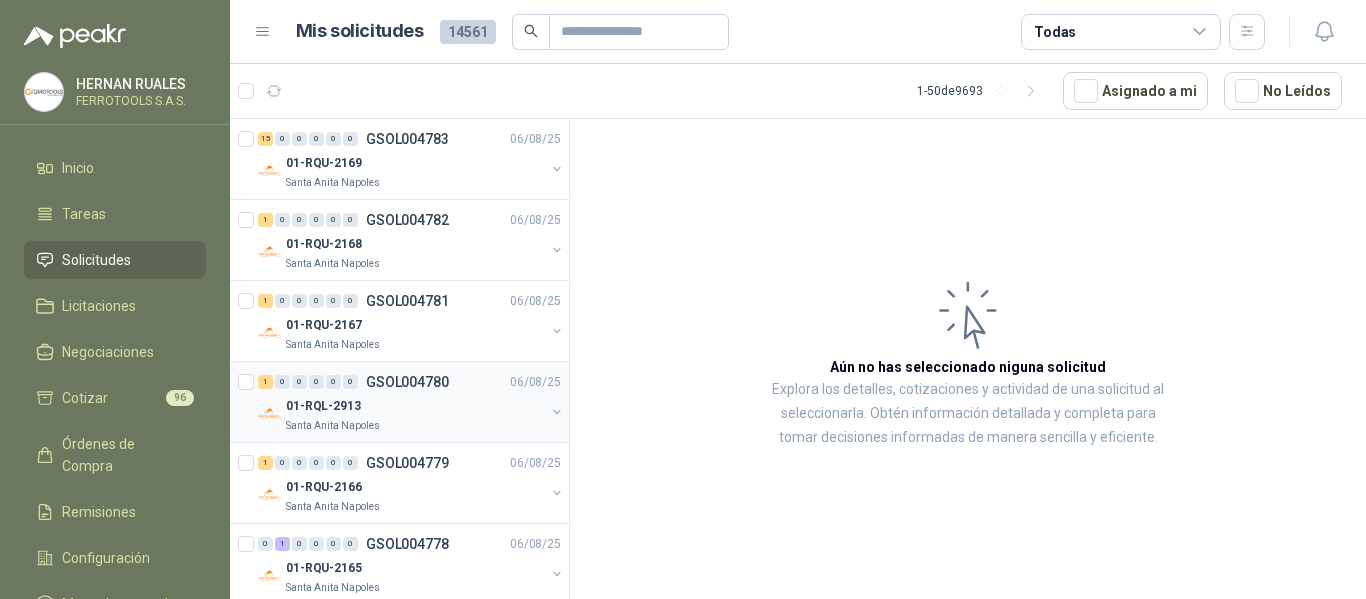 click on "01-RQL-2913" at bounding box center (415, 406) 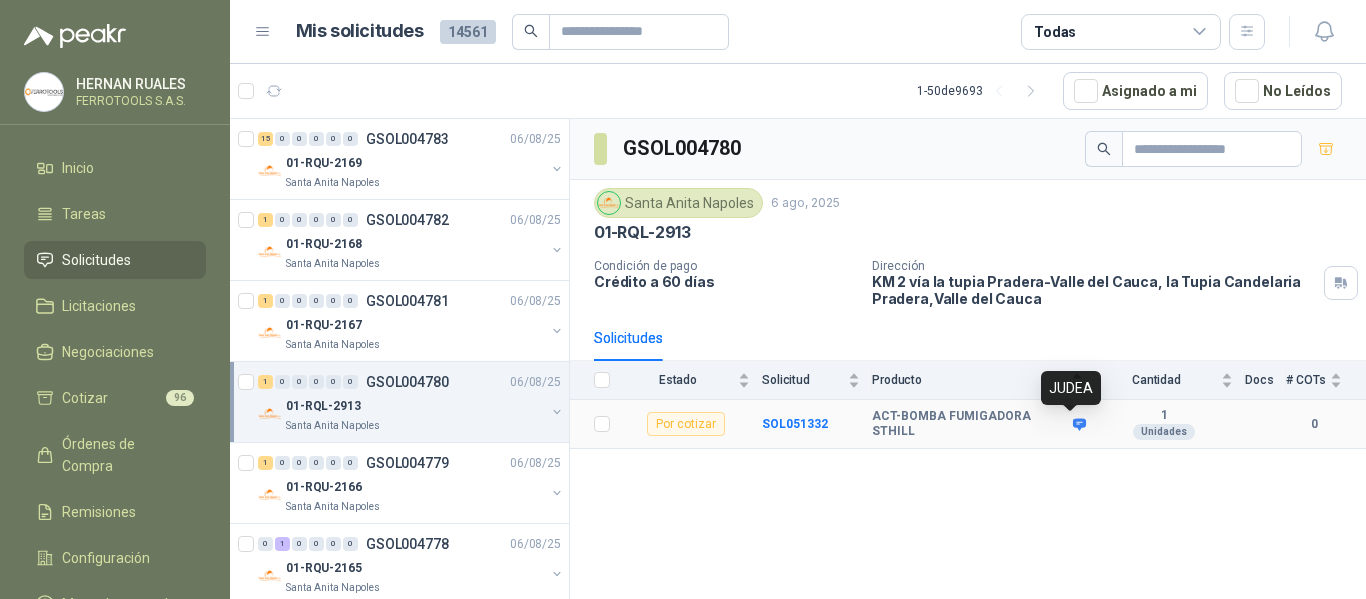 click 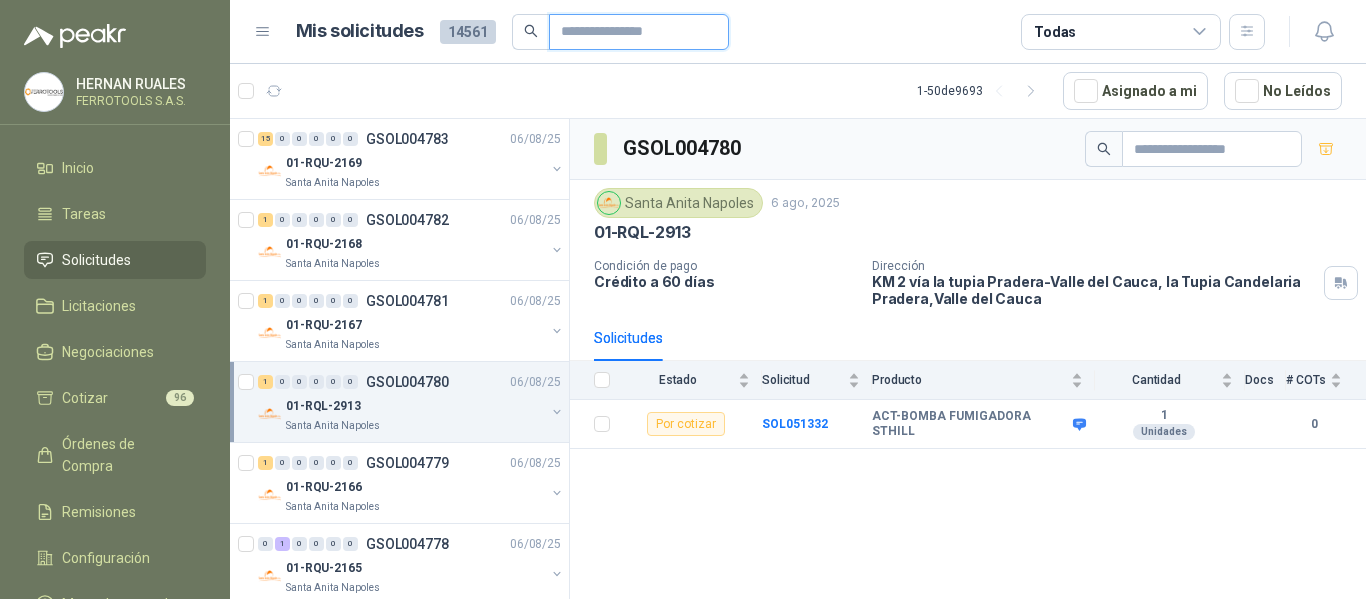 click at bounding box center [631, 32] 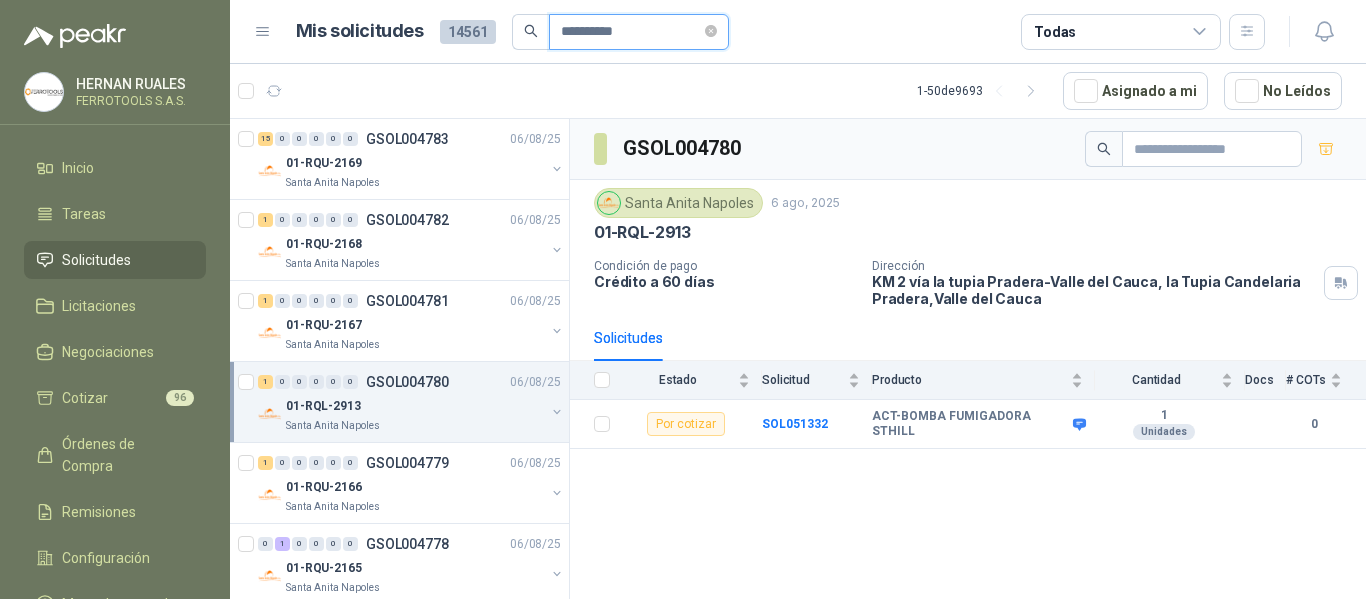 type on "**********" 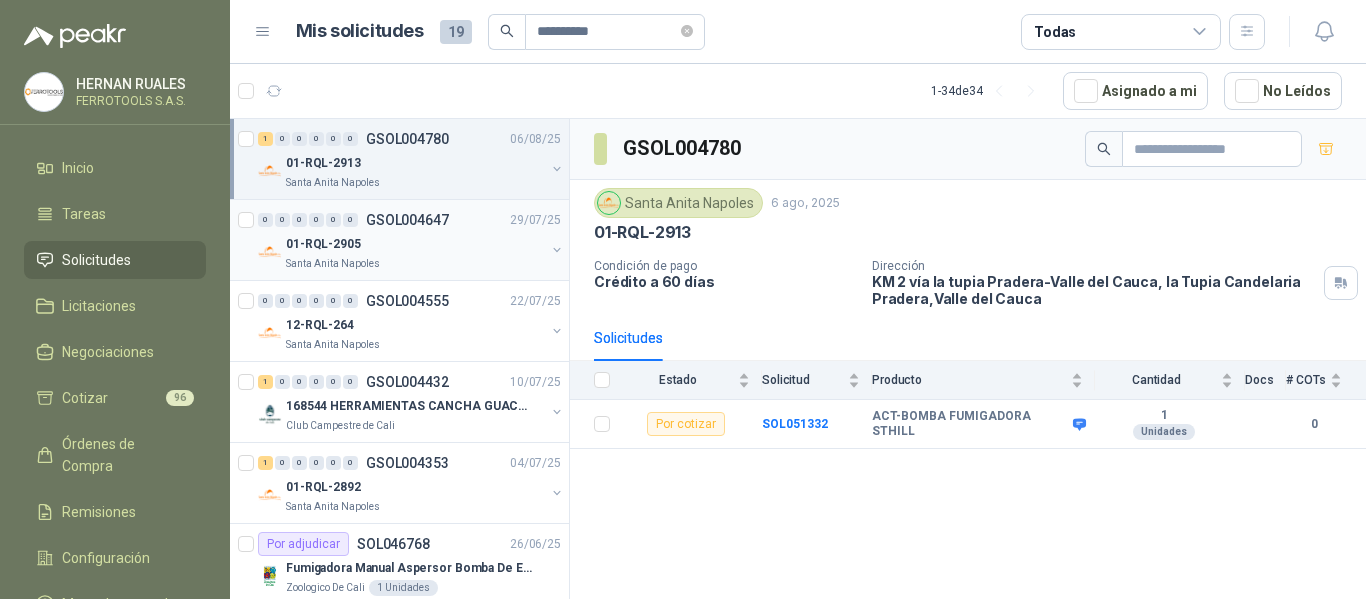 click on "Santa Anita Napoles" at bounding box center [415, 264] 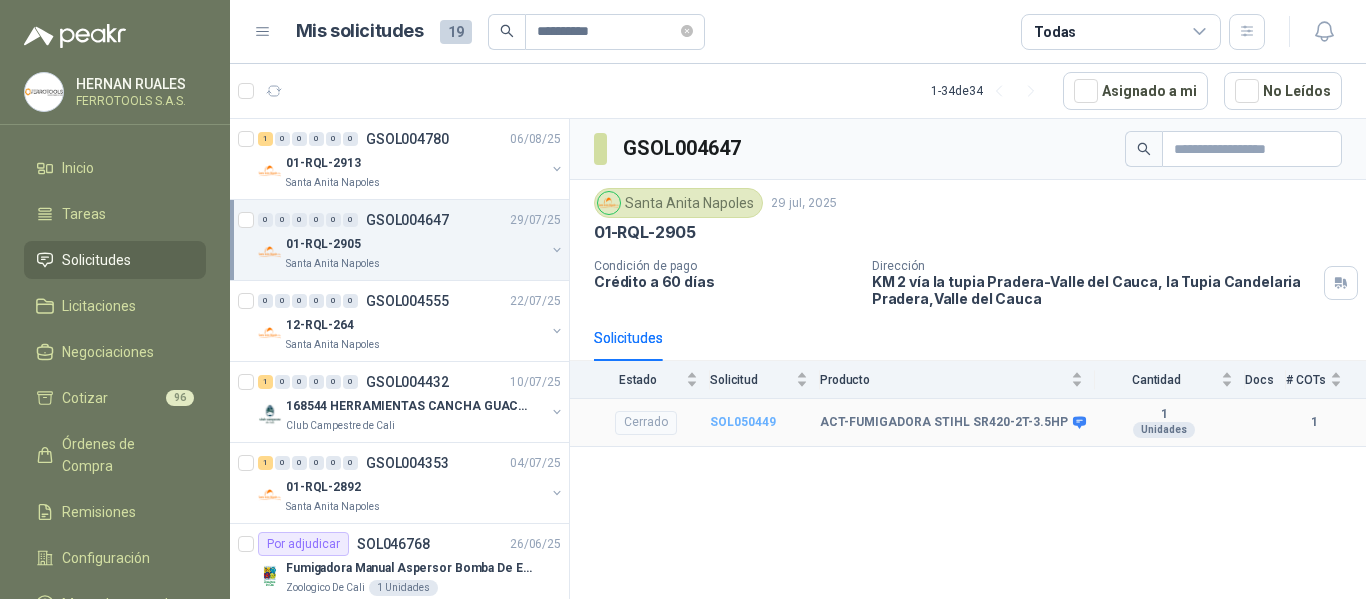click on "SOL050449" at bounding box center (743, 422) 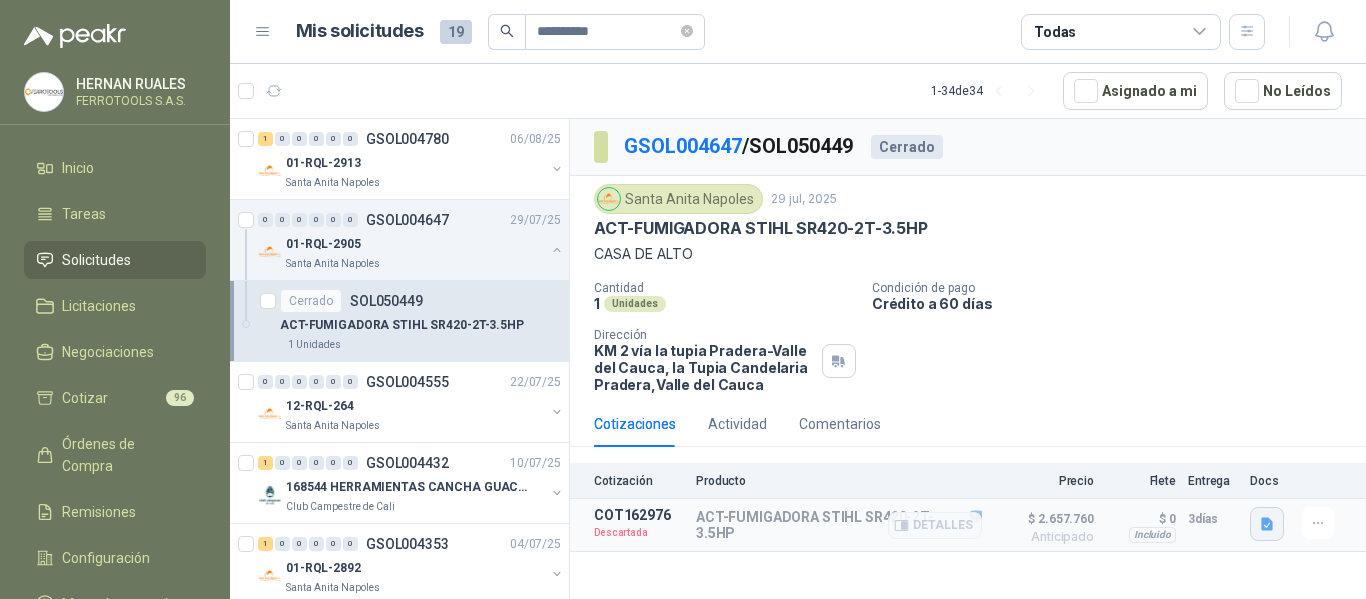 click 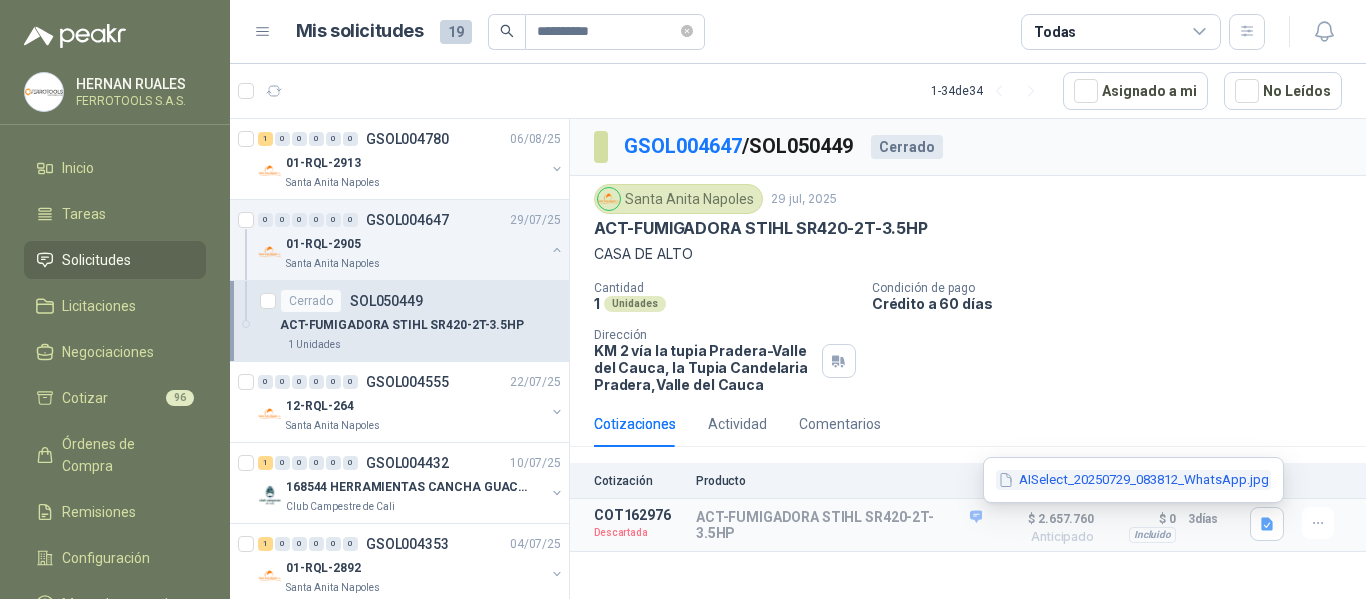 click on "AISelect_20250729_083812_WhatsApp.jpg" at bounding box center [1133, 480] 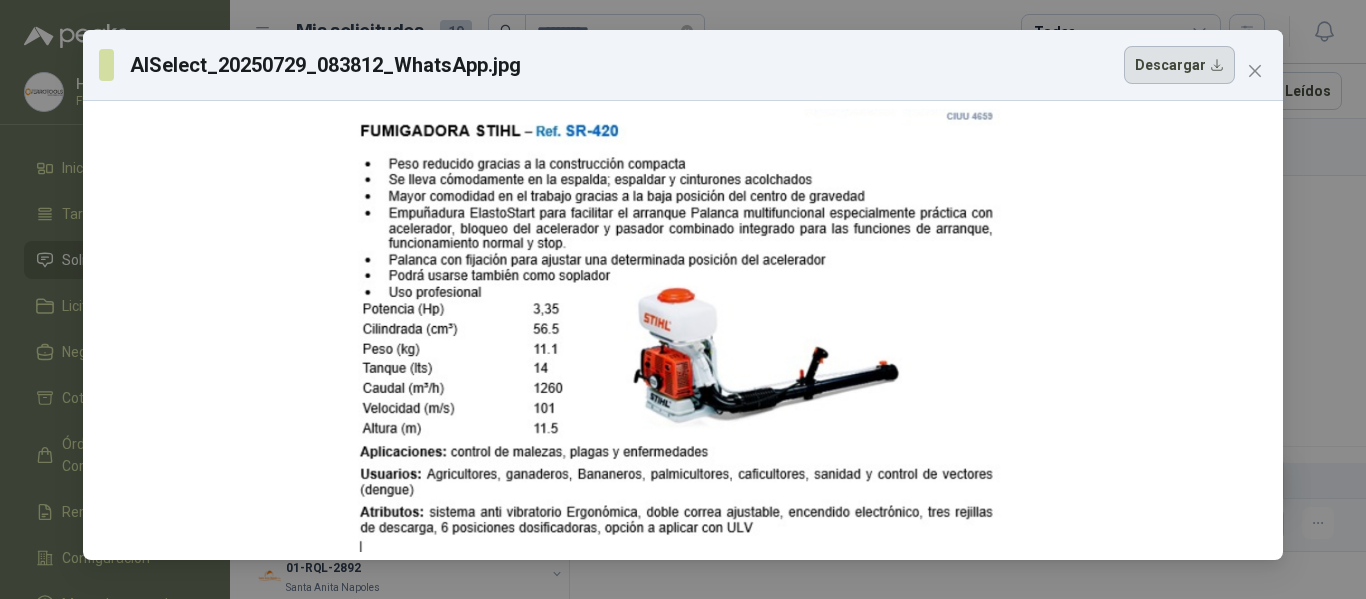 click on "Descargar" at bounding box center (1179, 65) 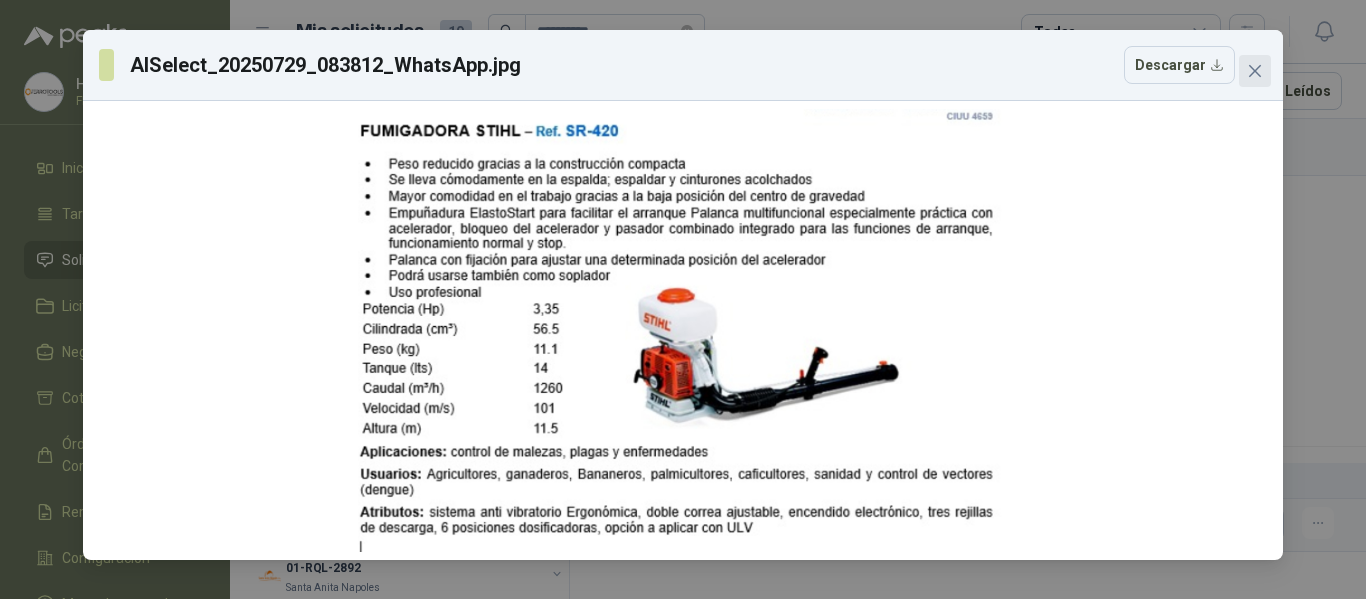 click 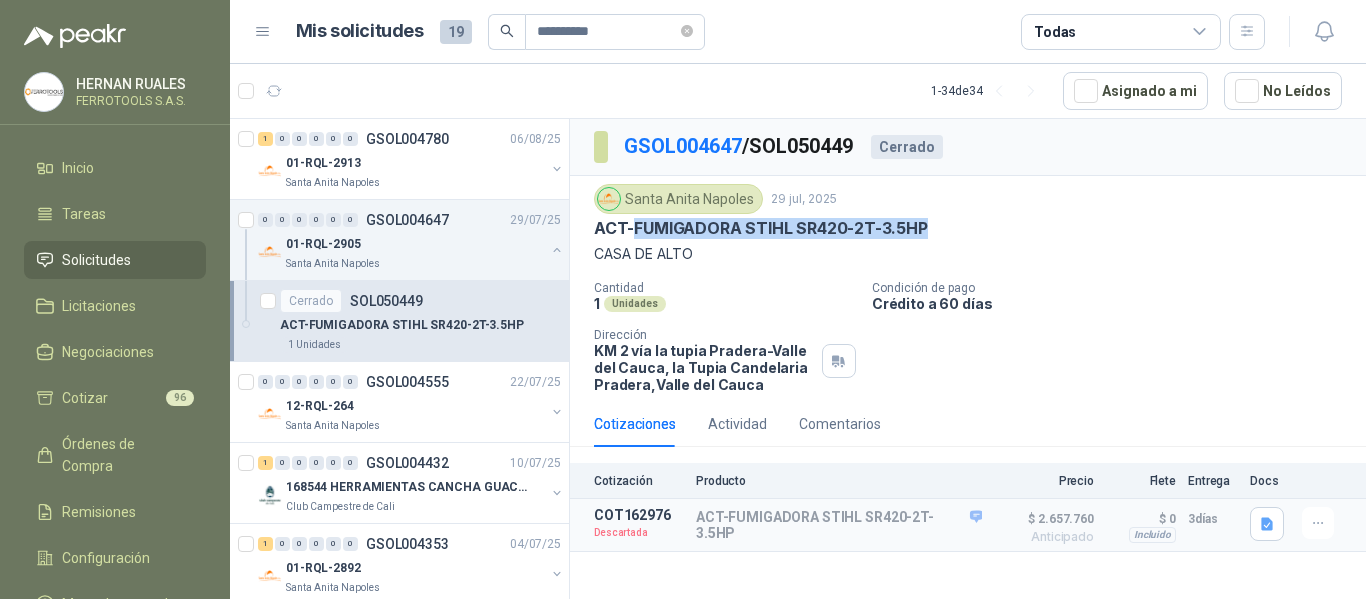 drag, startPoint x: 636, startPoint y: 231, endPoint x: 1001, endPoint y: 236, distance: 365.03424 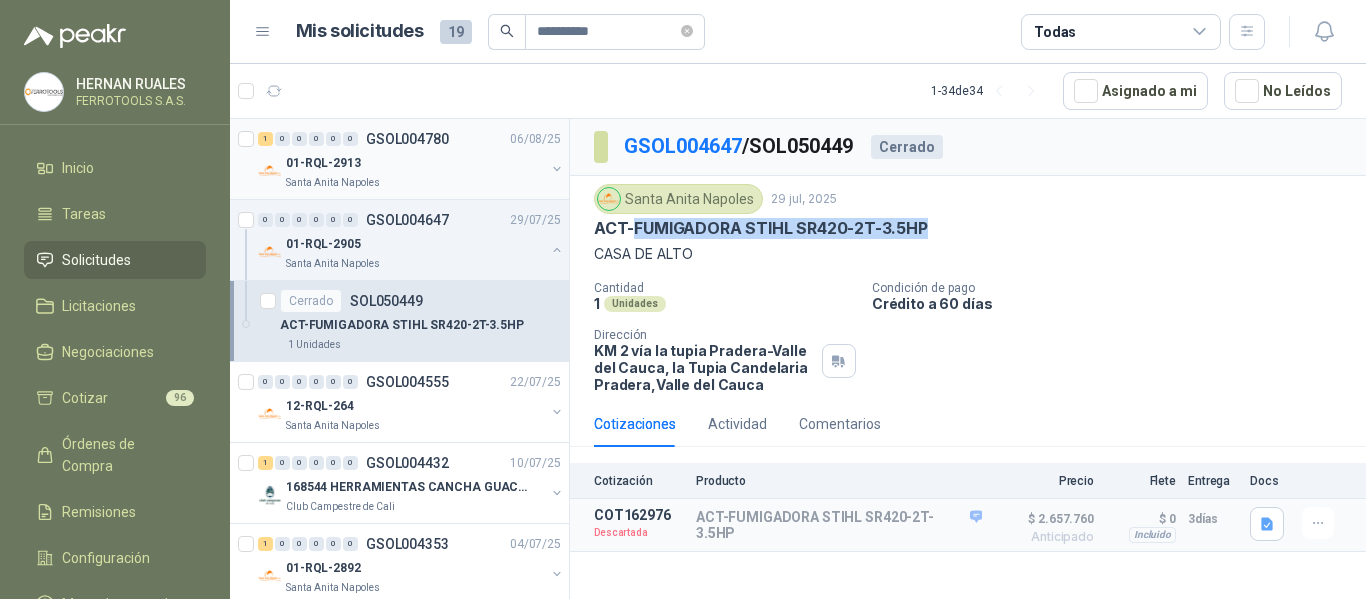 click on "Santa Anita Napoles" at bounding box center [415, 183] 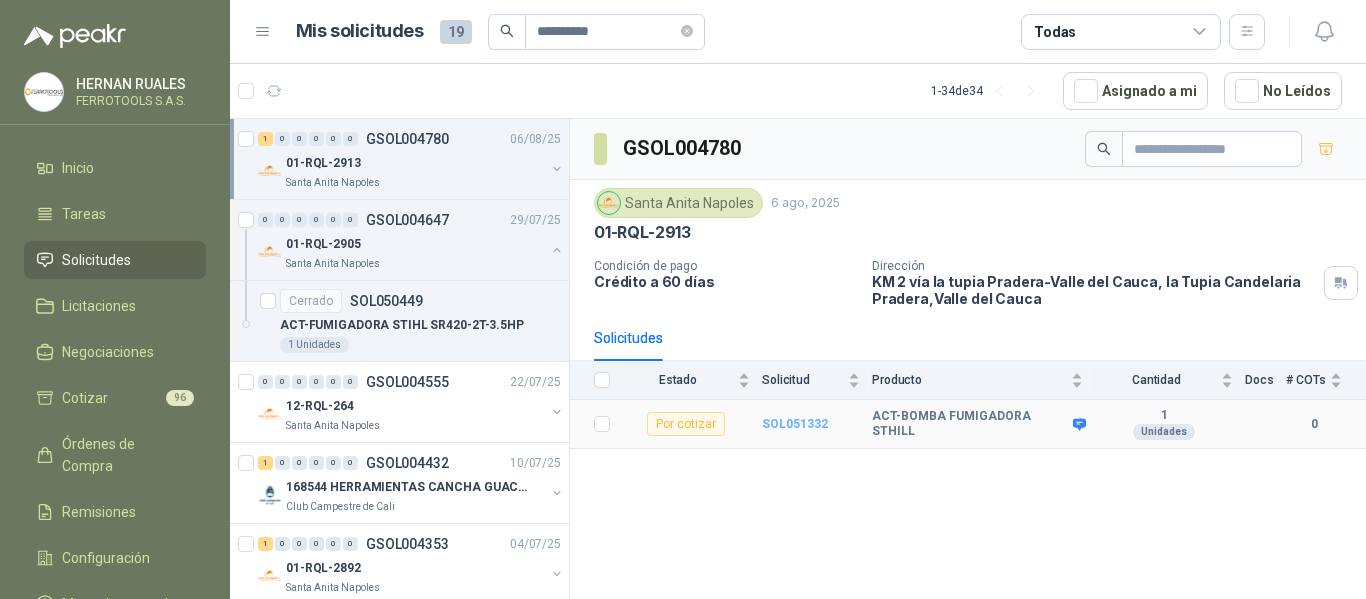 click on "SOL051332" at bounding box center (795, 424) 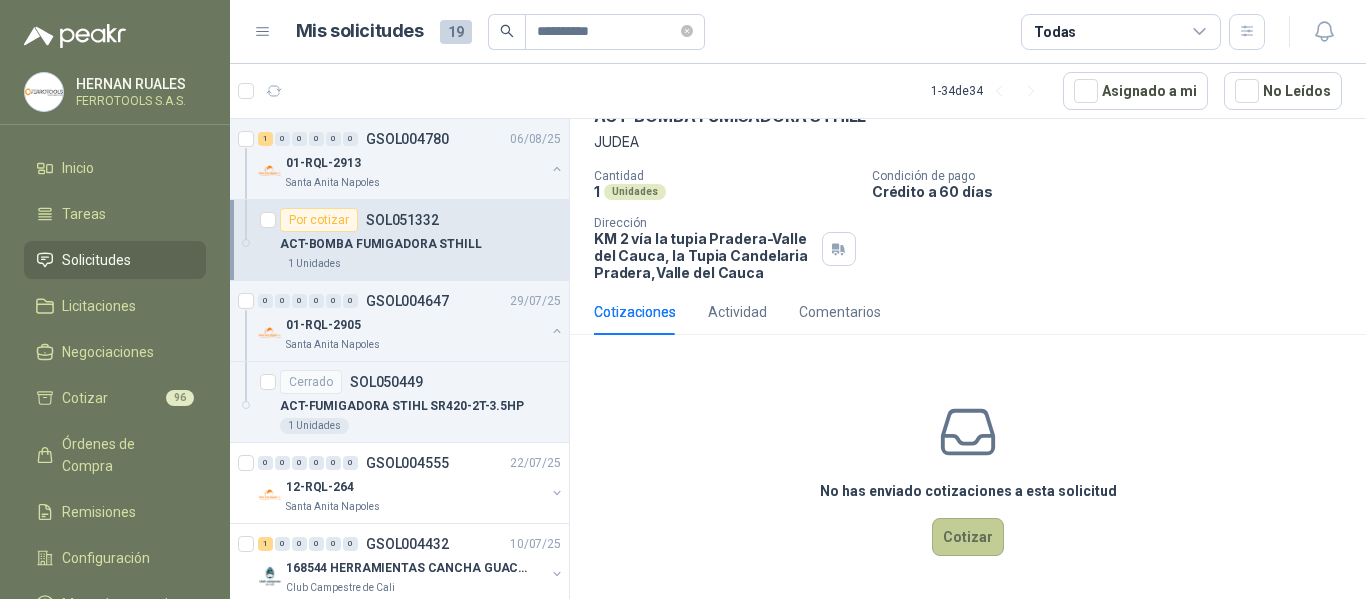 click on "Cotizar" at bounding box center (968, 537) 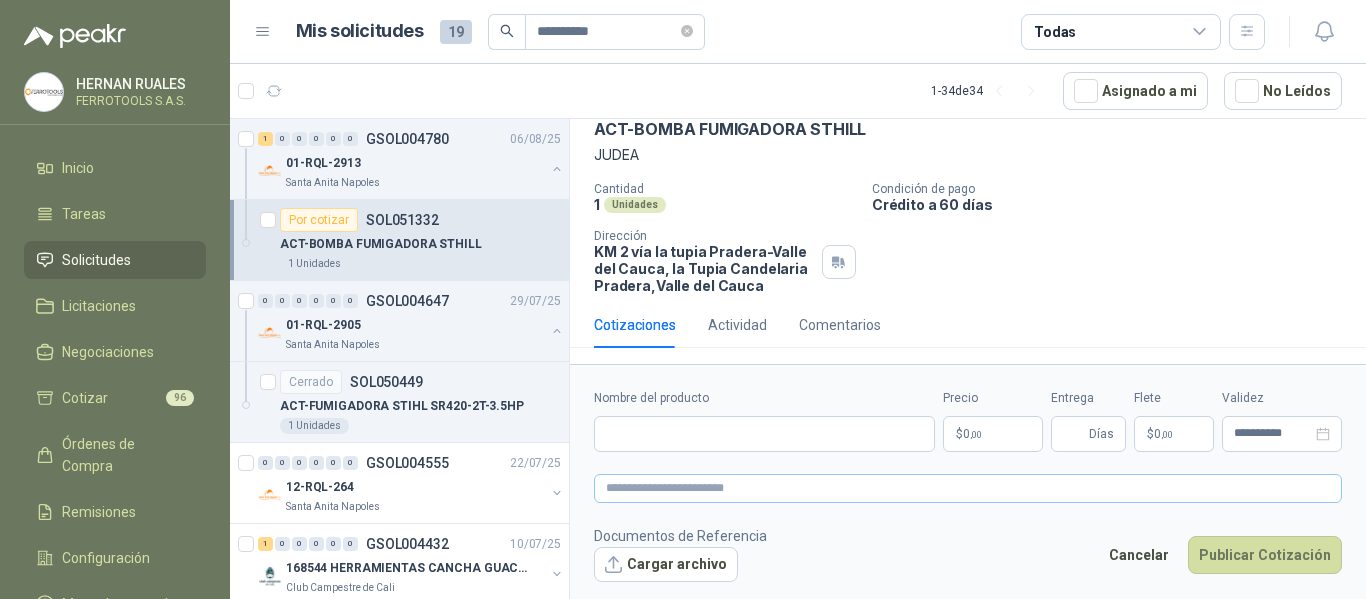 type 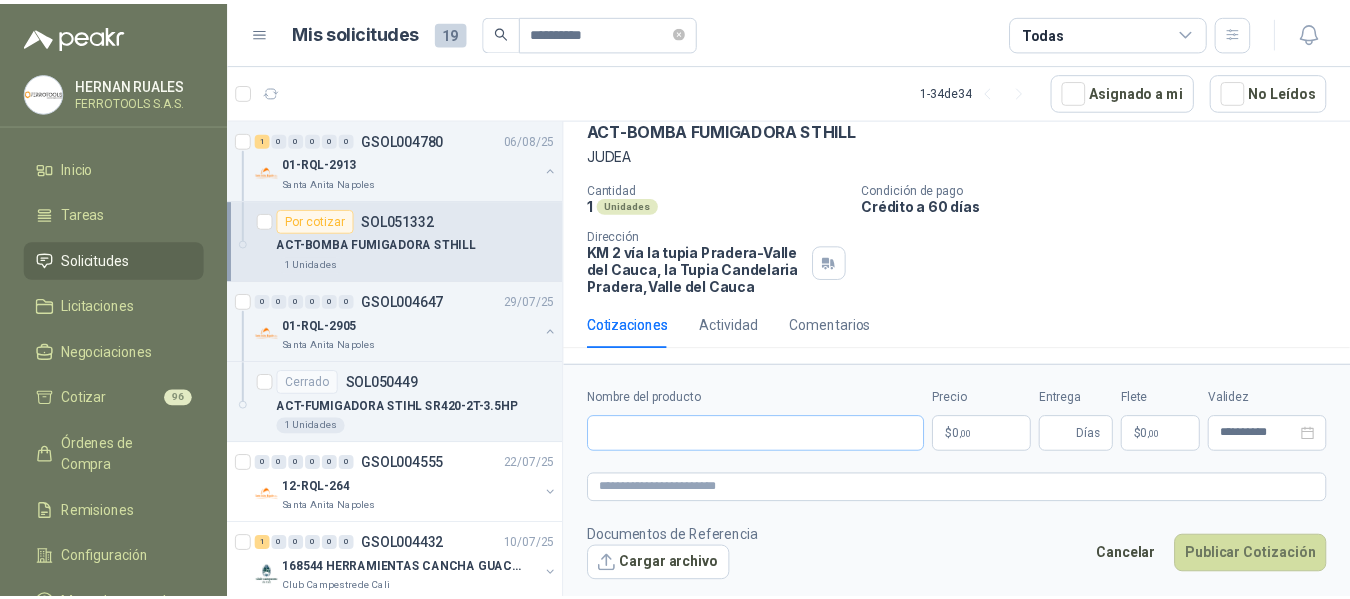 scroll, scrollTop: 99, scrollLeft: 0, axis: vertical 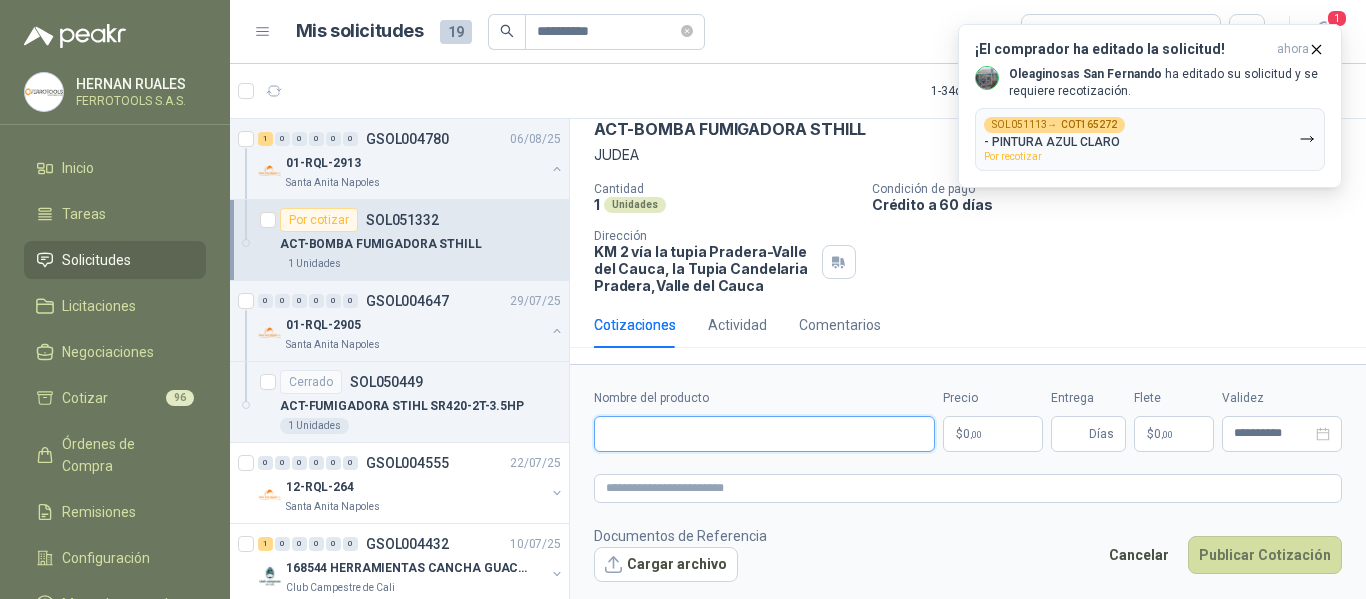 click on "Nombre del producto" at bounding box center (764, 434) 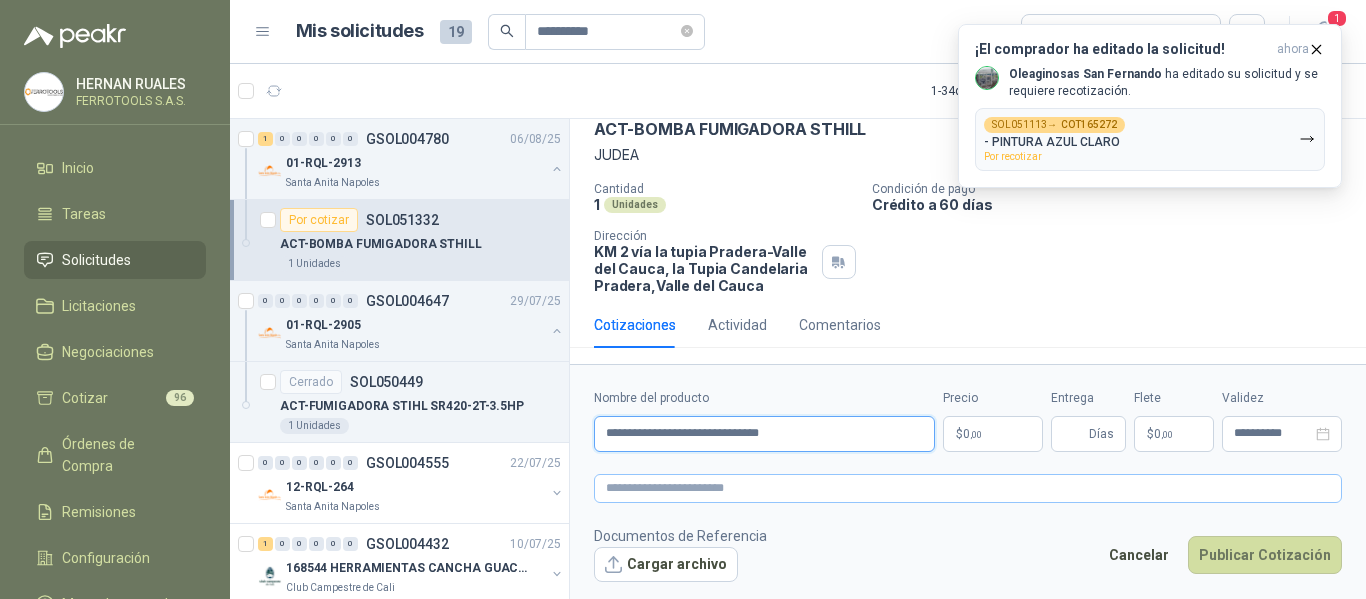 type on "**********" 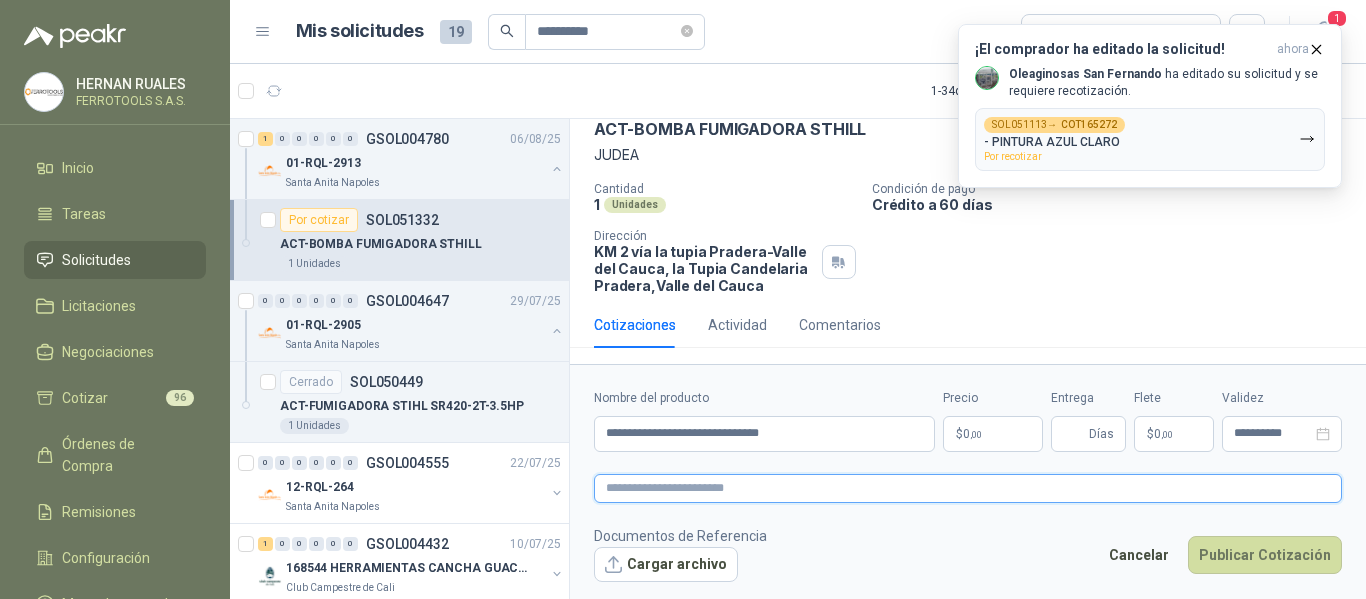 click at bounding box center (968, 488) 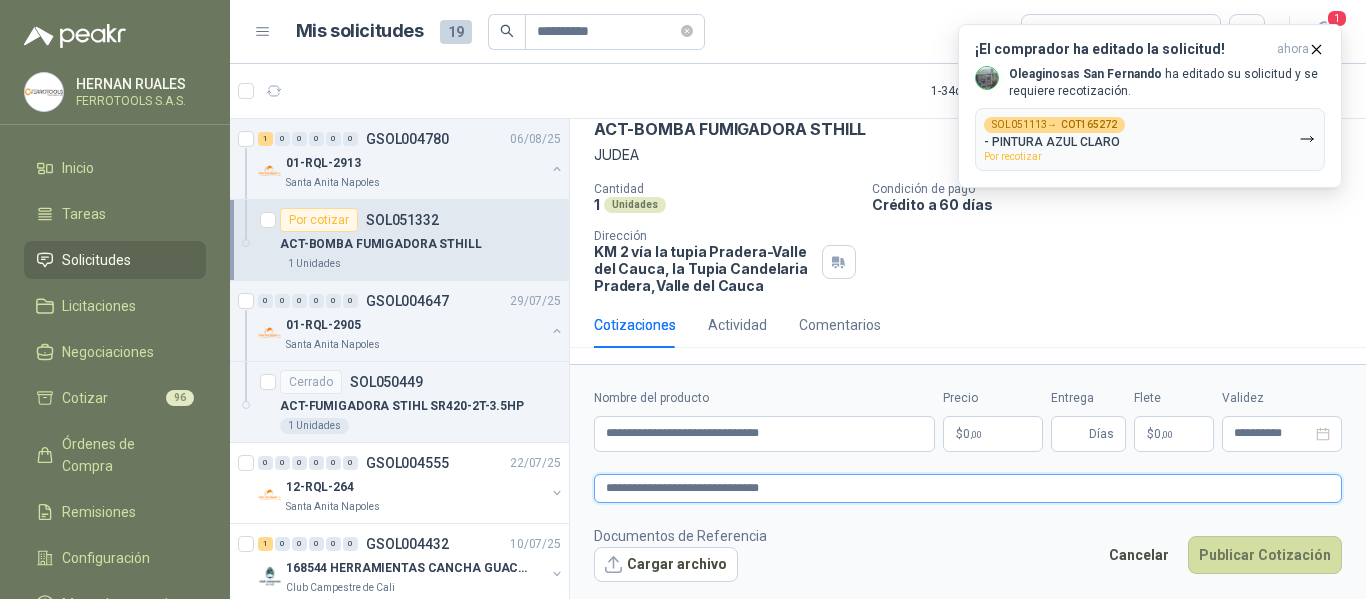 type on "**********" 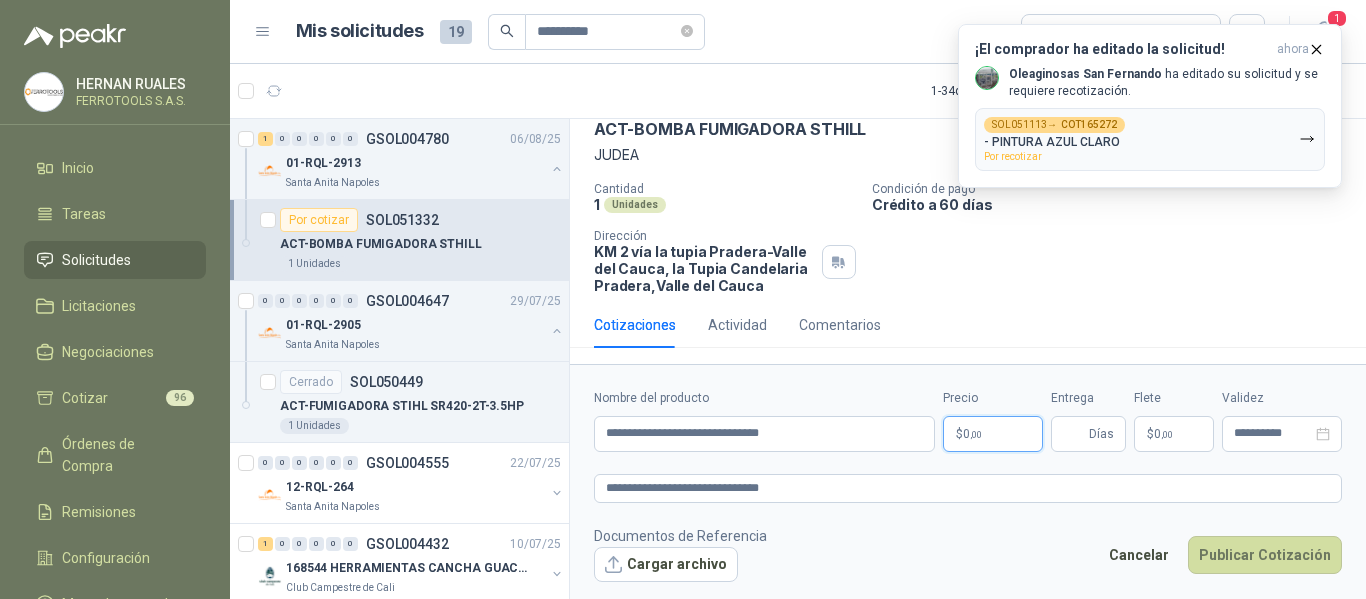 click on "$  0 ,00" at bounding box center (993, 434) 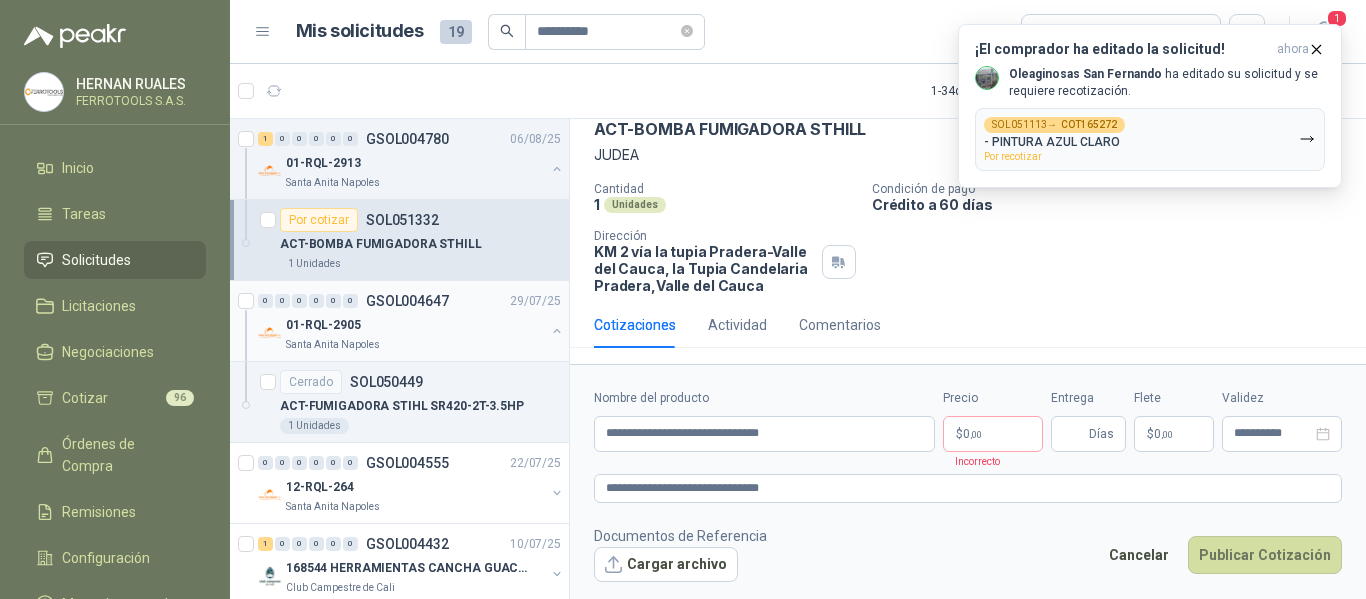 drag, startPoint x: 387, startPoint y: 168, endPoint x: 271, endPoint y: 347, distance: 213.30026 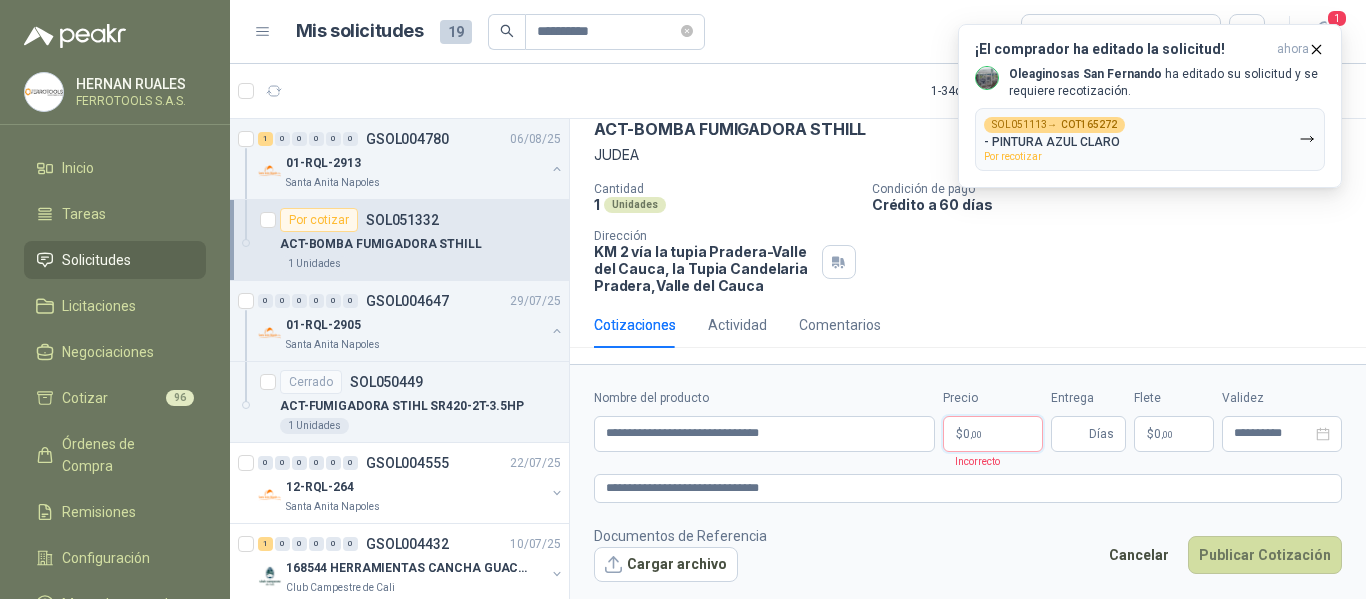 click on "**********" at bounding box center (683, 299) 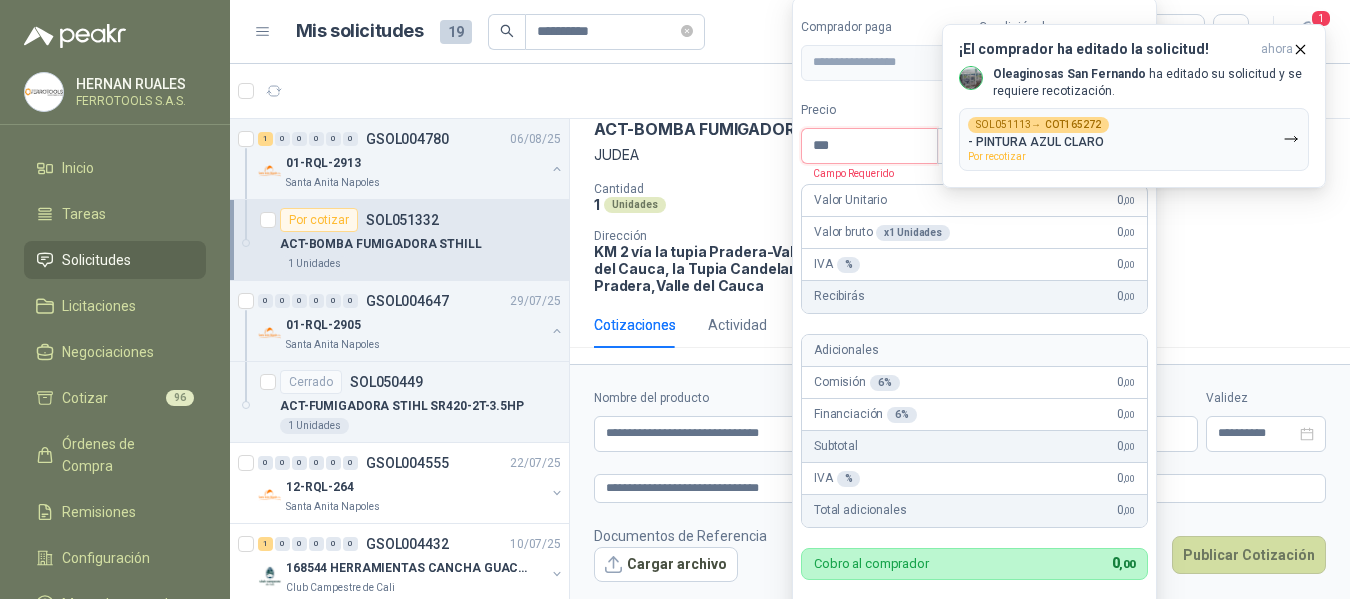 click on "***" at bounding box center [869, 146] 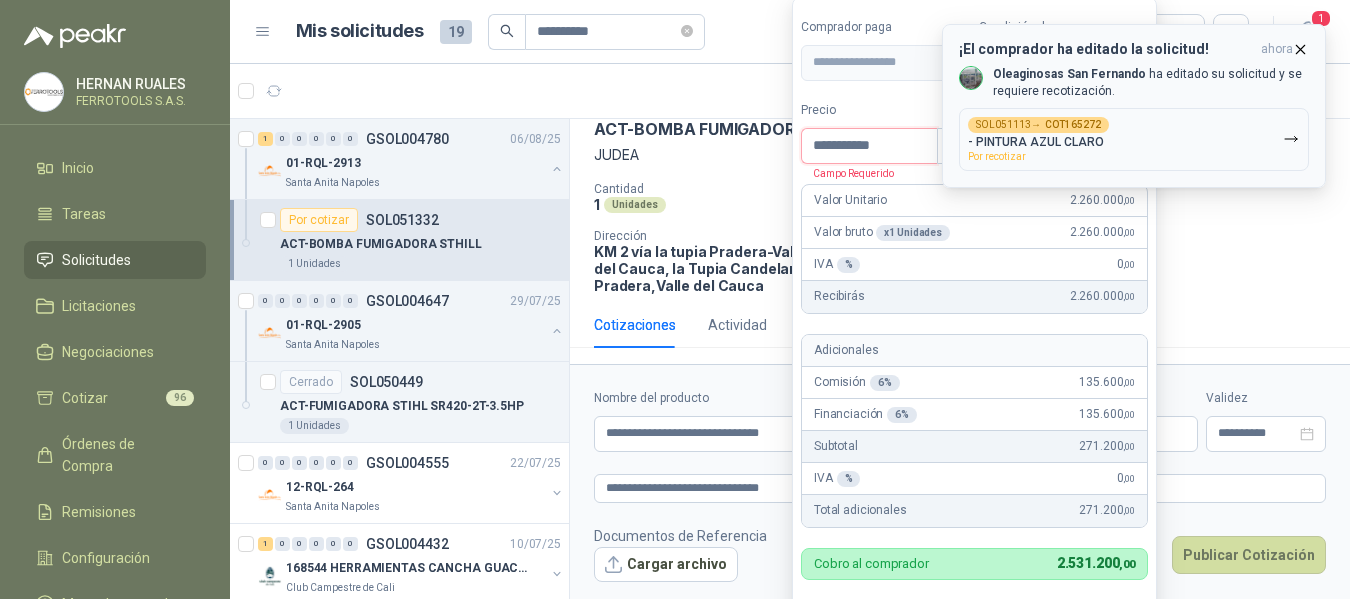 type on "**********" 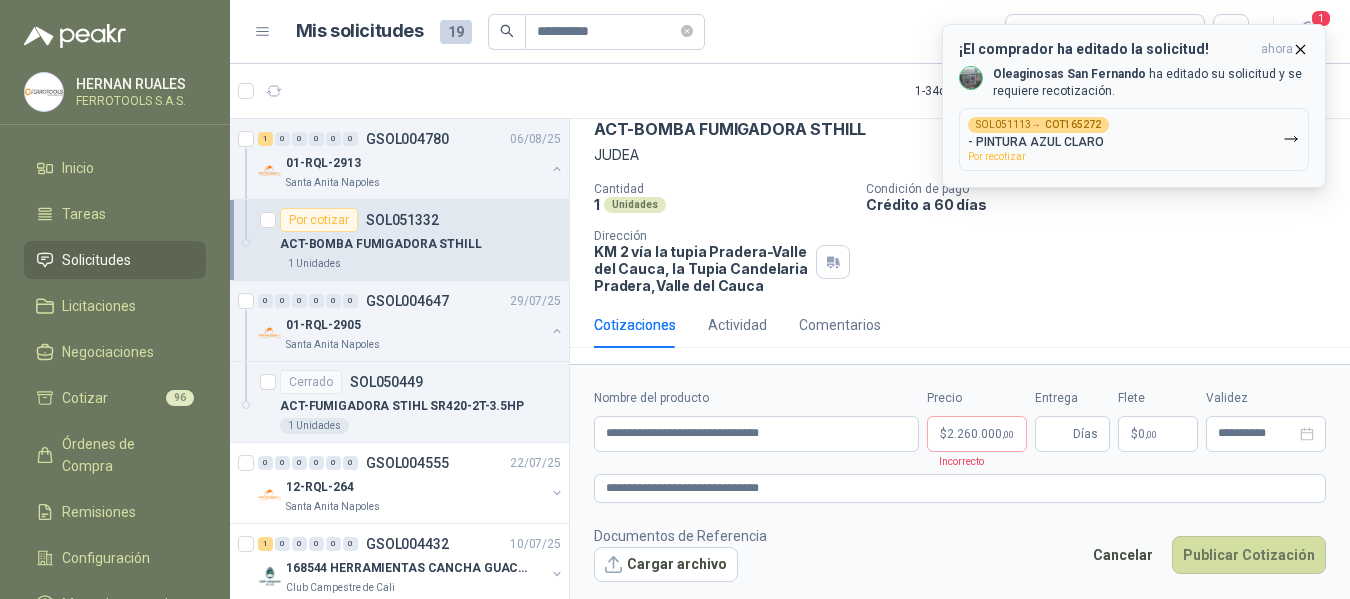 click 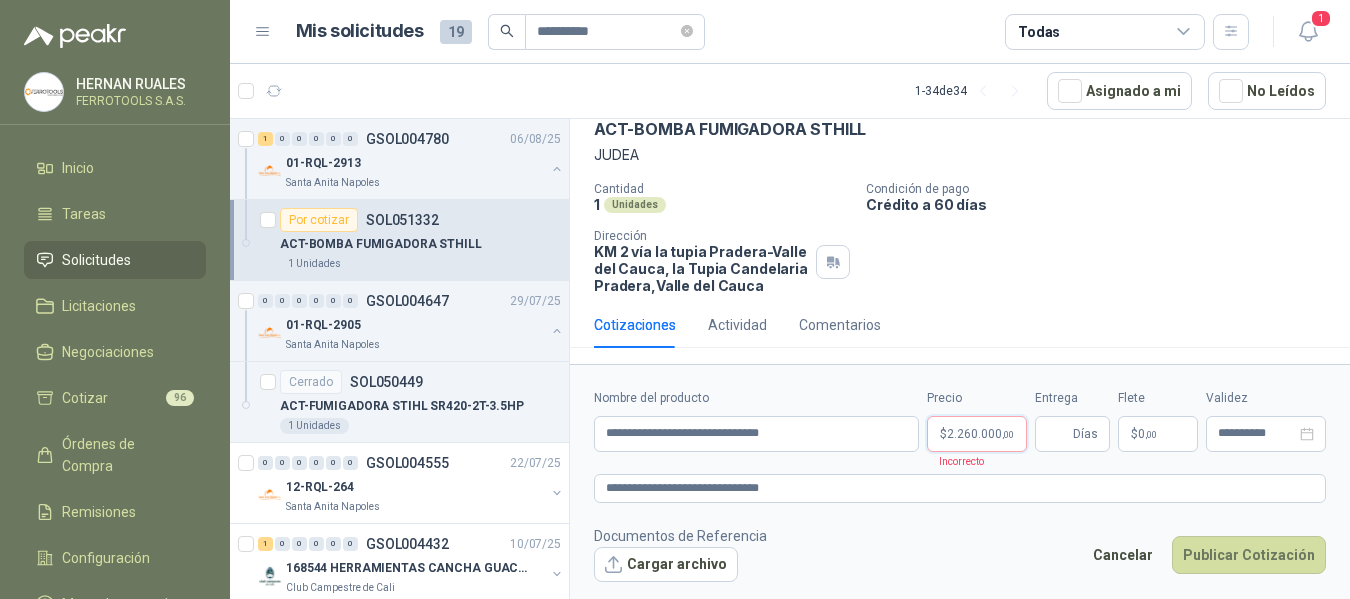 click on "**********" at bounding box center (675, 299) 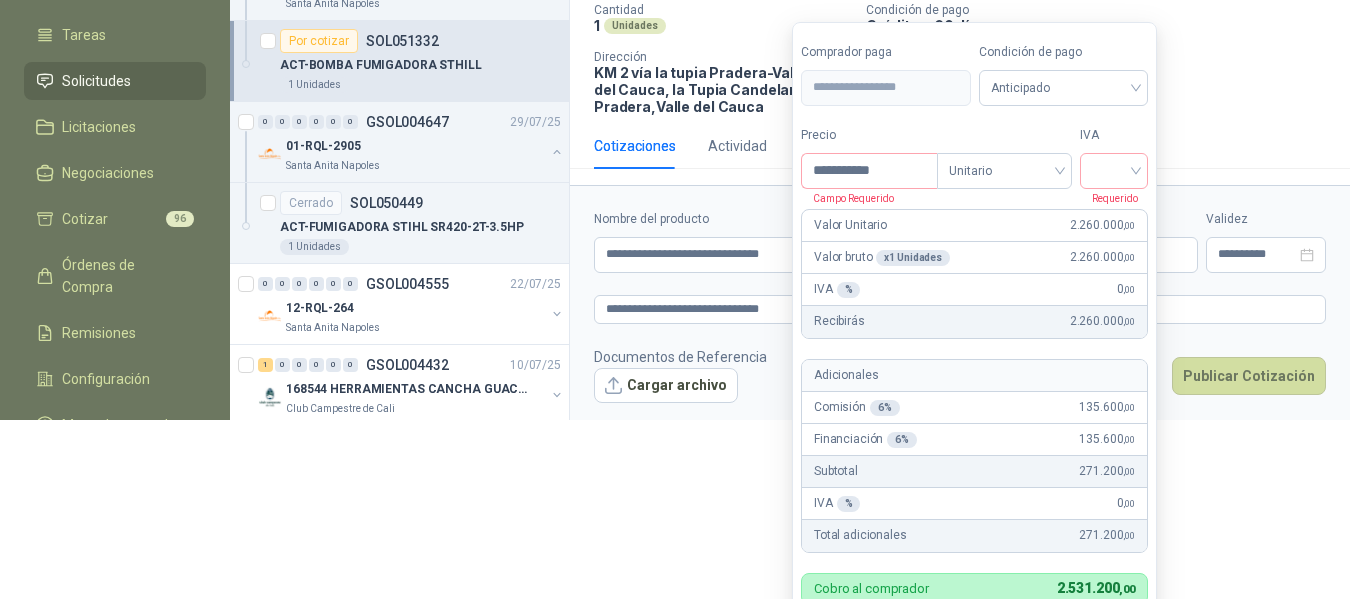 scroll, scrollTop: 209, scrollLeft: 0, axis: vertical 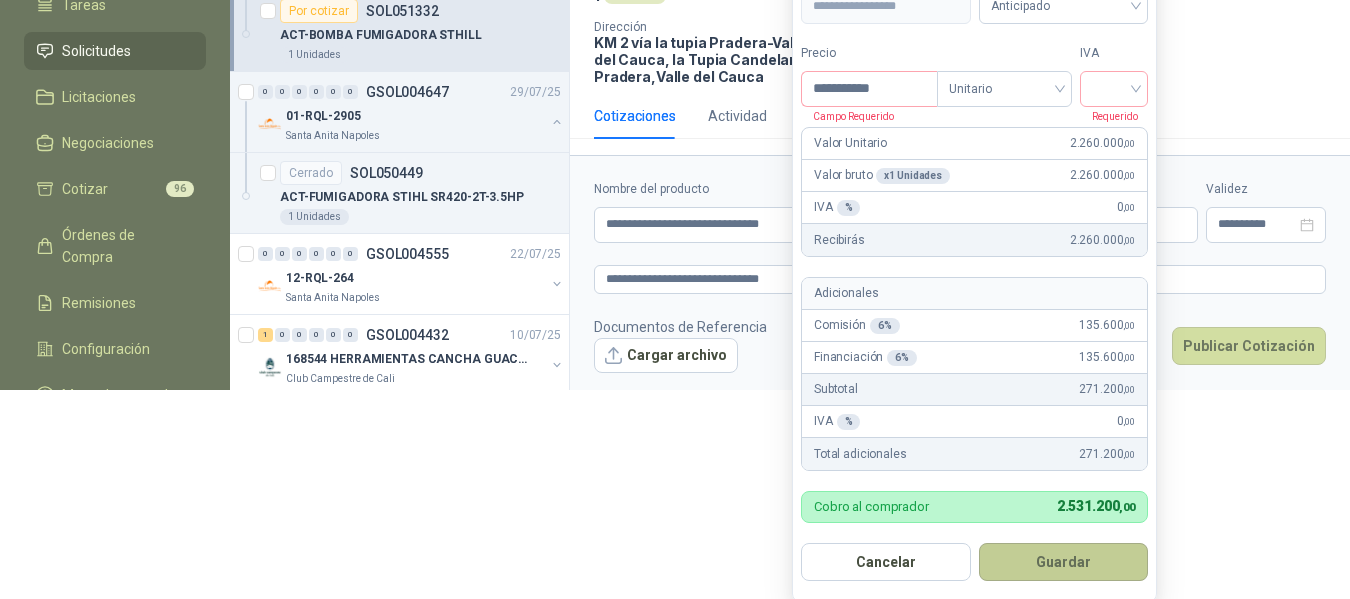 click on "Guardar" at bounding box center (1064, 562) 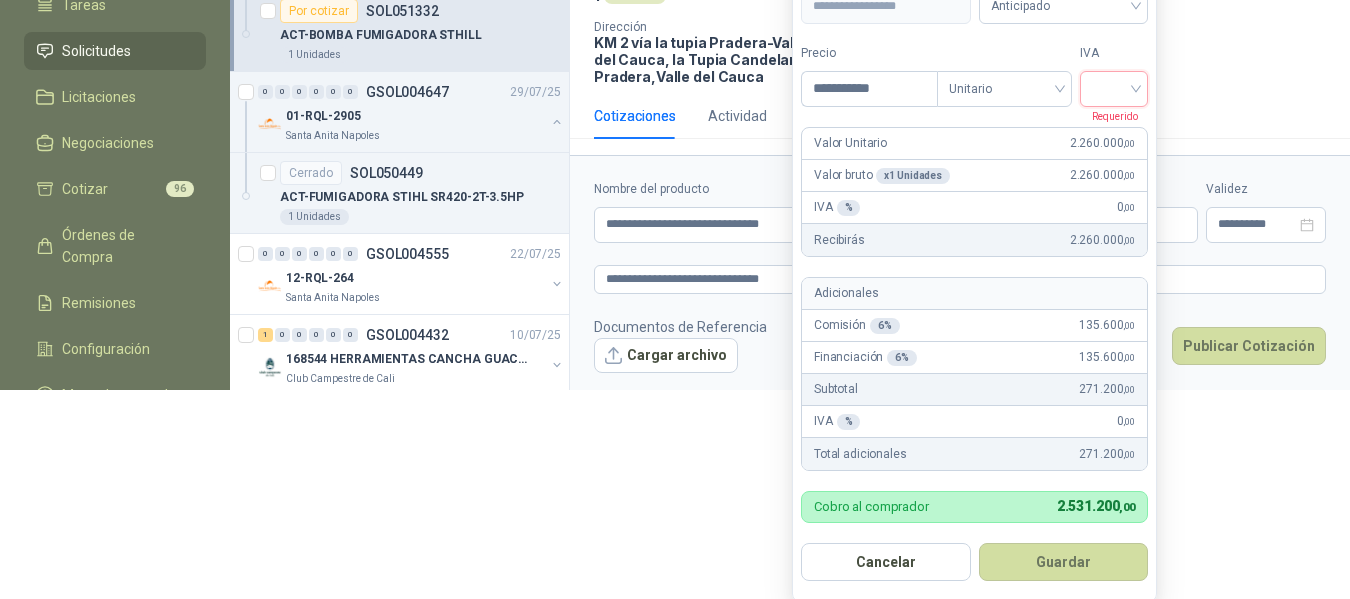 click at bounding box center (1114, 87) 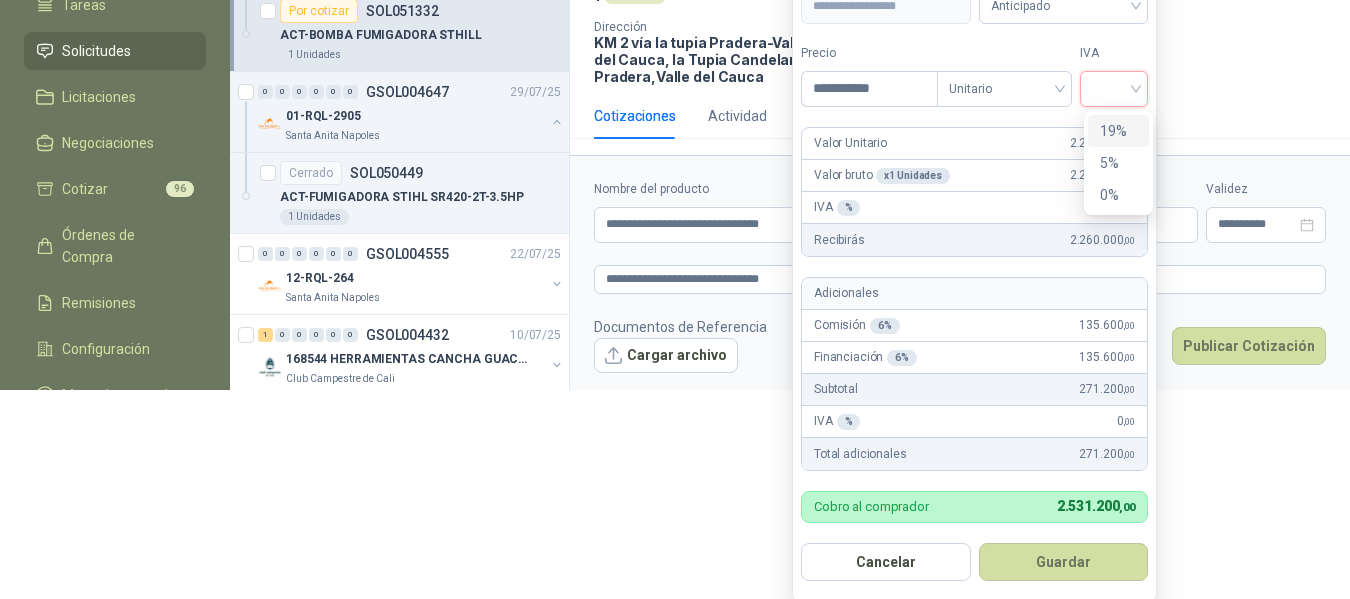 click on "19%" at bounding box center [1118, 131] 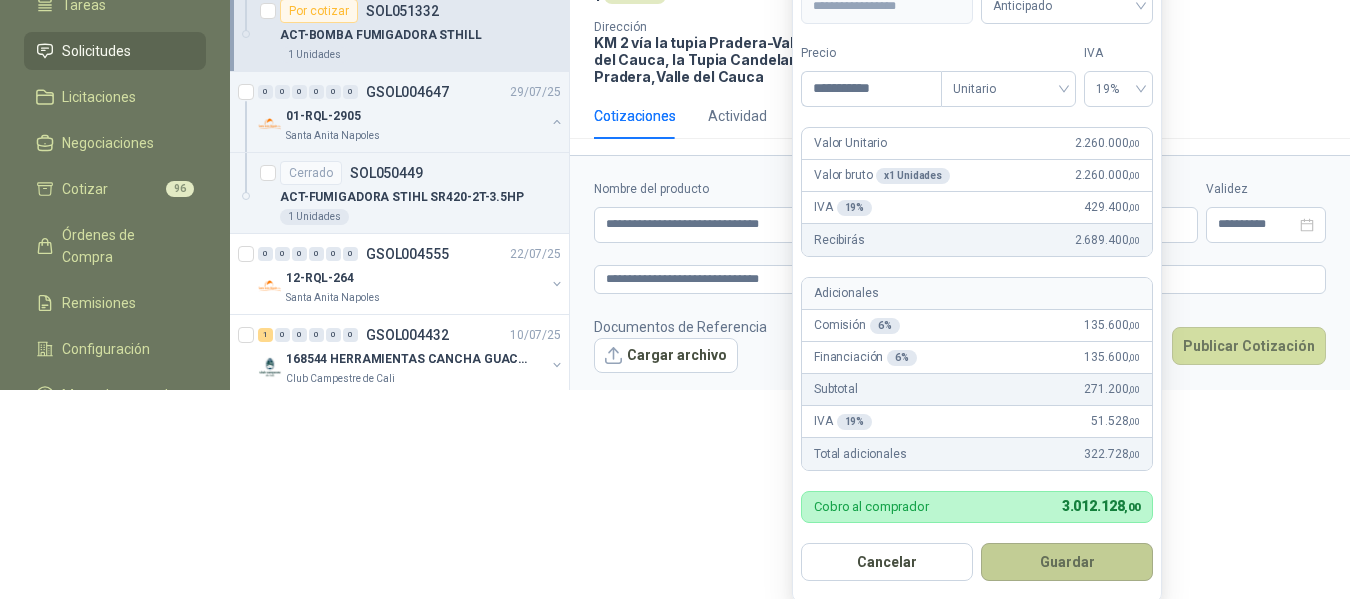 click on "Guardar" at bounding box center [1067, 562] 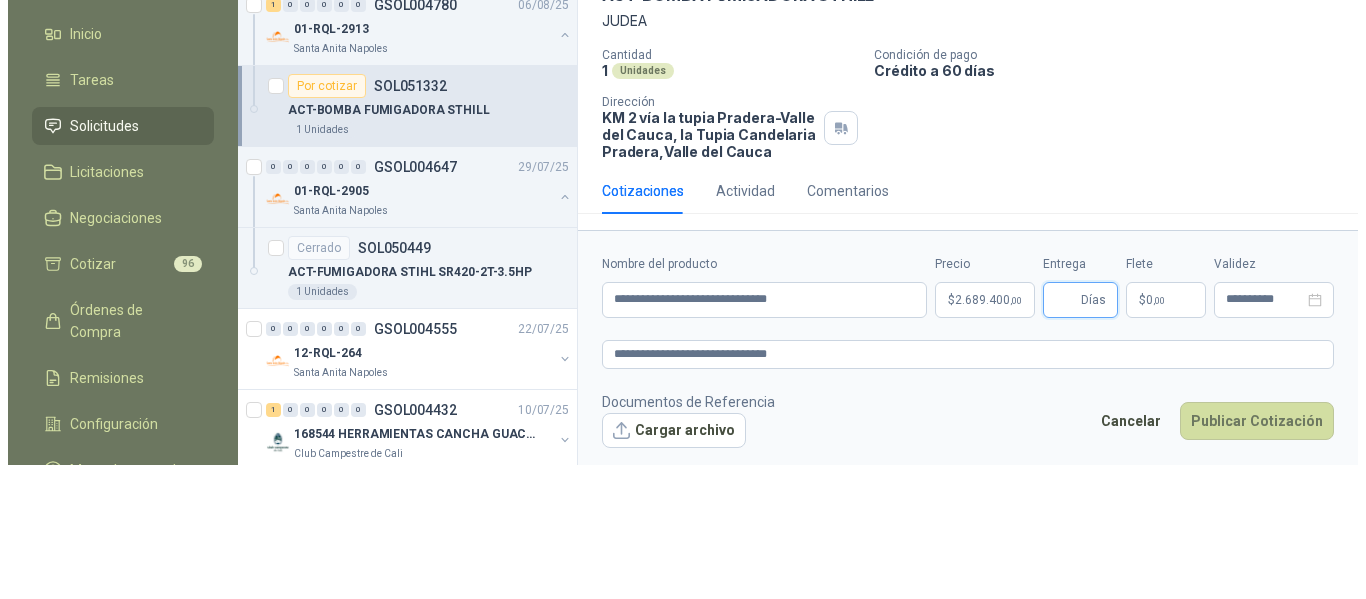 scroll, scrollTop: 0, scrollLeft: 0, axis: both 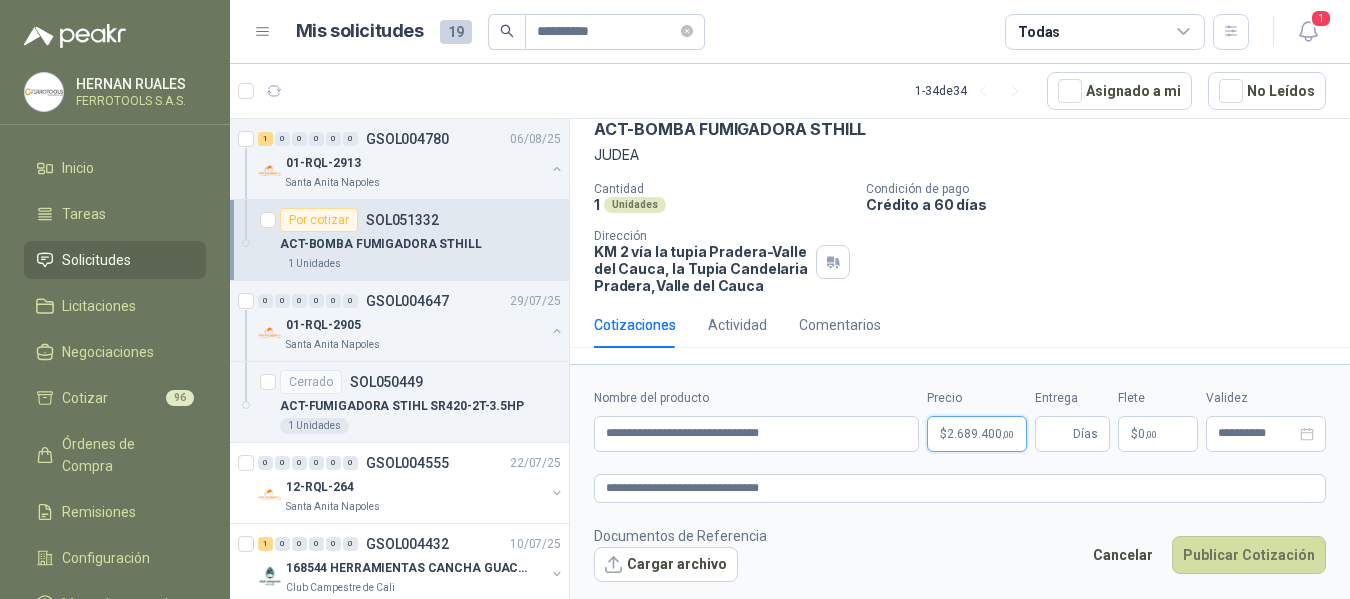 click on "**********" at bounding box center [675, 299] 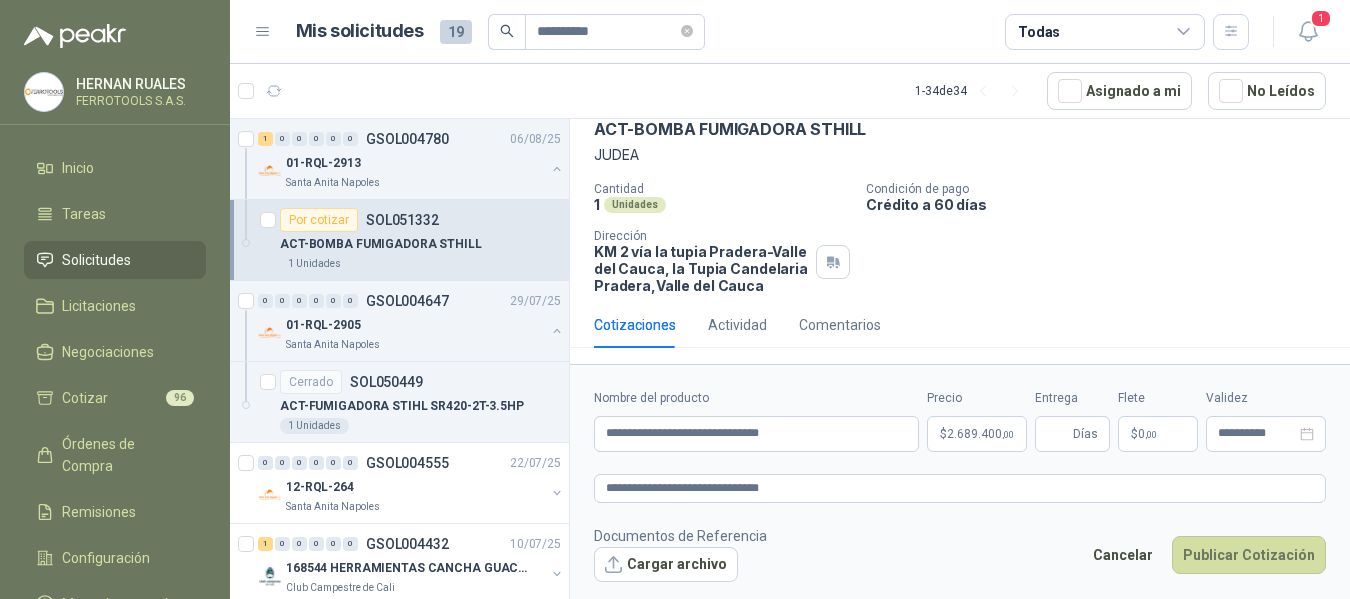click on "Cantidad 1   Unidades Condición de pago Crédito a 60 días Dirección KM 2 vía la tupia Pradera-Valle del Cauca, la Tupia Candelaria    Pradera ,  Valle del Cauca" at bounding box center [960, 238] 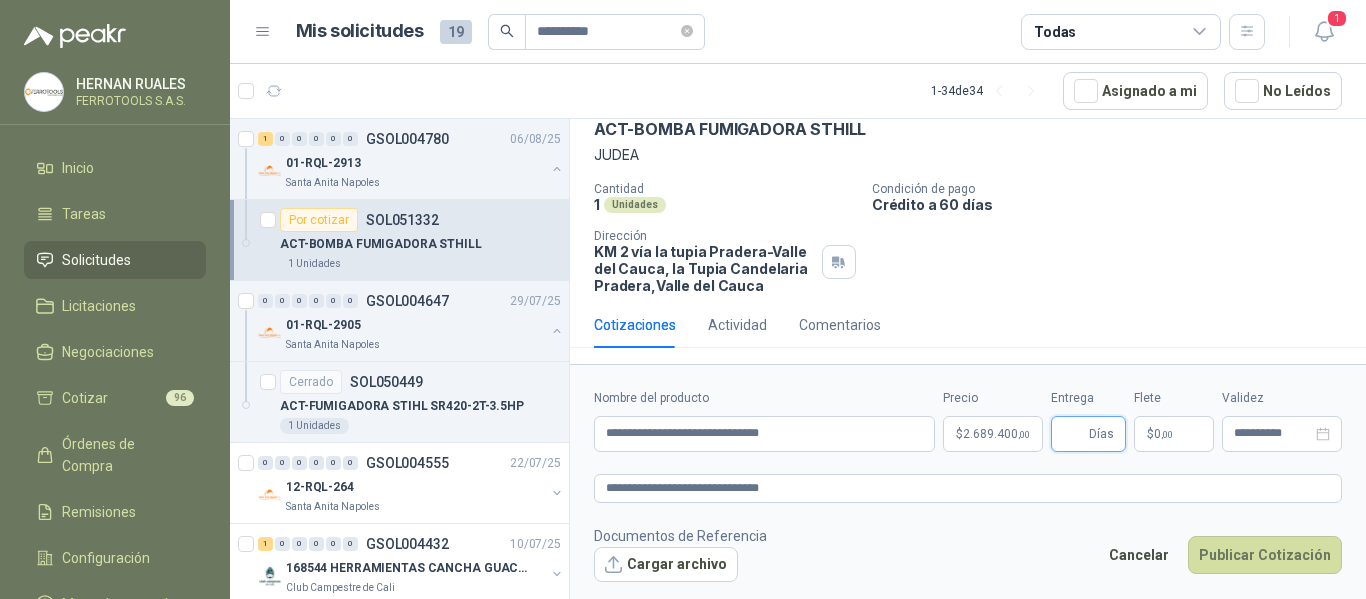 click on "Entrega" at bounding box center [1074, 434] 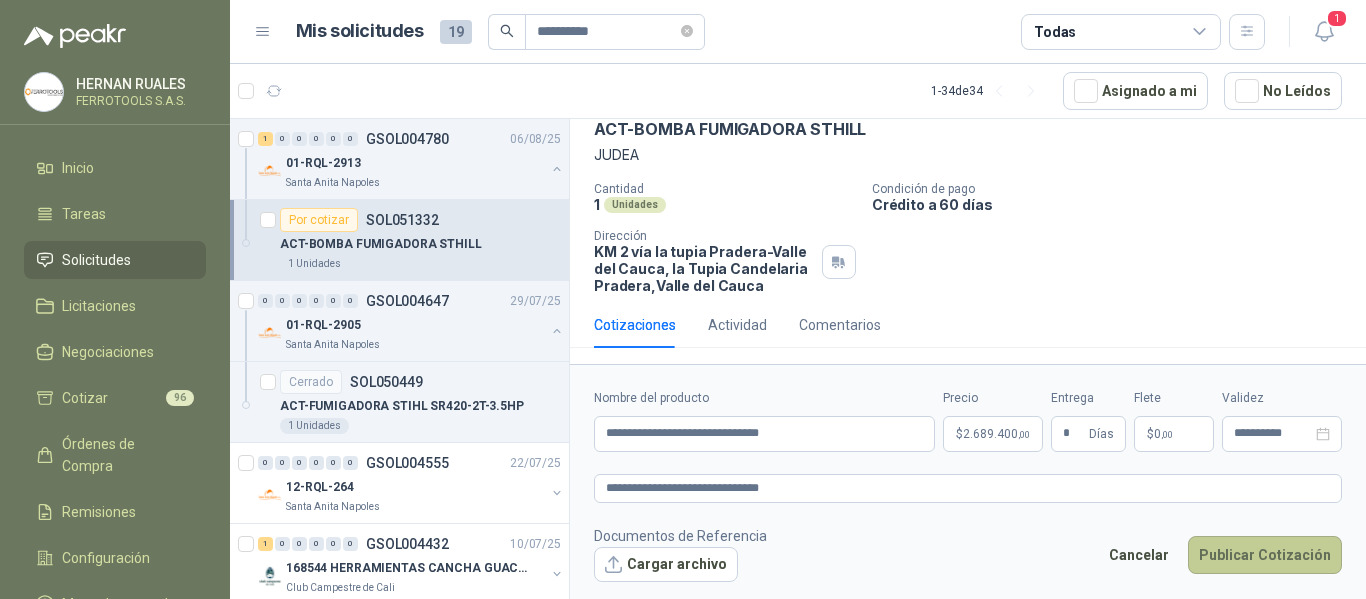 click on "Publicar Cotización" at bounding box center [1265, 555] 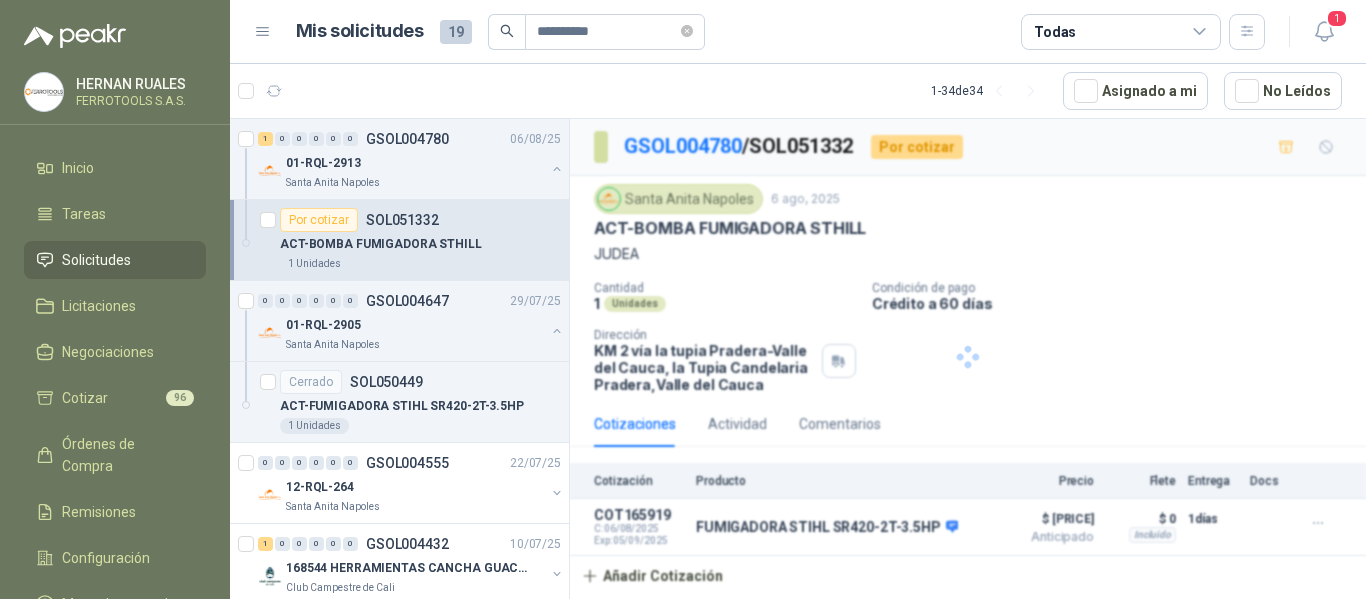 scroll, scrollTop: 0, scrollLeft: 0, axis: both 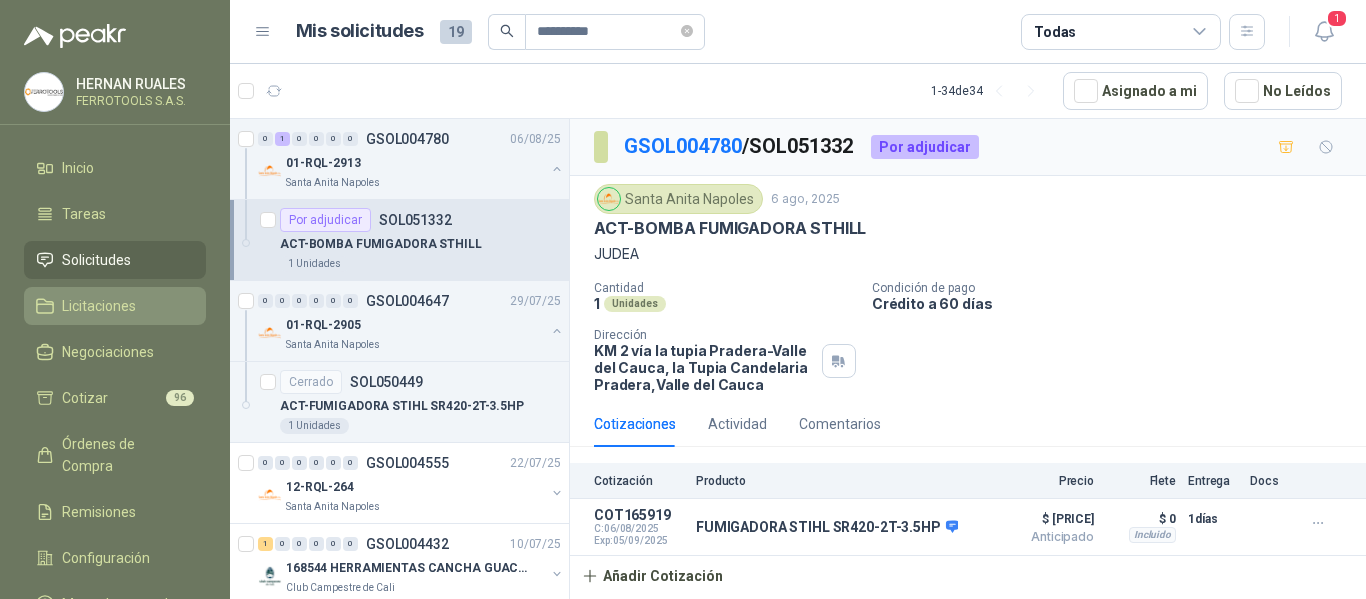 click on "Licitaciones" at bounding box center [99, 306] 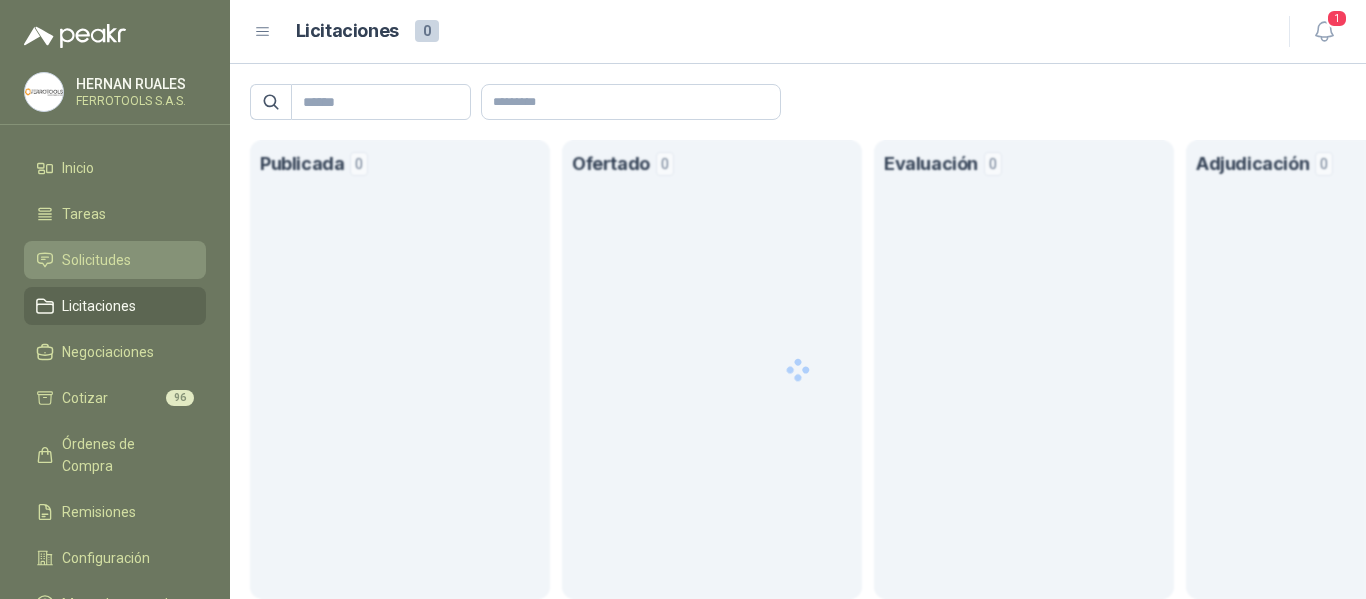 click on "Solicitudes" at bounding box center (96, 260) 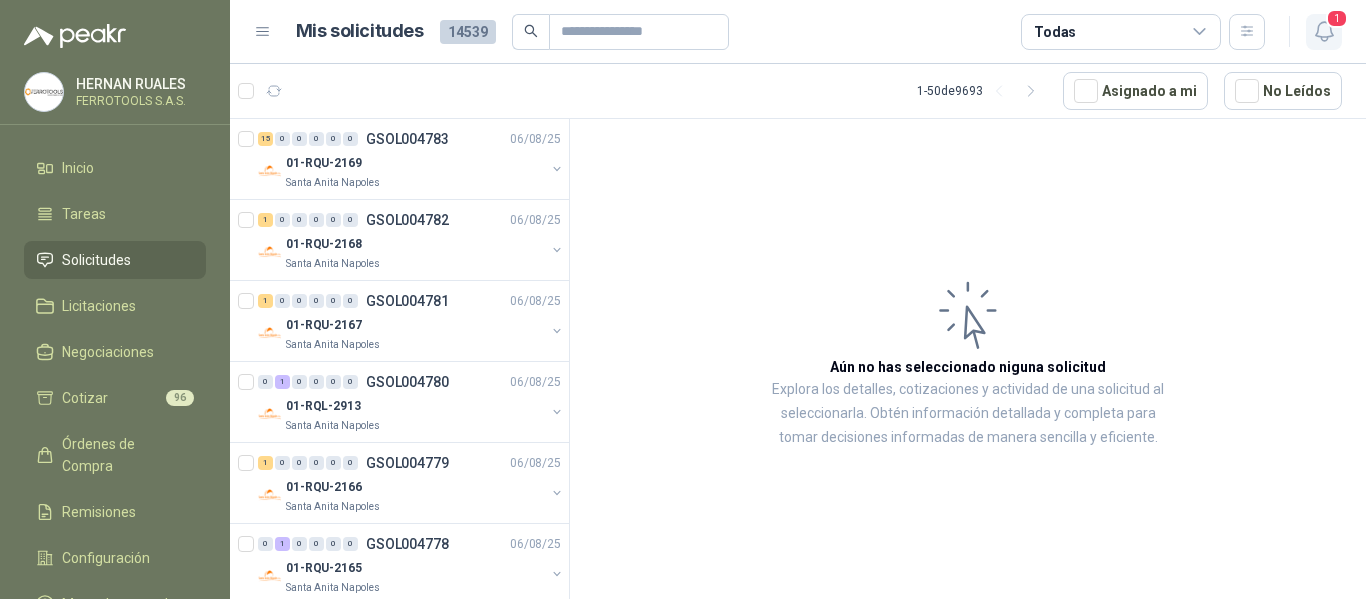 click 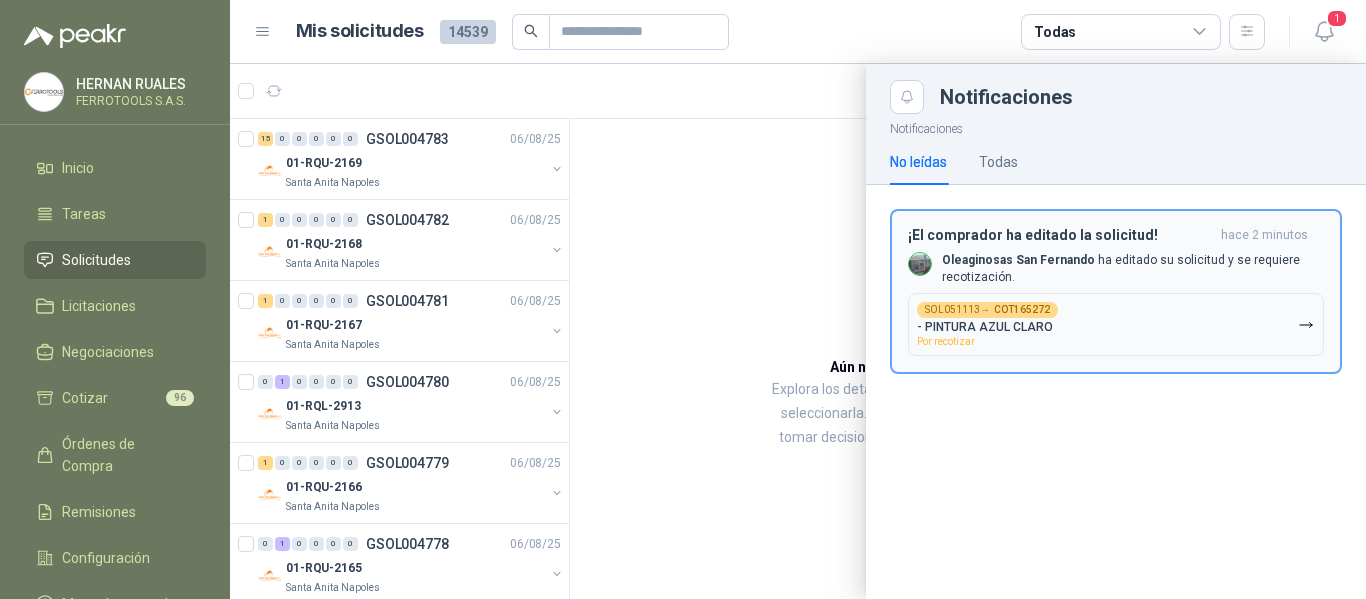 click on "SOL051113  →  COT165272 - PINTURA AZUL CLARO Por recotizar" at bounding box center [1116, 324] 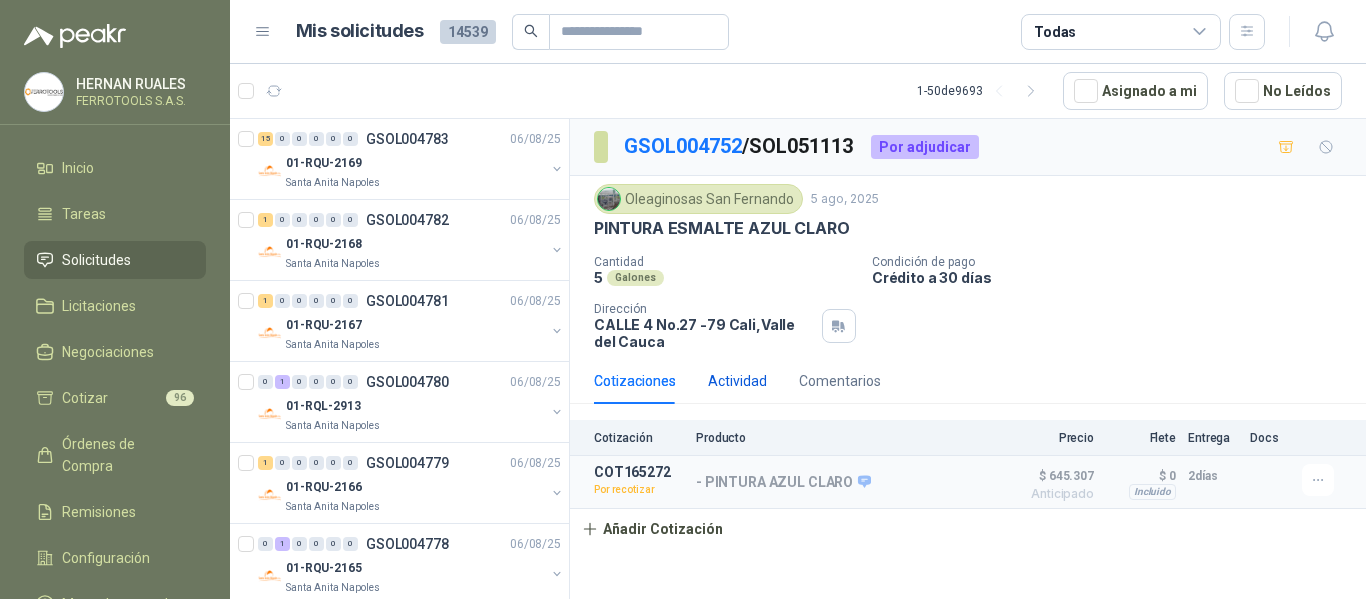 click on "Actividad" at bounding box center [737, 381] 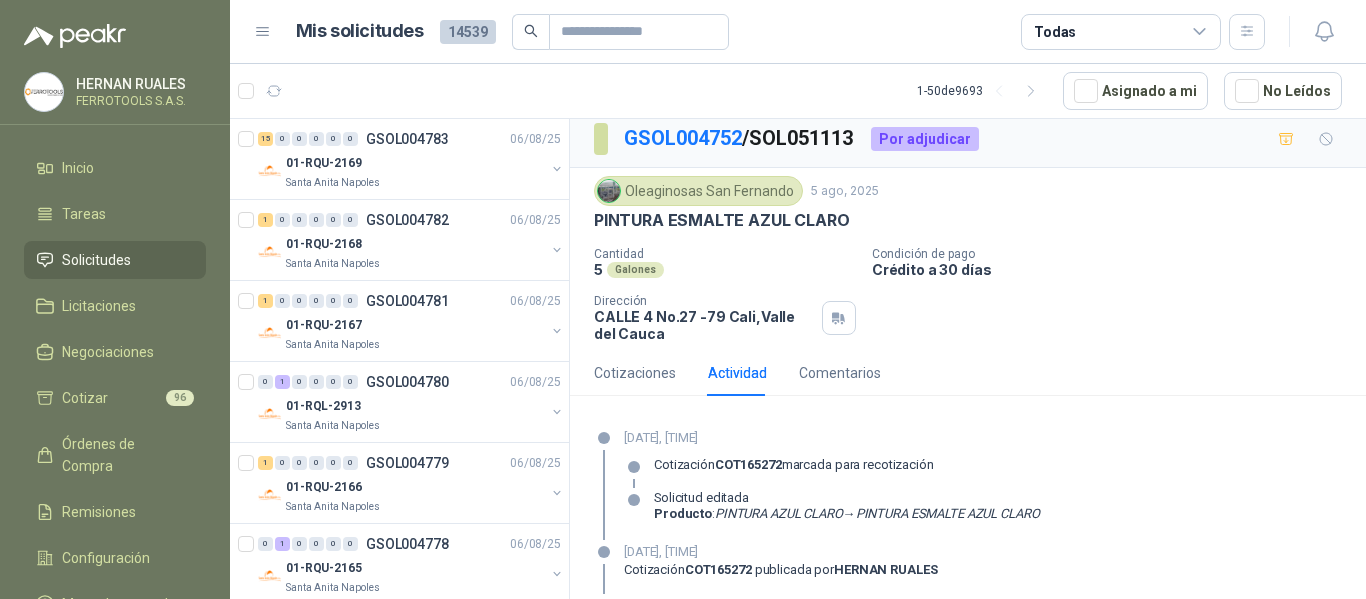 scroll, scrollTop: 0, scrollLeft: 0, axis: both 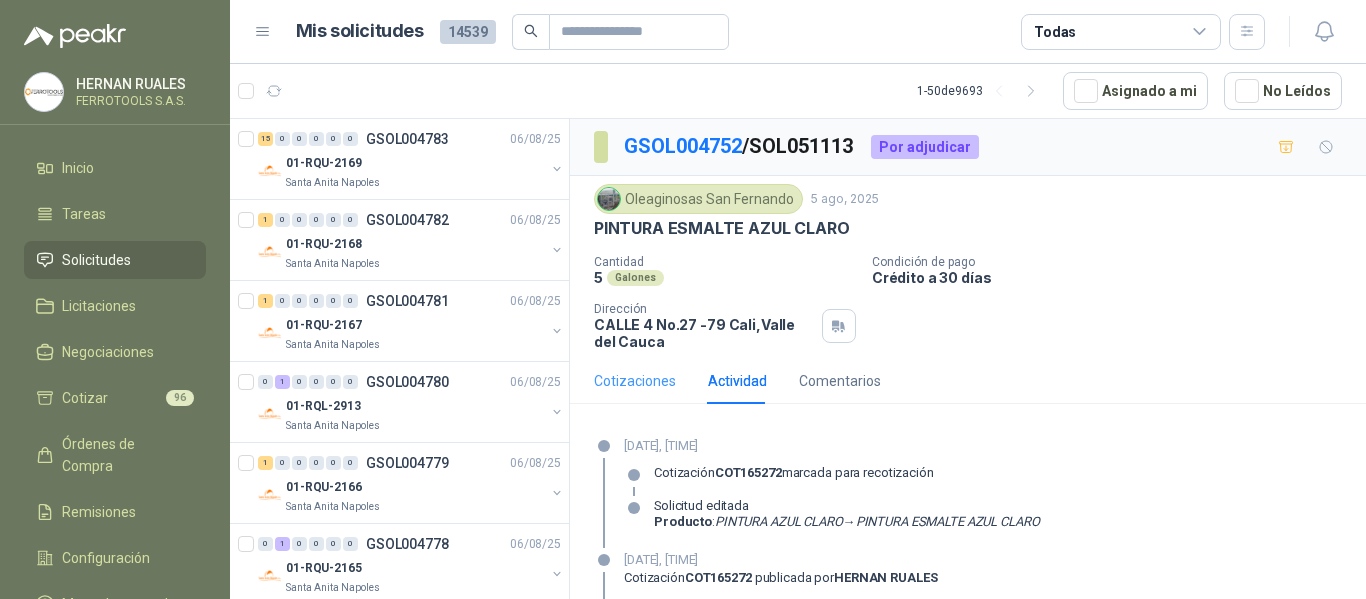 click on "Cotizaciones" at bounding box center (635, 381) 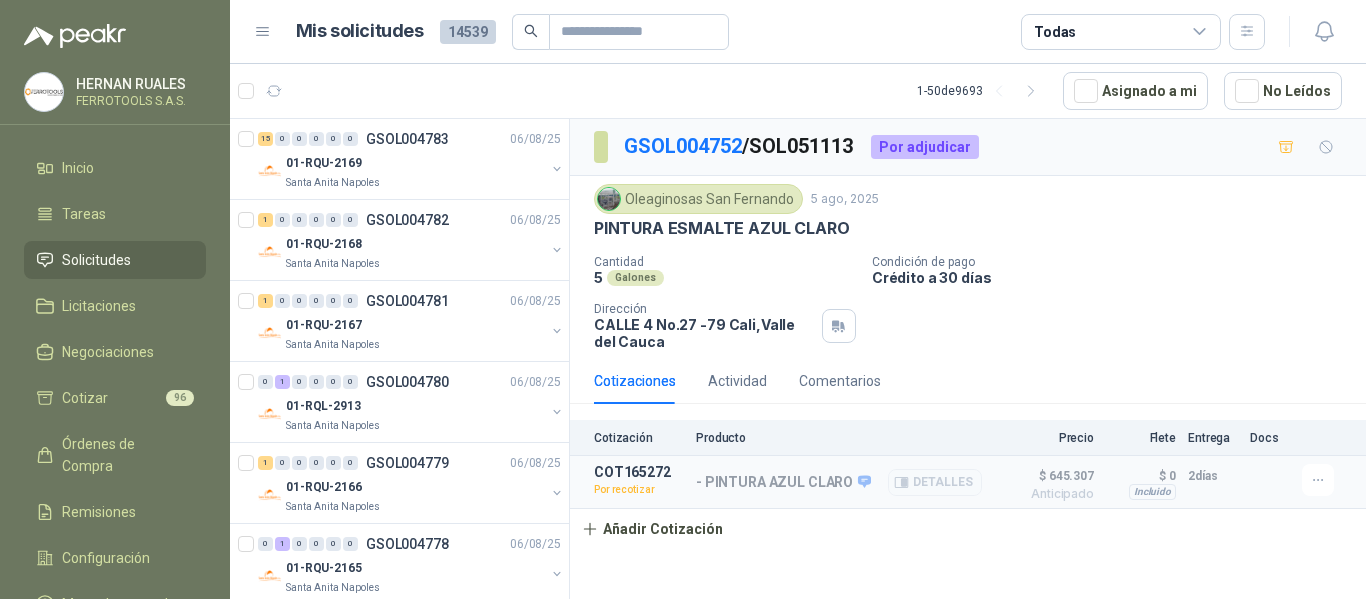 click at bounding box center (1322, 480) 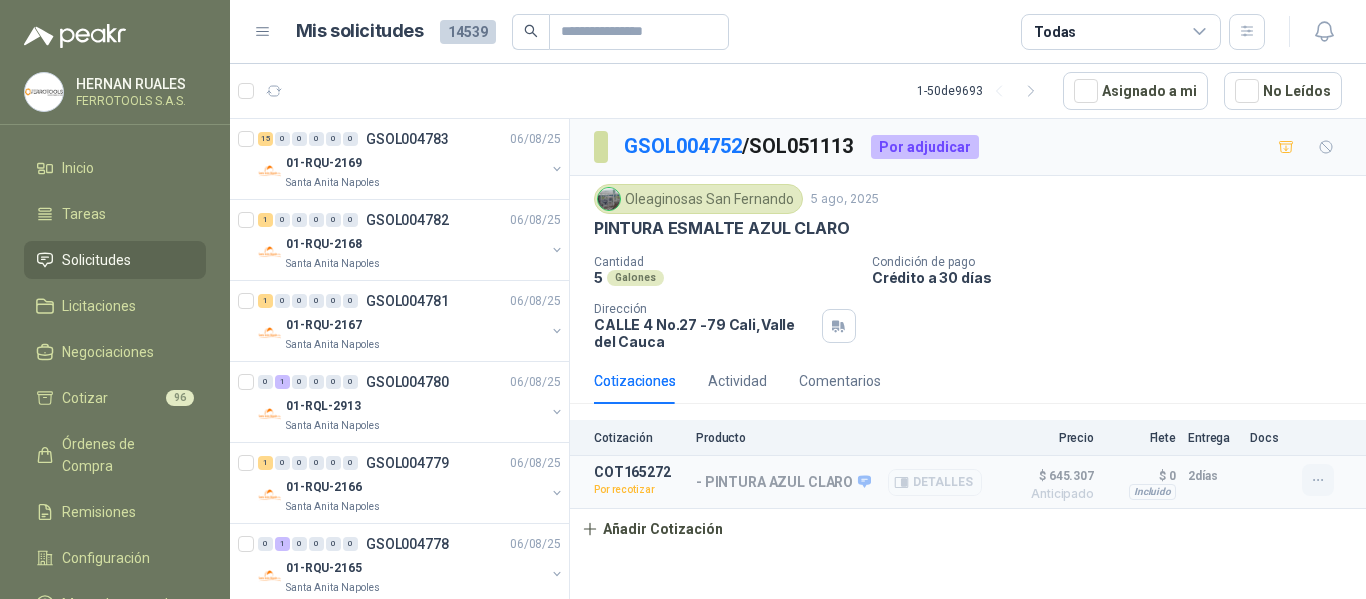 click at bounding box center (1318, 480) 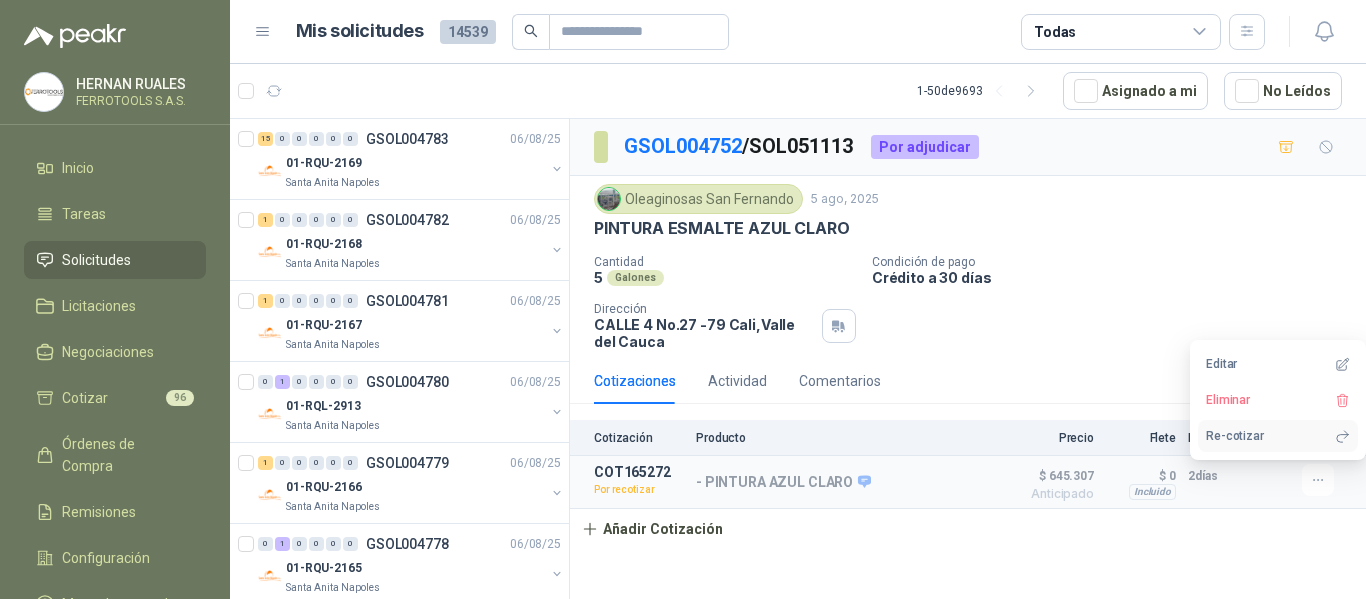 click on "Re-cotizar" at bounding box center [1278, 436] 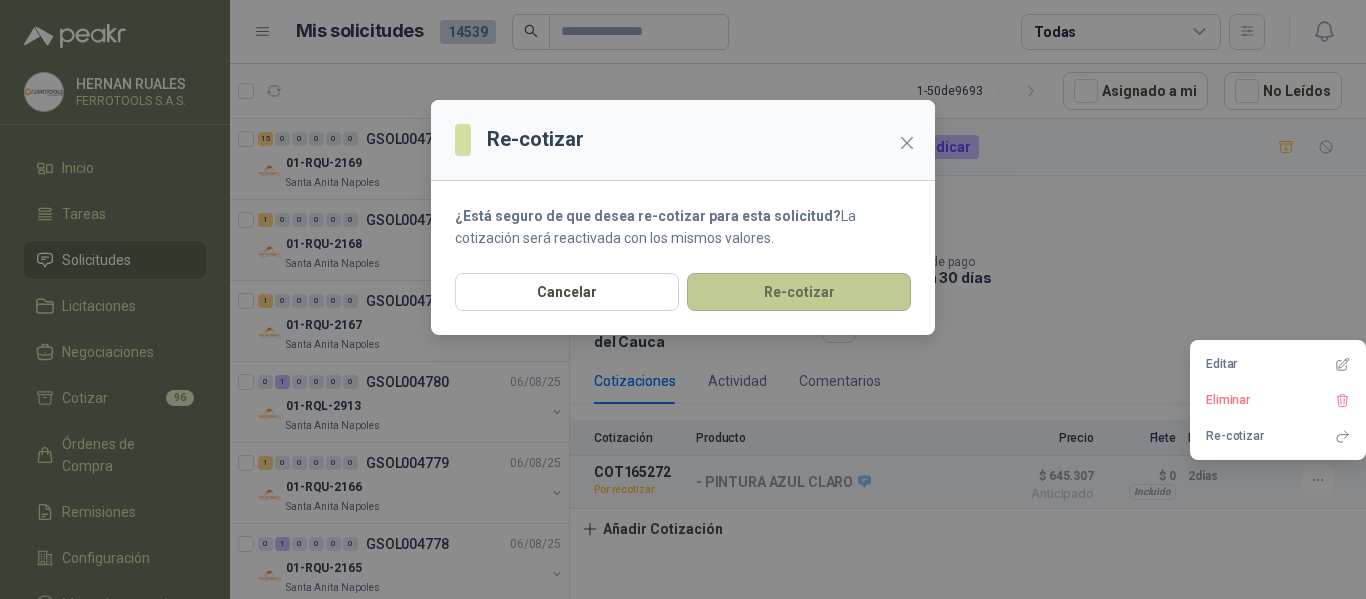 click on "Re-cotizar" at bounding box center [799, 292] 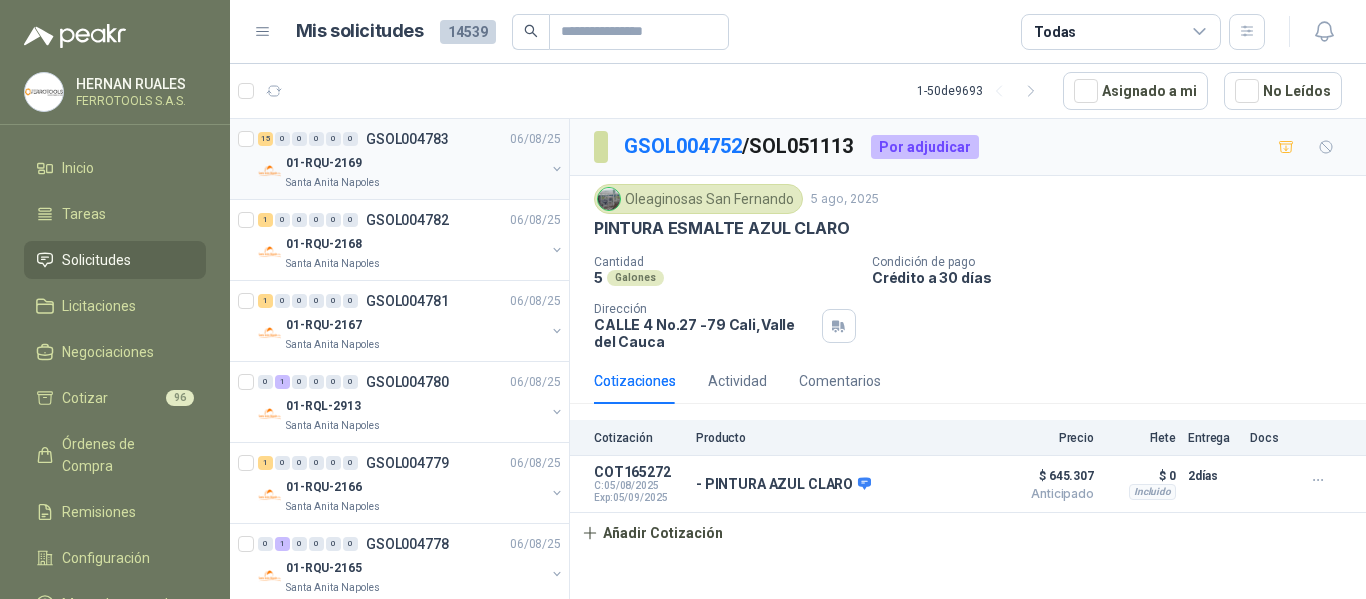 click on "01-RQU-2169" at bounding box center (415, 163) 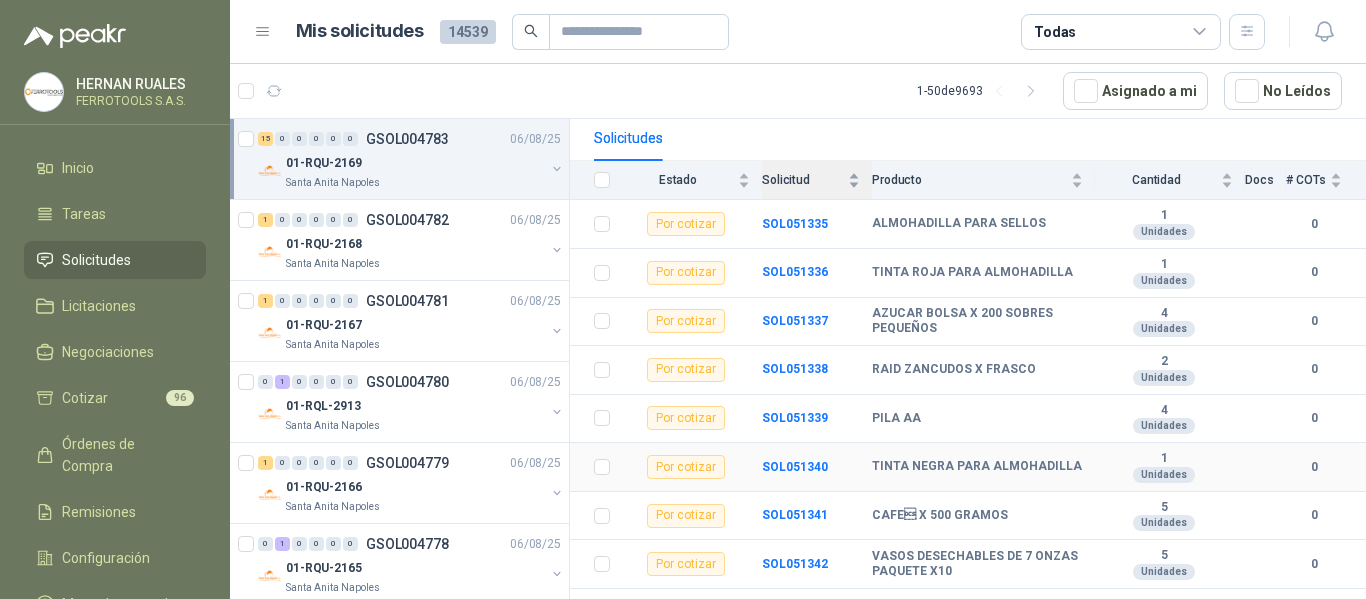 scroll, scrollTop: 0, scrollLeft: 0, axis: both 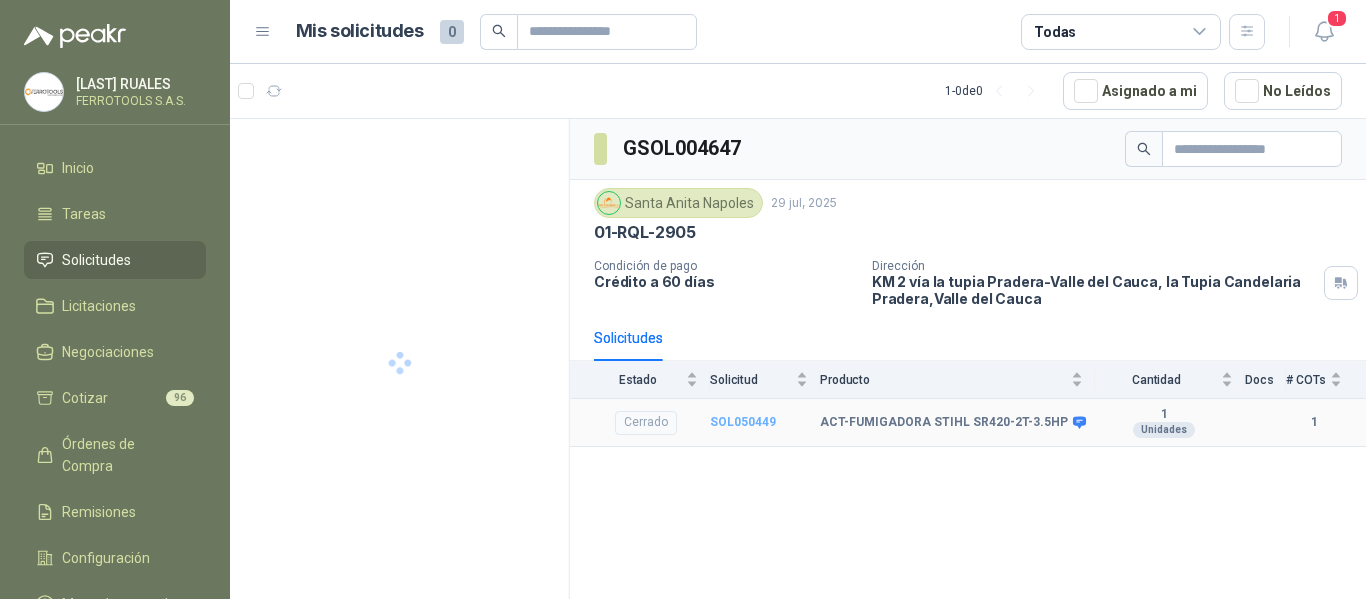 click on "SOL050449" at bounding box center (743, 422) 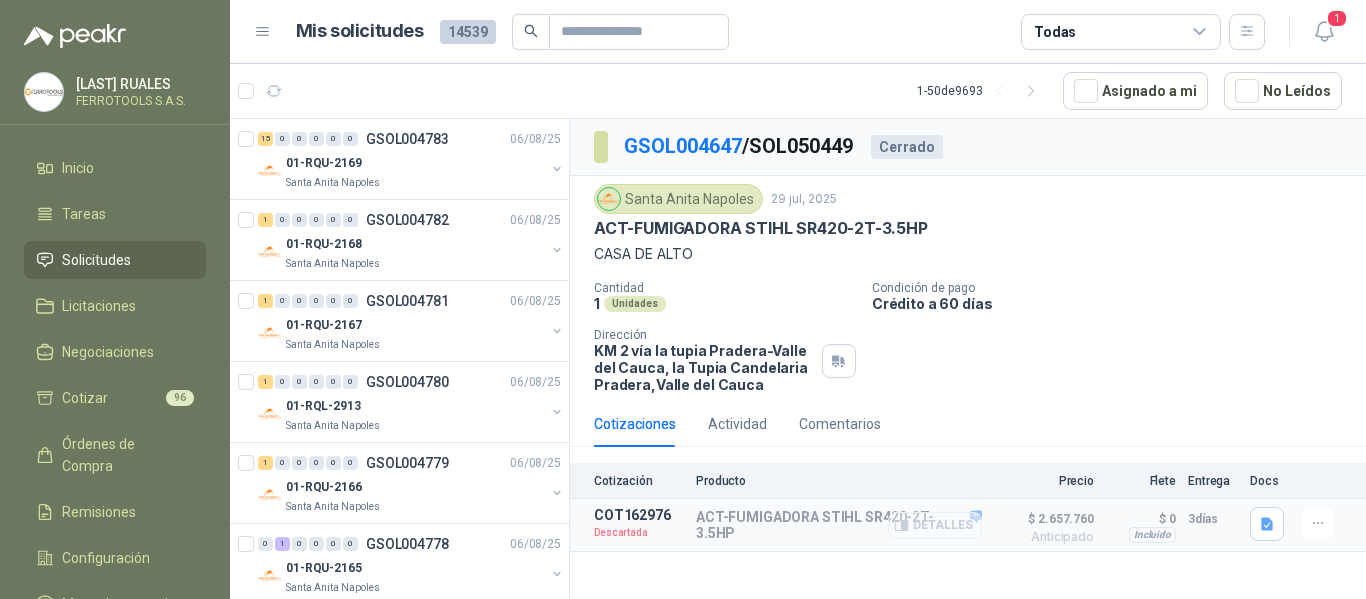 click on "Detalles" at bounding box center [935, 525] 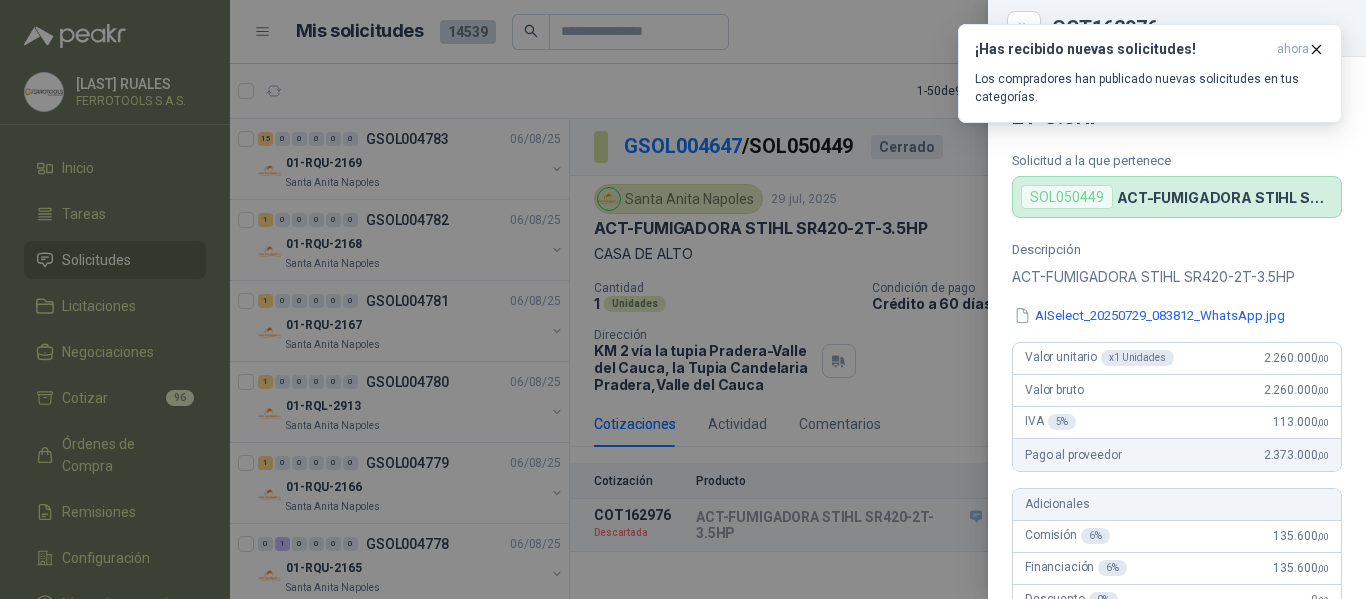 click at bounding box center (683, 299) 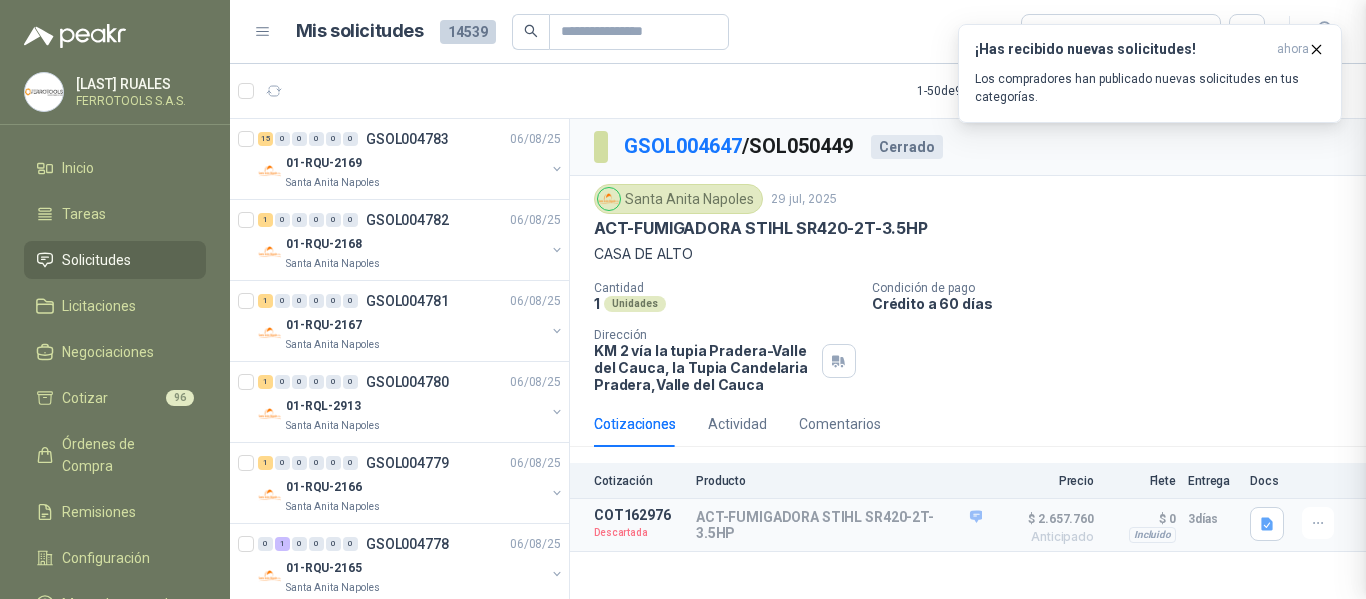 type 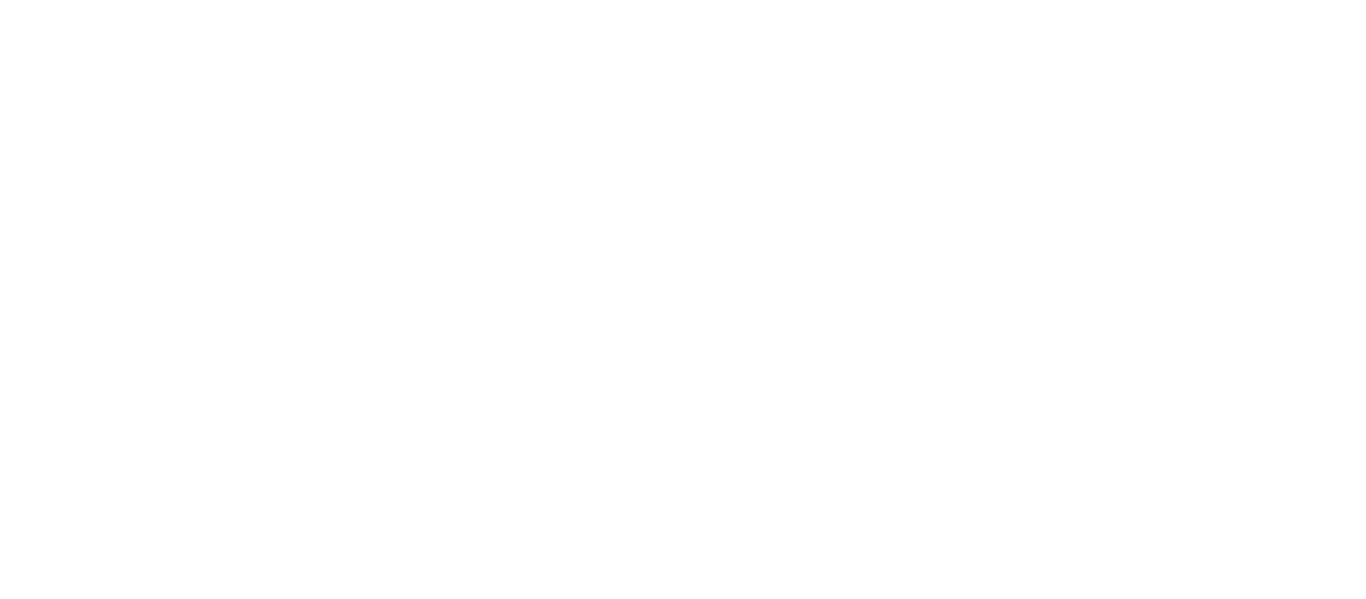 scroll, scrollTop: 0, scrollLeft: 0, axis: both 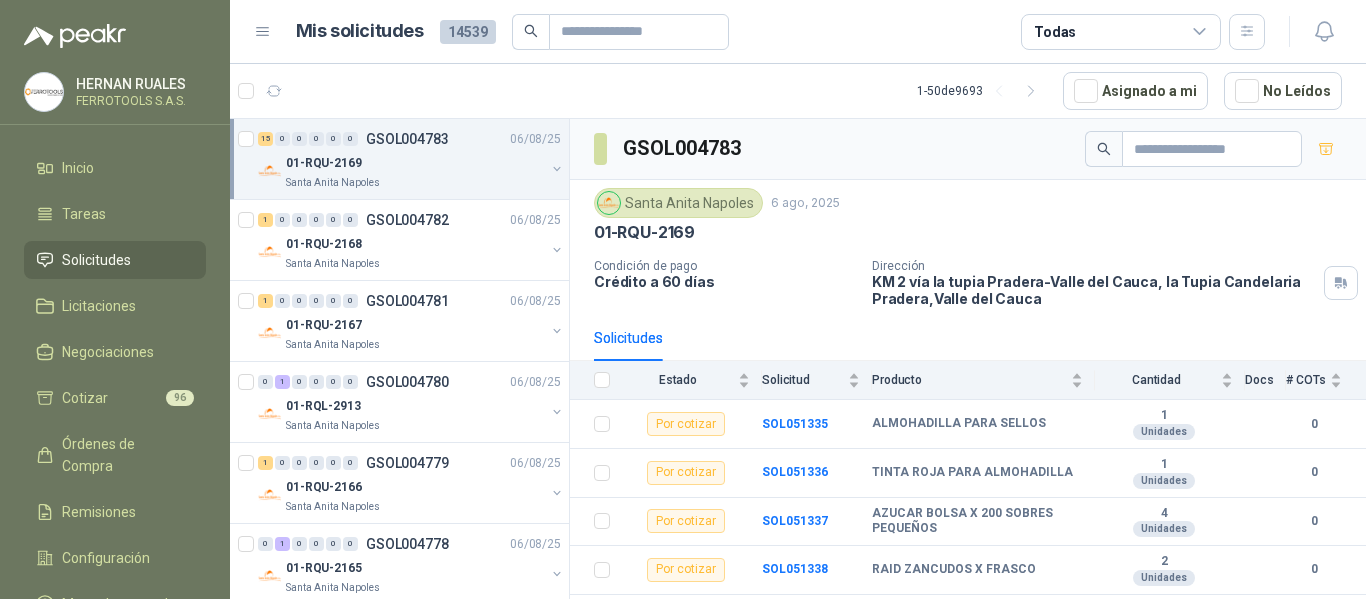 click on "Santa Anita Napoles" at bounding box center (415, 183) 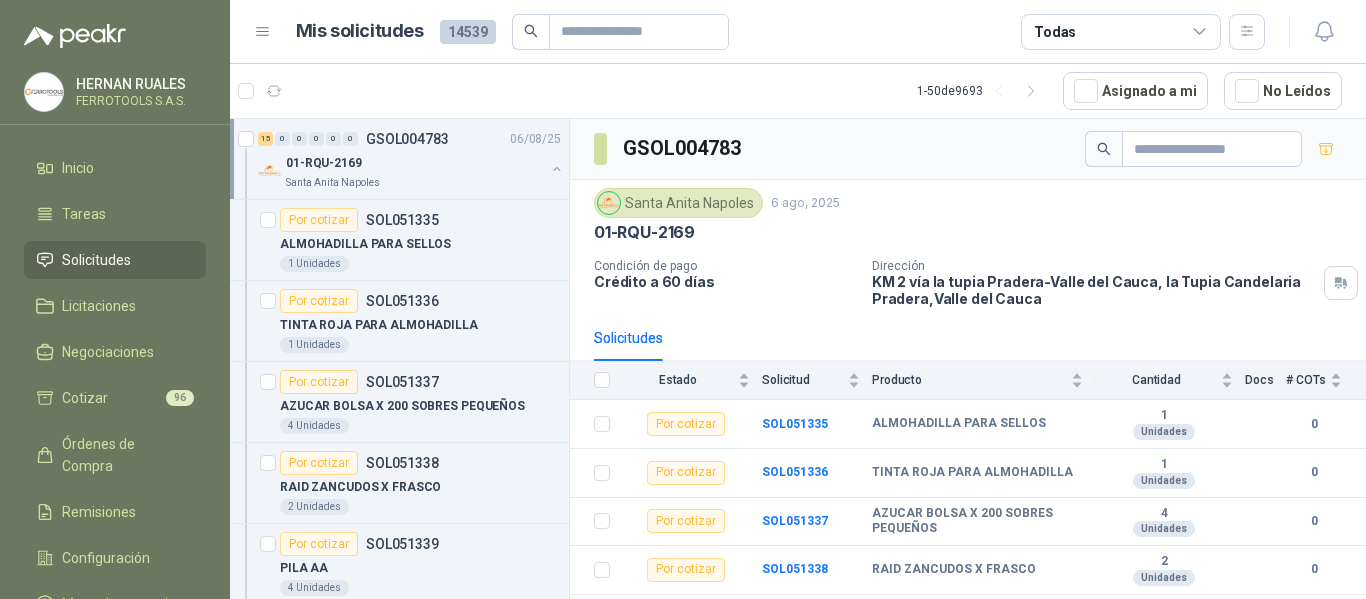 scroll, scrollTop: 7, scrollLeft: 0, axis: vertical 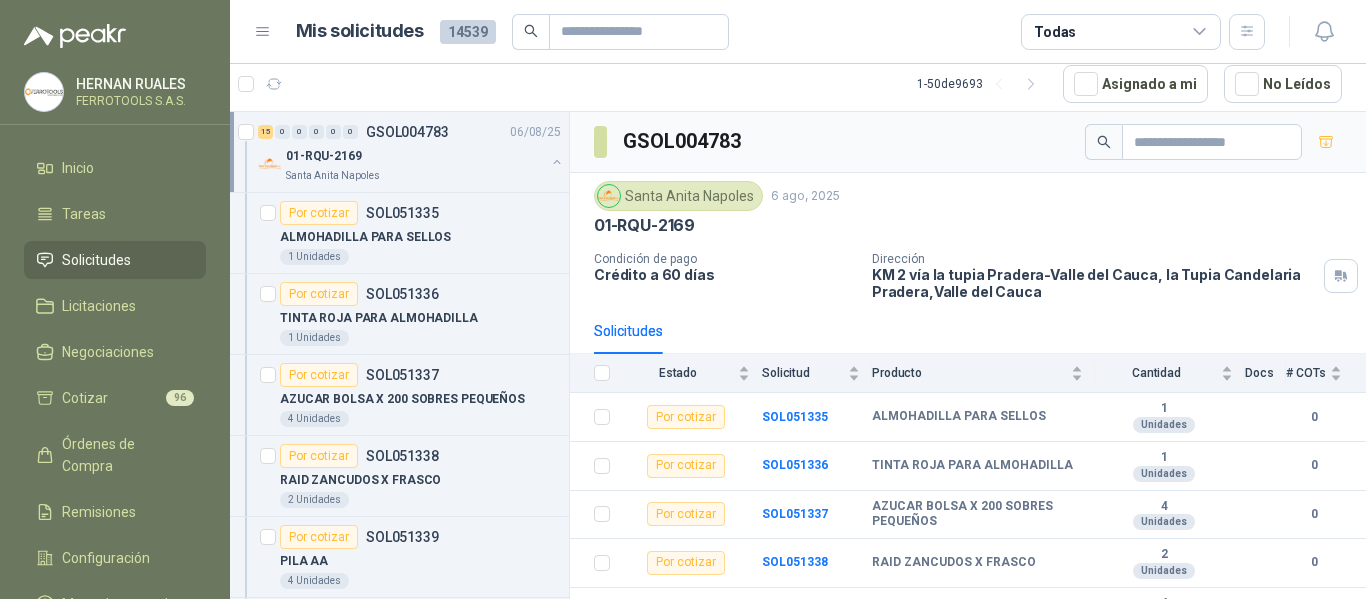 click on "Santa Anita Napoles" at bounding box center (415, 176) 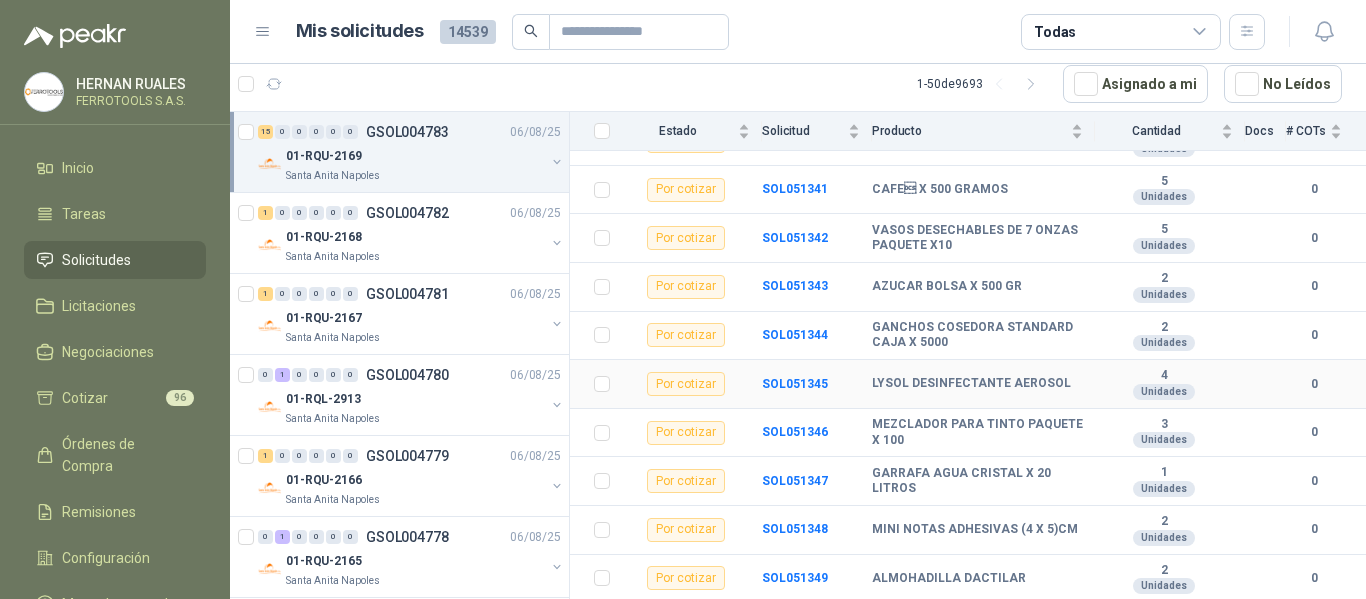 scroll, scrollTop: 523, scrollLeft: 0, axis: vertical 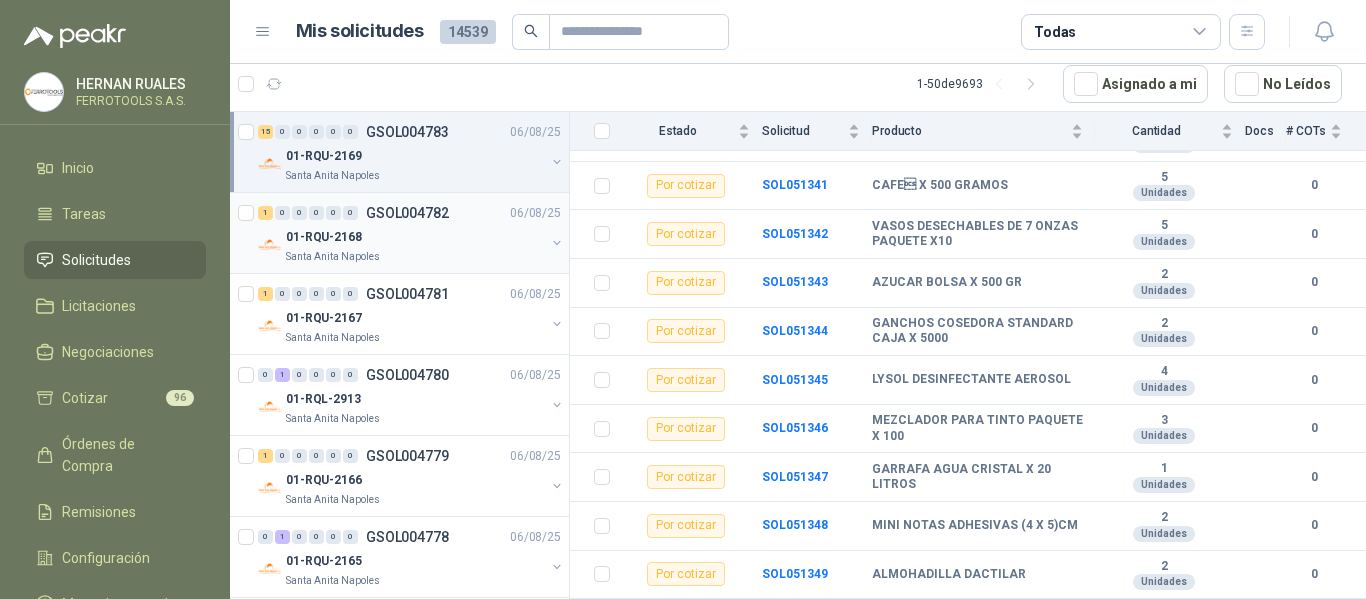 click on "Santa Anita Napoles" at bounding box center [415, 257] 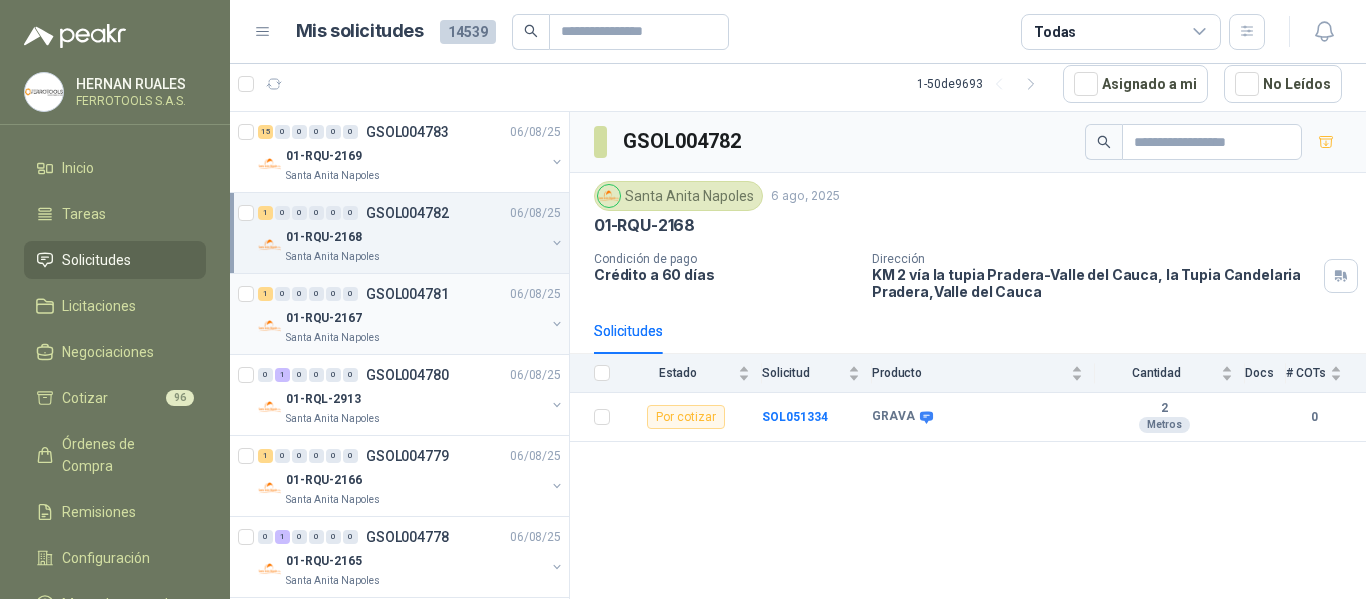click on "Santa Anita Napoles" at bounding box center (415, 338) 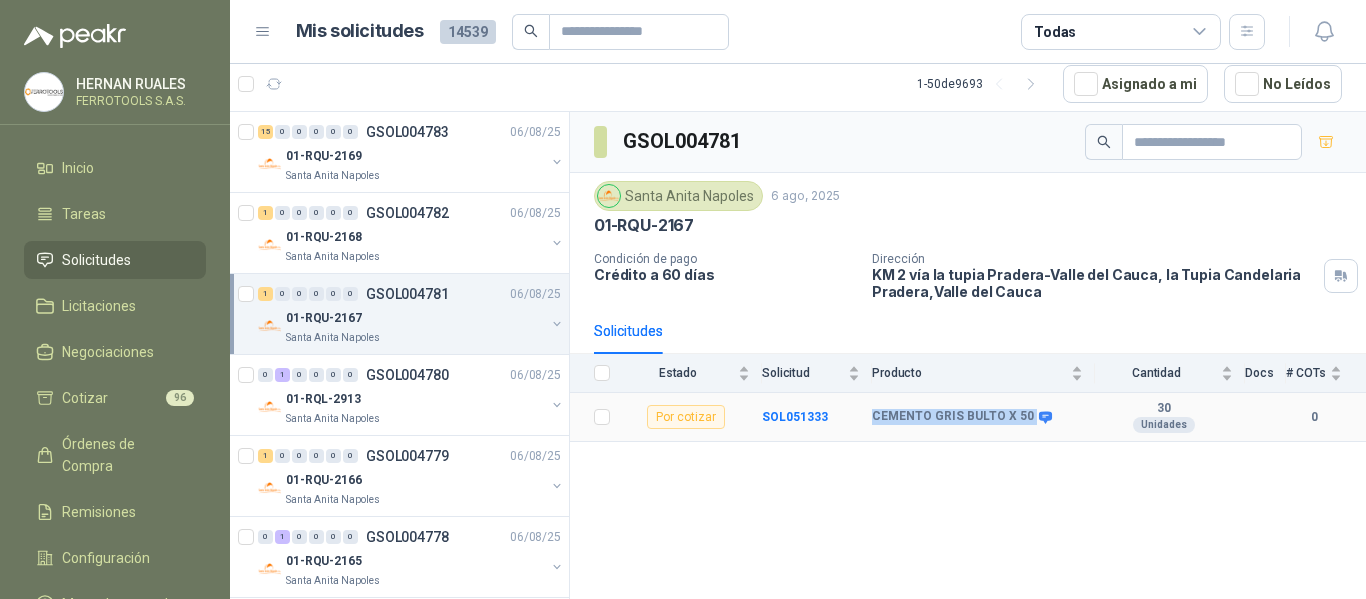 drag, startPoint x: 871, startPoint y: 418, endPoint x: 1028, endPoint y: 430, distance: 157.45793 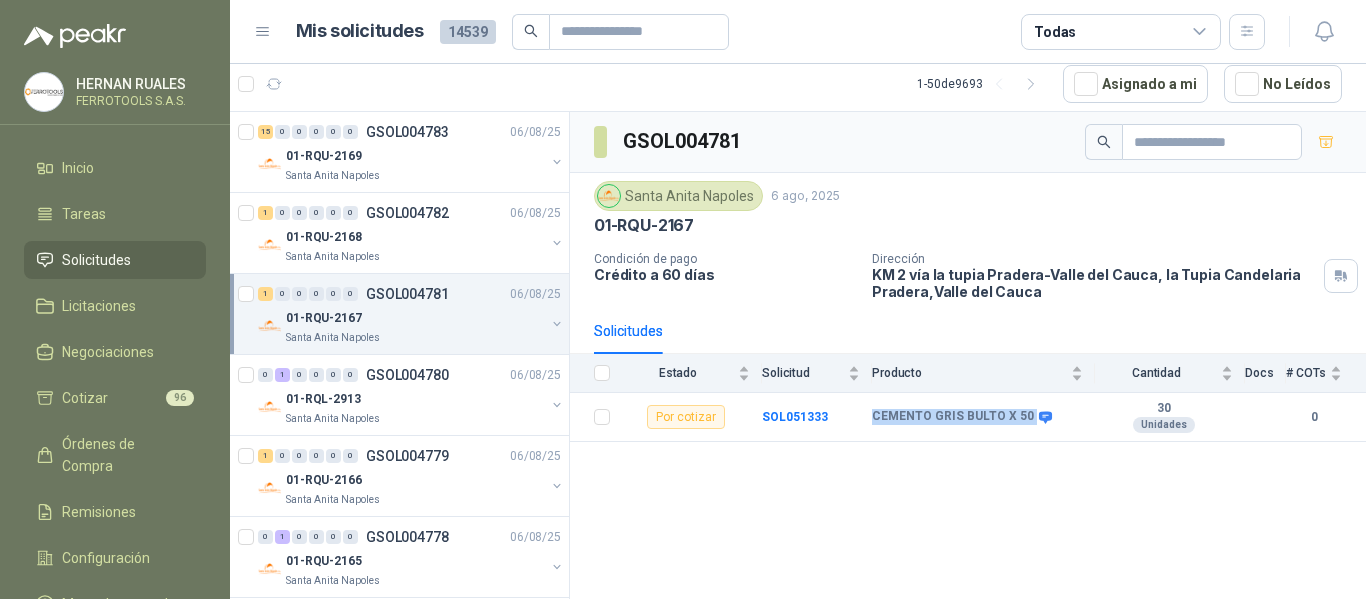 click on "GSOL004781 Santa Anita Napoles [DATE] 01-RQU-2167 Condición de pago Crédito a 60 días Dirección KM 2 vía la tupia Pradera-[REGION], la Tupia Candelaria Pradera , Valle del Cauca Solicitudes Estado Solicitud Producto Cantidad Docs # COTs Por cotizar SOL051333 CEMENTO GRIS BULTO X 50 30 Unidades 0" at bounding box center [968, 355] 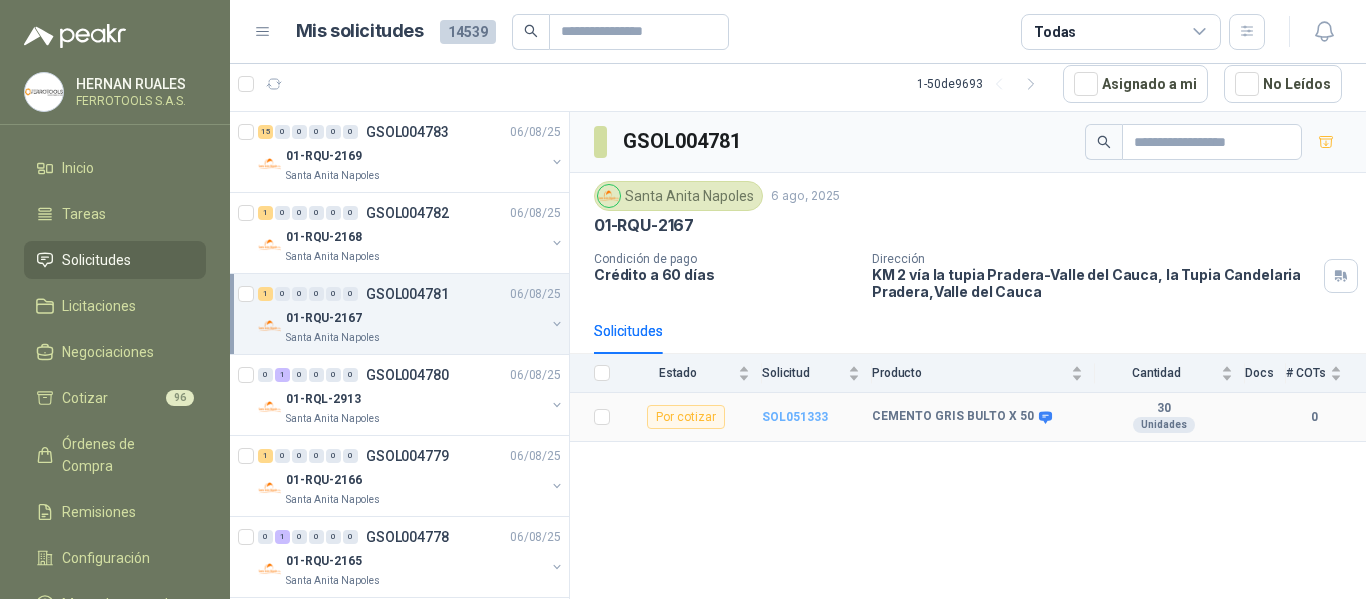 click on "SOL051333" at bounding box center (795, 417) 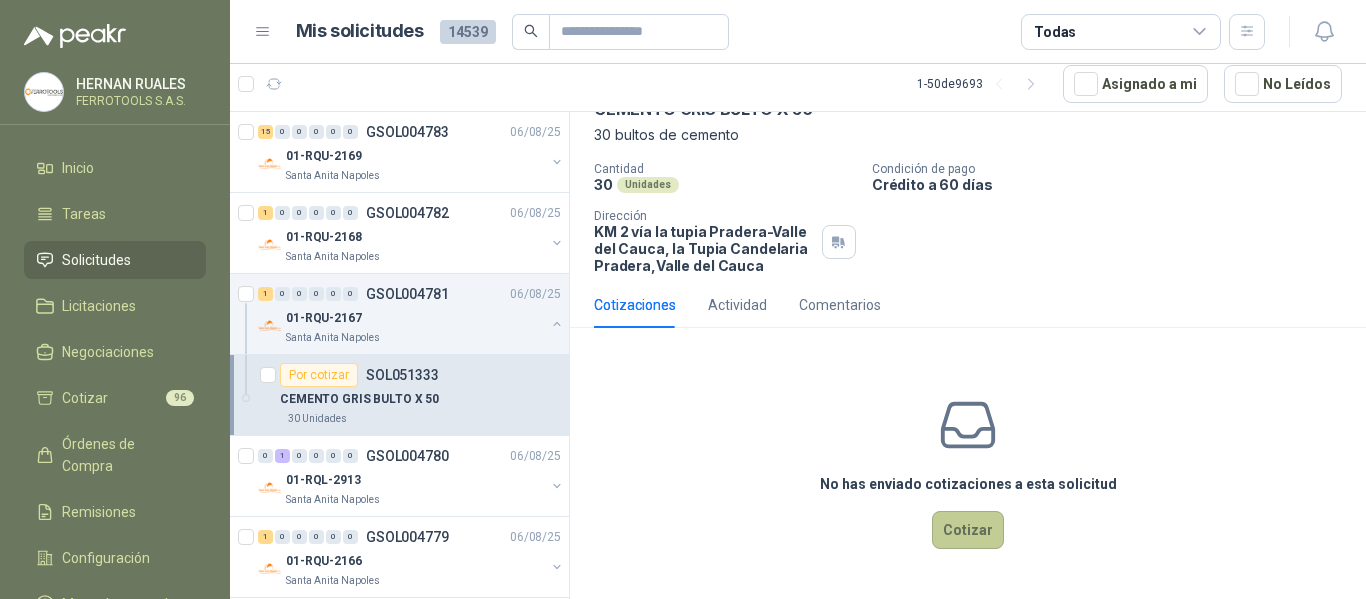 click on "Cotizar" at bounding box center (968, 530) 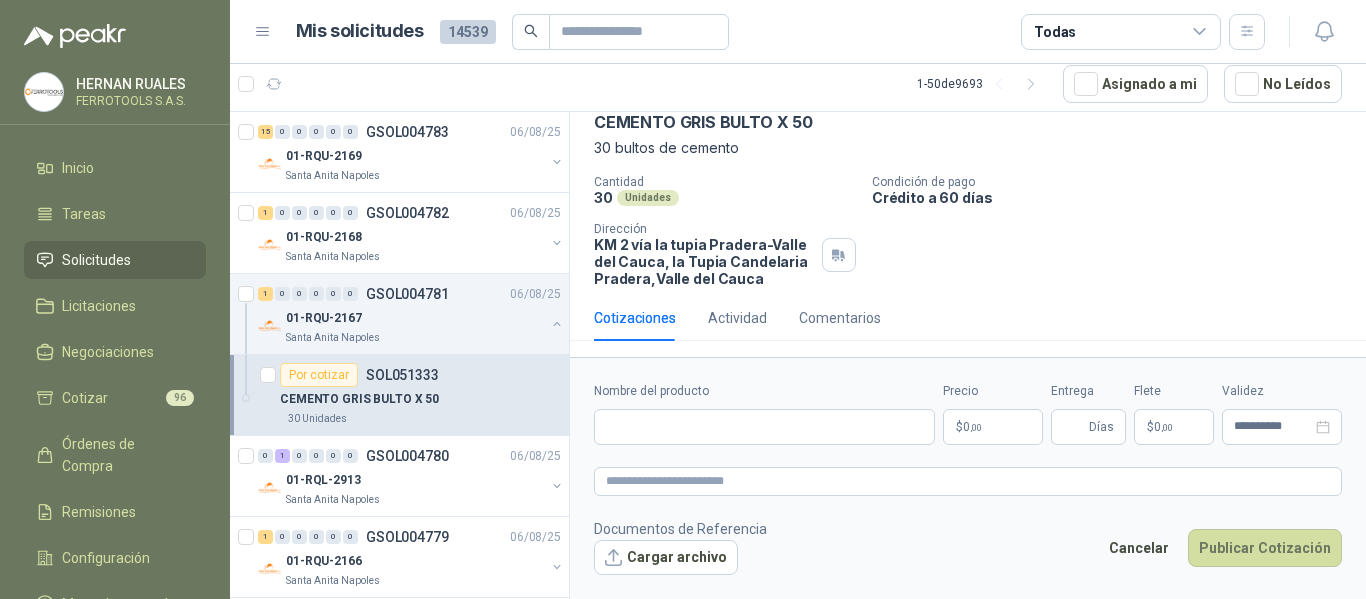 type 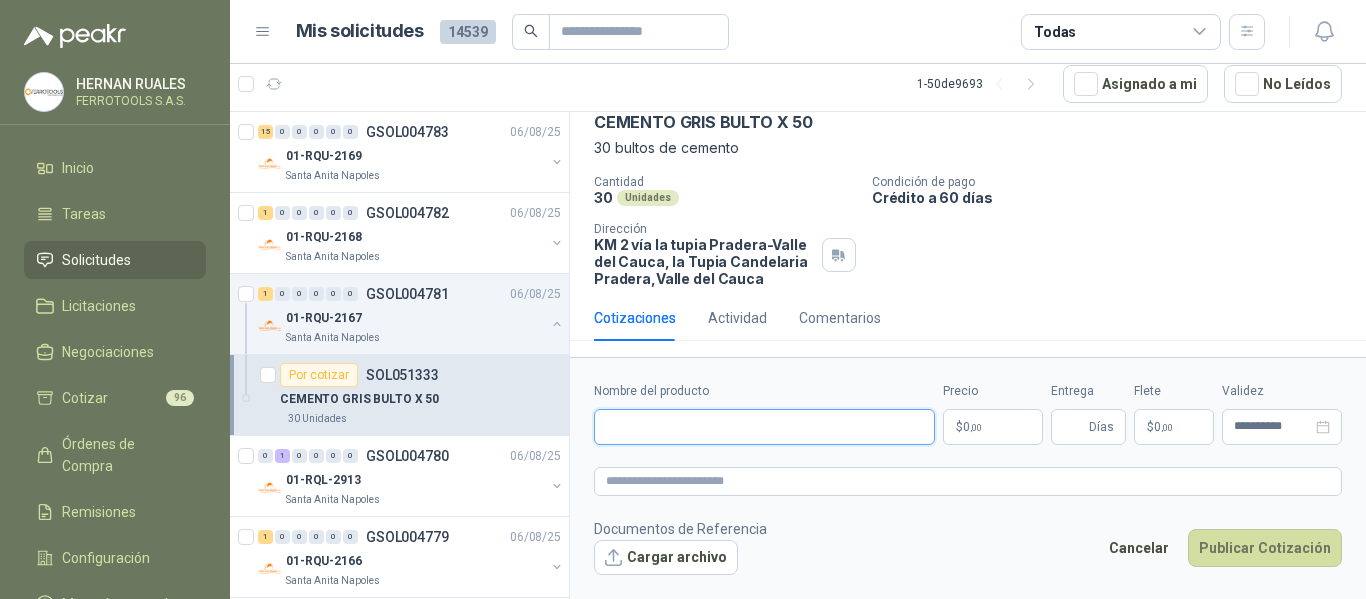 click on "Nombre del producto" at bounding box center (764, 427) 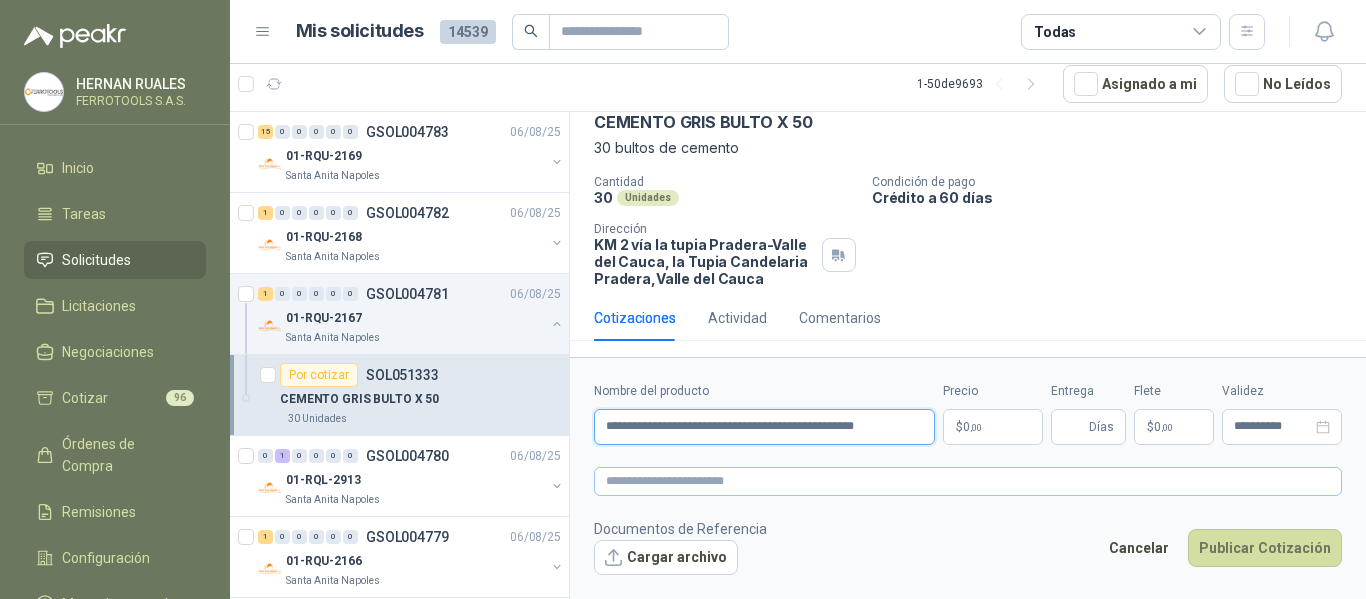 type on "**********" 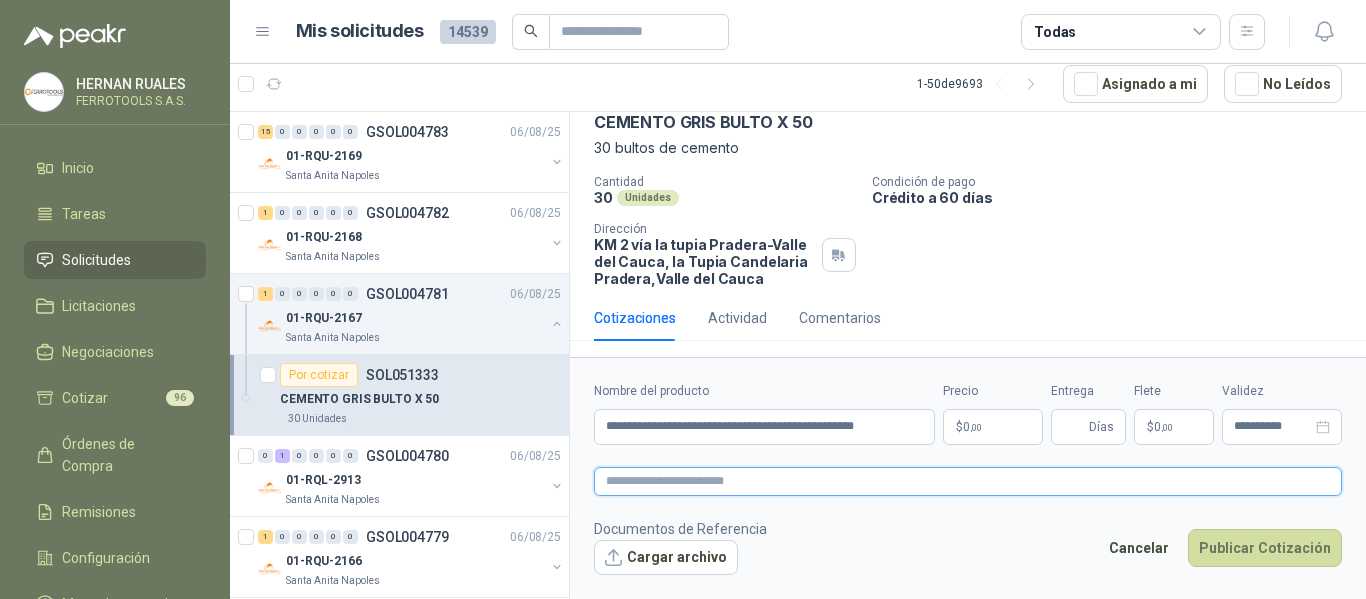 click at bounding box center (968, 481) 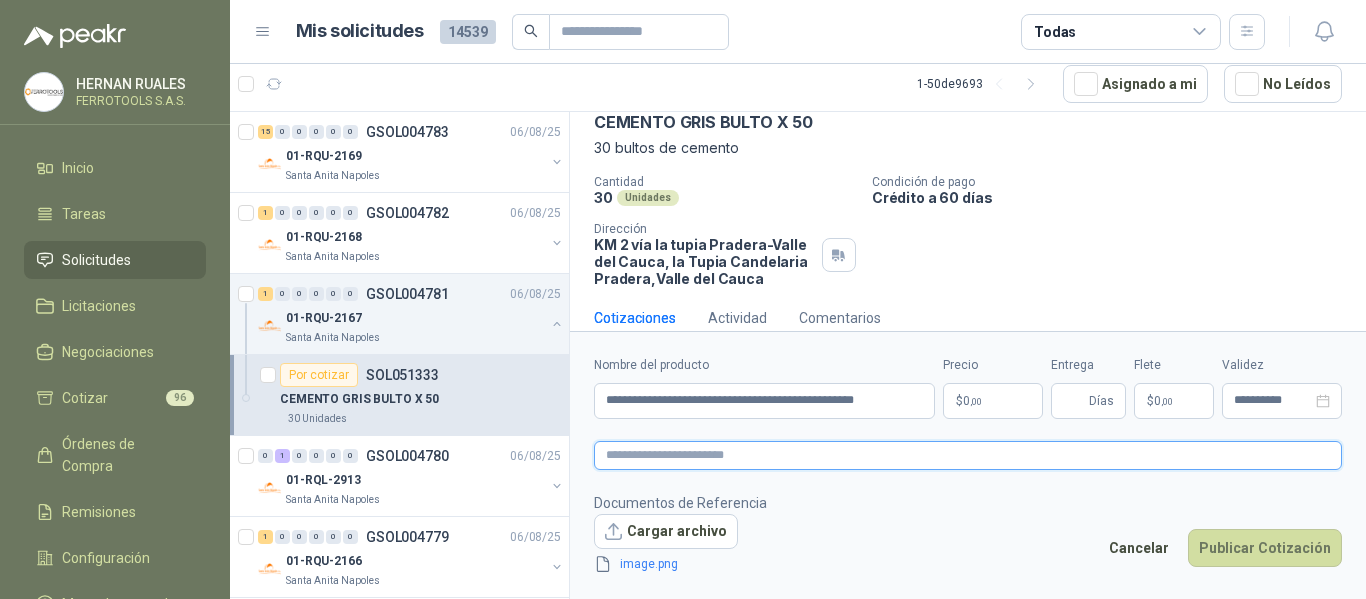 scroll, scrollTop: 113, scrollLeft: 0, axis: vertical 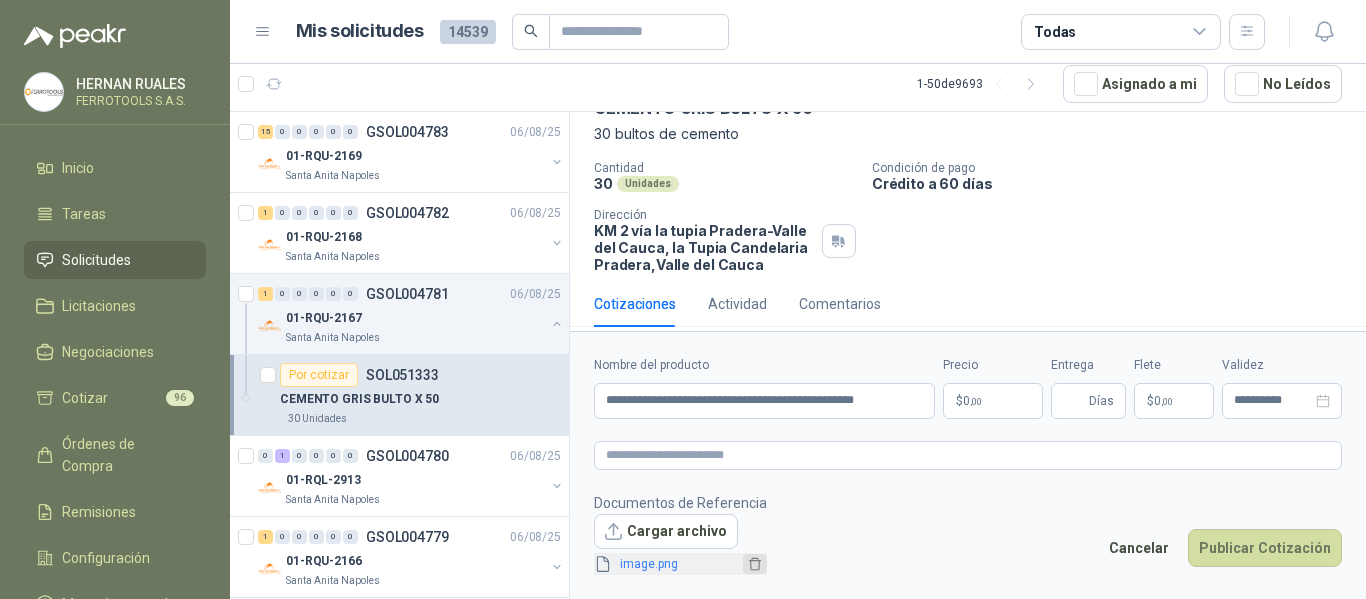 click 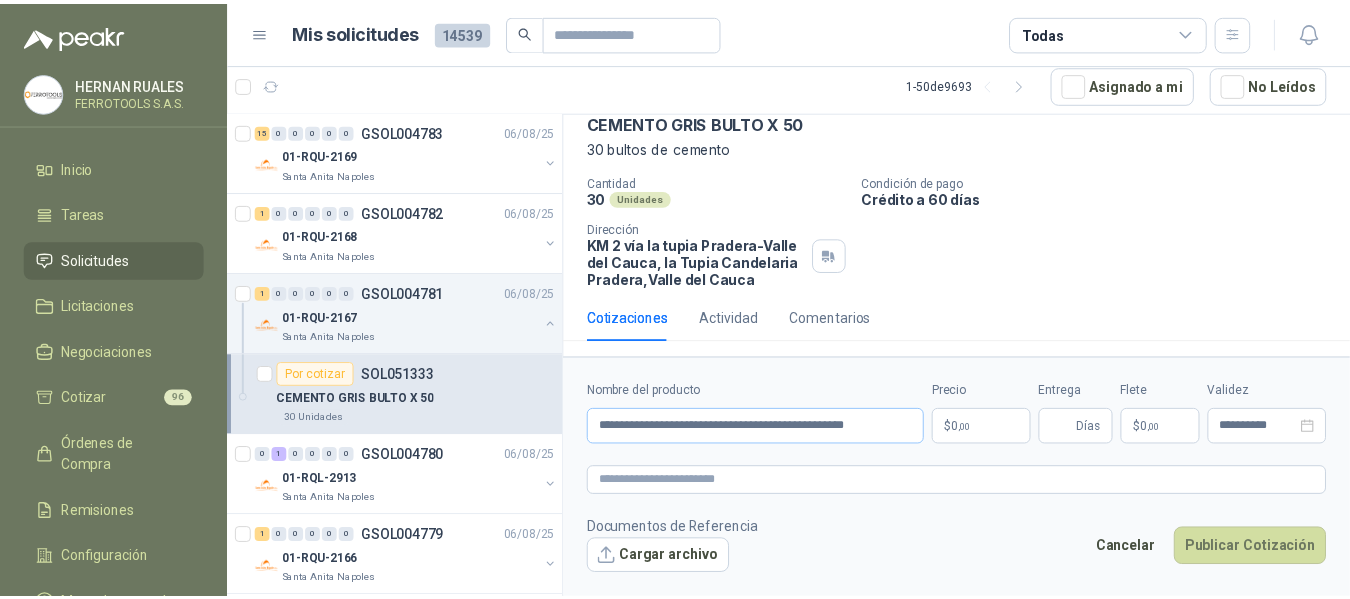 scroll, scrollTop: 99, scrollLeft: 0, axis: vertical 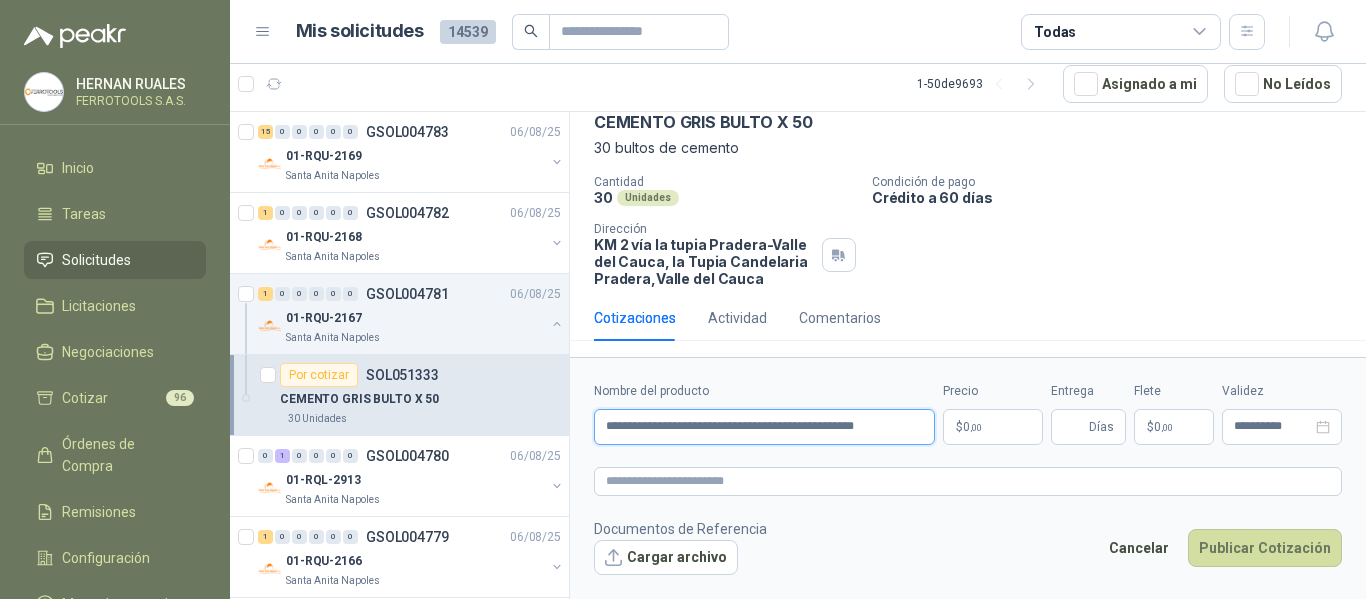 drag, startPoint x: 870, startPoint y: 427, endPoint x: 0, endPoint y: 313, distance: 877.4372 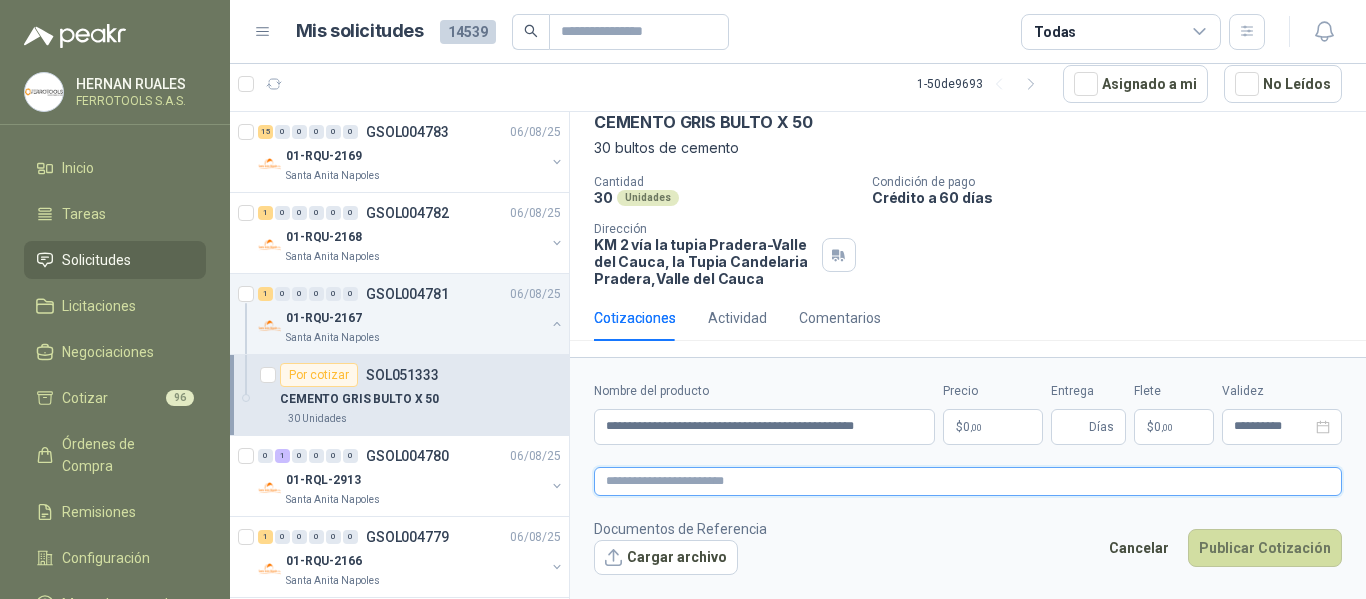 click at bounding box center (968, 481) 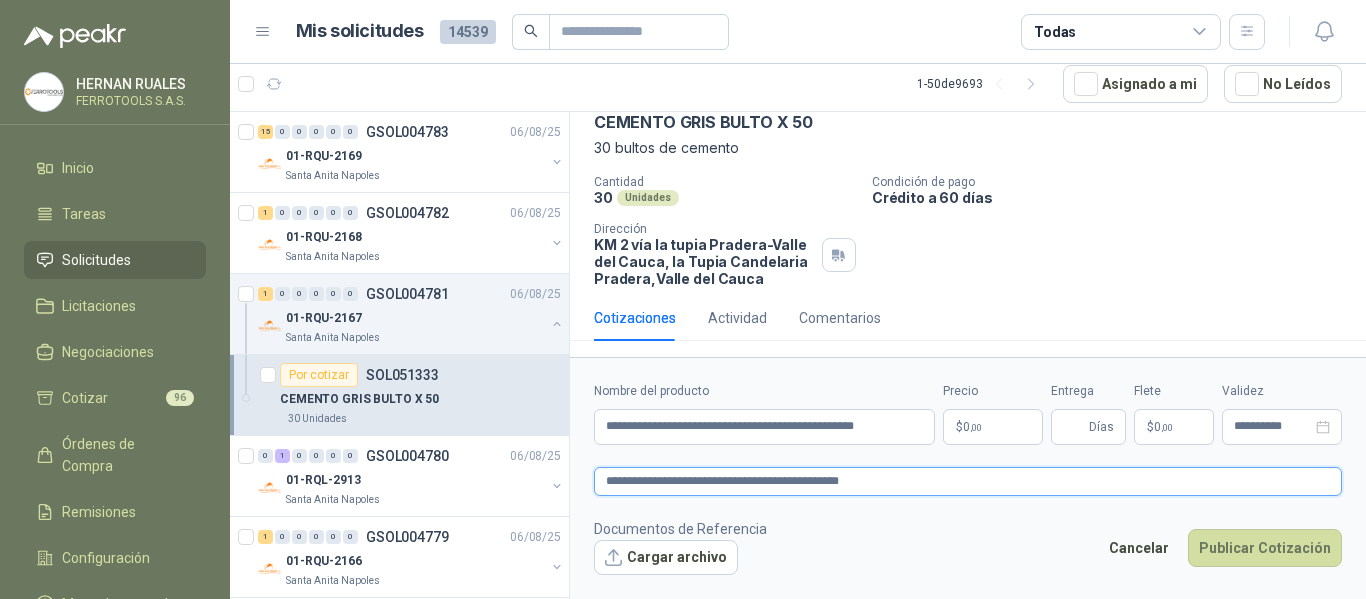 type on "**********" 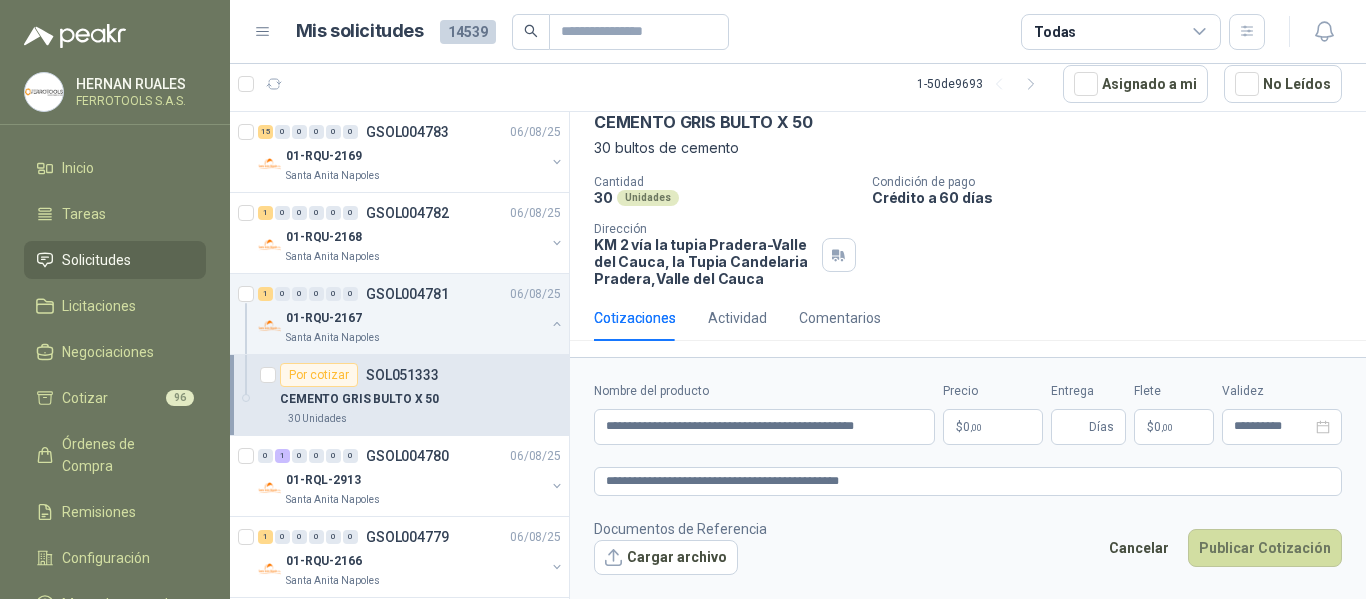 click on "HERNAN   RUALES FERROTOOLS S.A.S.   Inicio   Tareas   Solicitudes   Licitaciones   Negociaciones   Cotizar 96   Órdenes de Compra   Remisiones   Configuración   Manuales y ayuda Mis solicitudes 14539 Todas 1 - 50  de  9693 Asignado a mi No Leídos 15   0   0   0   0   0   GSOL004783 06/08/25   01-RQU-2169 Santa Anita Napoles   1   0   0   0   0   0   GSOL004782 06/08/25   01-RQU-2168 Santa Anita Napoles   1   0   0   0   0   0   GSOL004781 06/08/25   01-RQU-2167 Santa Anita Napoles   Por cotizar SOL051333 CEMENTO GRIS BULTO X 50 30   Unidades 0   1   0   0   0   0   GSOL004780 06/08/25   01-RQL-2913 Santa Anita Napoles   1   0   0   0   0   0   GSOL004779 06/08/25   01-RQU-2166 Santa Anita Napoles   0   1   0   0   0   0   GSOL004778 06/08/25   01-RQU-2165 Santa Anita Napoles   1   0   0   0   0   0   GSOL004777 06/08/25   01-RQU-2164 Santa Anita Napoles   1   0   0   0   0   0   GSOL004776 06/08/25   01-RQP-9163 Santa Anita Napoles   4   1   0   0   0   0   GSOL004775 06/08/25   SOLICITUD DE COMPRA 2178" at bounding box center [683, 299] 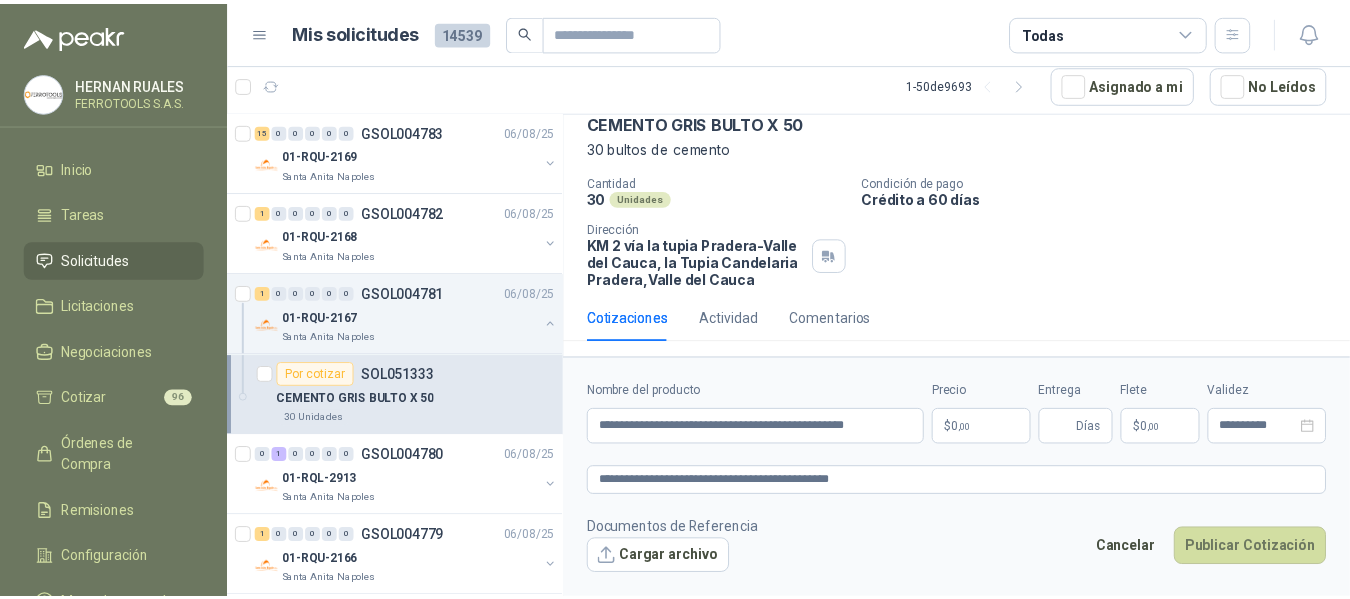 type 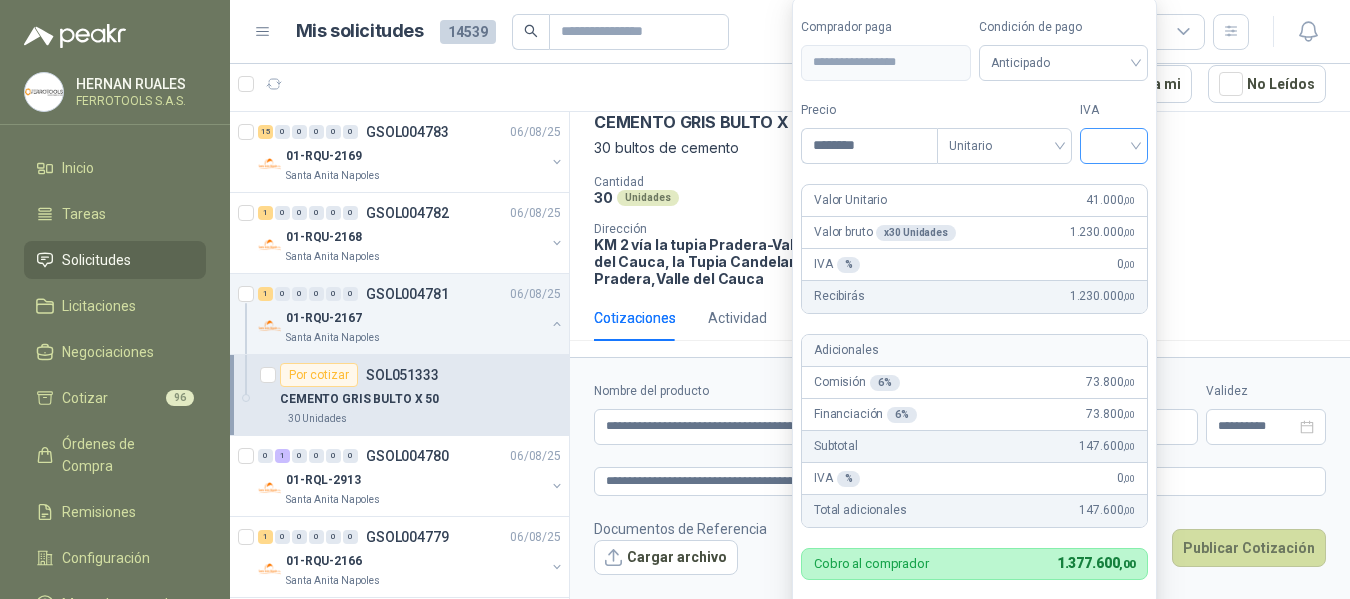 type on "********" 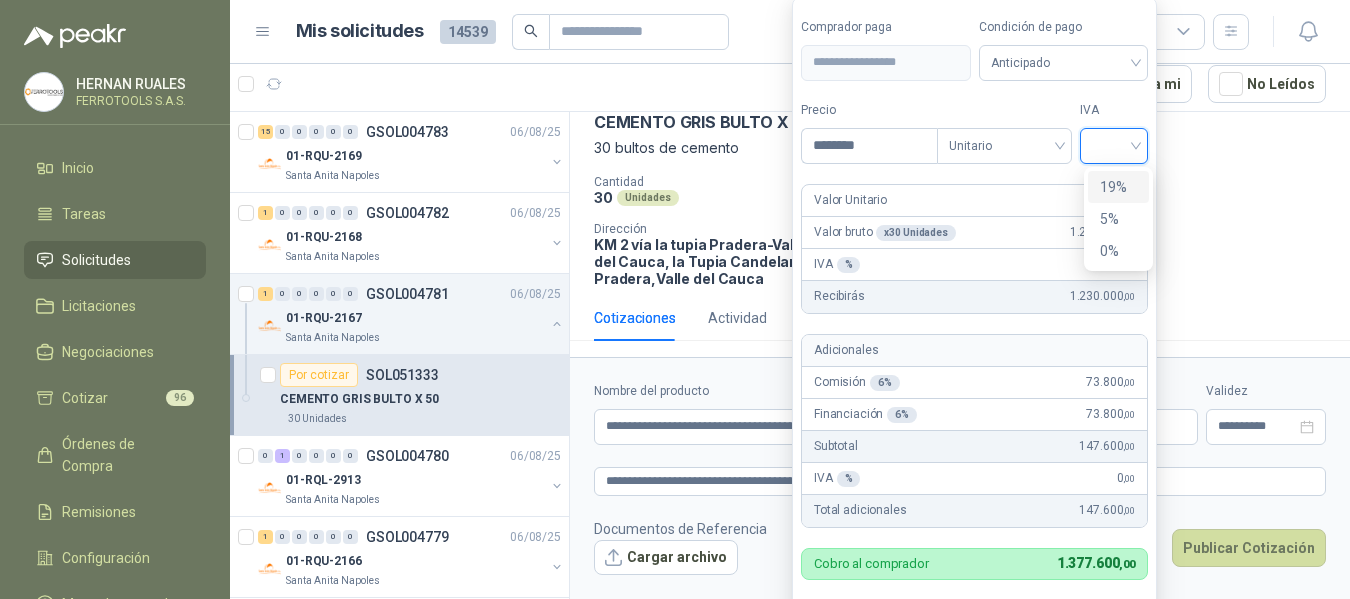 click on "19%" at bounding box center (1118, 187) 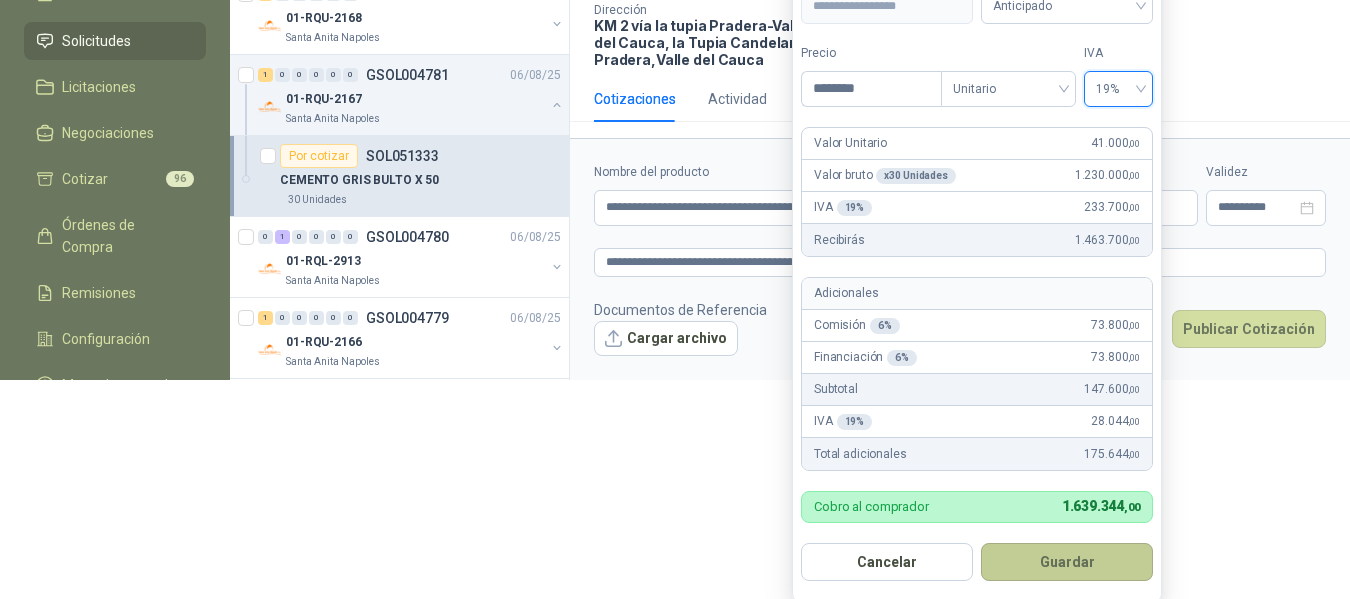 click on "Guardar" at bounding box center [1067, 562] 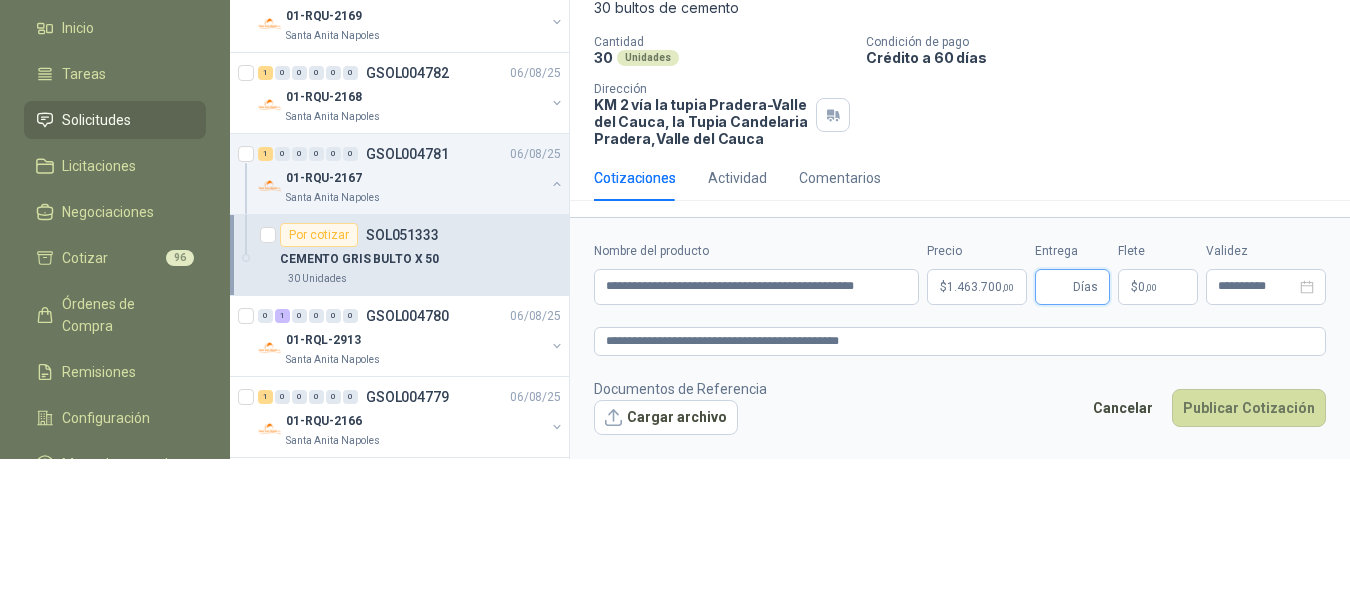 scroll, scrollTop: 145, scrollLeft: 0, axis: vertical 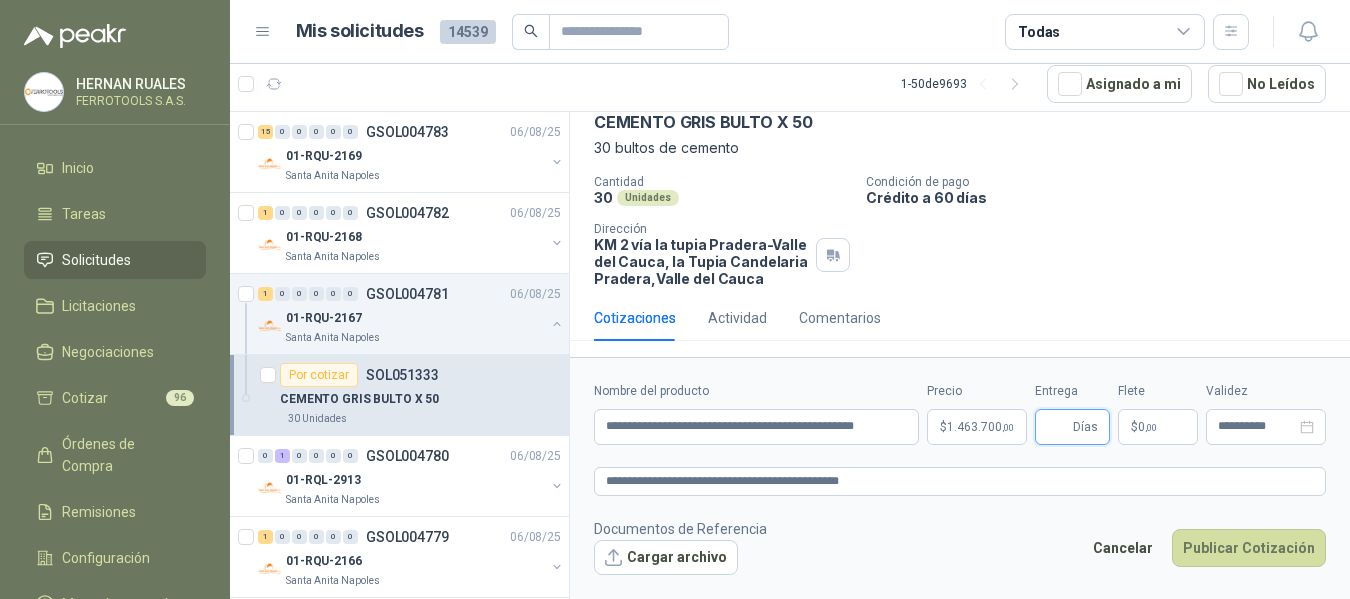 type 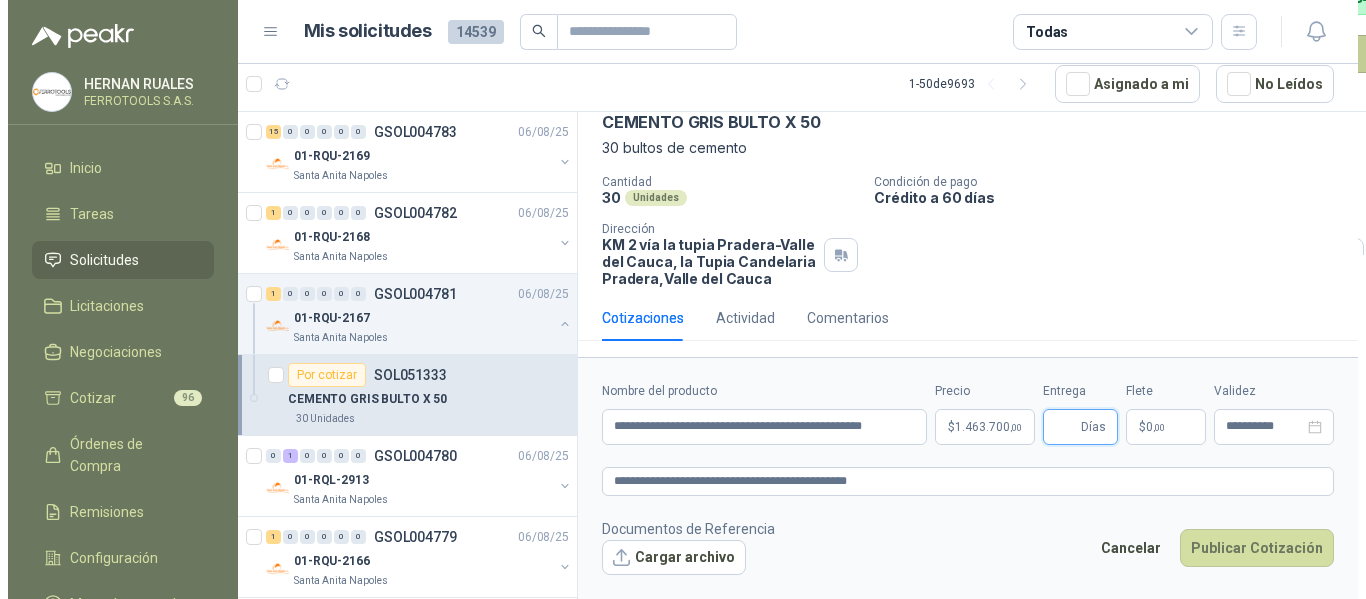 scroll, scrollTop: 0, scrollLeft: 0, axis: both 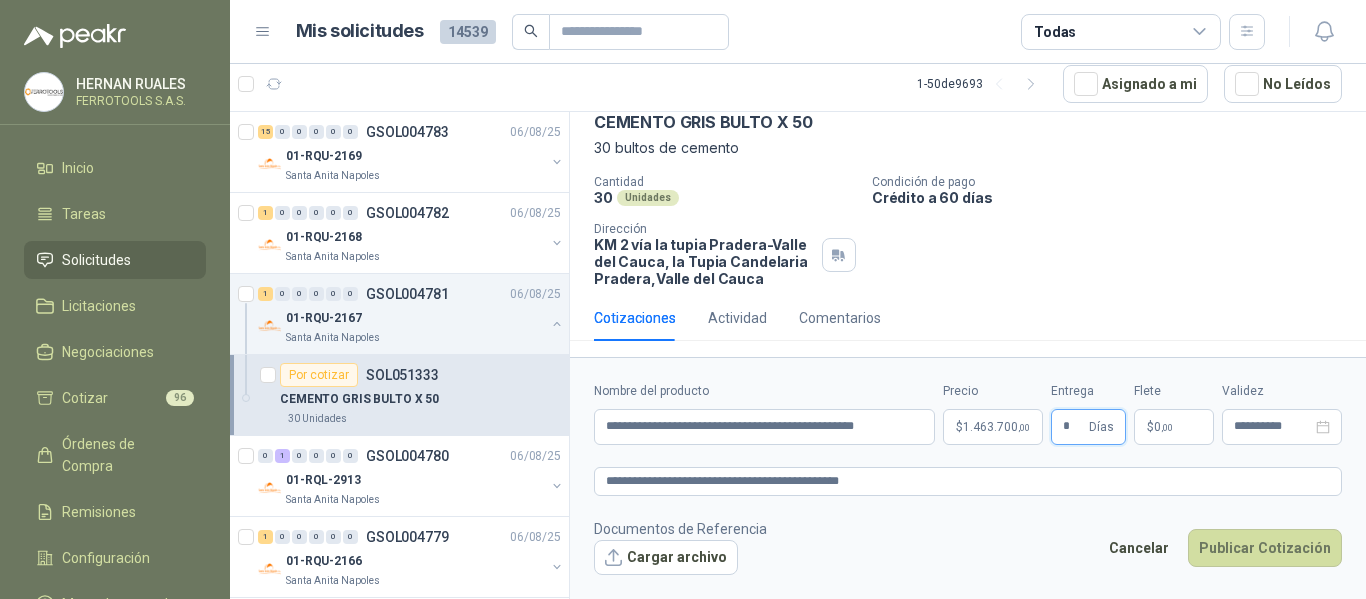 type on "*" 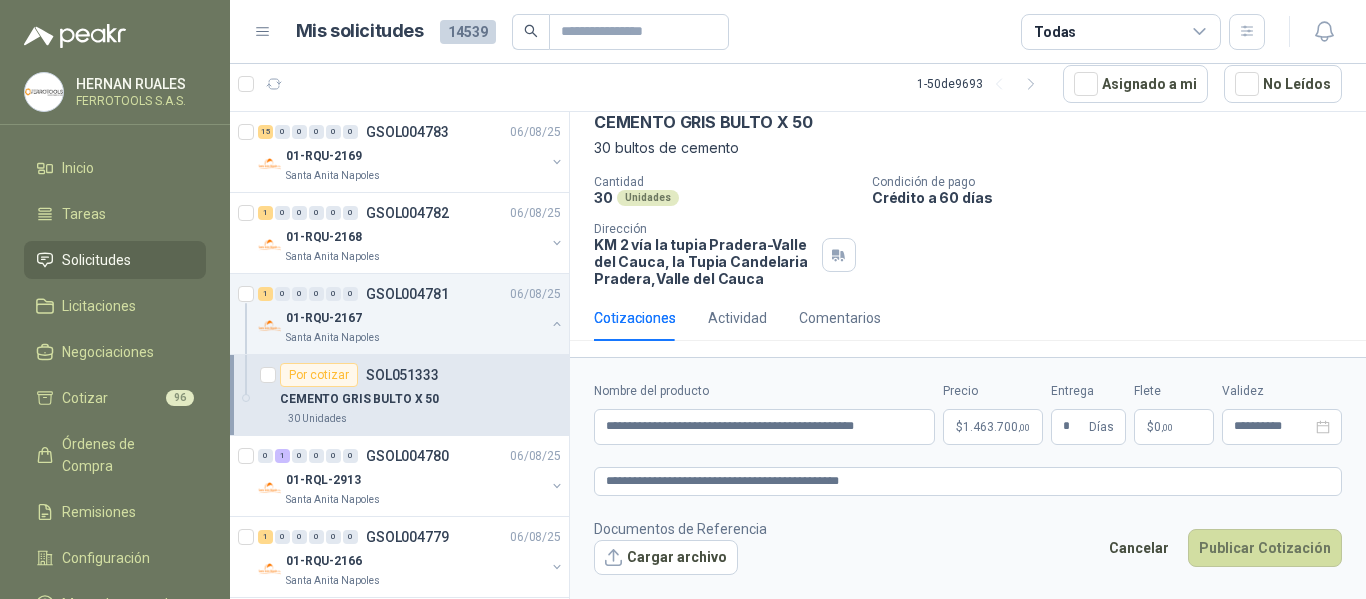 click on "Documentos de Referencia Cargar archivo Cancelar Publicar Cotización" at bounding box center [968, 547] 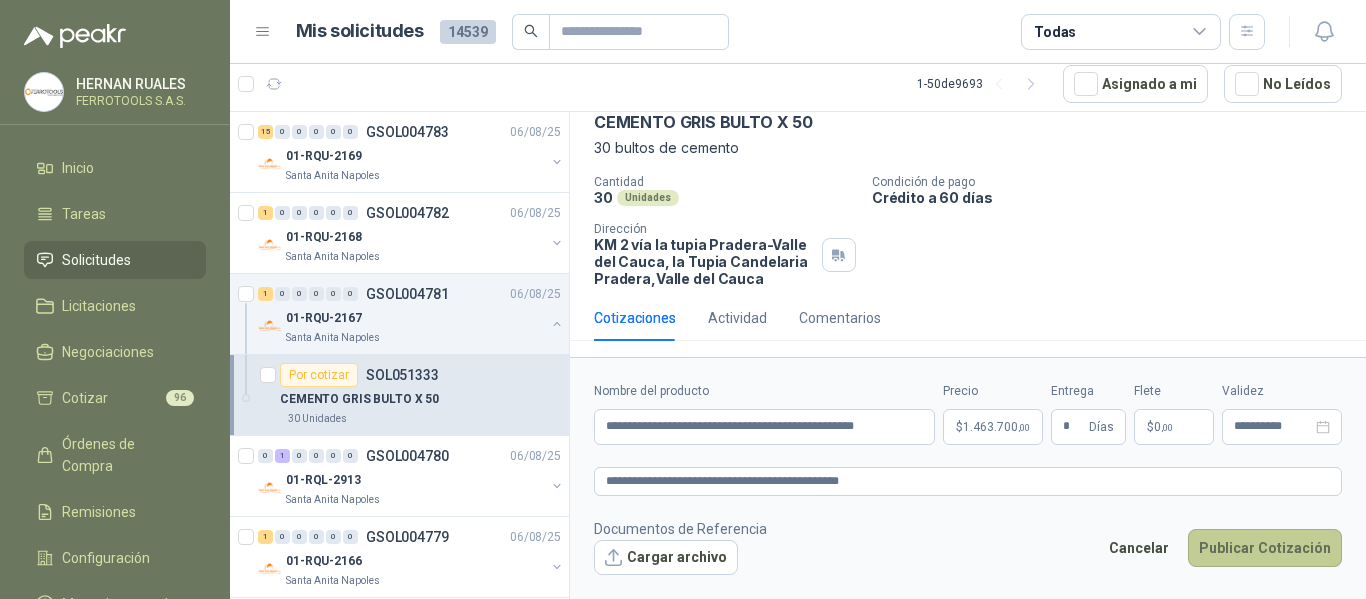 click on "Publicar Cotización" at bounding box center (1265, 548) 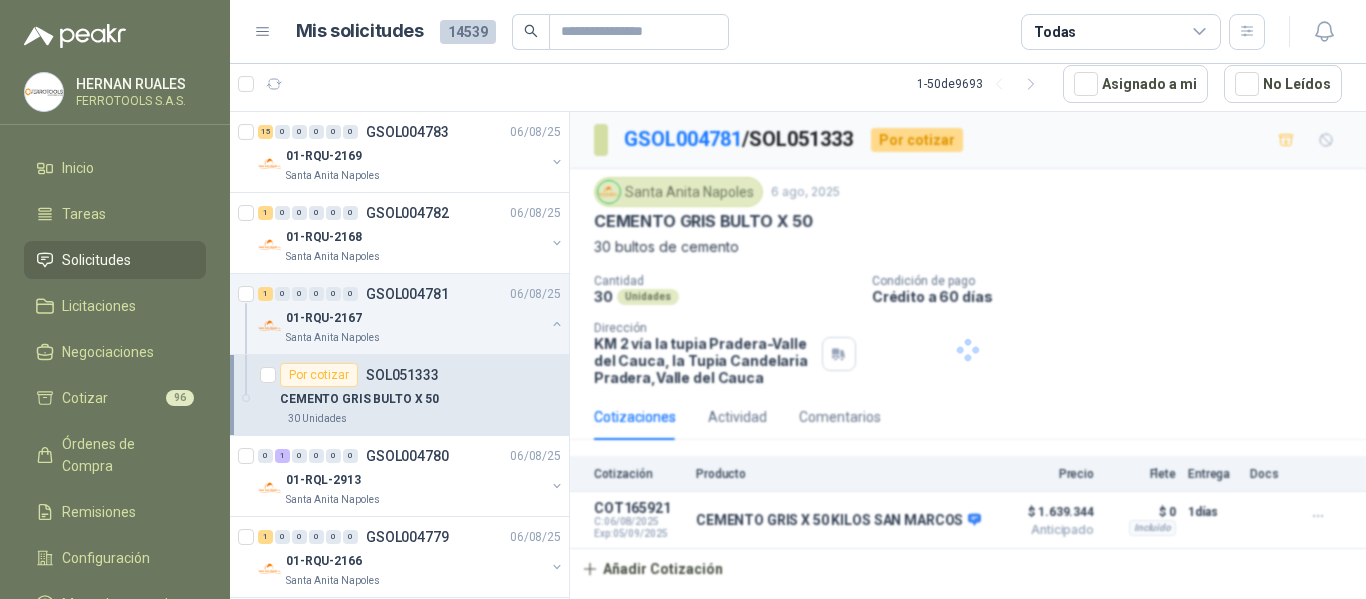 scroll, scrollTop: 0, scrollLeft: 0, axis: both 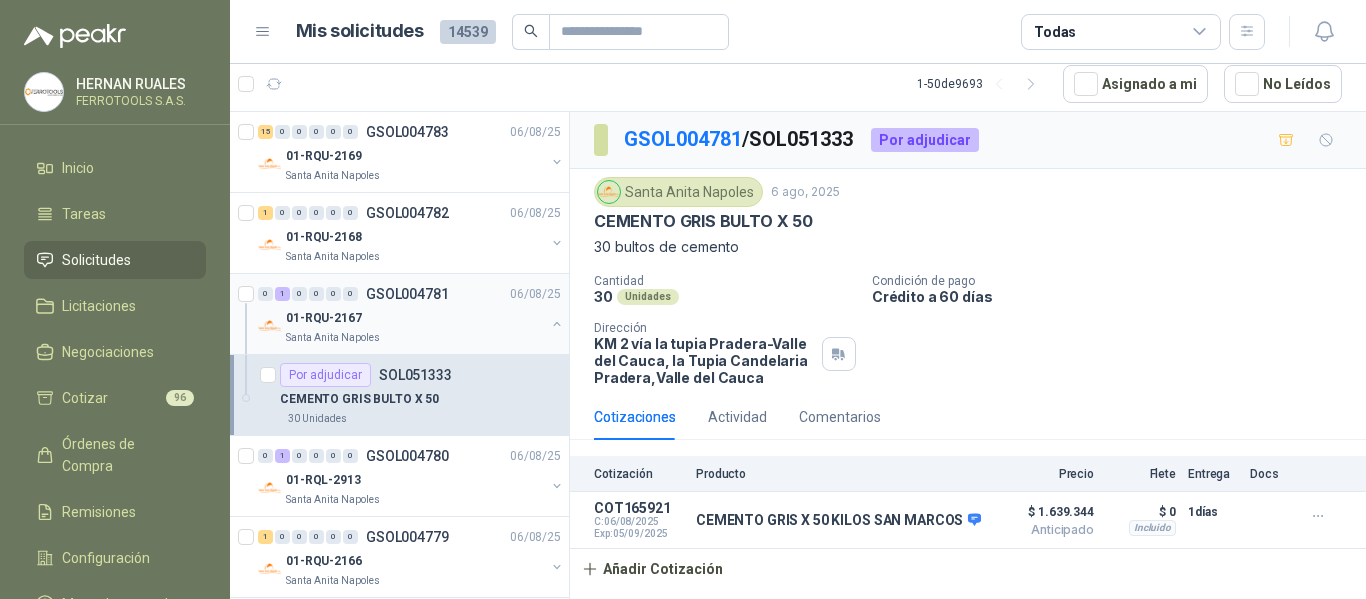 click at bounding box center (557, 324) 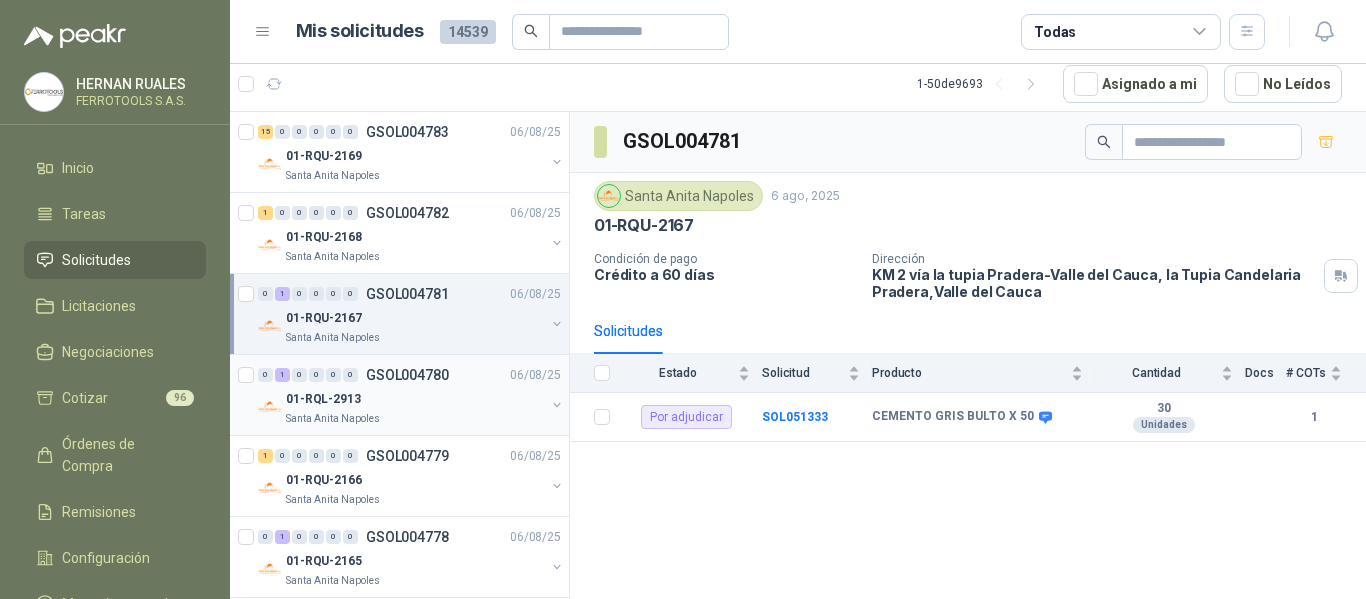 click on "01-RQL-2913" at bounding box center (415, 399) 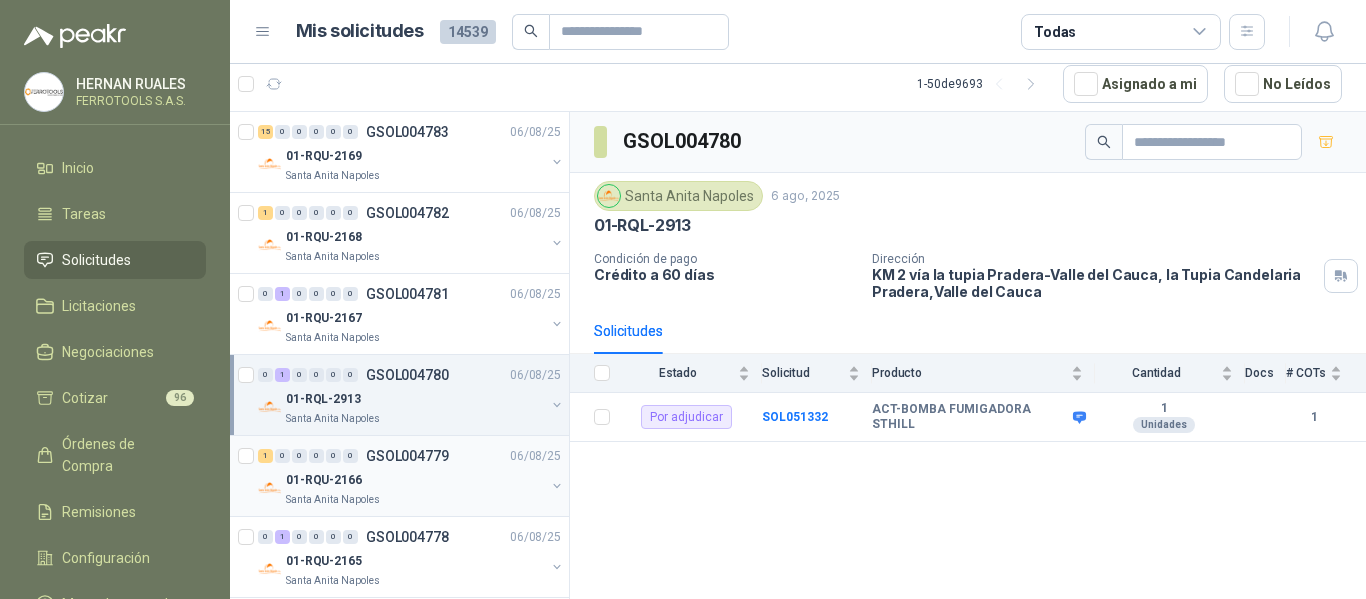 click on "01-RQU-2166" at bounding box center [415, 480] 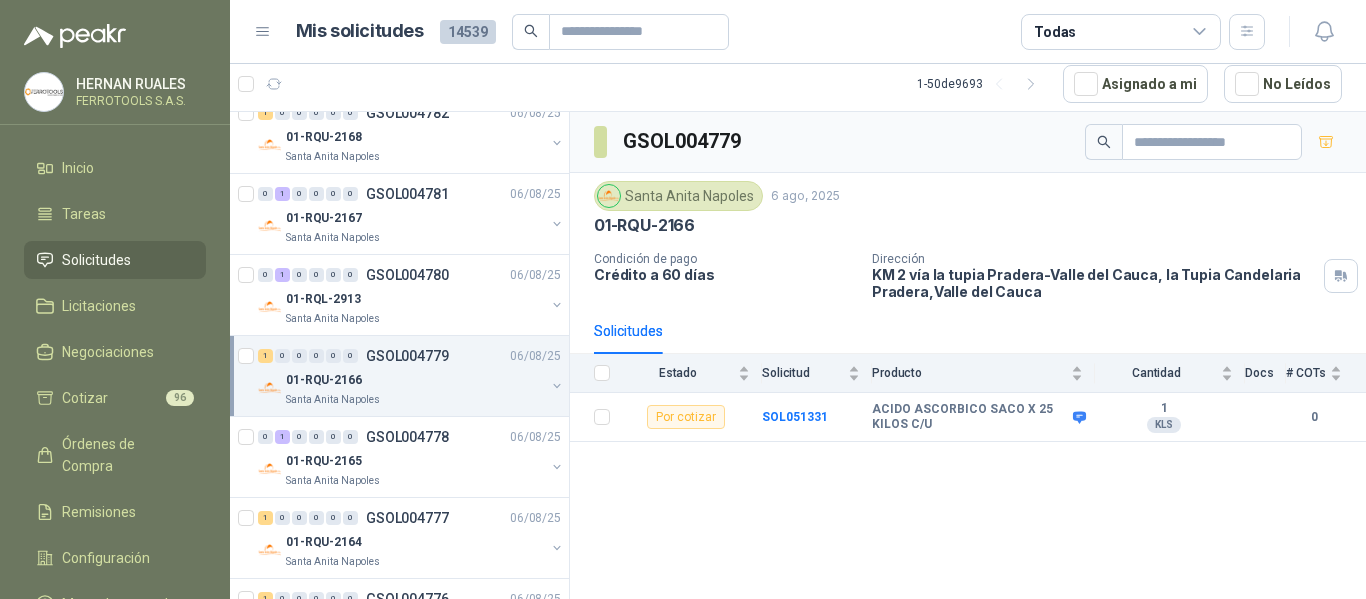 scroll, scrollTop: 200, scrollLeft: 0, axis: vertical 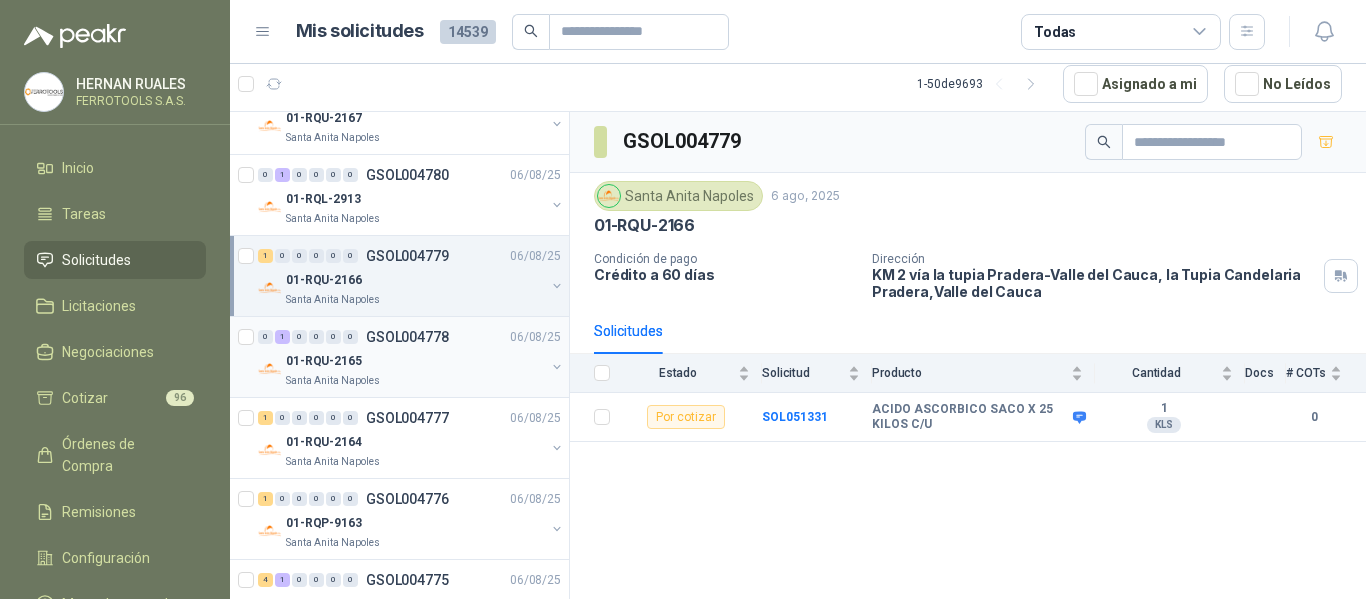 click on "01-RQU-2165" at bounding box center [415, 361] 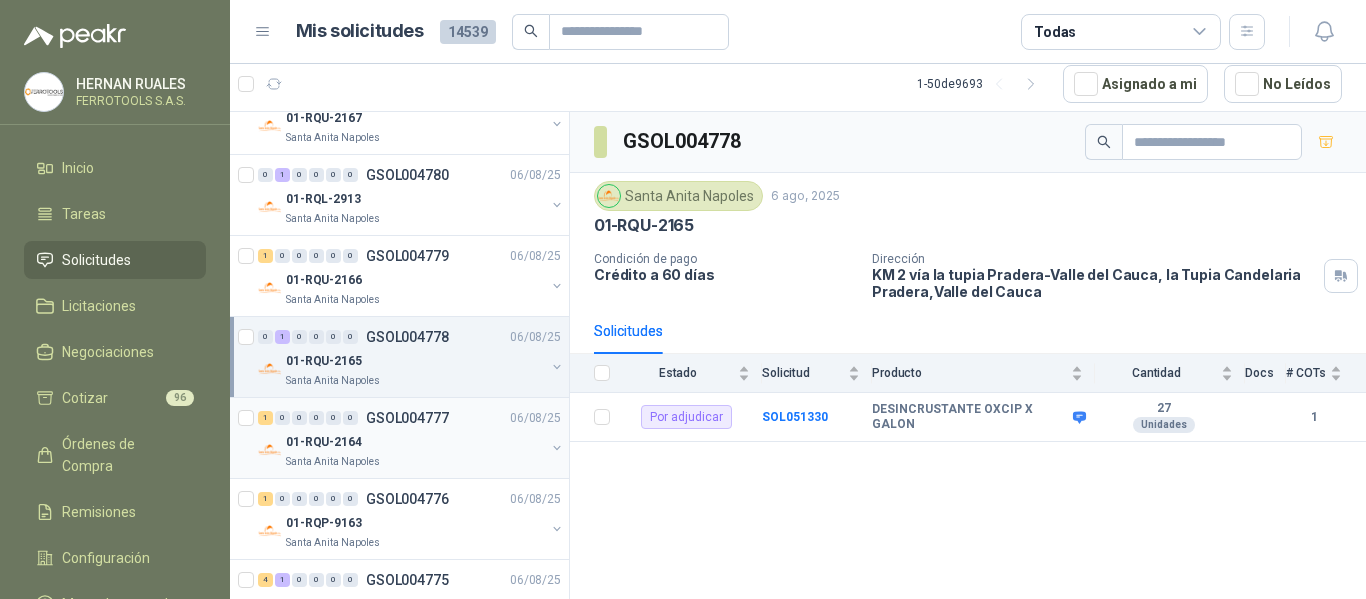click on "1   0   0   0   0   0   GSOL004777 06/08/25" at bounding box center [411, 418] 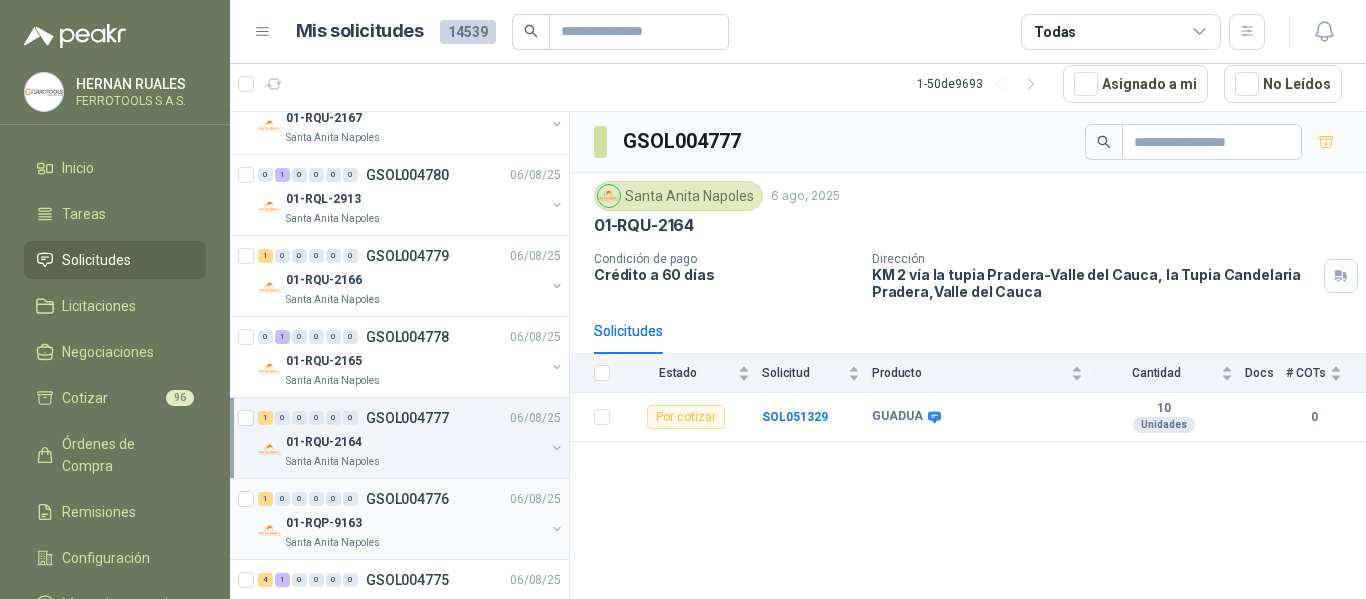 click on "01-RQP-9163" at bounding box center [415, 523] 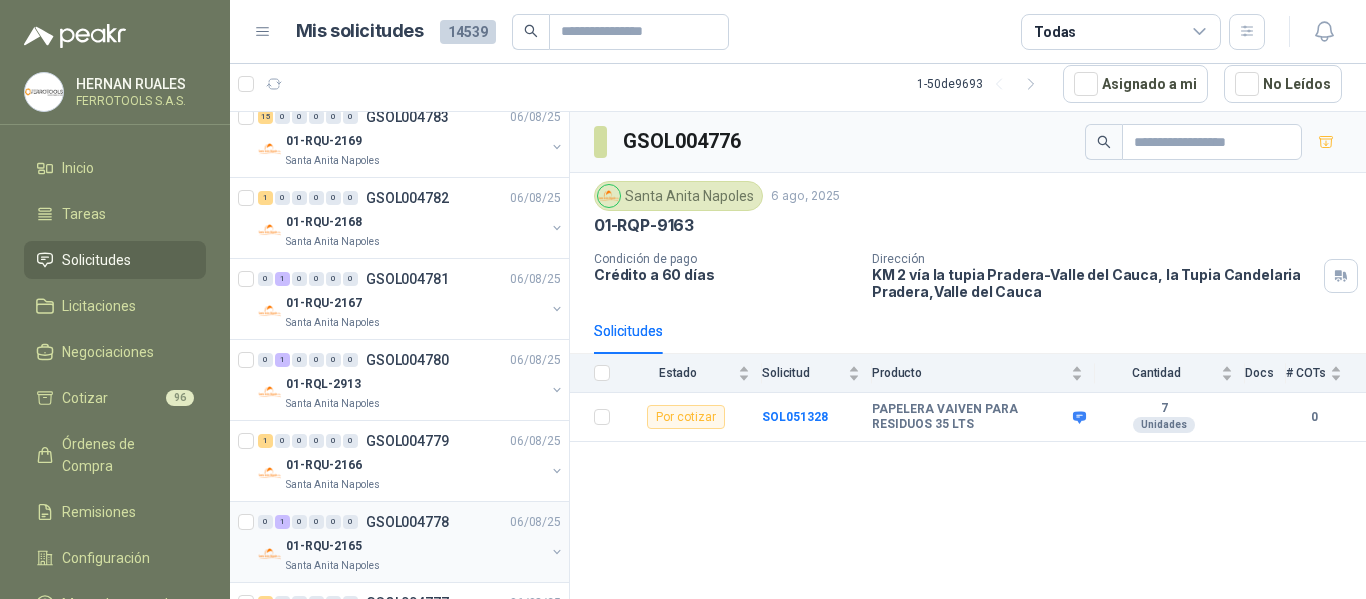 scroll, scrollTop: 0, scrollLeft: 0, axis: both 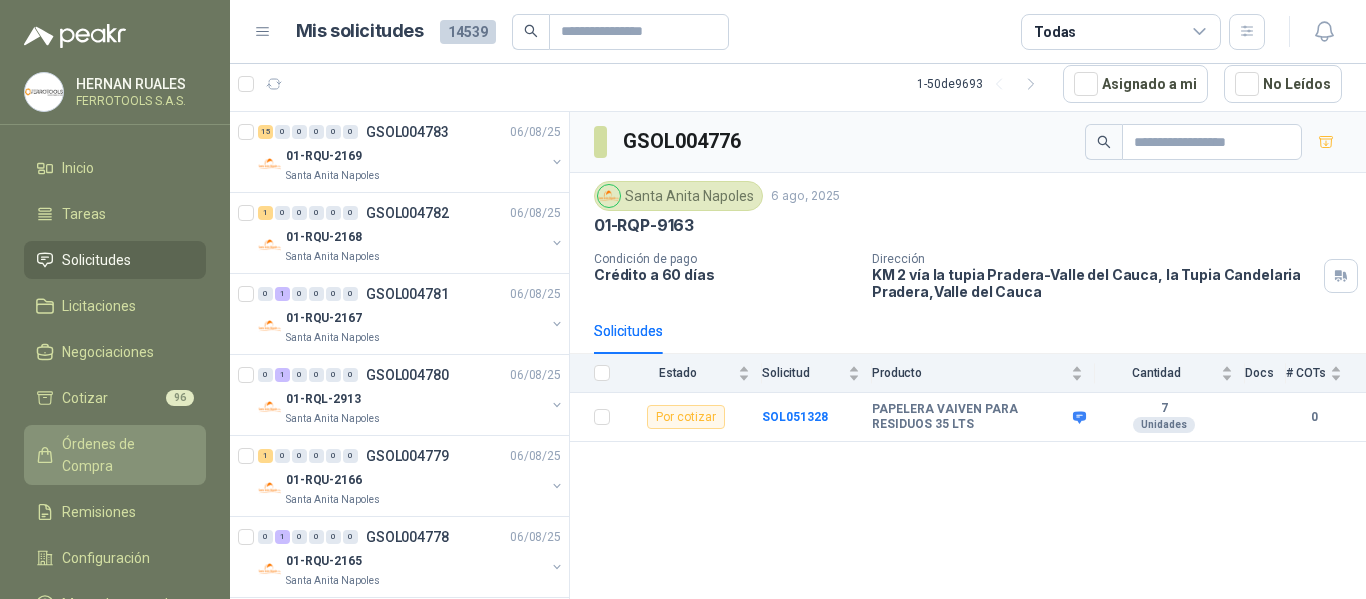 click on "Órdenes de Compra" at bounding box center [124, 455] 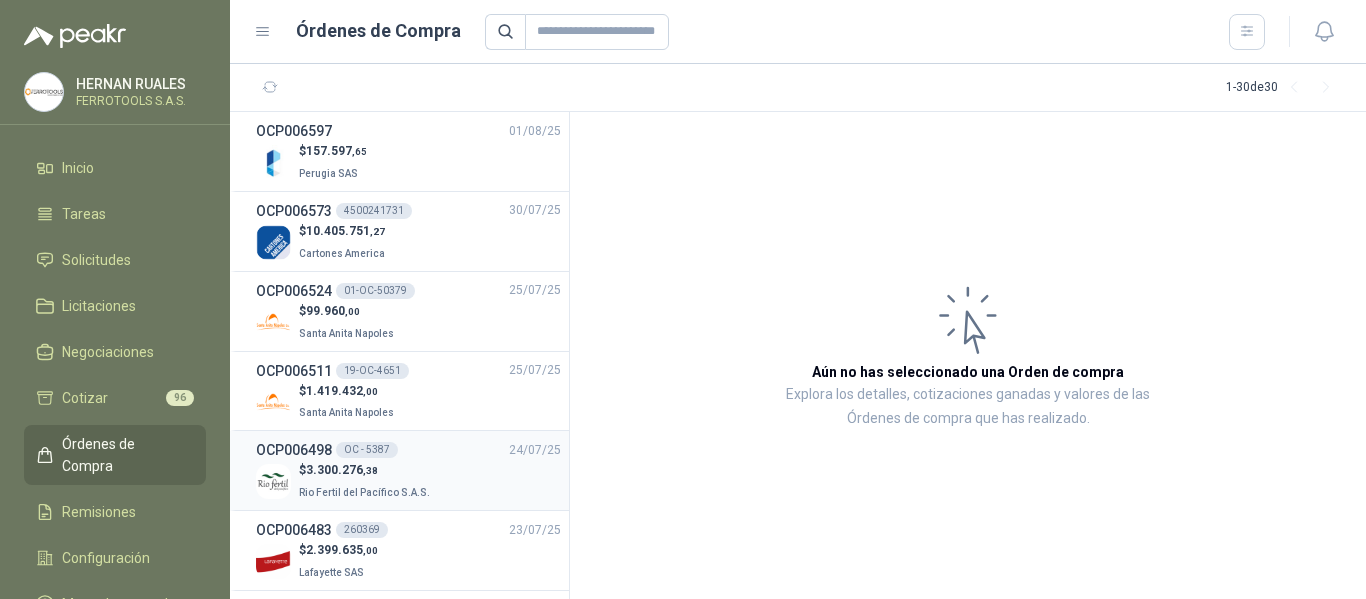 click on "3.300.276 ,38" at bounding box center (342, 470) 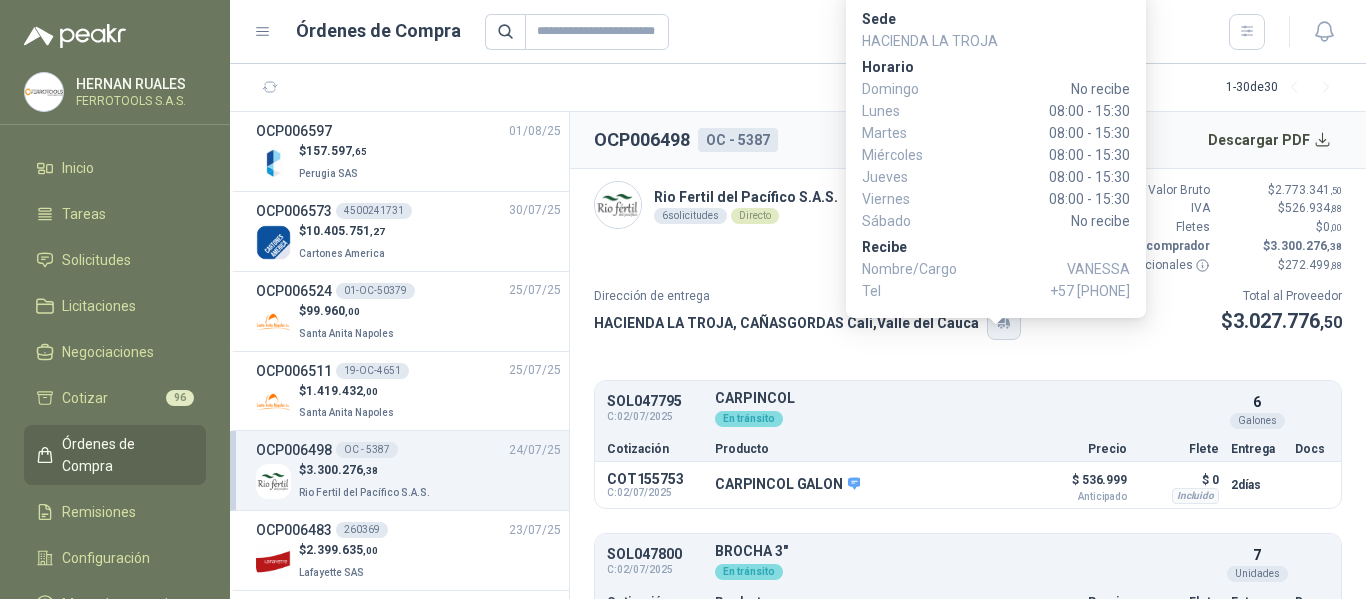click on "Sede HACIENDA LA TROJA Horario Domingo No recibe Lunes 08:00 - 15:30 Martes 08:00 - 15:30 Miércoles 08:00 - 15:30 Jueves 08:00 - 15:30 Viernes 08:00 - 15:30 Sábado No recibe Recibe Nombre/Cargo  VANESSA Tel  +57 3176481371" at bounding box center [996, 153] 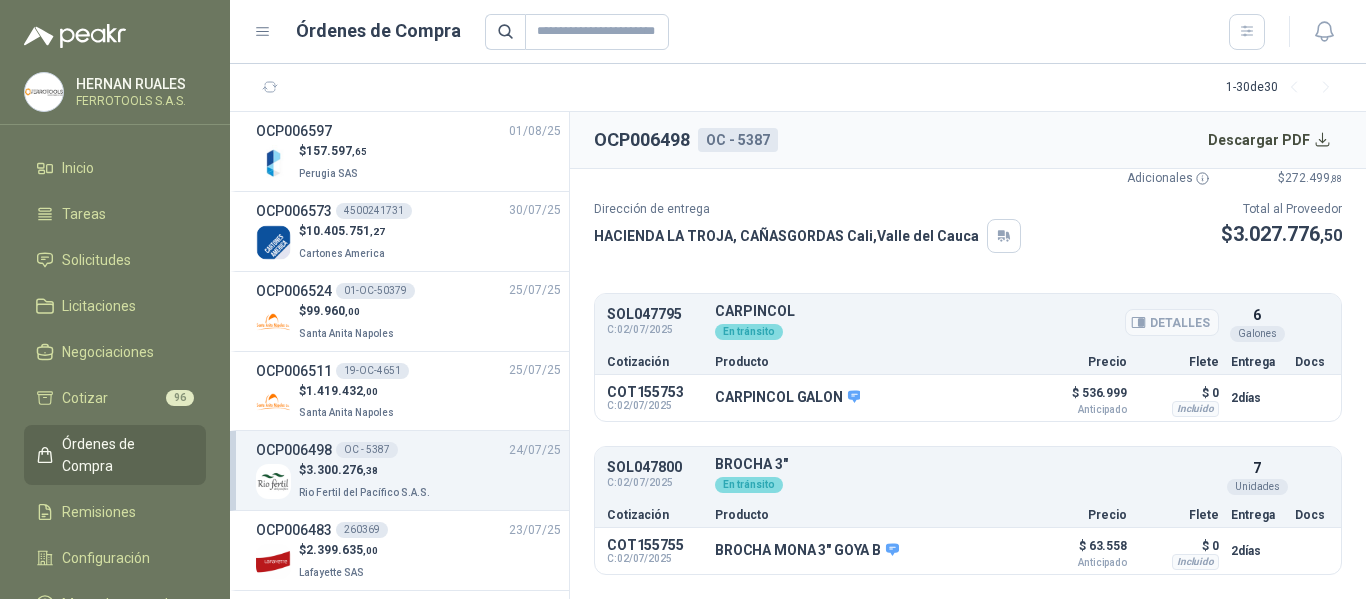 scroll, scrollTop: 0, scrollLeft: 0, axis: both 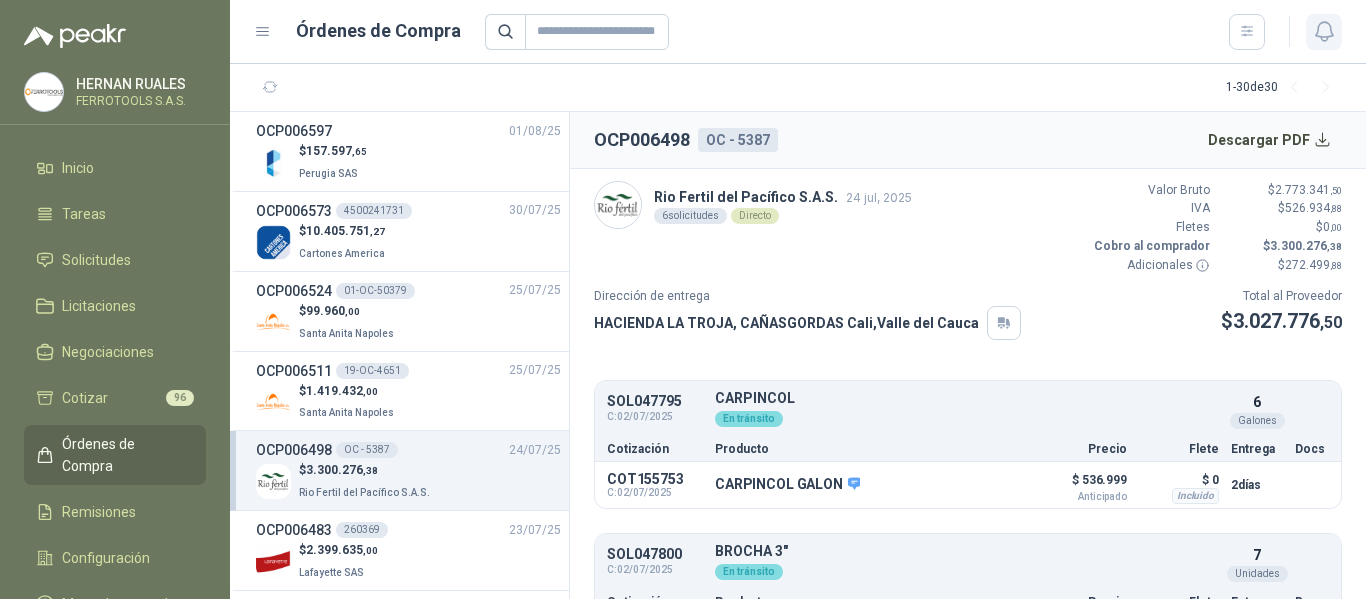 click at bounding box center (1324, 32) 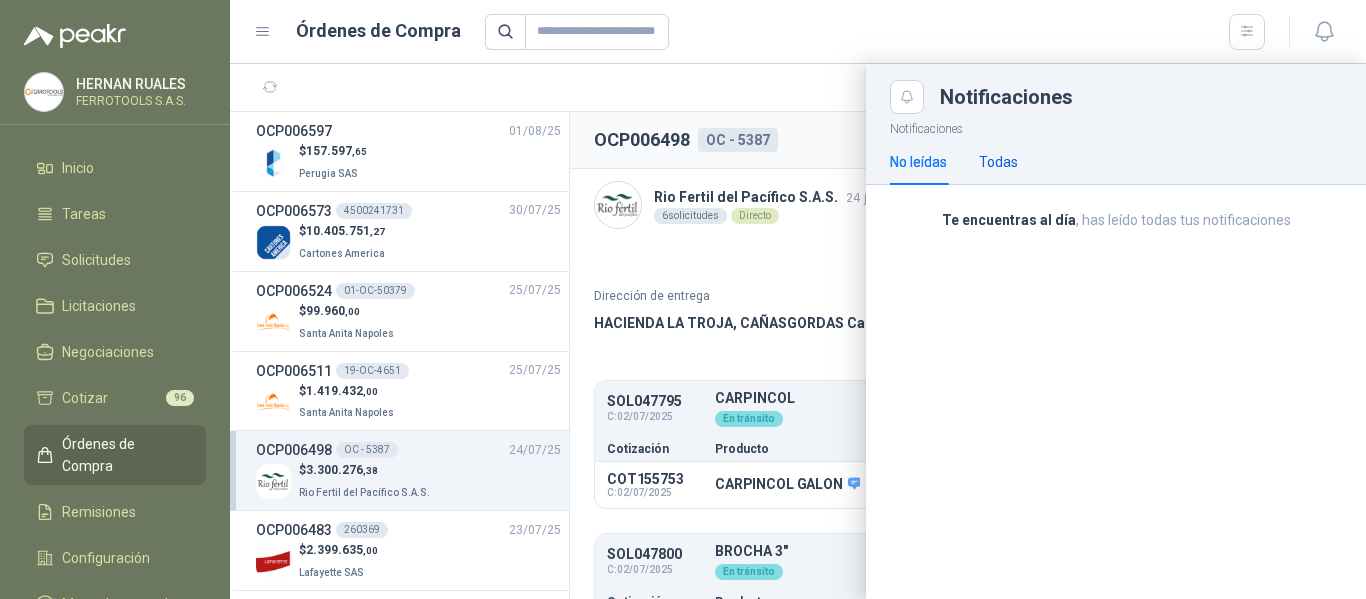 click on "Todas" at bounding box center (998, 162) 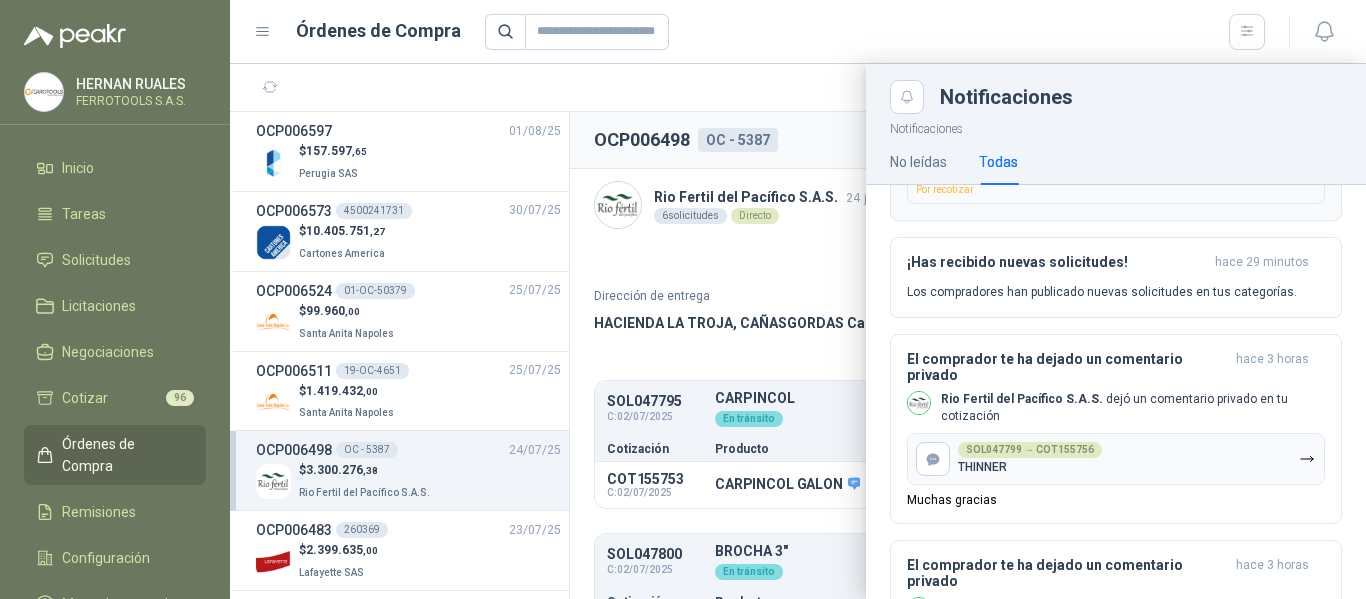 scroll, scrollTop: 200, scrollLeft: 0, axis: vertical 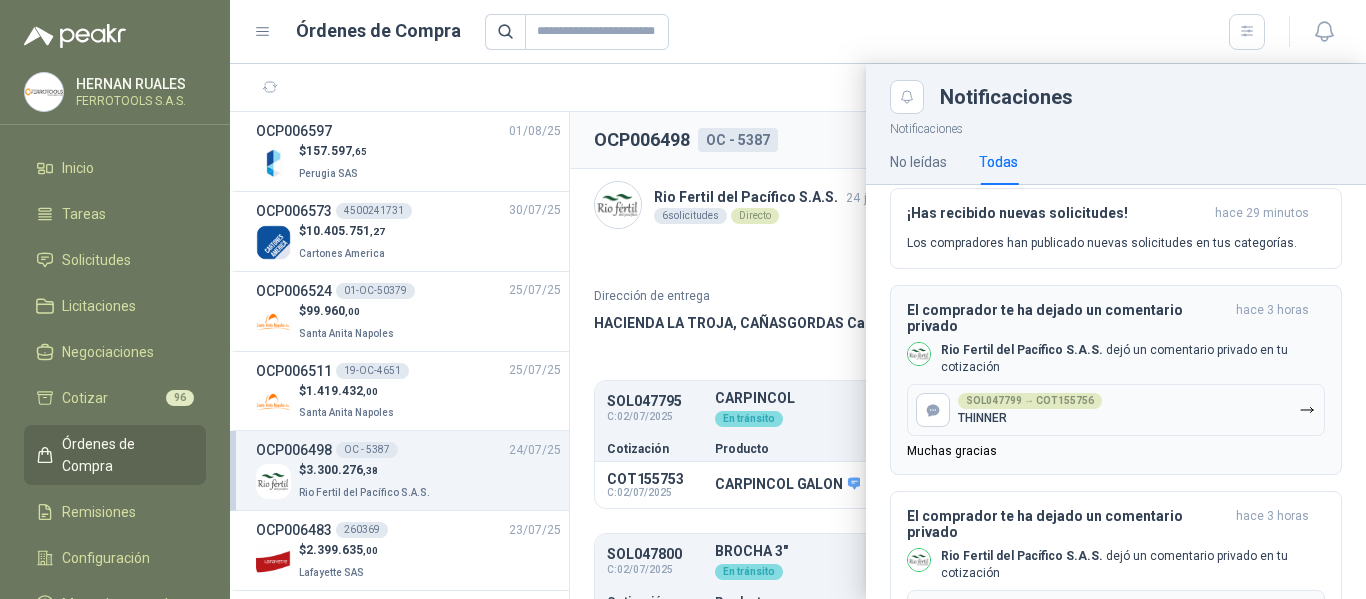 click on "SOL047799 → COT155756 THINNER" at bounding box center [1116, 410] 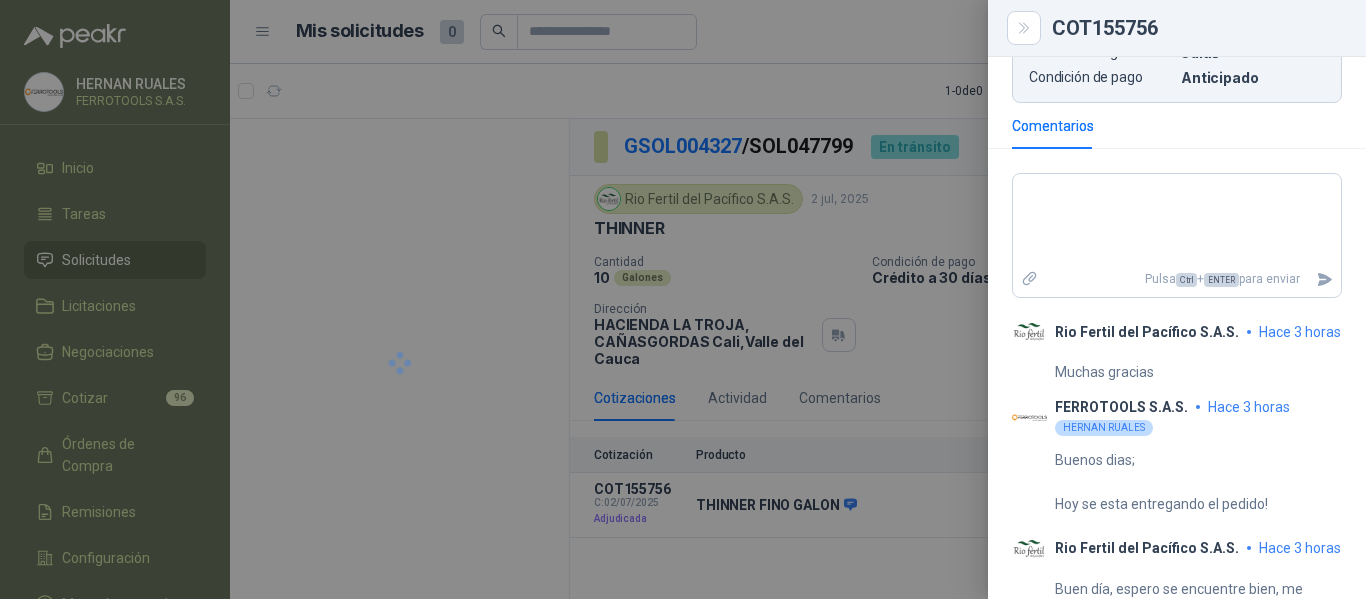scroll, scrollTop: 927, scrollLeft: 0, axis: vertical 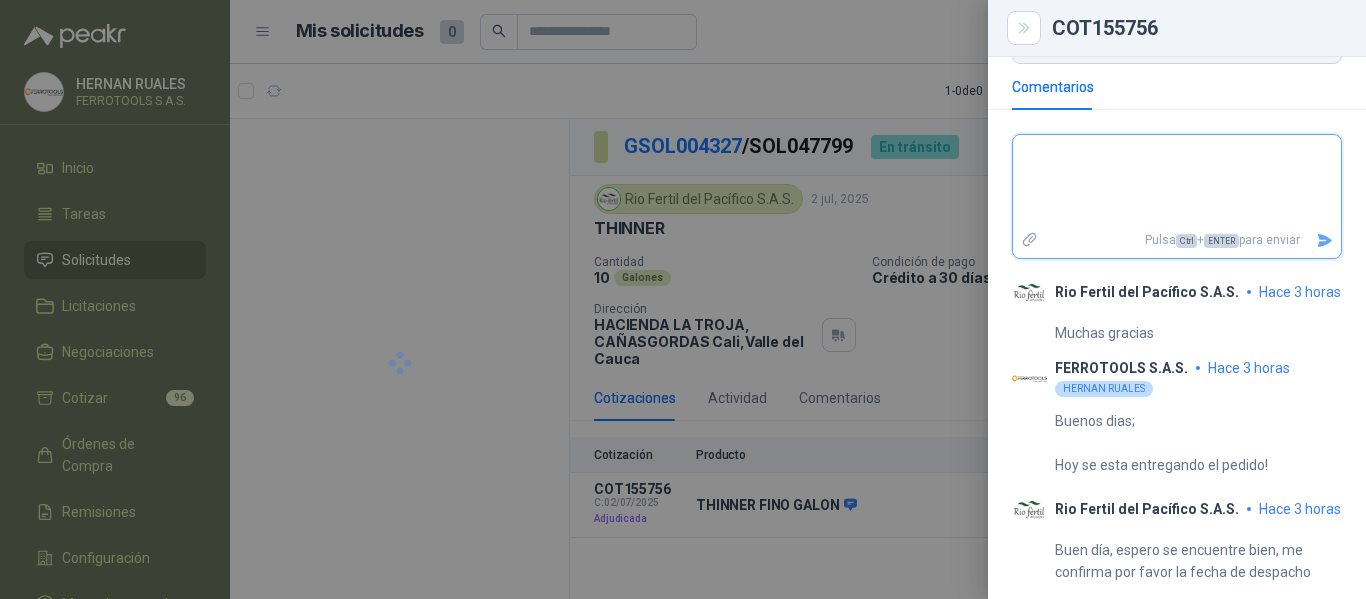 click at bounding box center (1177, 181) 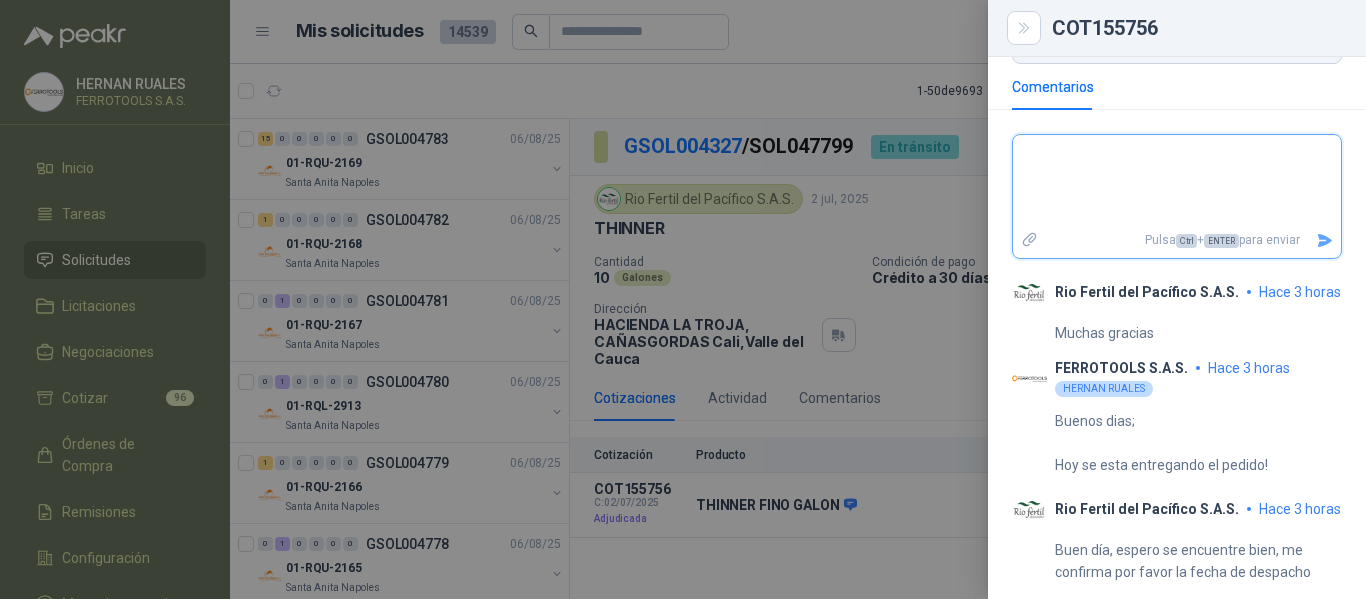 type 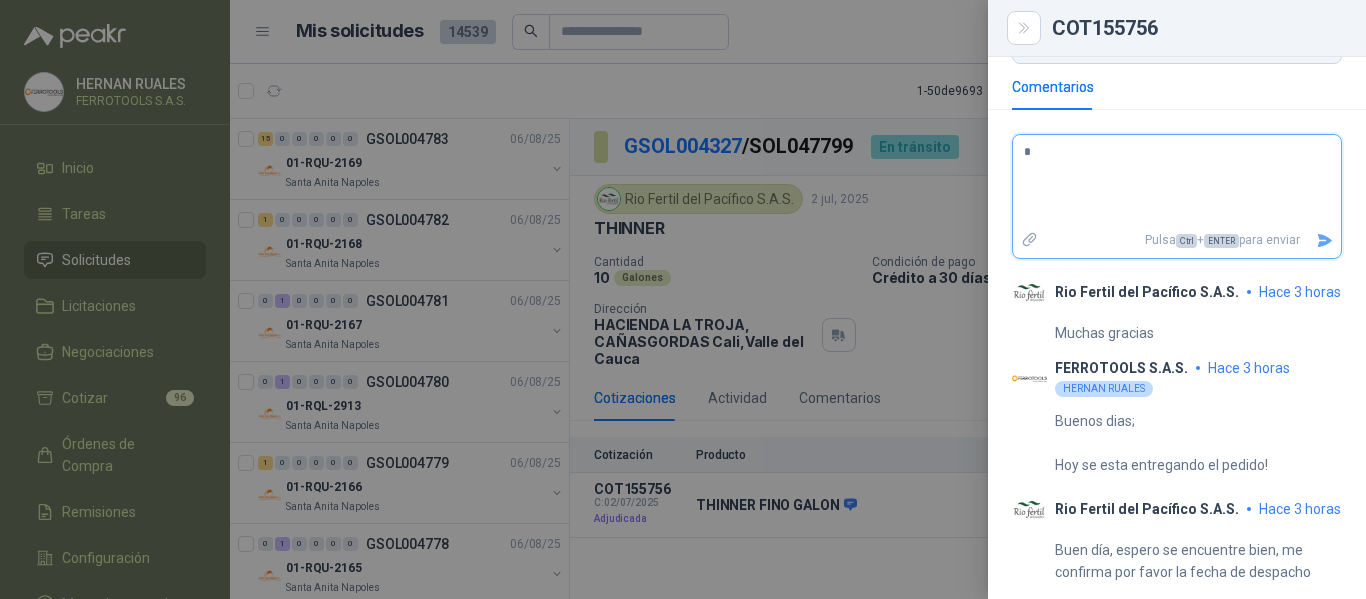 type 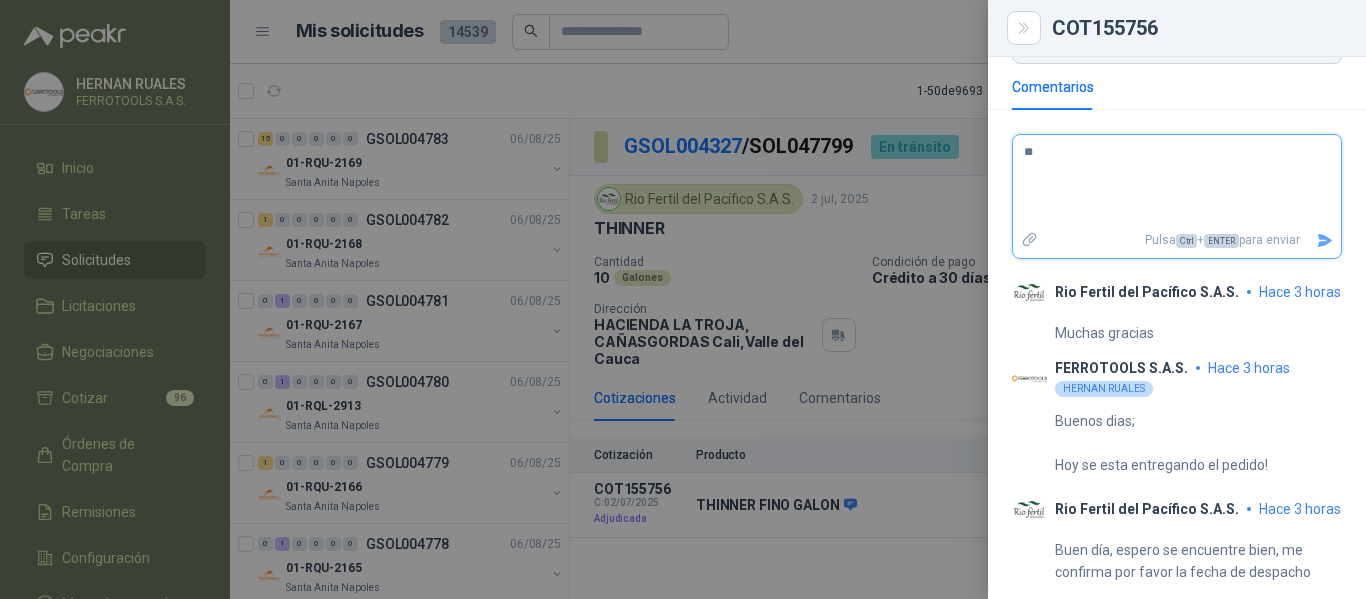 type 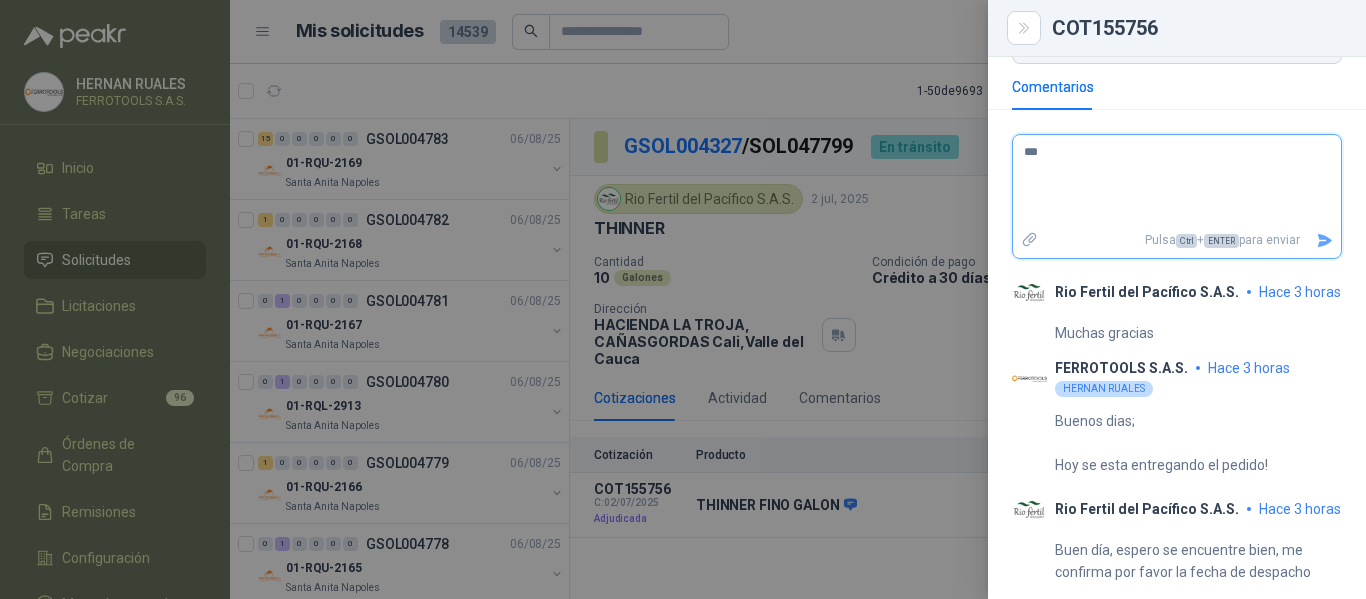 type 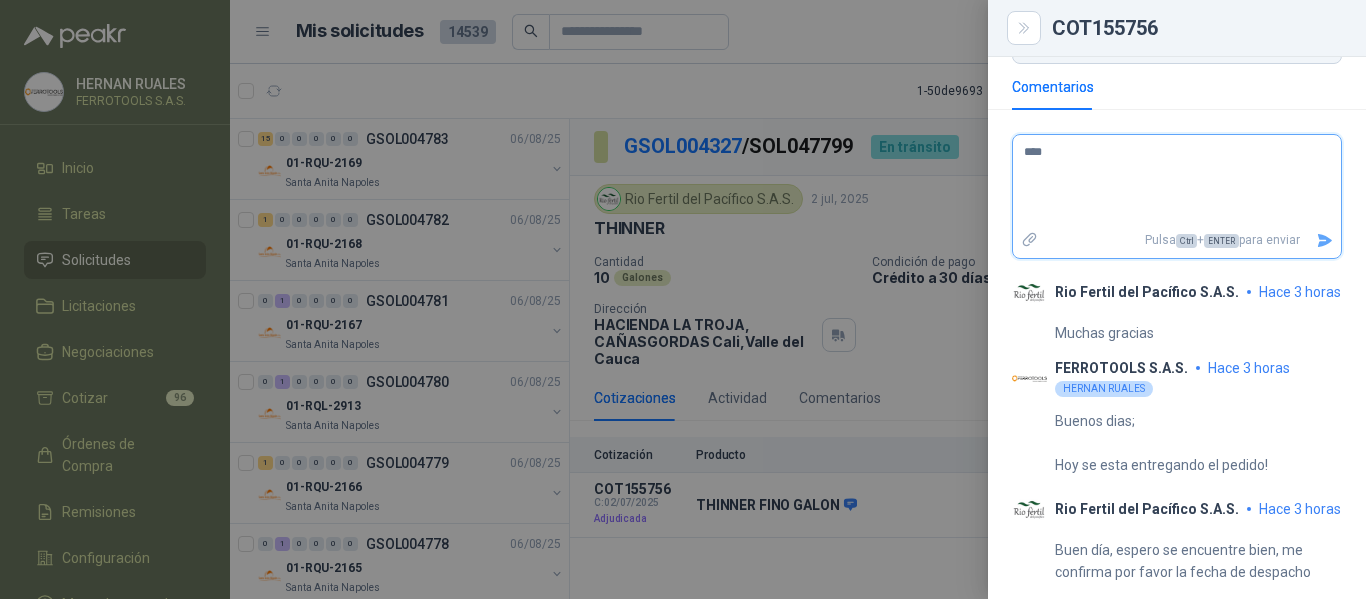 type 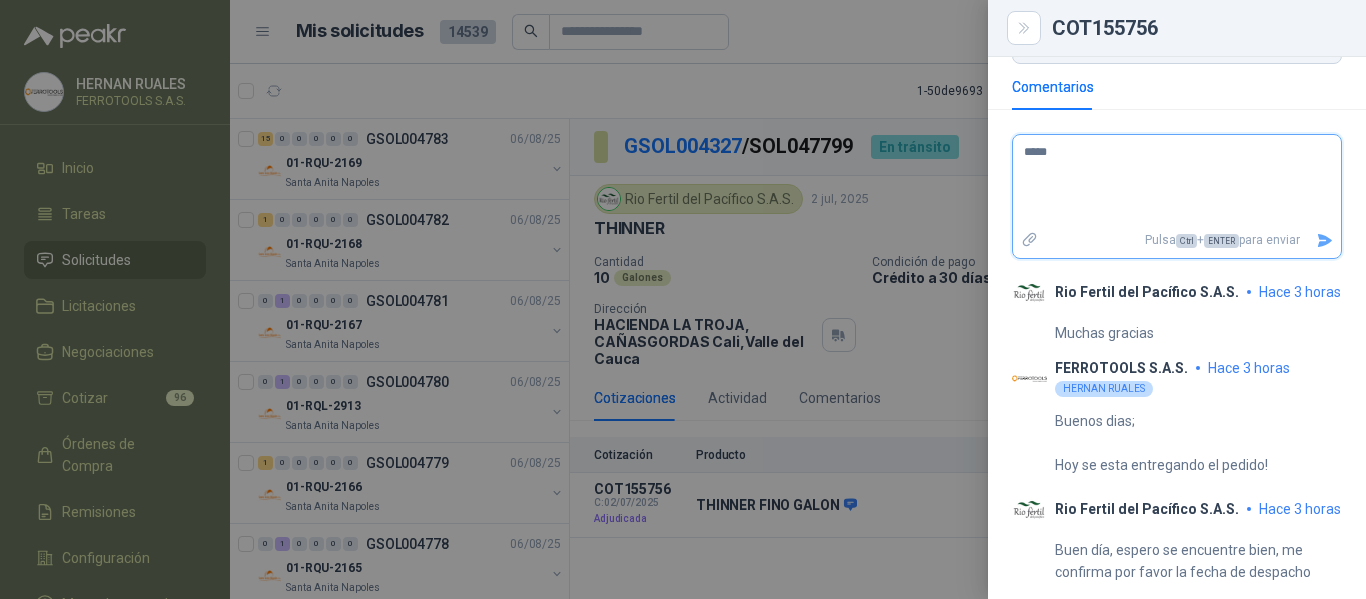 type 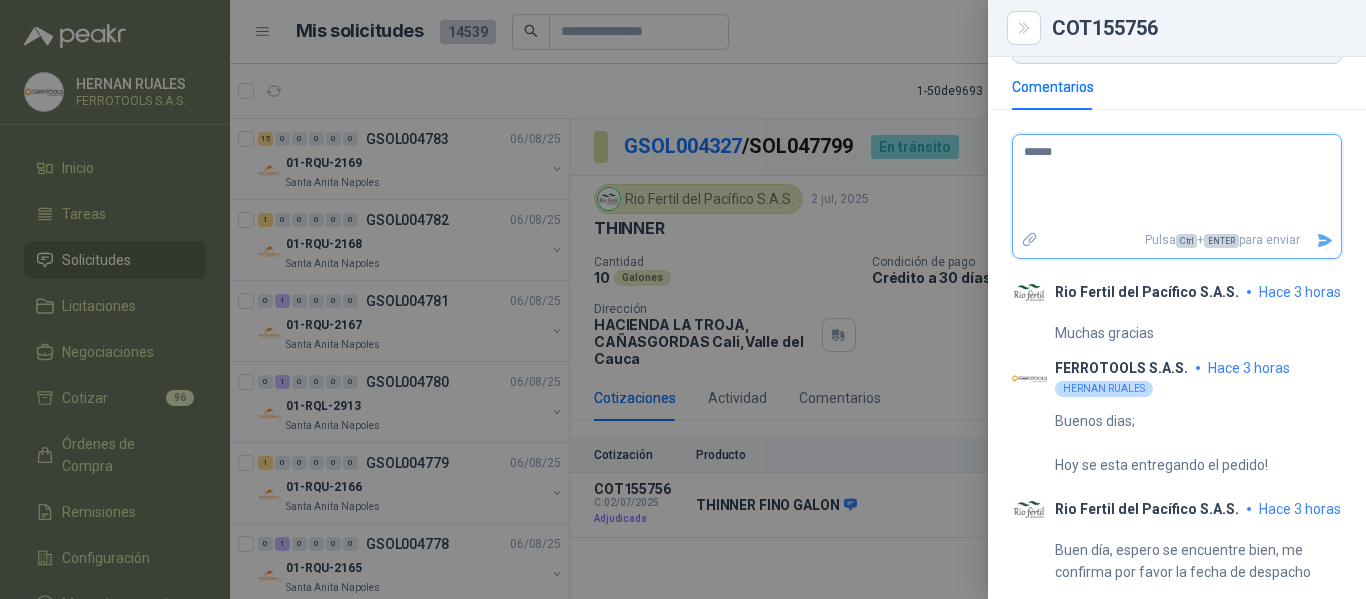 type 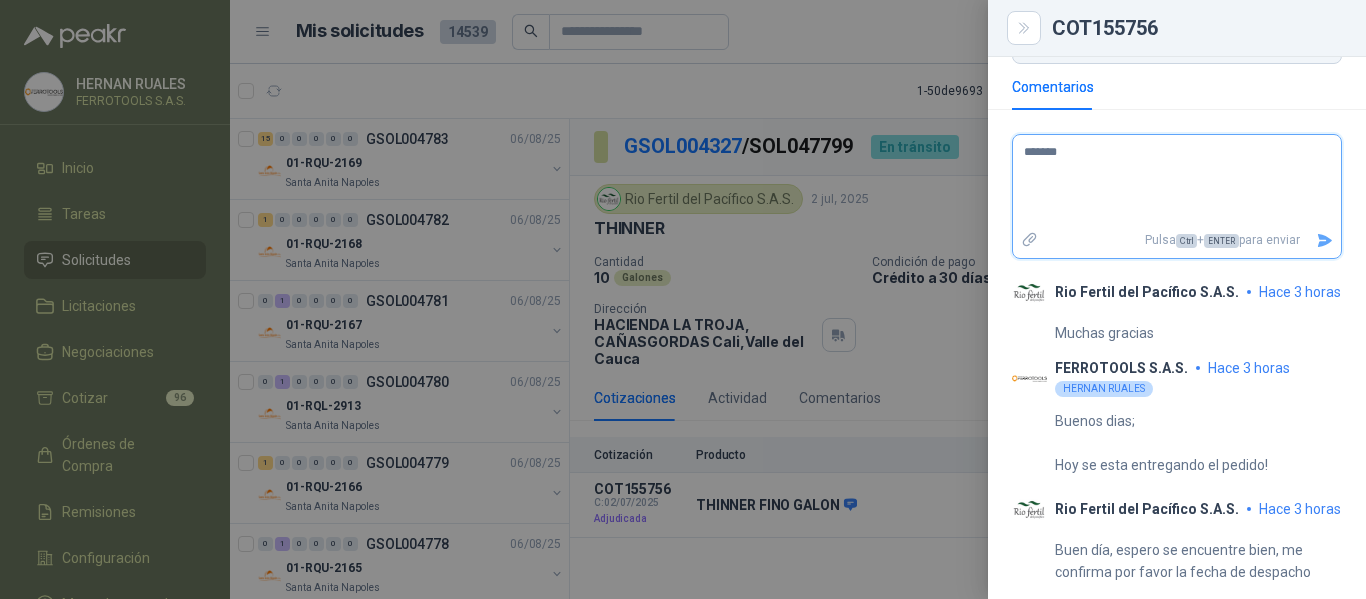 type 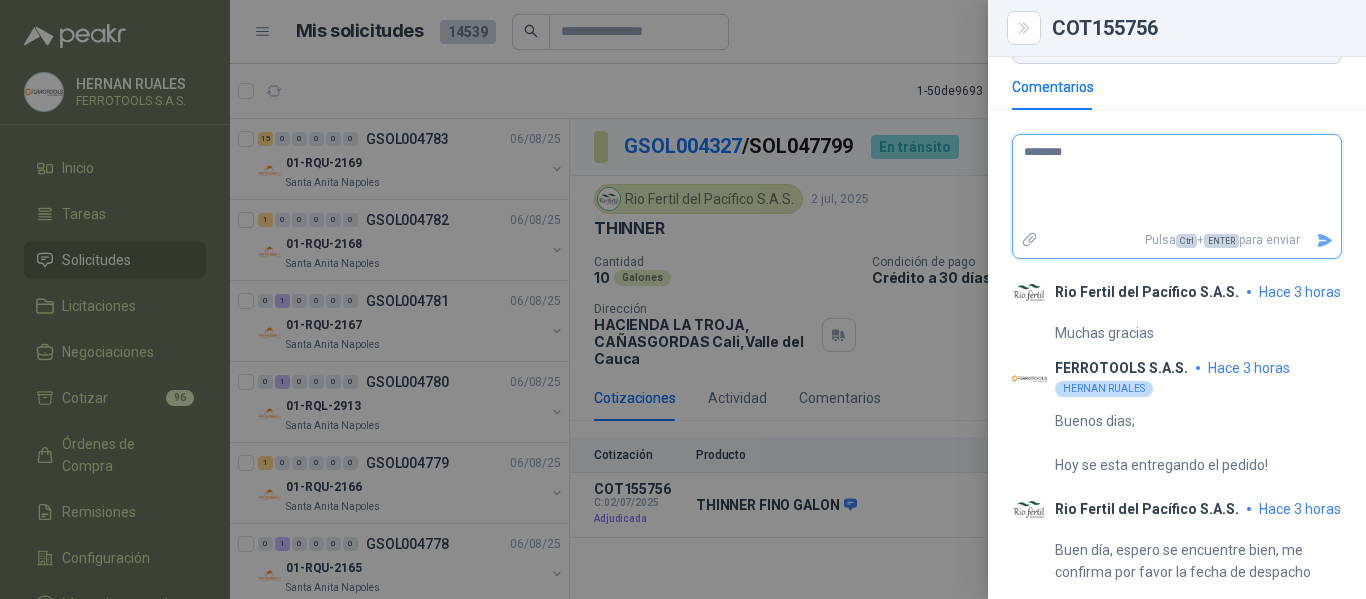 type 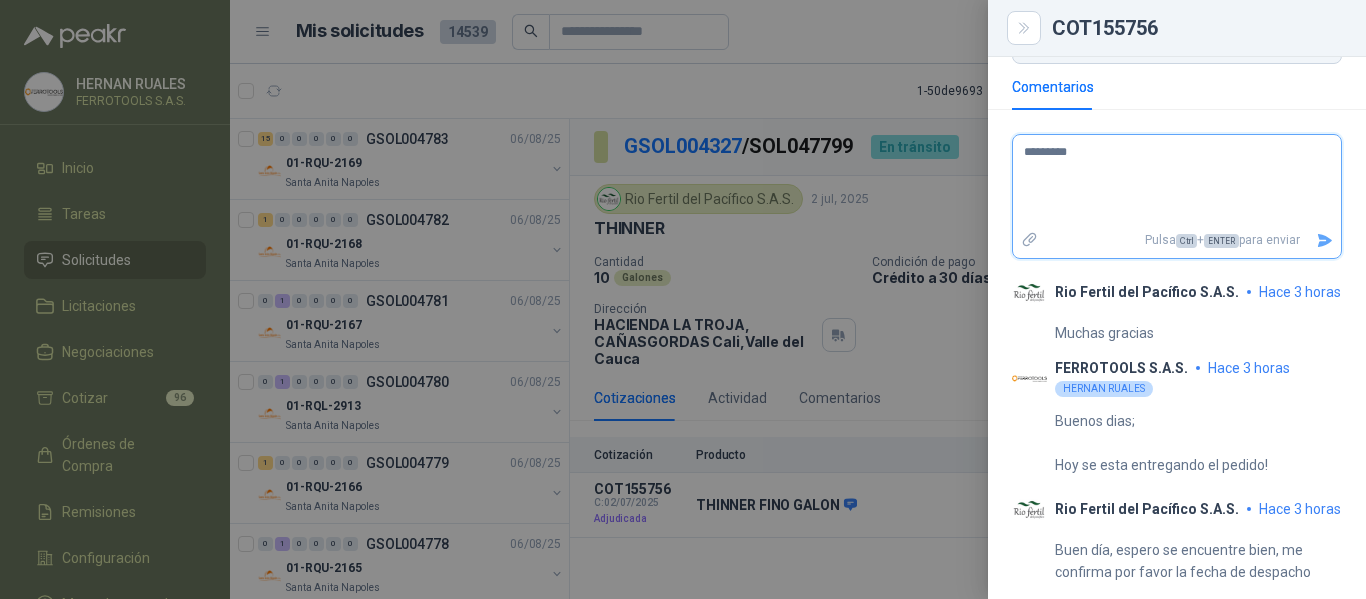 type 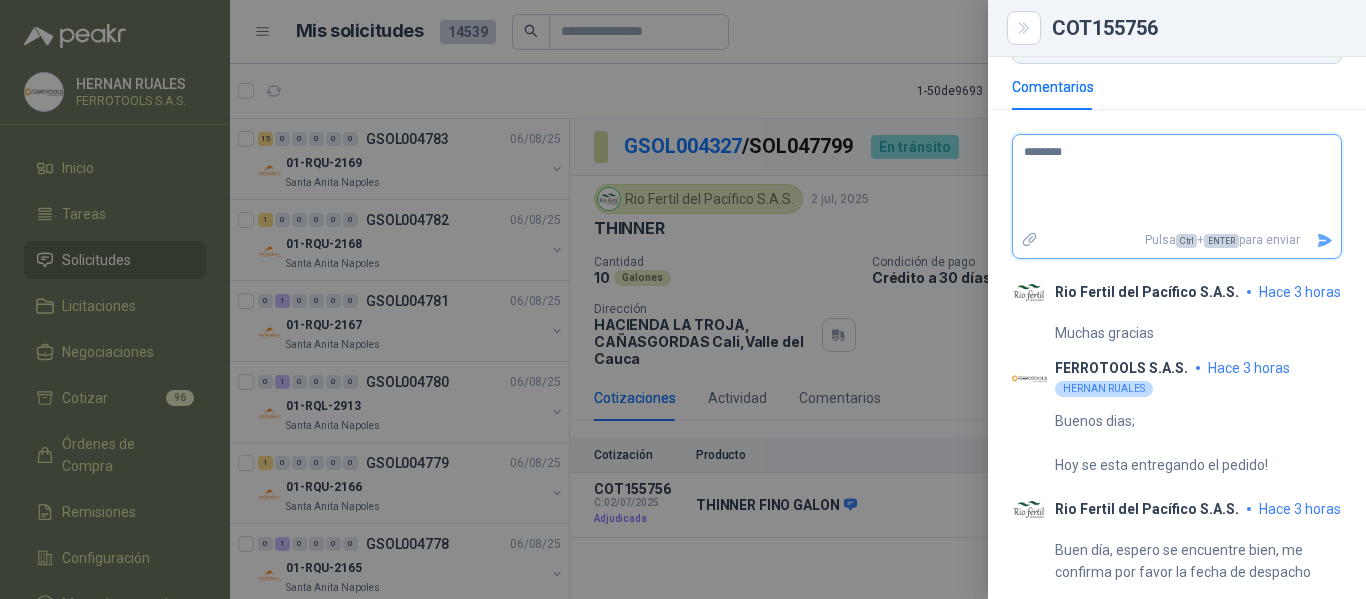 type 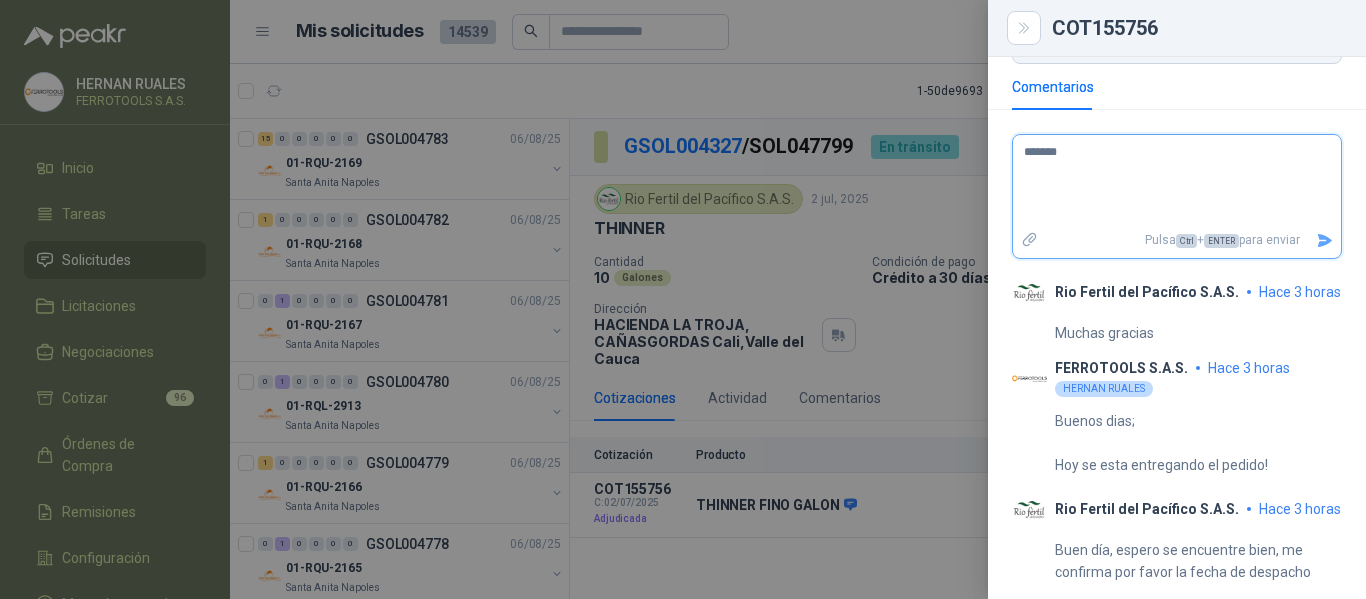 type 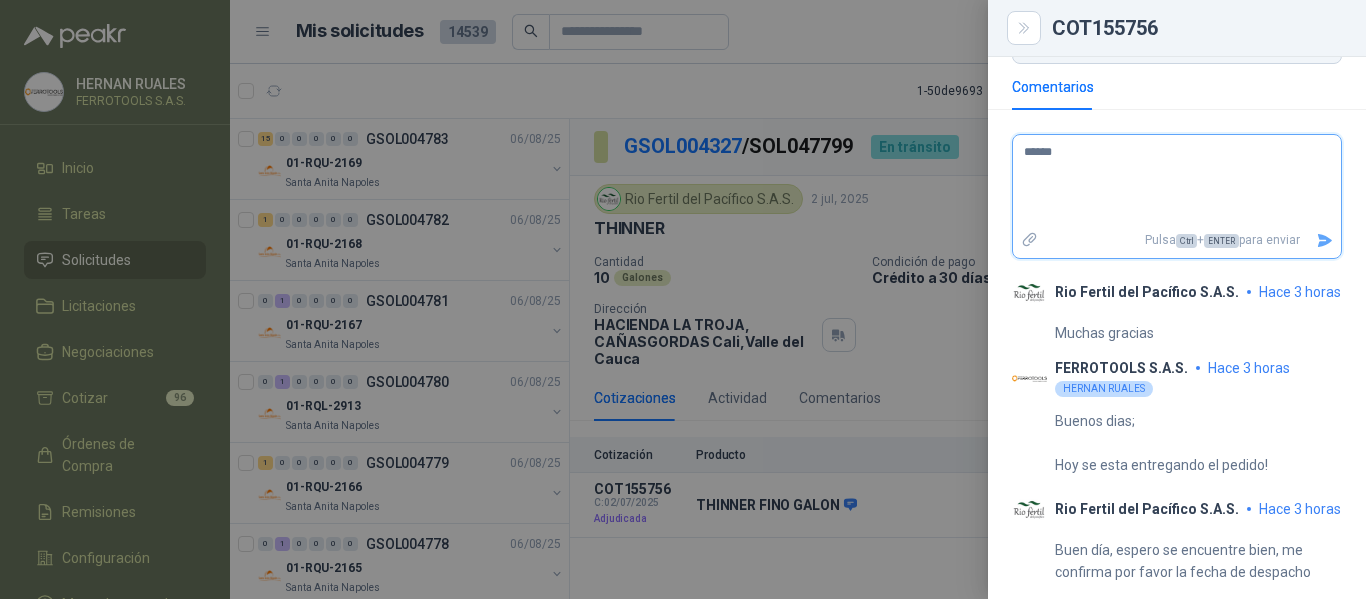 type 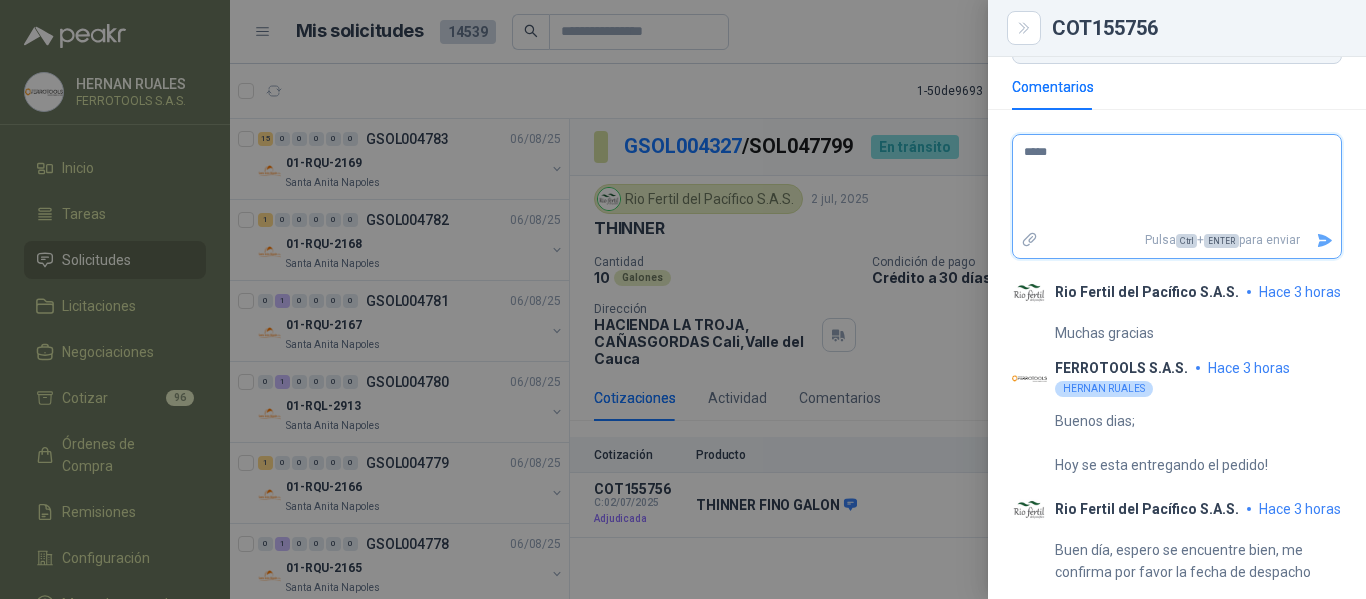 type 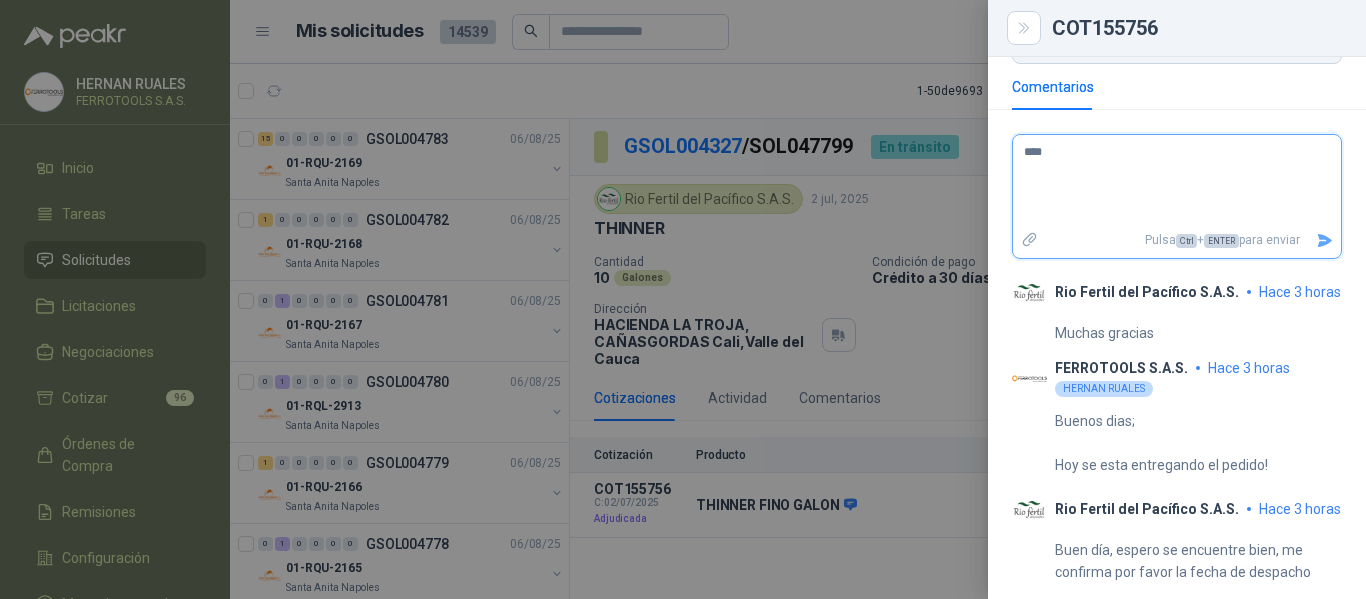type 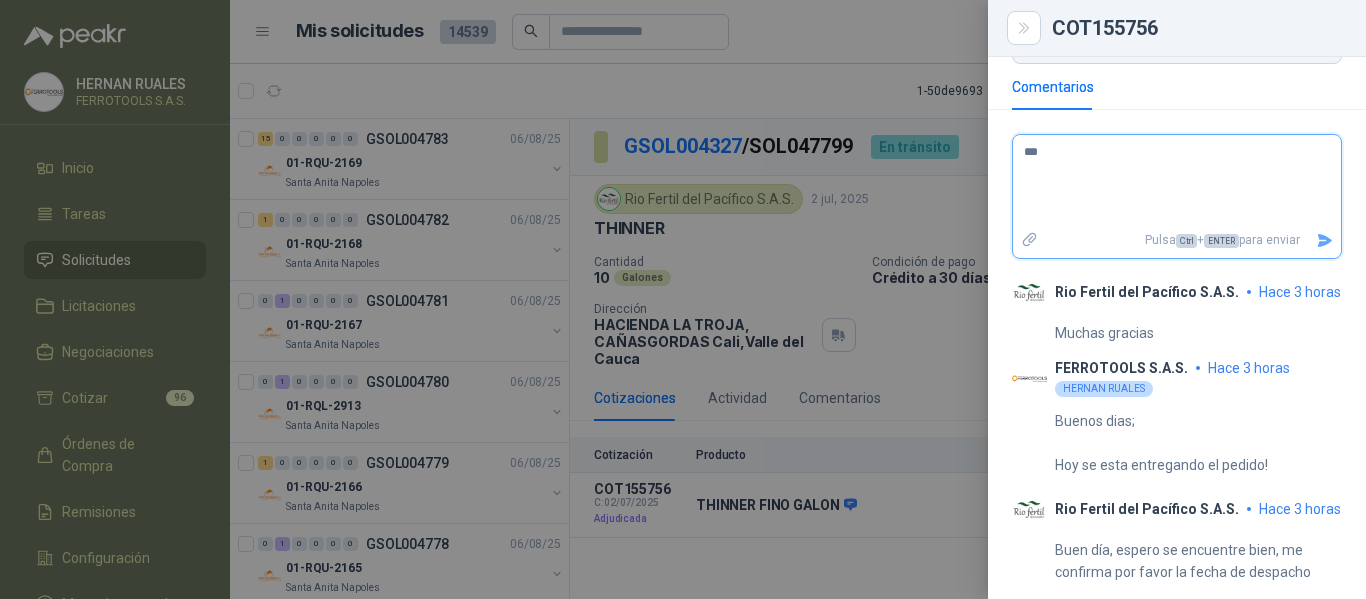 type 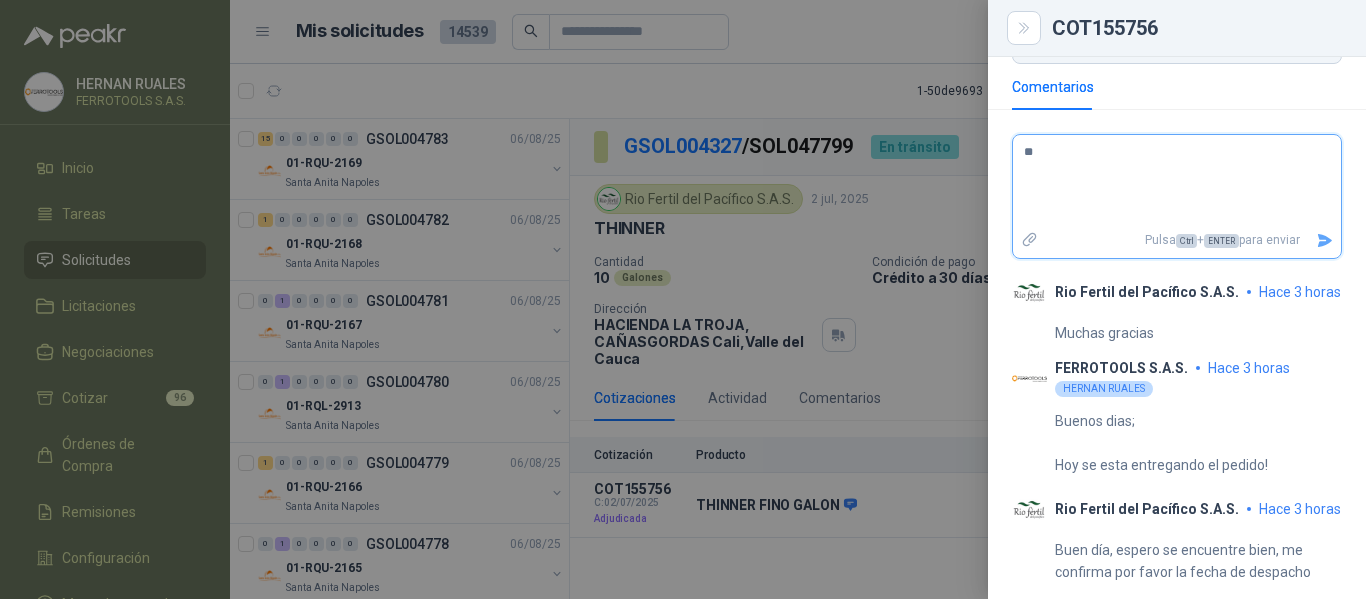 type 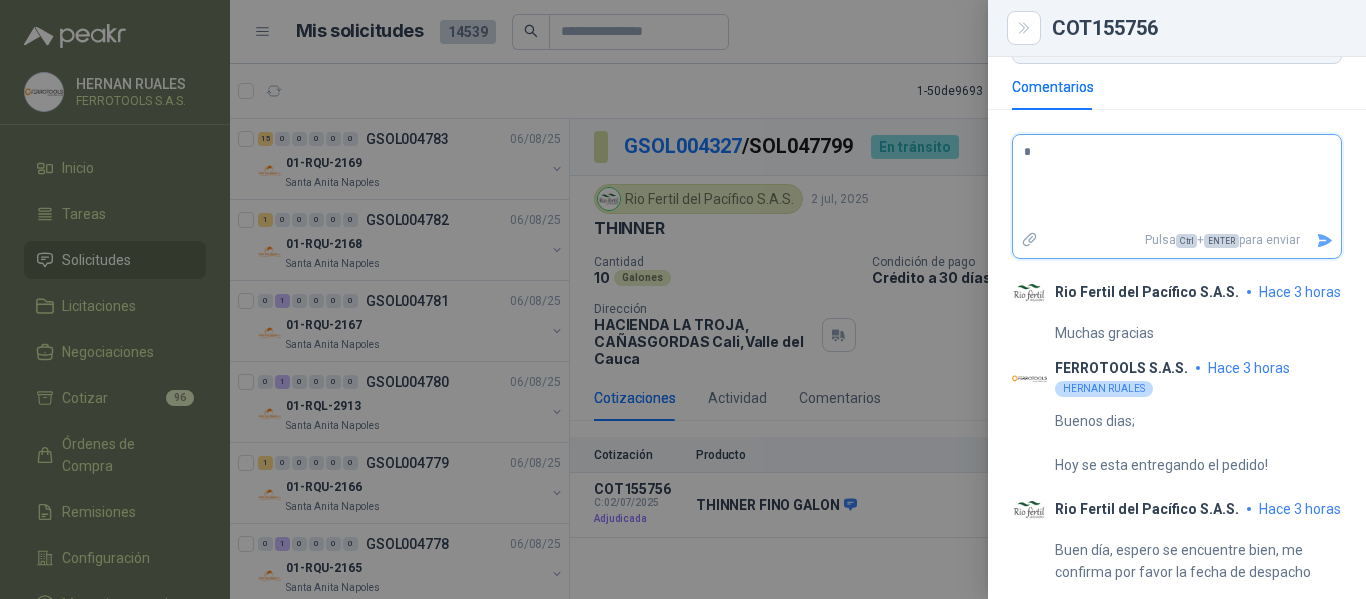 type 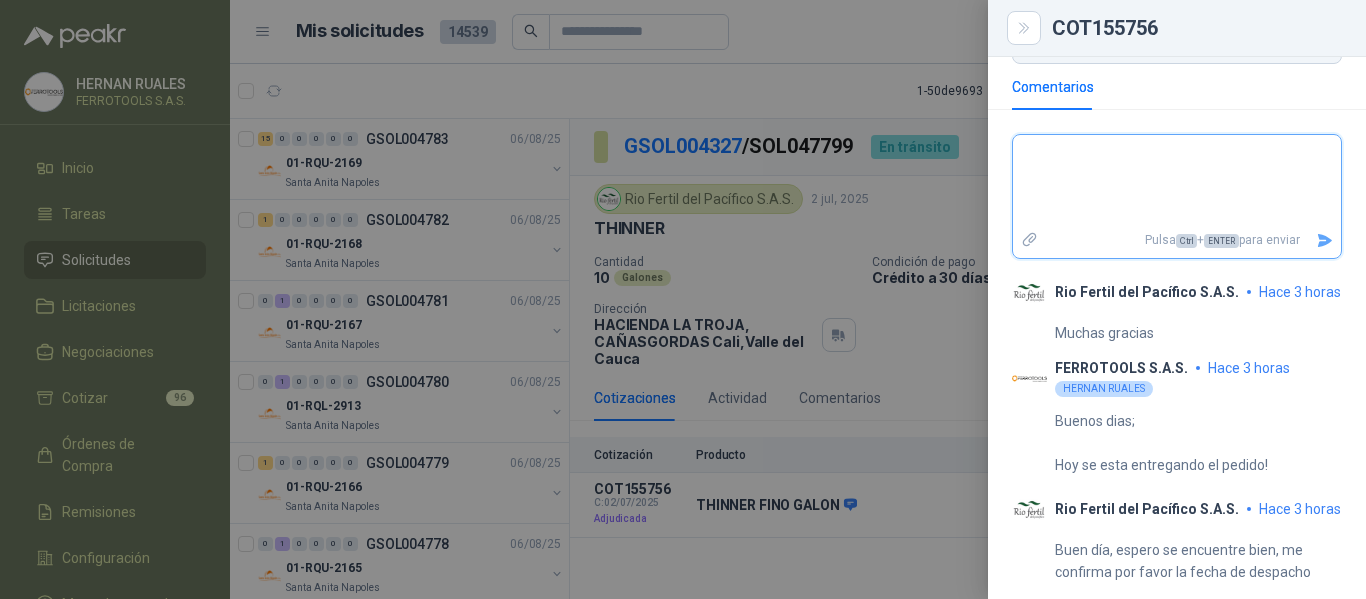 type 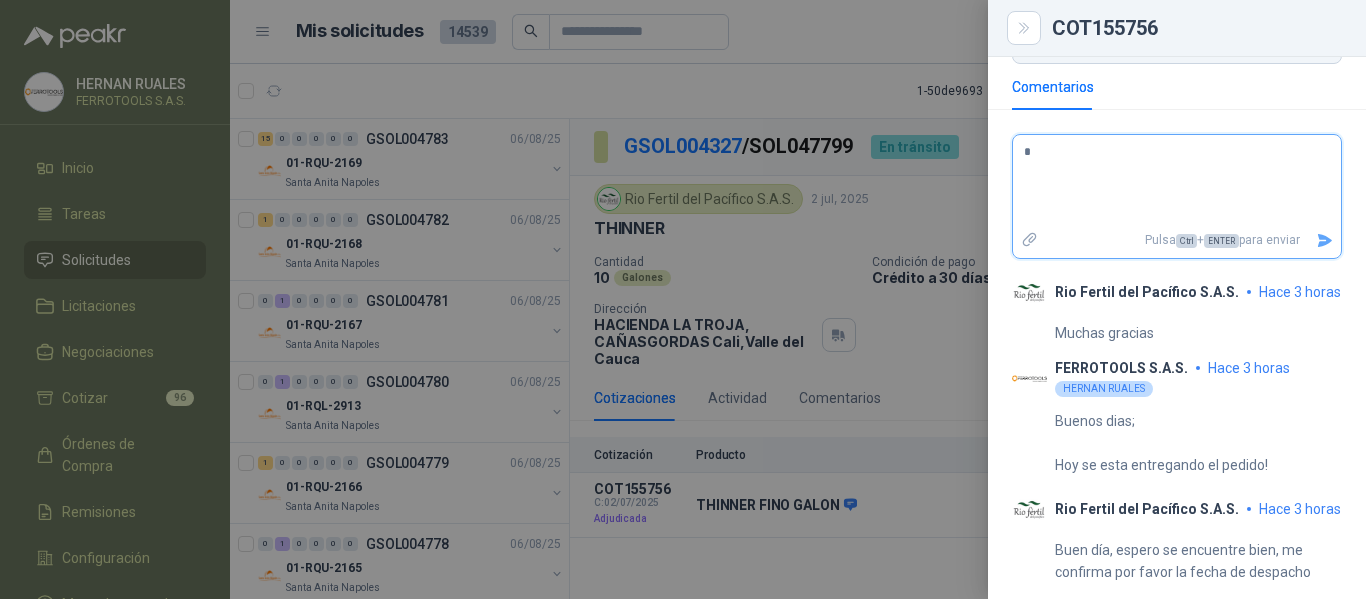 type 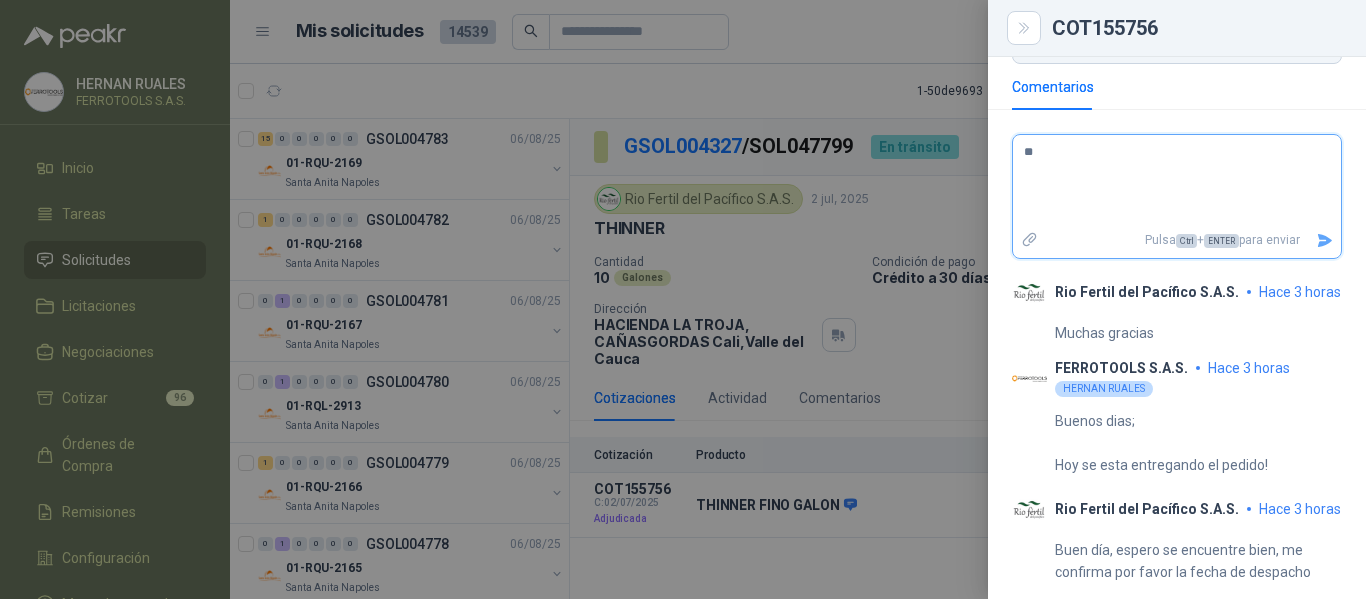 type 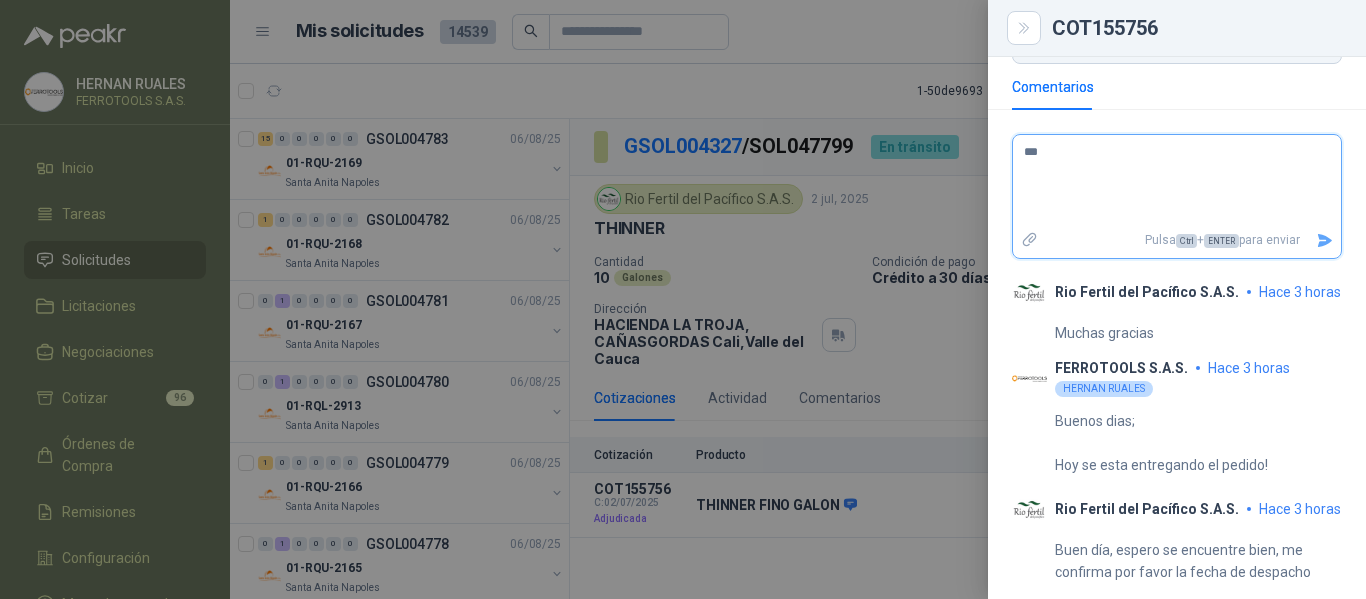 type 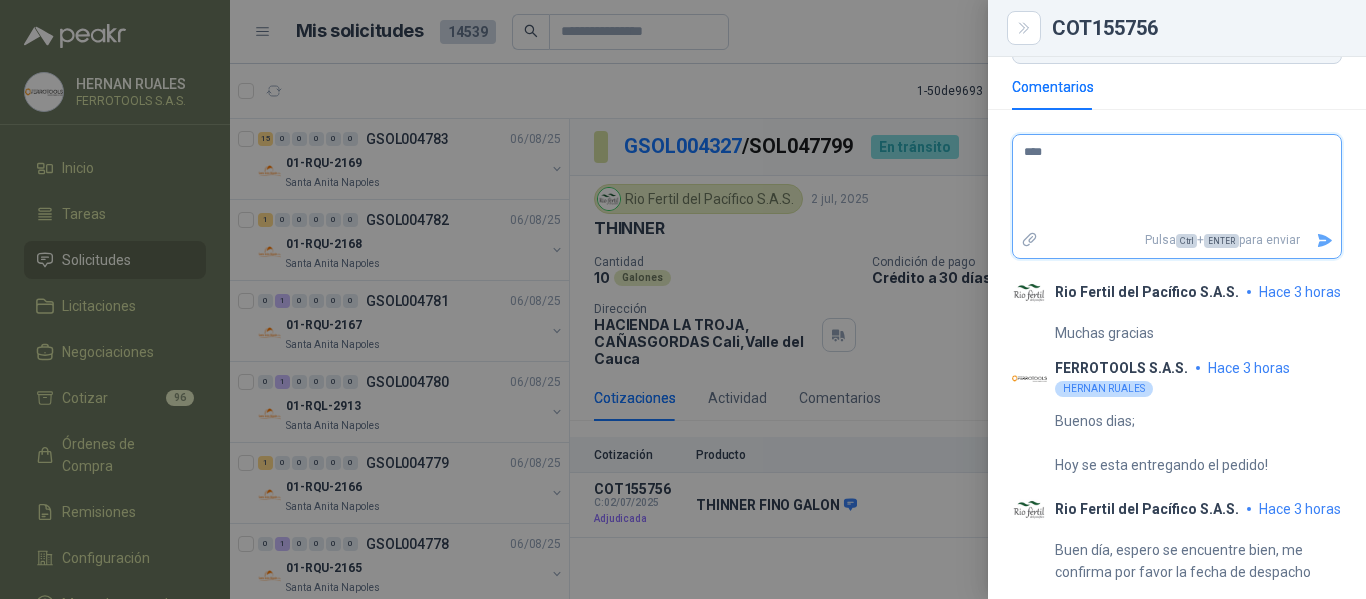 type 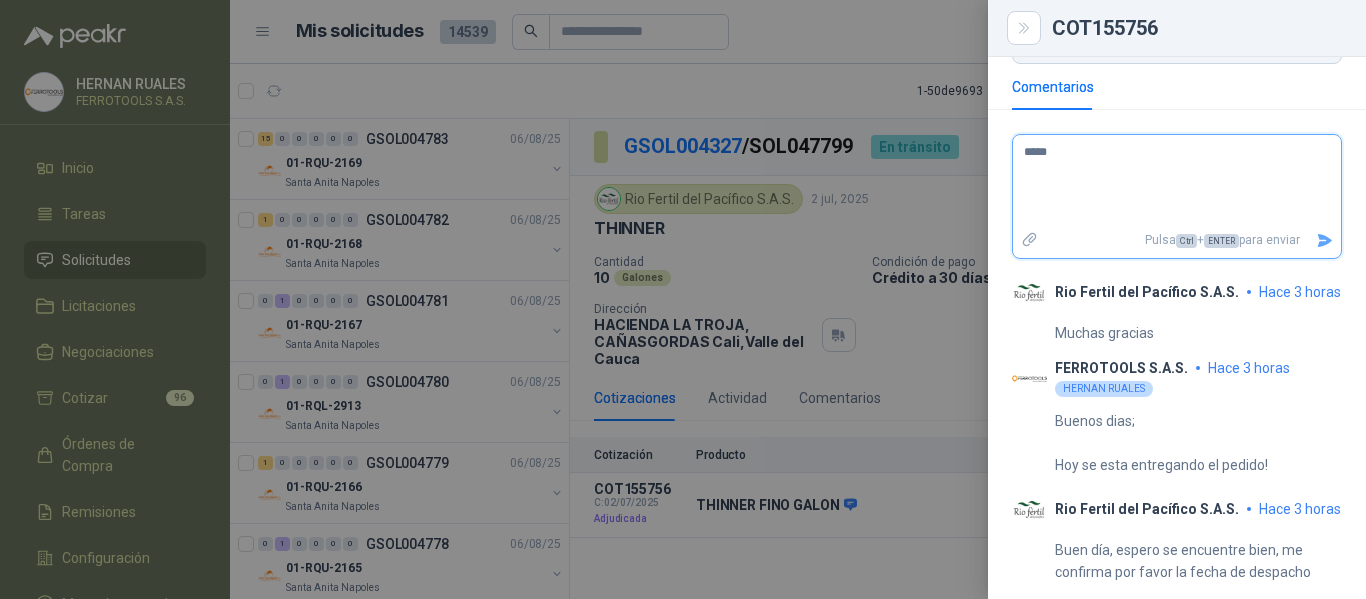 type 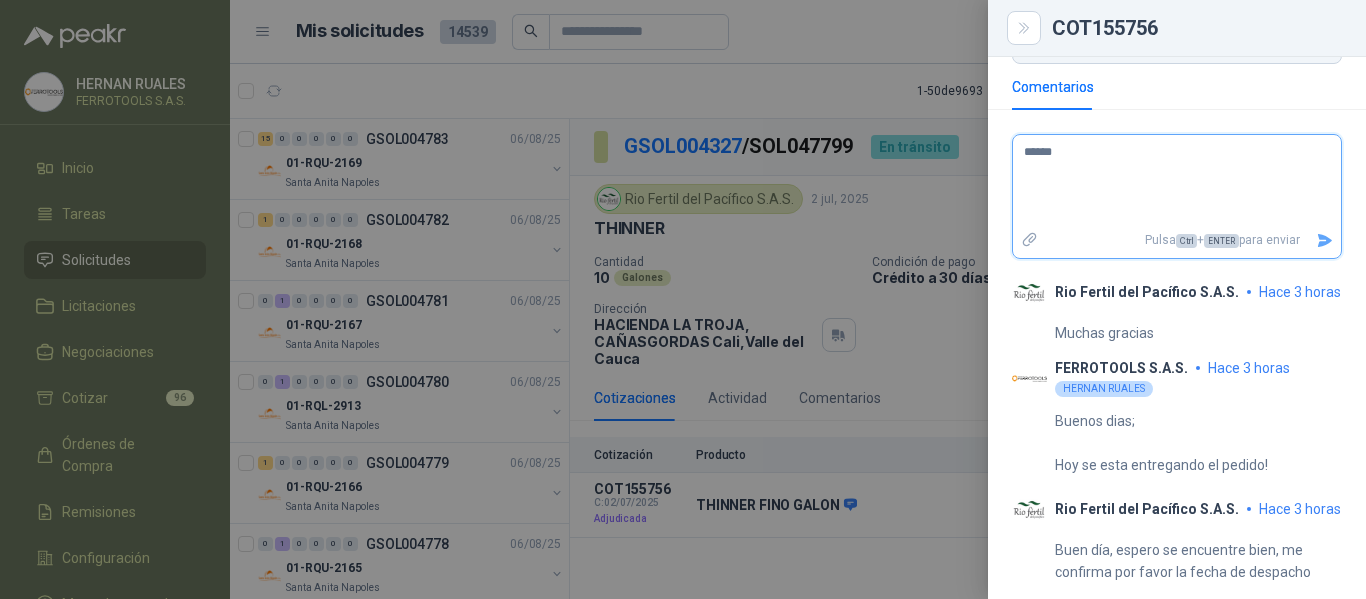type 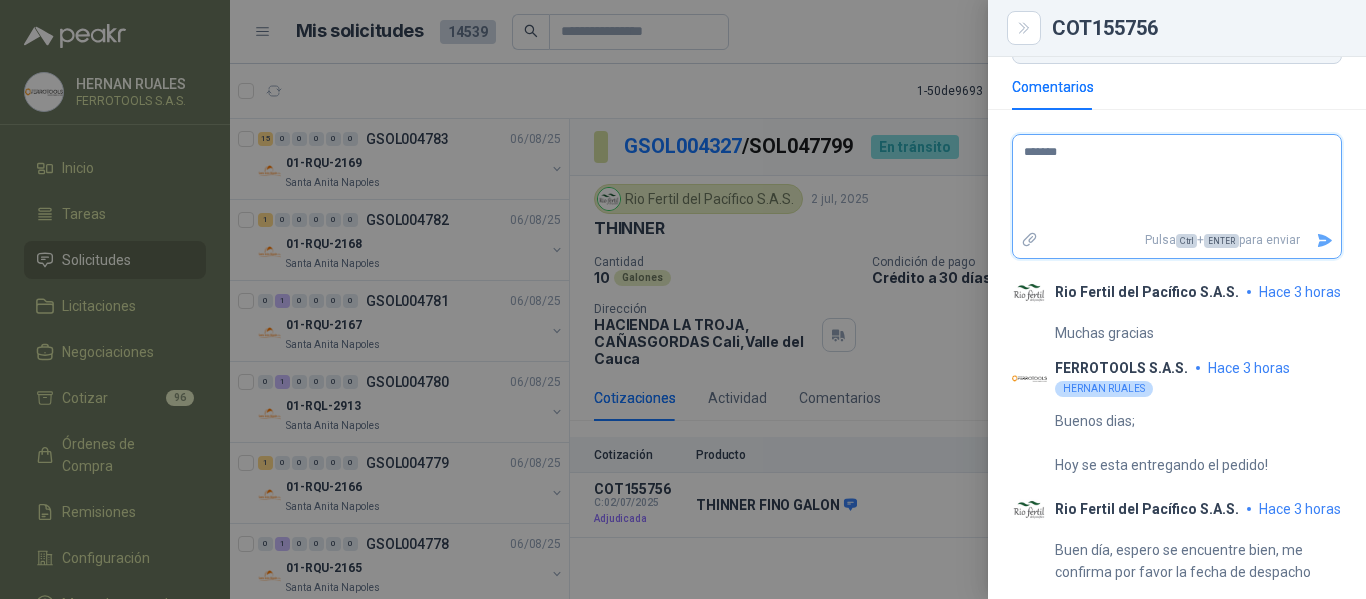 type 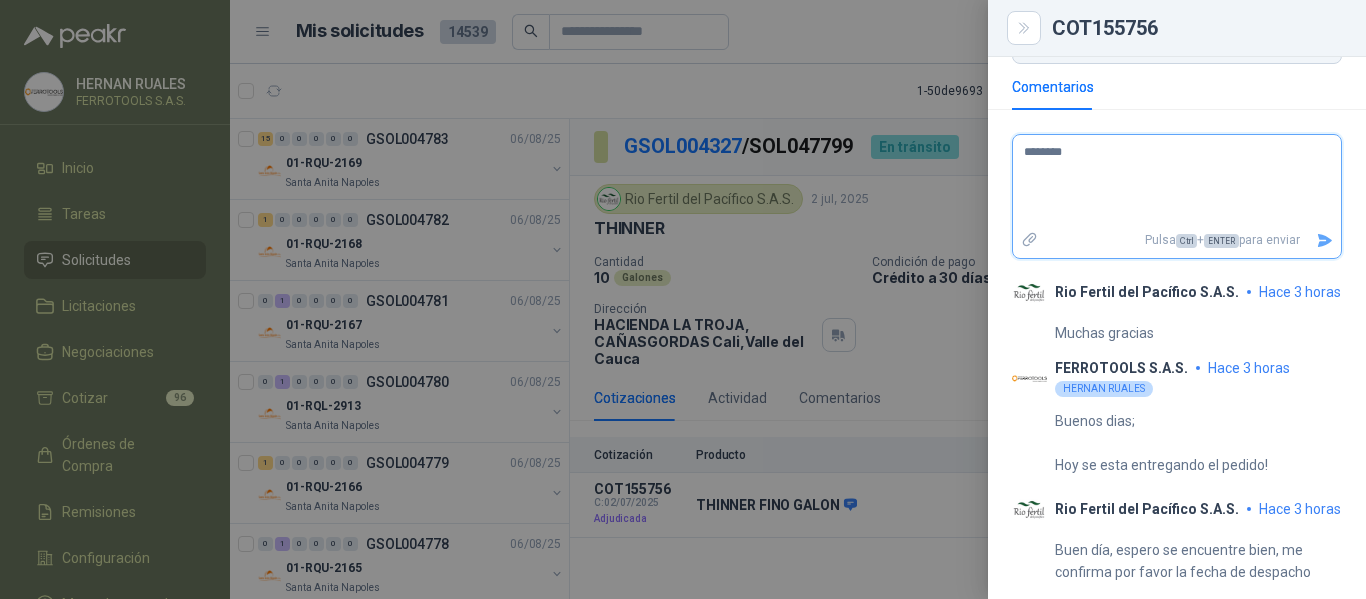 type 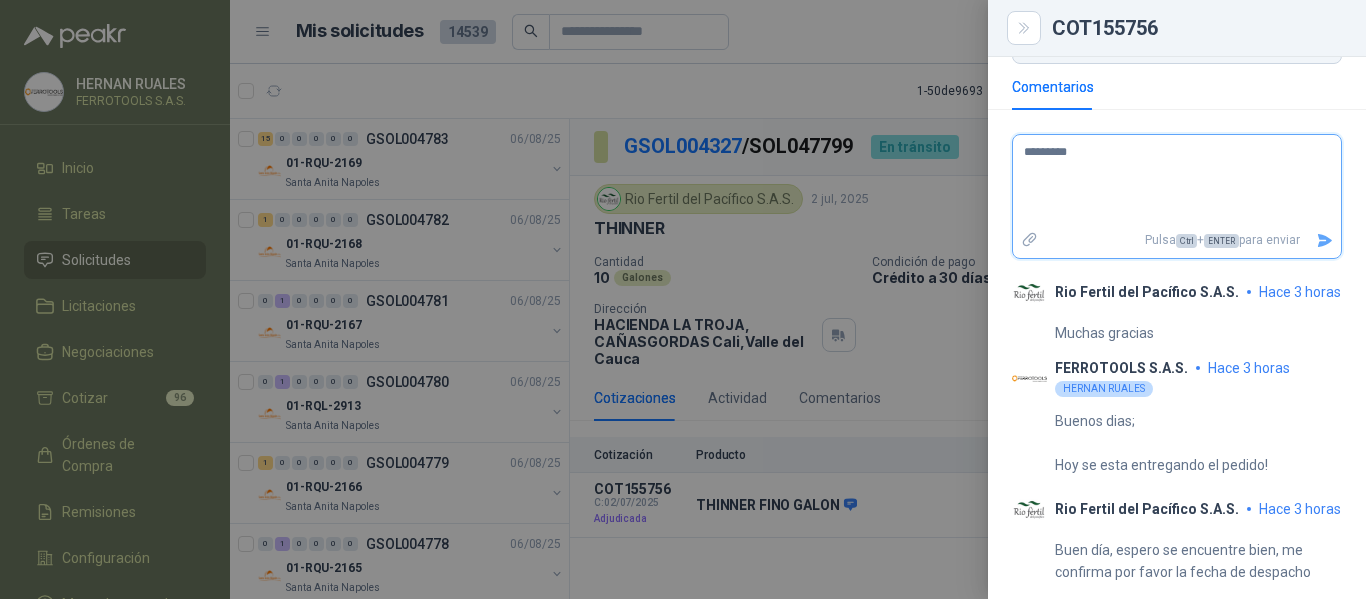 type 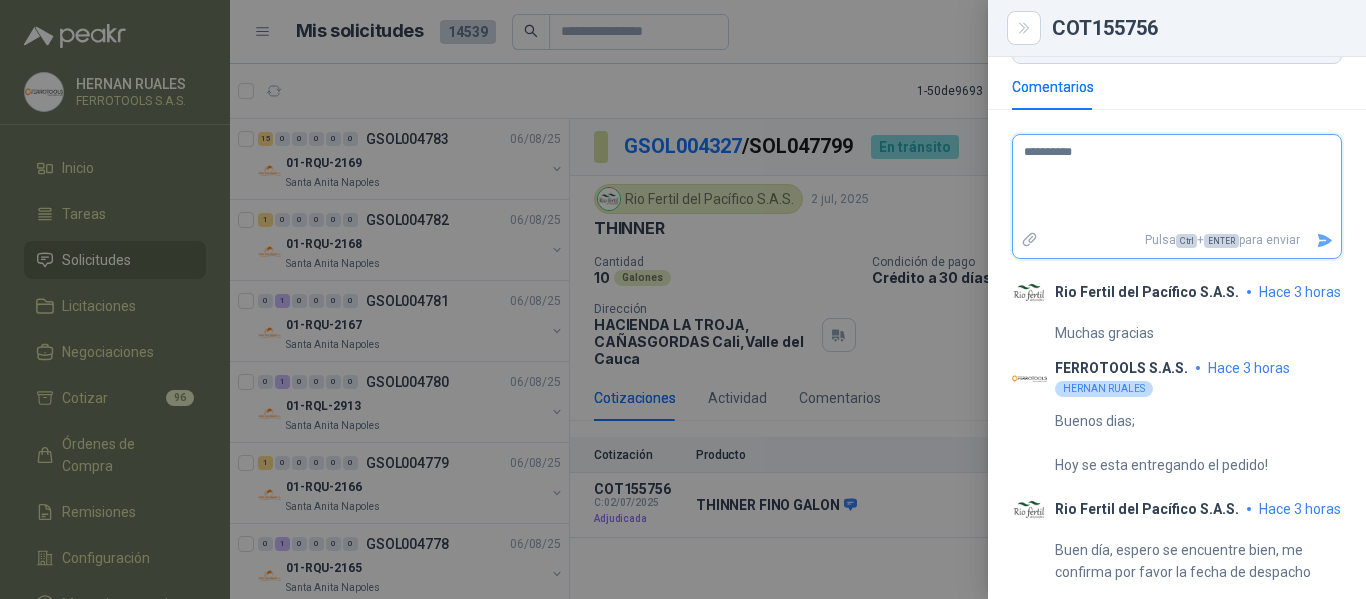 type 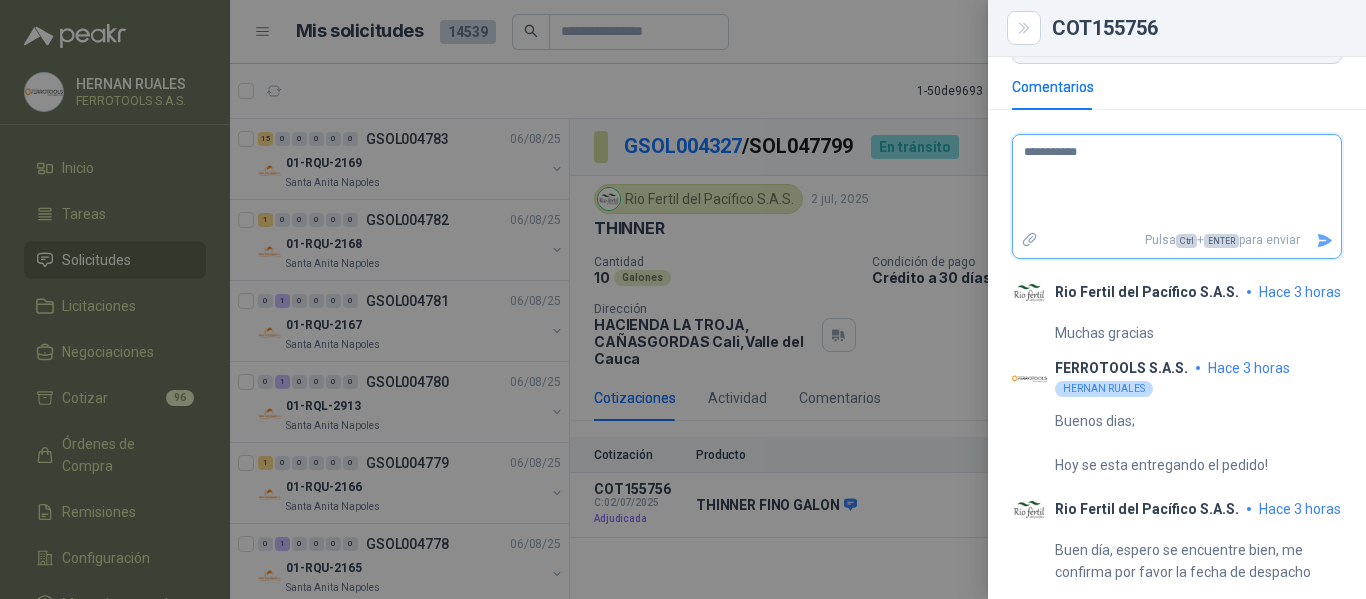 type 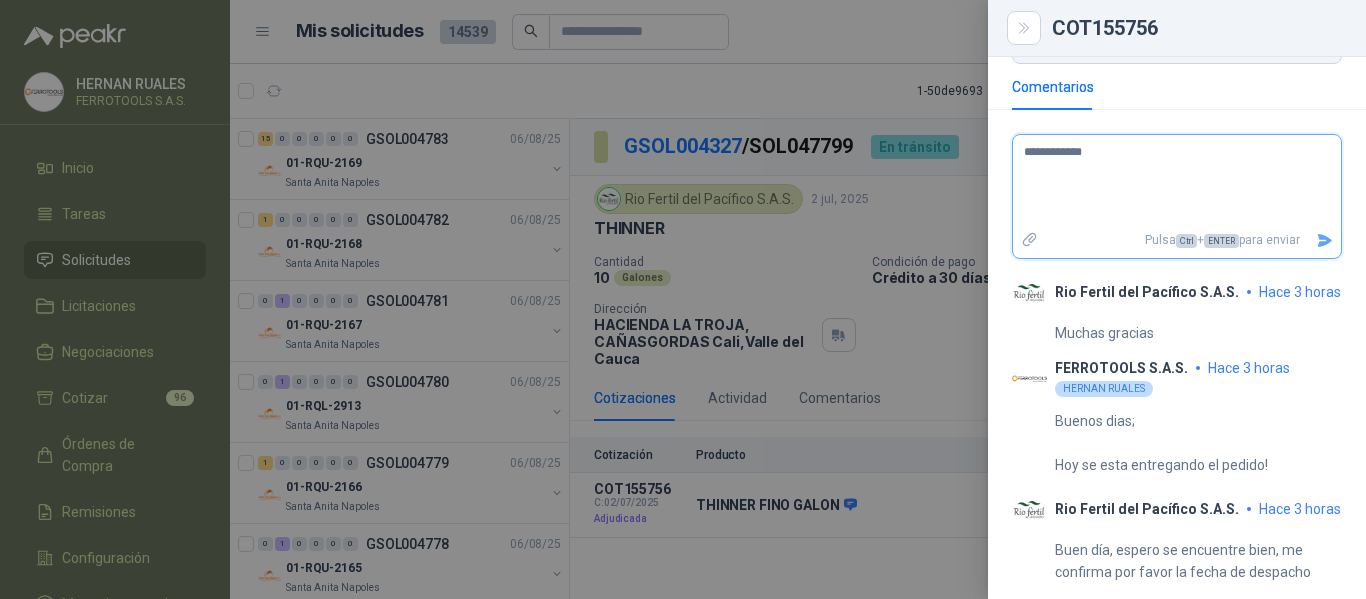 type 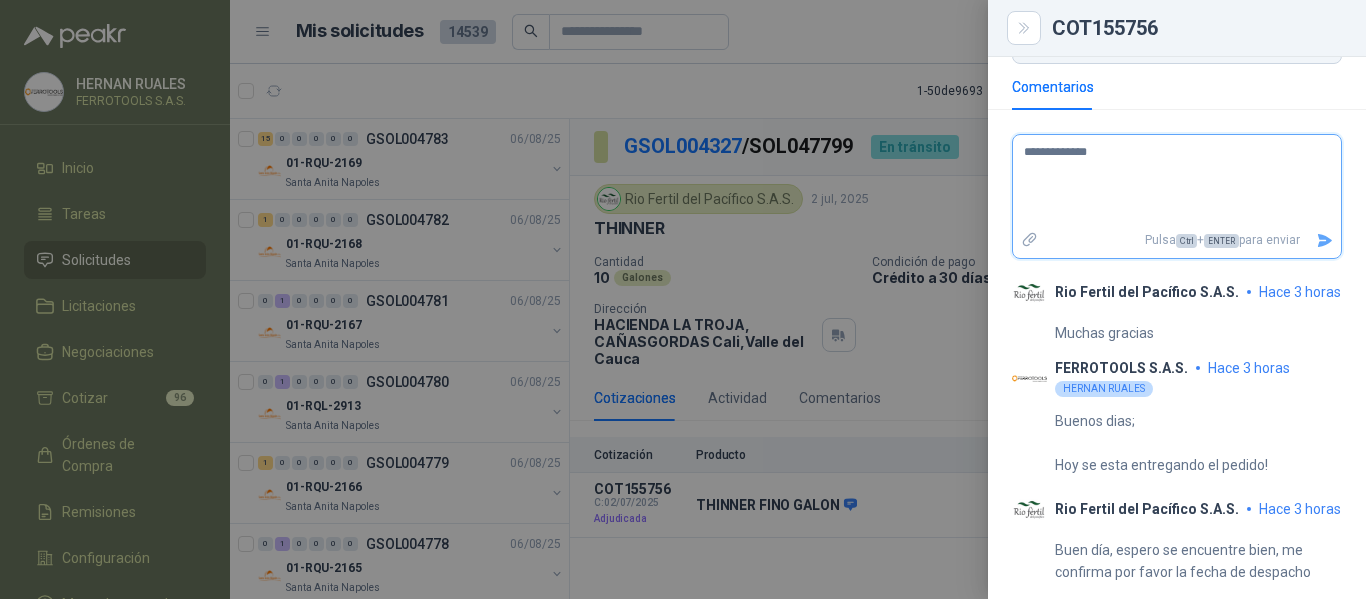 type 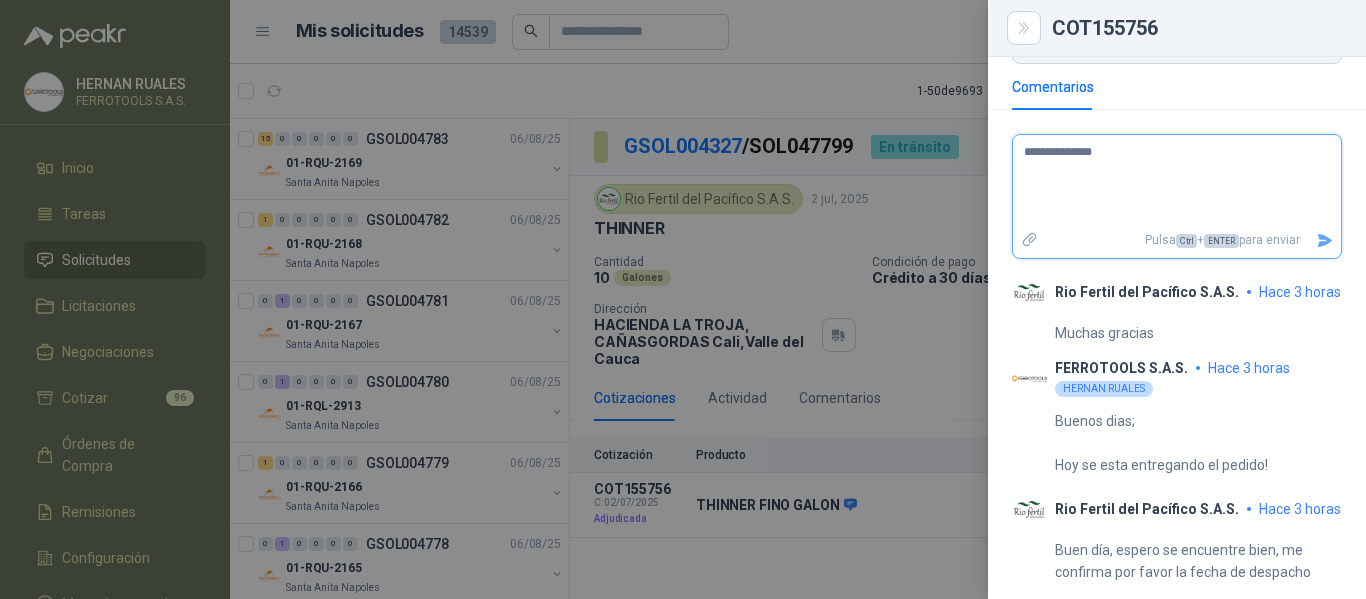 type 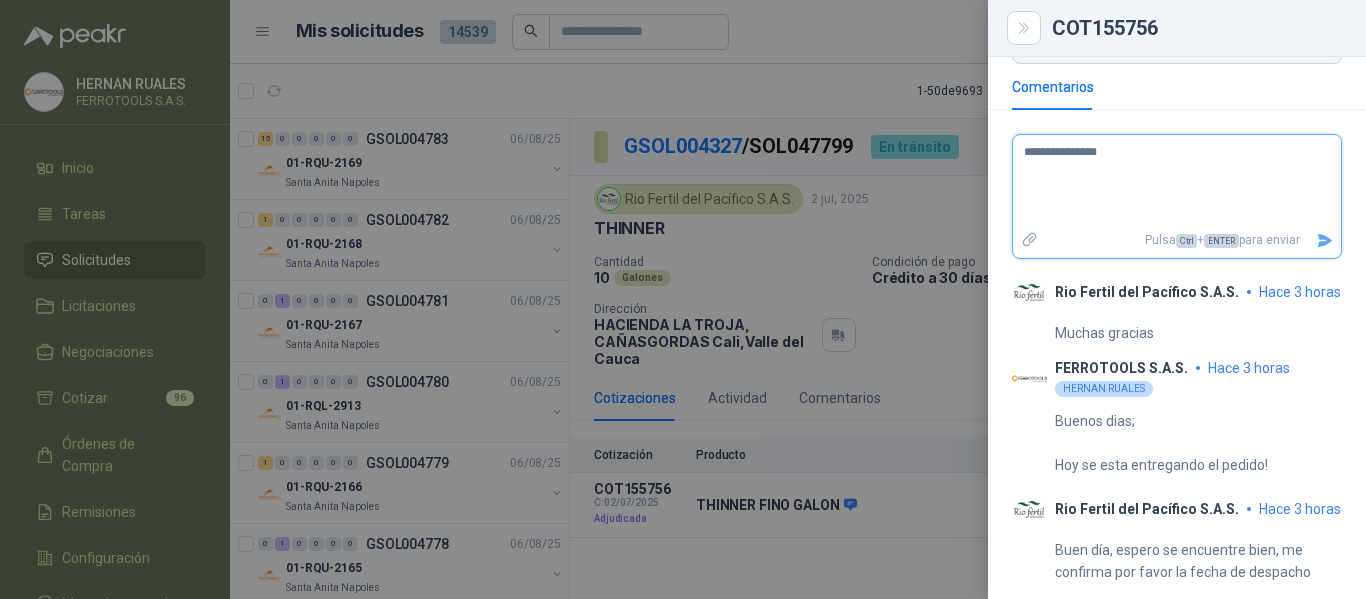 type 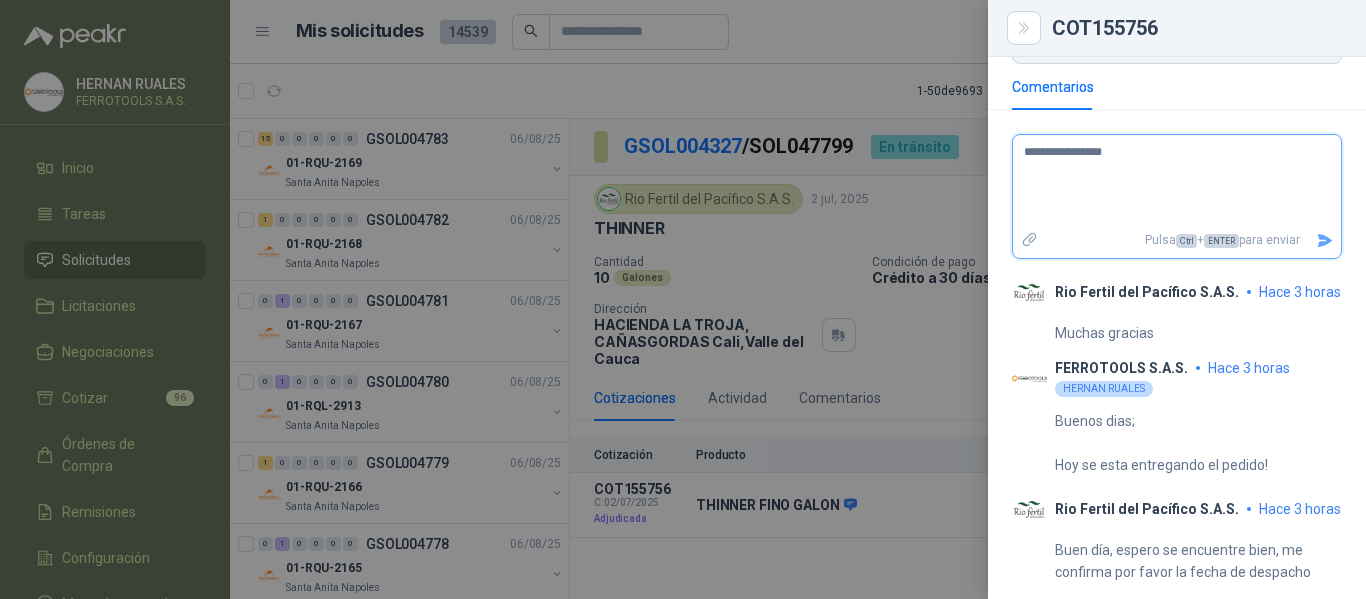 type on "**********" 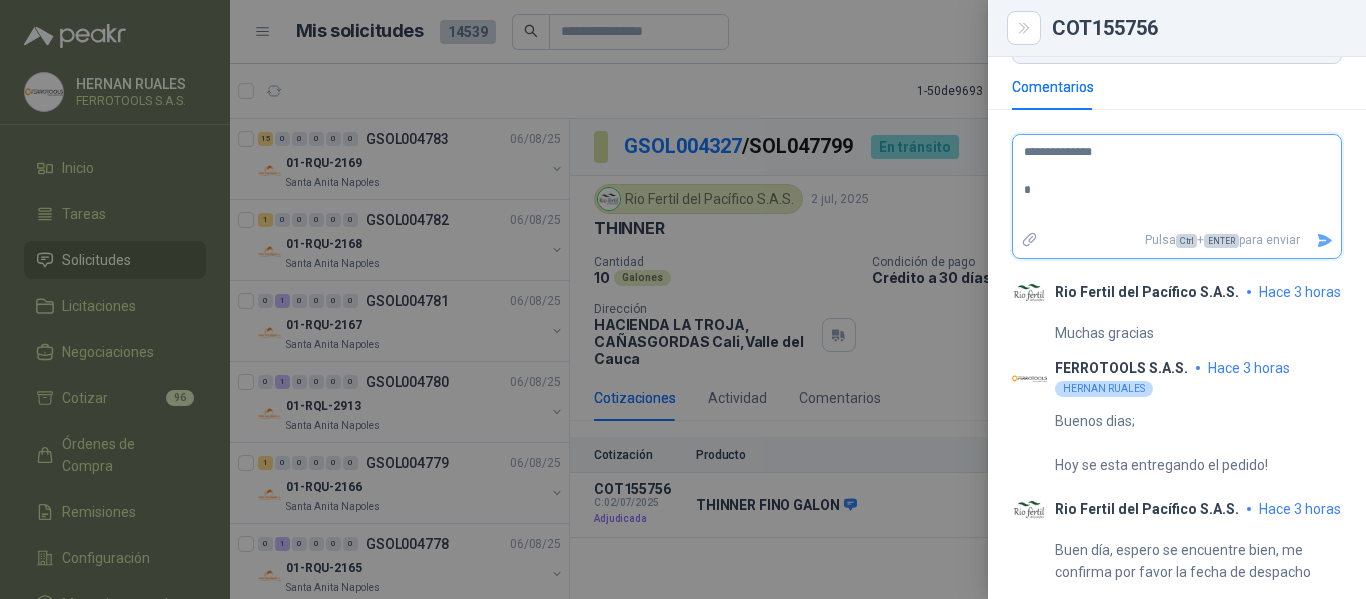 type 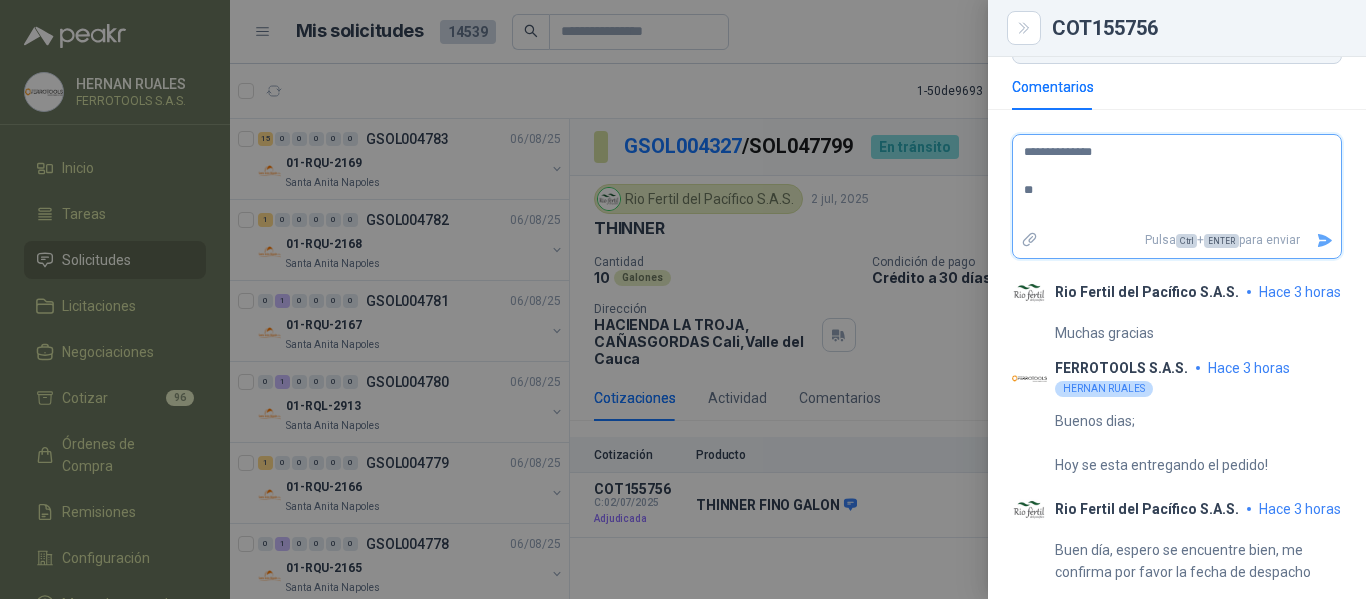 type 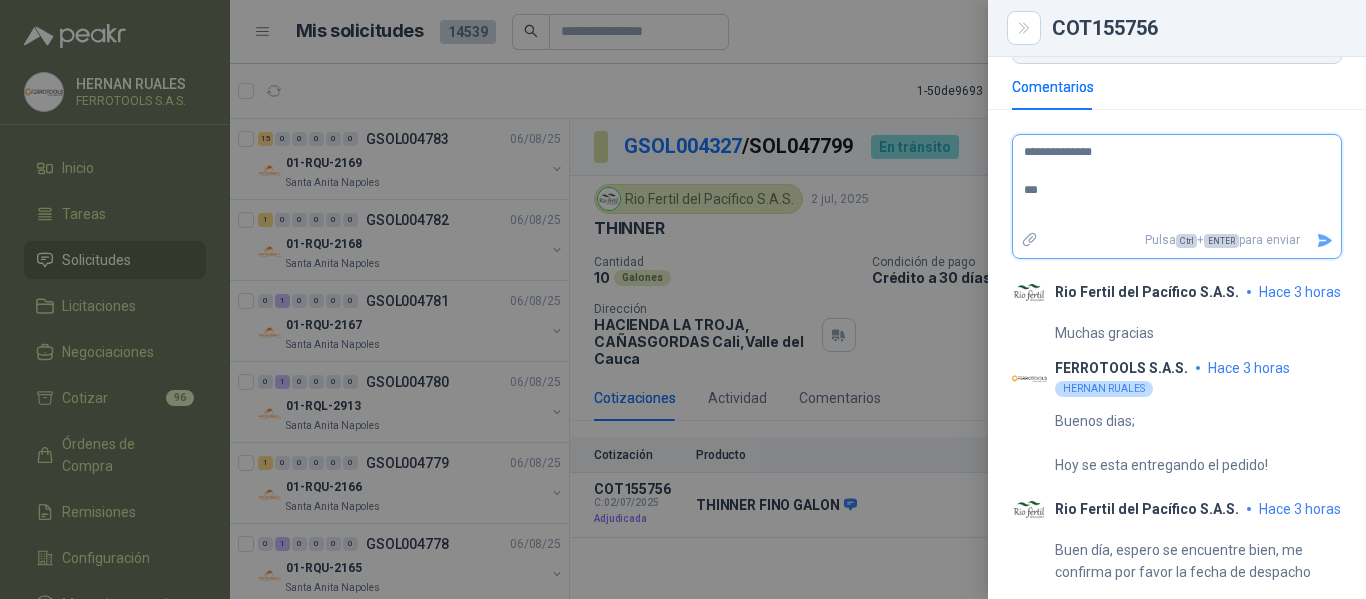 type 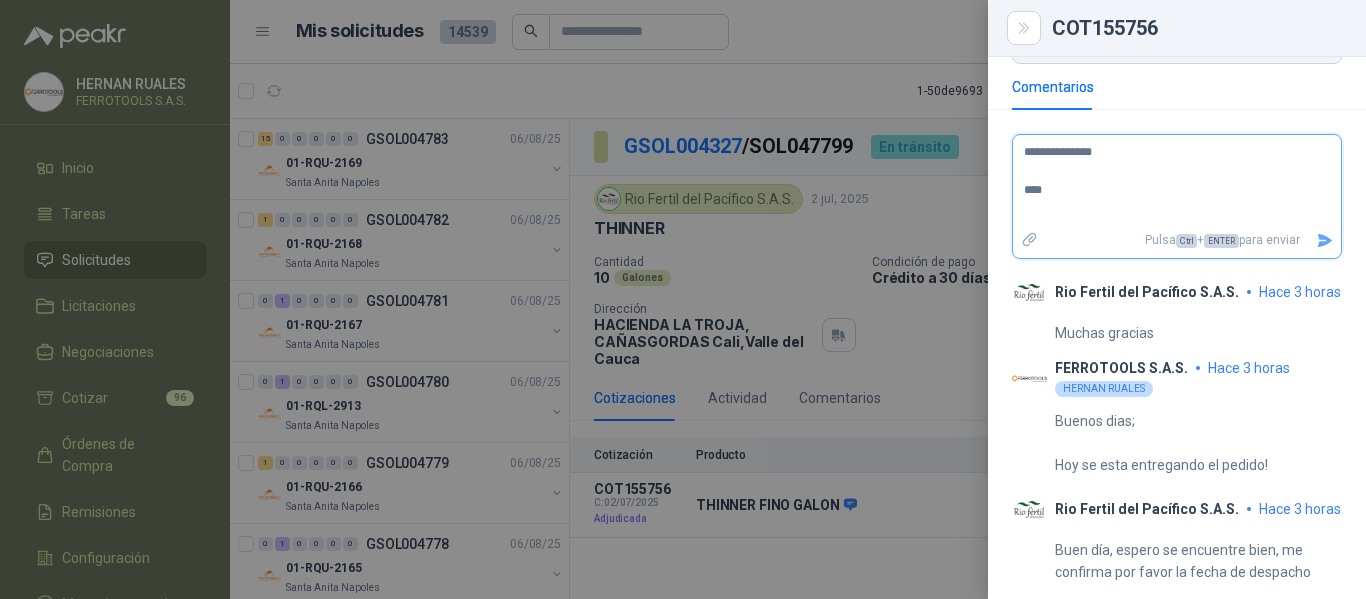 type 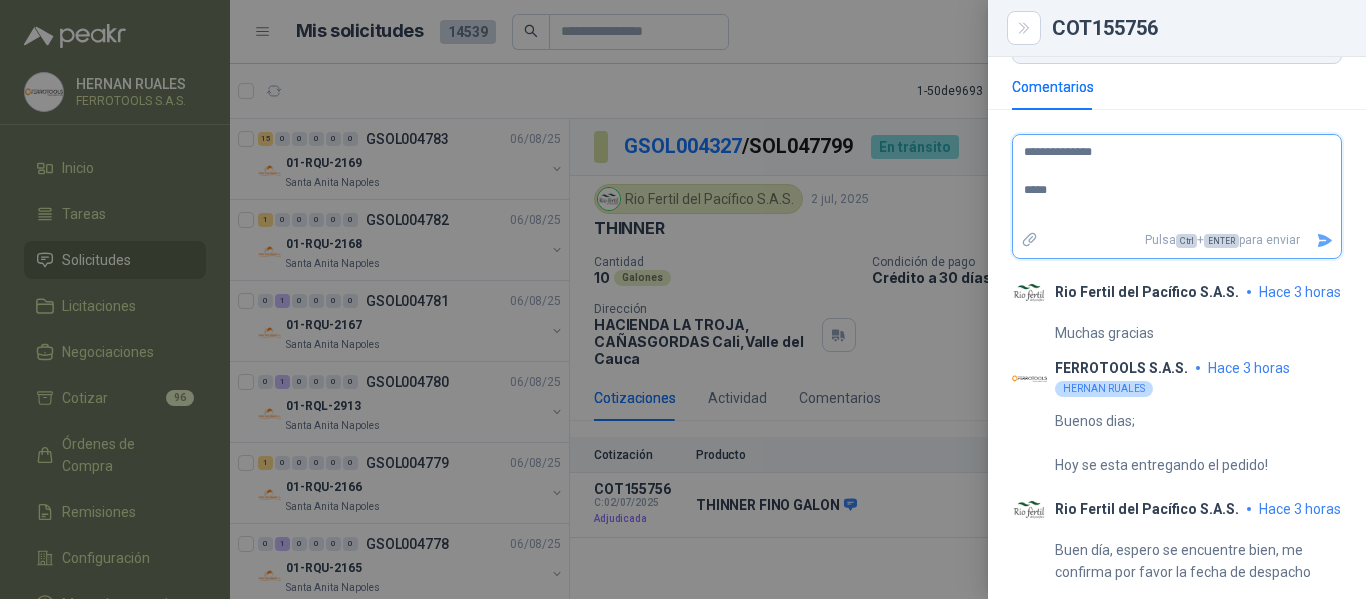type 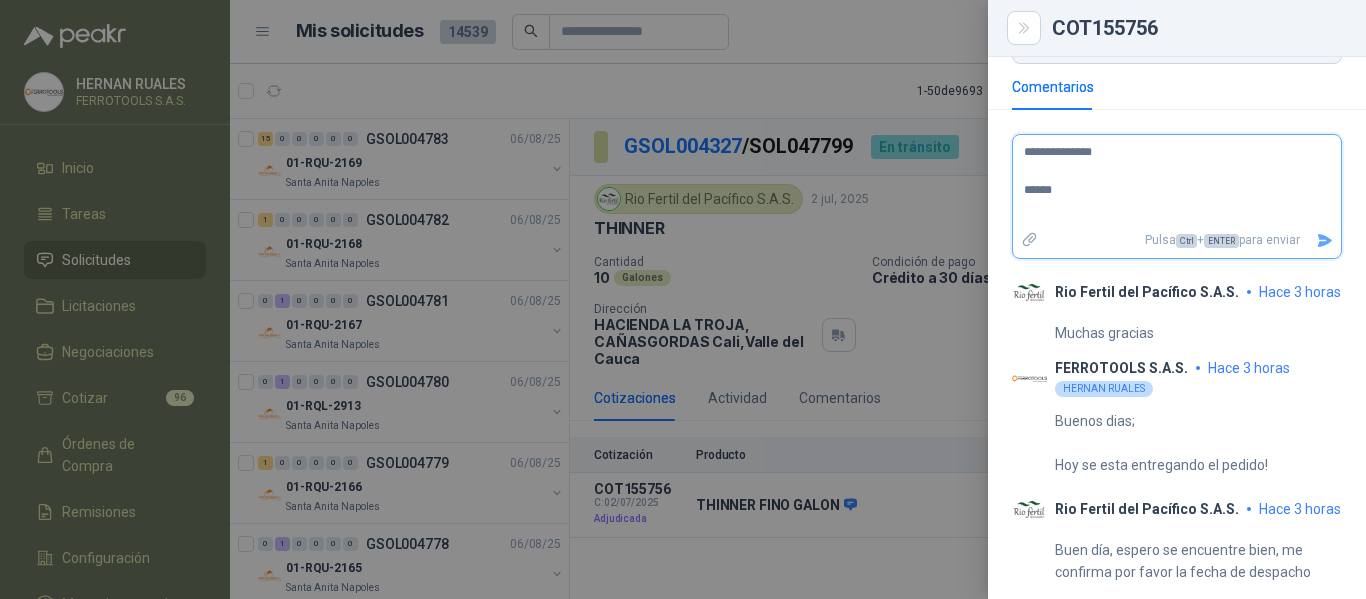 type 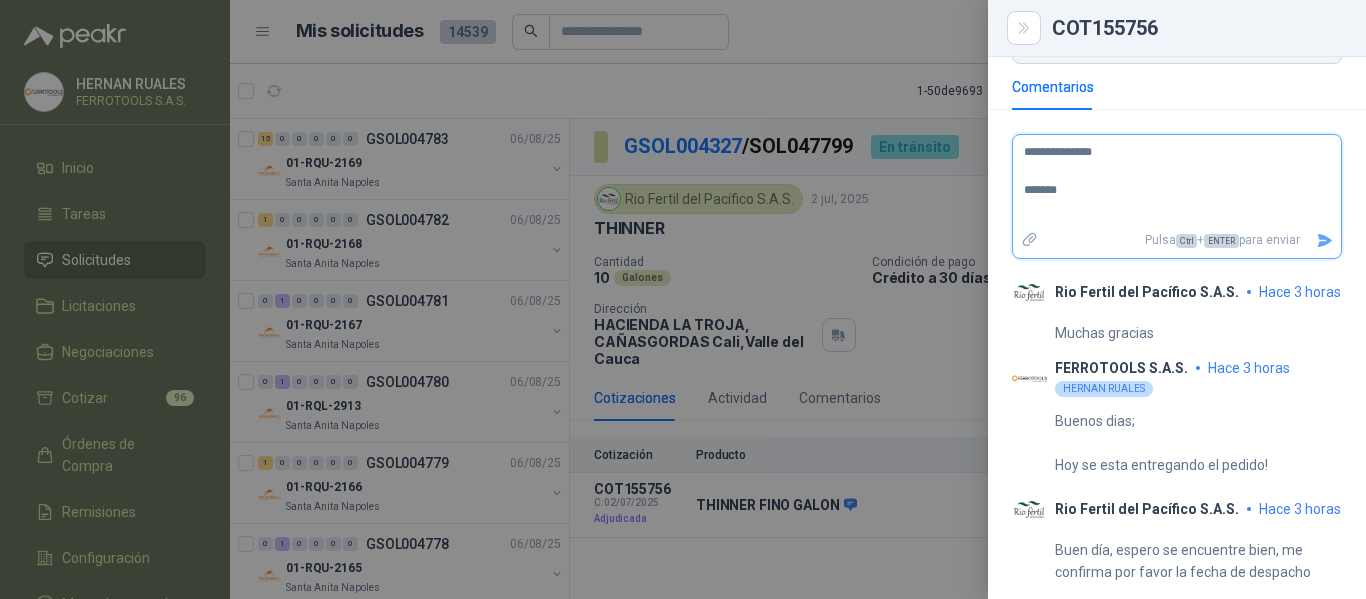 type 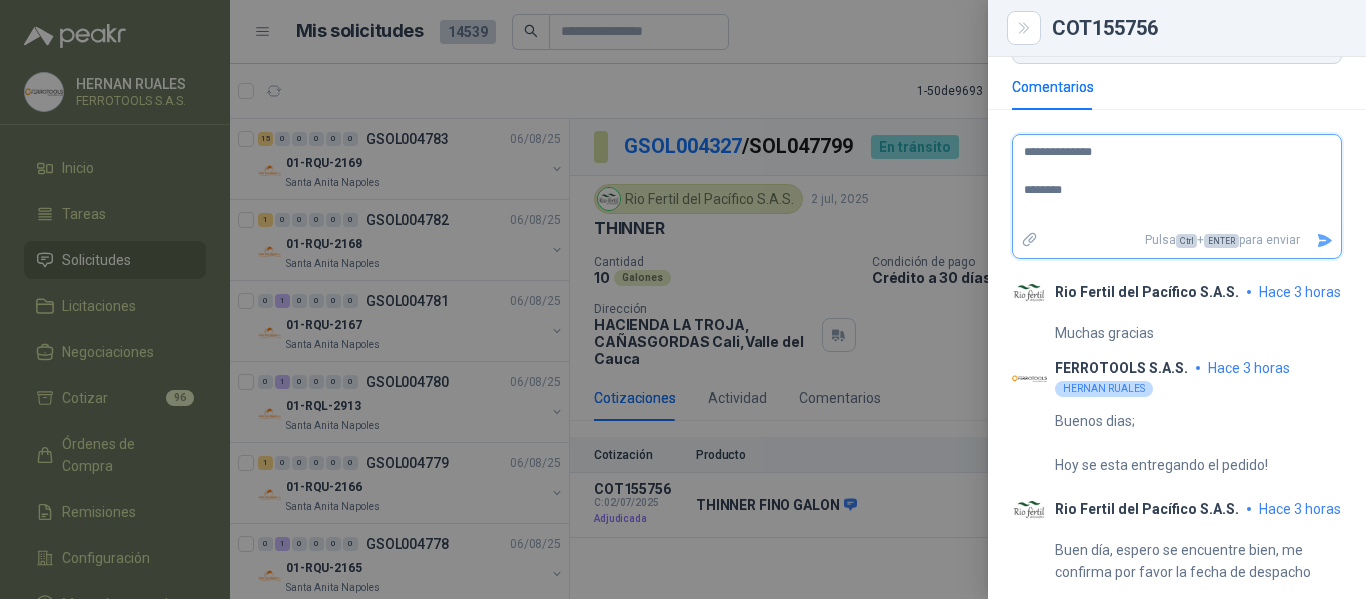 type 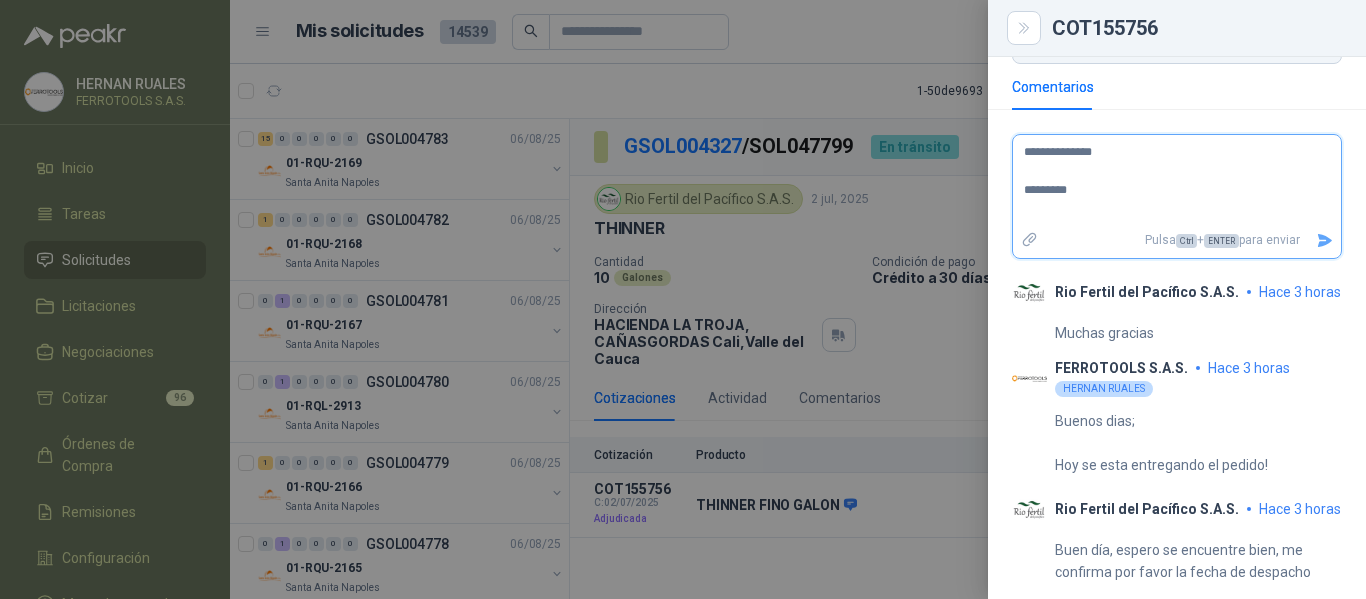 type 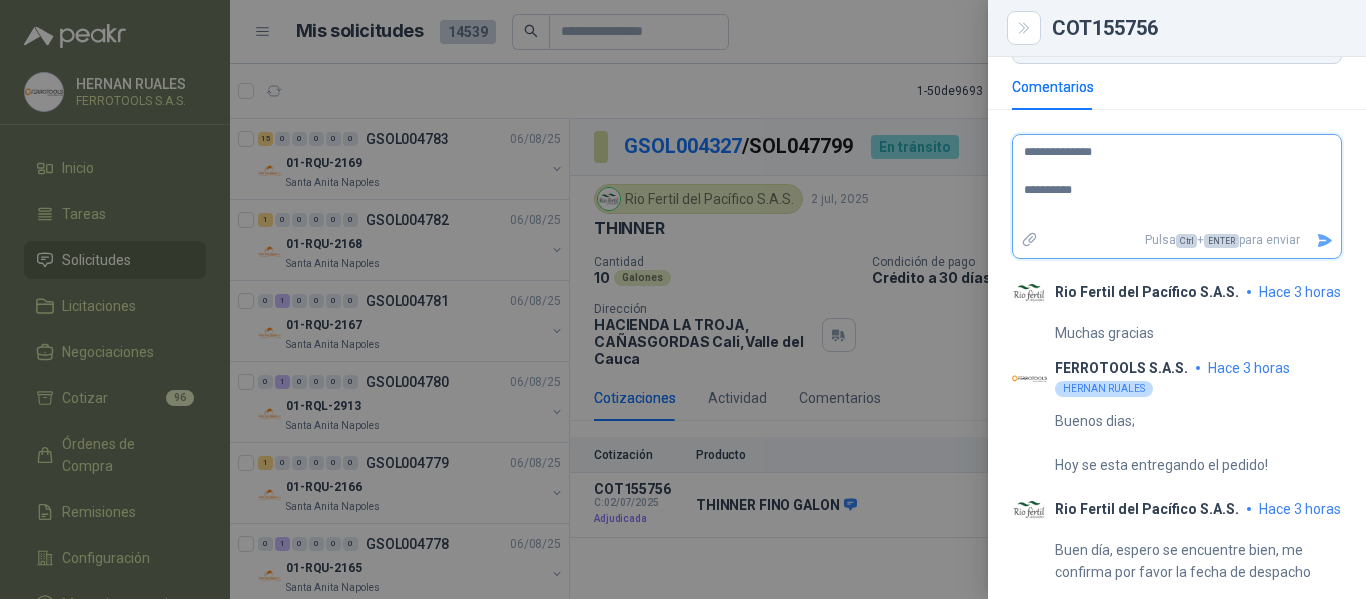 type 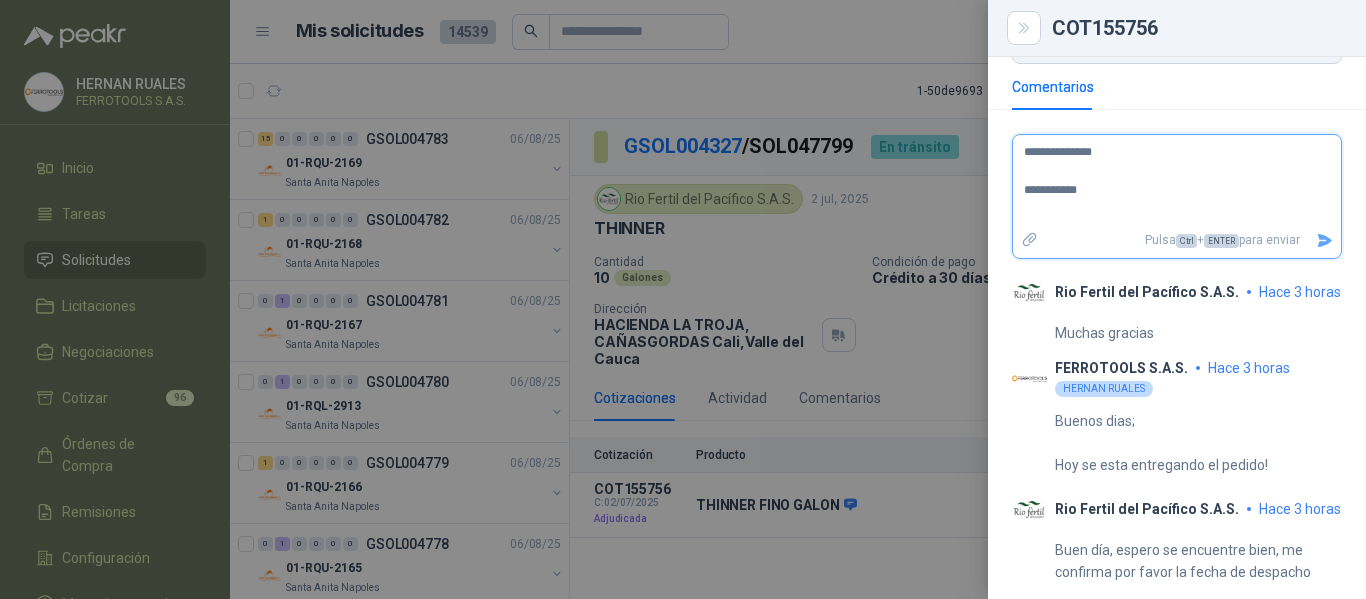 type 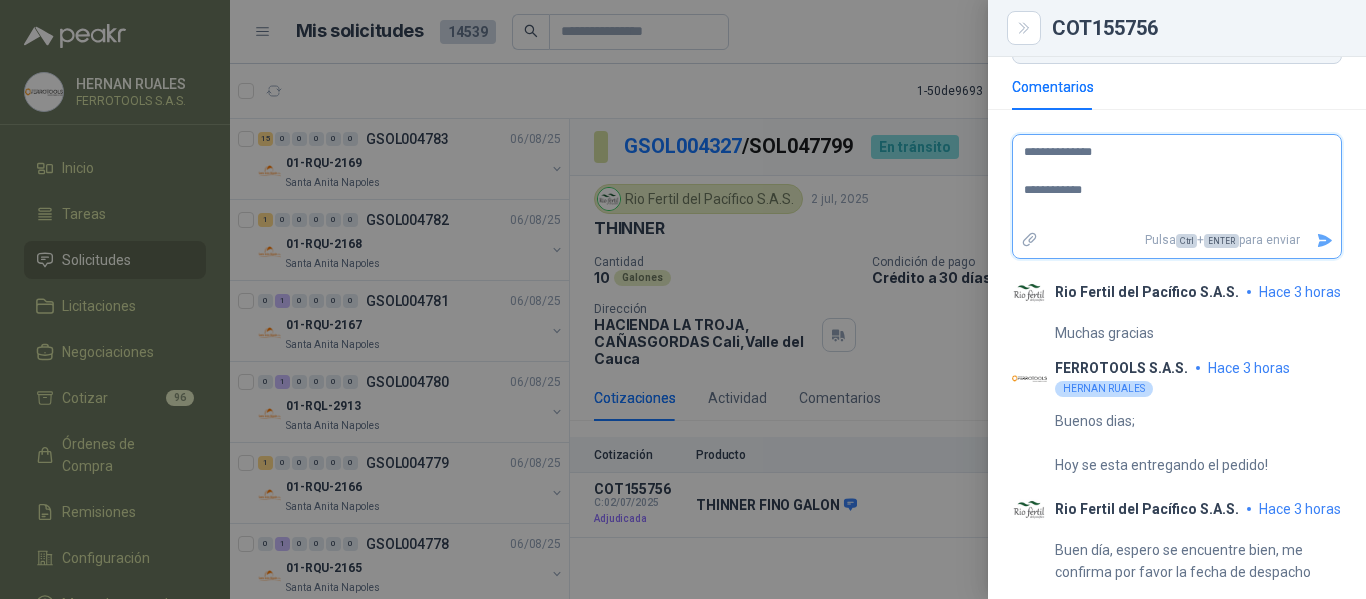 type 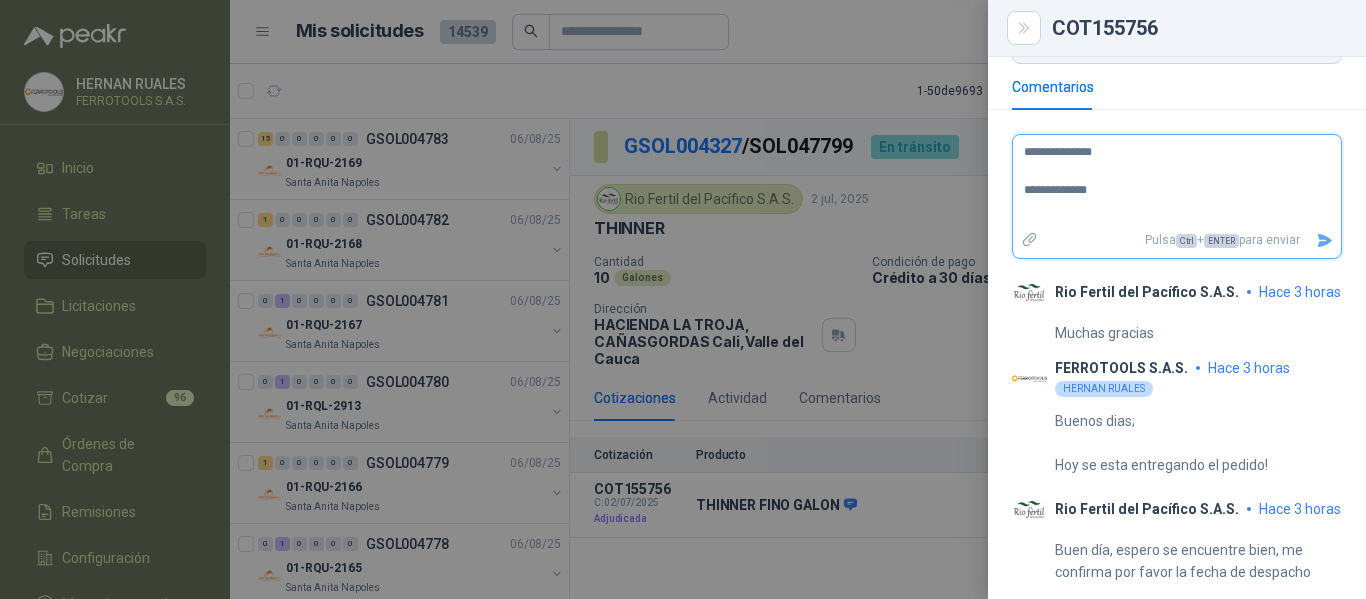 type on "**********" 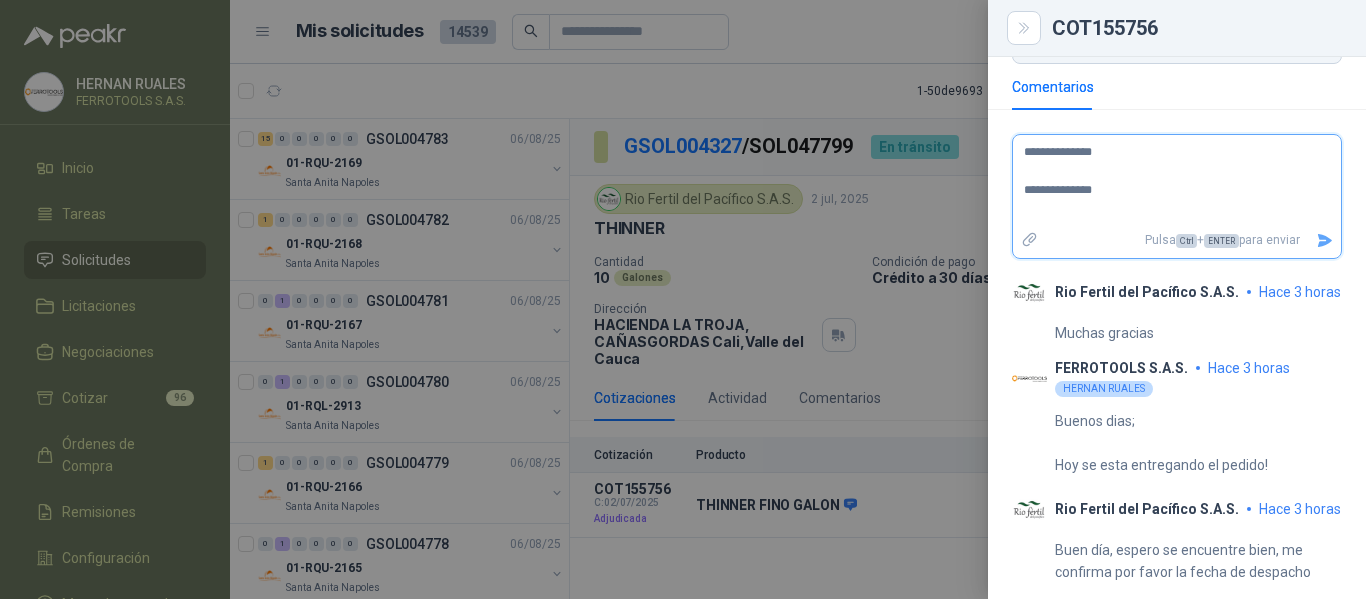 type 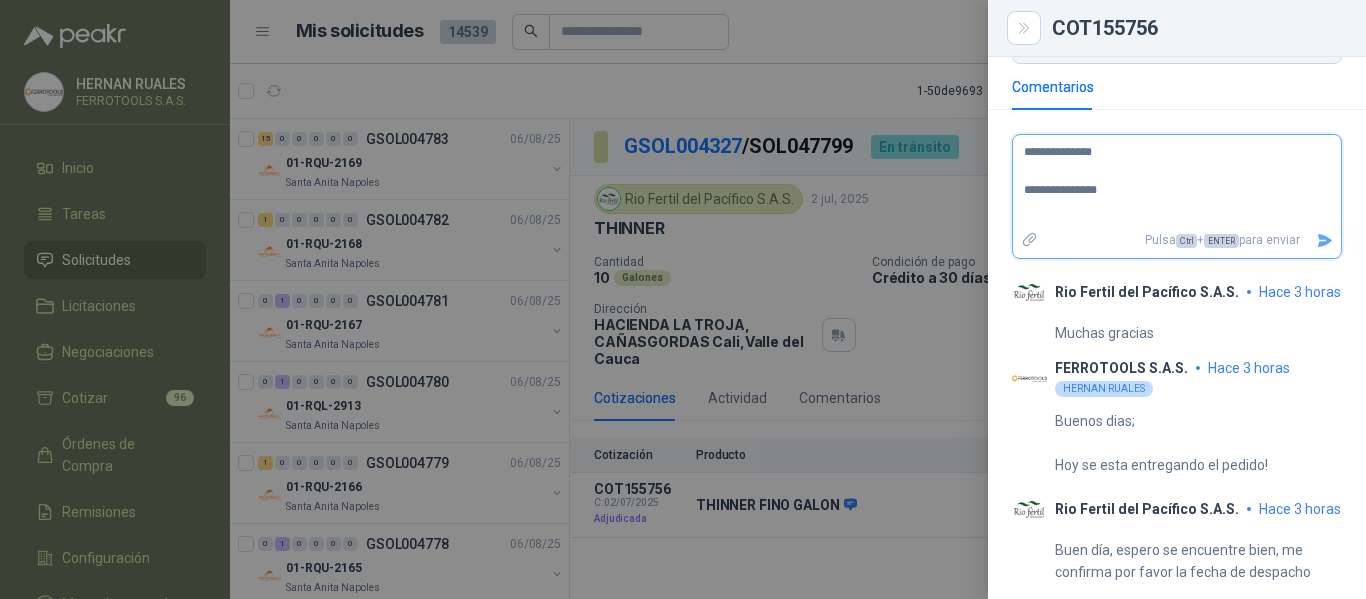 type 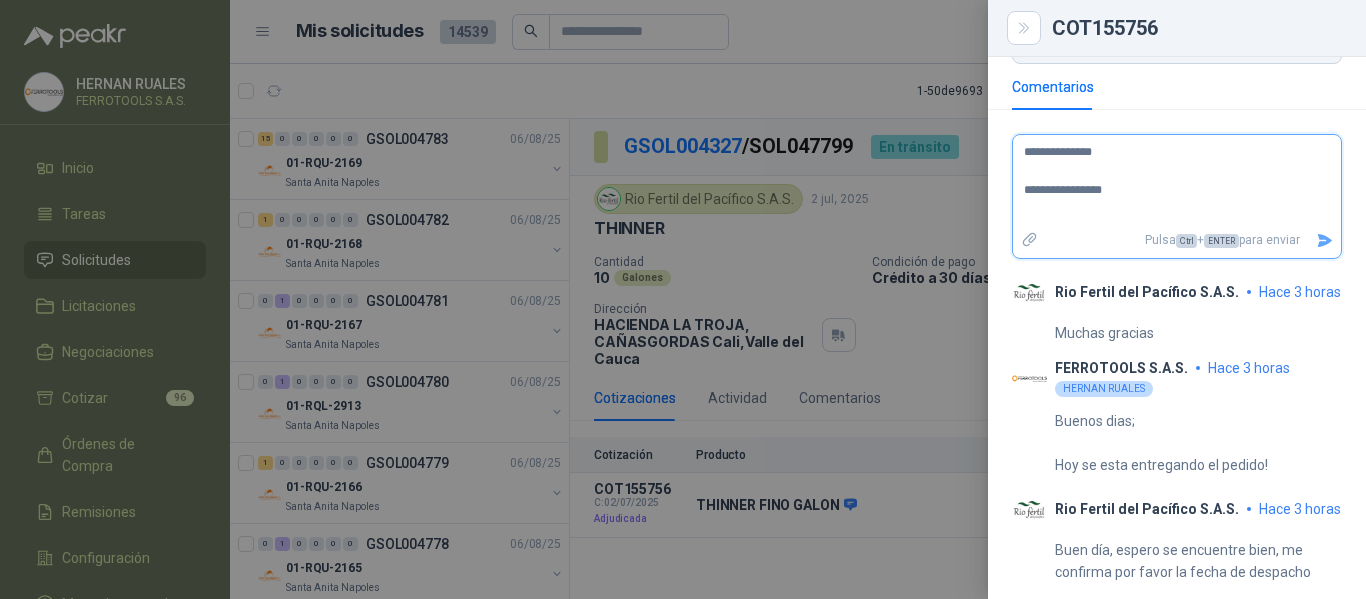 type 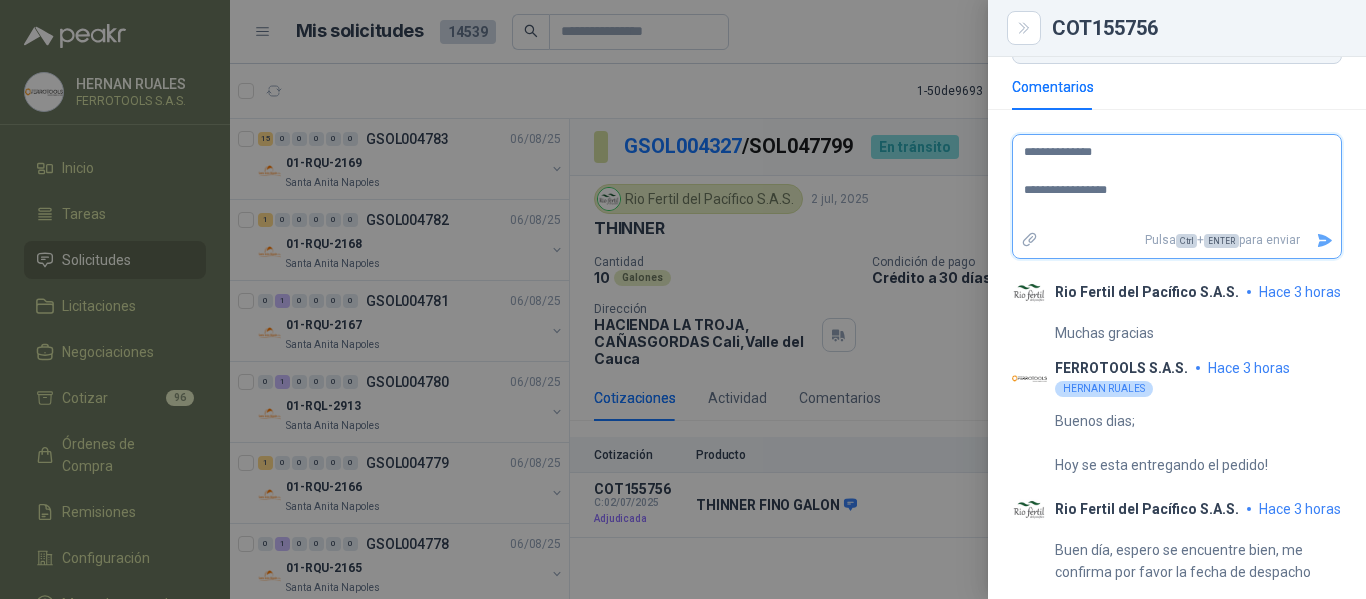 type 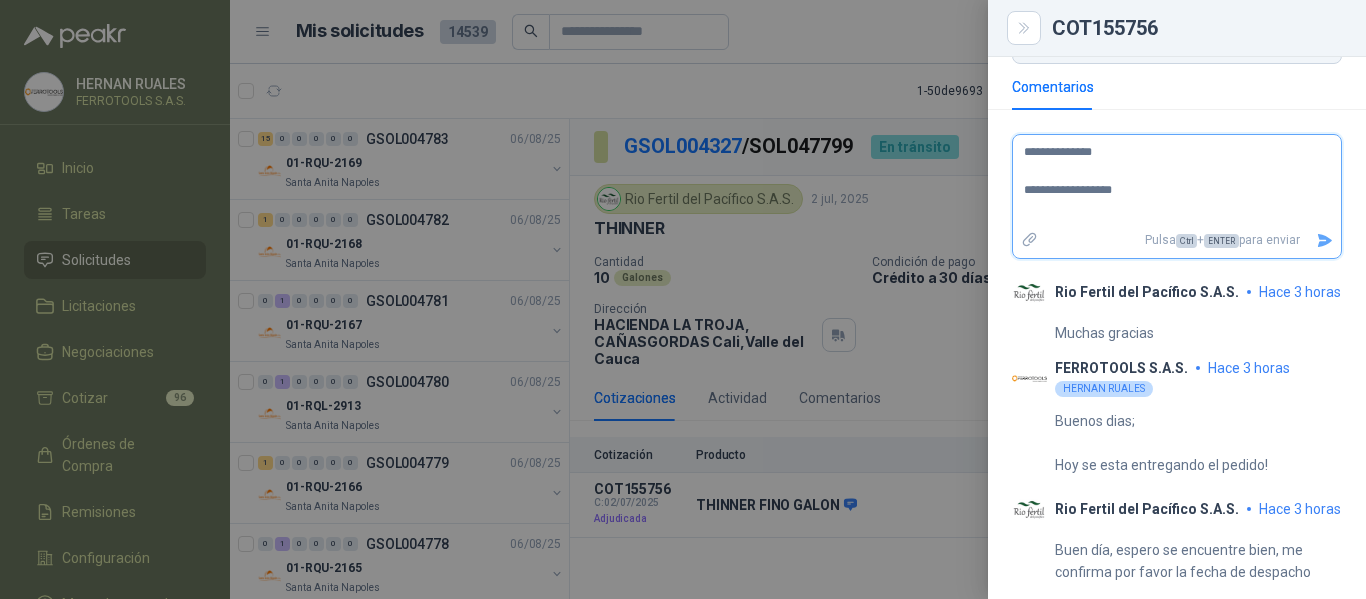 type 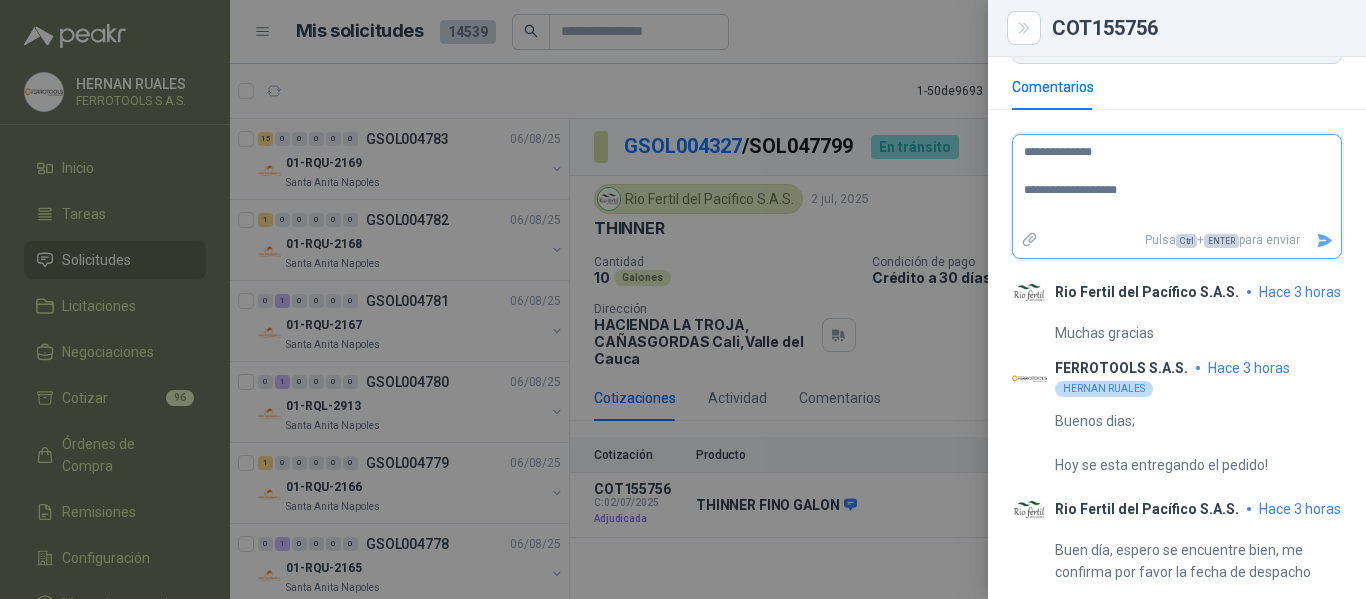 type 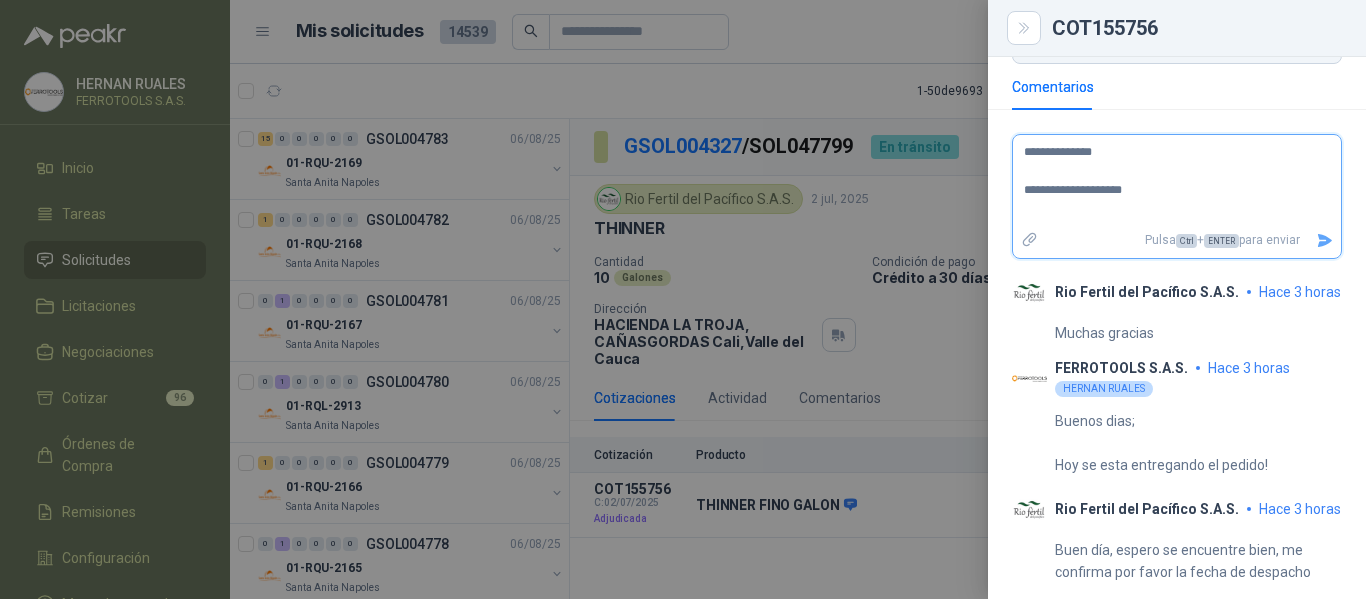 type 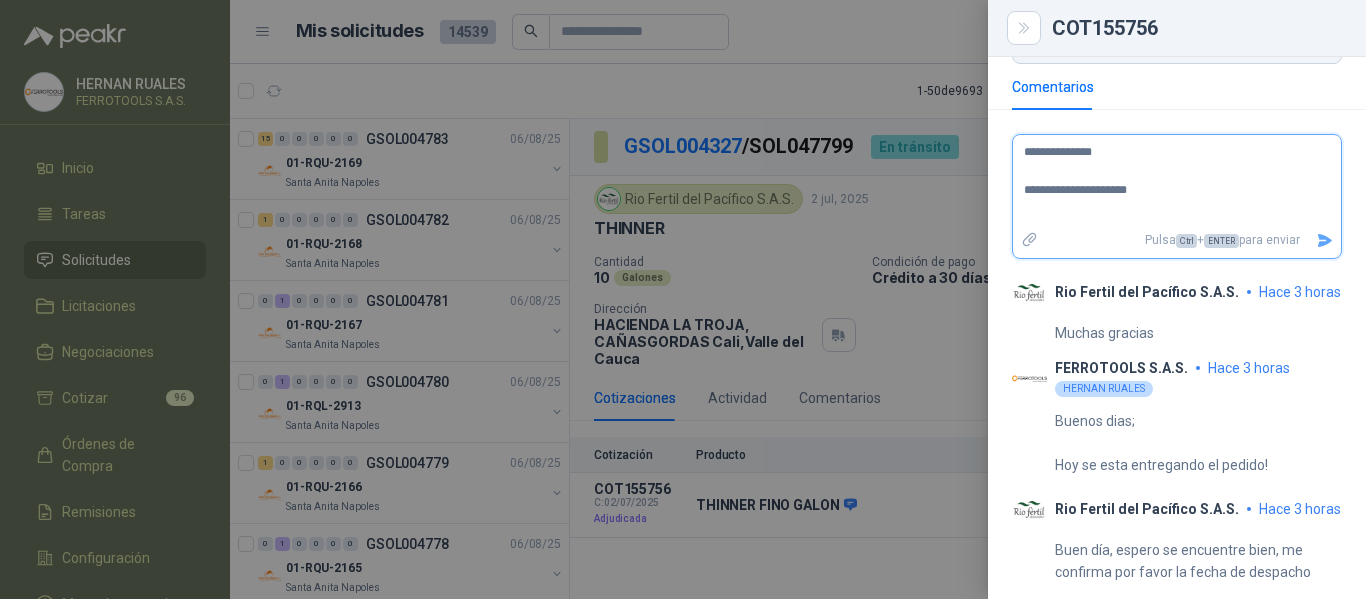type 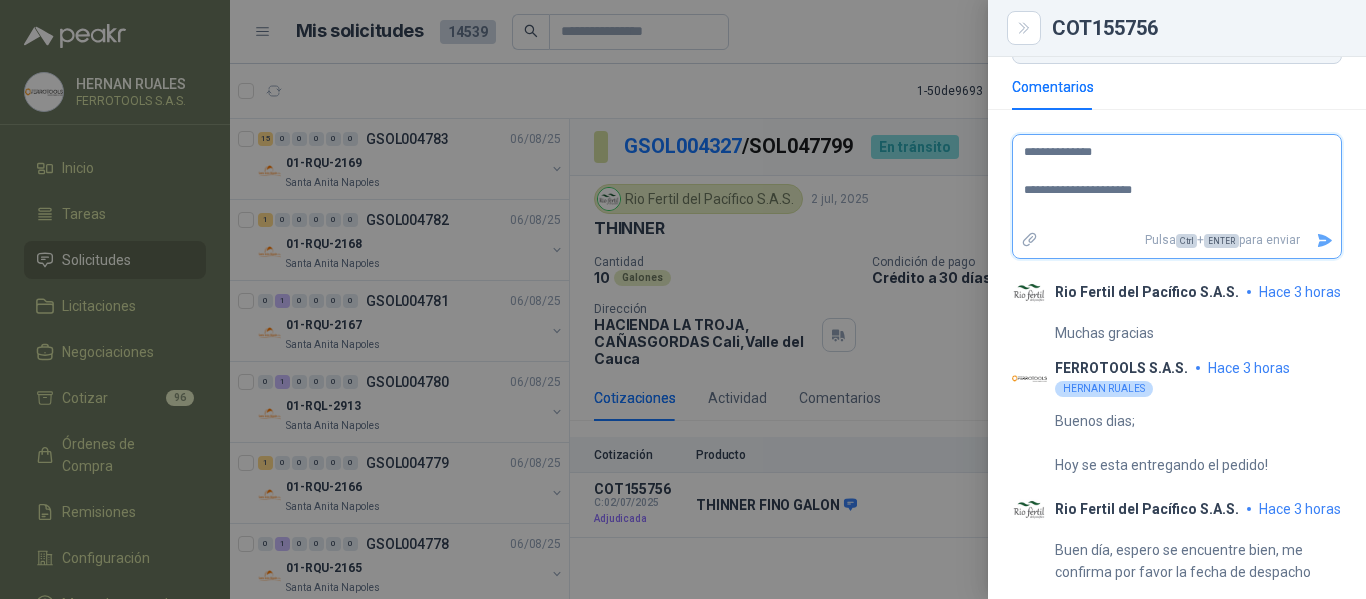 type 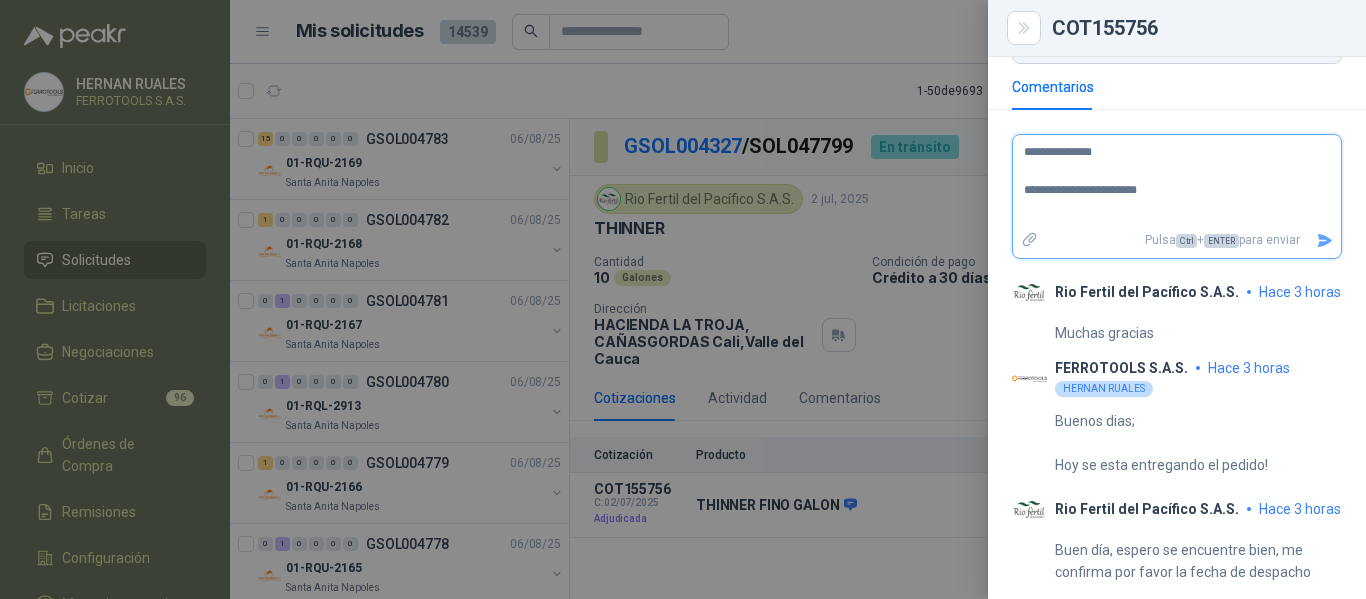 type 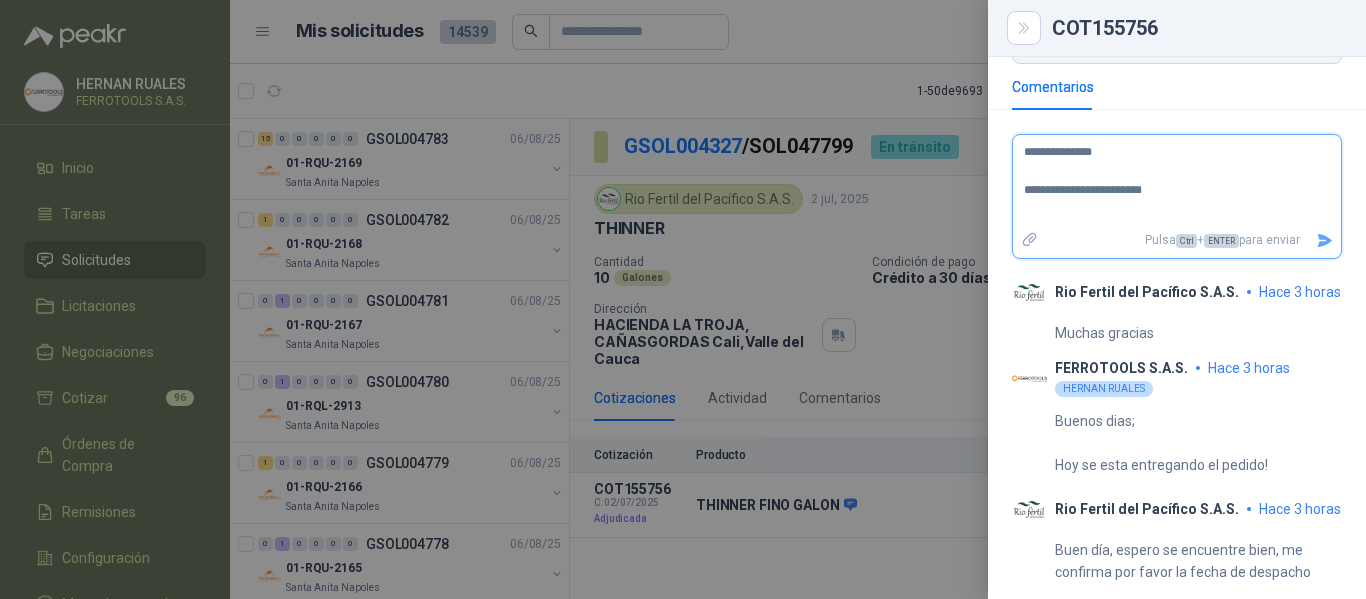 type 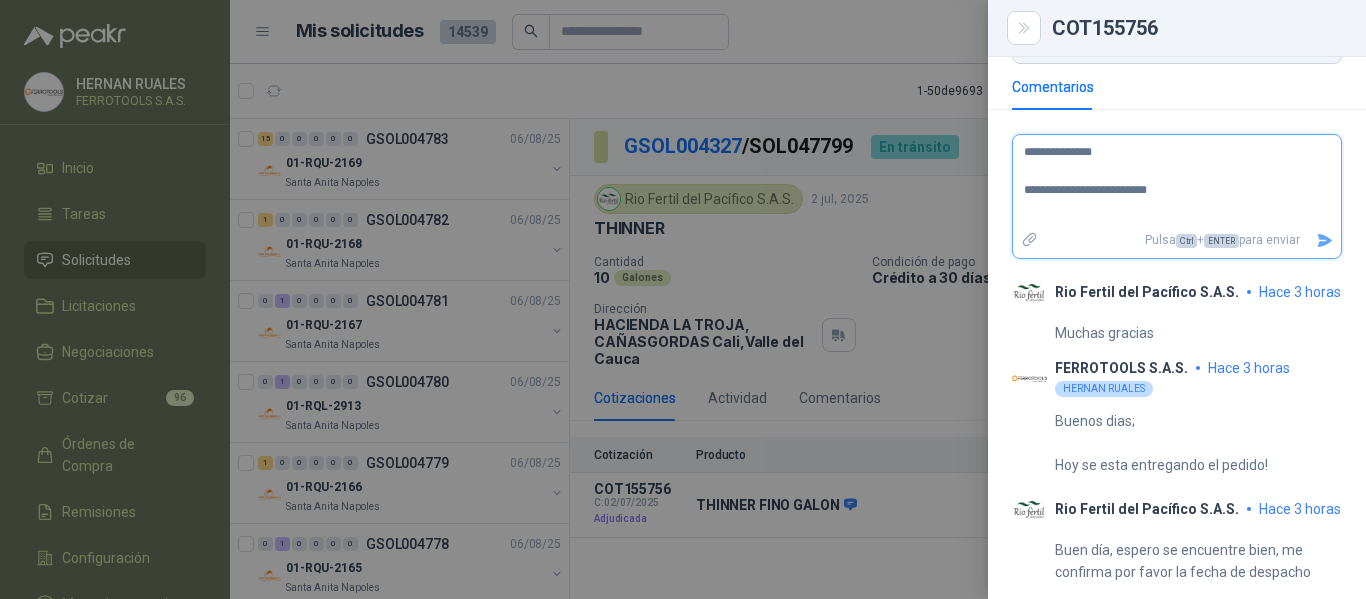 type 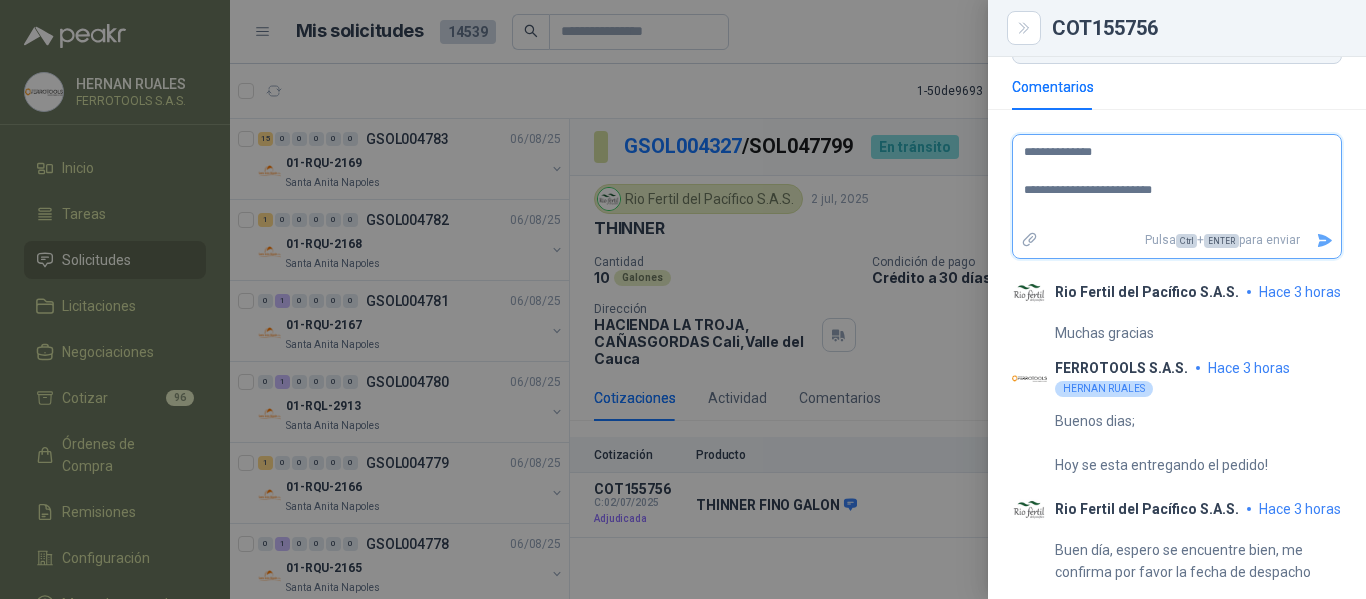 type 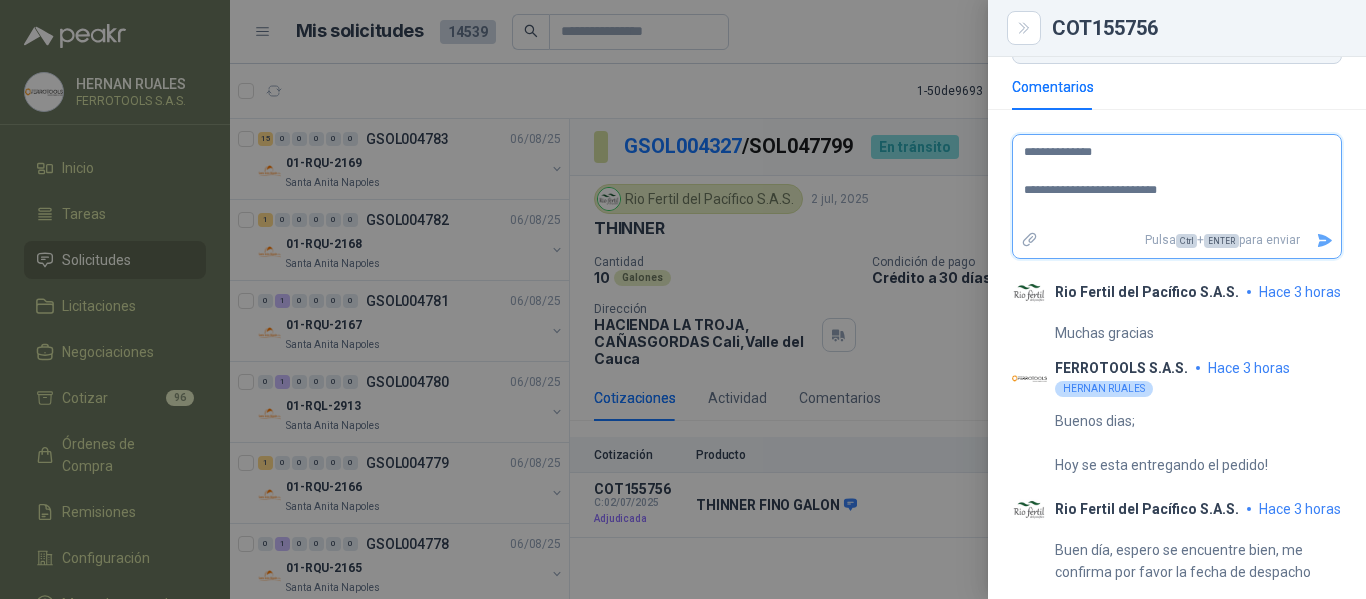 type 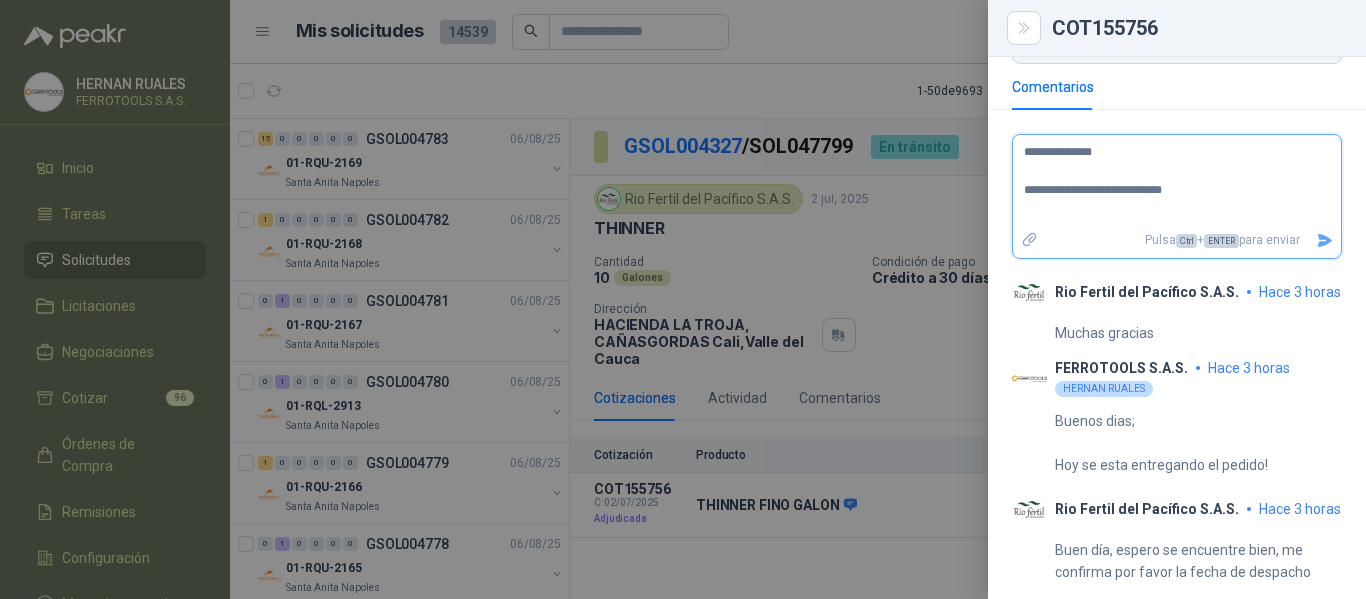 type 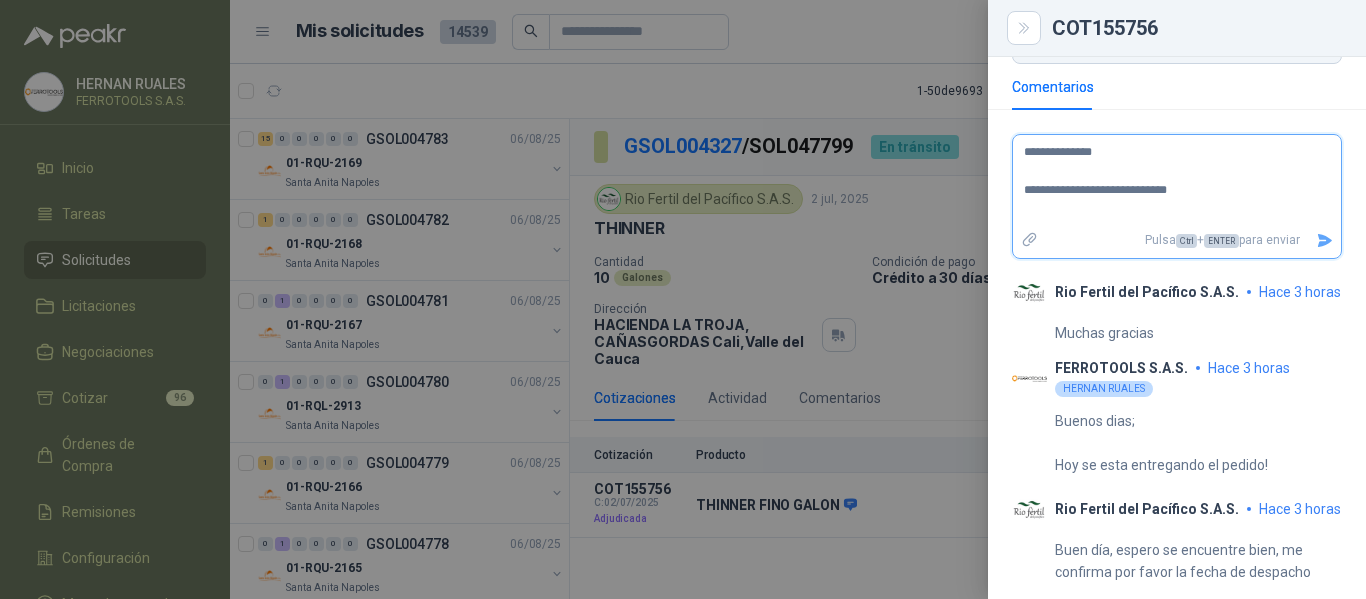 type 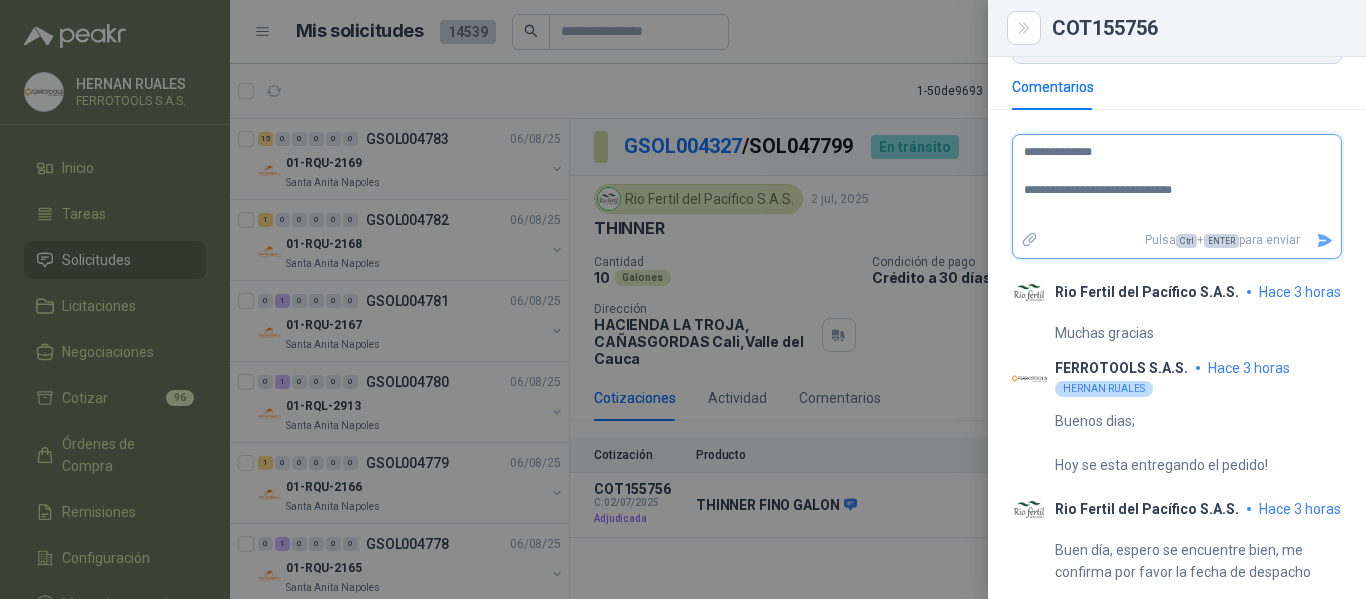 type 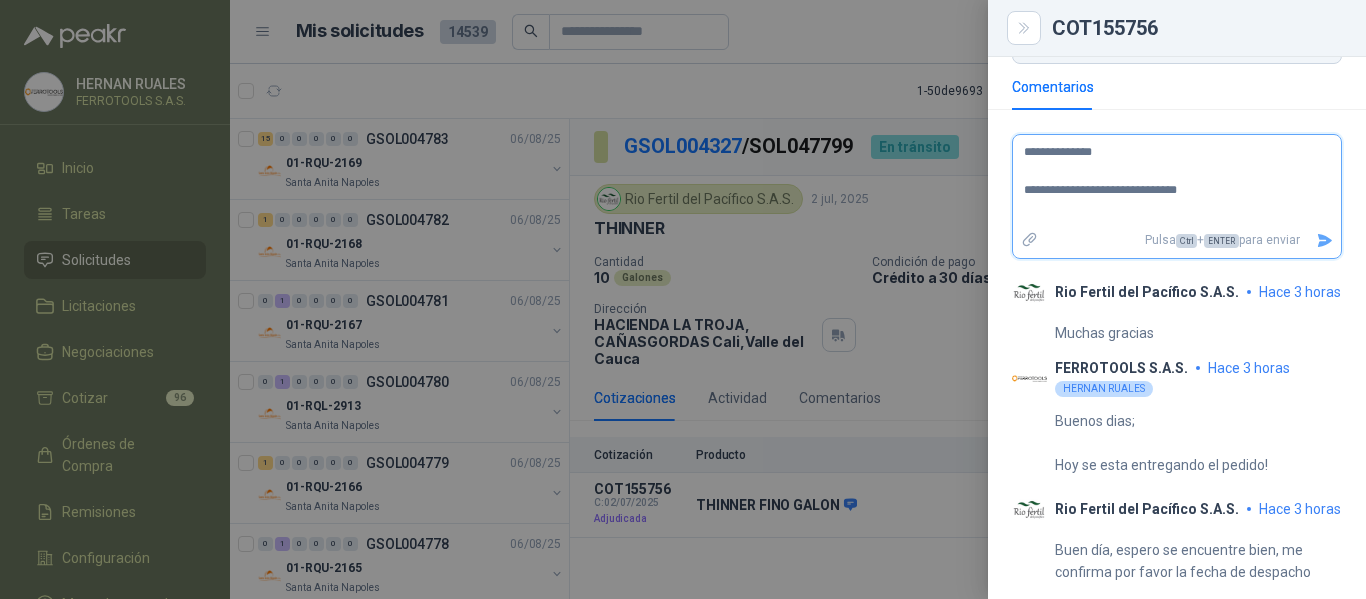 type 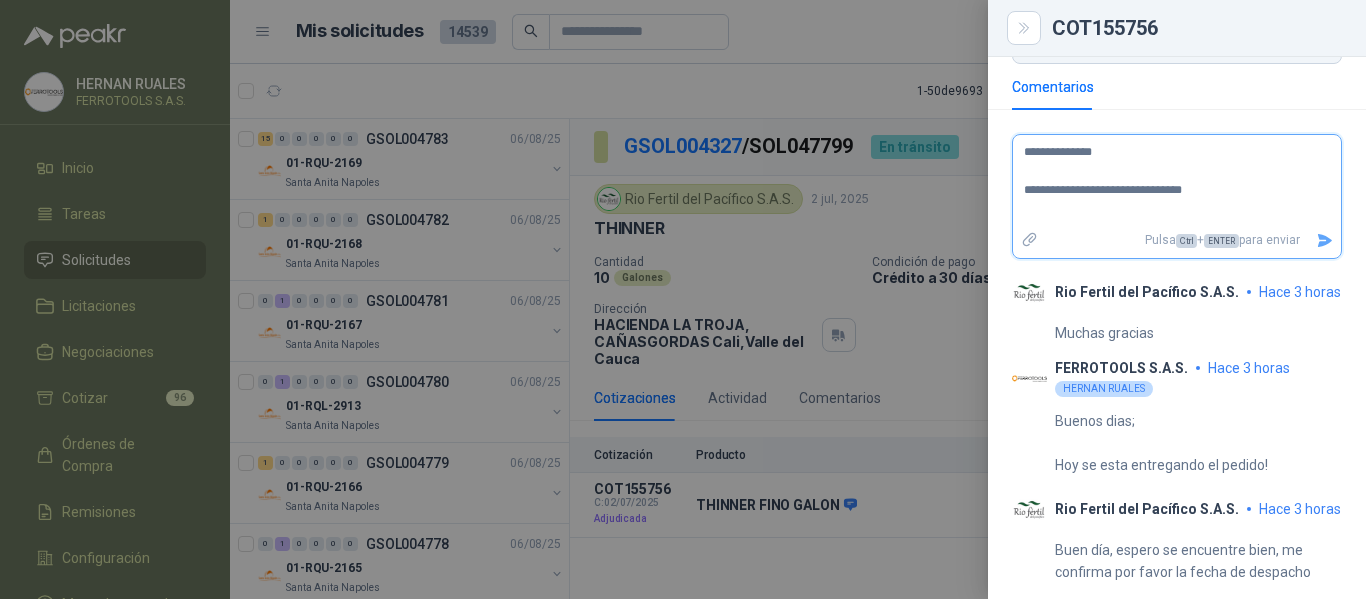 type 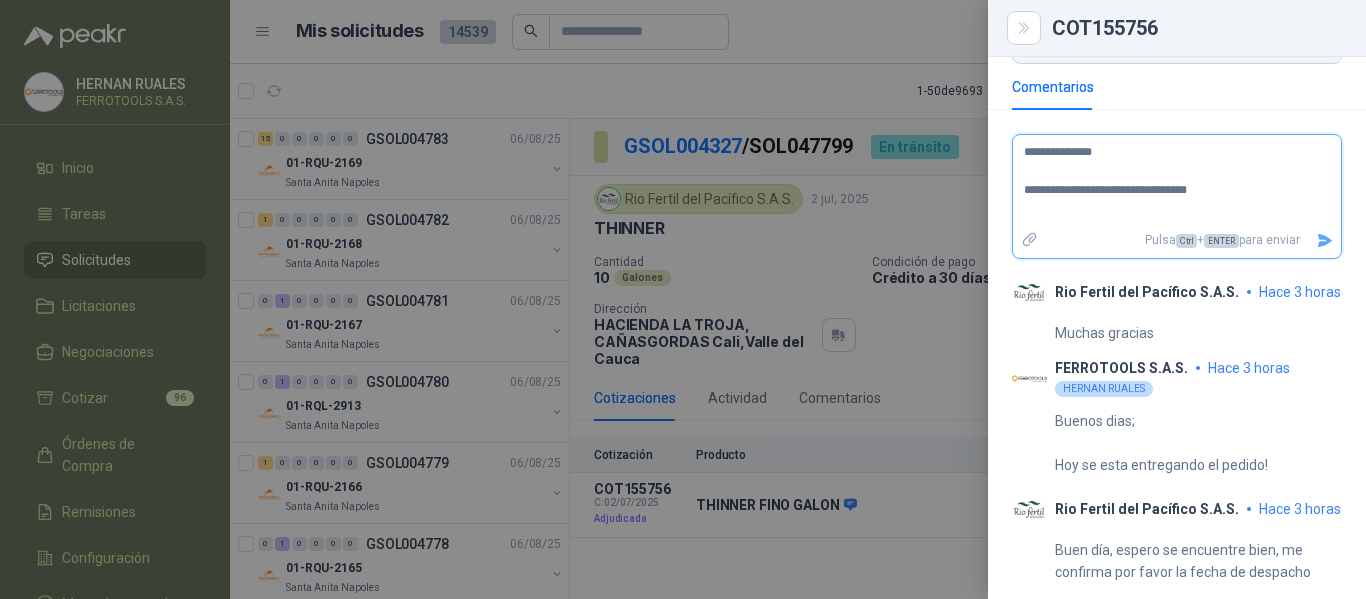 type 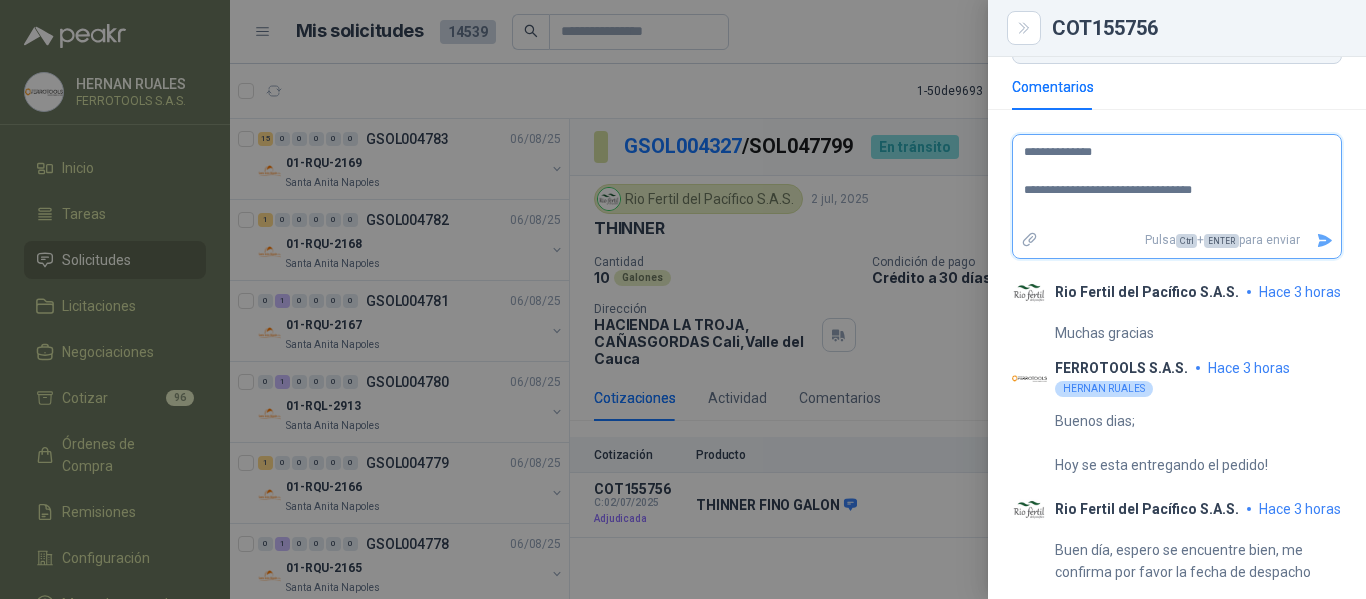type 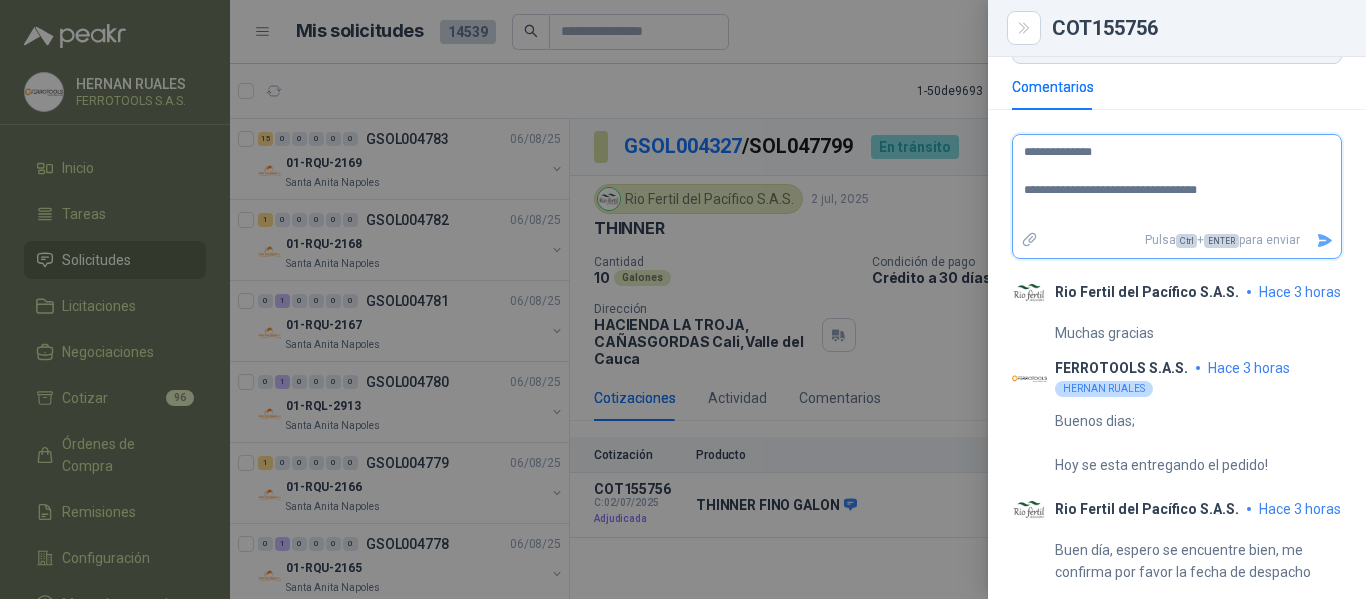 type 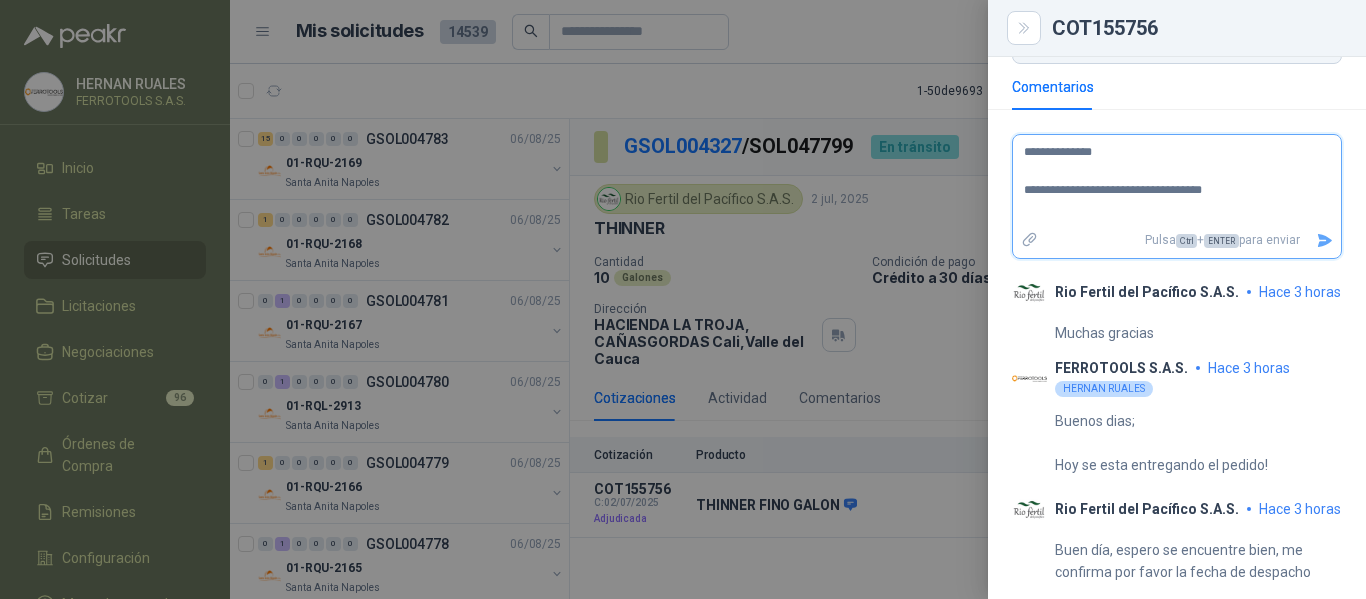 type 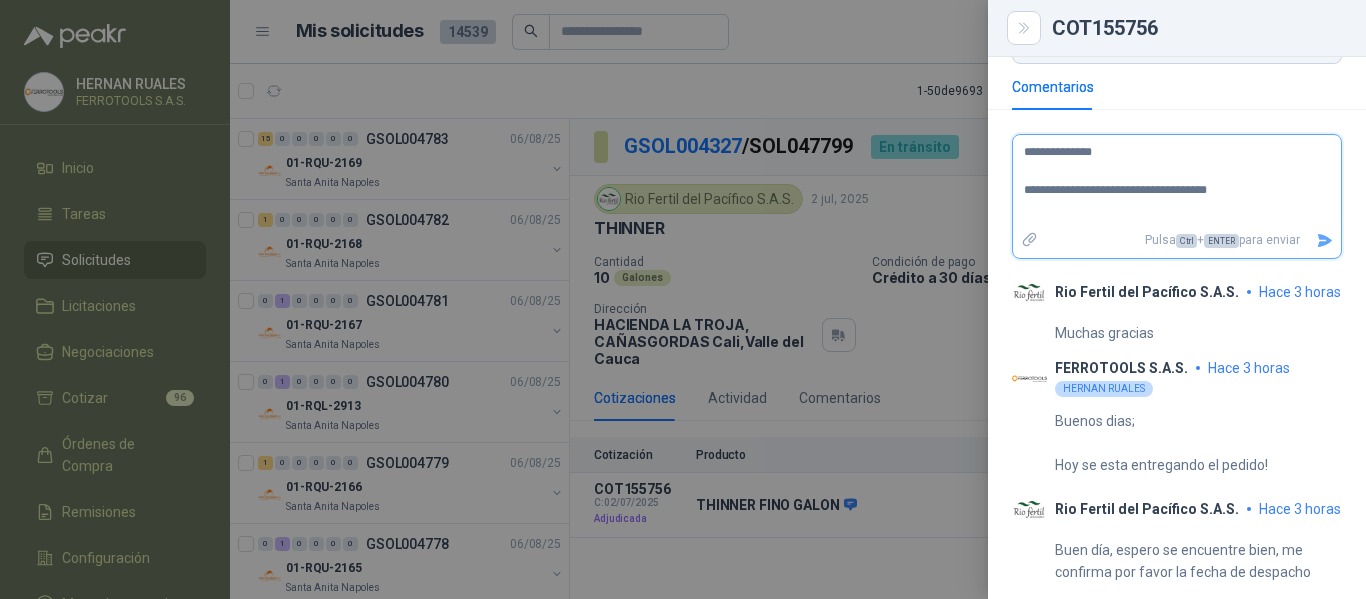 type 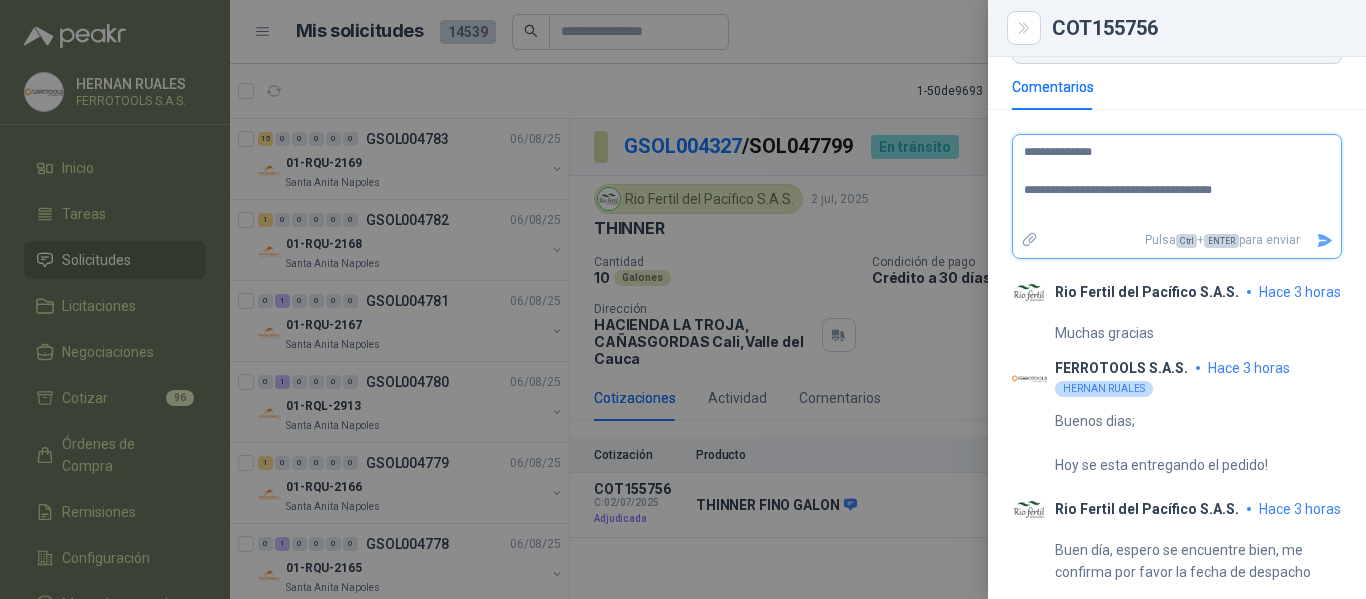 type 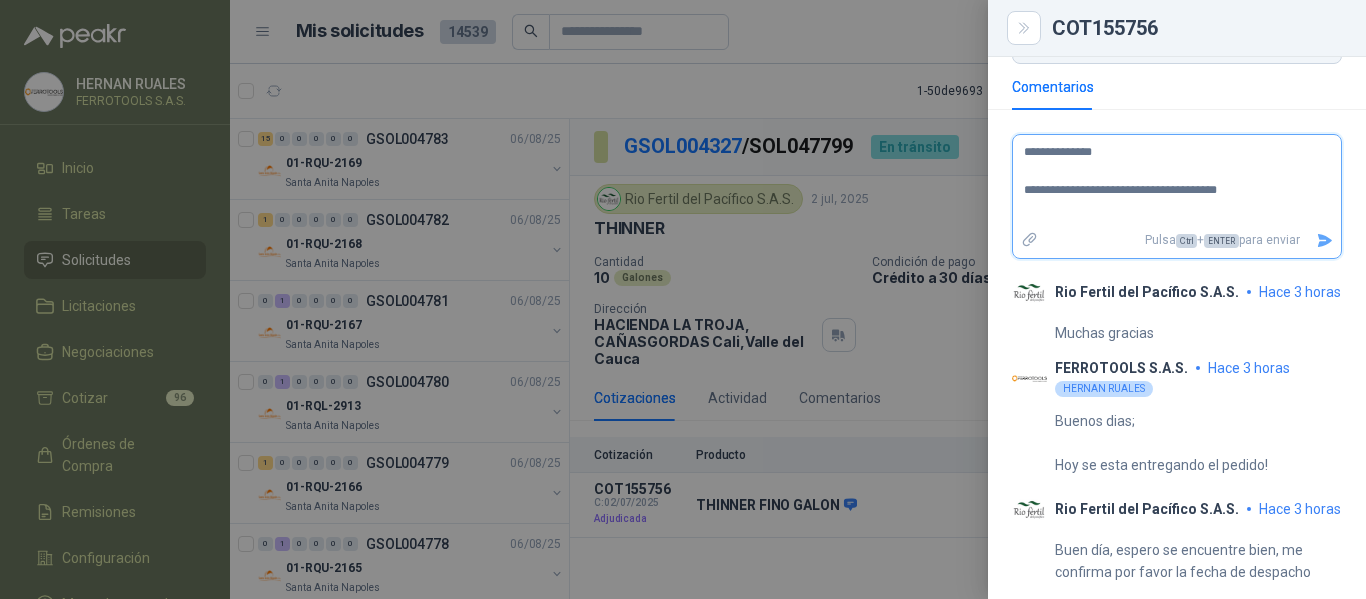 type on "**********" 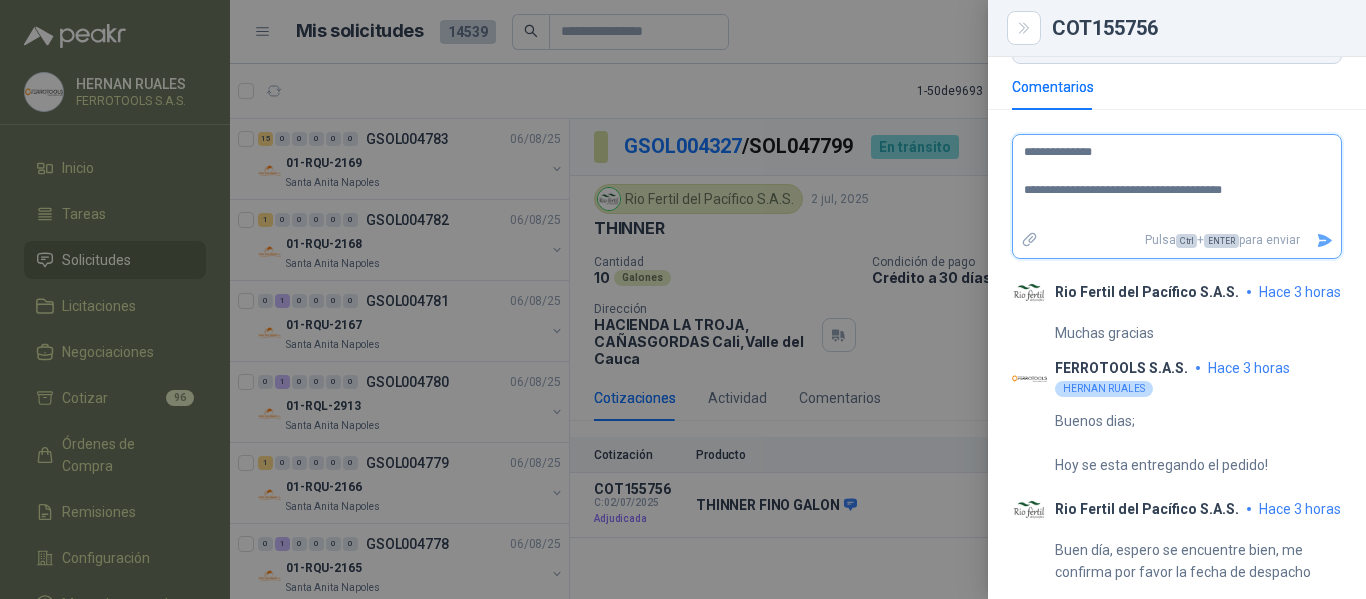 type 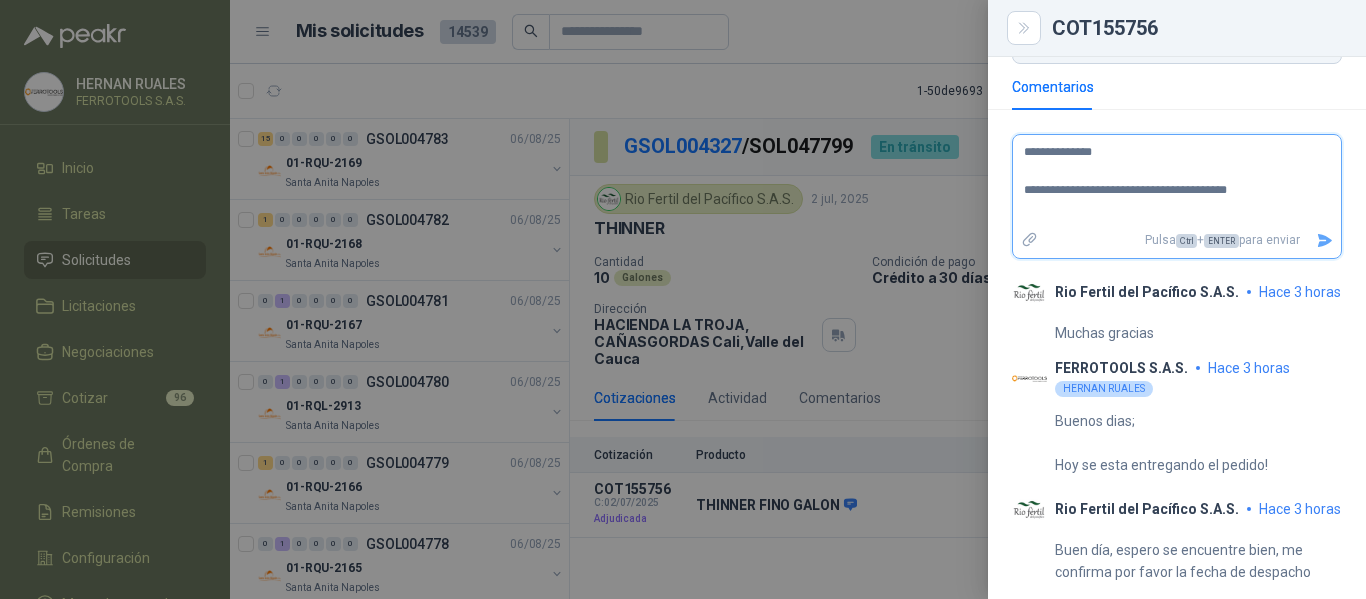 type 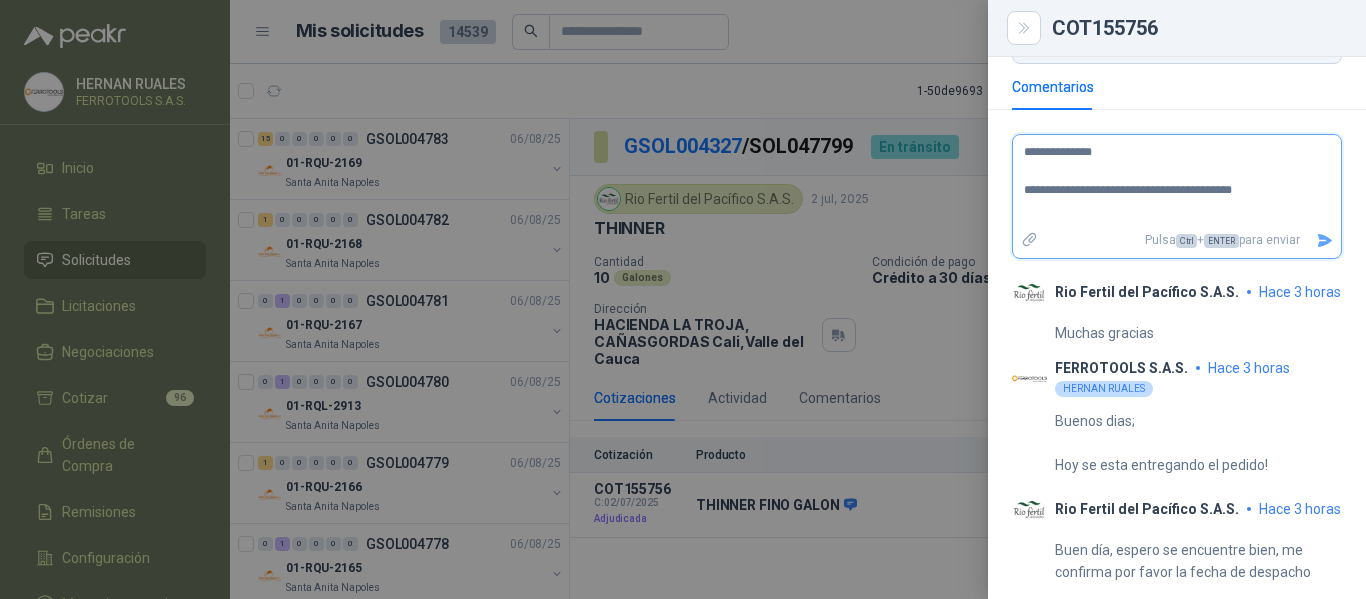 type 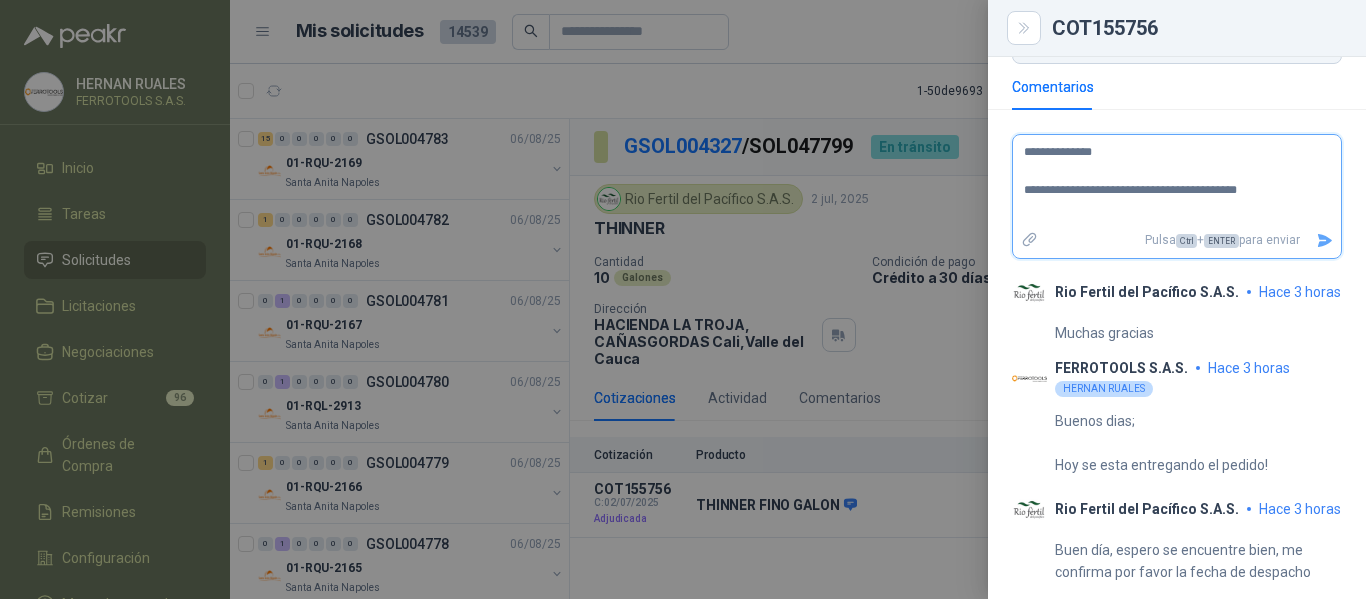 type 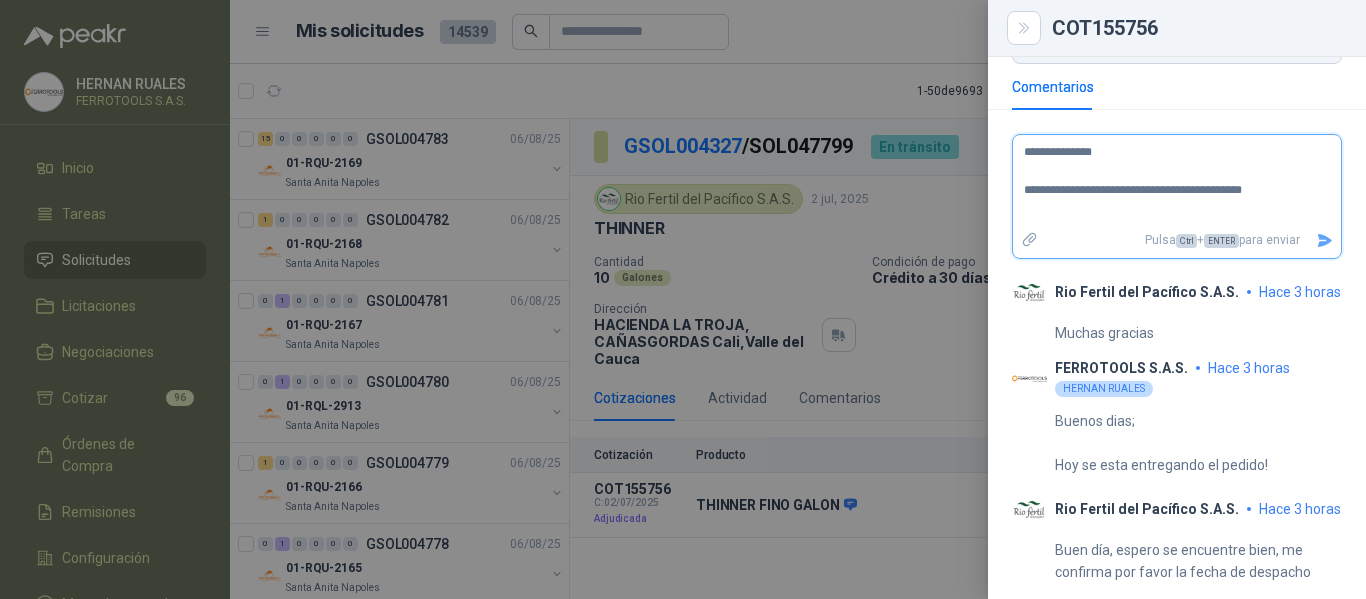 type 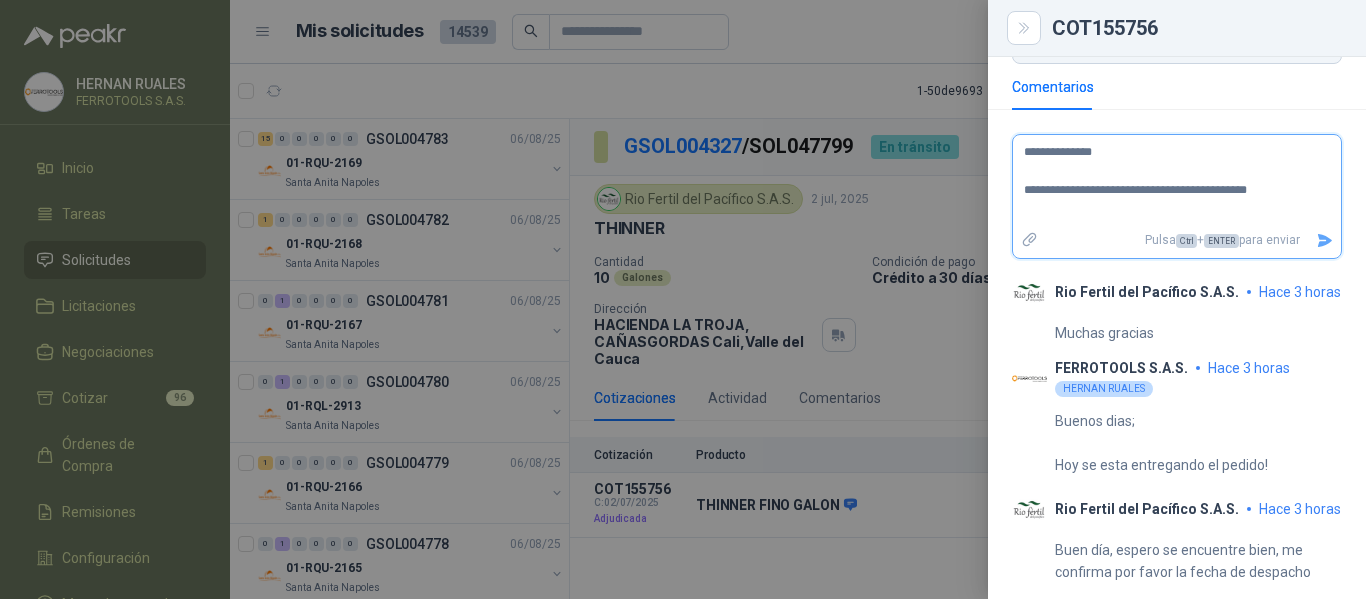 type 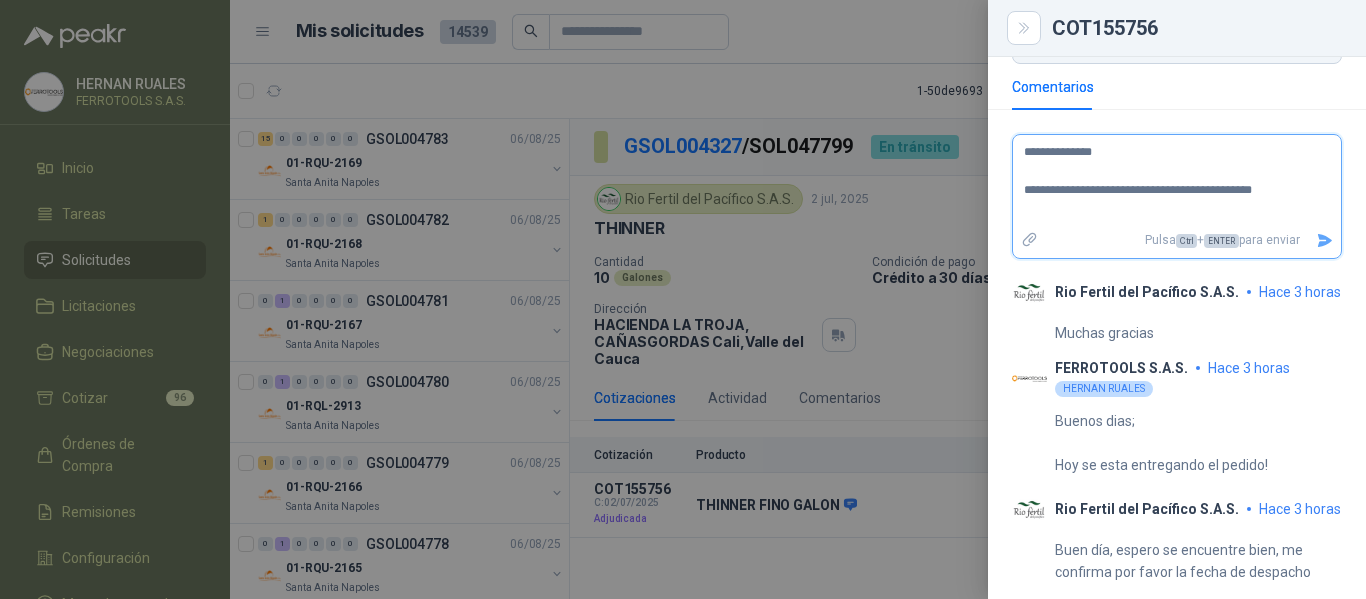 type 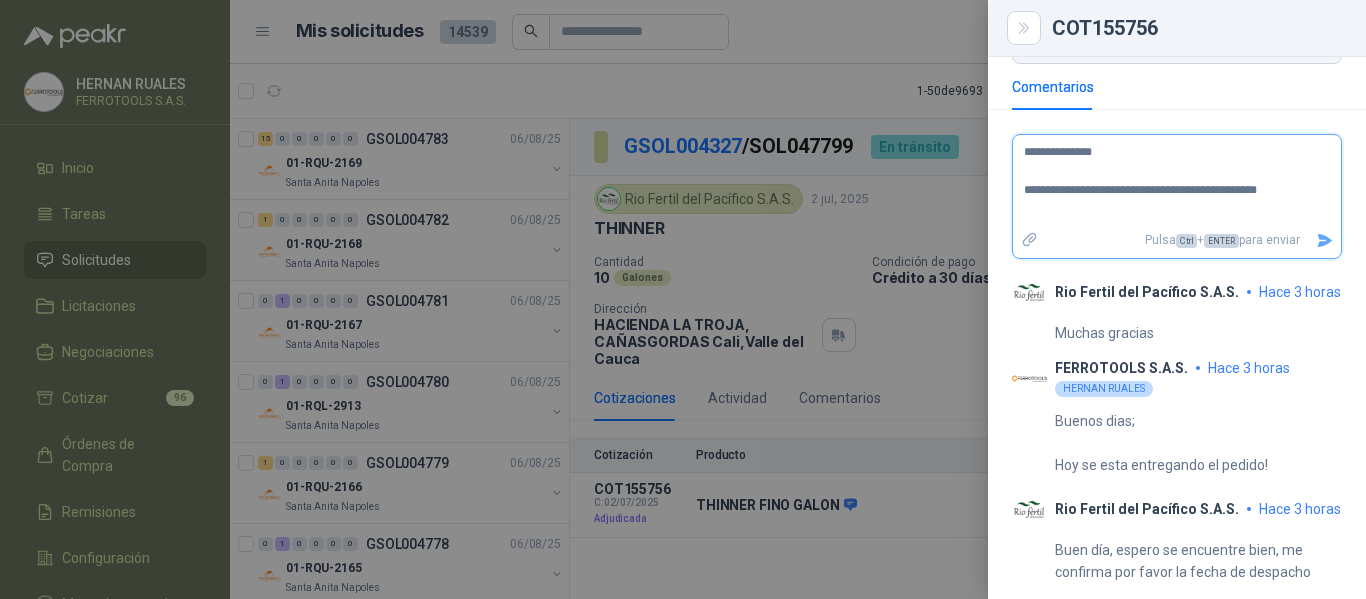 type 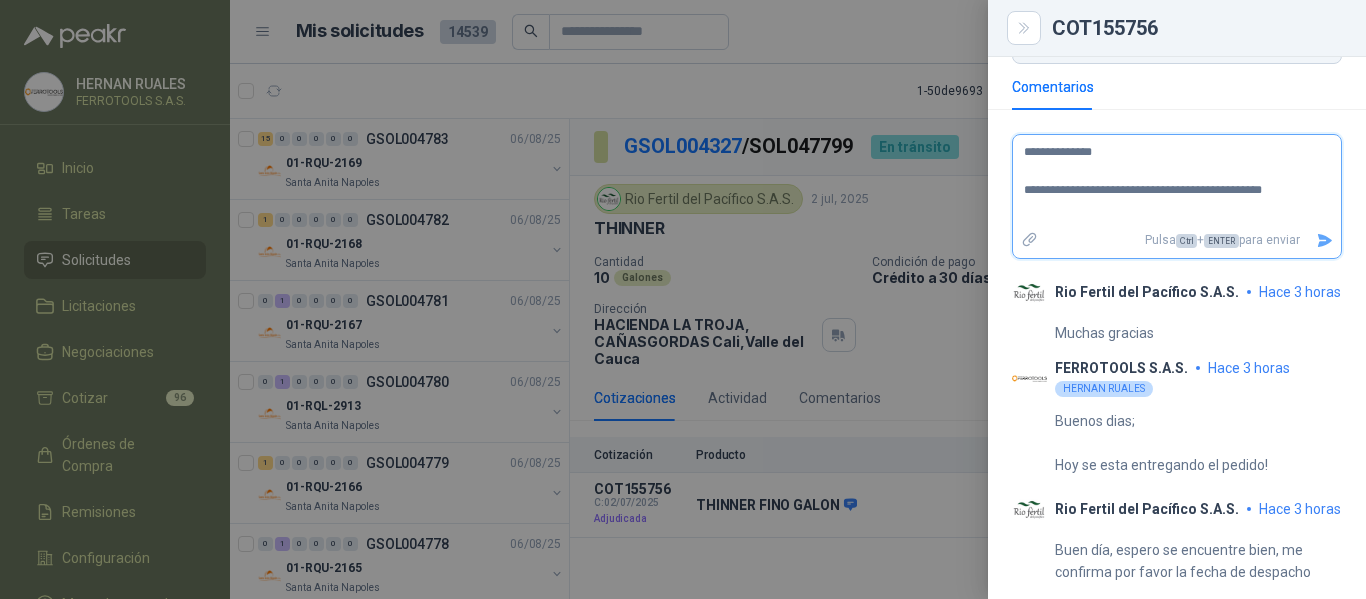 type 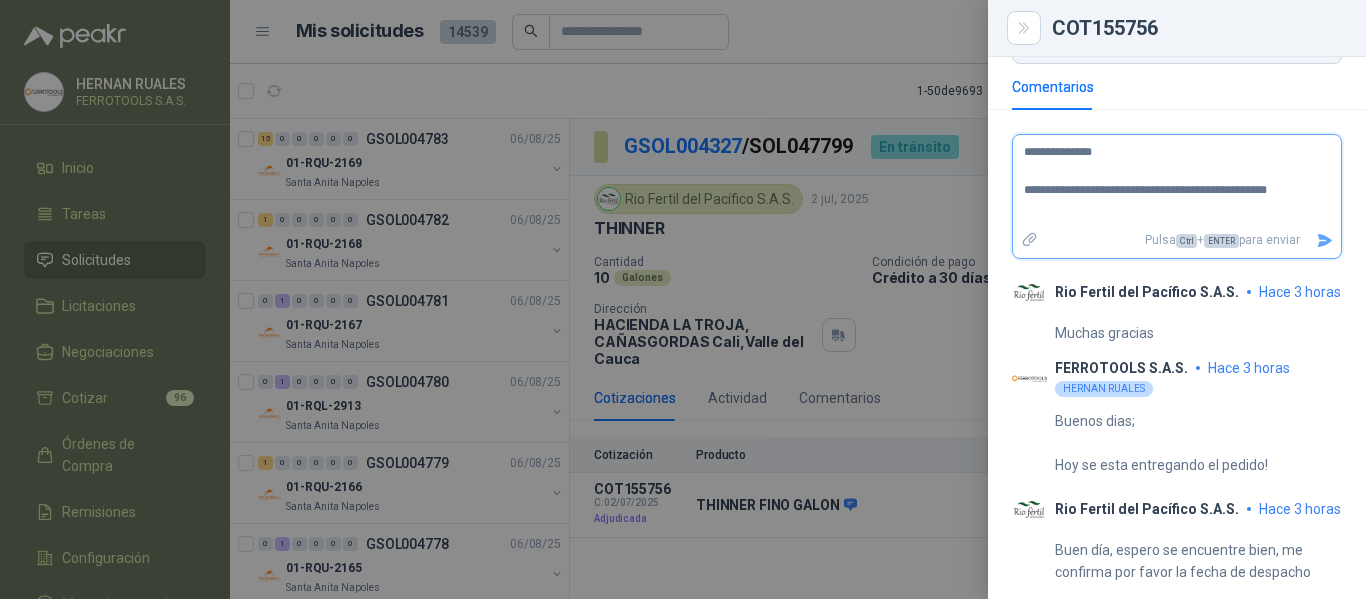 type 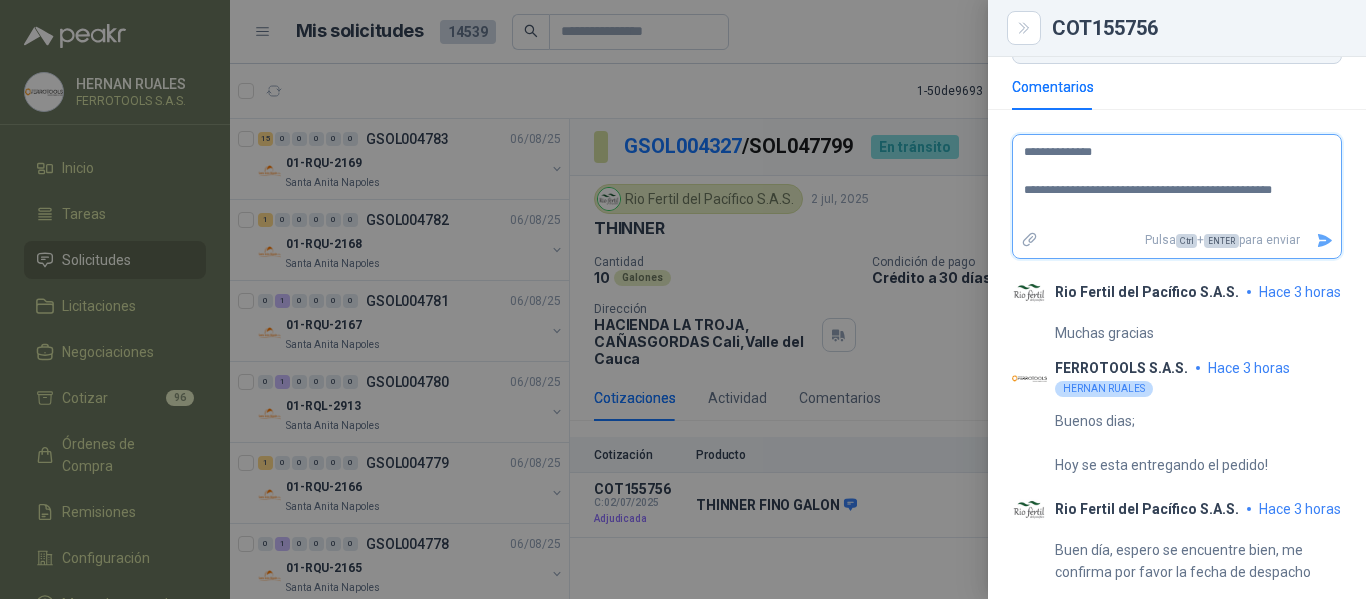 type 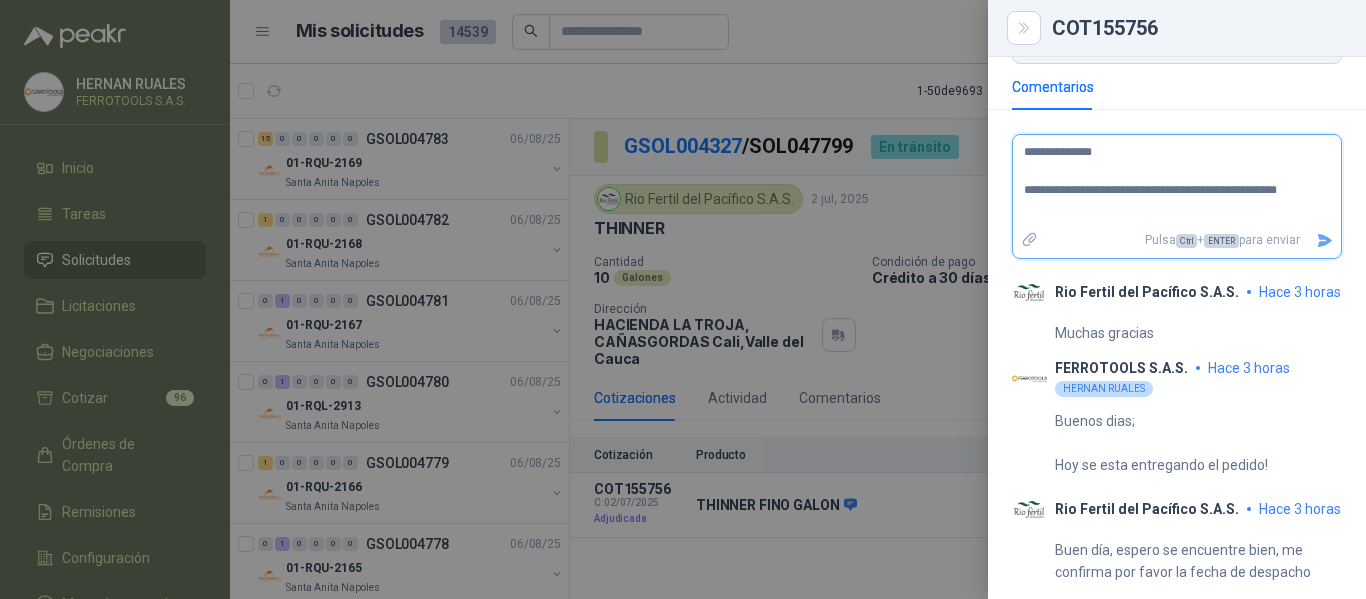 type 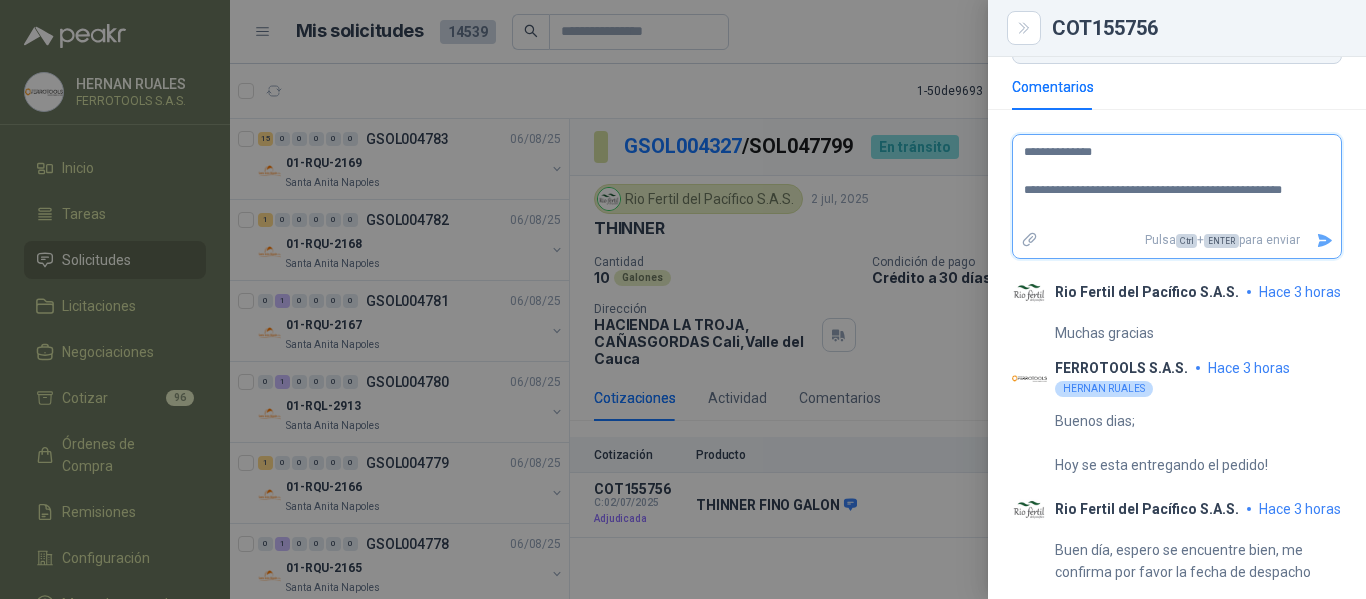 type 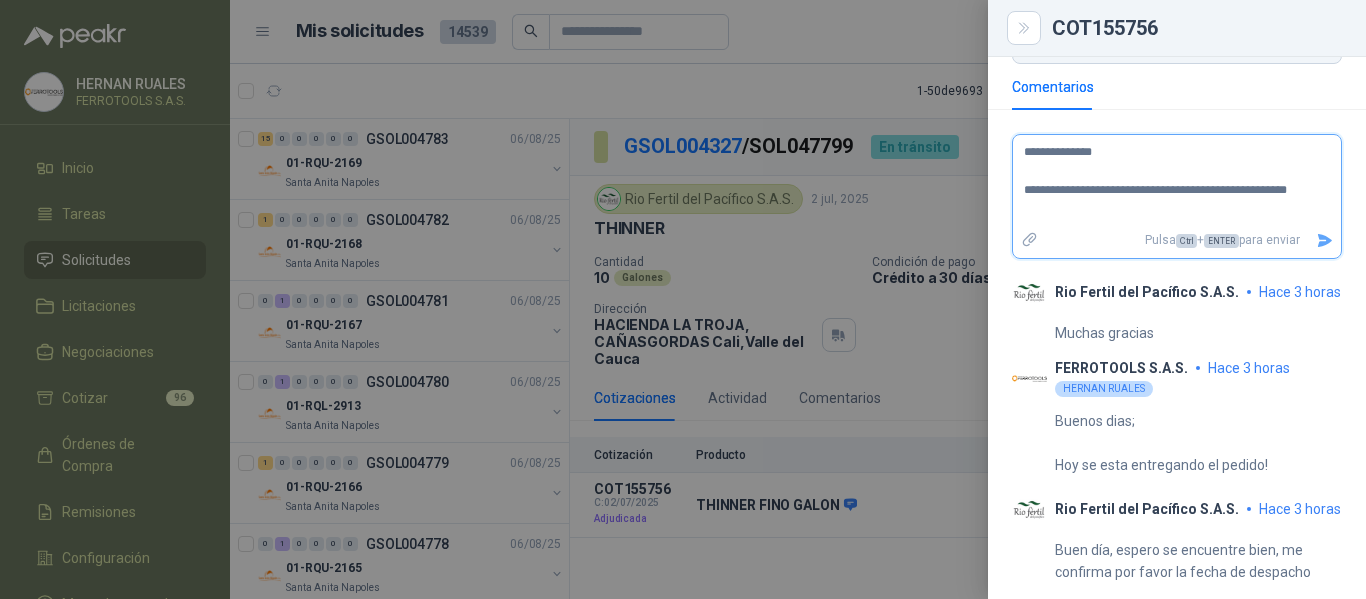 type 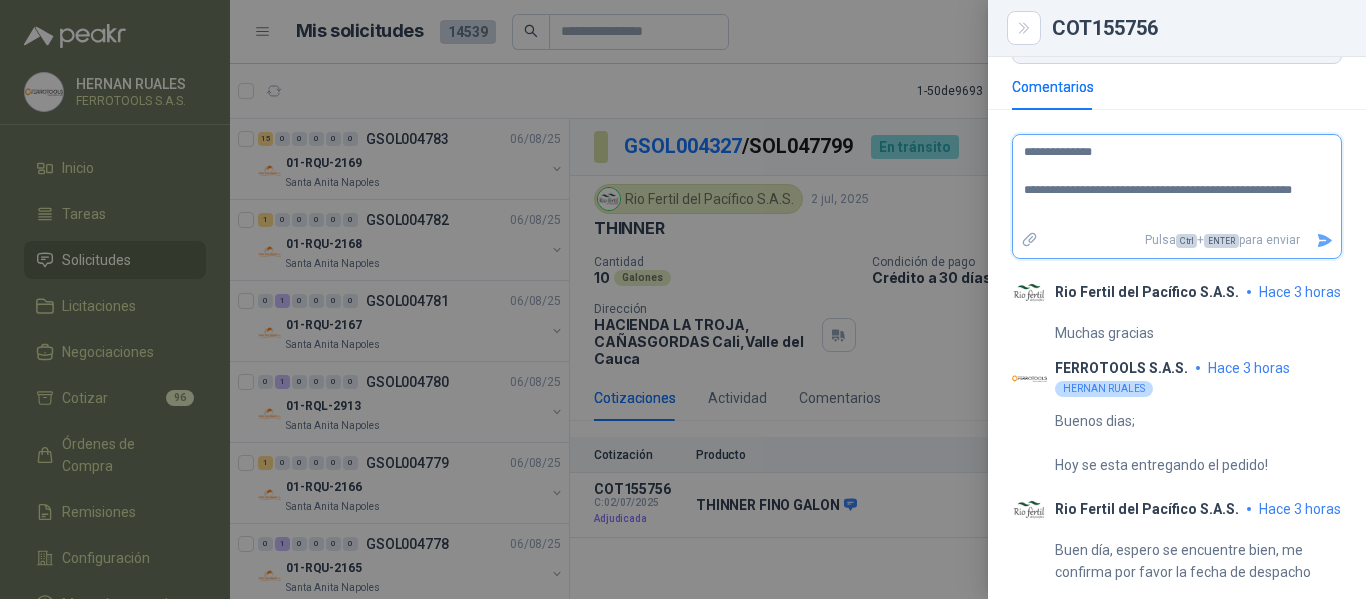 type 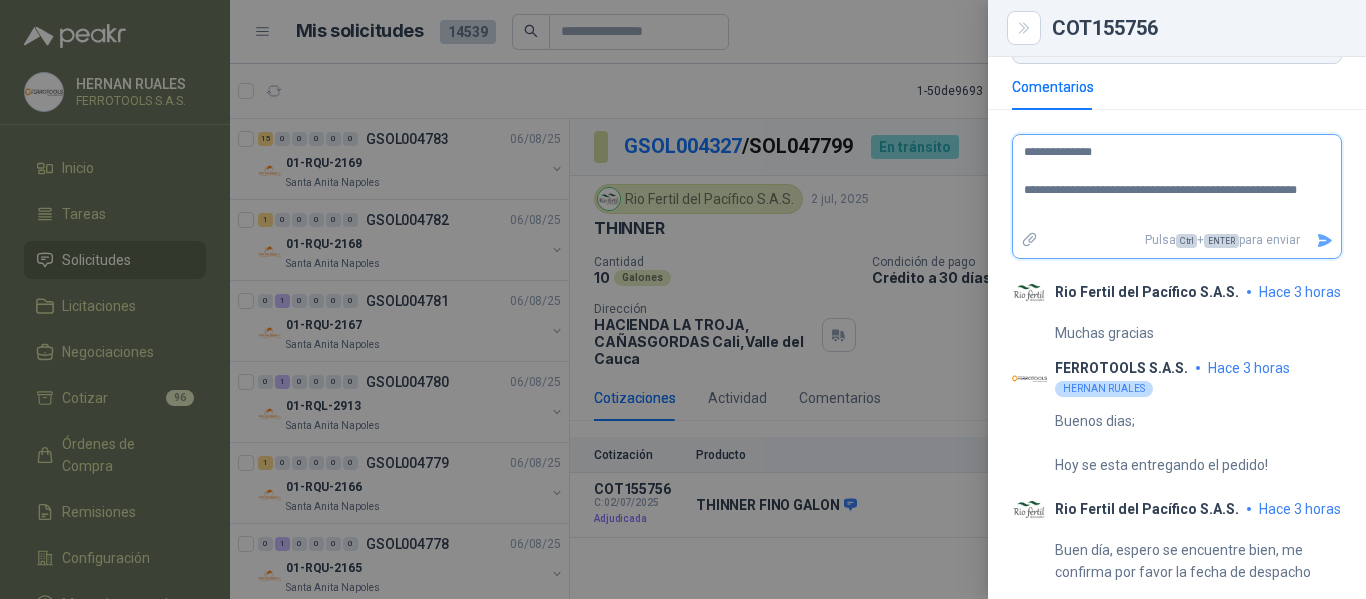 type 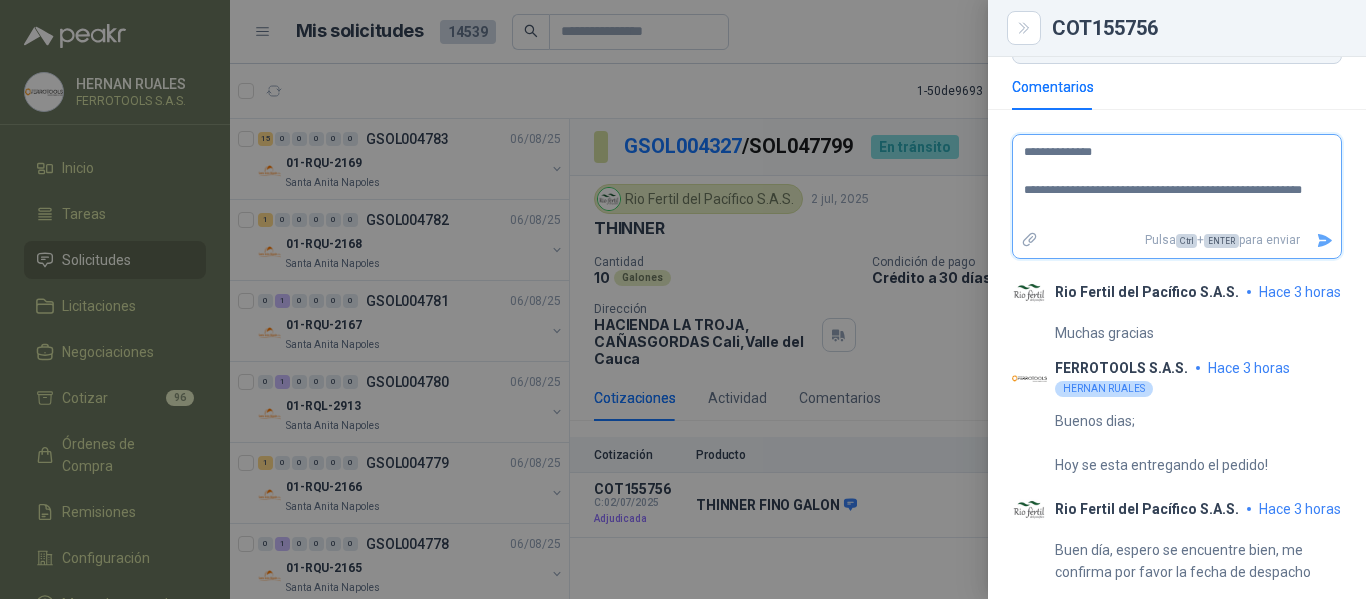 type 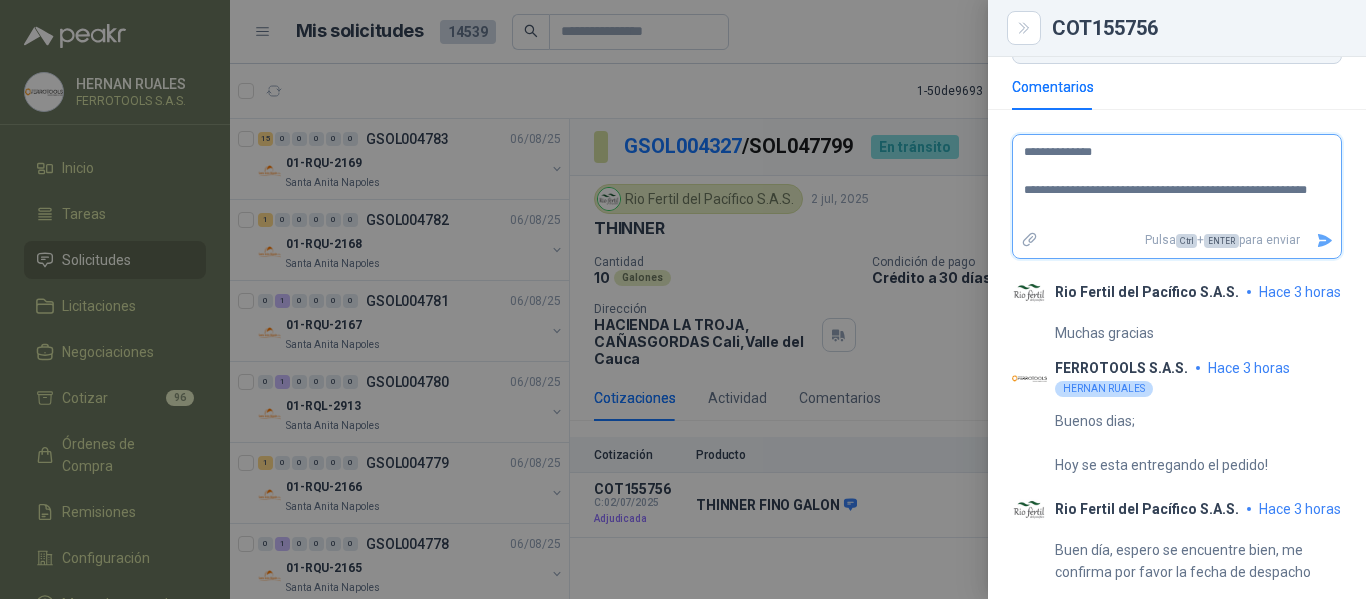 type 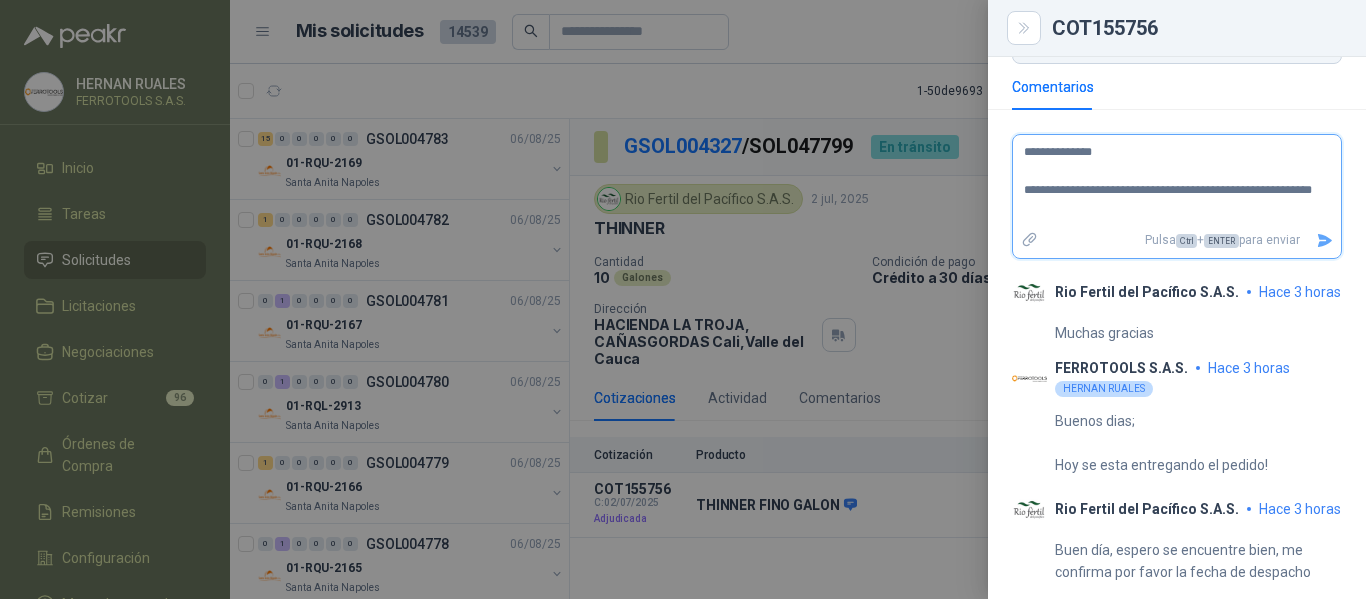 type 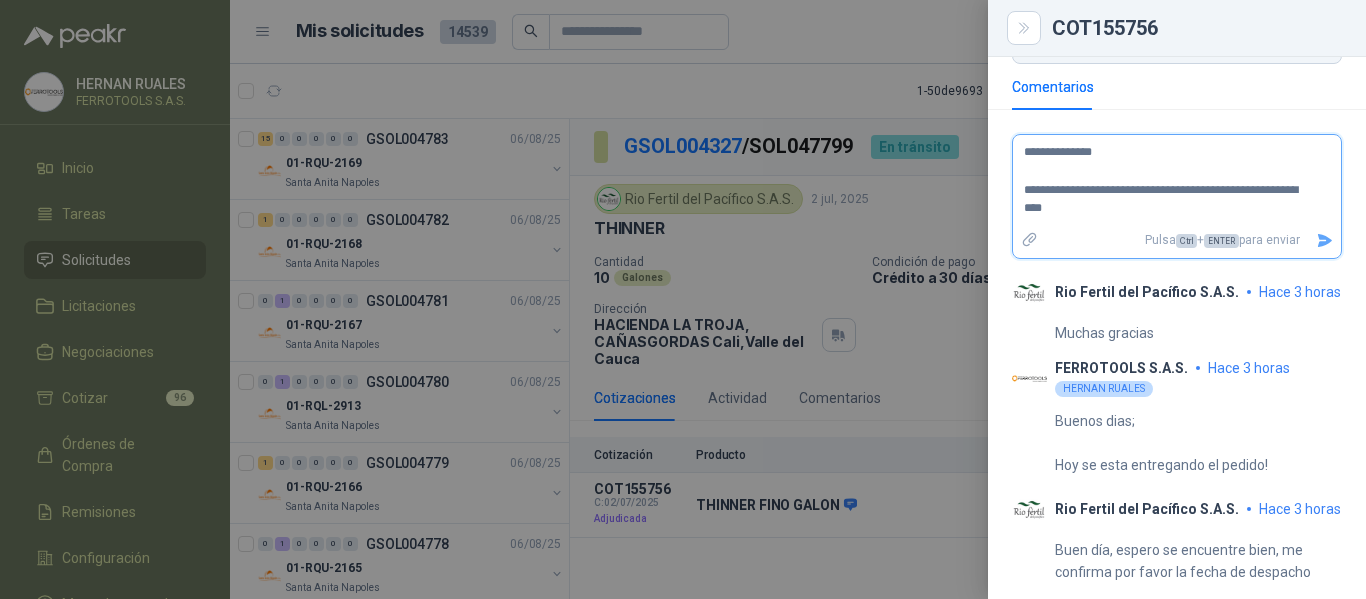 type 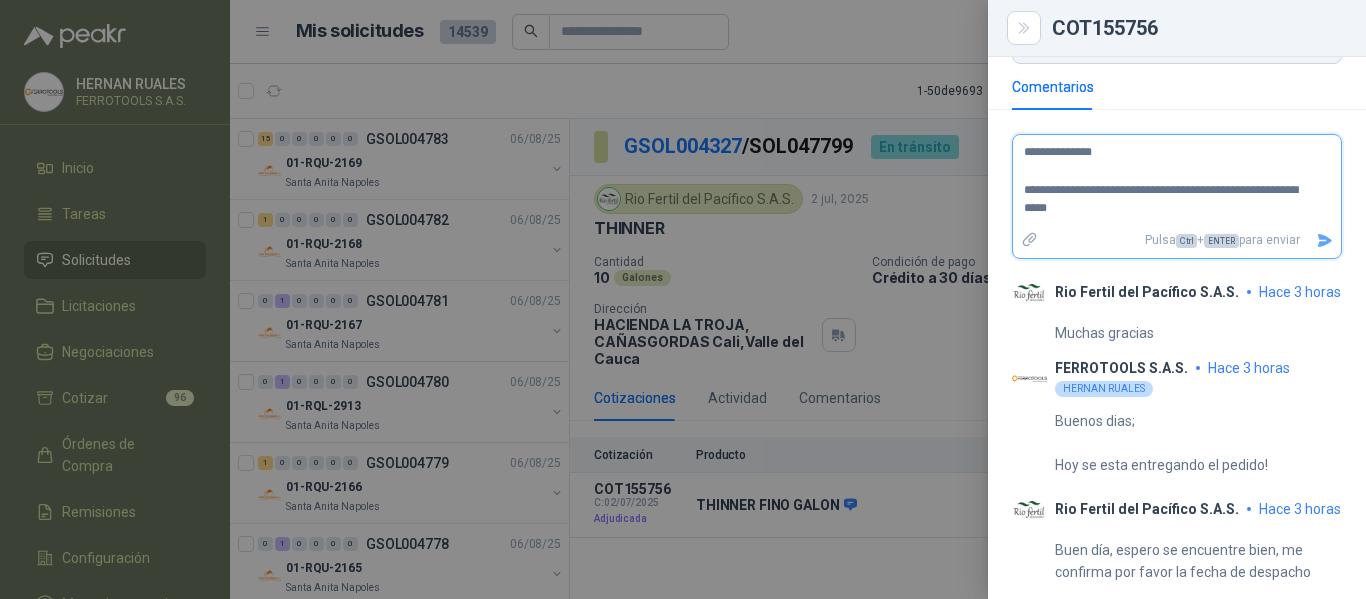 type 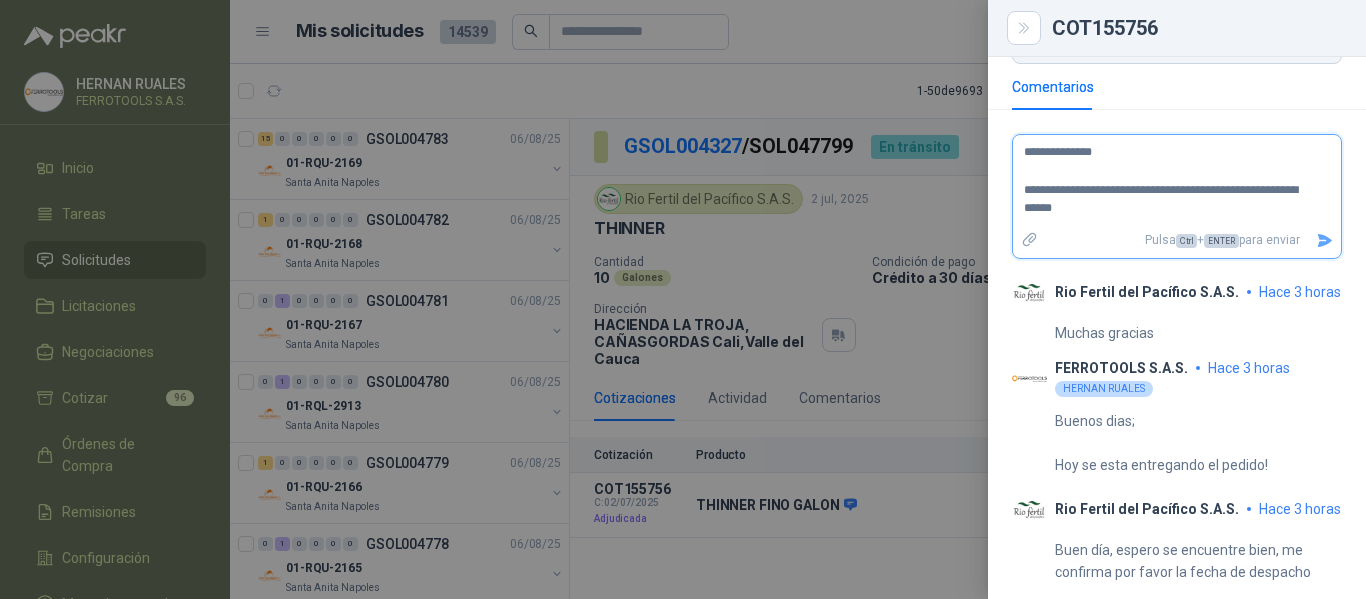 type 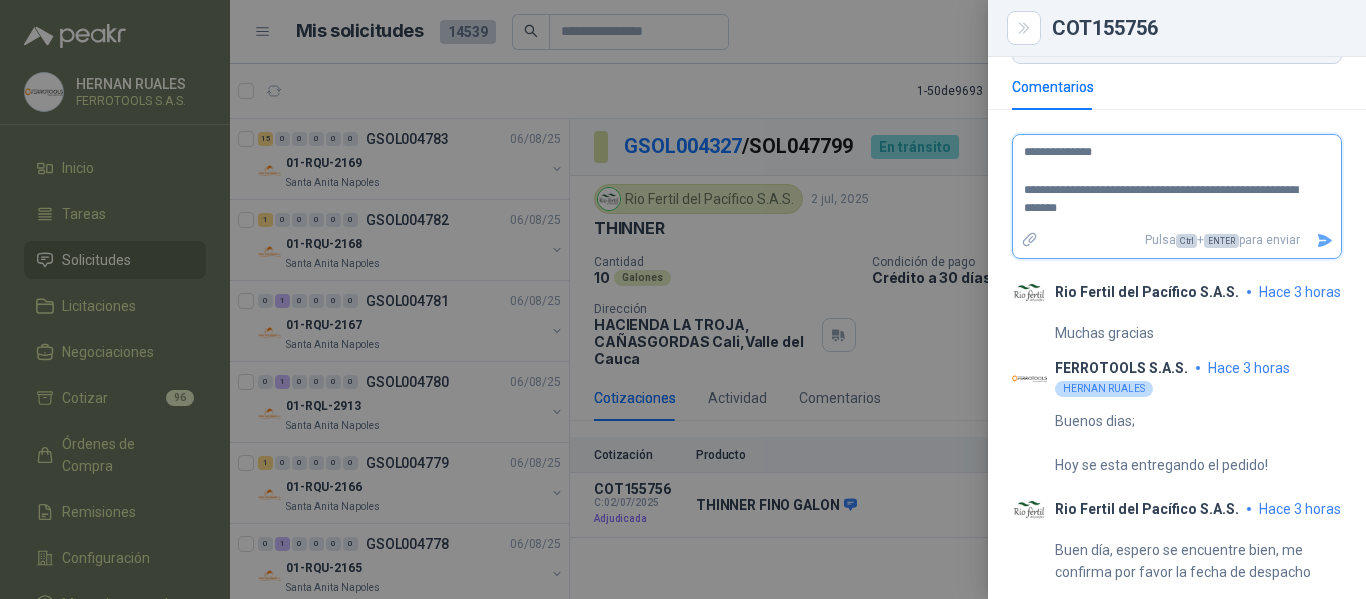 type 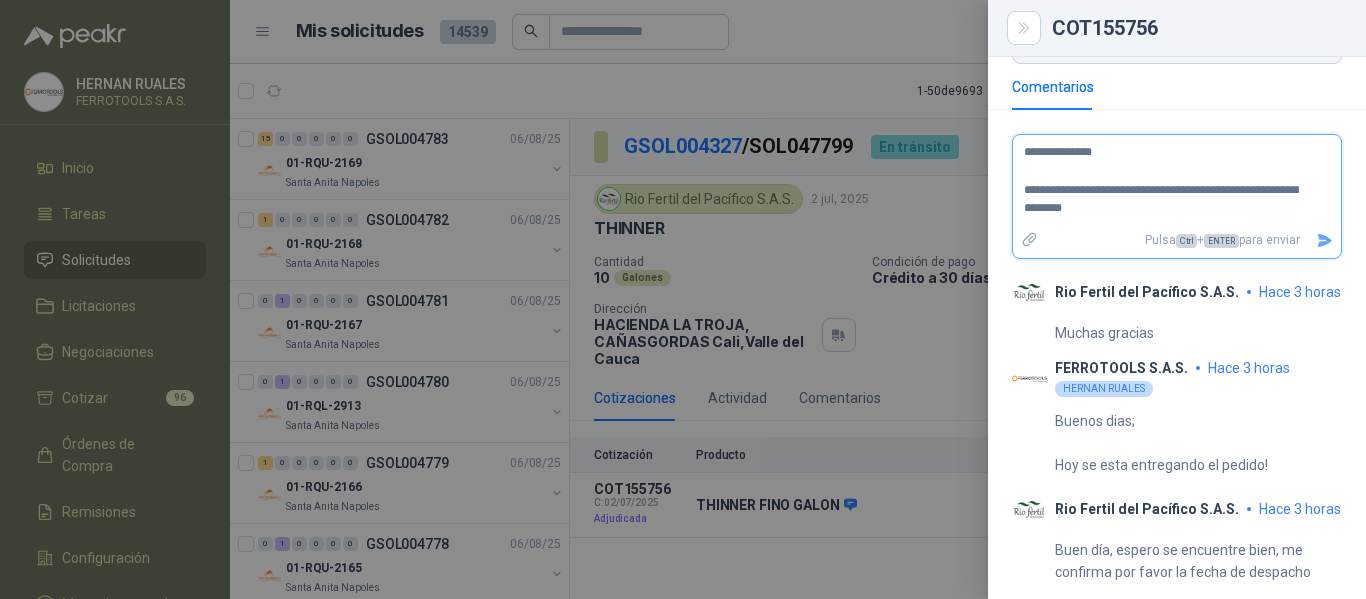 type 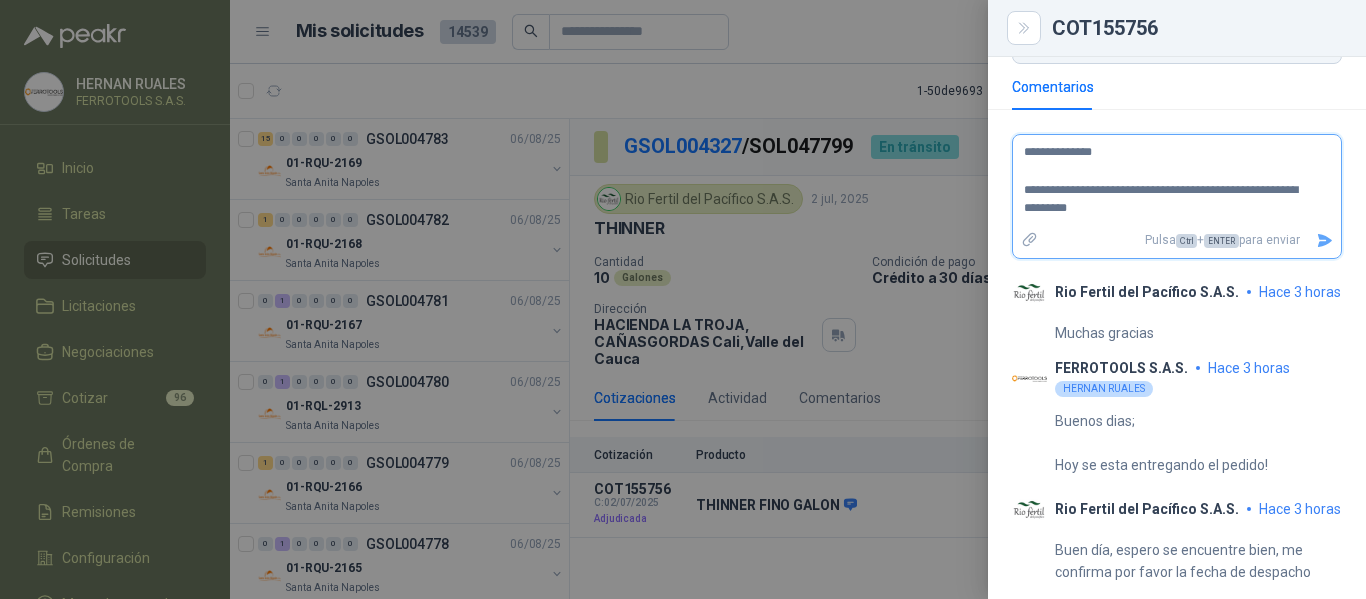 type 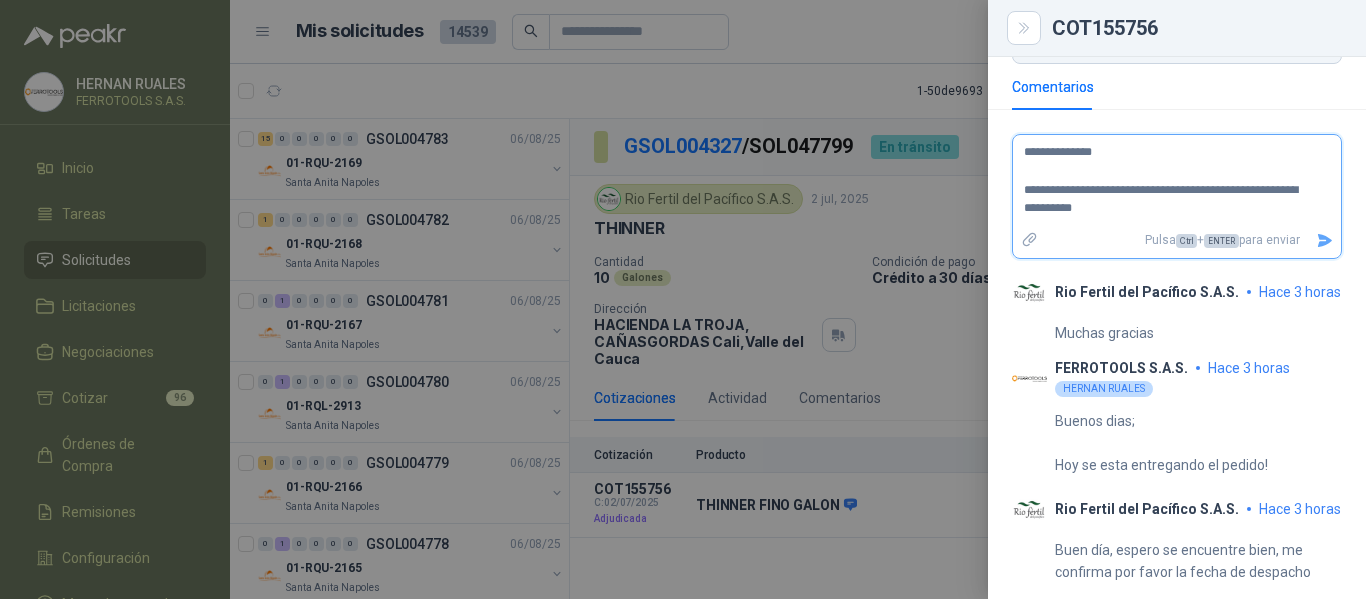 type 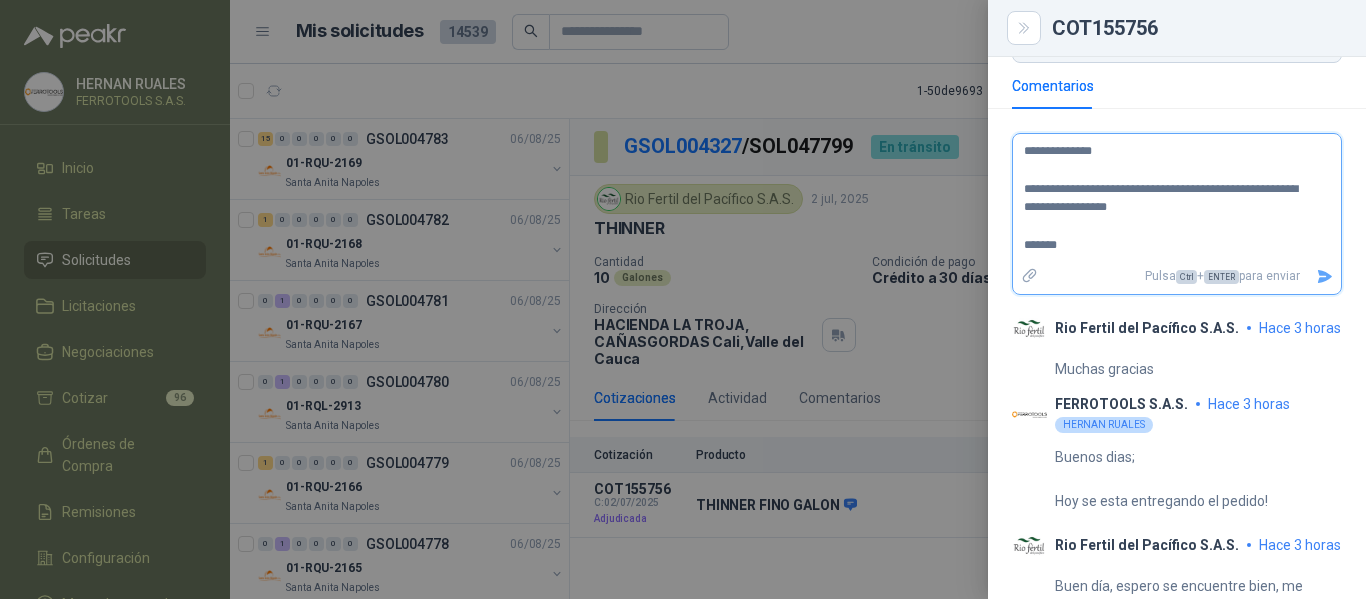 click 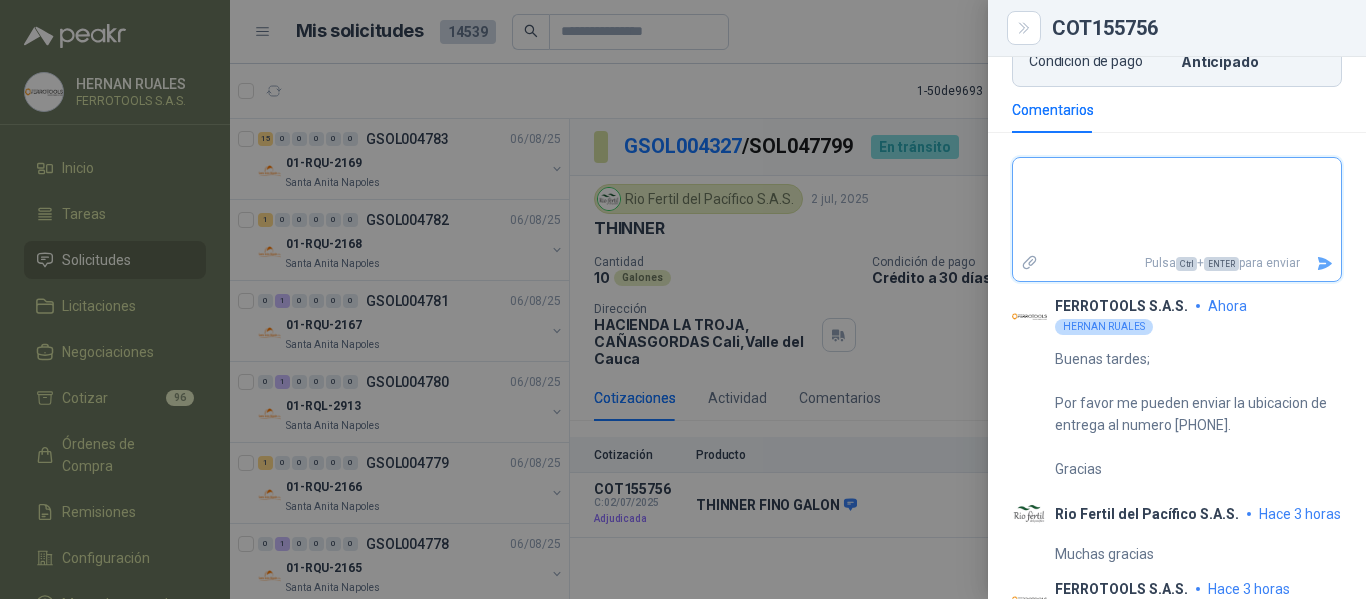 scroll, scrollTop: 1000, scrollLeft: 0, axis: vertical 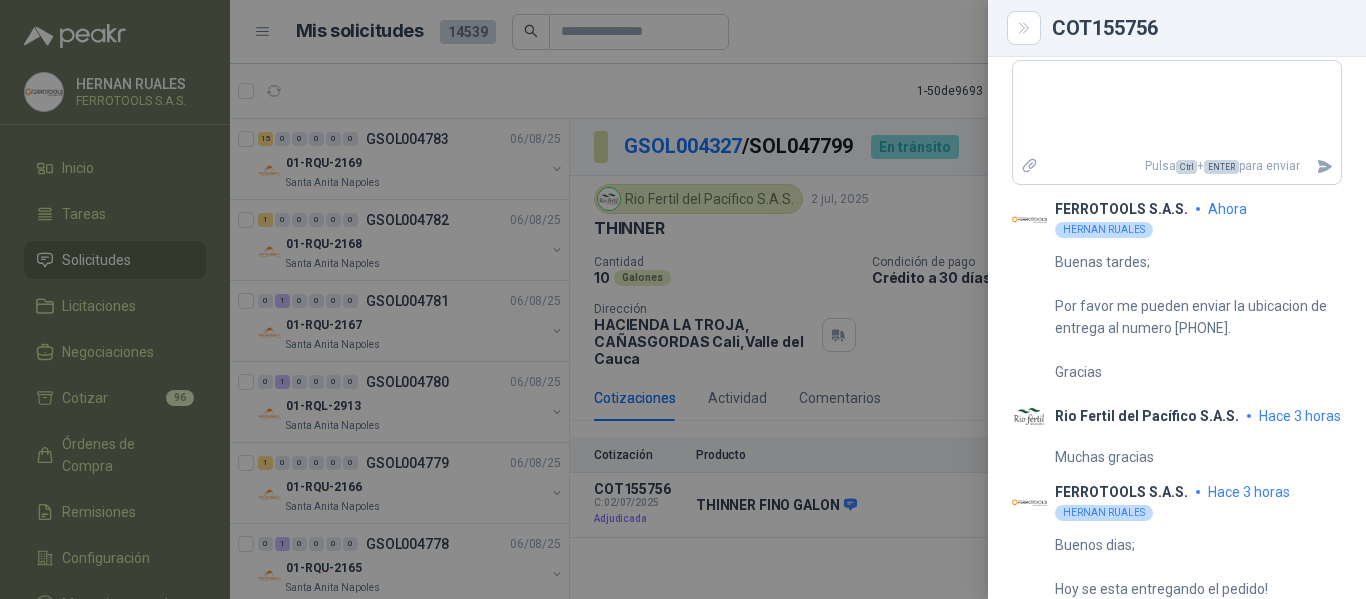 click at bounding box center [683, 299] 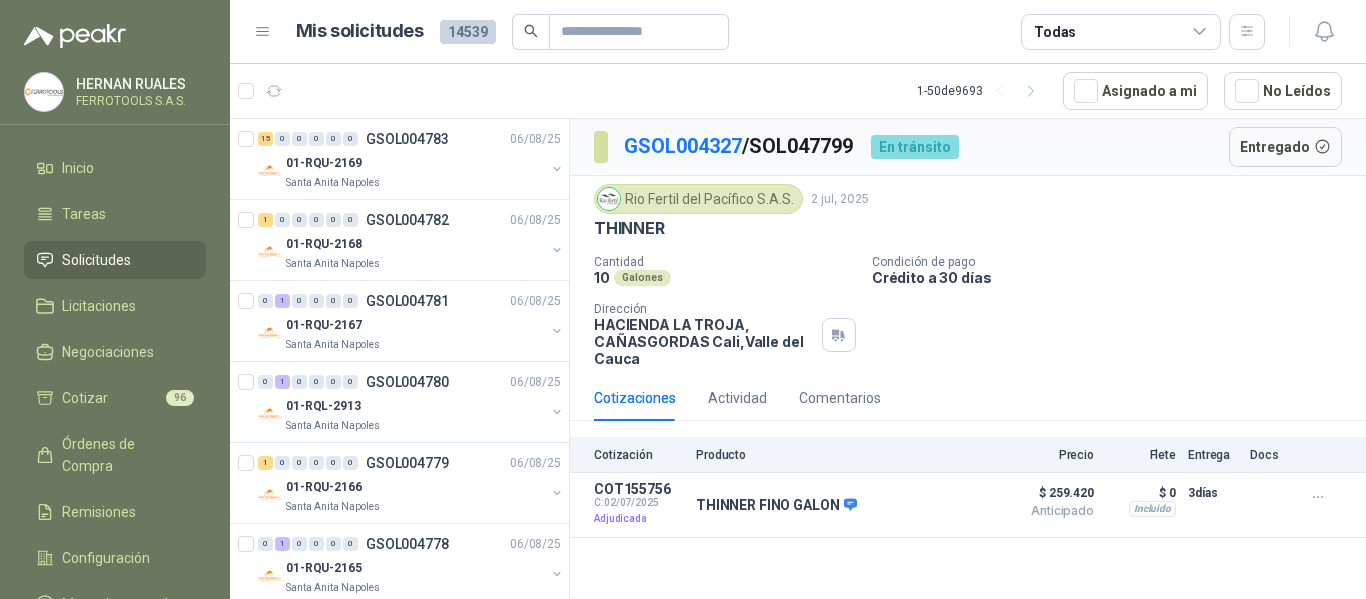 click on "Condición de pago" at bounding box center (1115, 262) 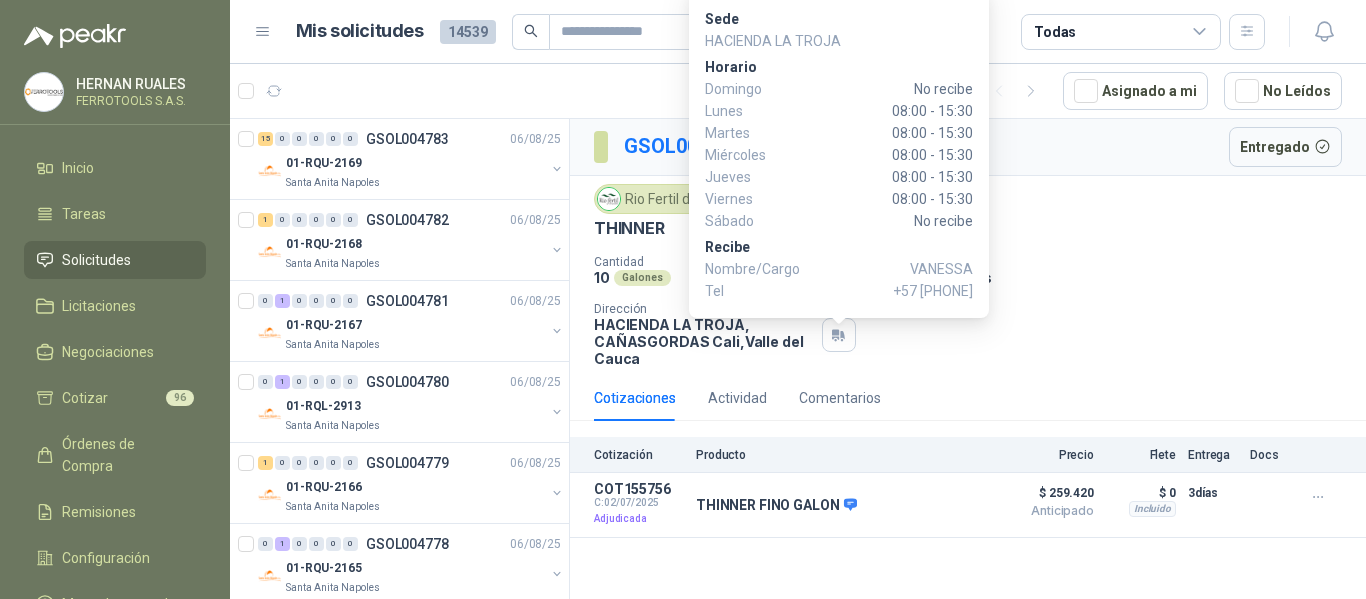 drag, startPoint x: 890, startPoint y: 293, endPoint x: 971, endPoint y: 286, distance: 81.3019 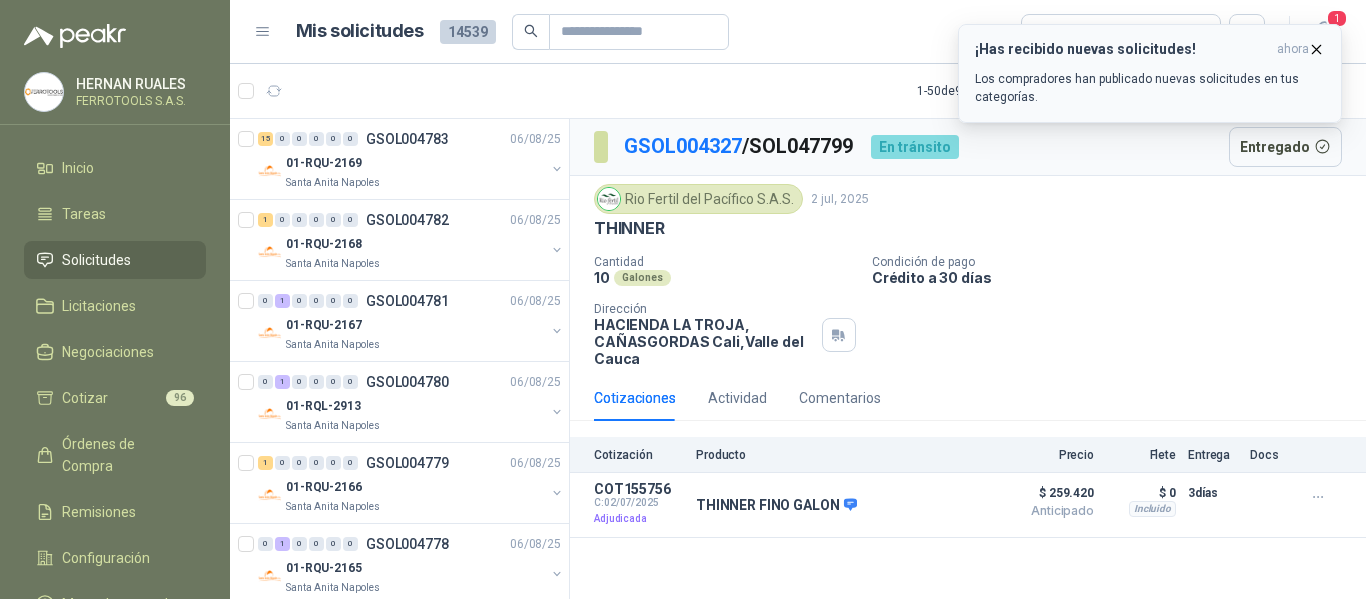 click on "Los compradores han publicado nuevas solicitudes en tus categorías." at bounding box center [1150, 88] 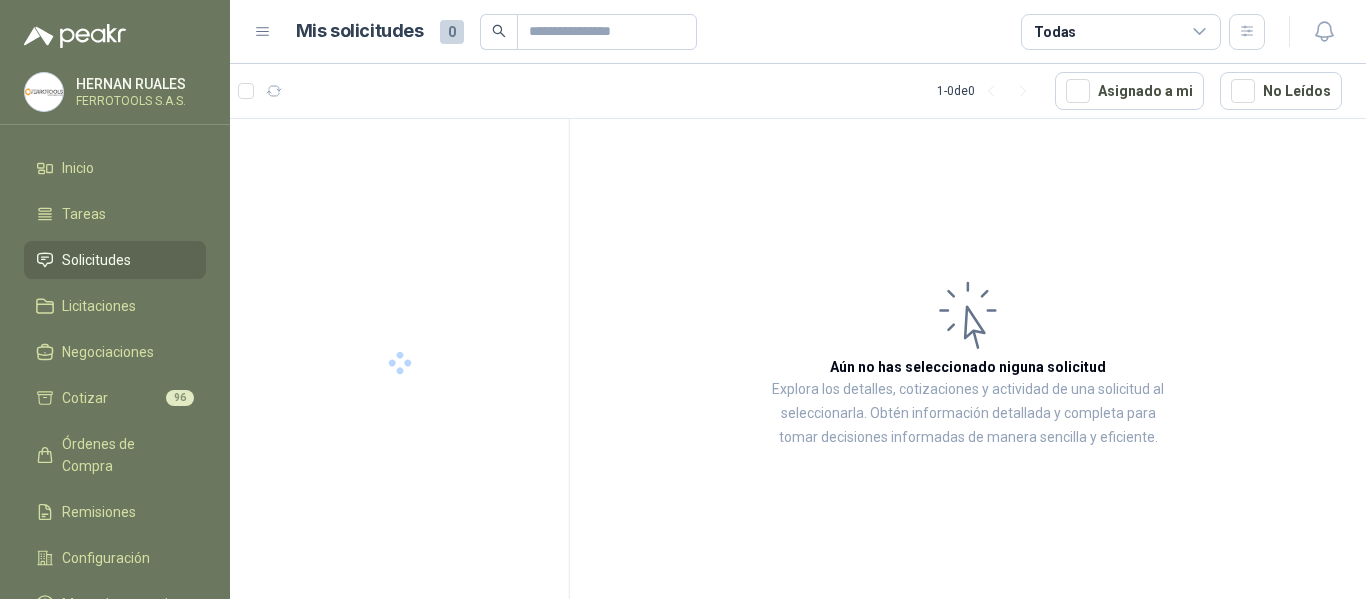 scroll, scrollTop: 0, scrollLeft: 0, axis: both 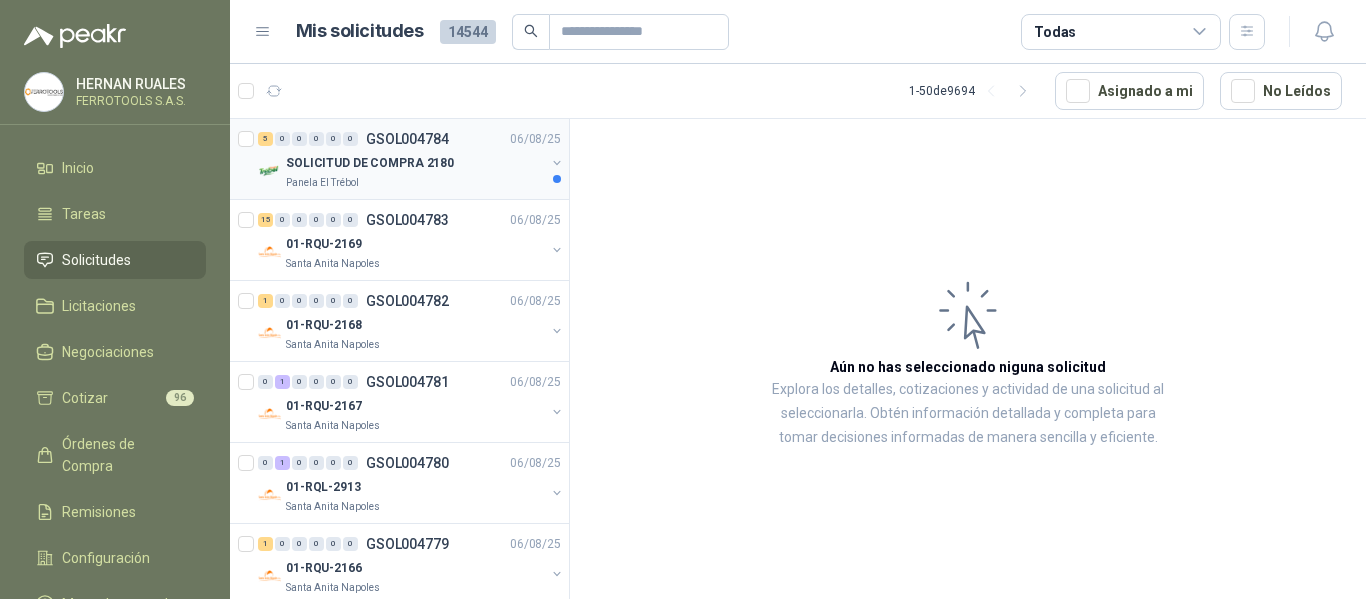 click on "SOLICITUD DE COMPRA 2180" at bounding box center [415, 163] 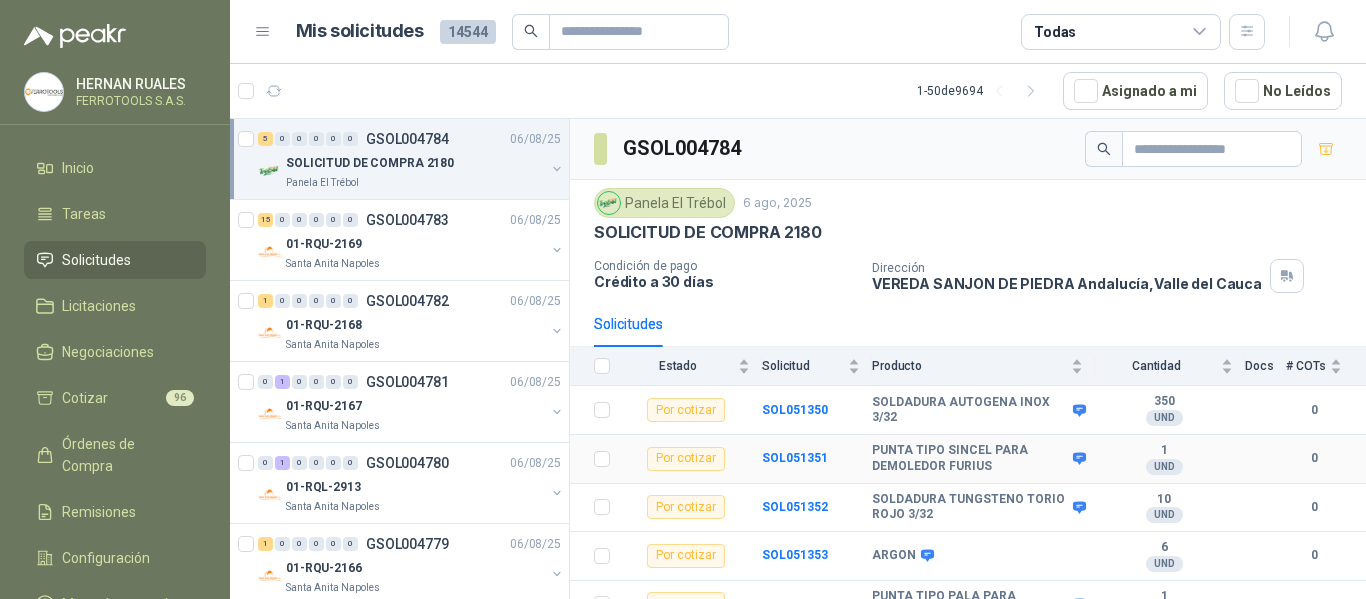 scroll, scrollTop: 23, scrollLeft: 0, axis: vertical 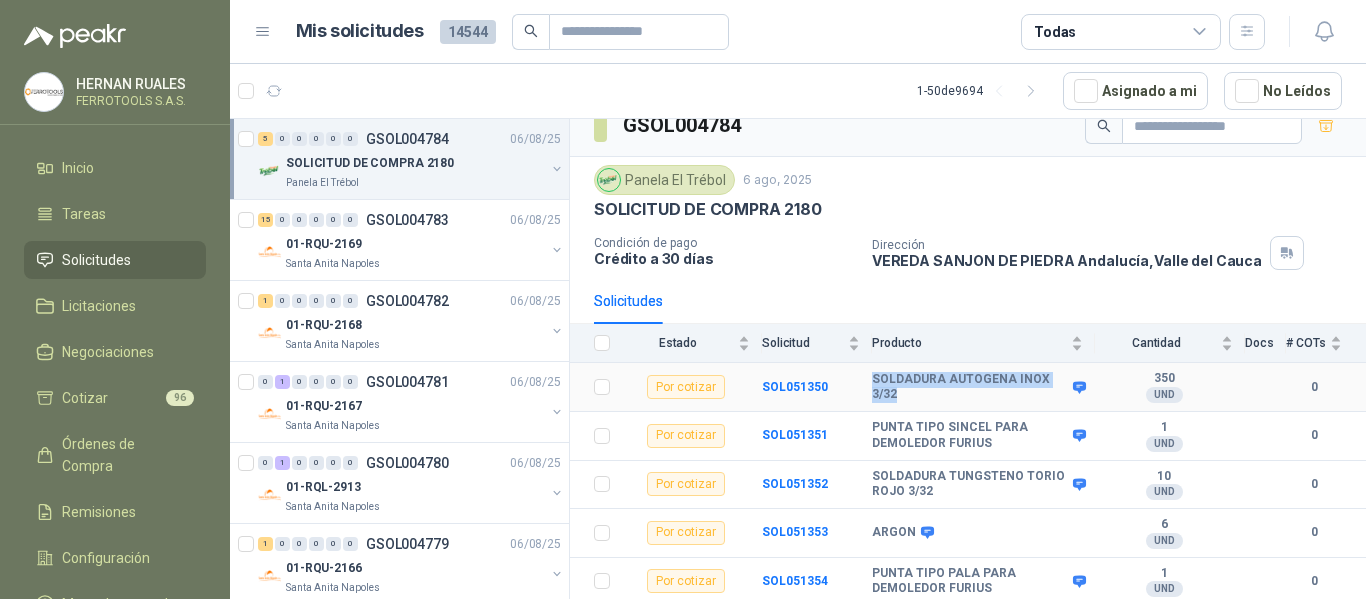 drag, startPoint x: 872, startPoint y: 382, endPoint x: 958, endPoint y: 391, distance: 86.46965 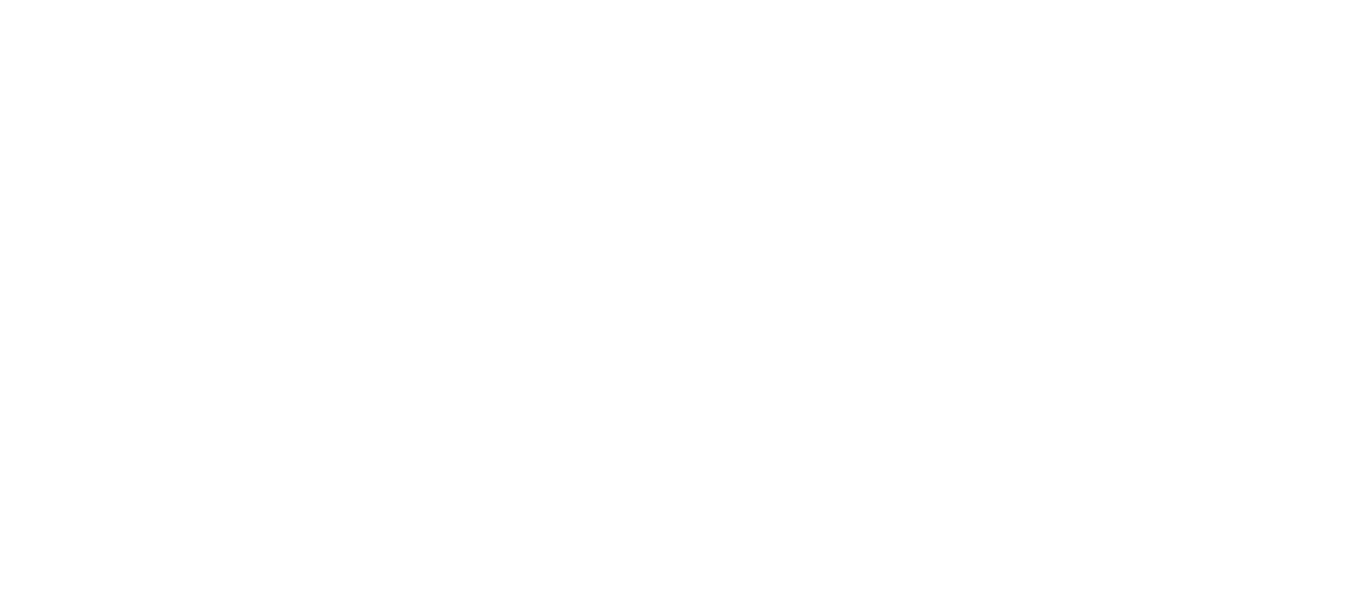 scroll, scrollTop: 0, scrollLeft: 0, axis: both 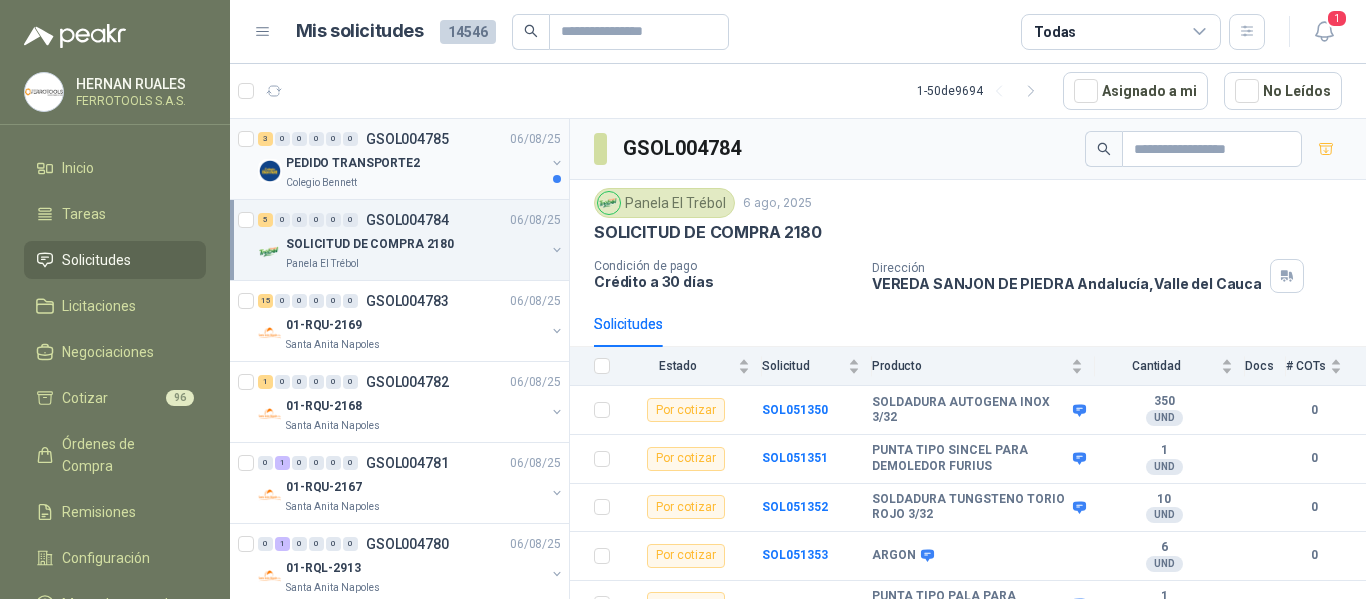 click on "Colegio Bennett" at bounding box center [415, 183] 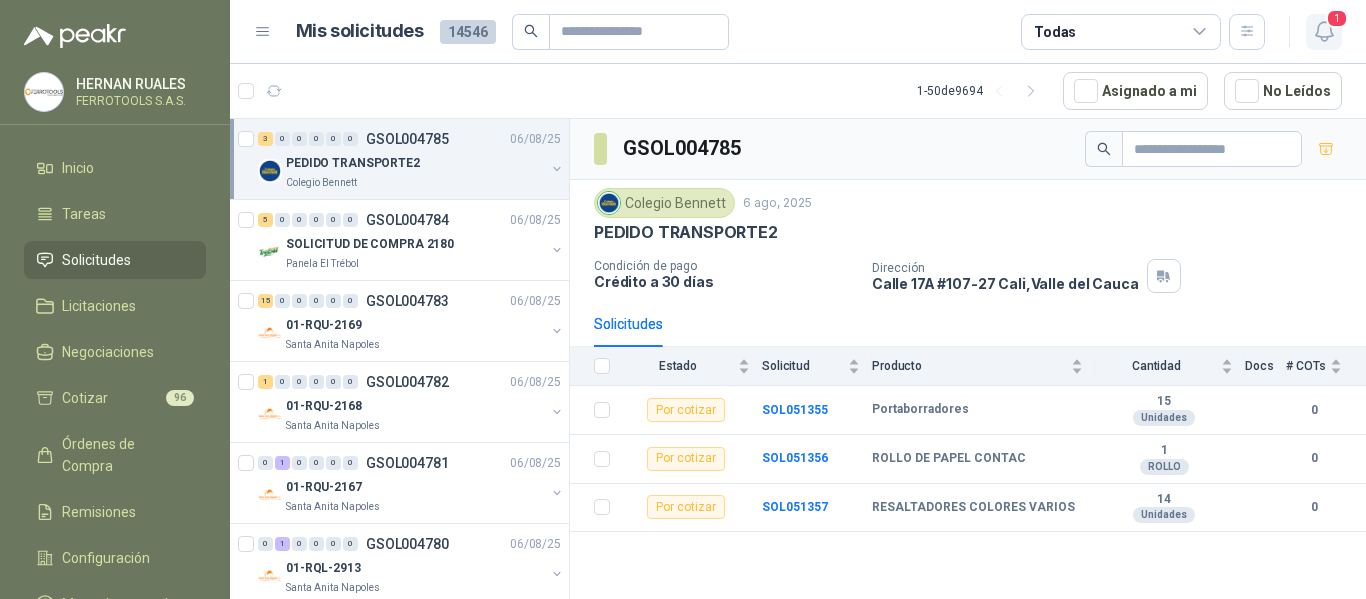 click 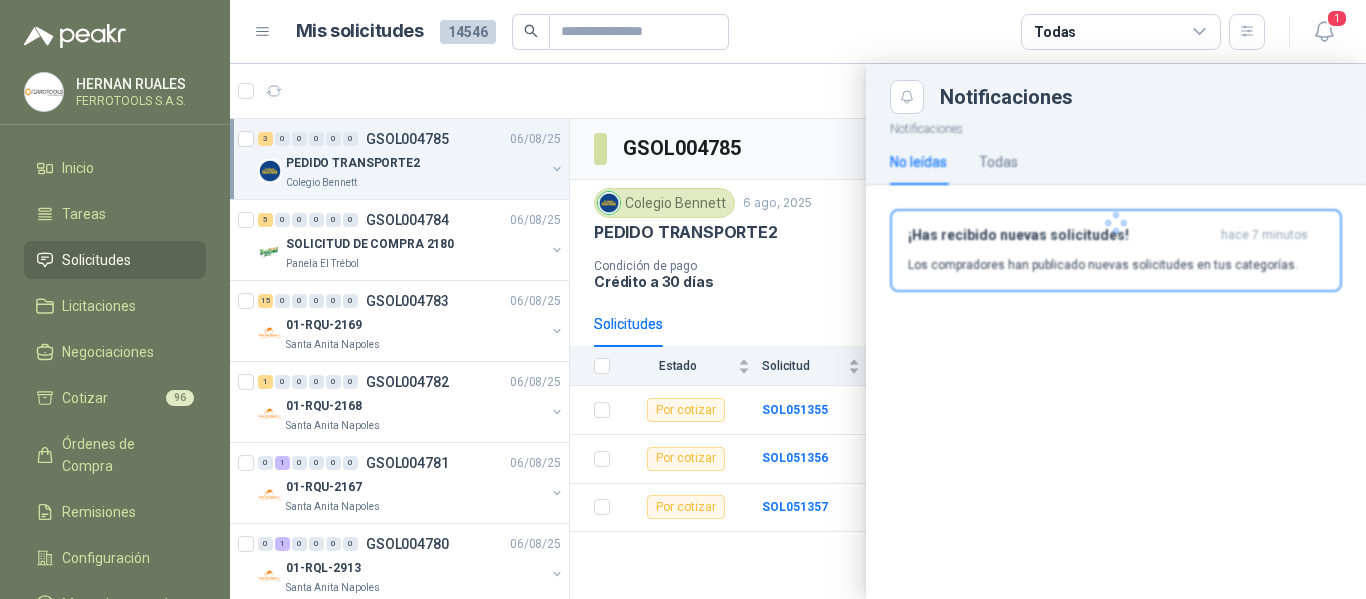 click at bounding box center (1124, 223) 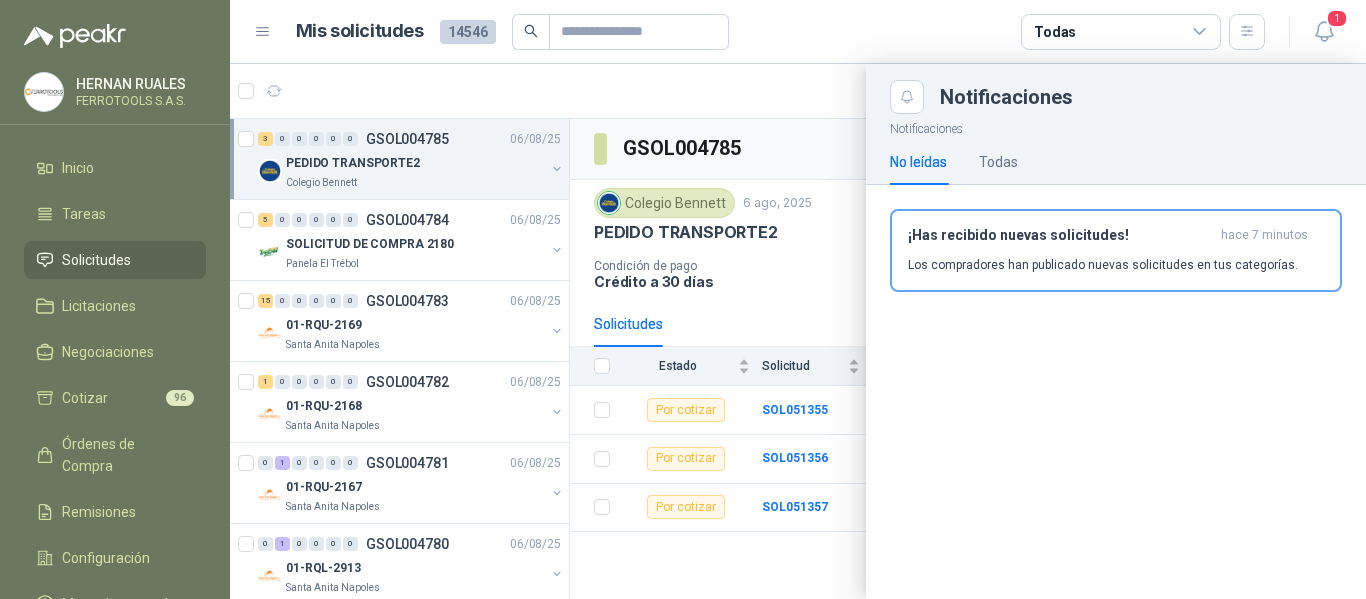 drag, startPoint x: 990, startPoint y: 220, endPoint x: 976, endPoint y: 210, distance: 17.20465 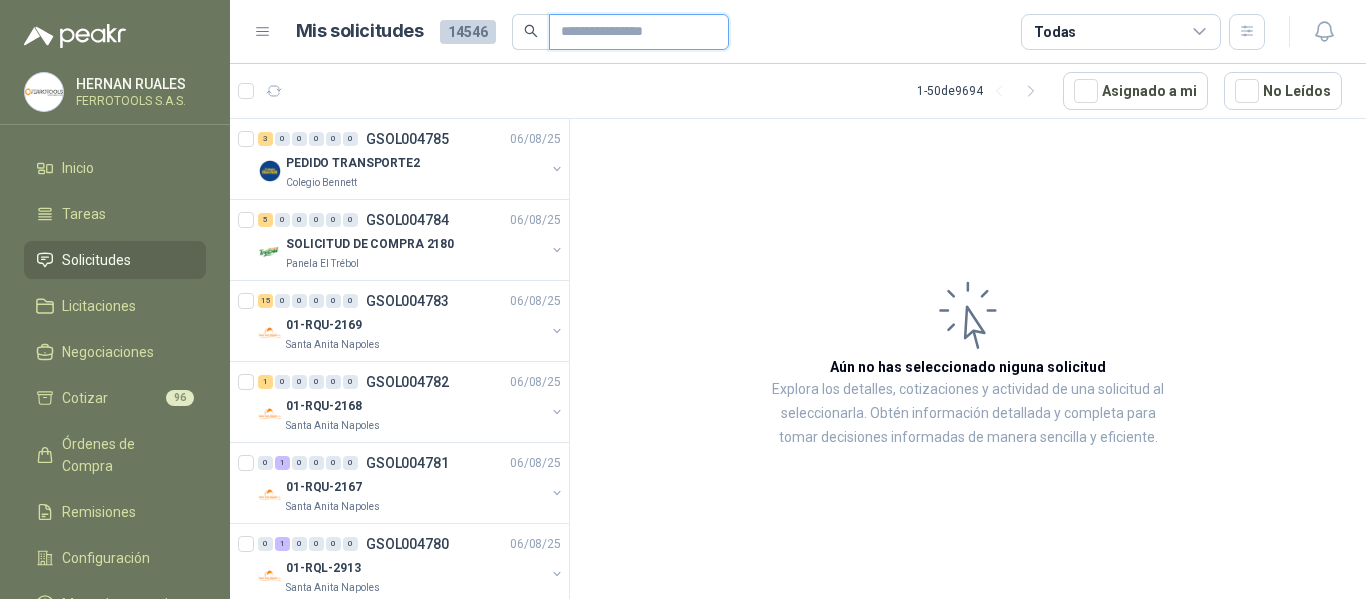click at bounding box center (631, 32) 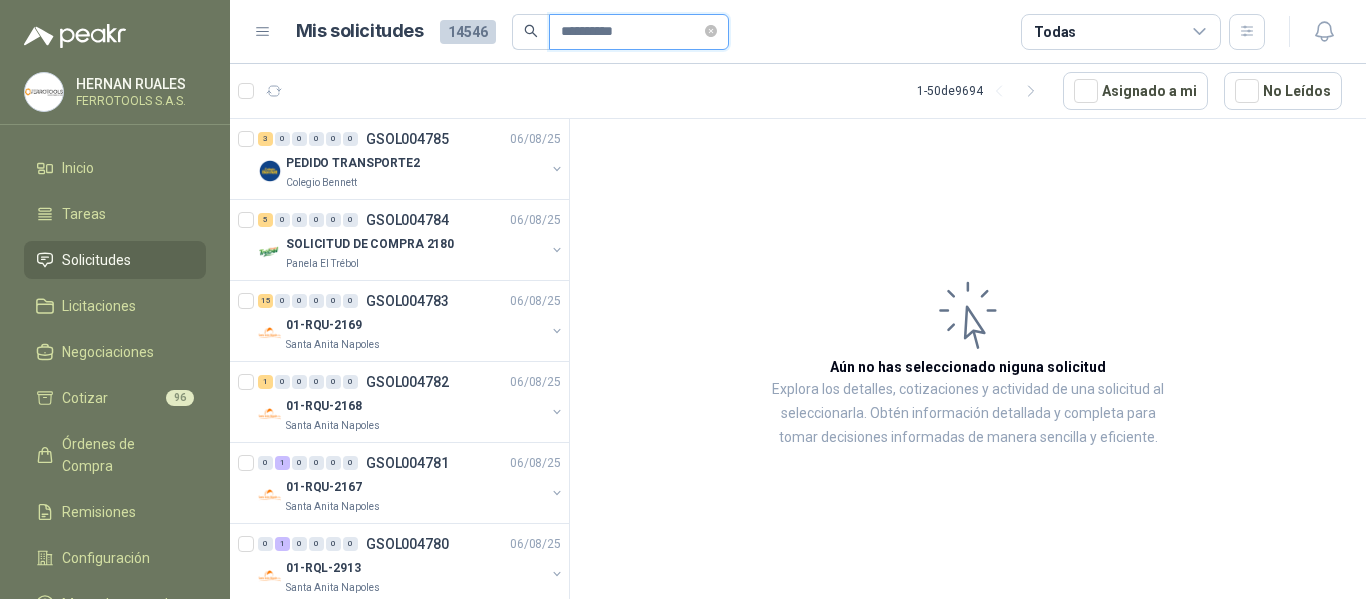 type on "**********" 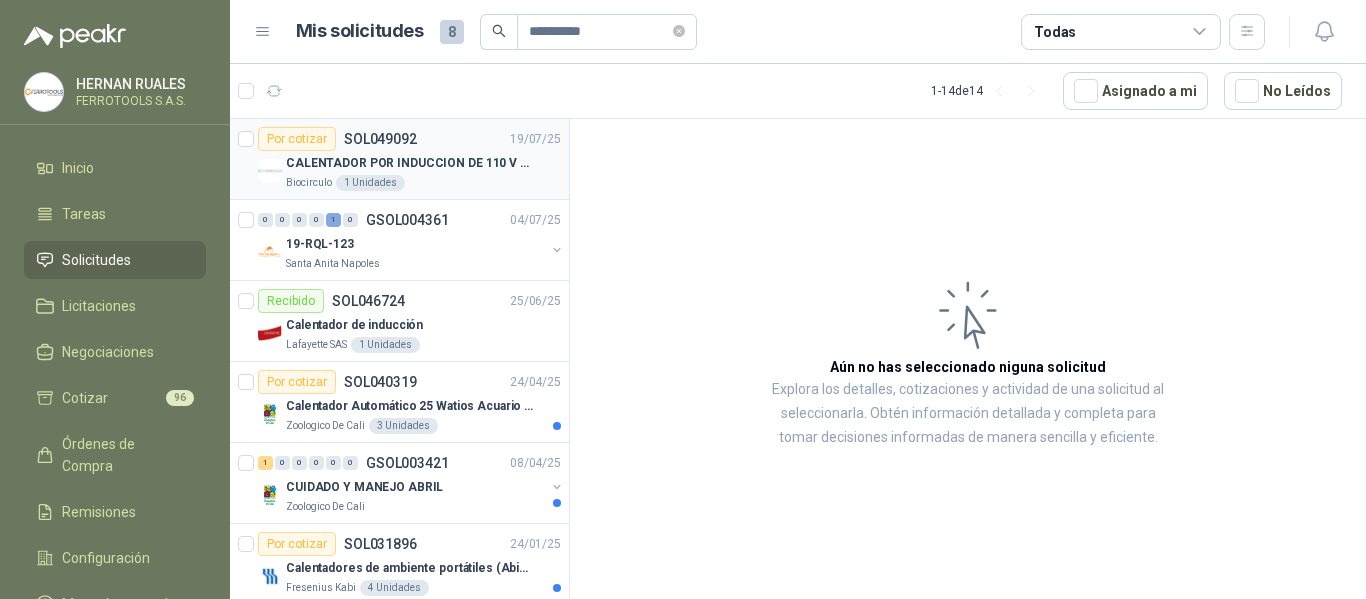 click on "CALENTADOR POR INDUCCION DE 110 V PEQUEÑO" at bounding box center [410, 163] 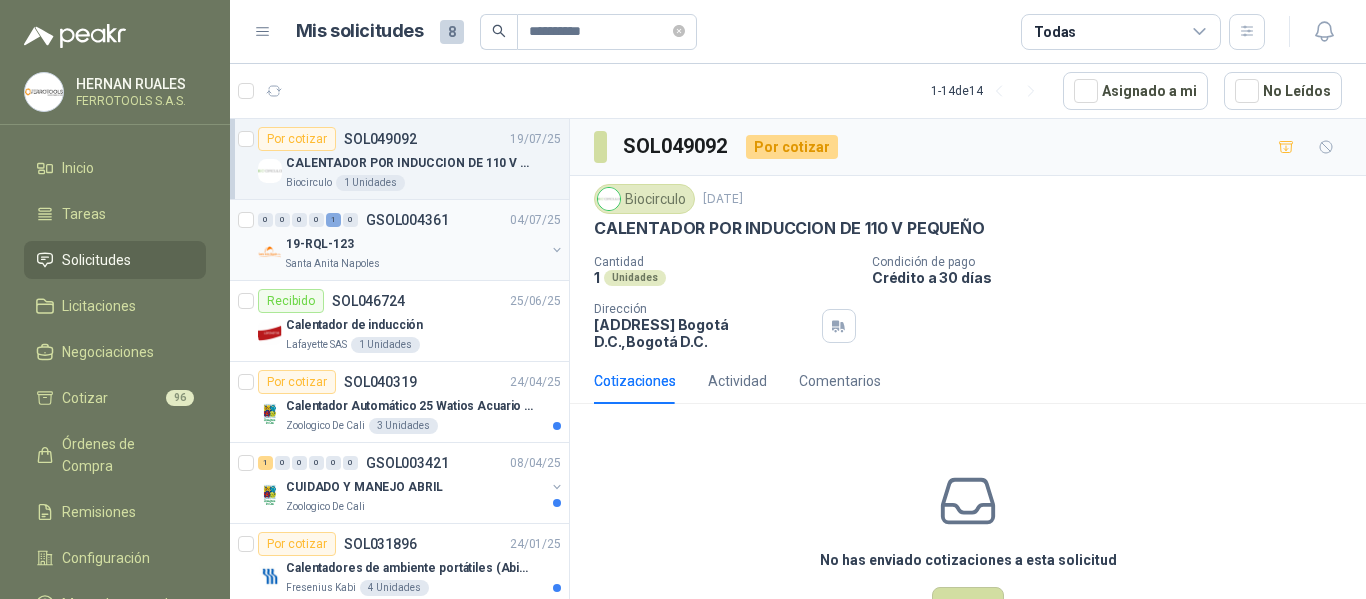 click on "19-RQL-123" at bounding box center [415, 244] 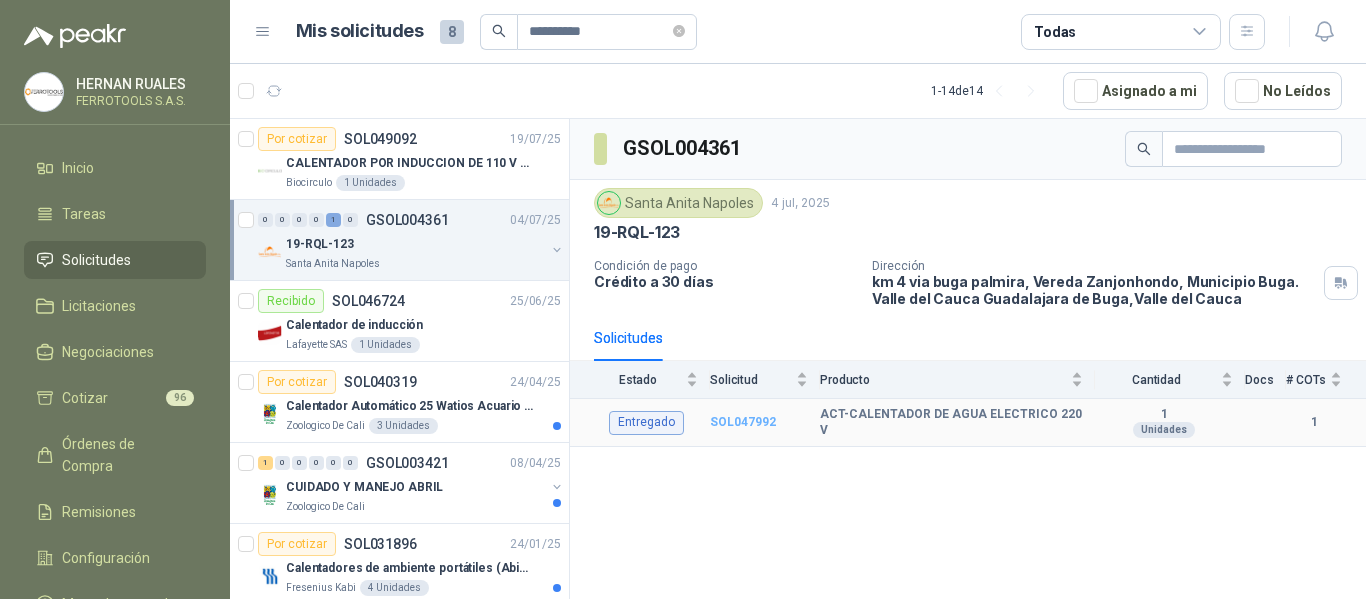 click on "SOL047992" at bounding box center [743, 422] 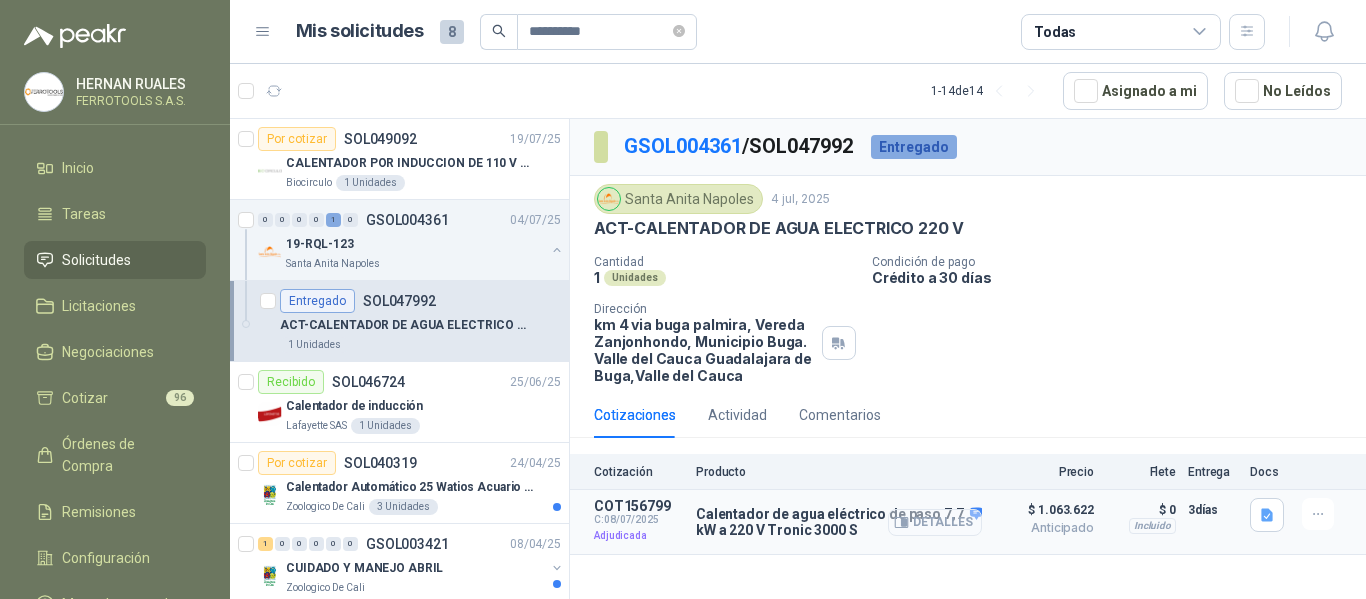 click on "Detalles" at bounding box center (935, 522) 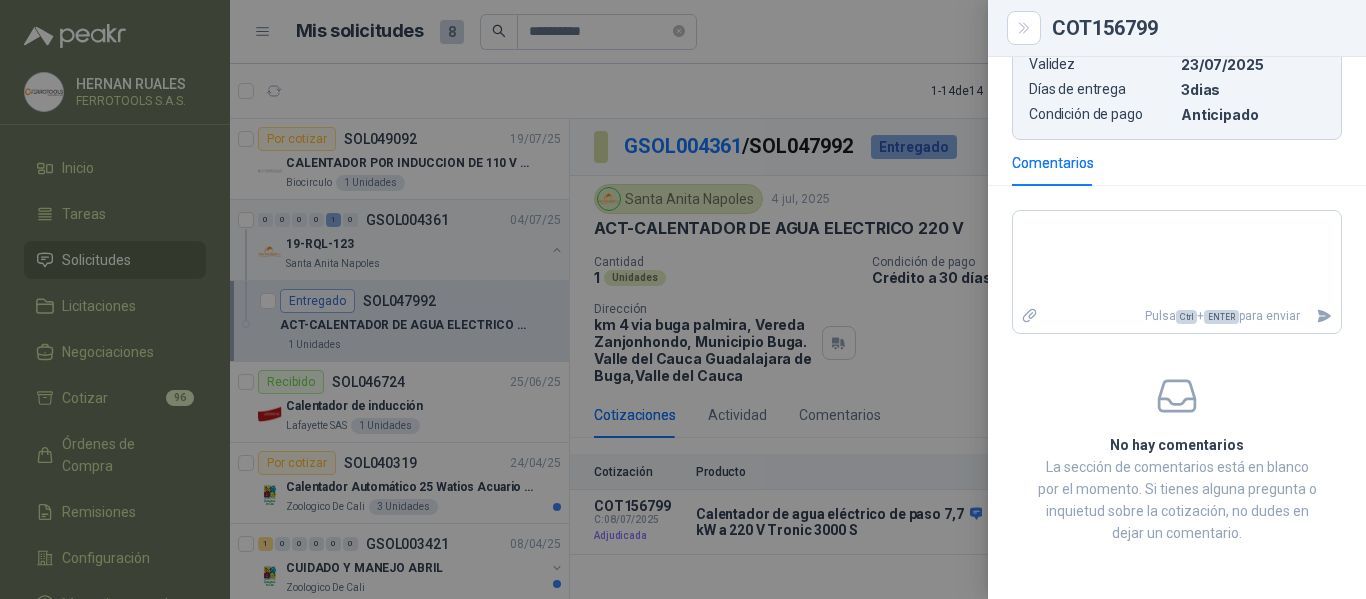 scroll, scrollTop: 944, scrollLeft: 0, axis: vertical 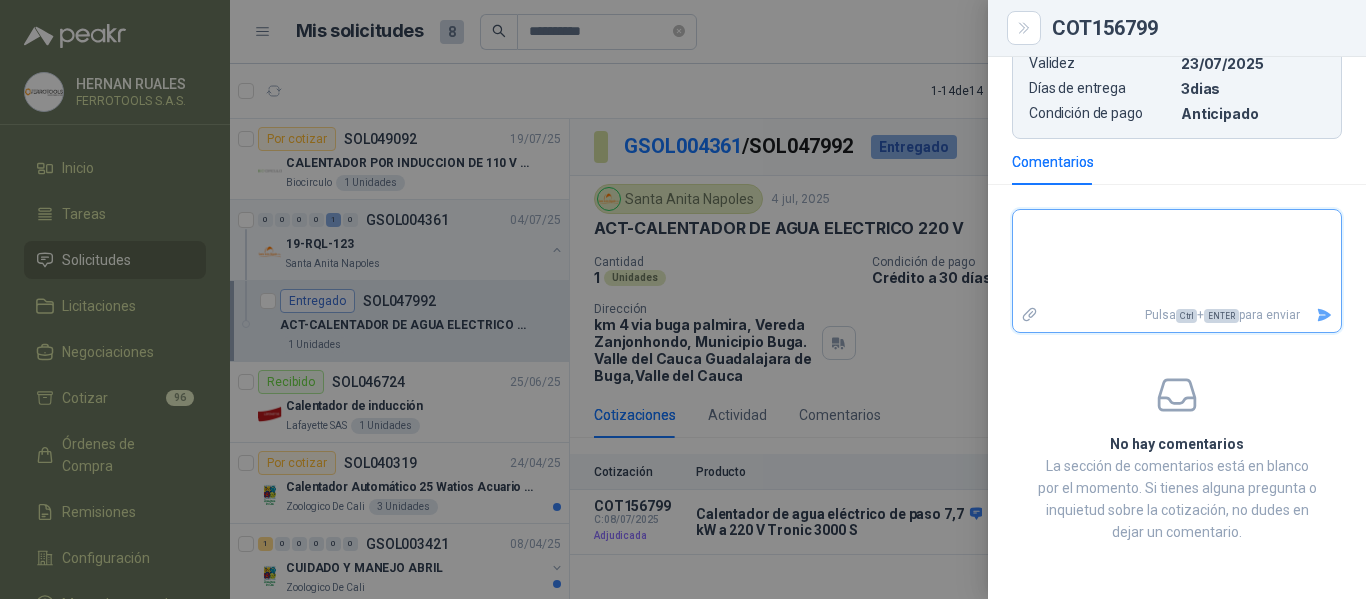 click at bounding box center (1177, 256) 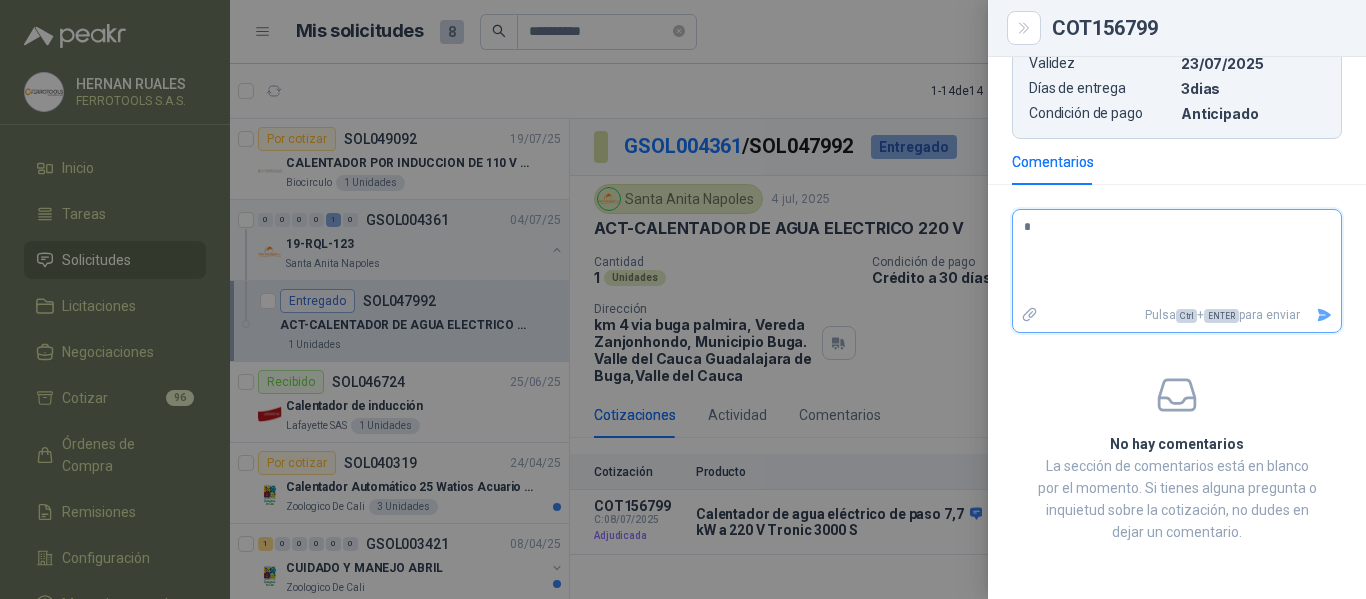 type on "**" 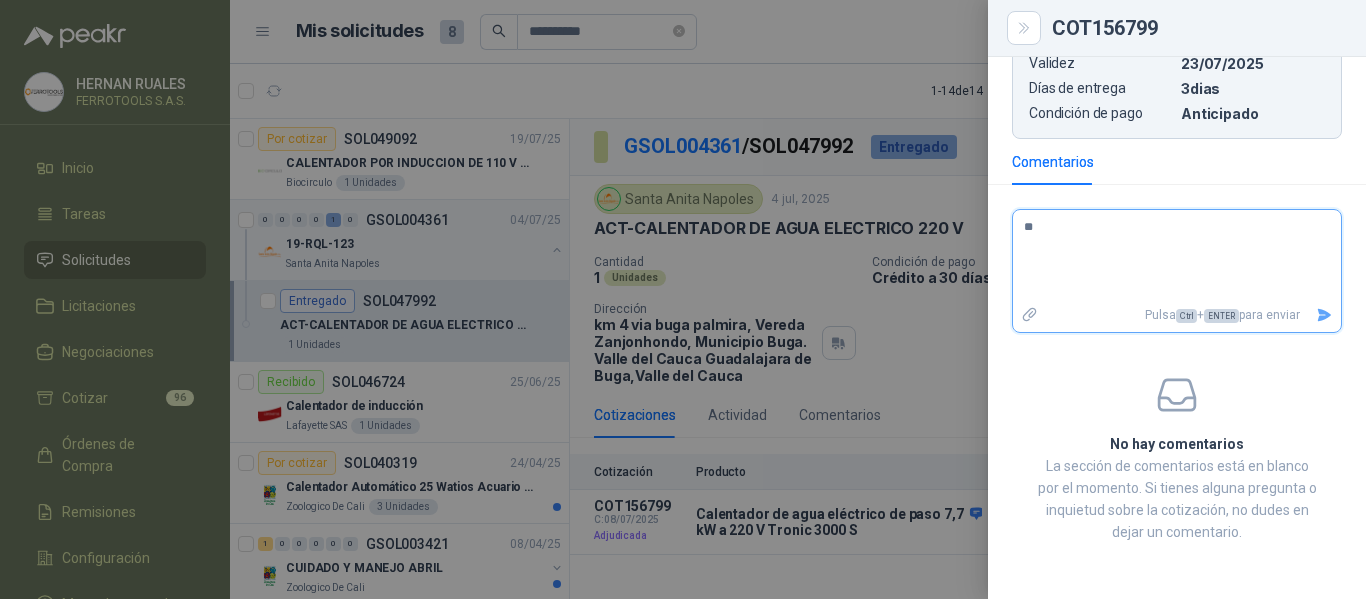 type on "***" 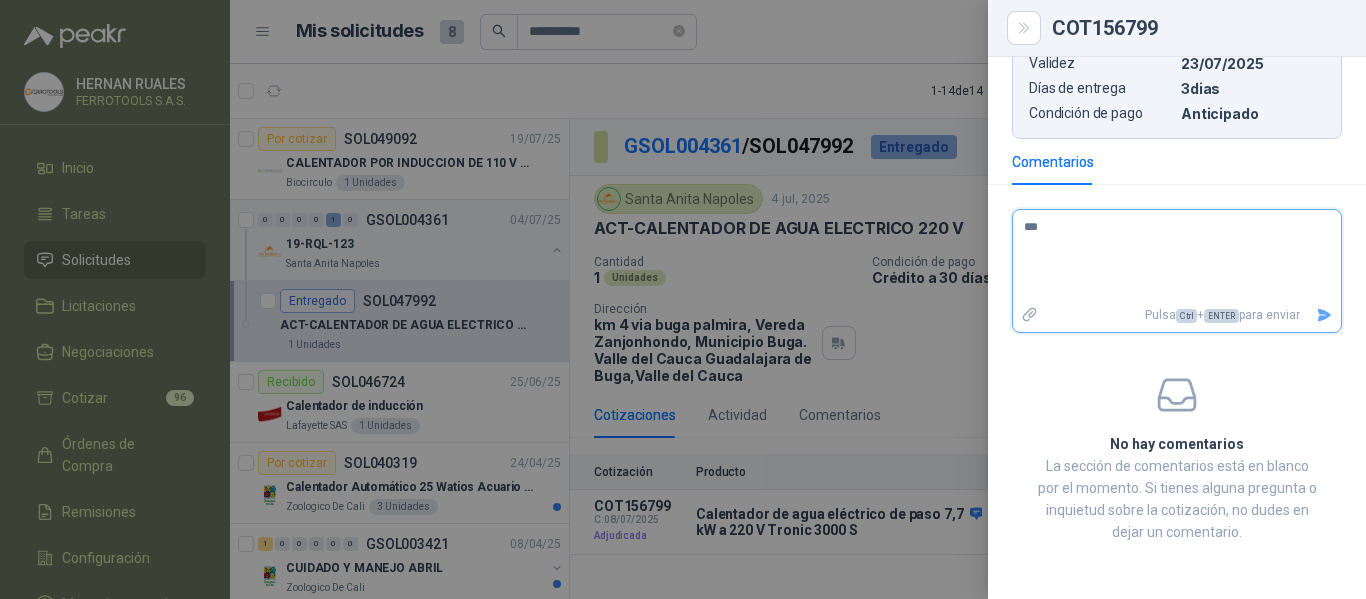 type on "****" 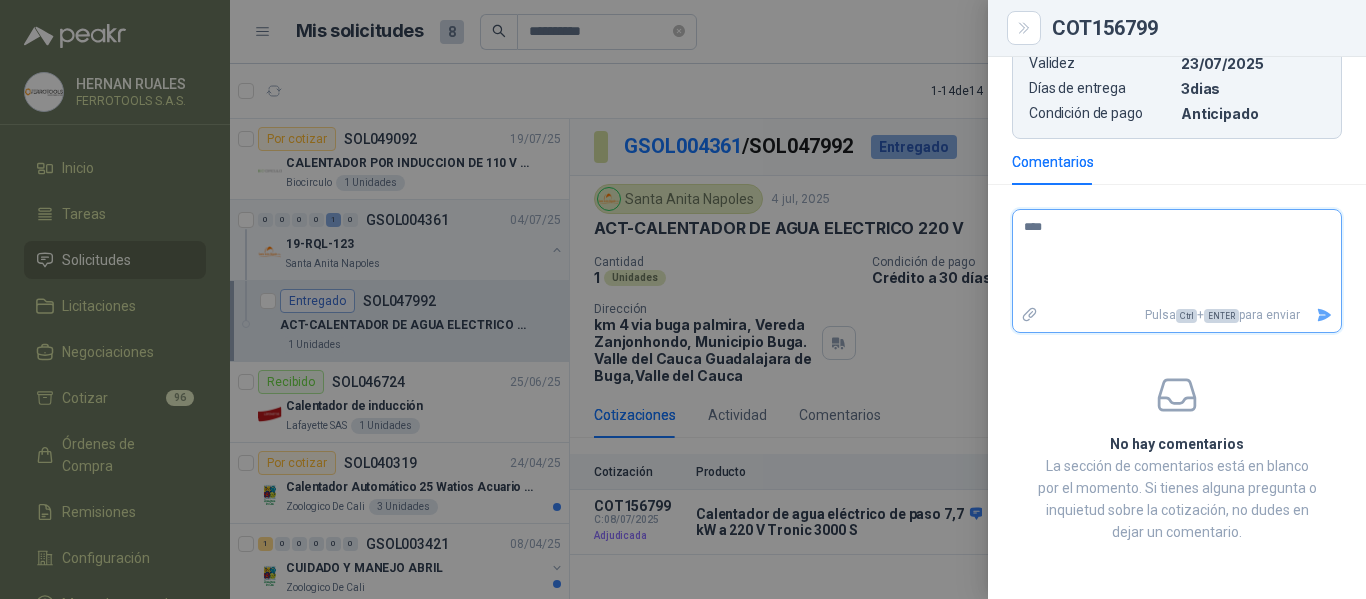 type on "*****" 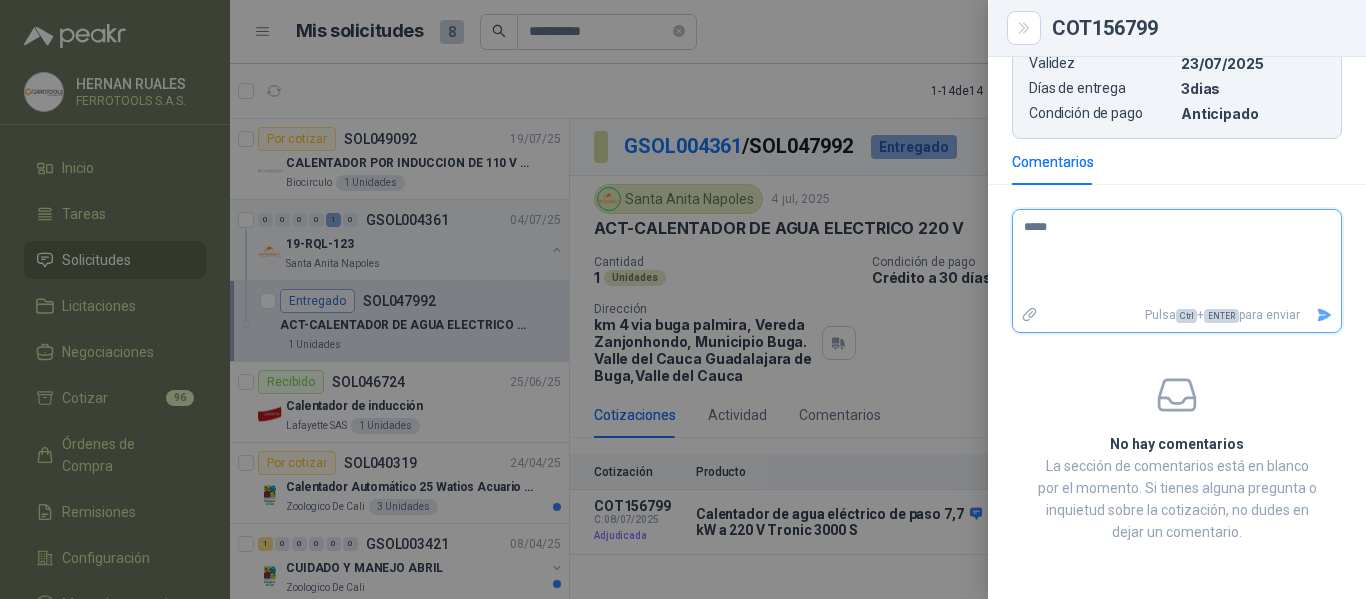 type on "******" 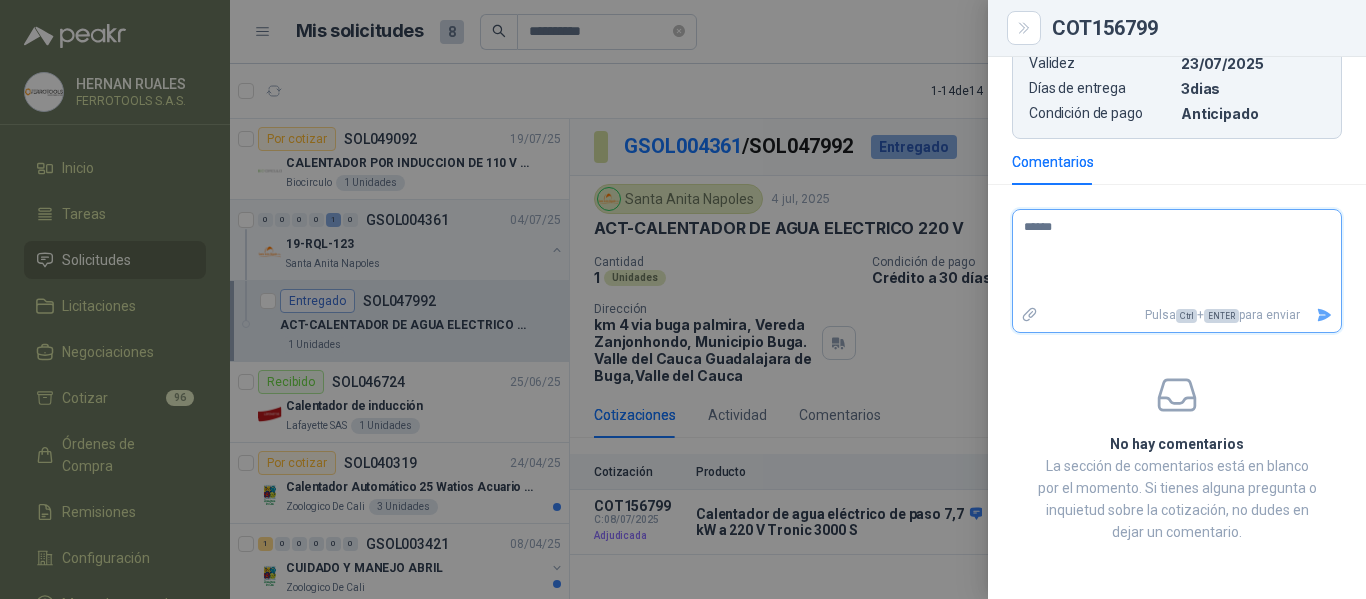 type on "******" 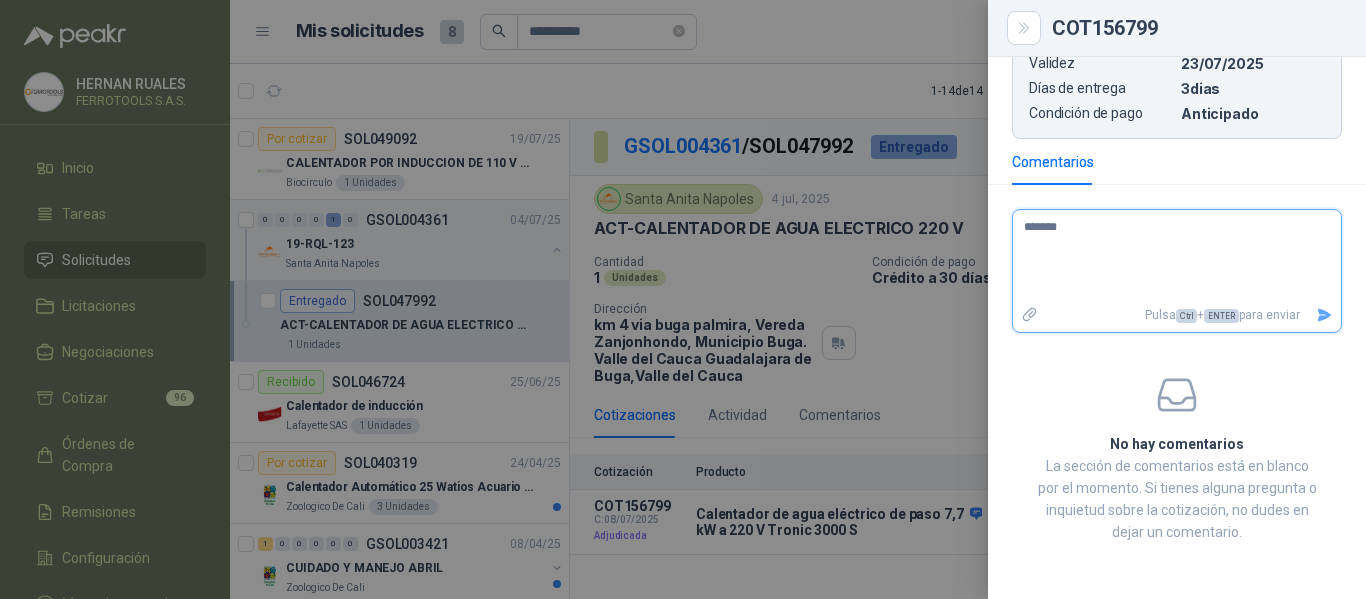 type on "********" 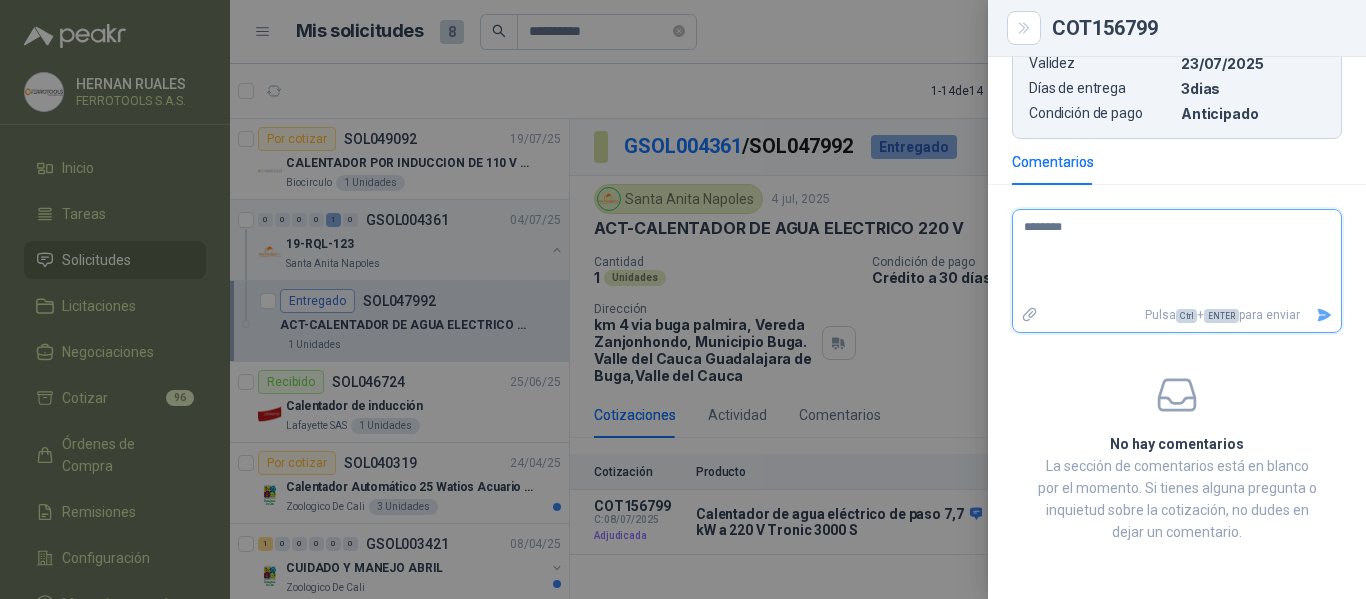 type on "*********" 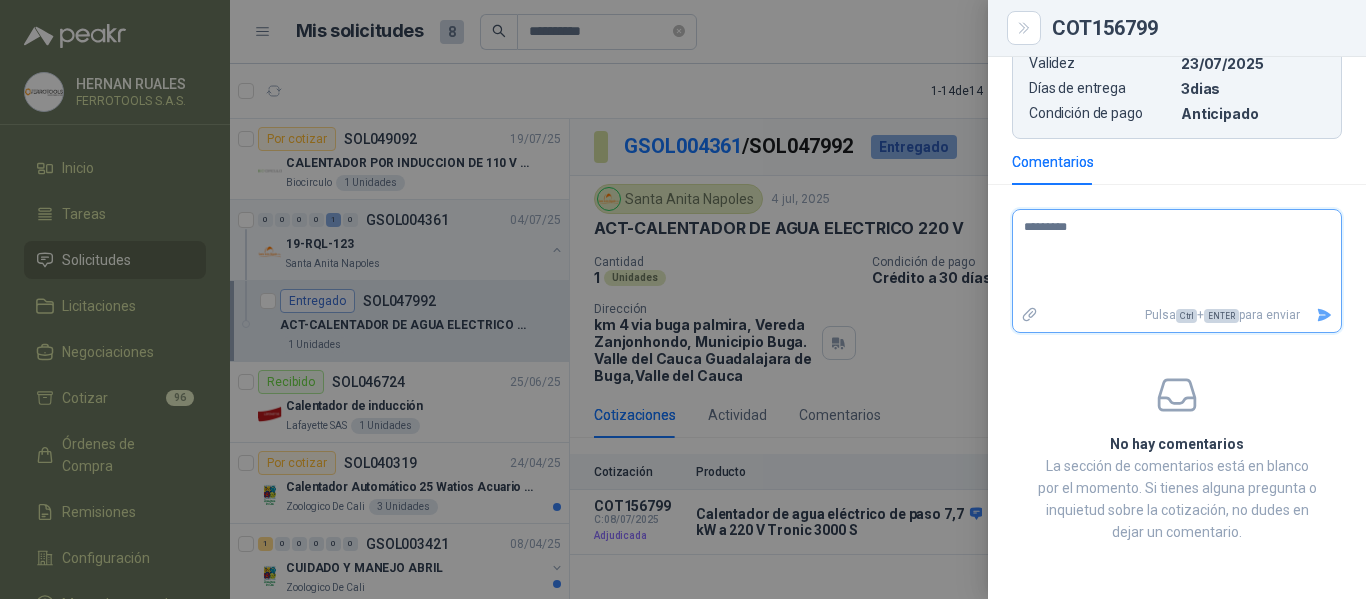 type on "**********" 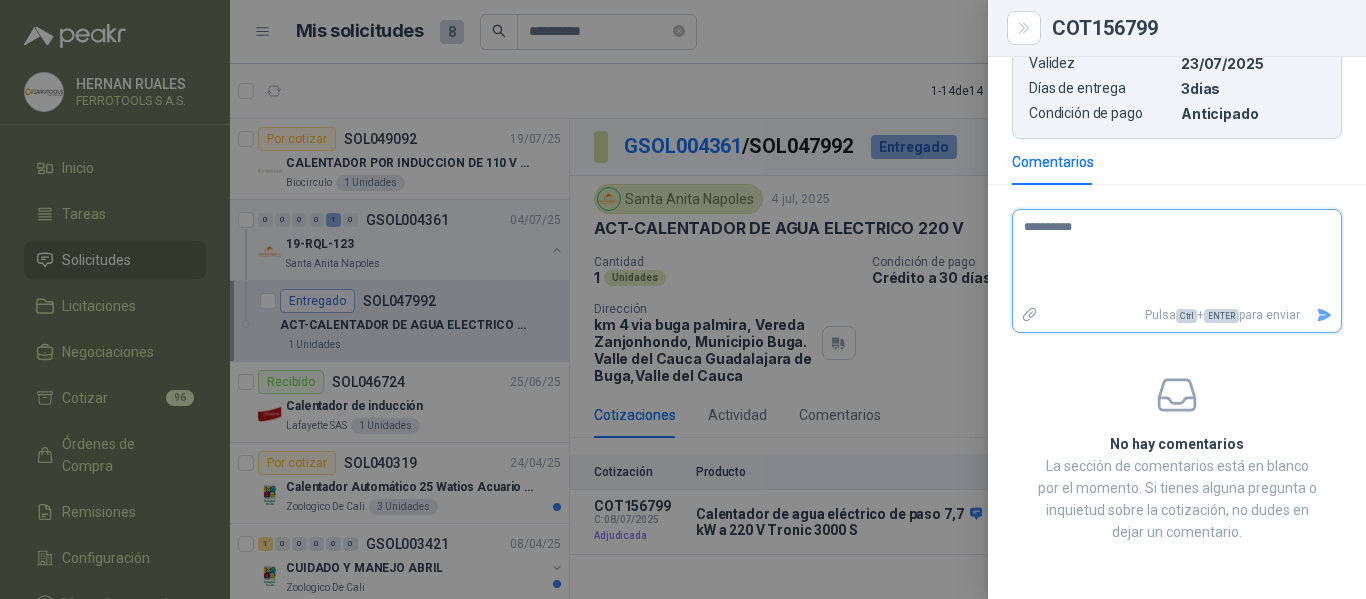 type on "**********" 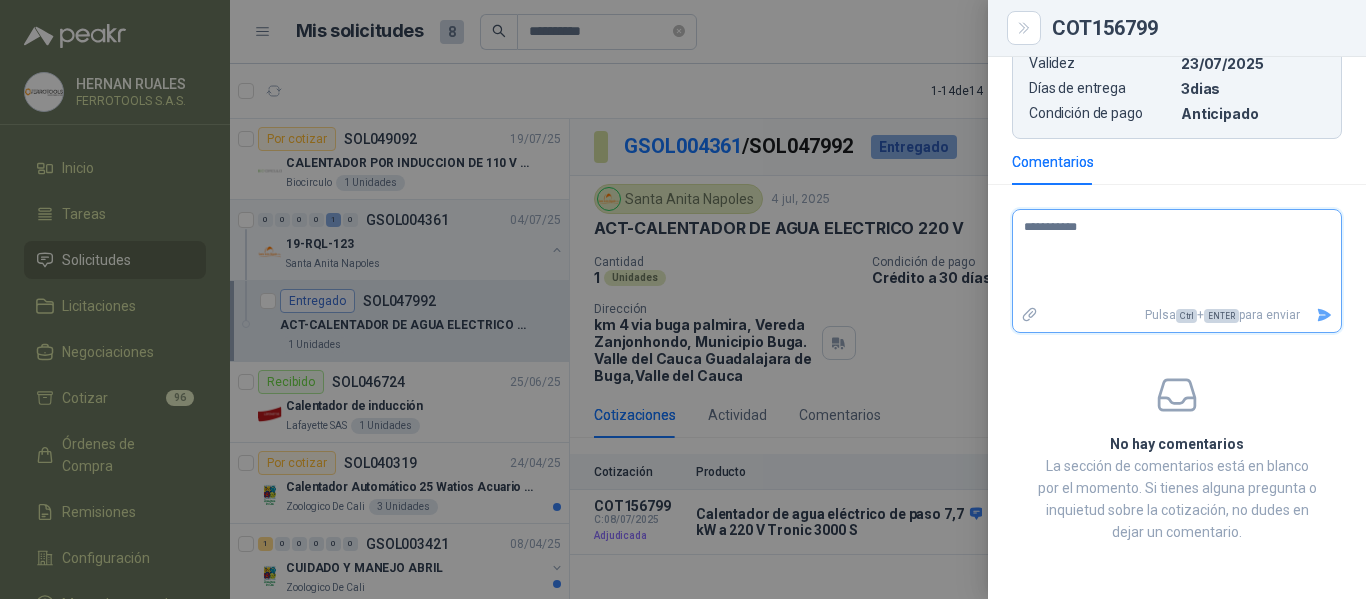 type on "**********" 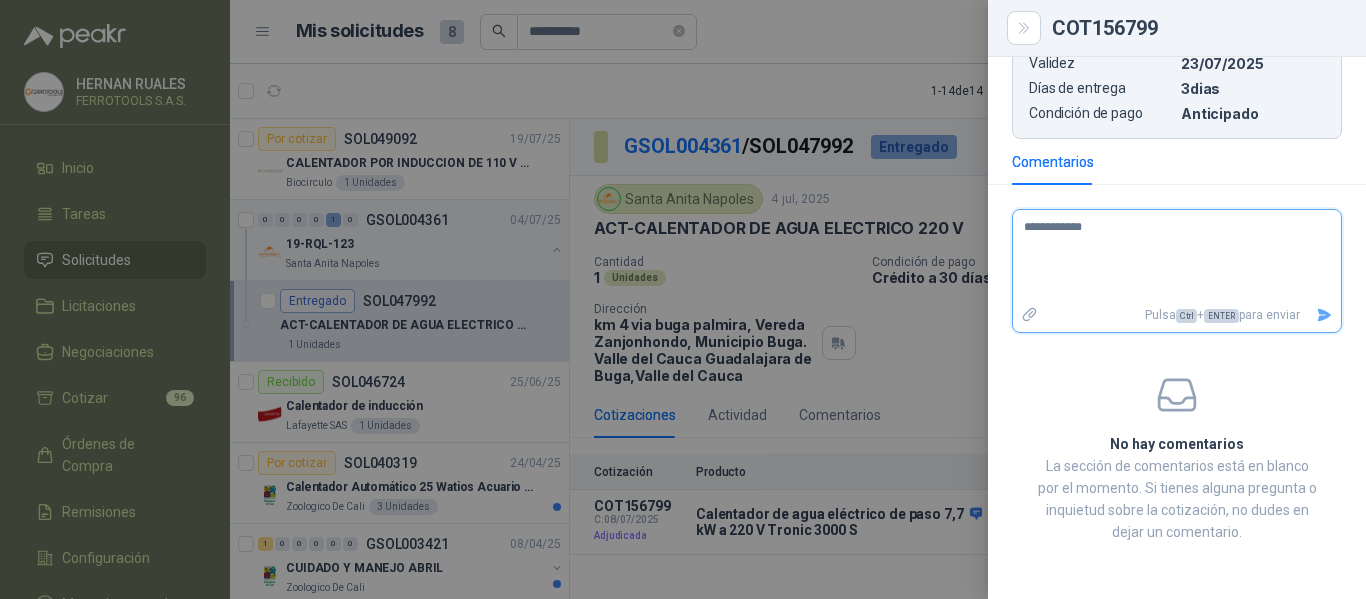 type on "**********" 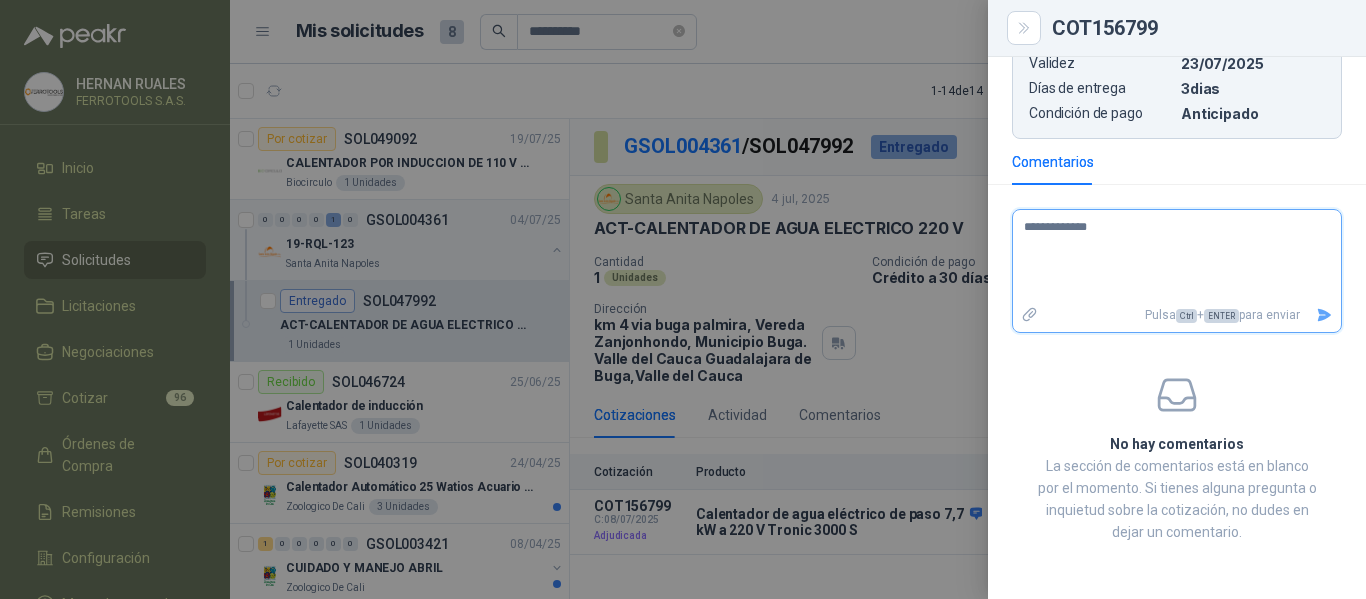 type on "**********" 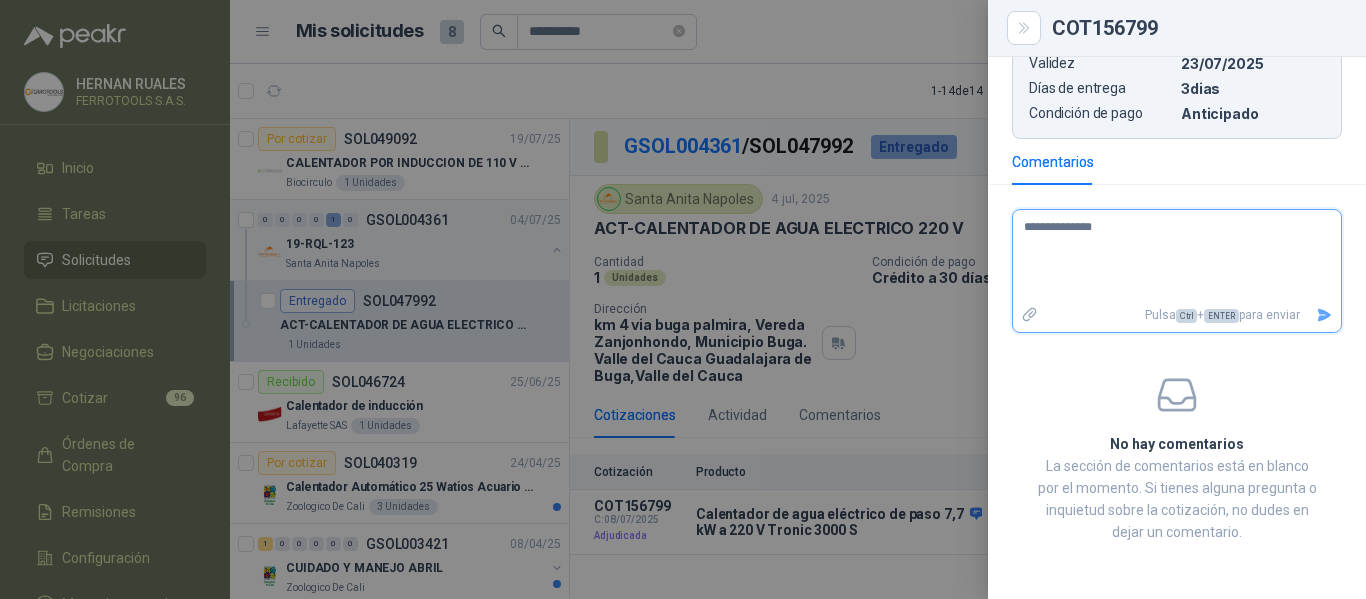type on "**********" 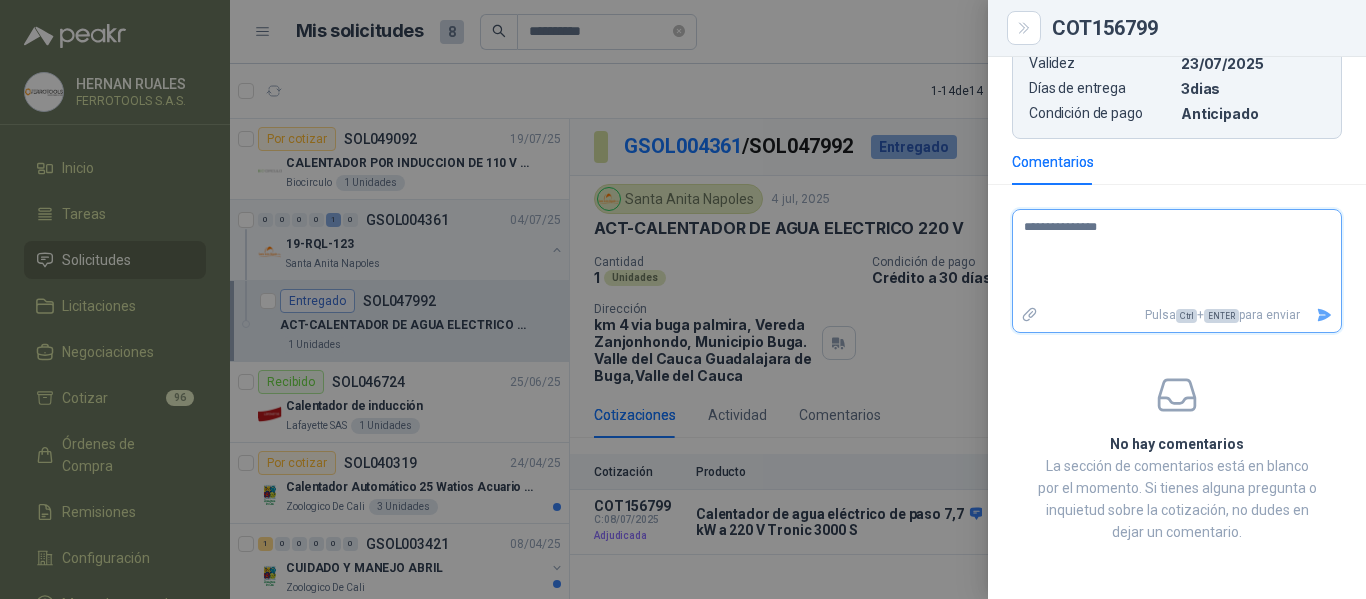 type on "**********" 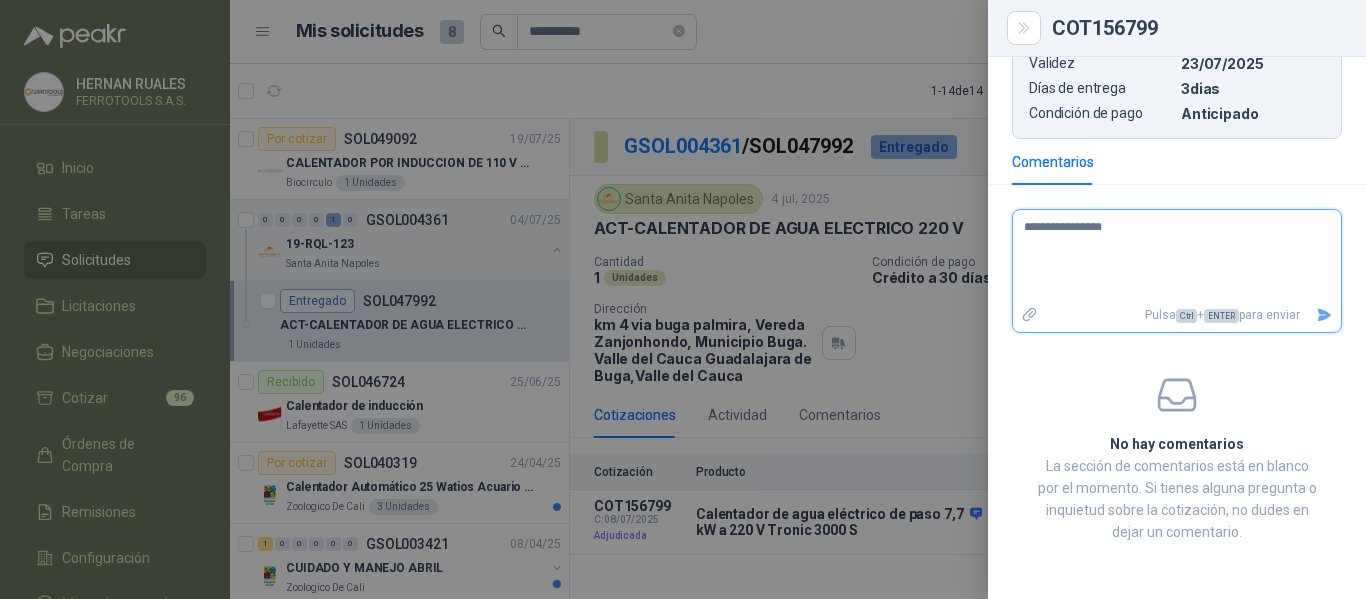 type on "**********" 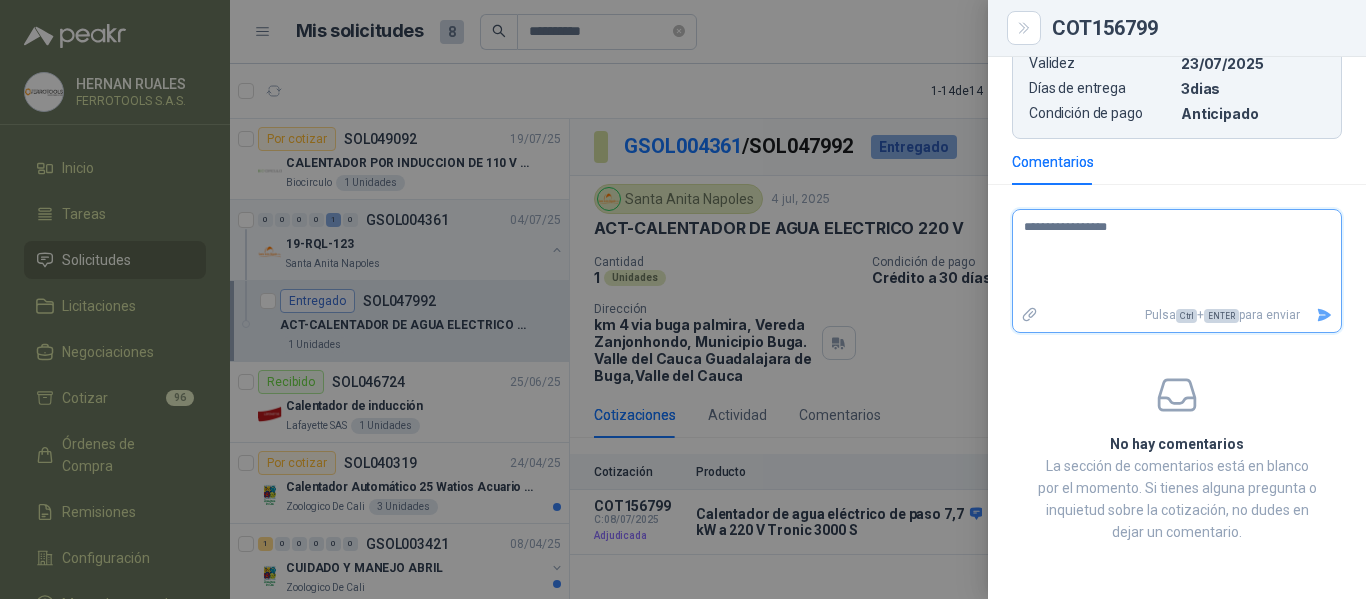 type on "**********" 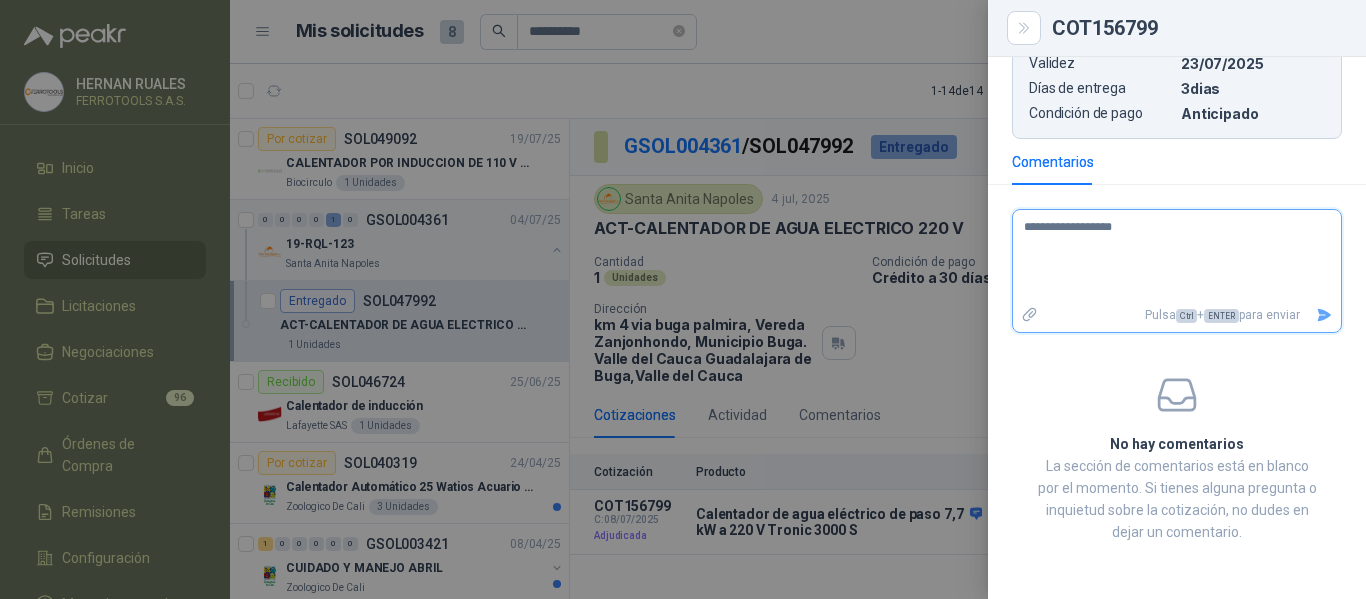 type on "**********" 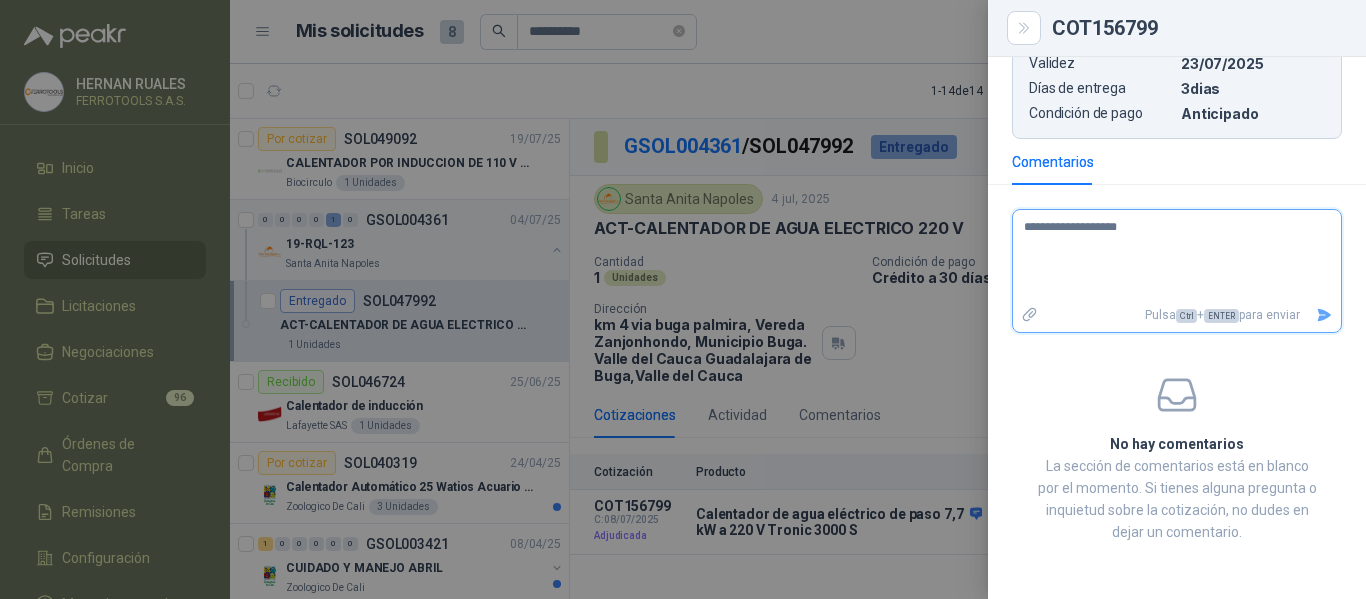 type on "**********" 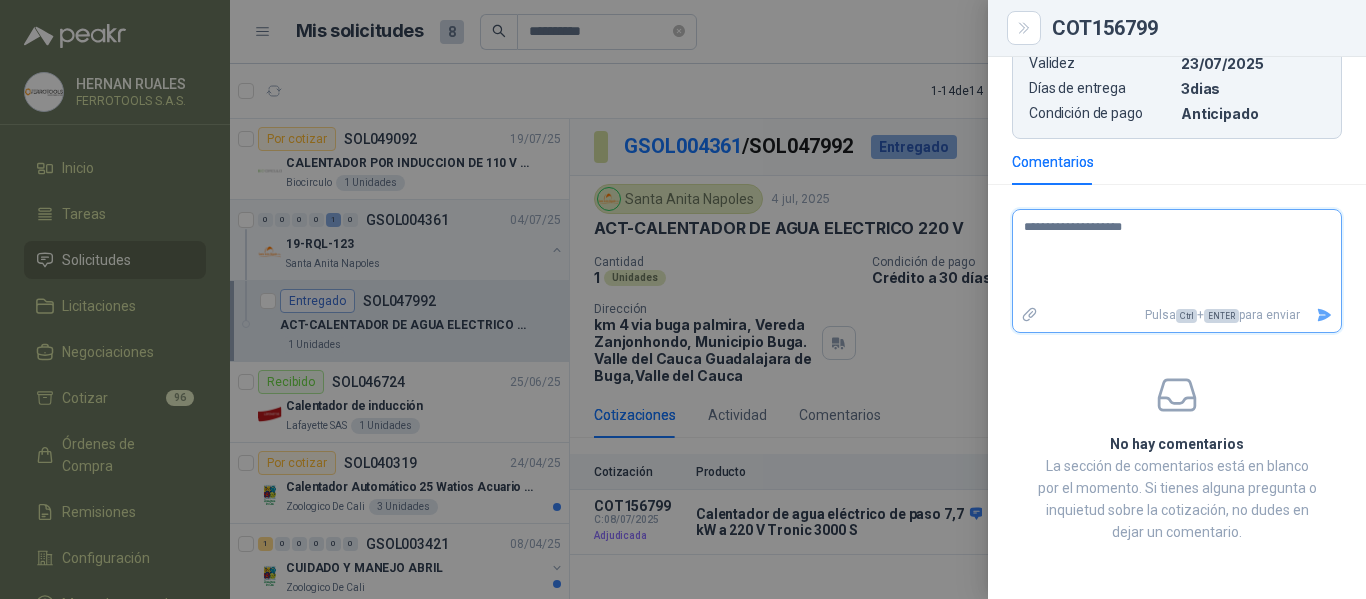 type on "**********" 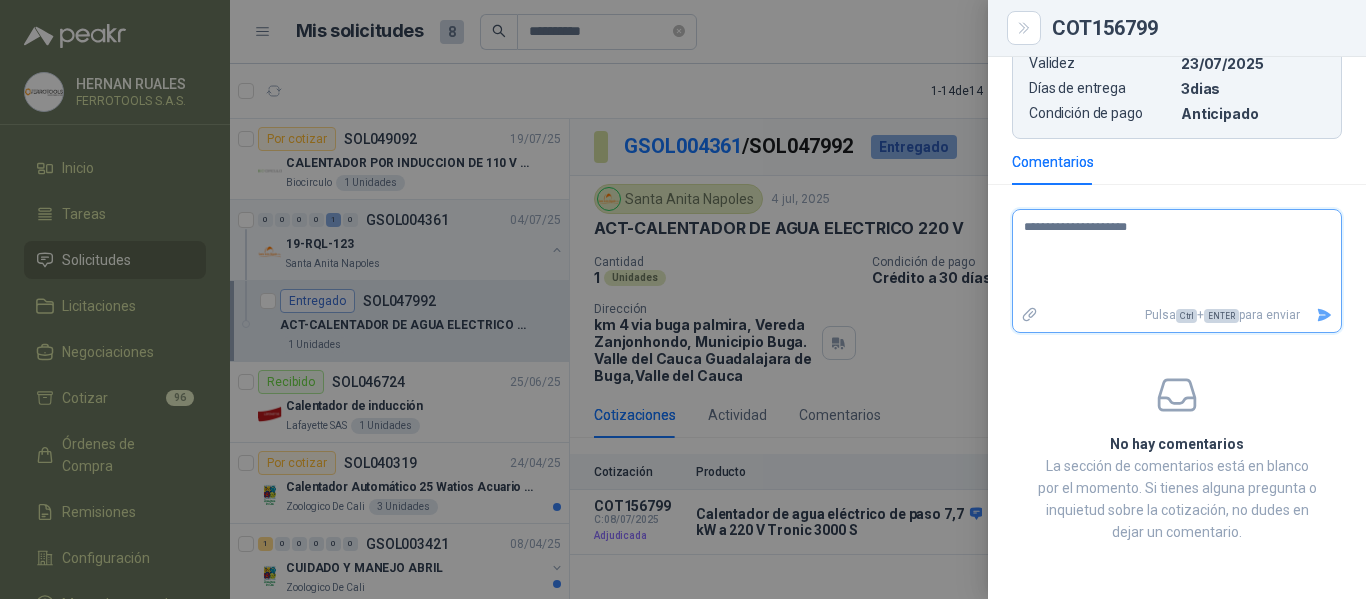 type on "**********" 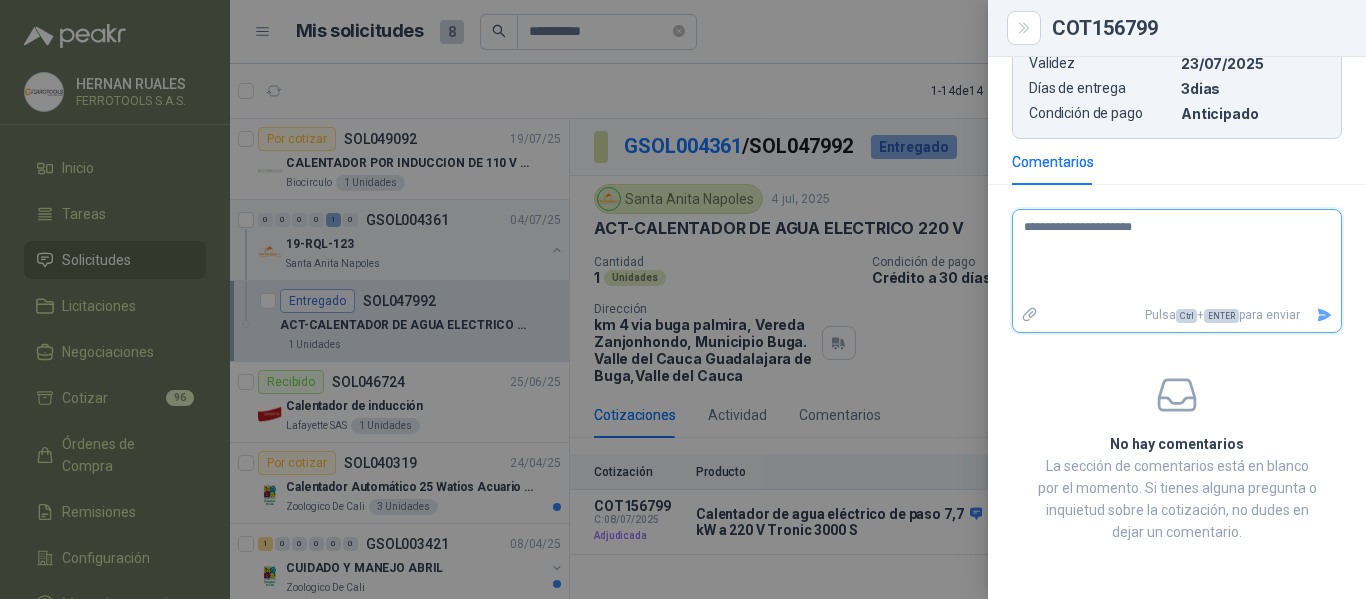 type on "**********" 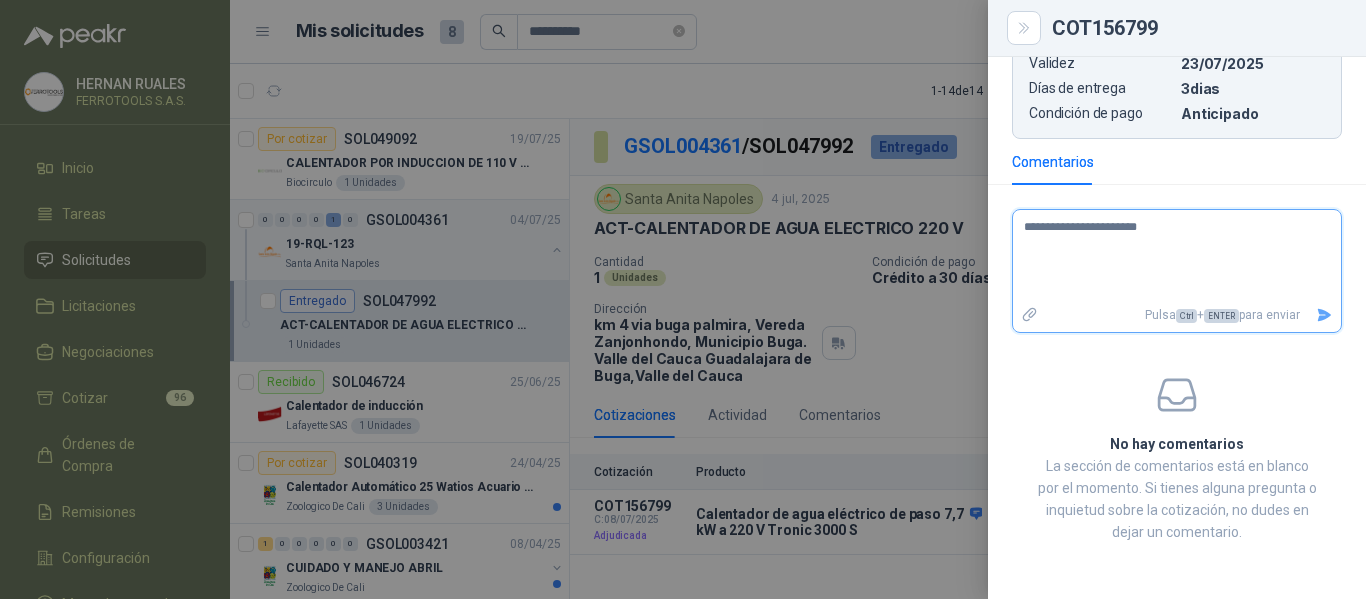 type on "**********" 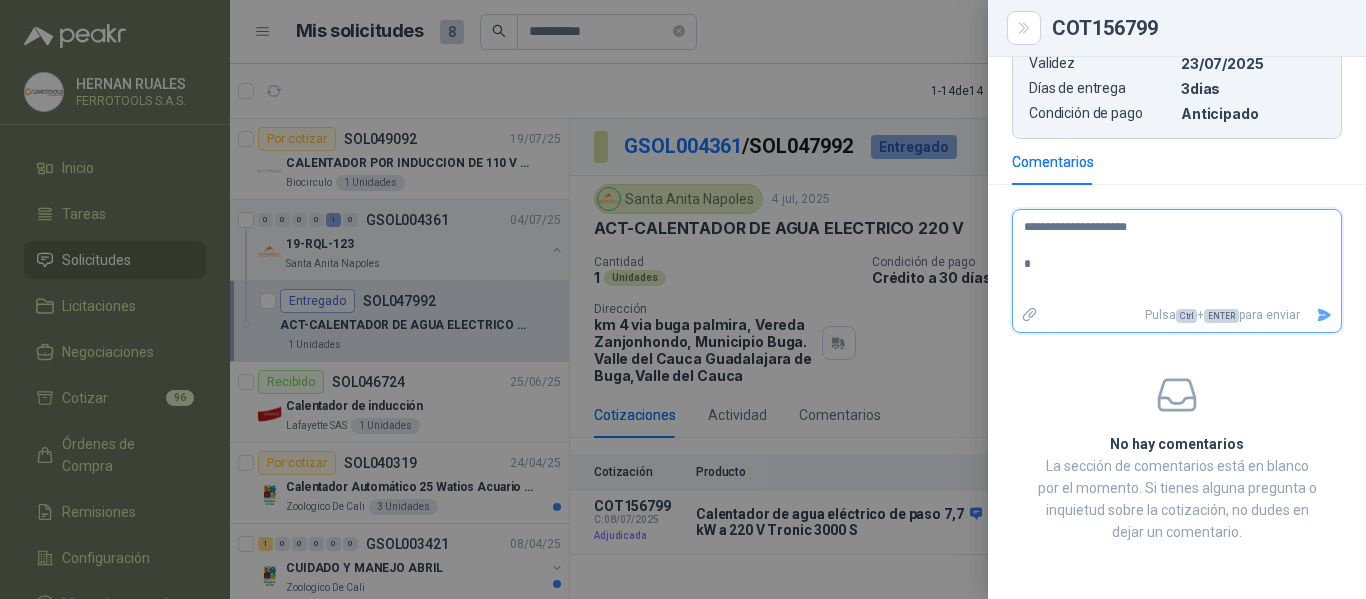 type on "**********" 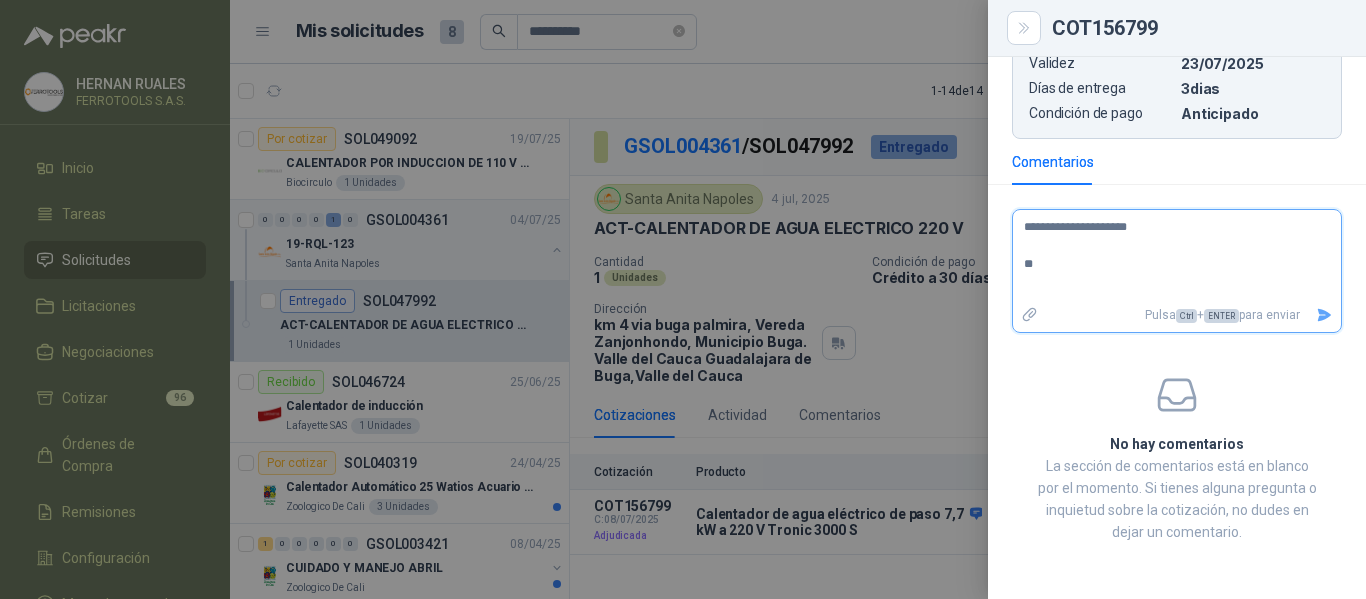 type on "**********" 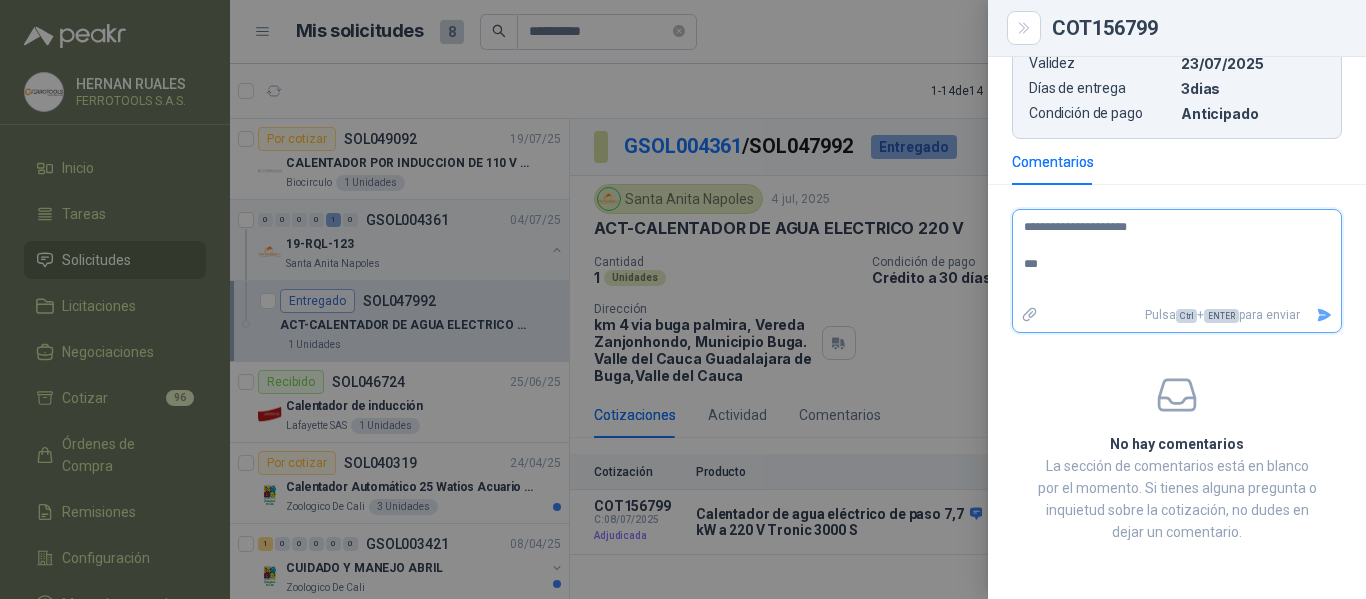 type on "**********" 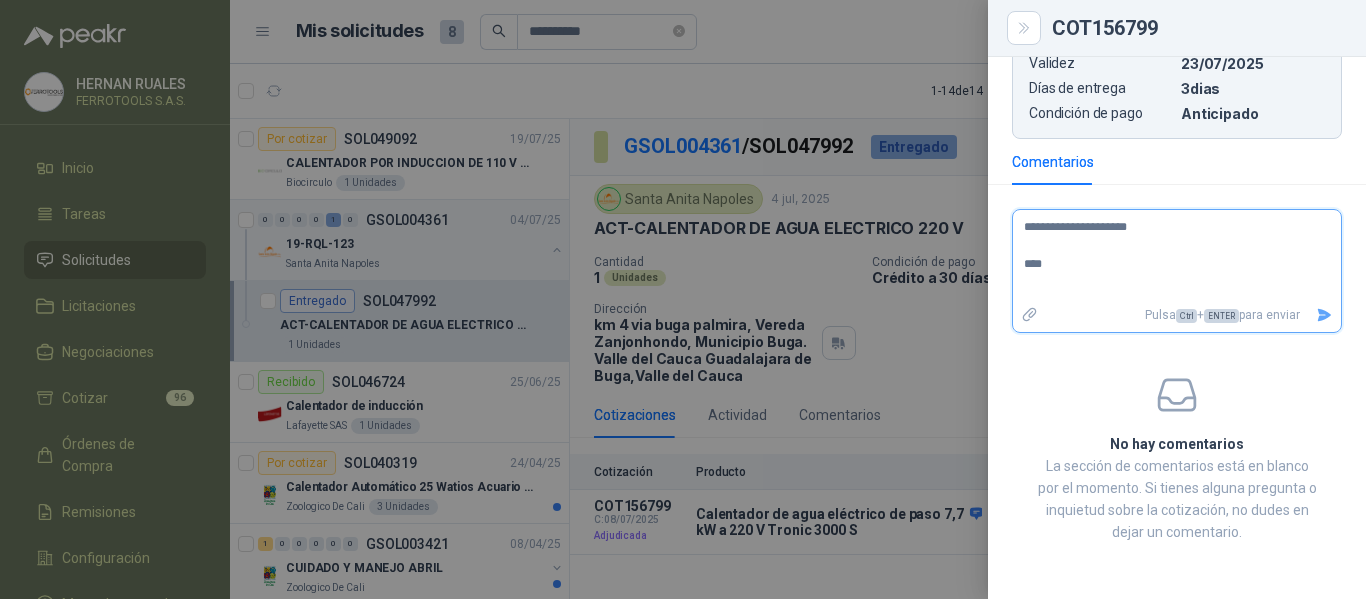 type on "**********" 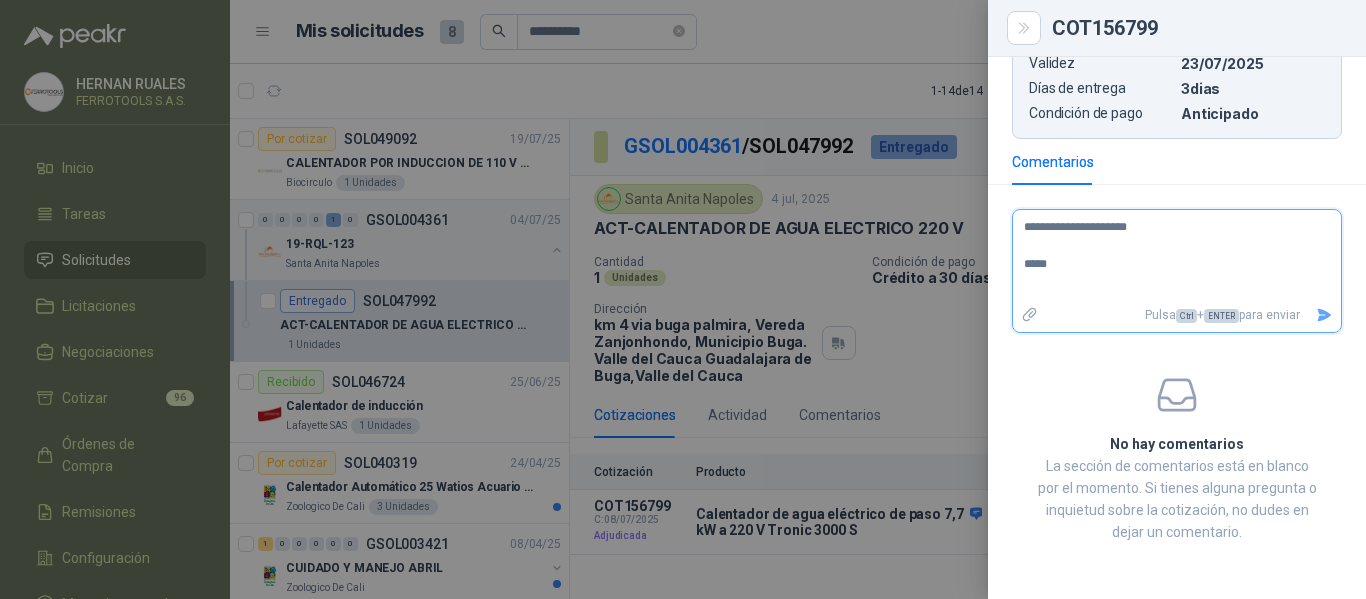 type on "**********" 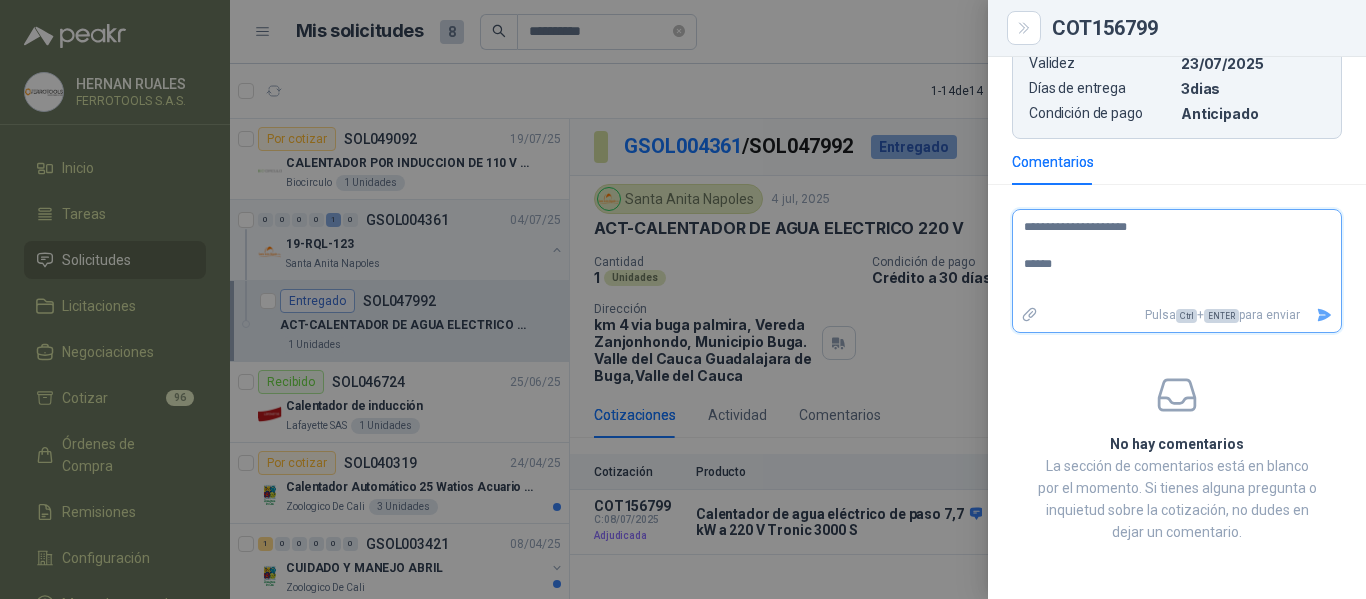 type on "**********" 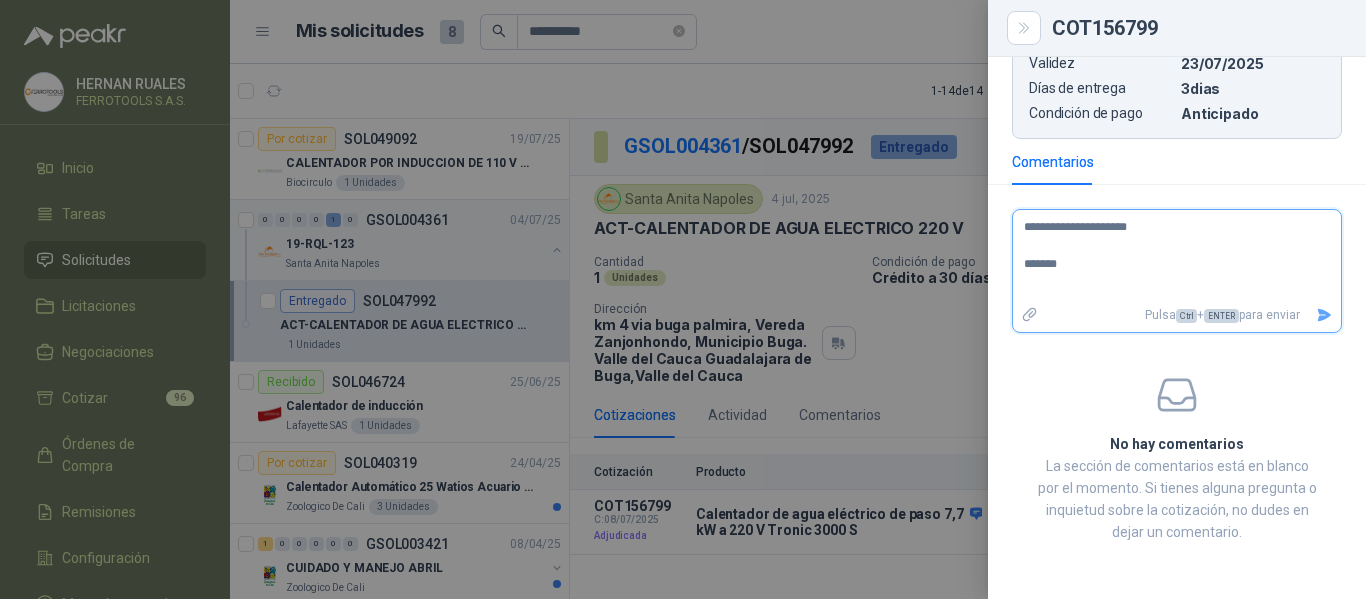 type on "**********" 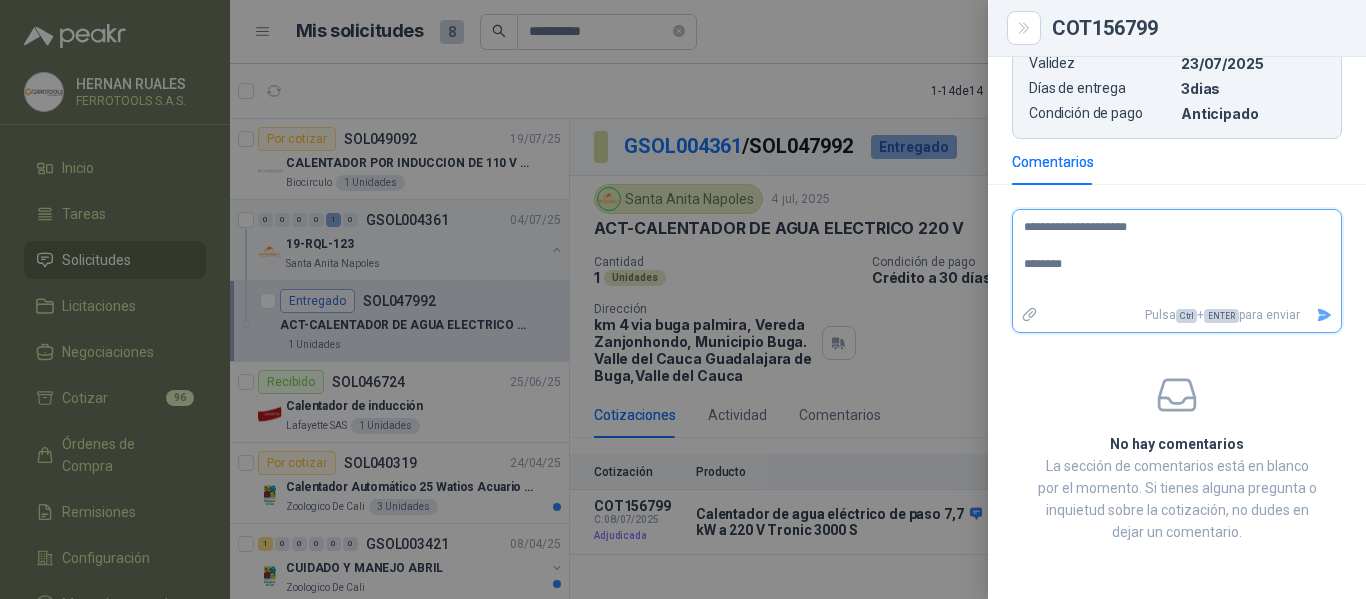 type on "**********" 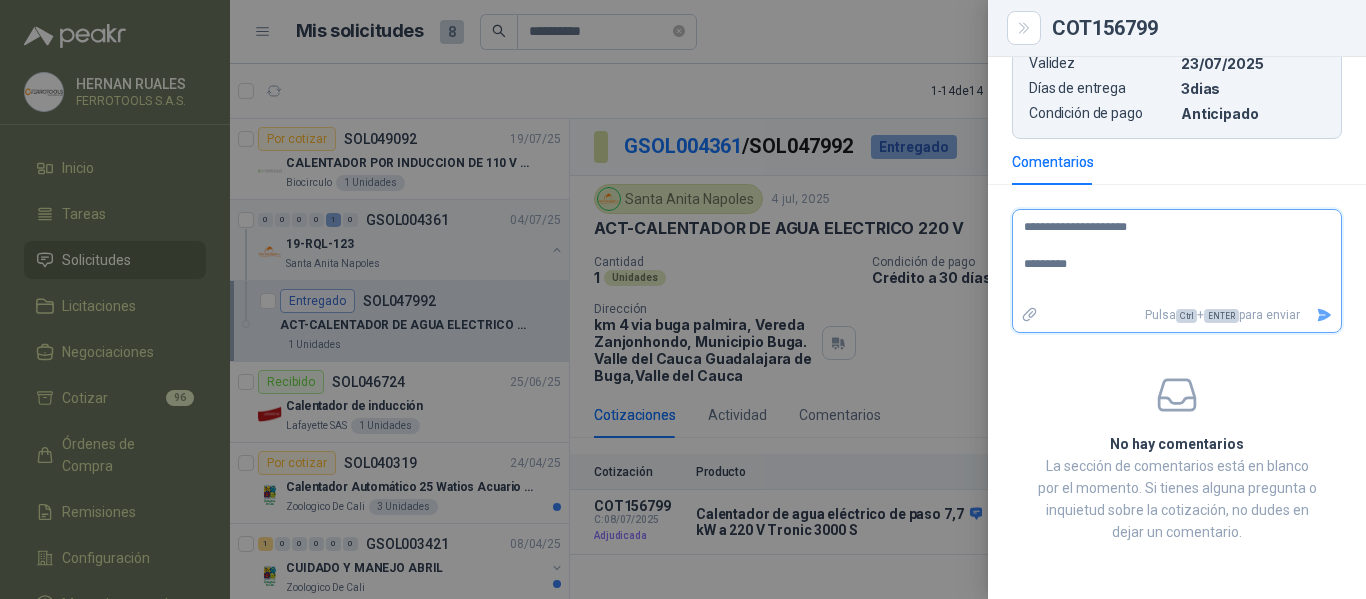 type on "**********" 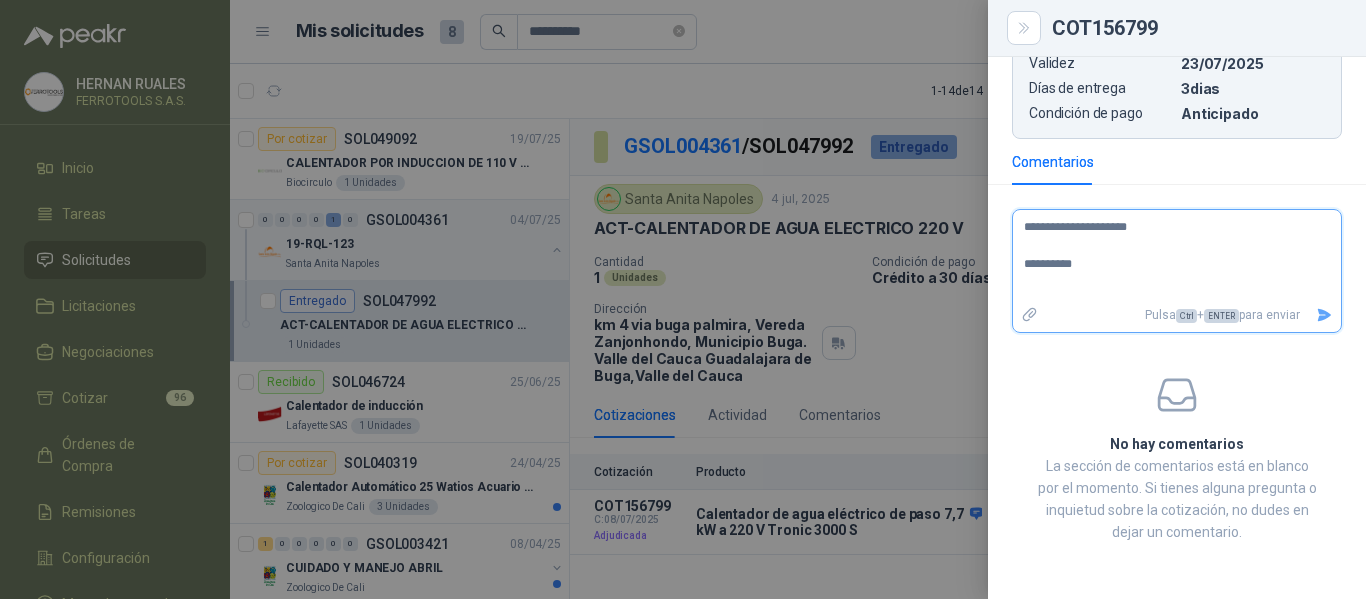 type on "**********" 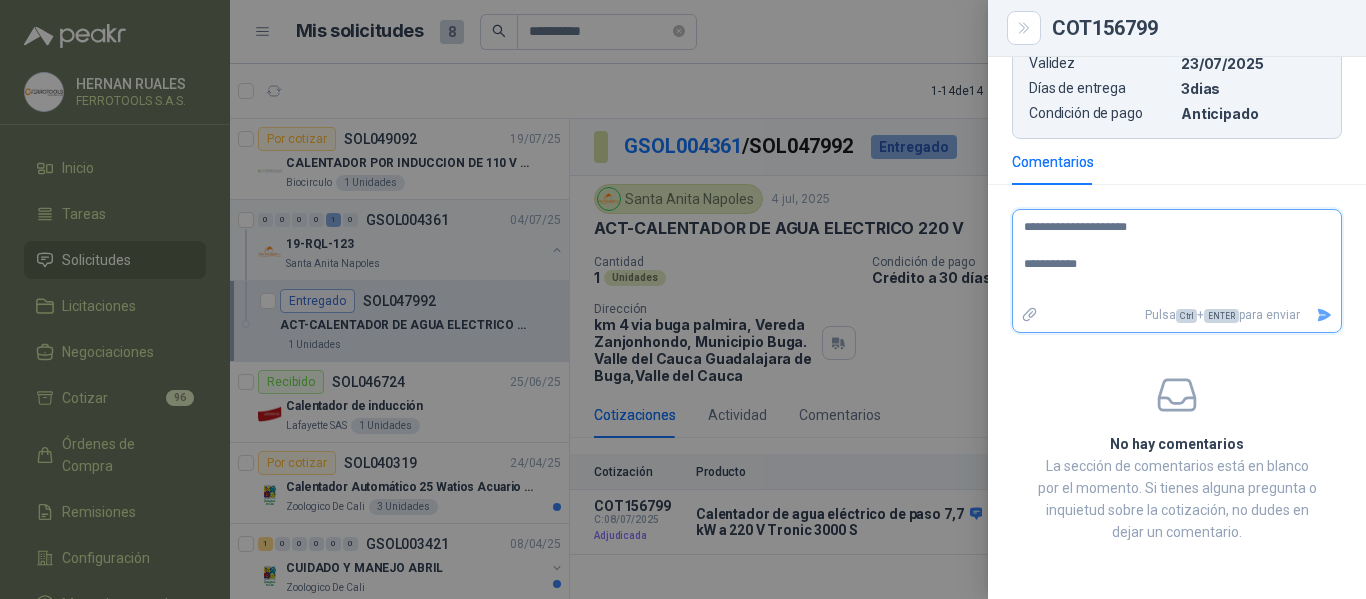 type on "**********" 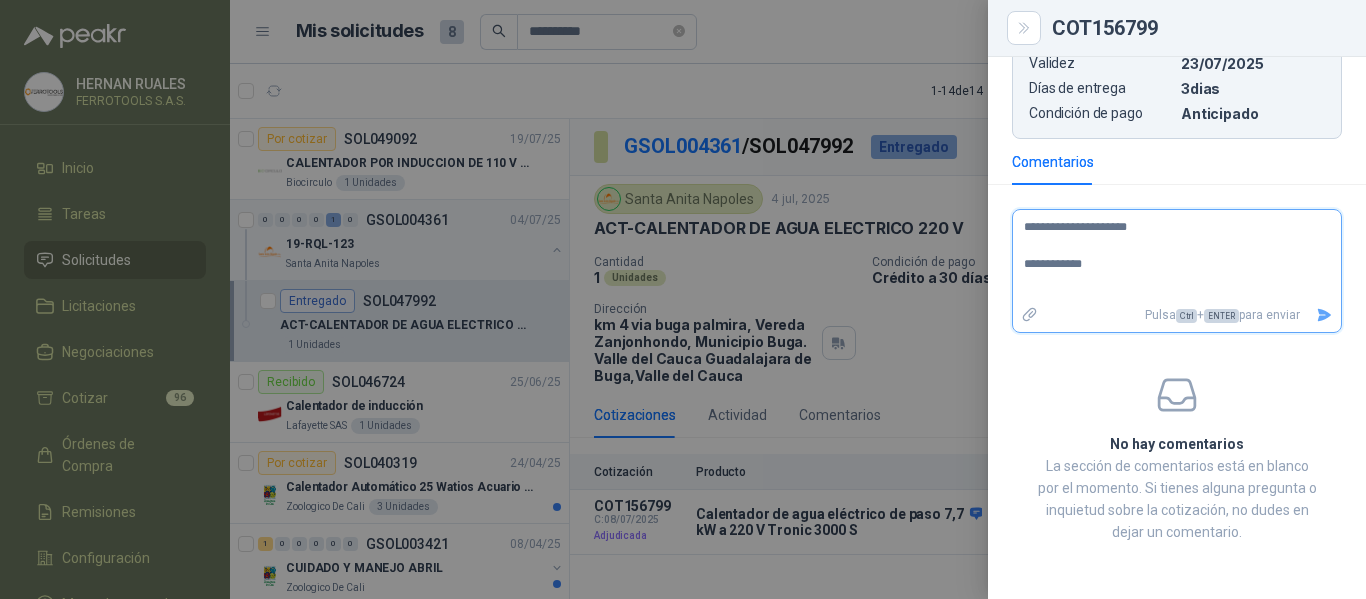 type on "**********" 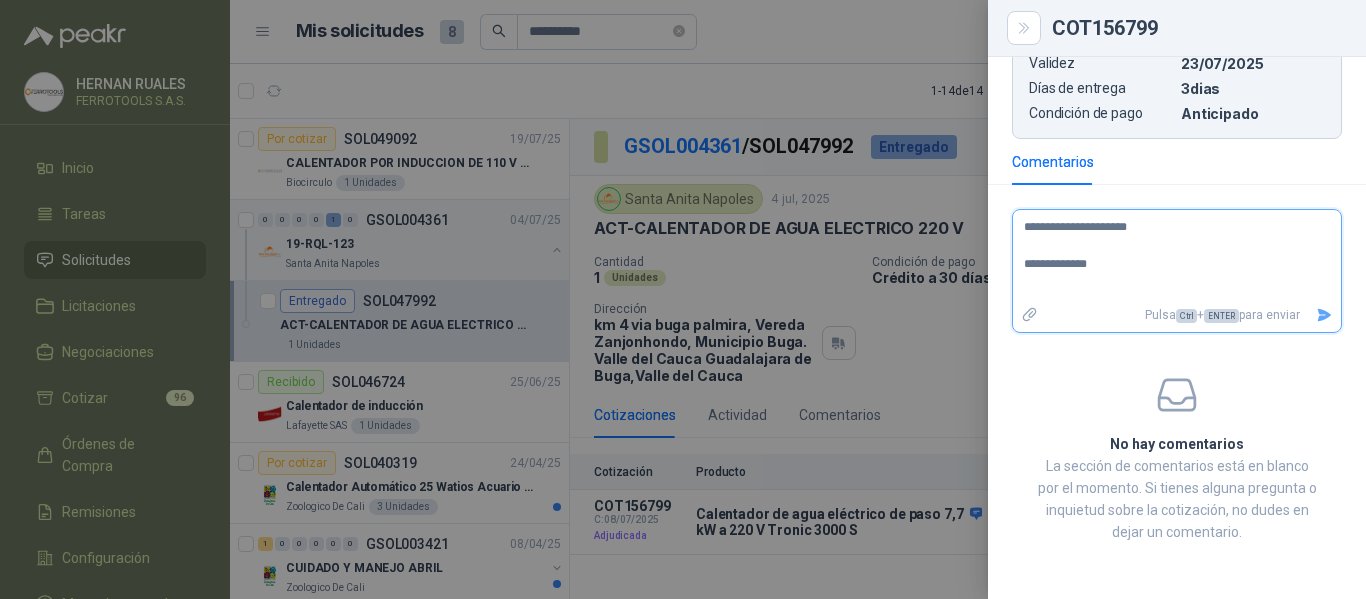type on "**********" 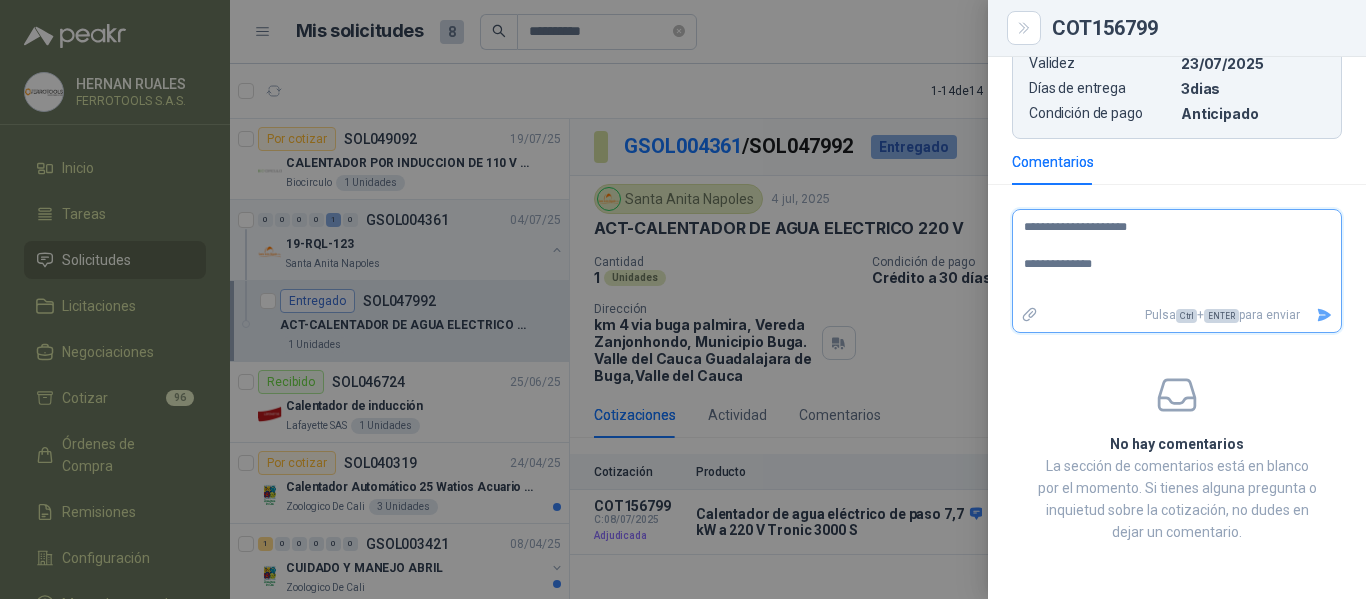 type on "**********" 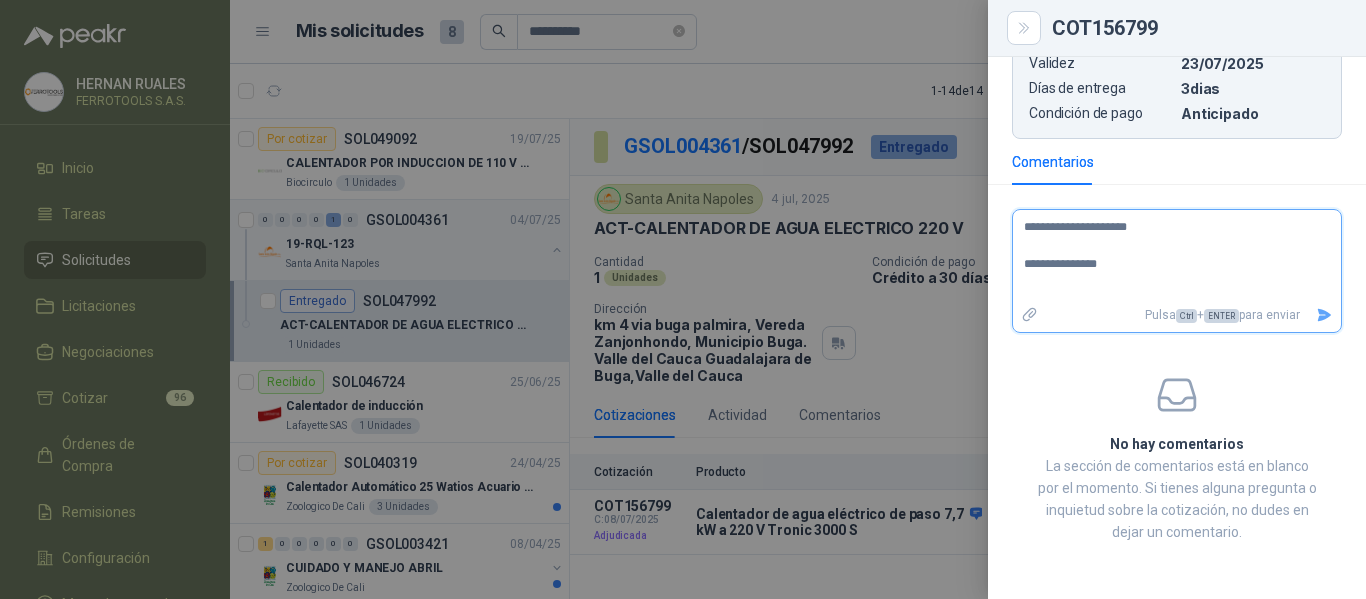 type on "**********" 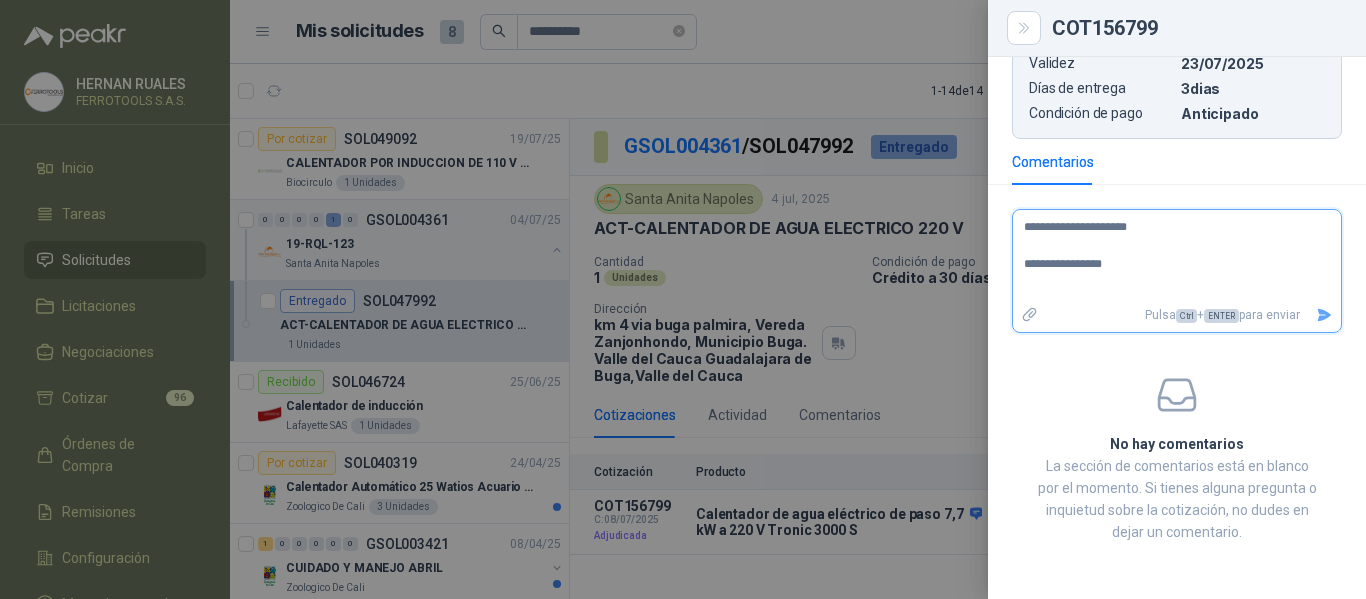 type on "**********" 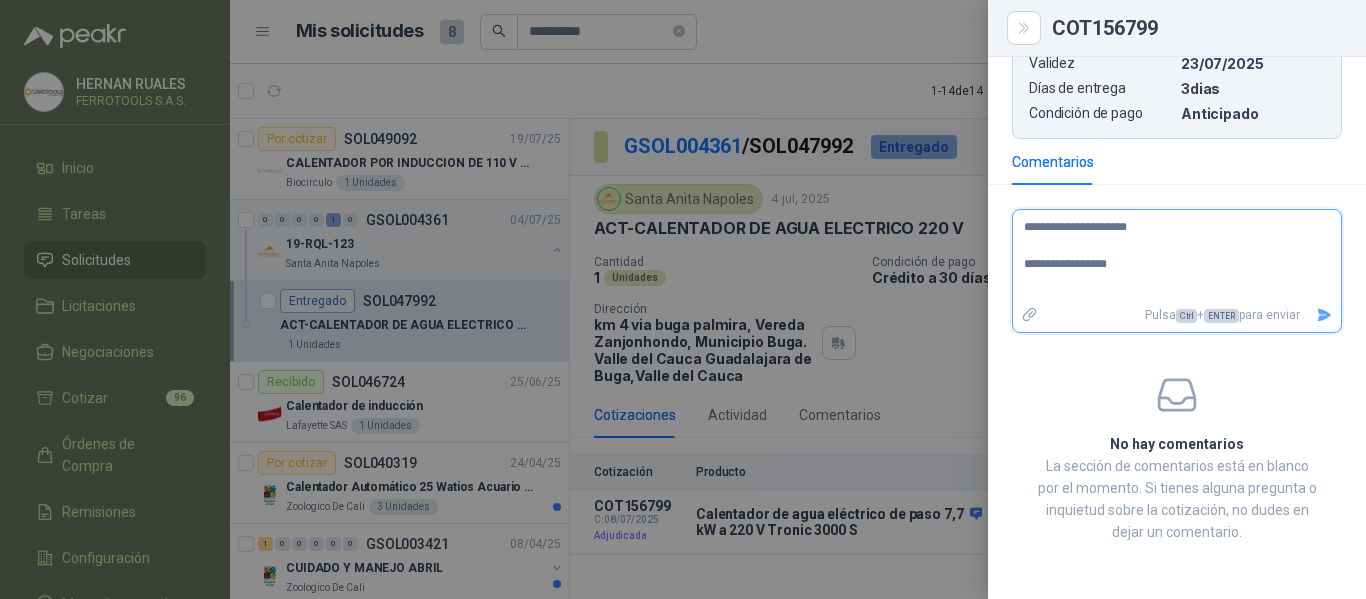 type on "**********" 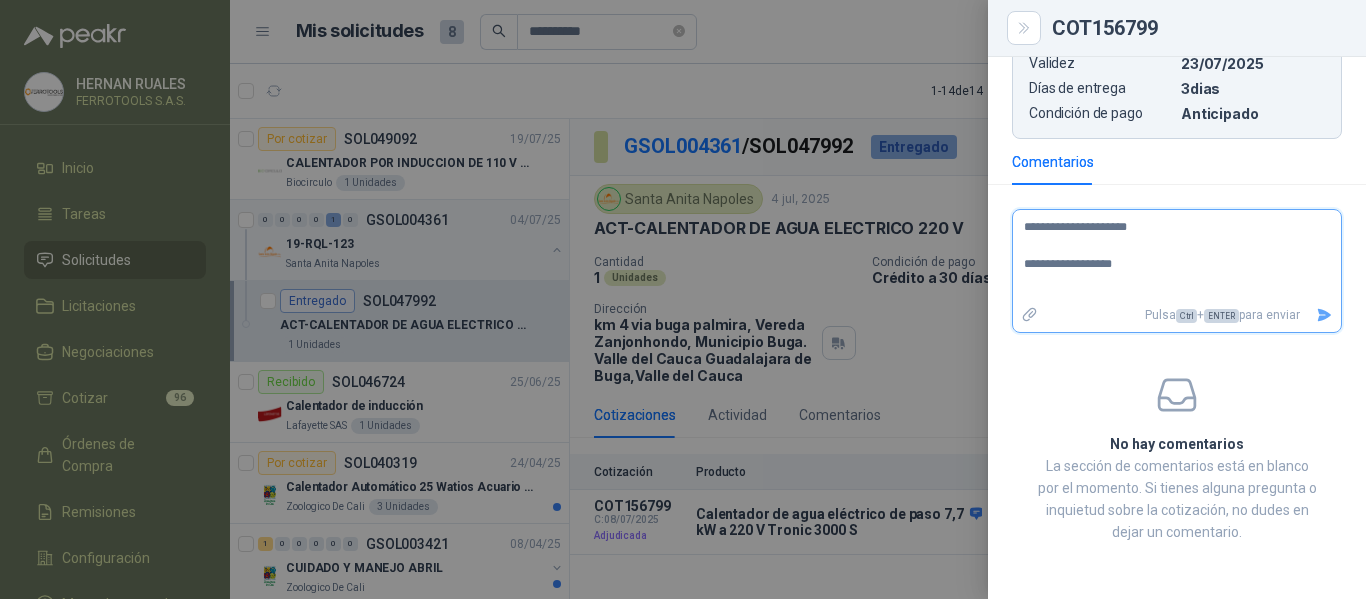 type on "**********" 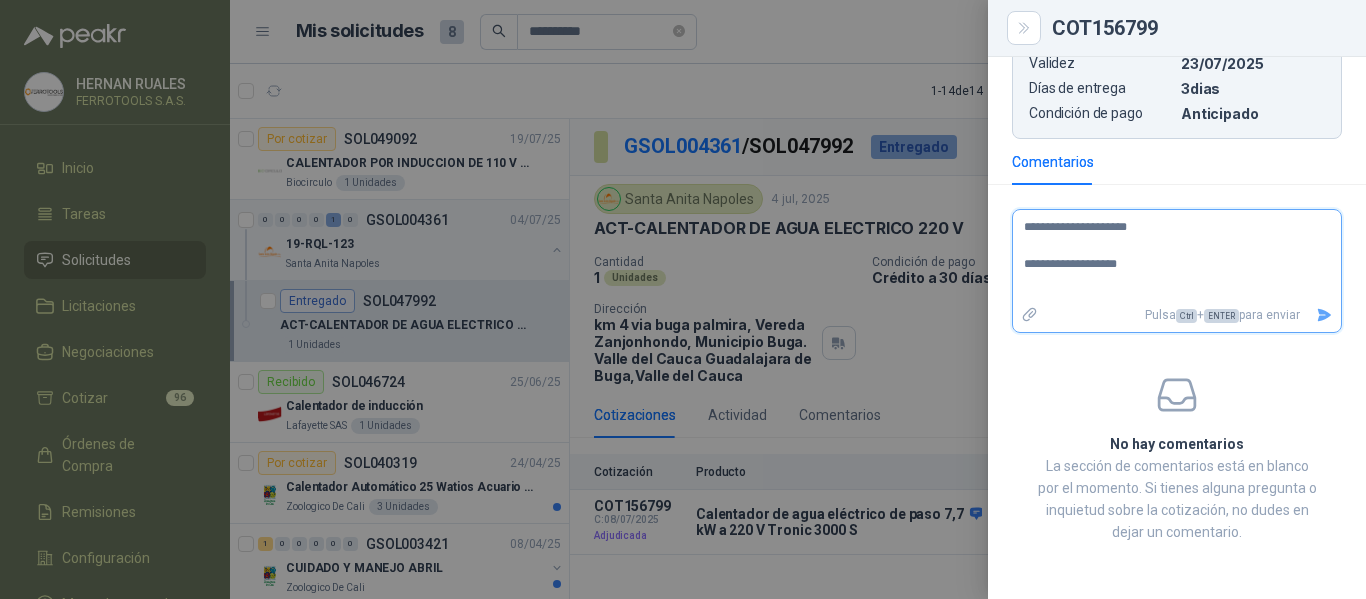 type on "**********" 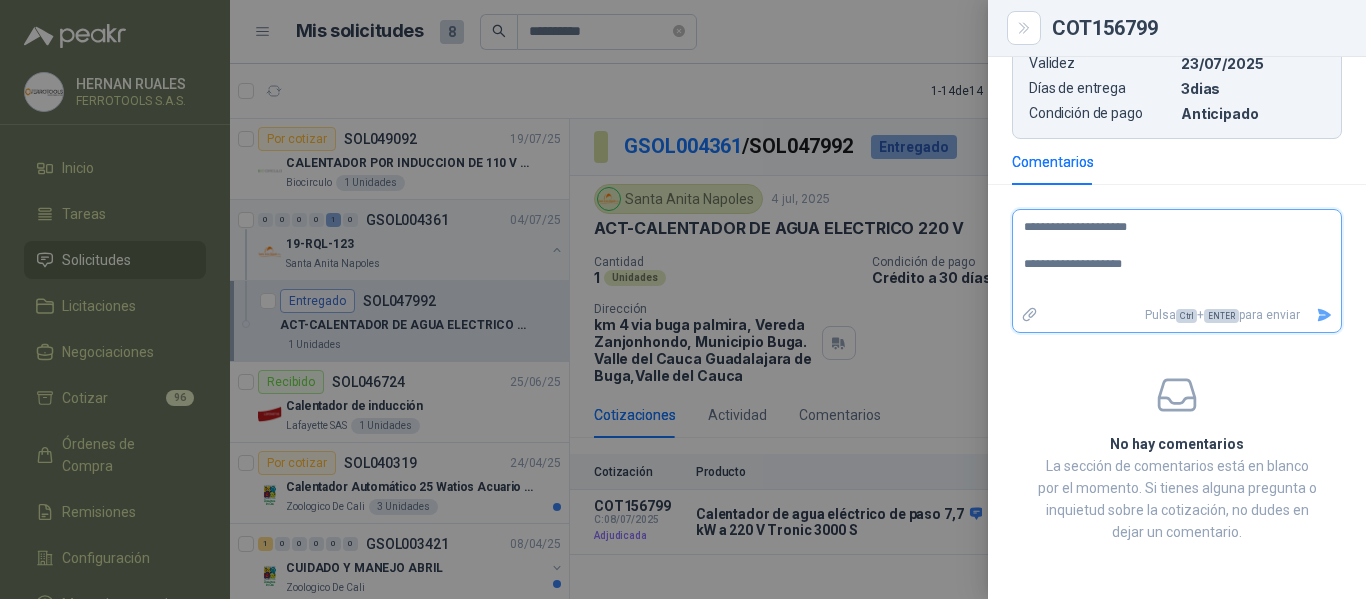 type on "**********" 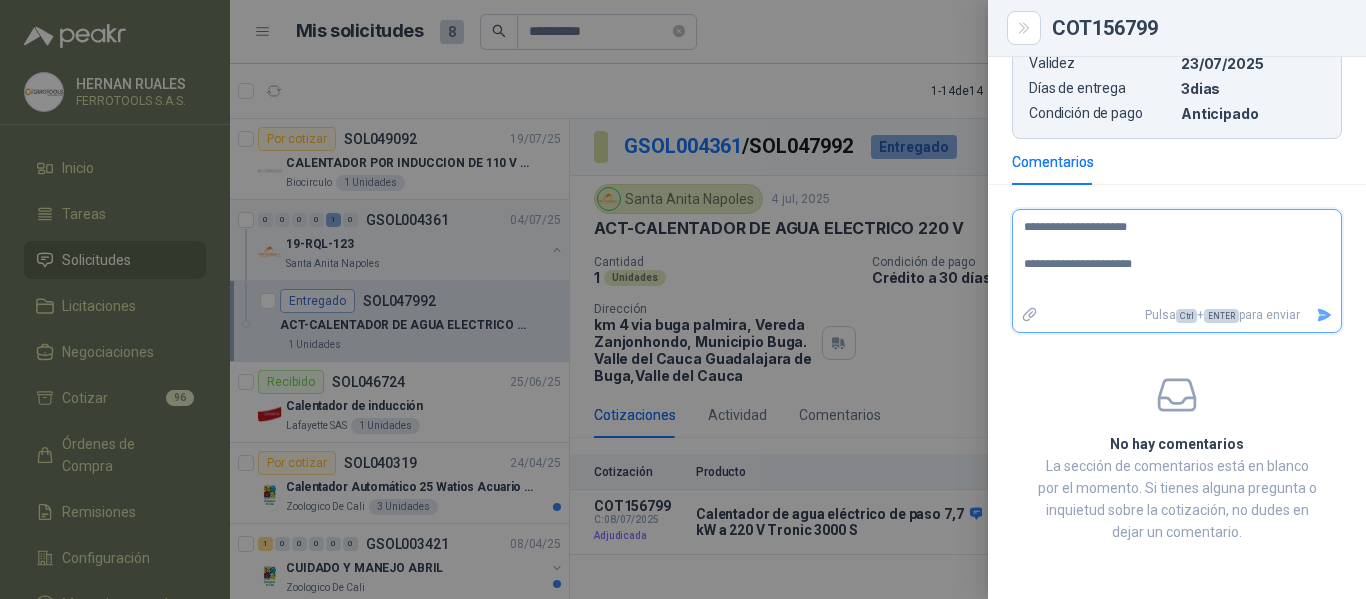 type on "**********" 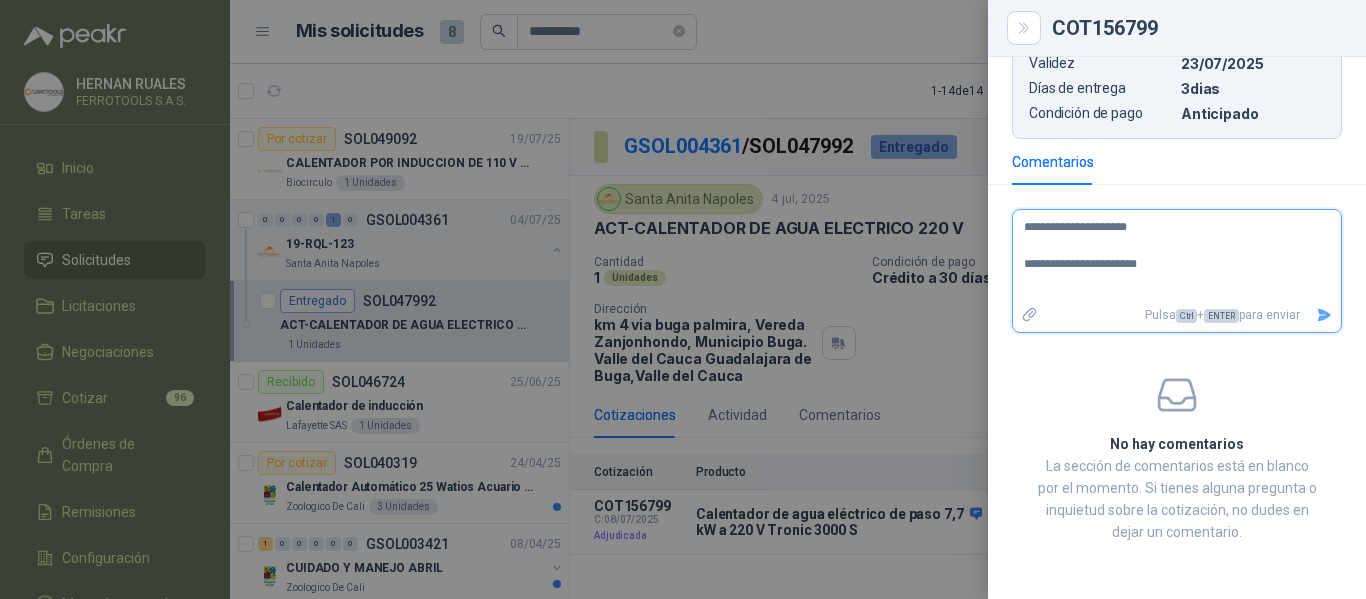 type on "**********" 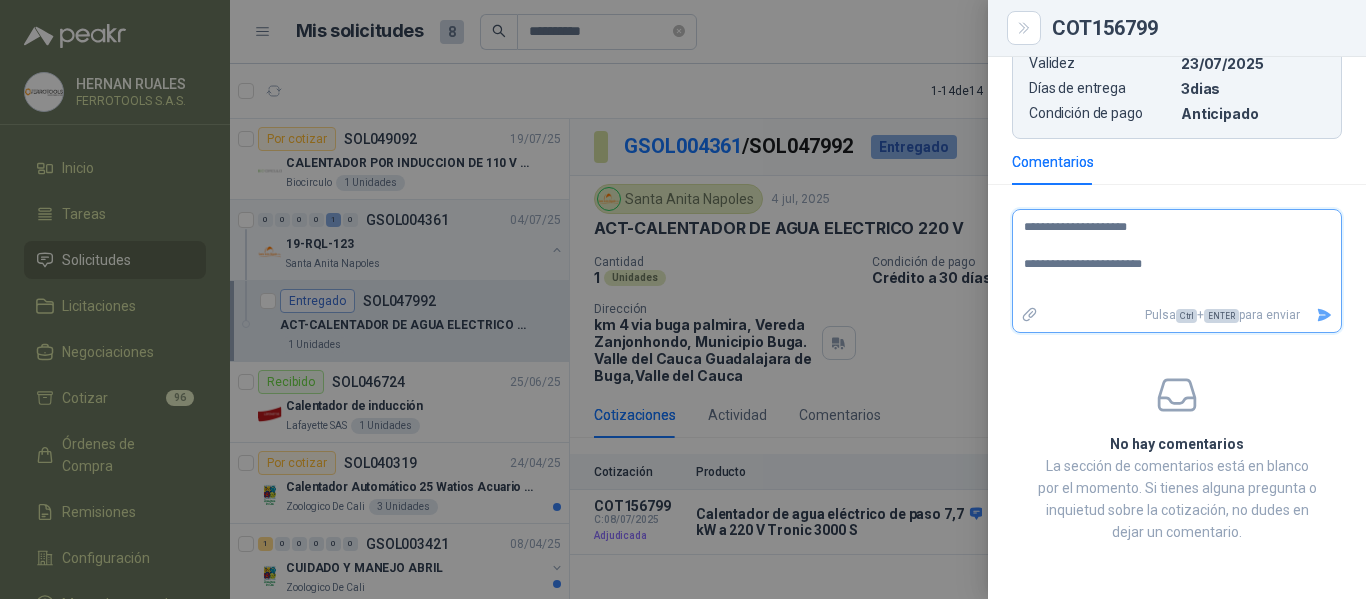 type on "**********" 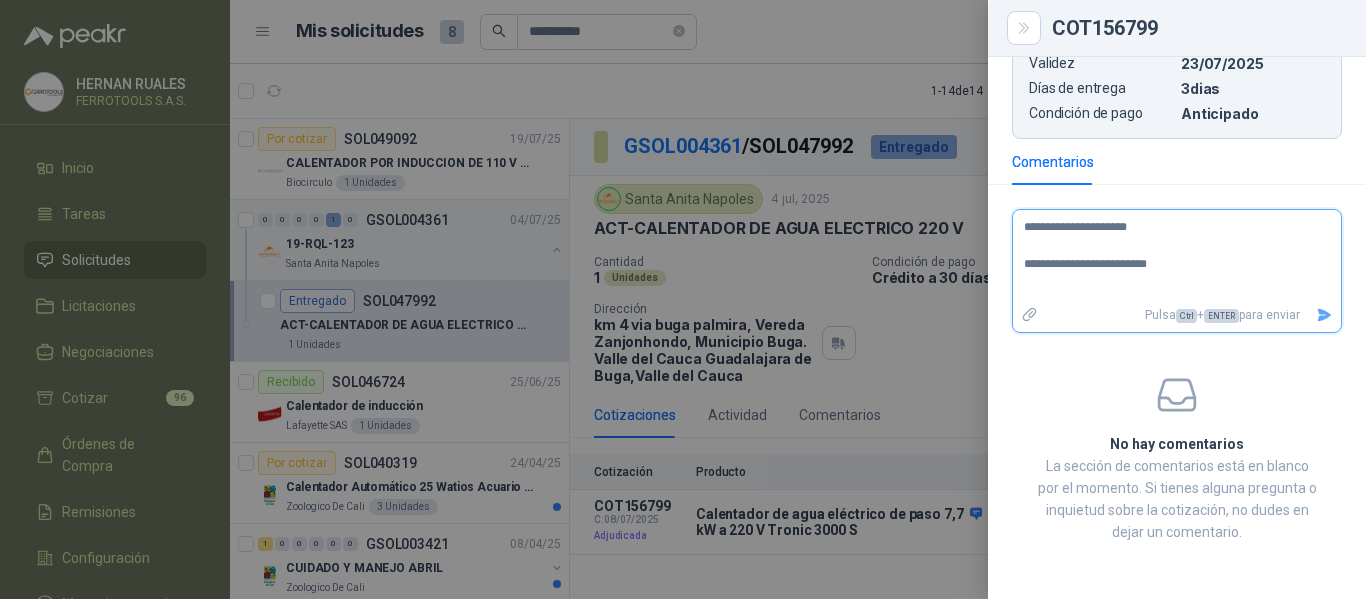 type on "**********" 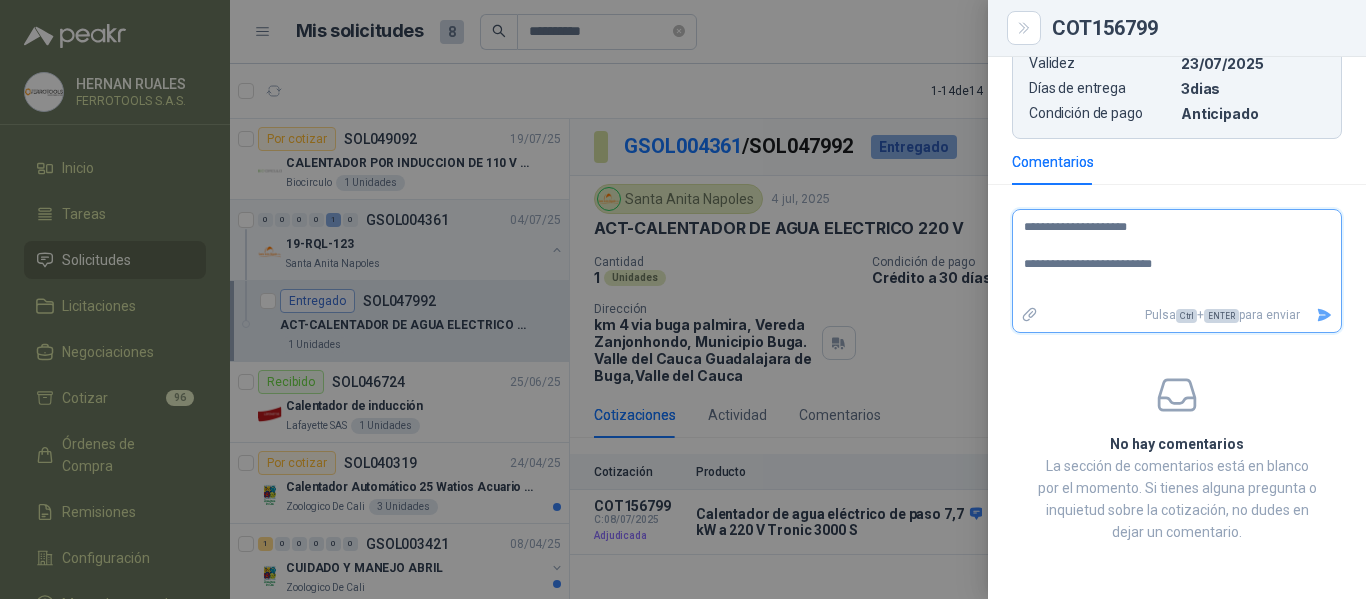 type on "**********" 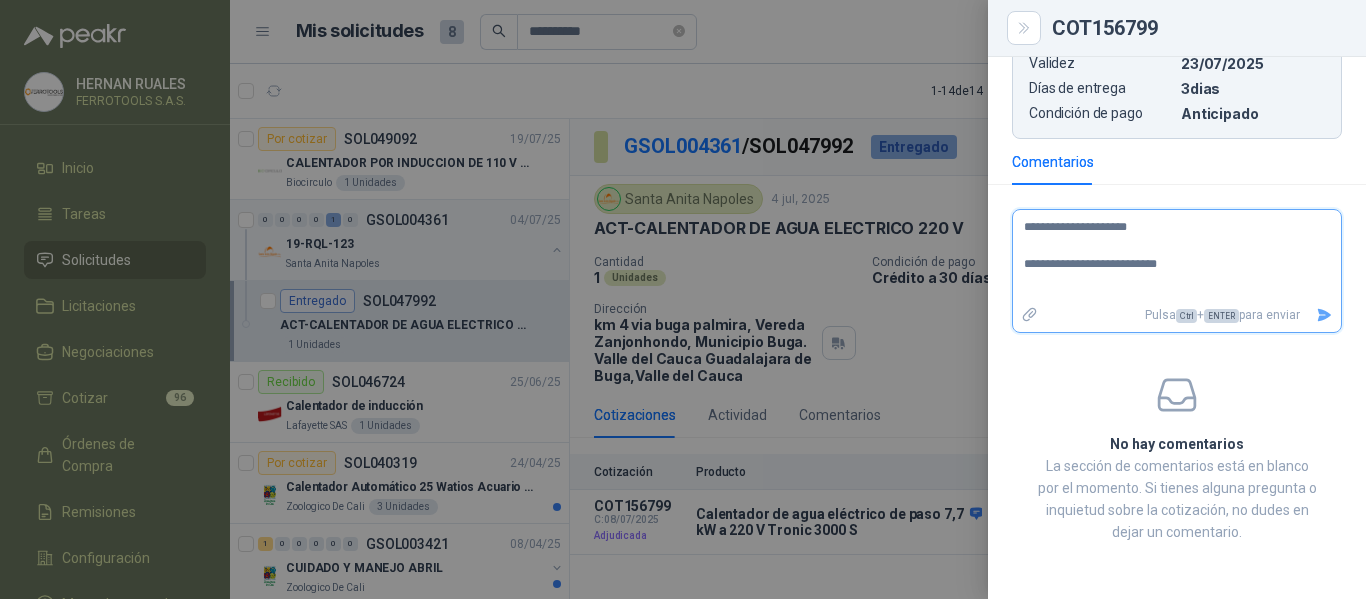 type on "**********" 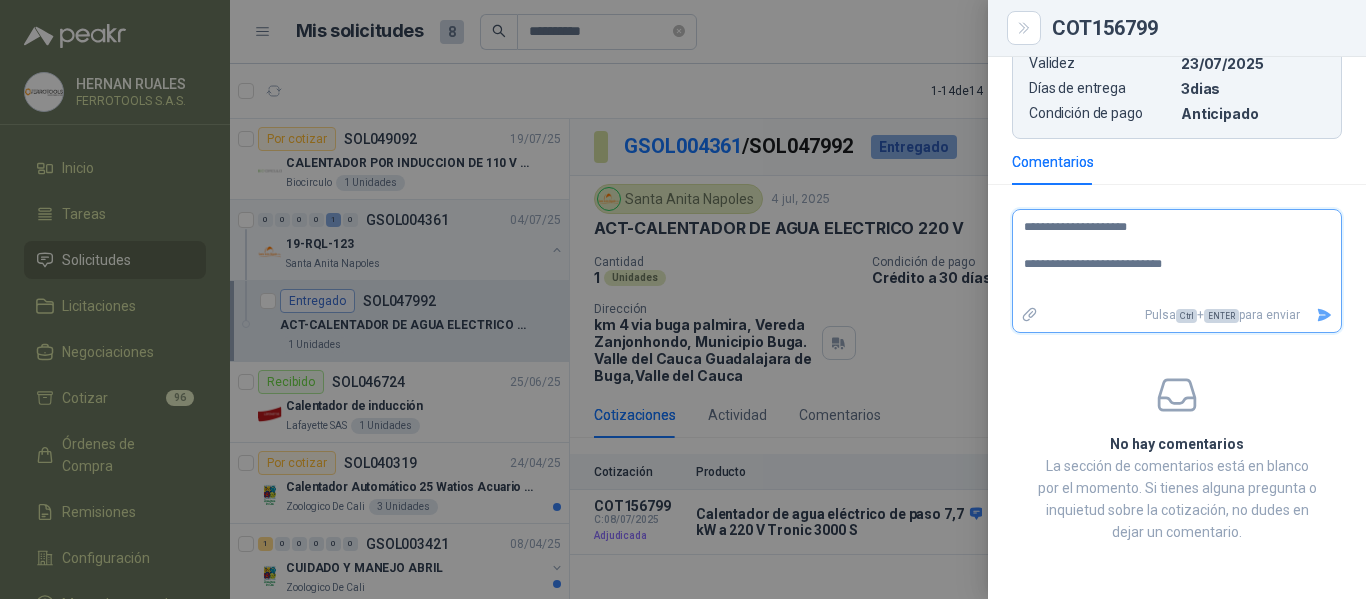 type on "**********" 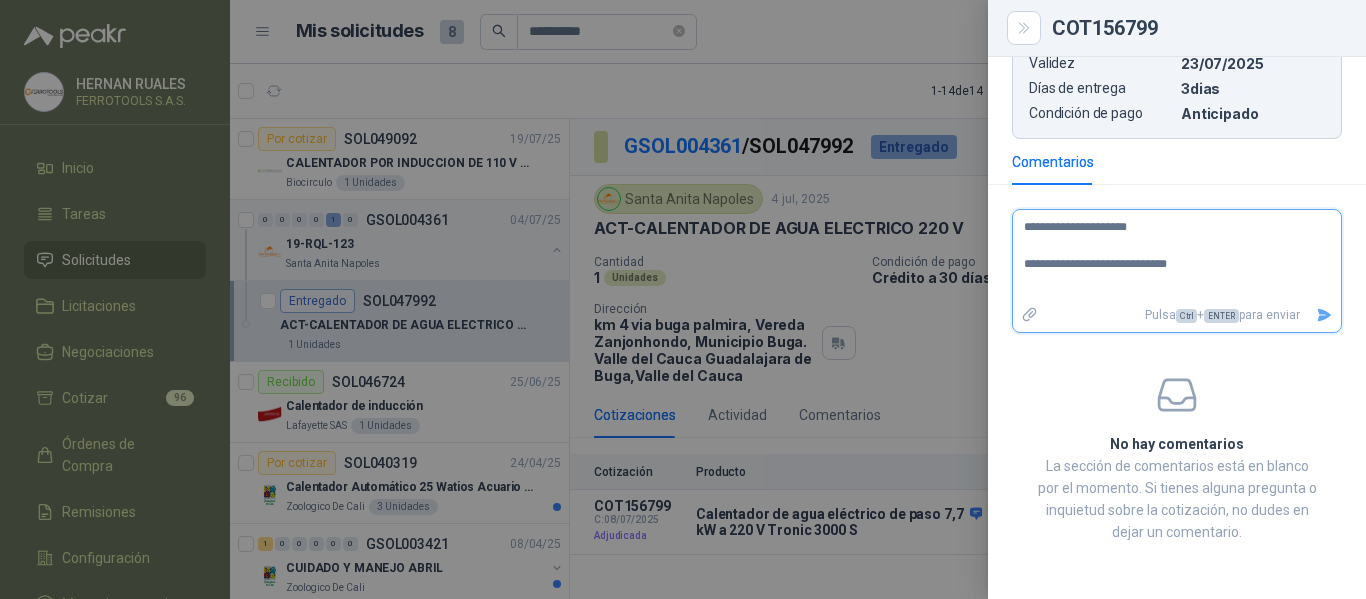 type on "**********" 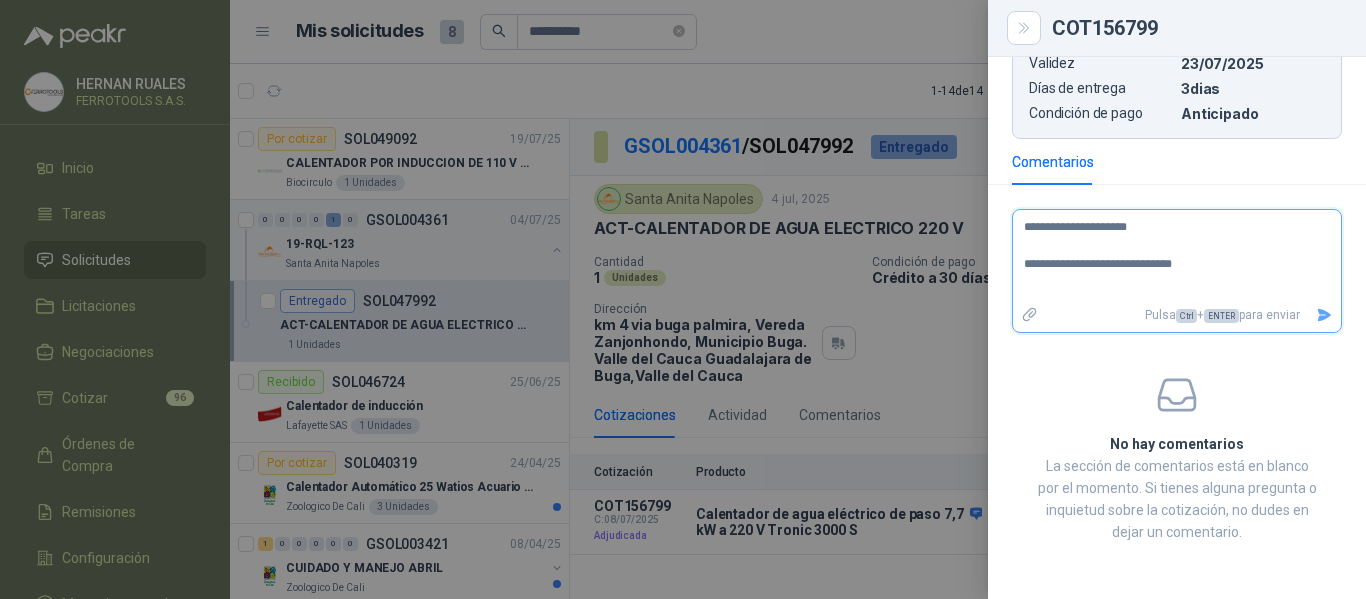 type on "**********" 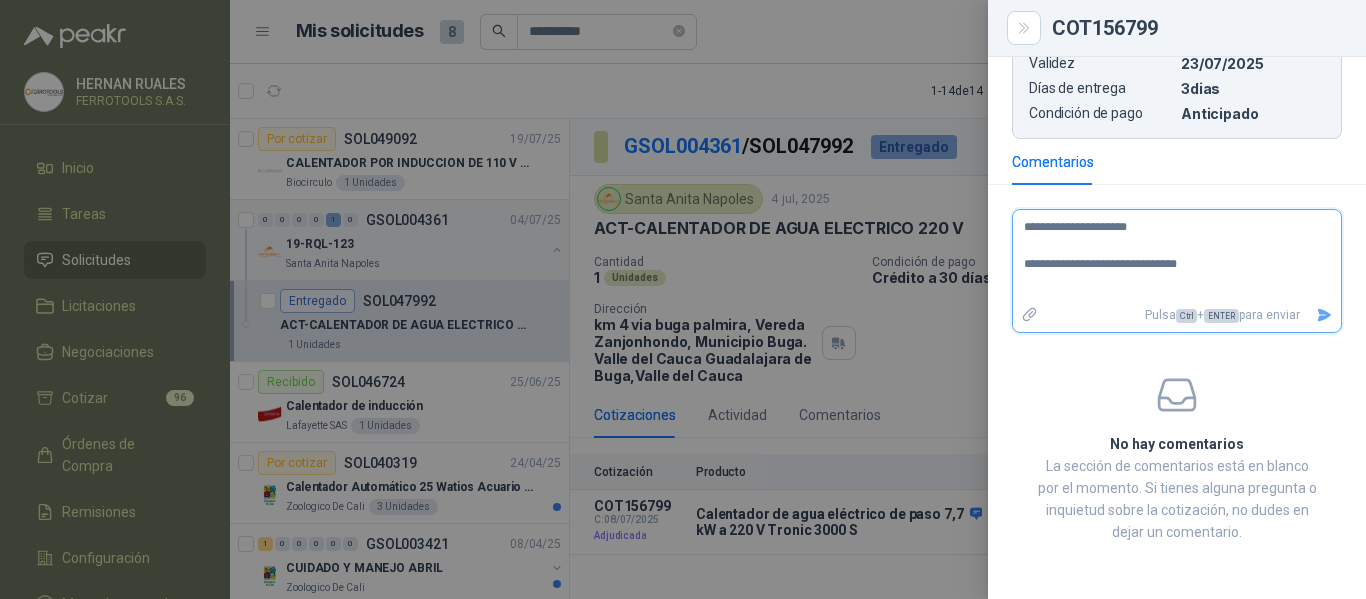 type on "**********" 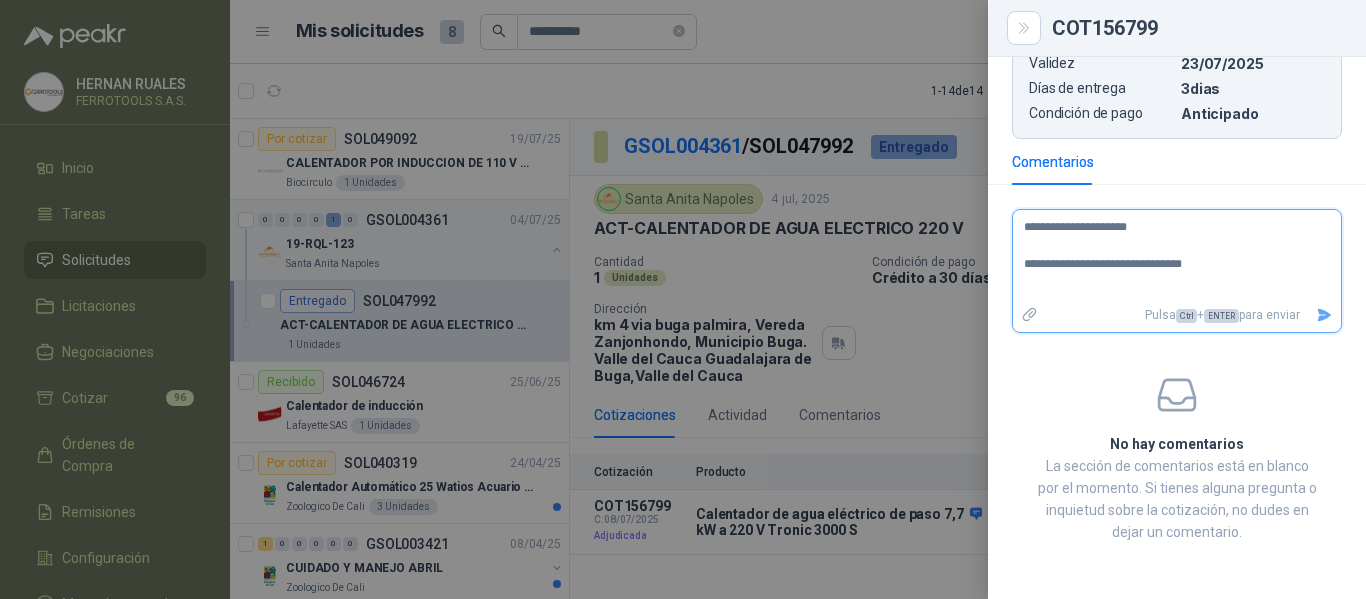 type on "**********" 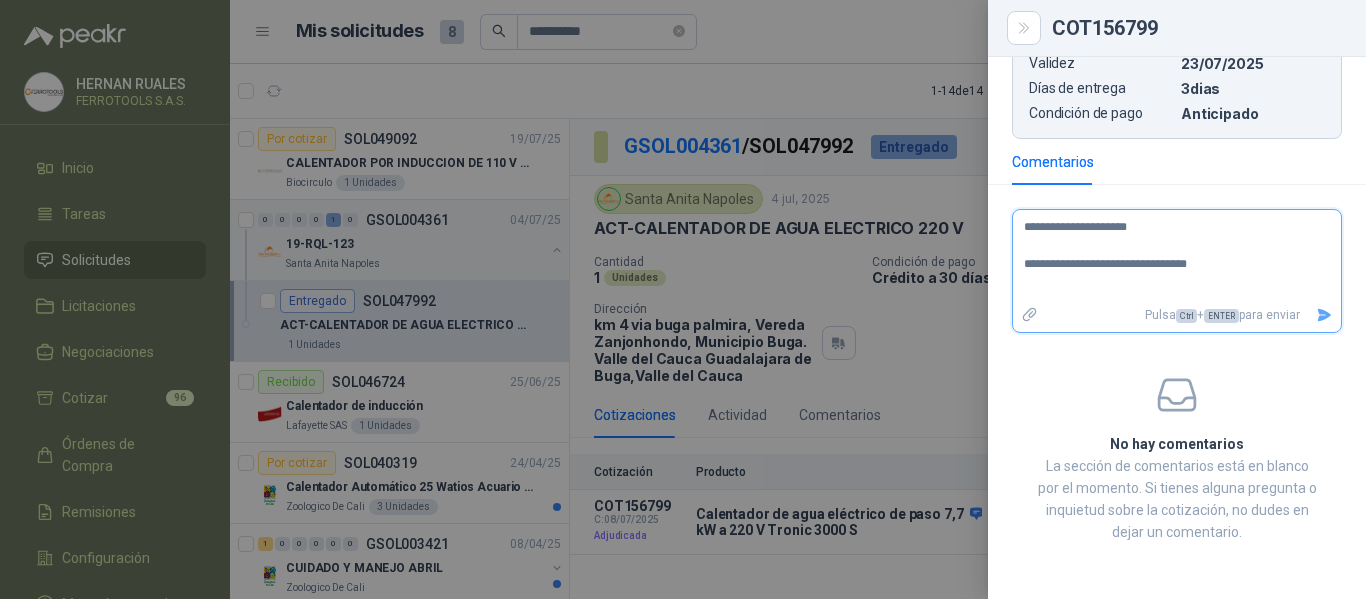 type on "**********" 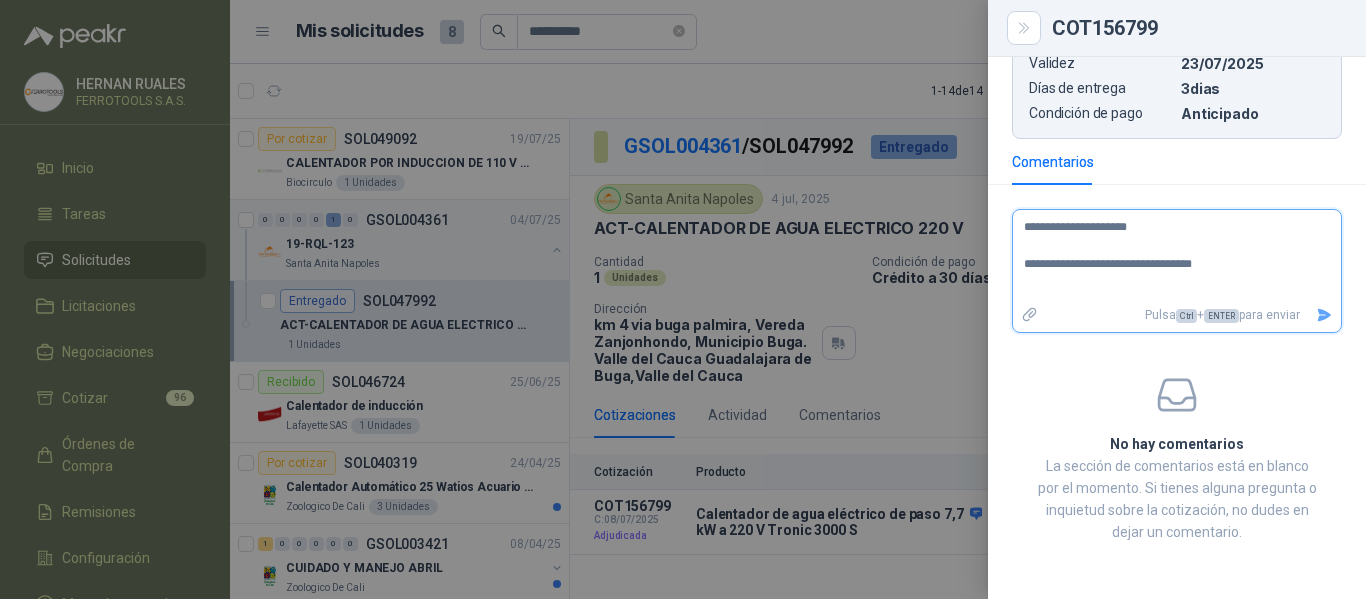 type on "**********" 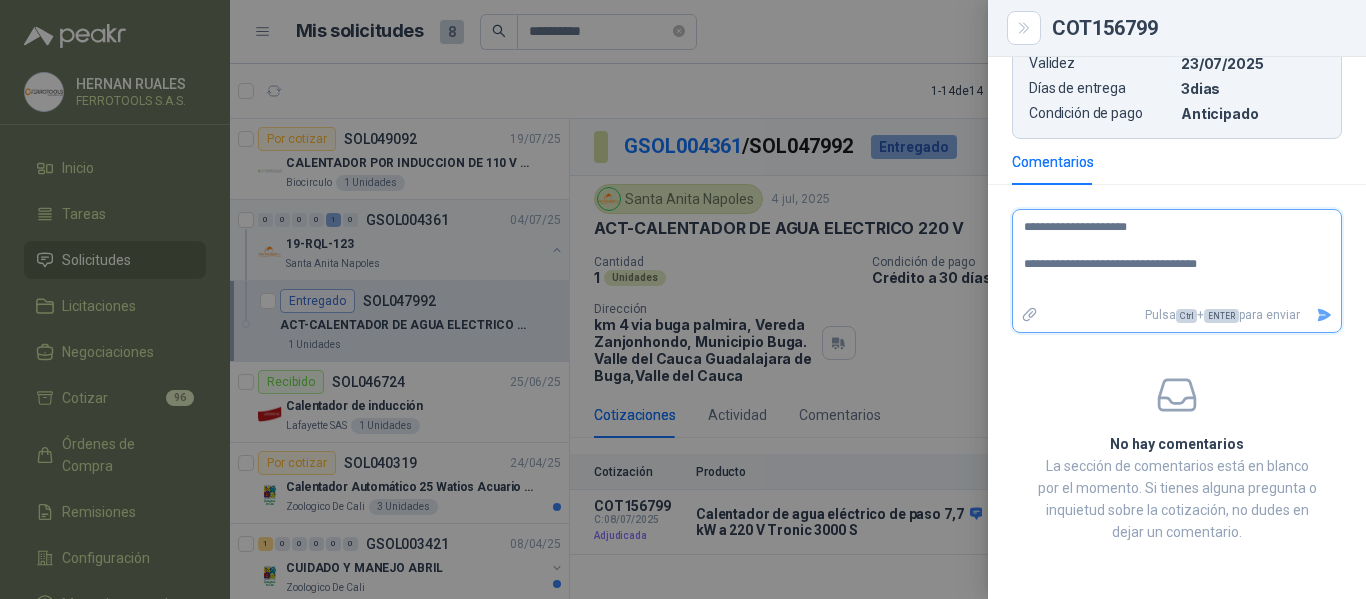 type on "**********" 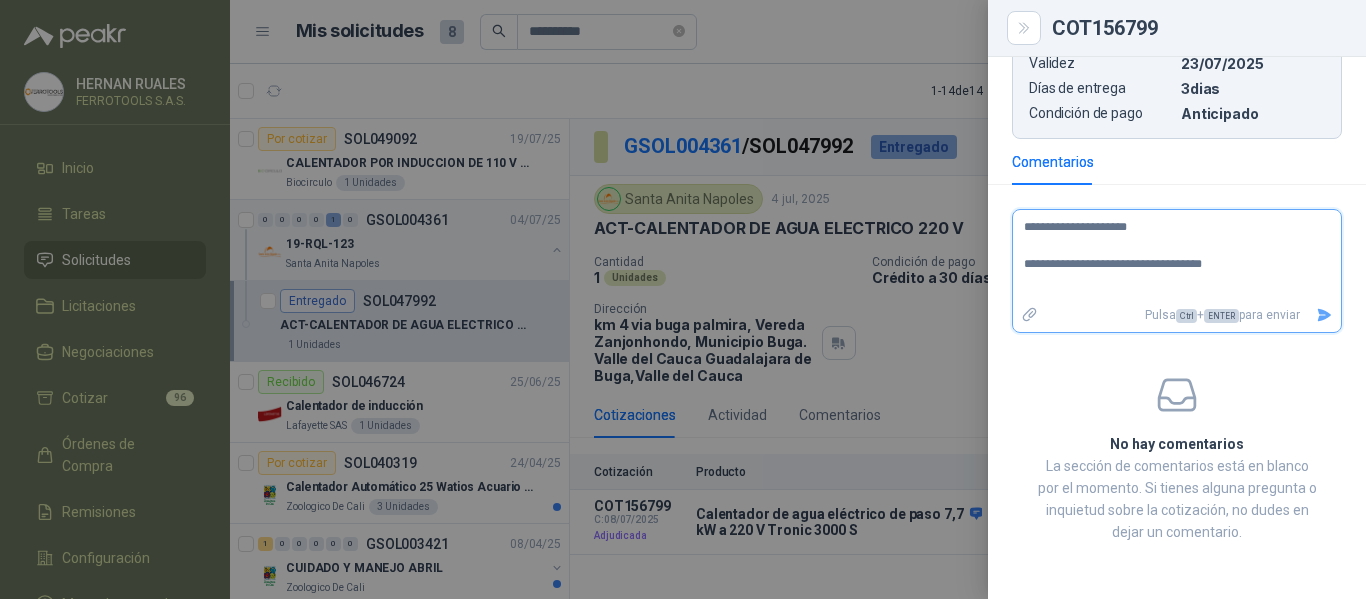 type on "**********" 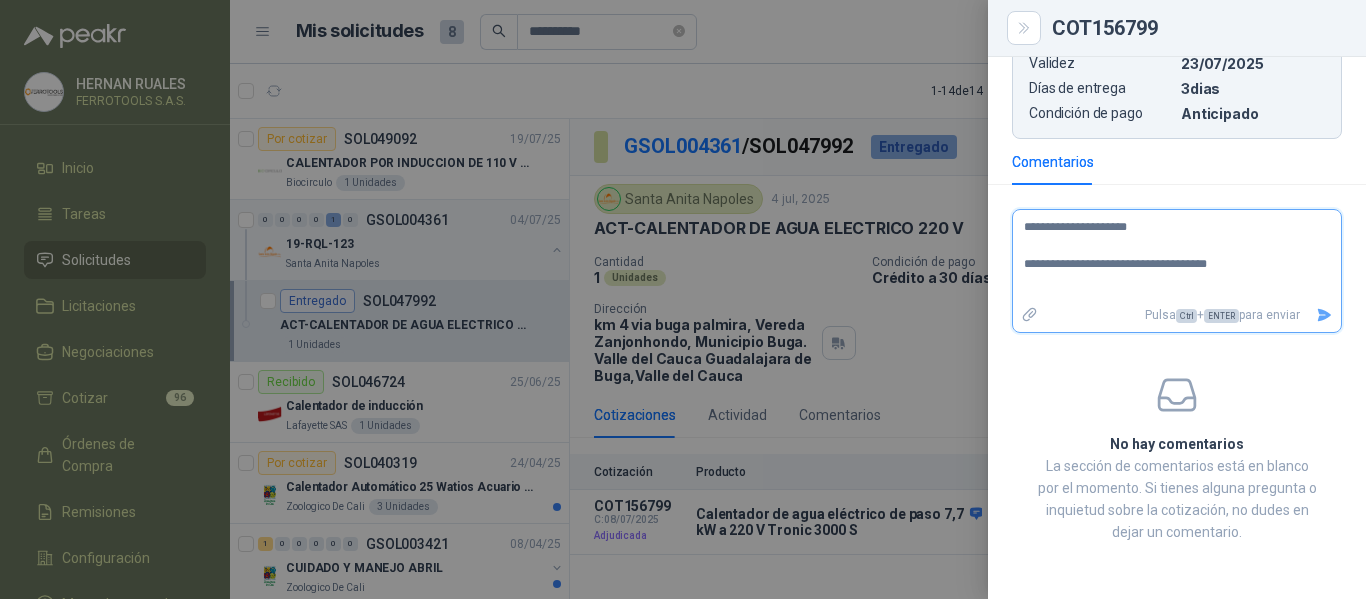 type on "**********" 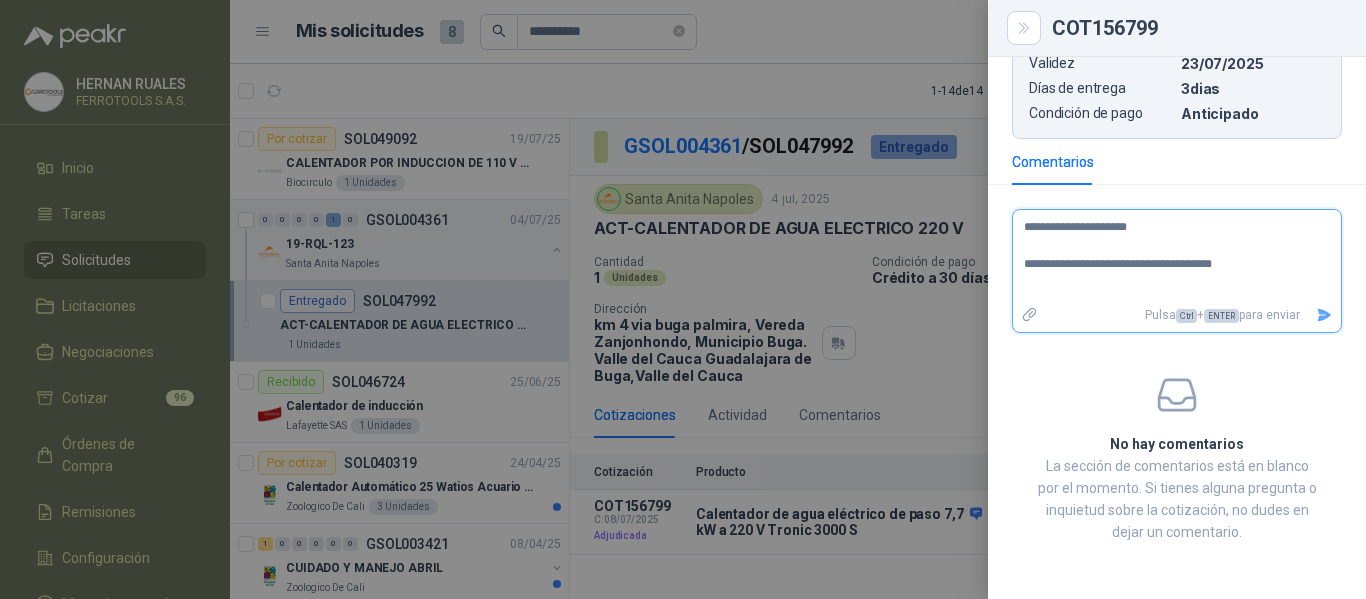 type on "**********" 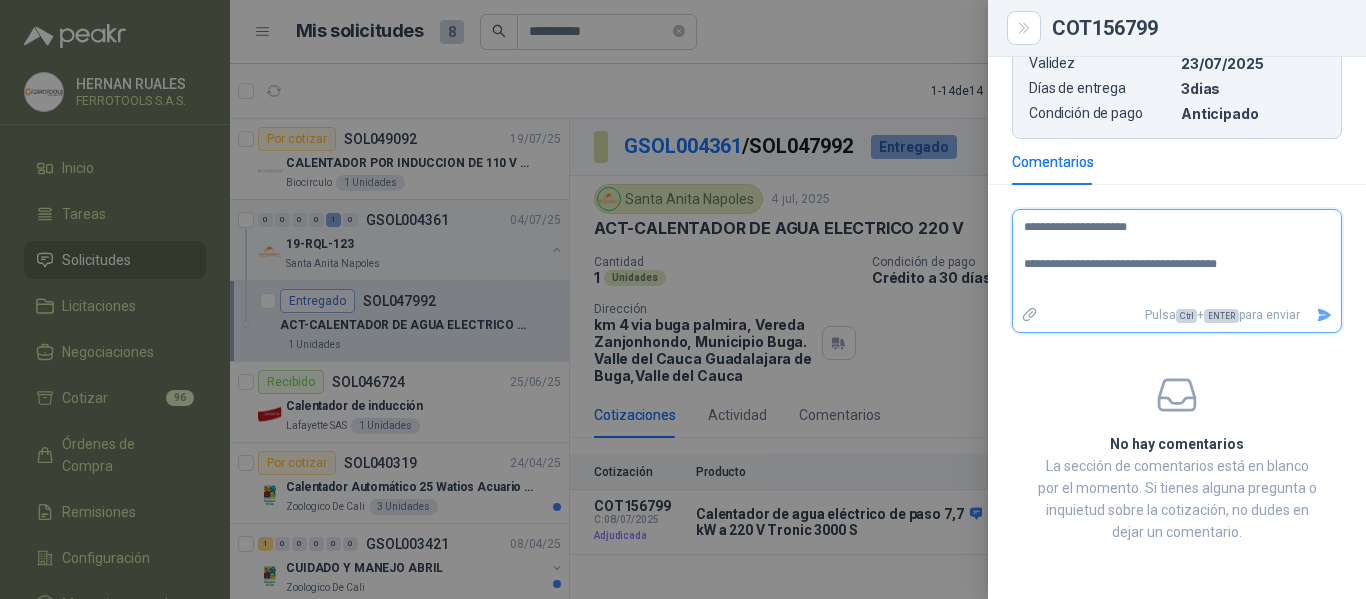 type on "**********" 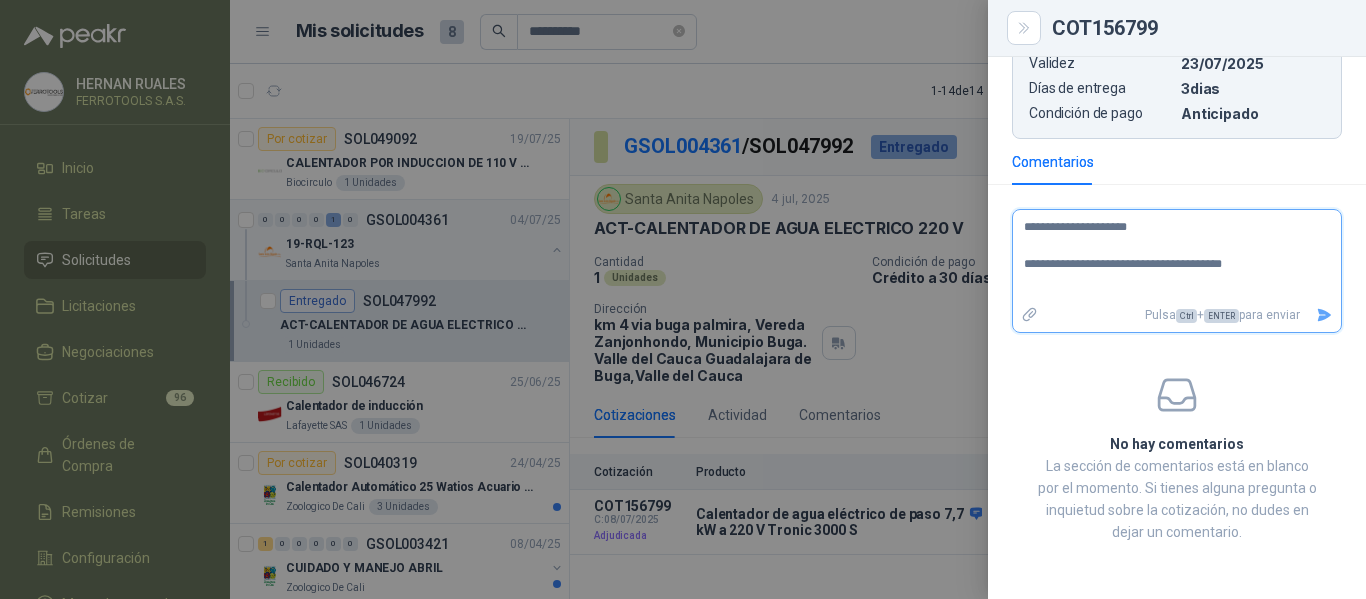 type on "**********" 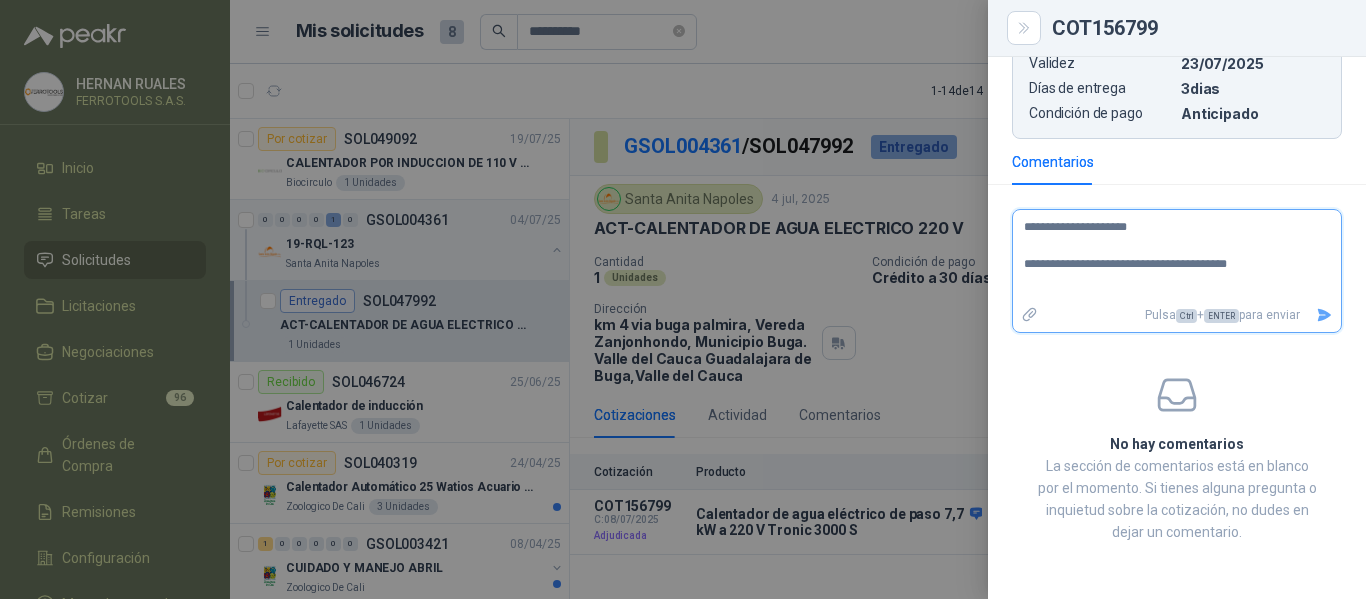 type on "**********" 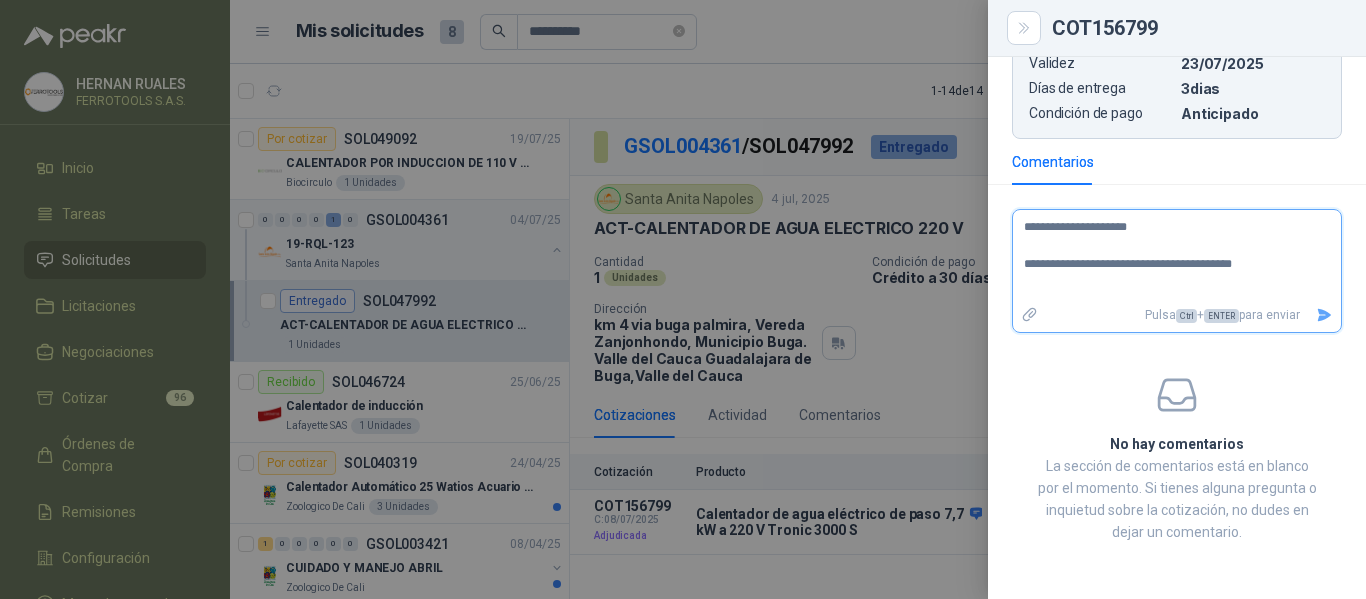 type on "**********" 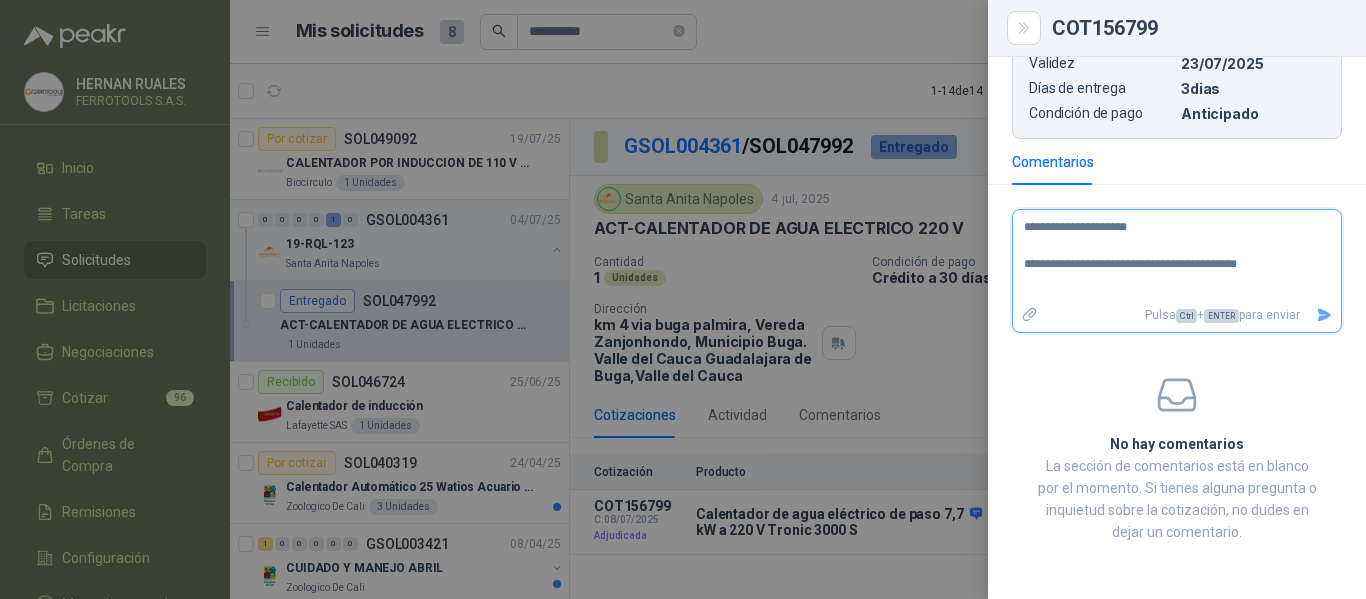 type on "**********" 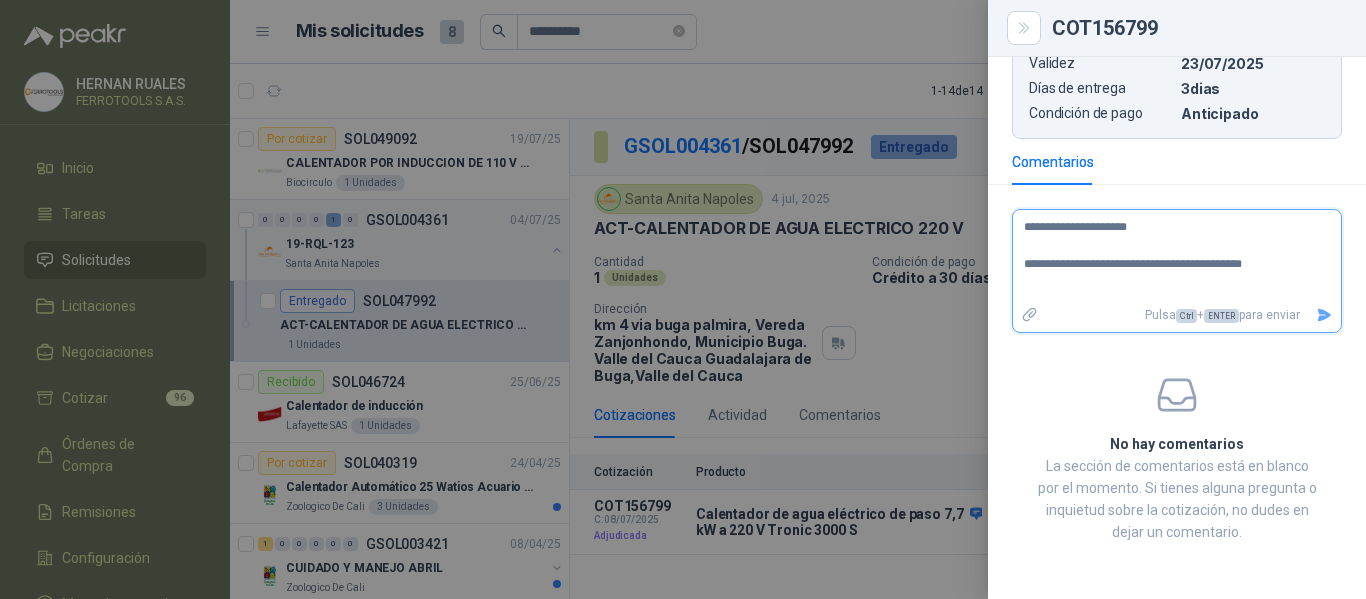 type on "**********" 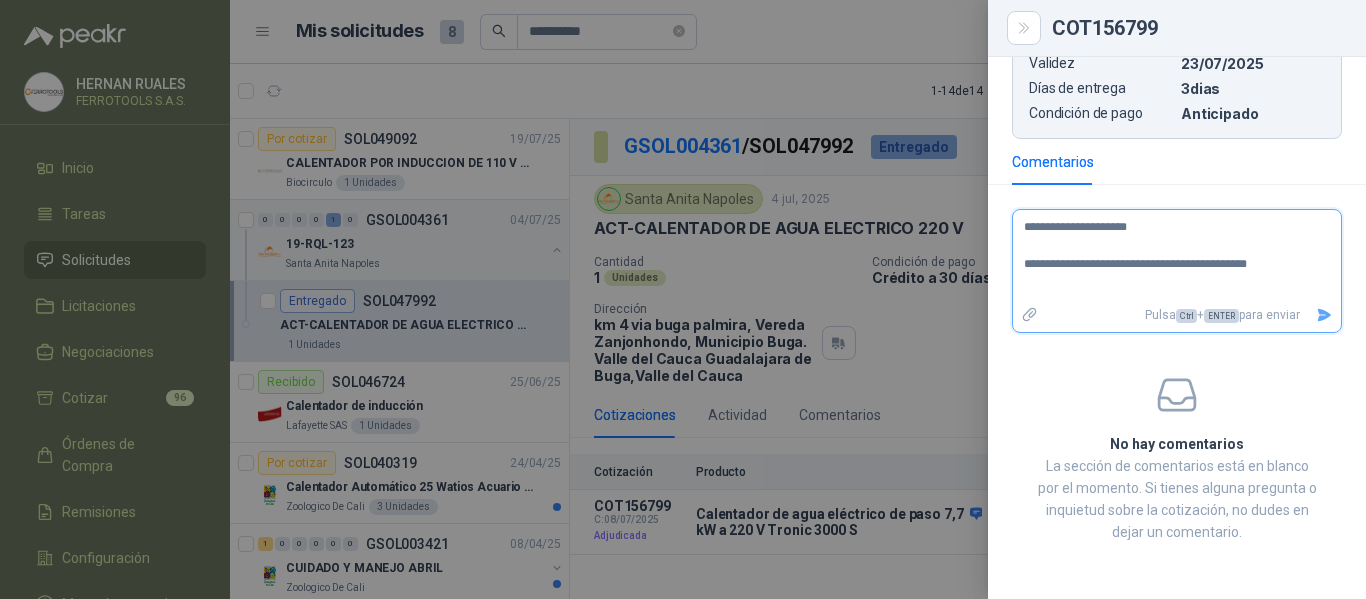 type on "**********" 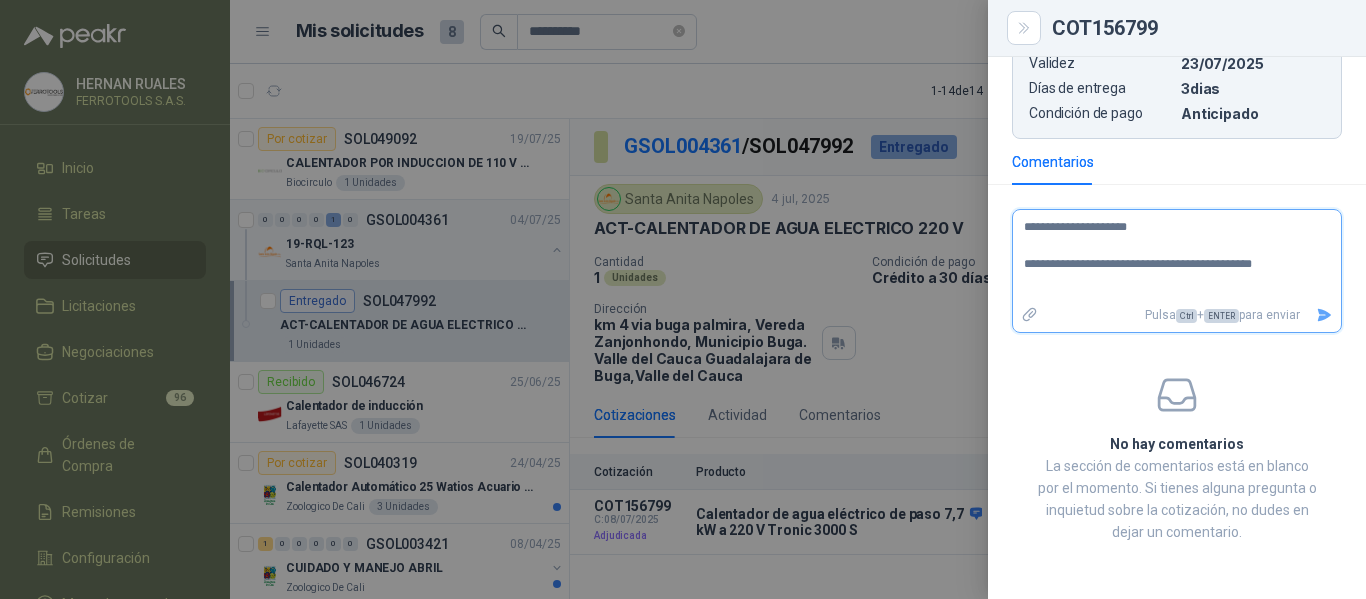 type on "**********" 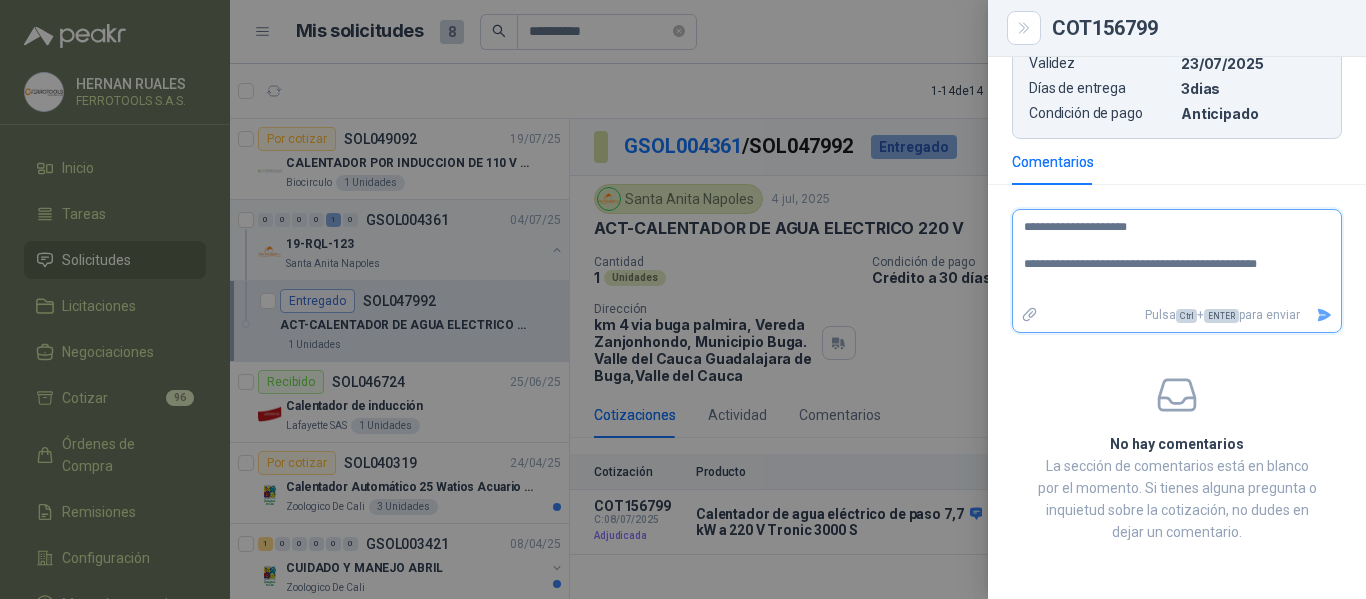 type on "**********" 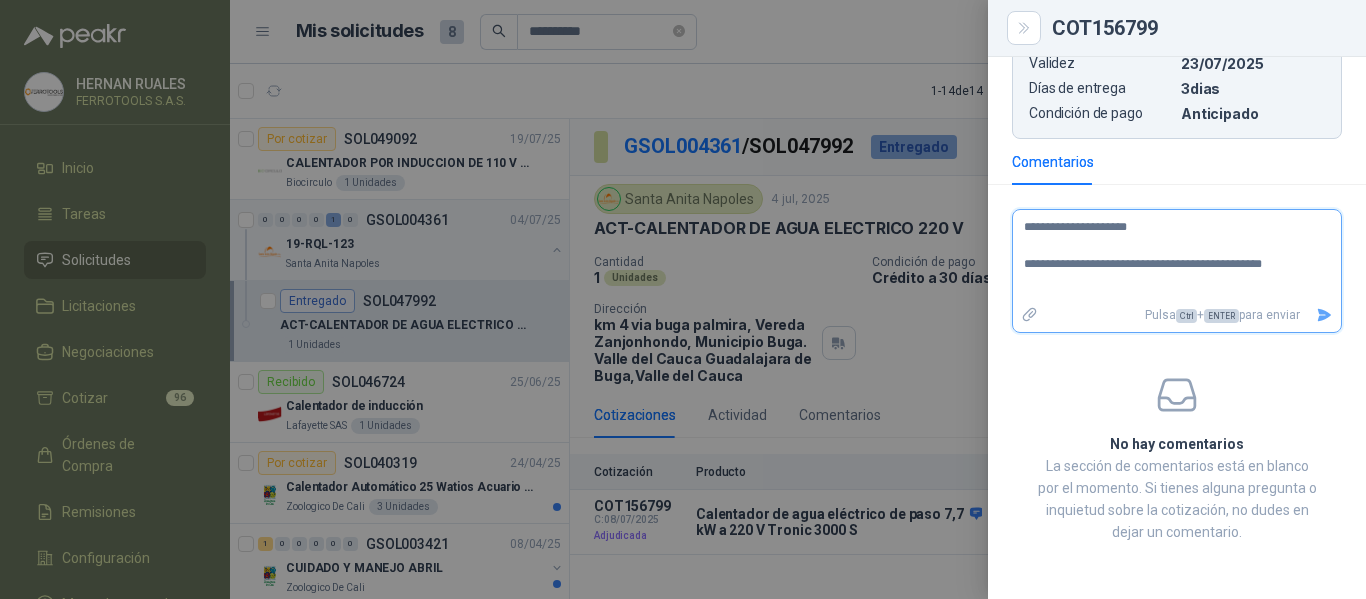 type on "**********" 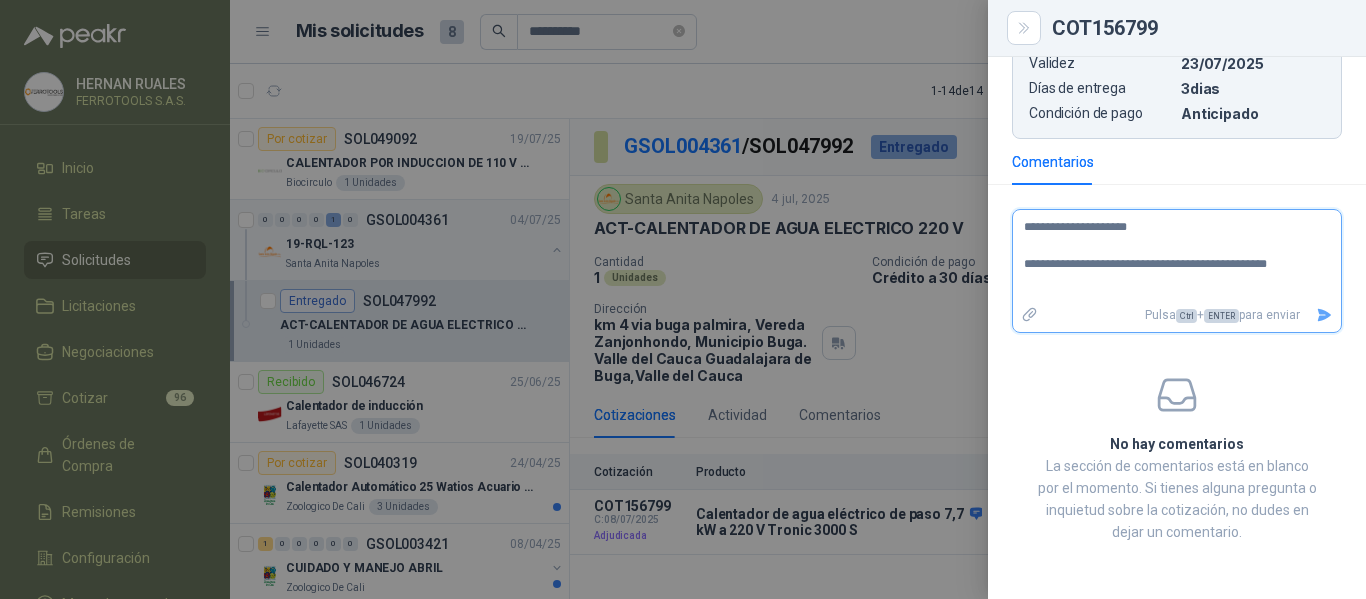 type on "**********" 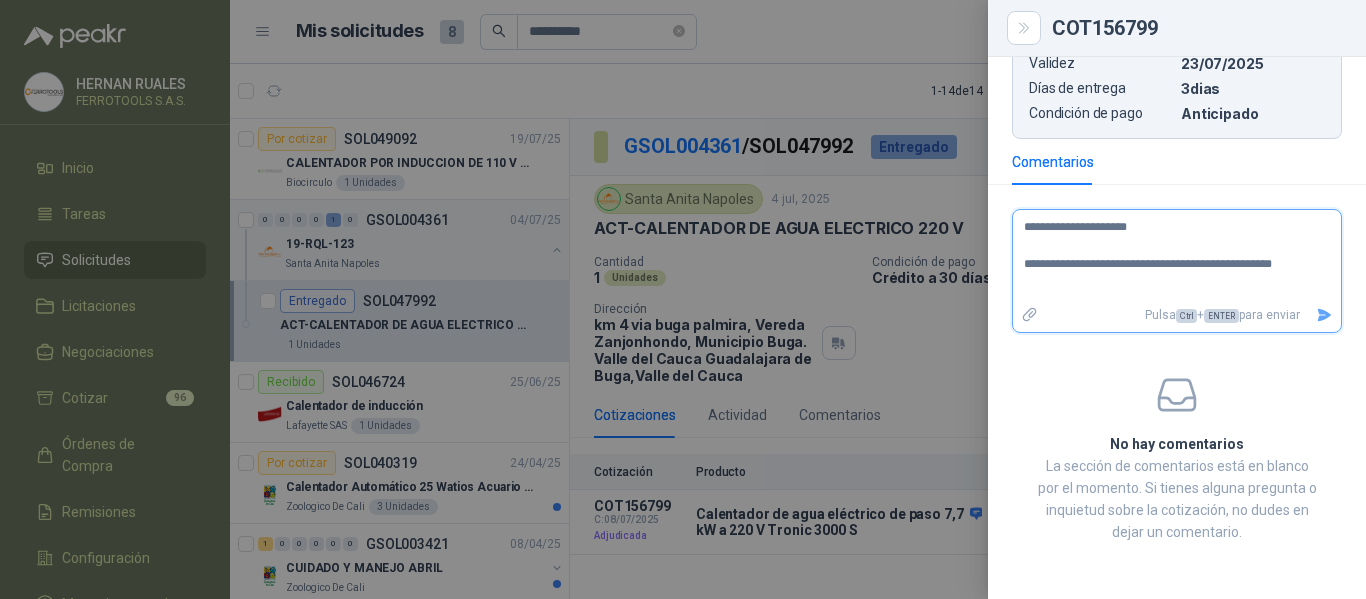 type on "**********" 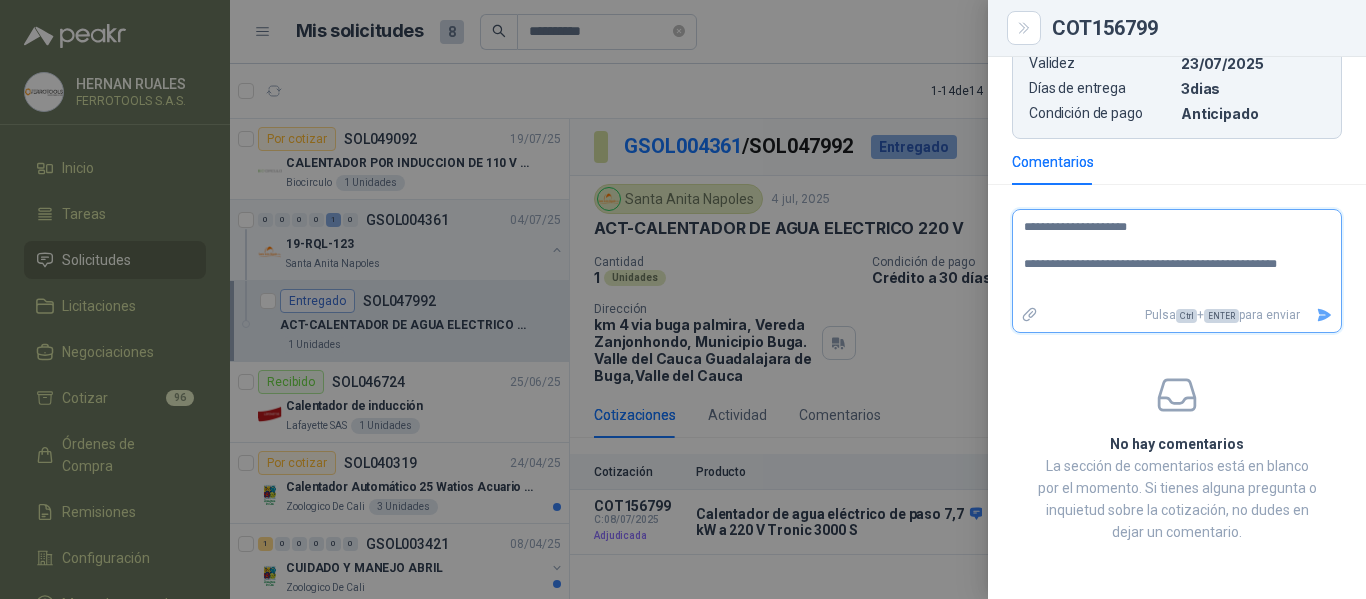 type on "**********" 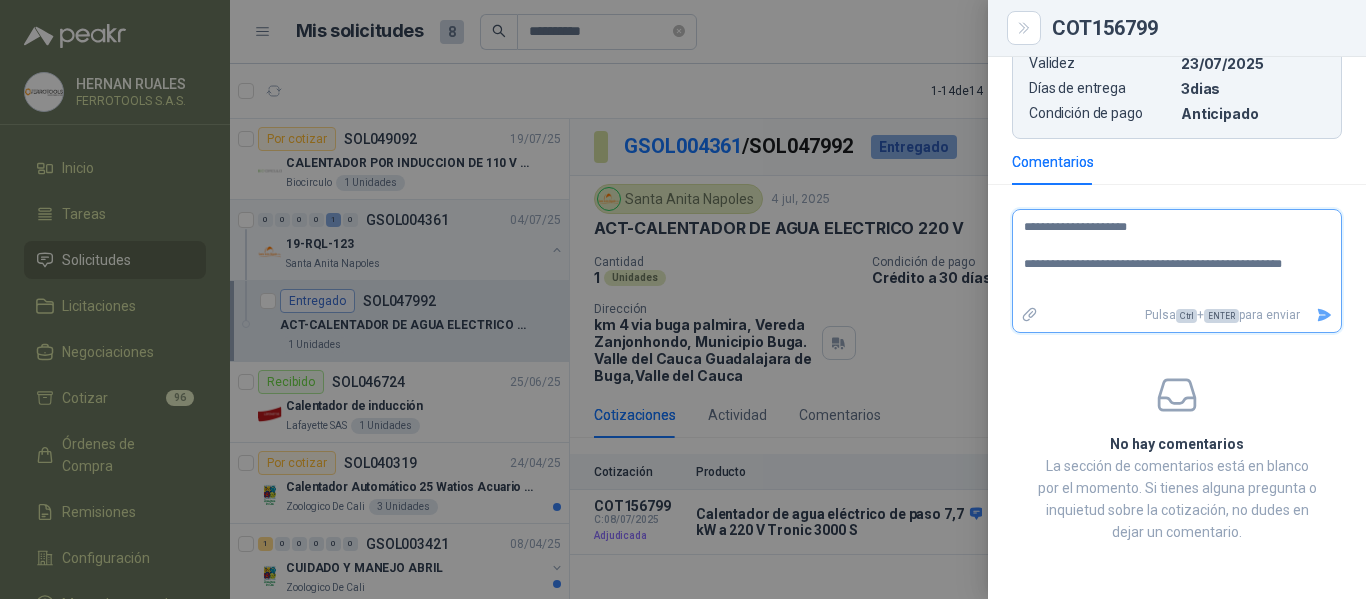type on "**********" 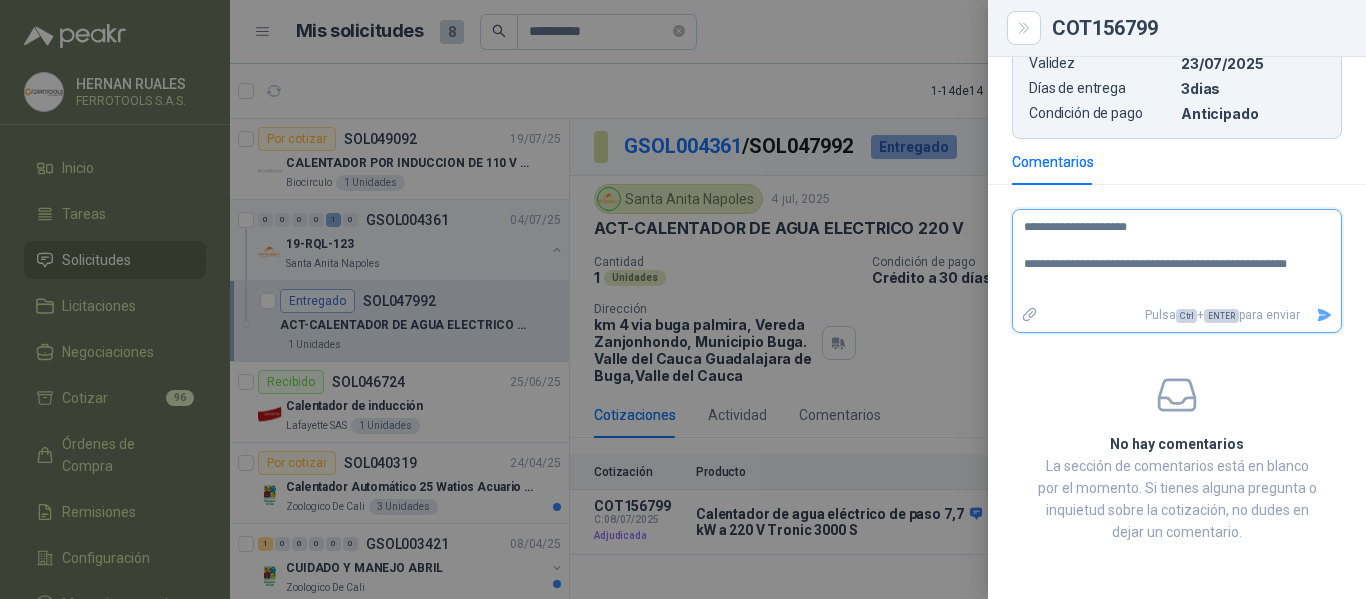 type on "**********" 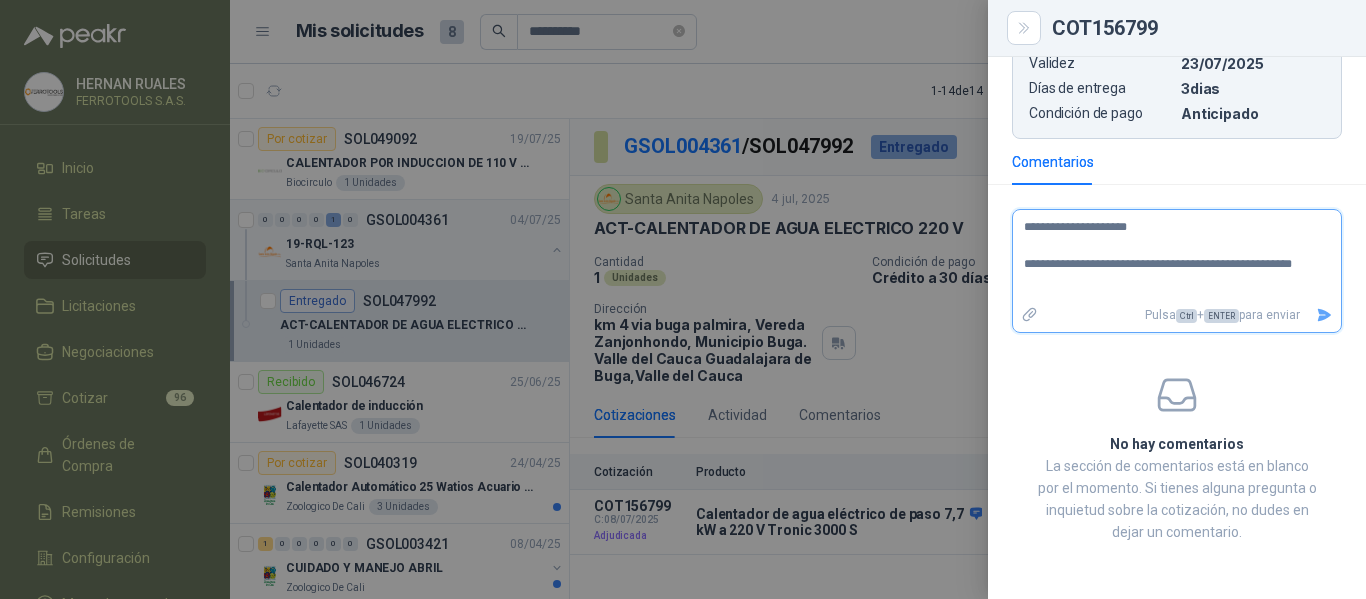 type on "**********" 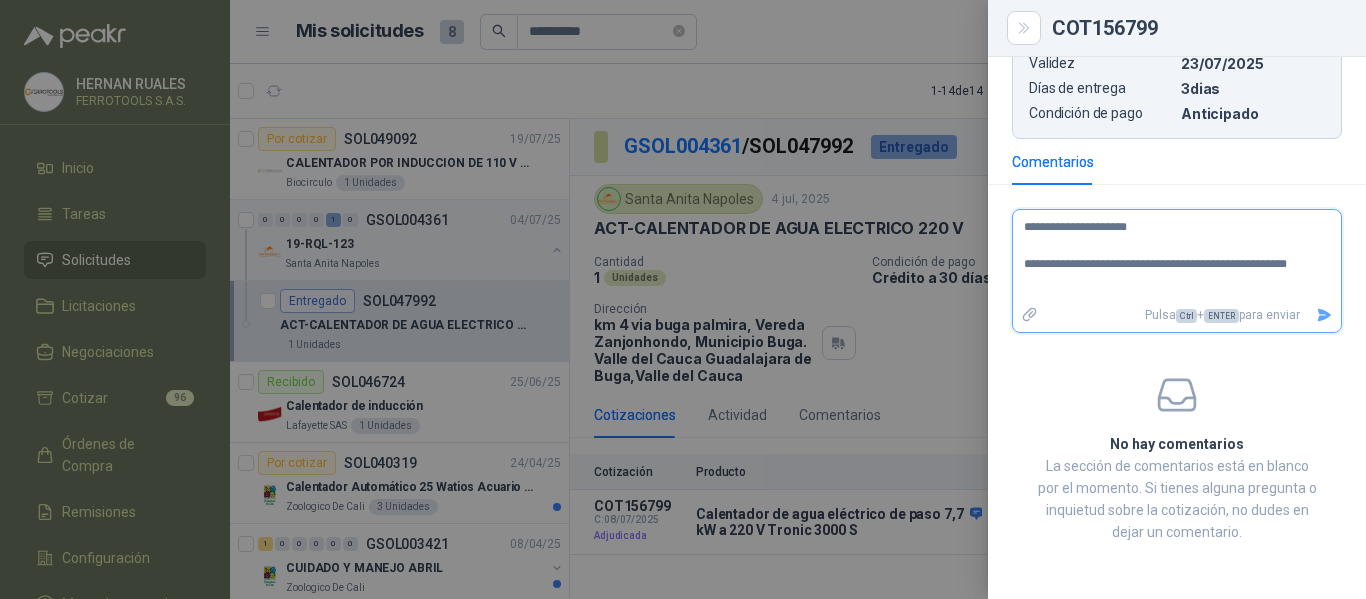 type on "**********" 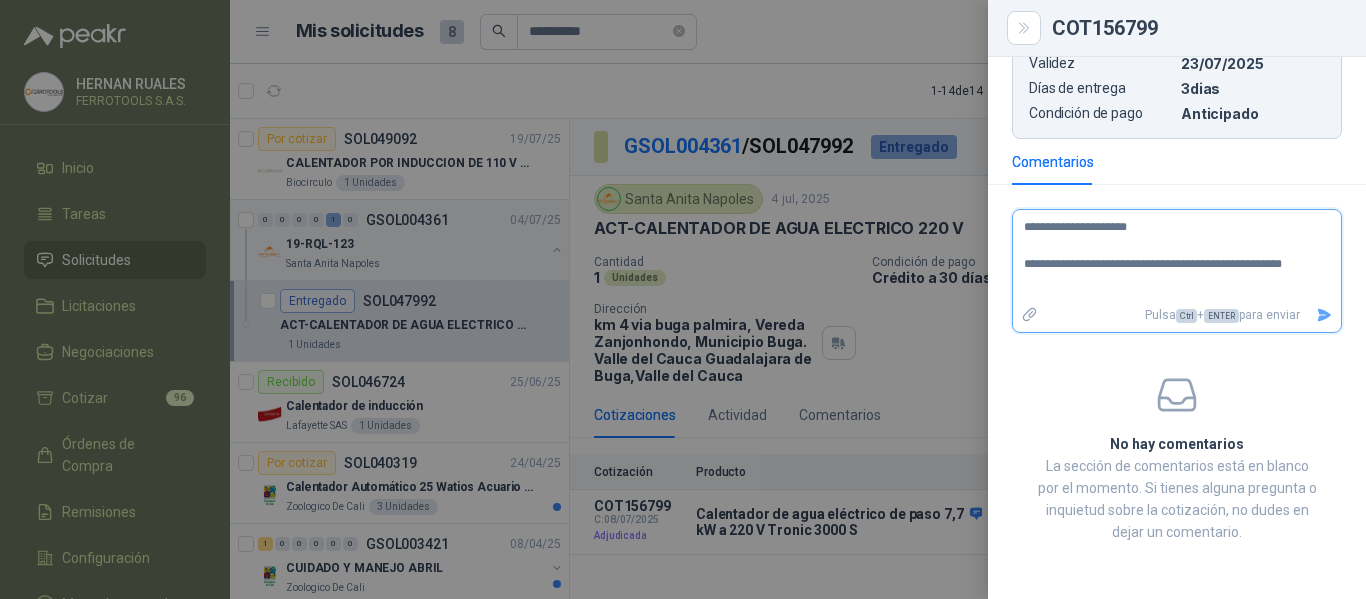 type on "**********" 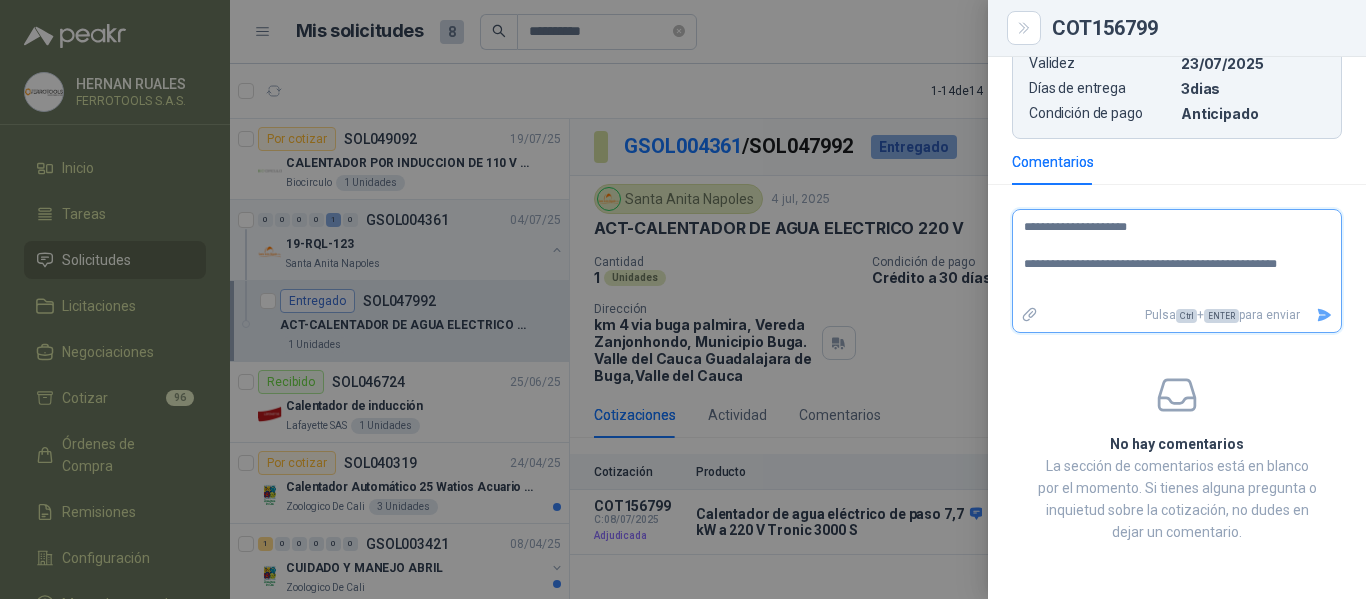 type on "**********" 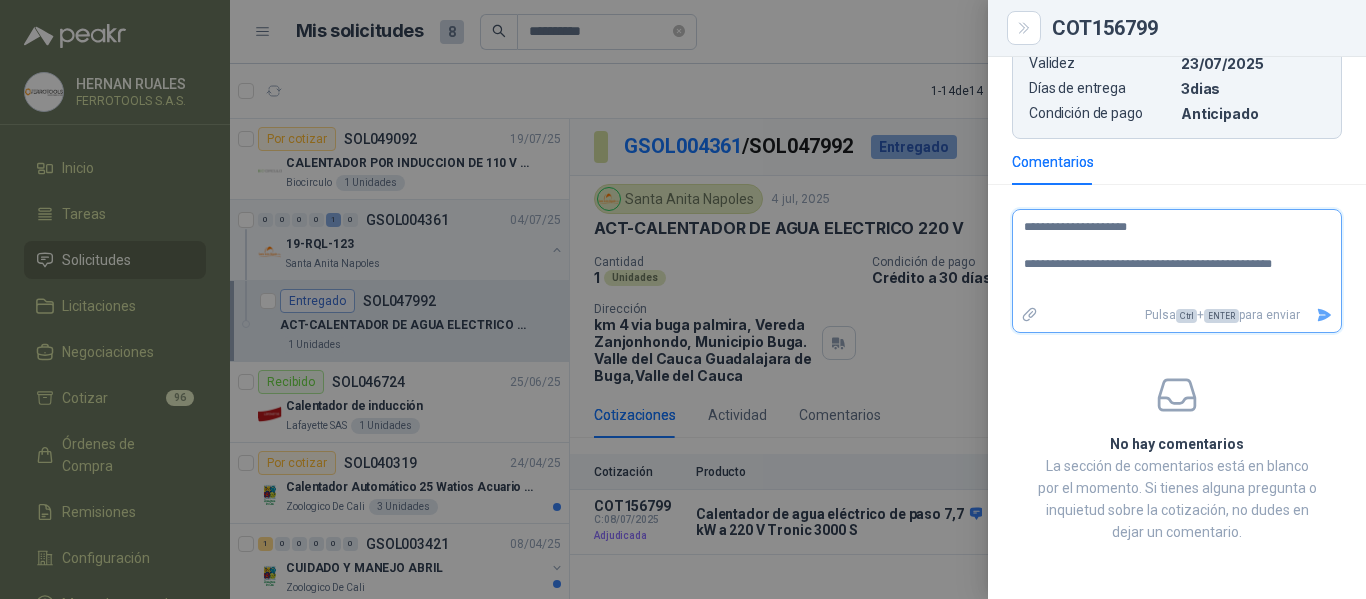 type on "**********" 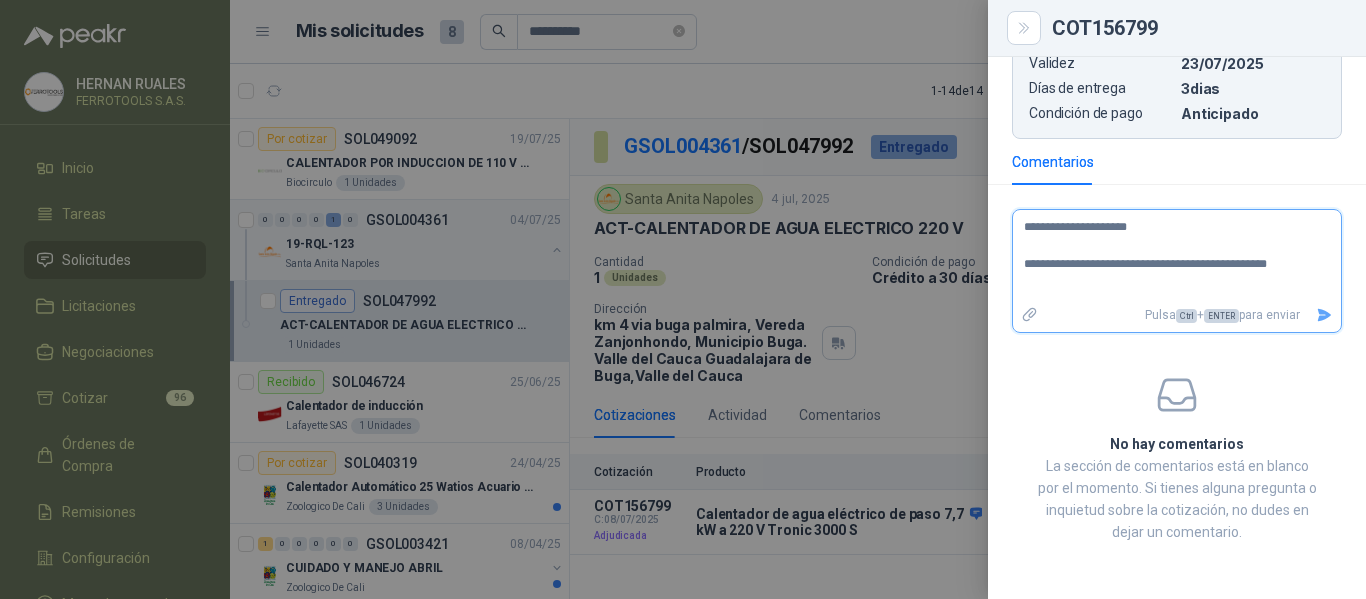 type on "**********" 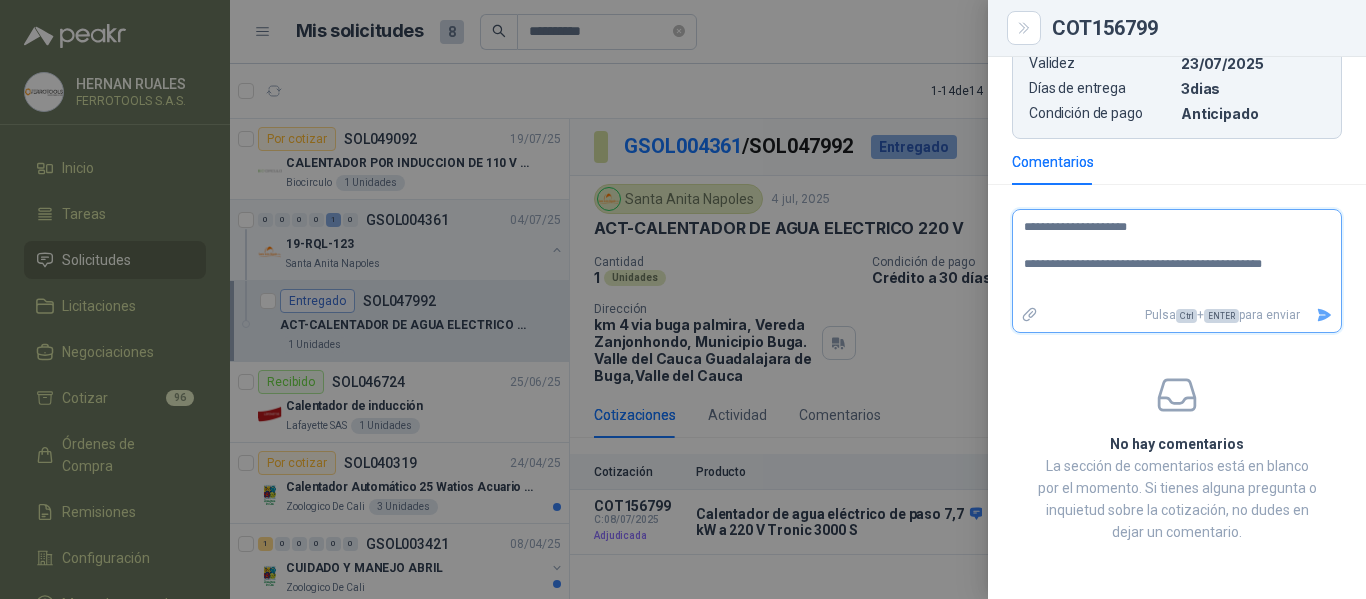 type on "**********" 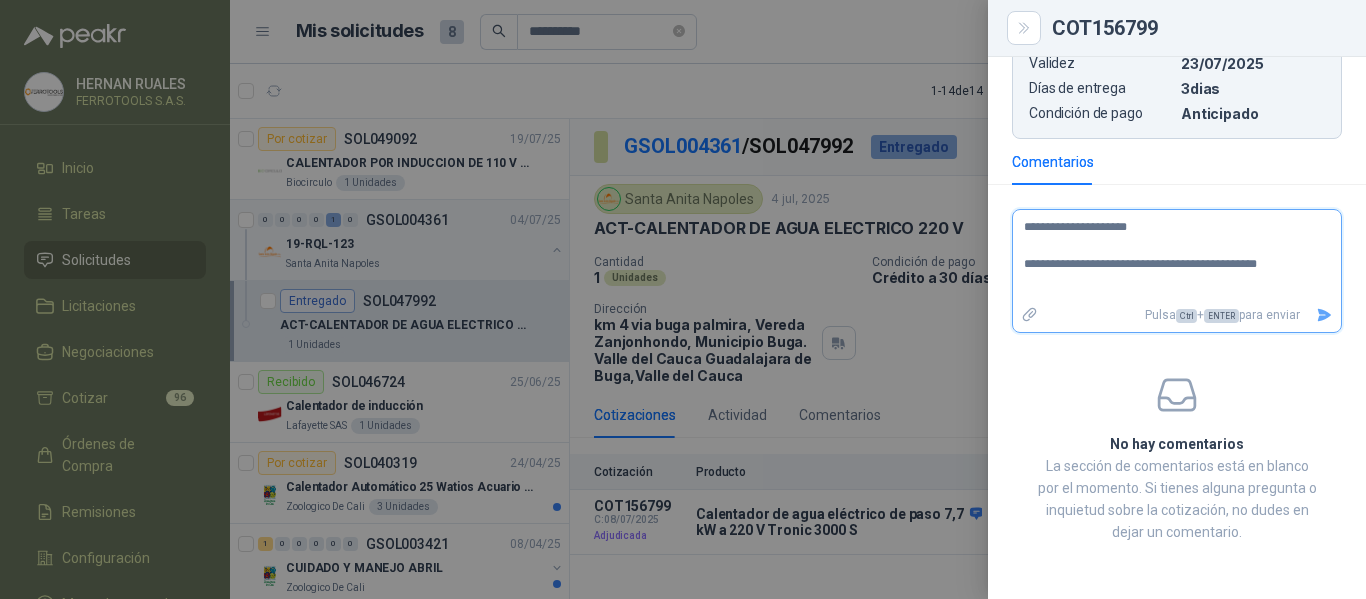type on "**********" 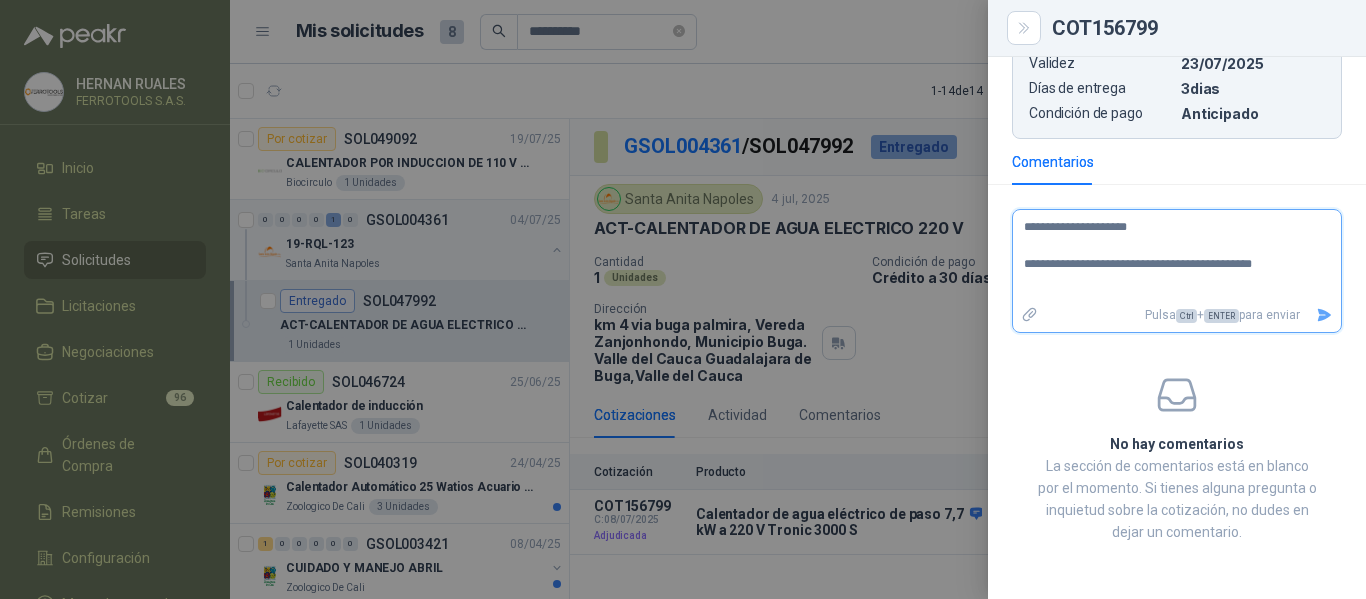type on "**********" 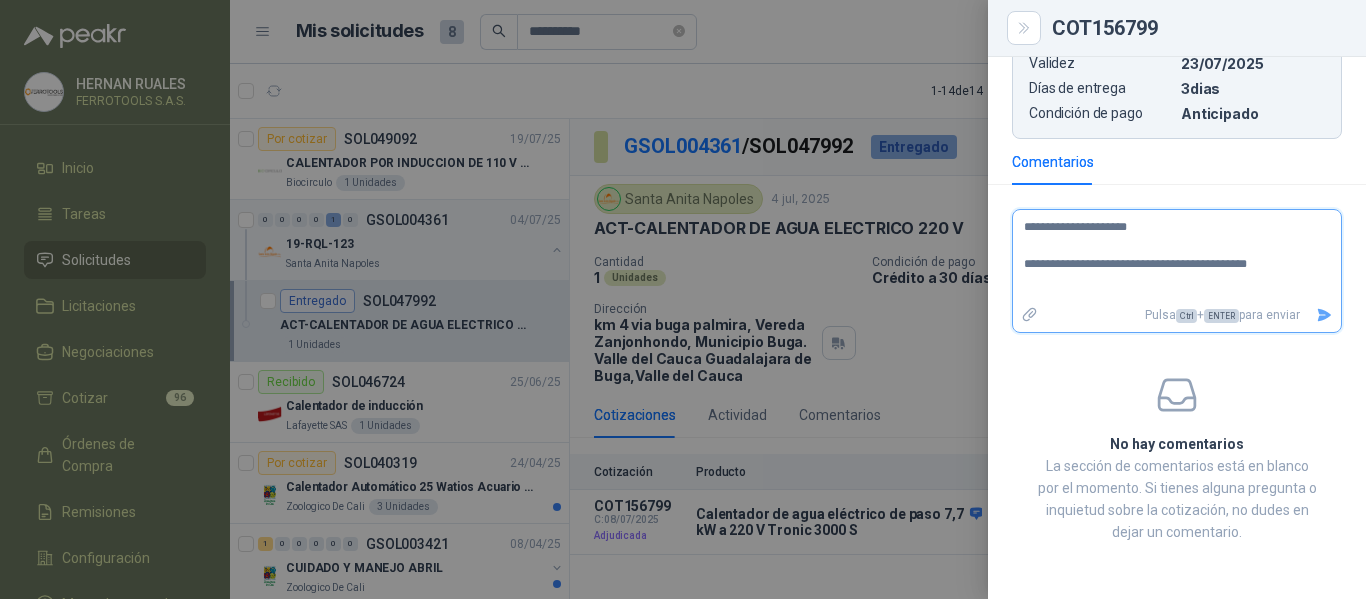 type on "**********" 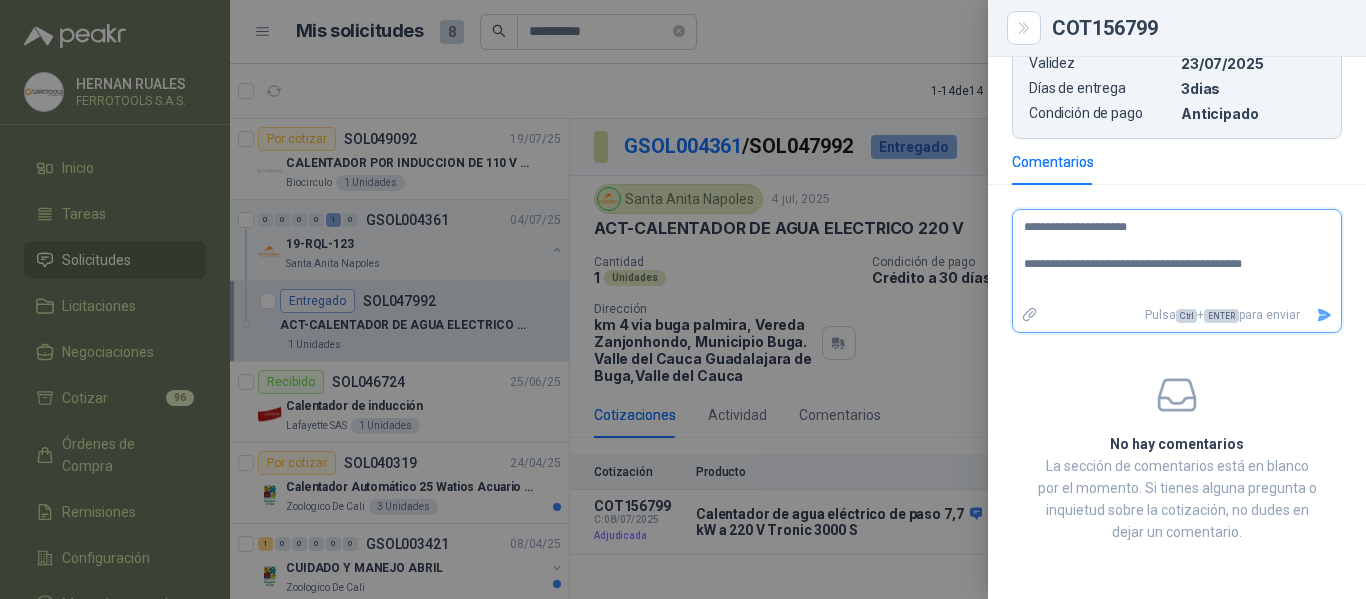 type 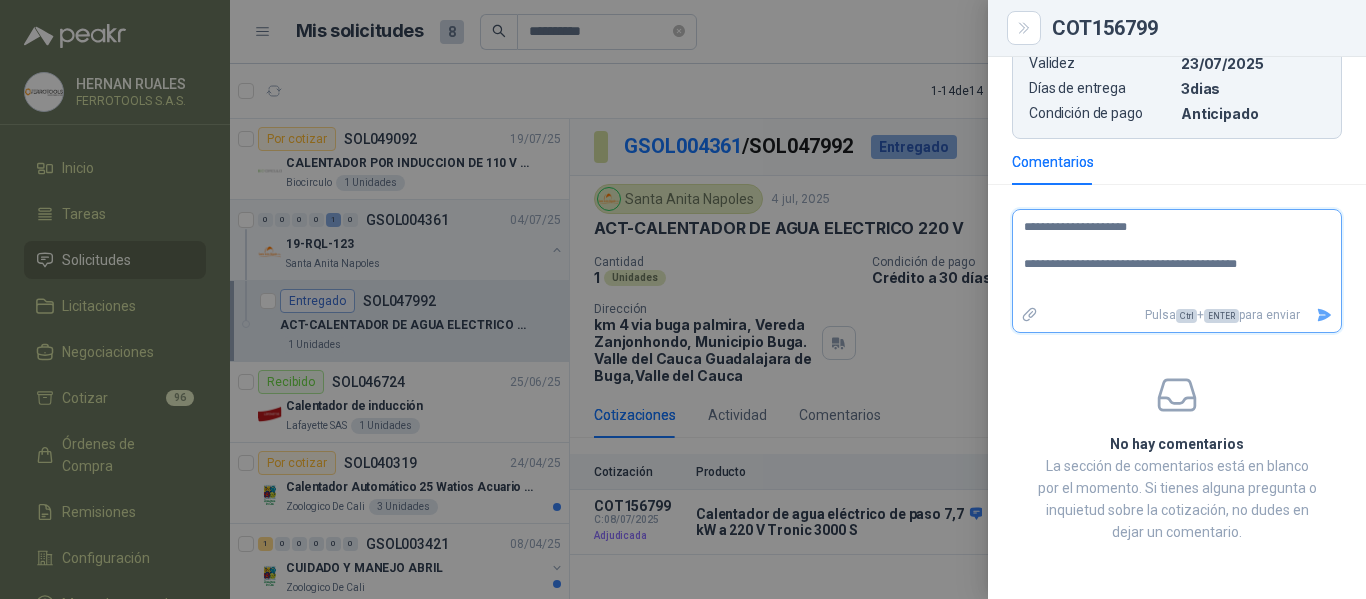 type on "**********" 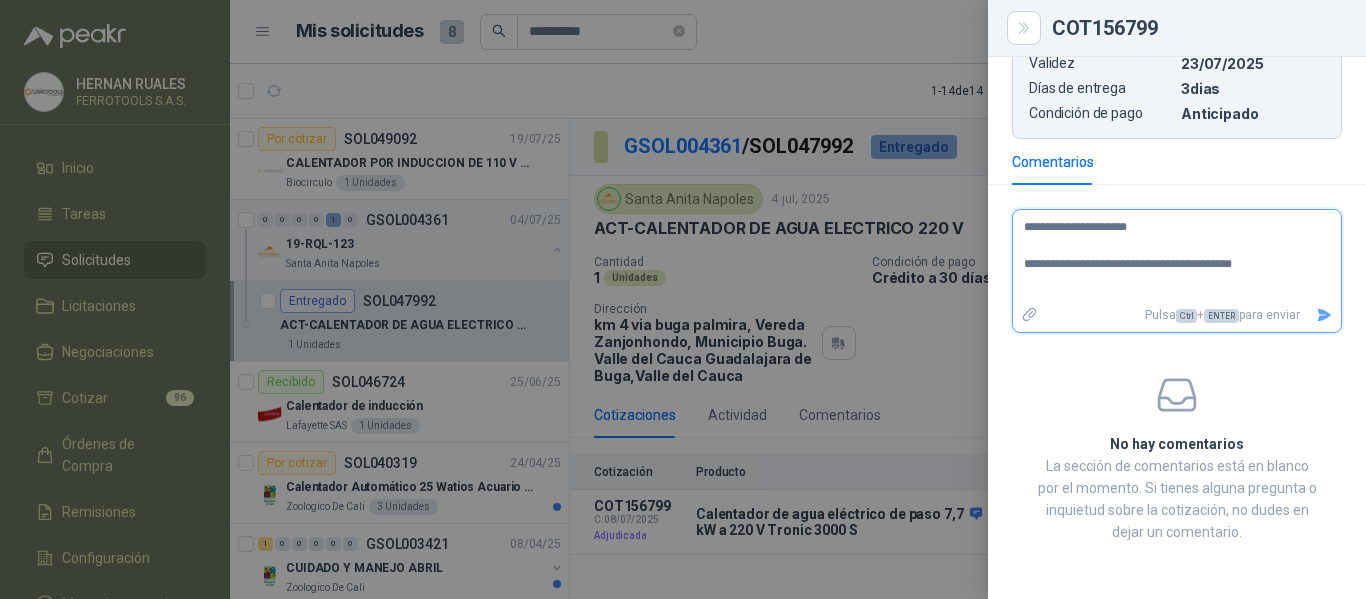 type on "**********" 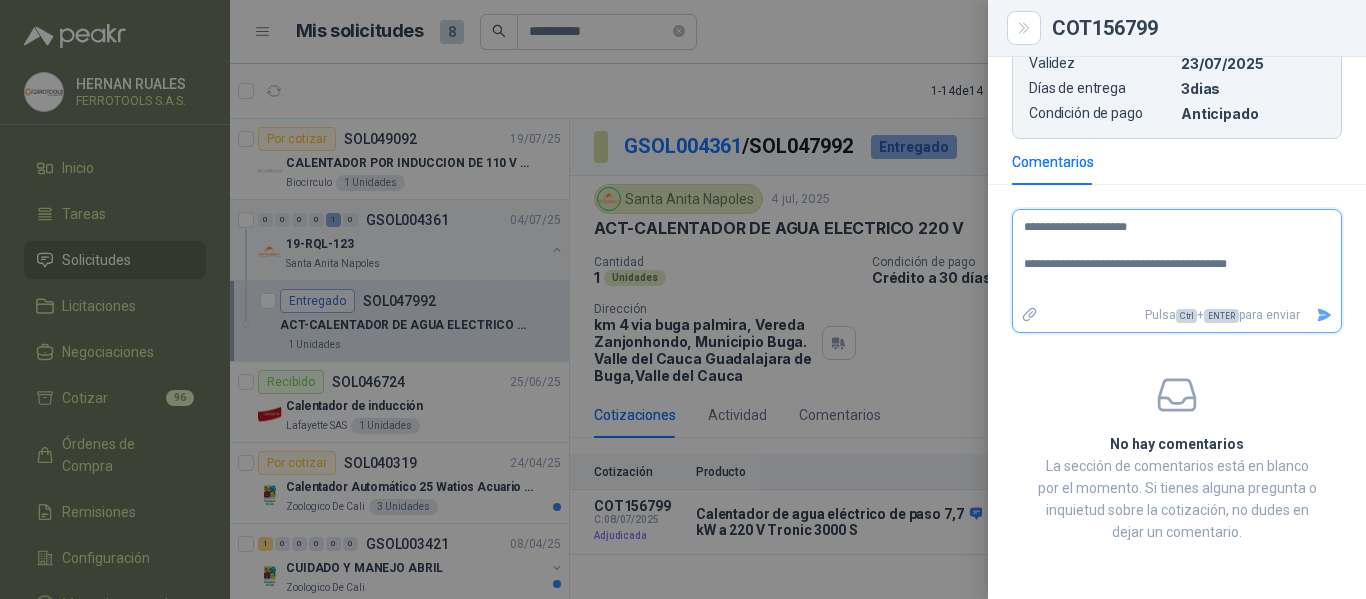 type on "**********" 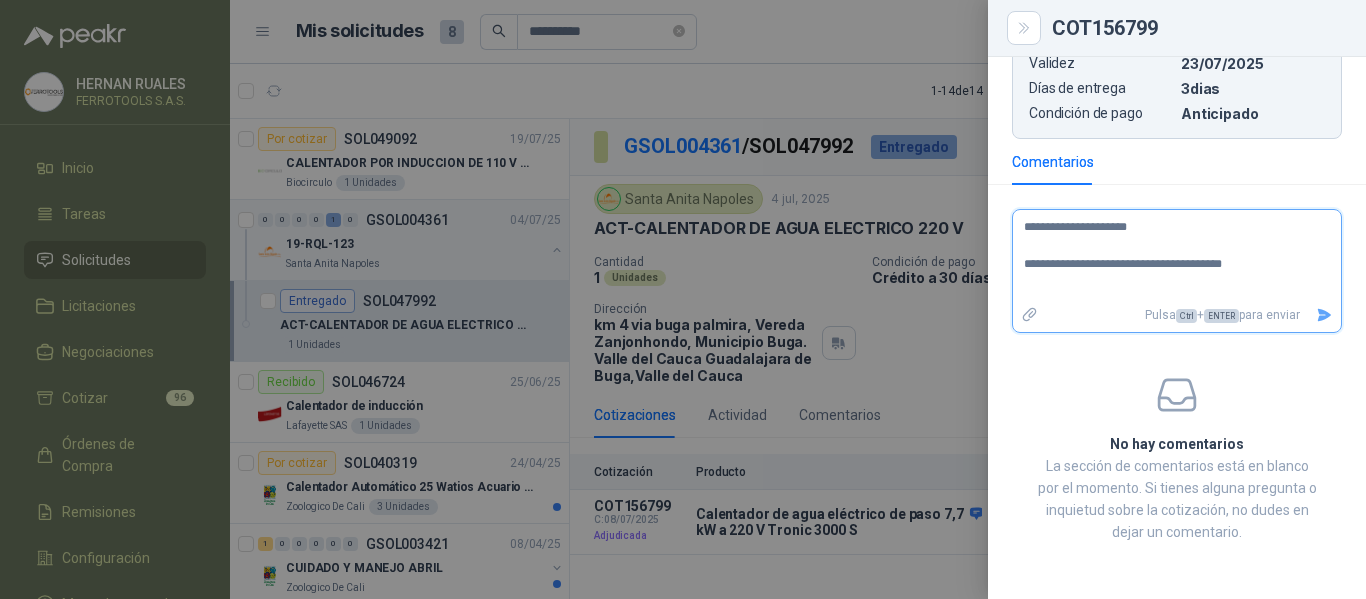 type on "**********" 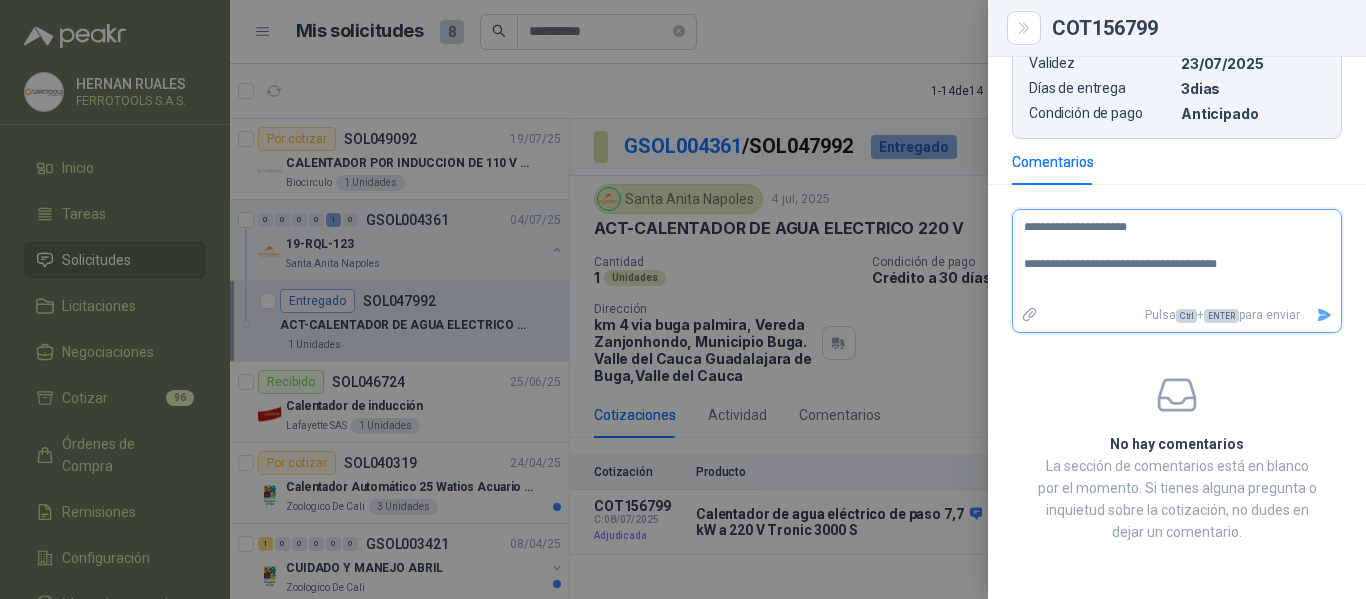 type on "**********" 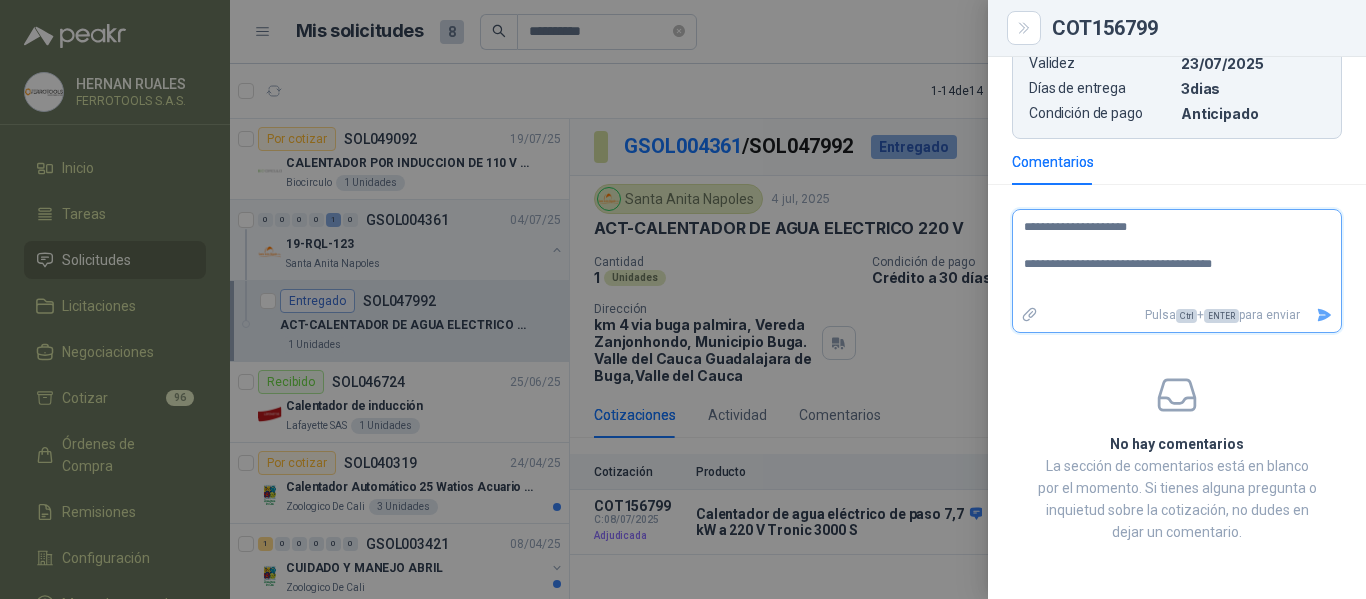 type 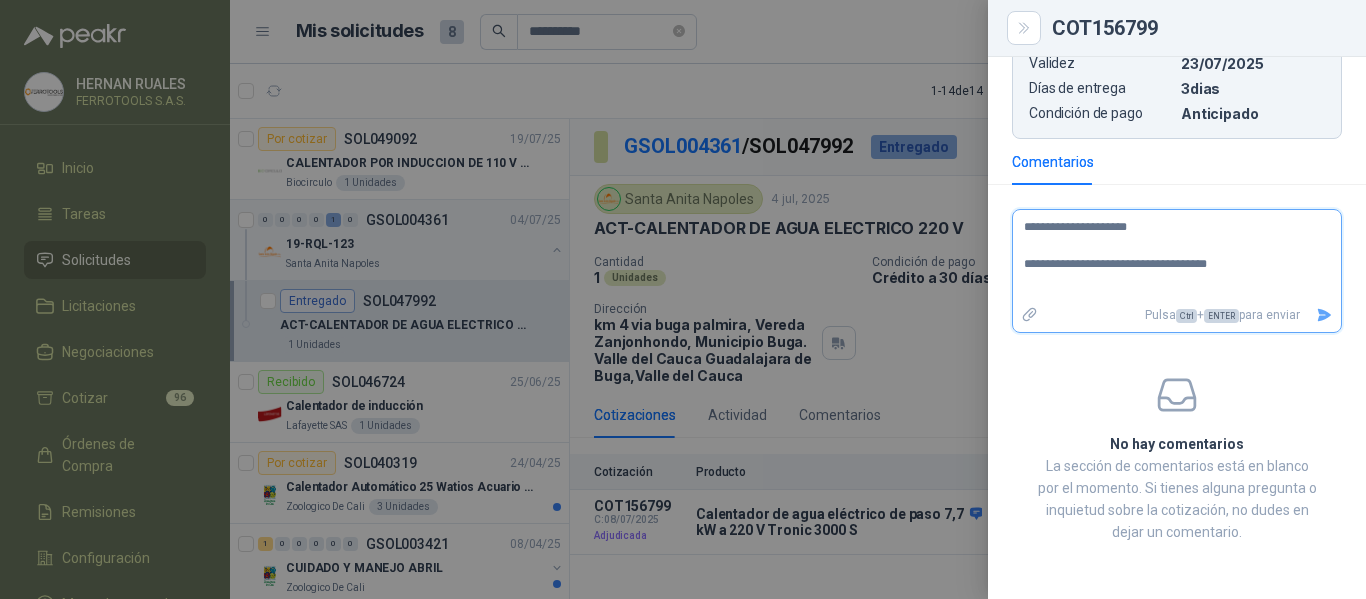 type on "**********" 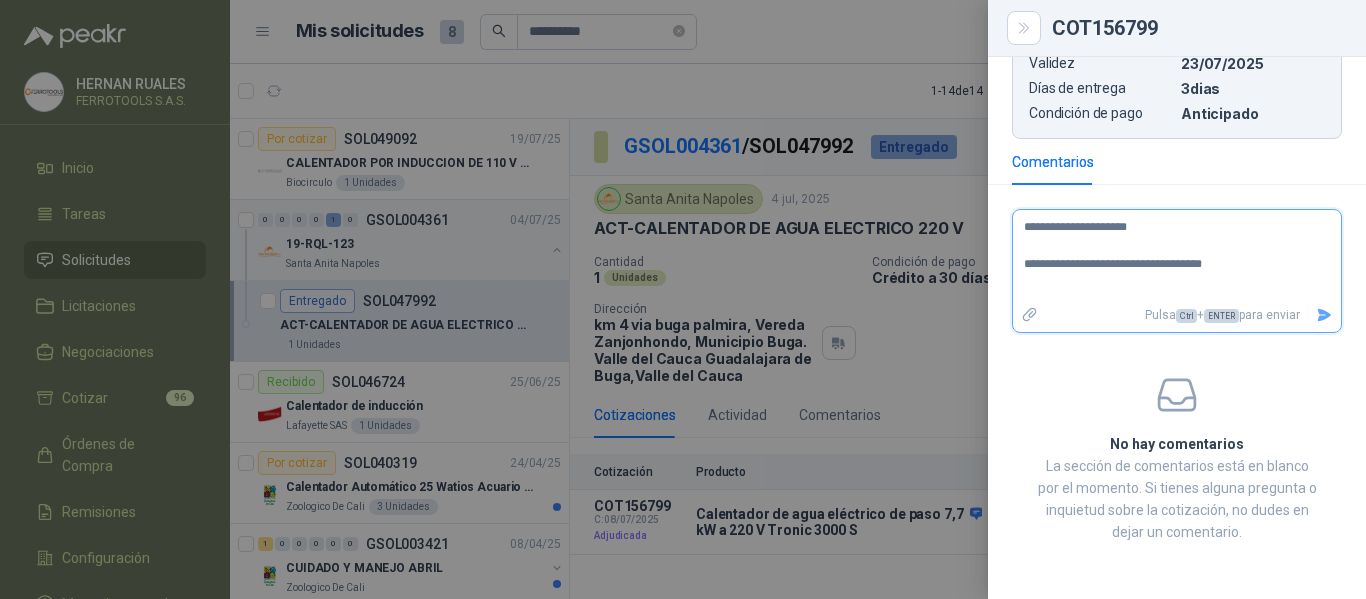 type on "**********" 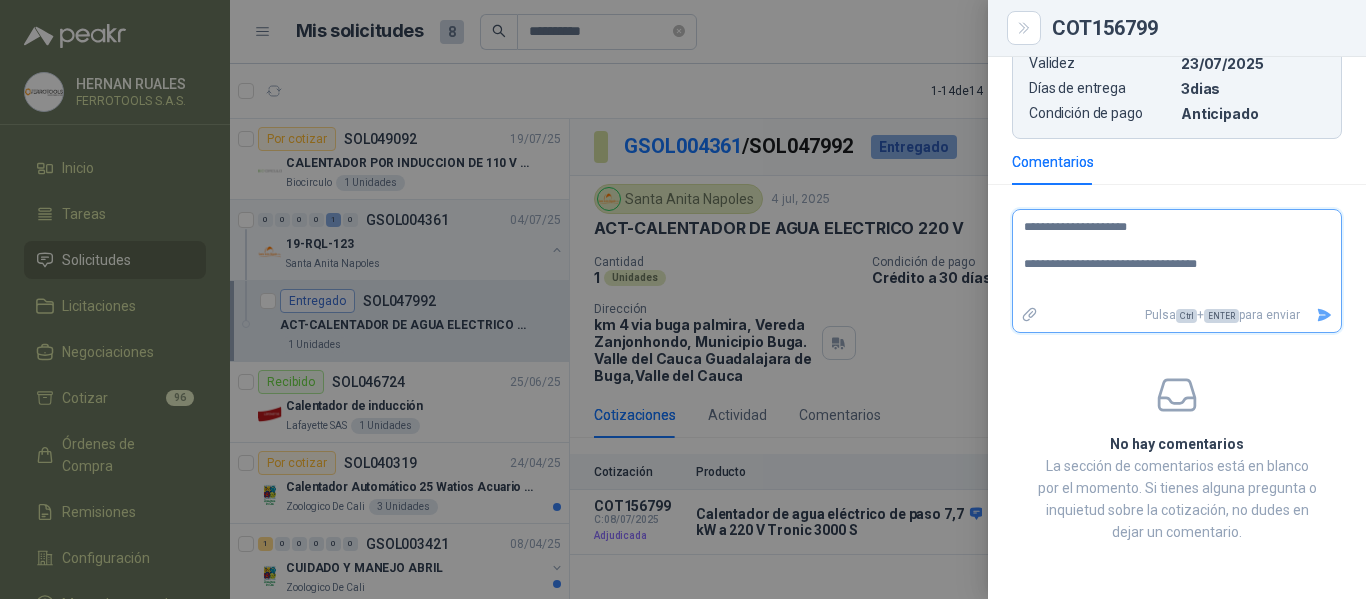 type on "**********" 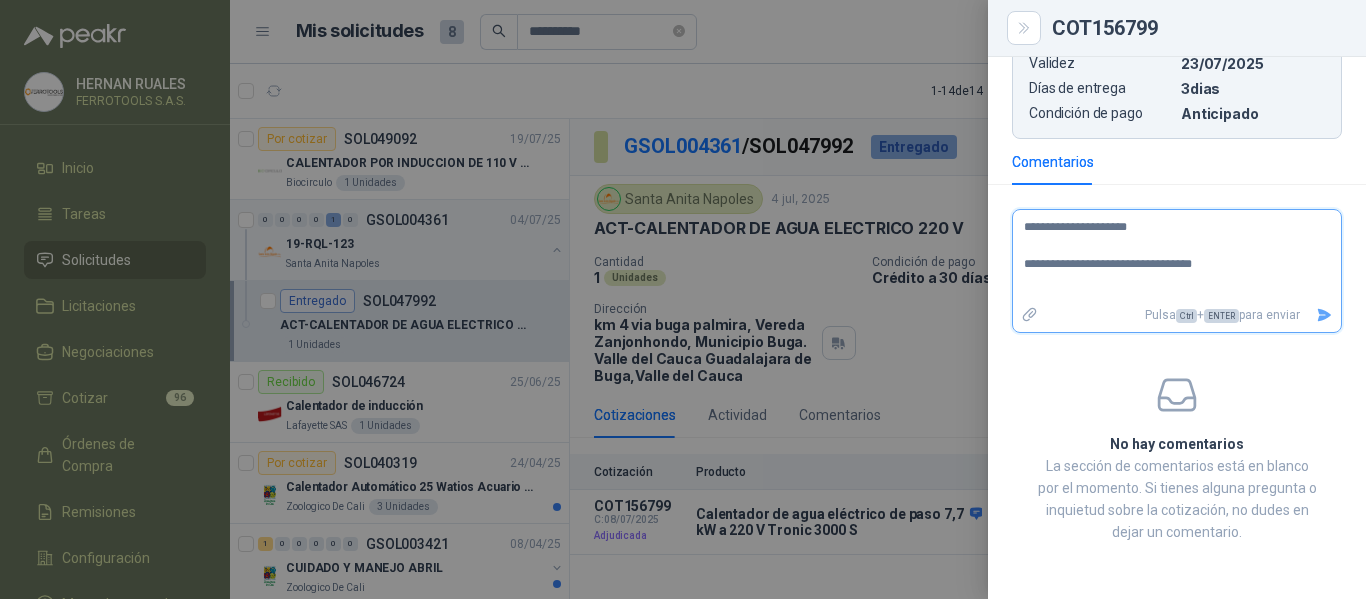 type on "**********" 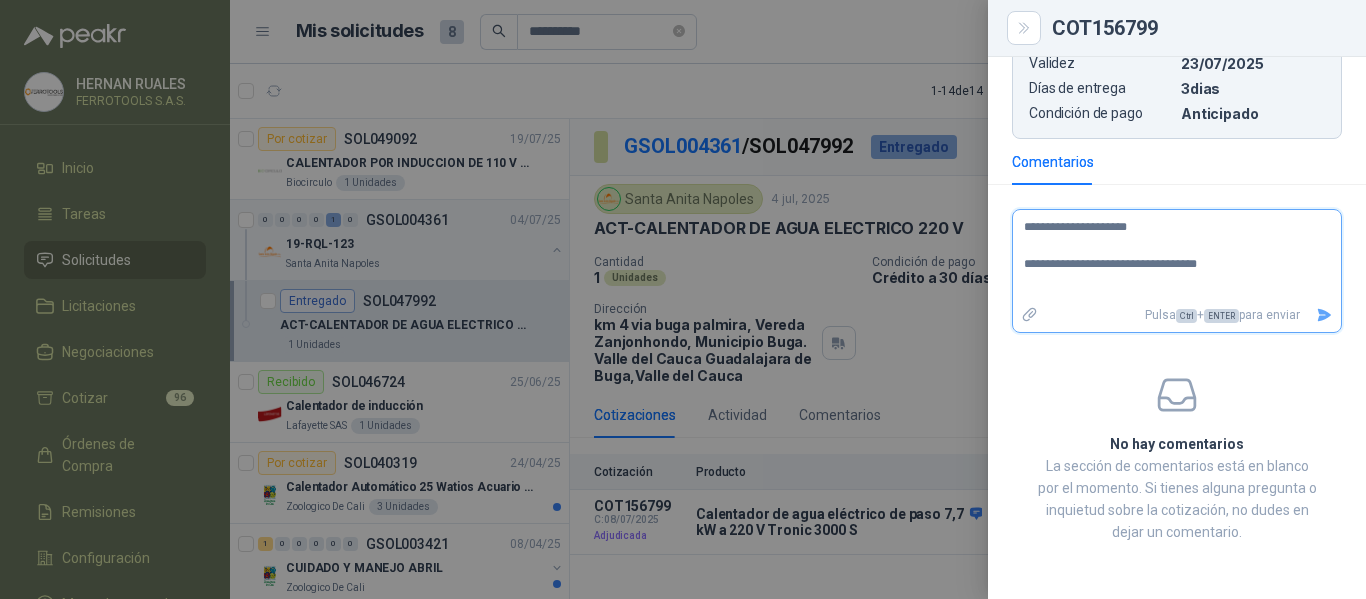type on "**********" 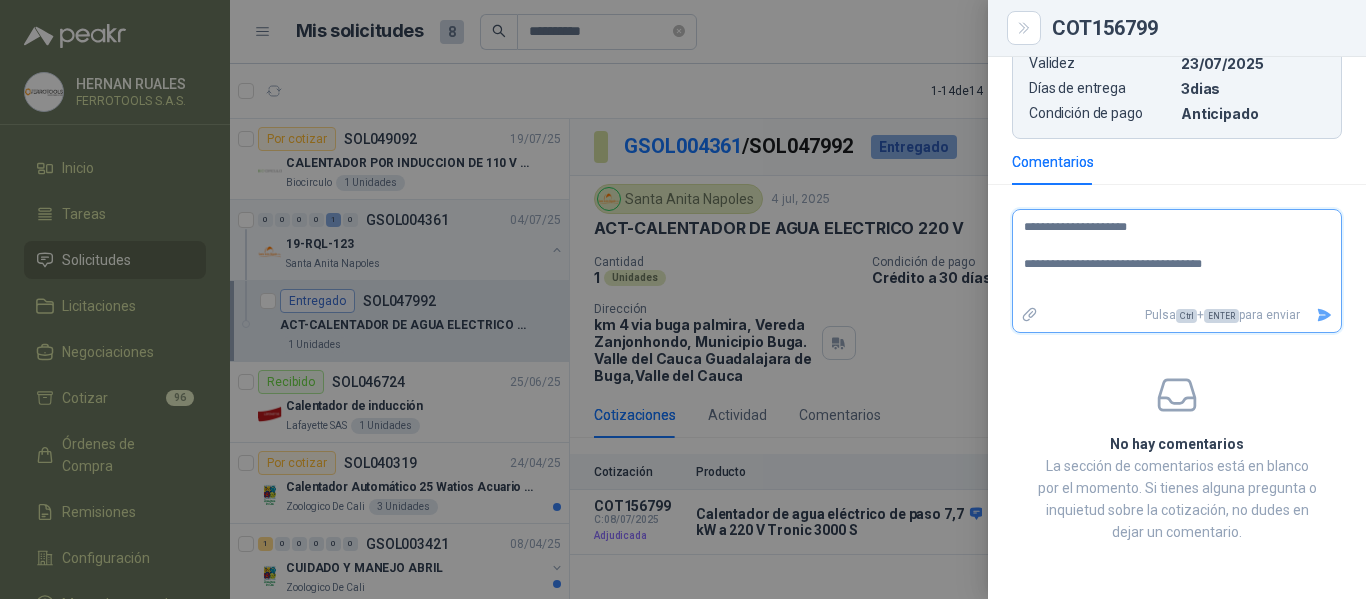 type on "**********" 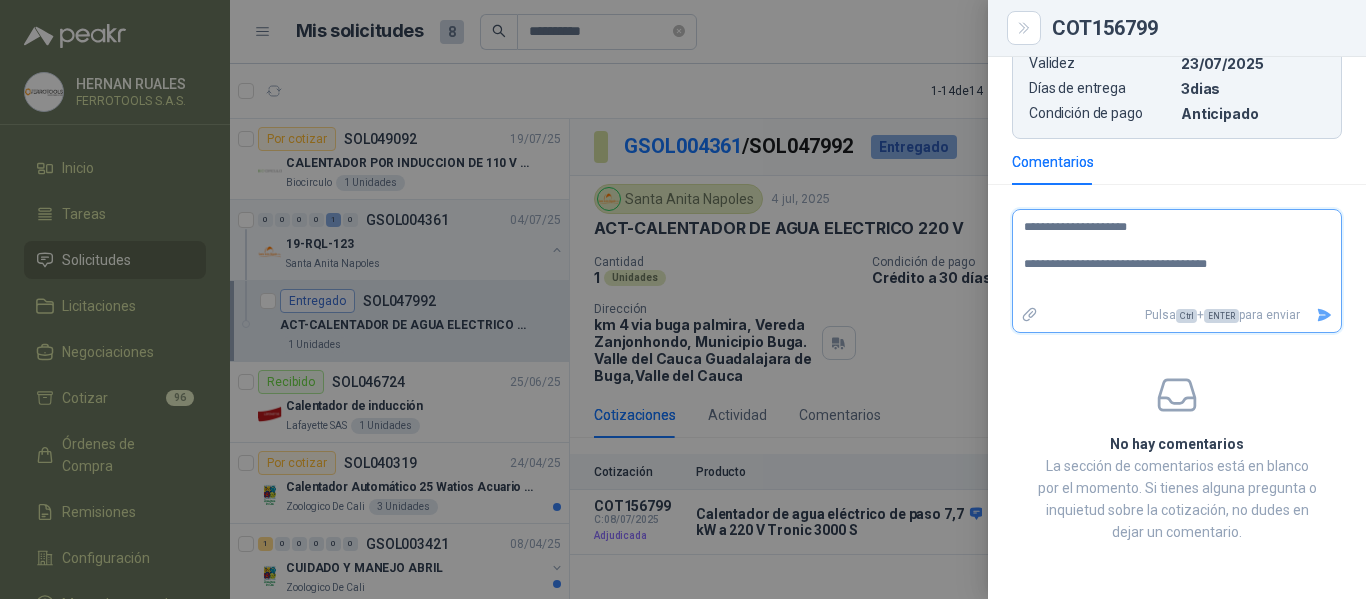 type on "**********" 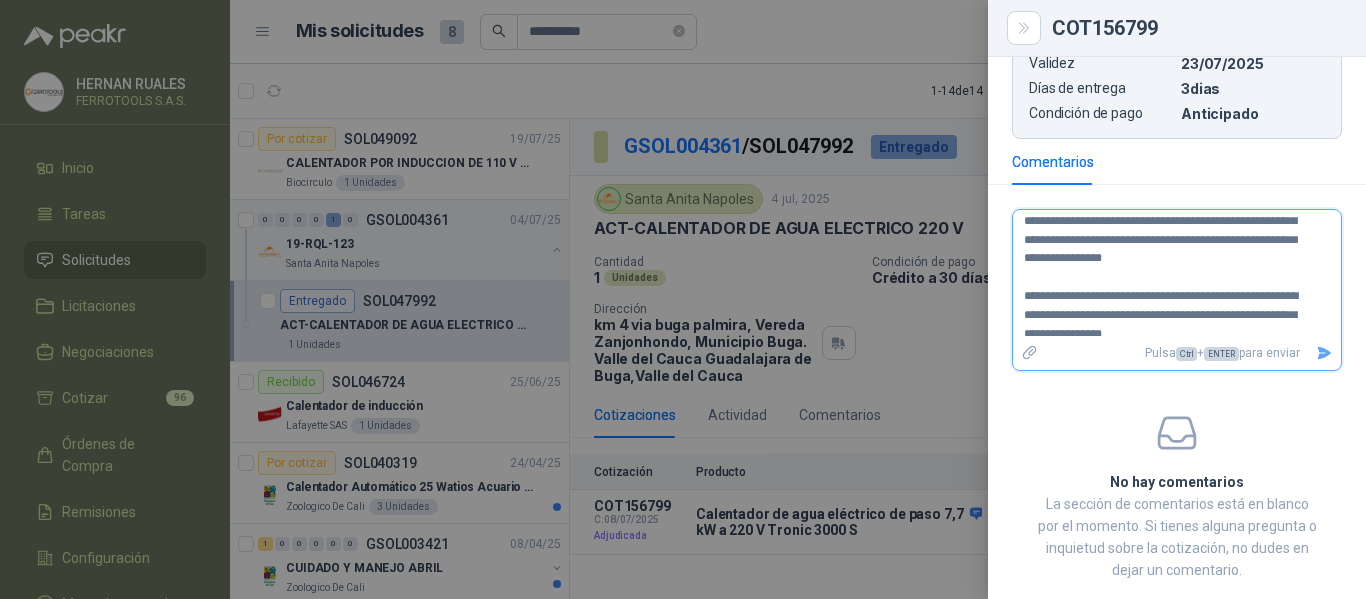 scroll, scrollTop: 131, scrollLeft: 0, axis: vertical 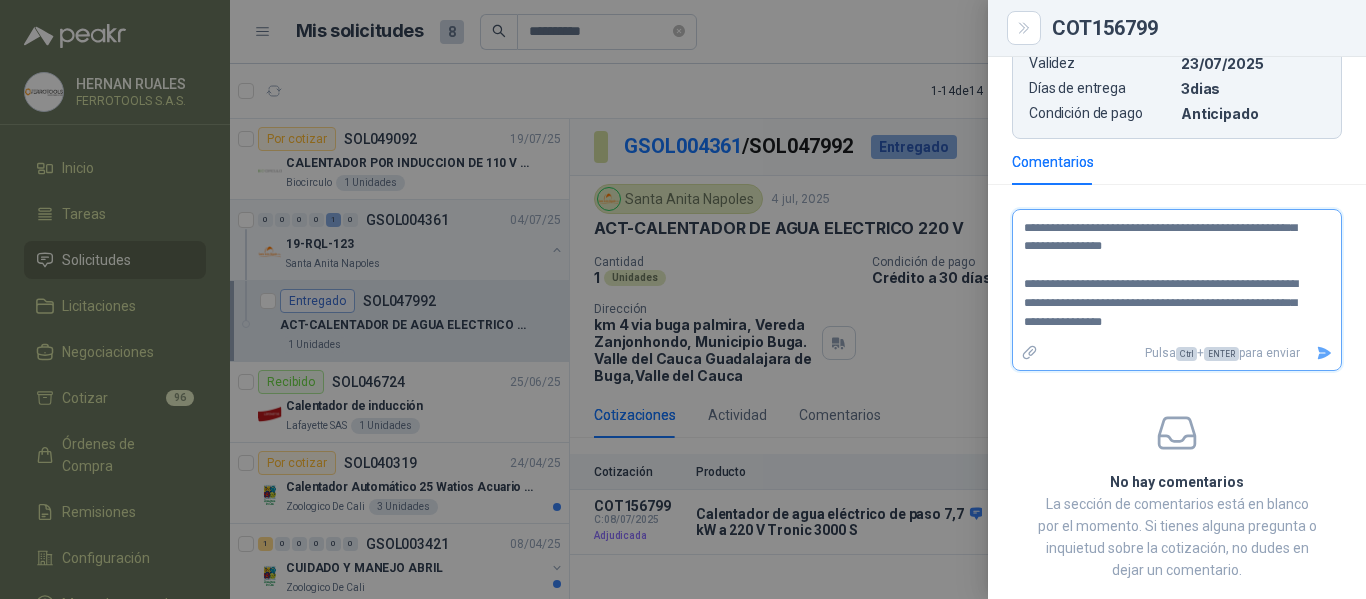 click 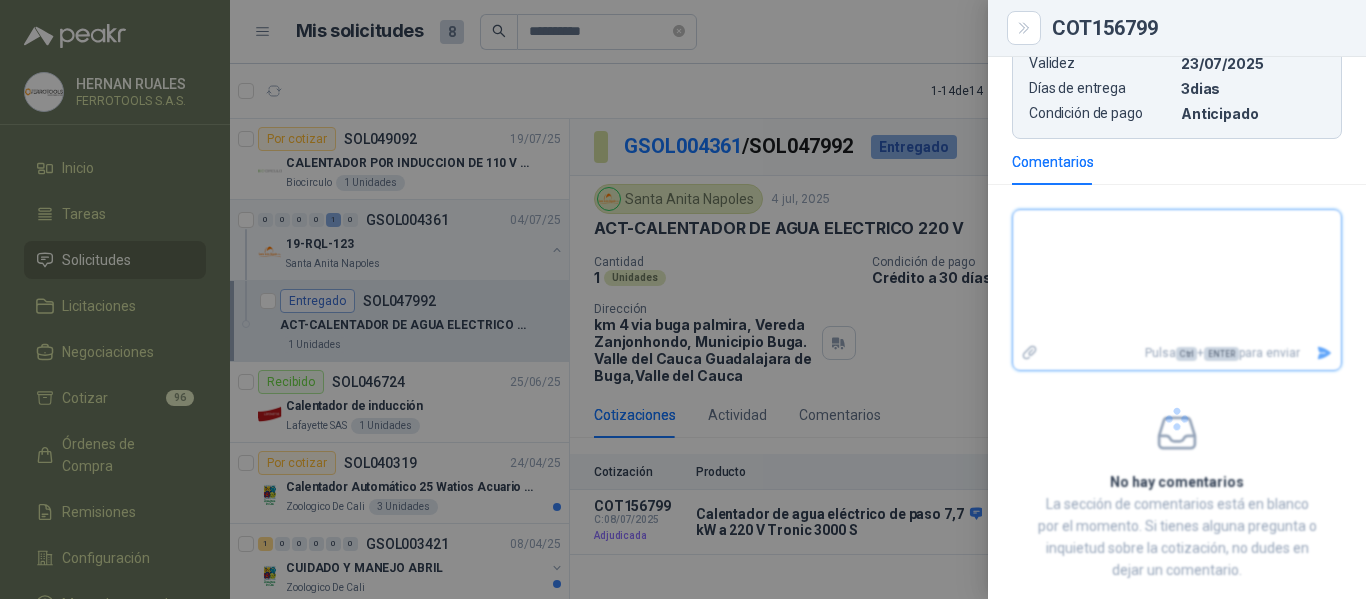 scroll, scrollTop: 0, scrollLeft: 0, axis: both 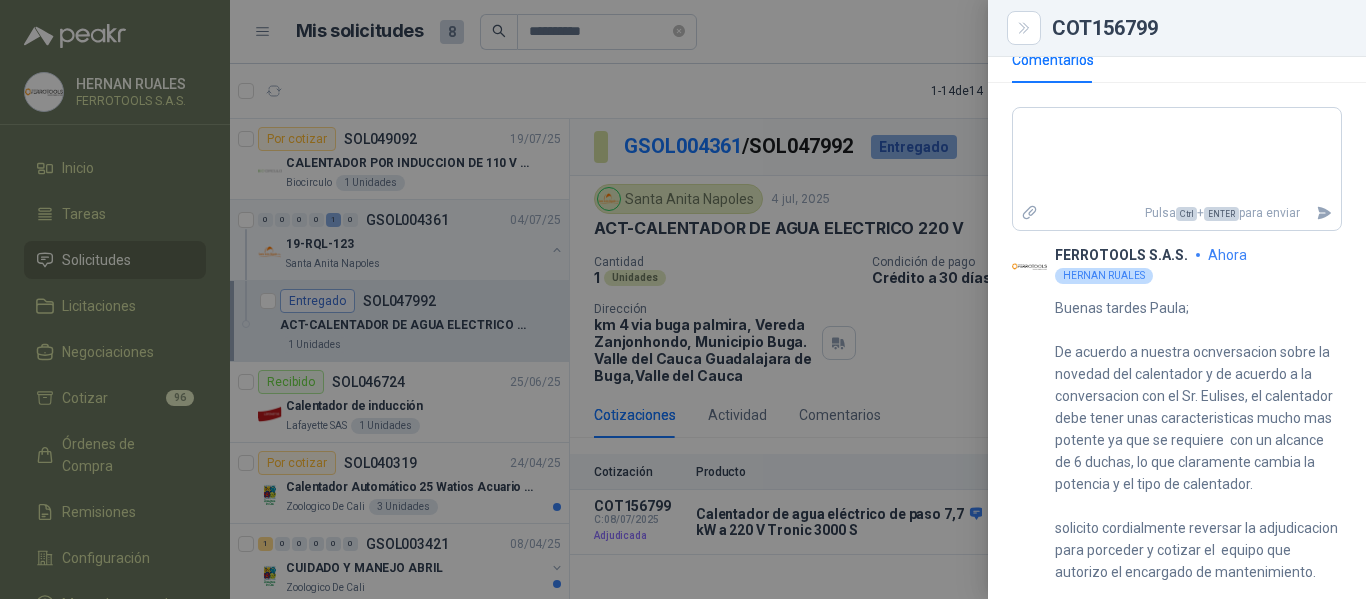 click at bounding box center (683, 299) 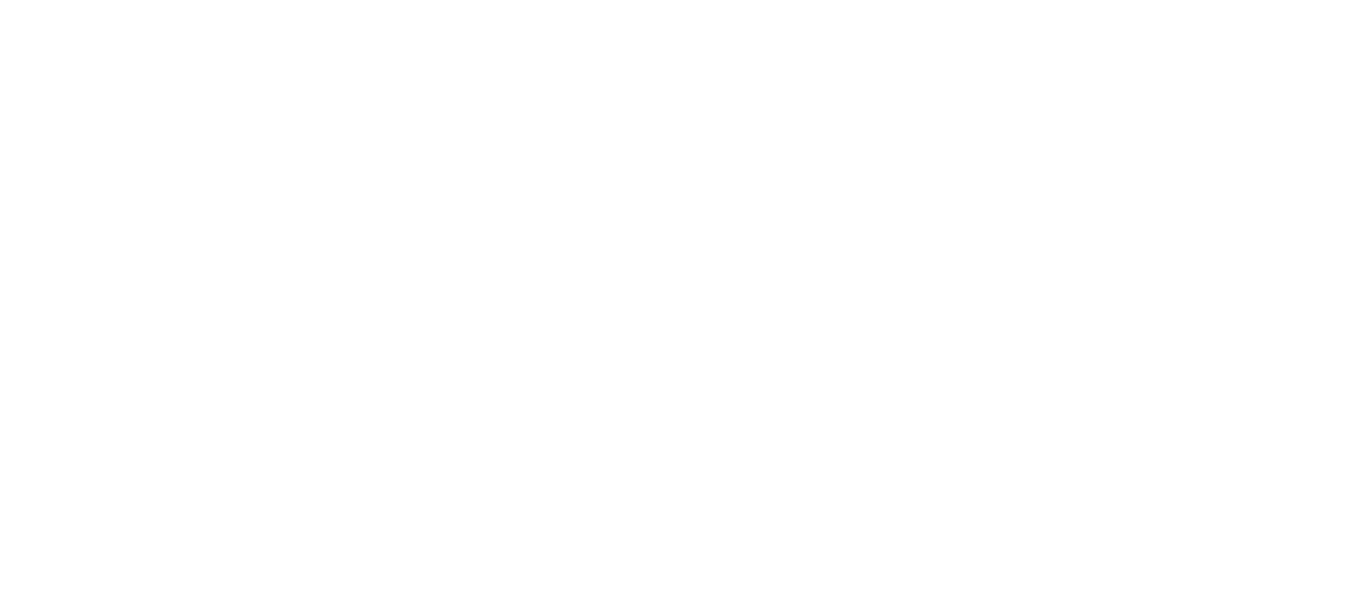scroll, scrollTop: 0, scrollLeft: 0, axis: both 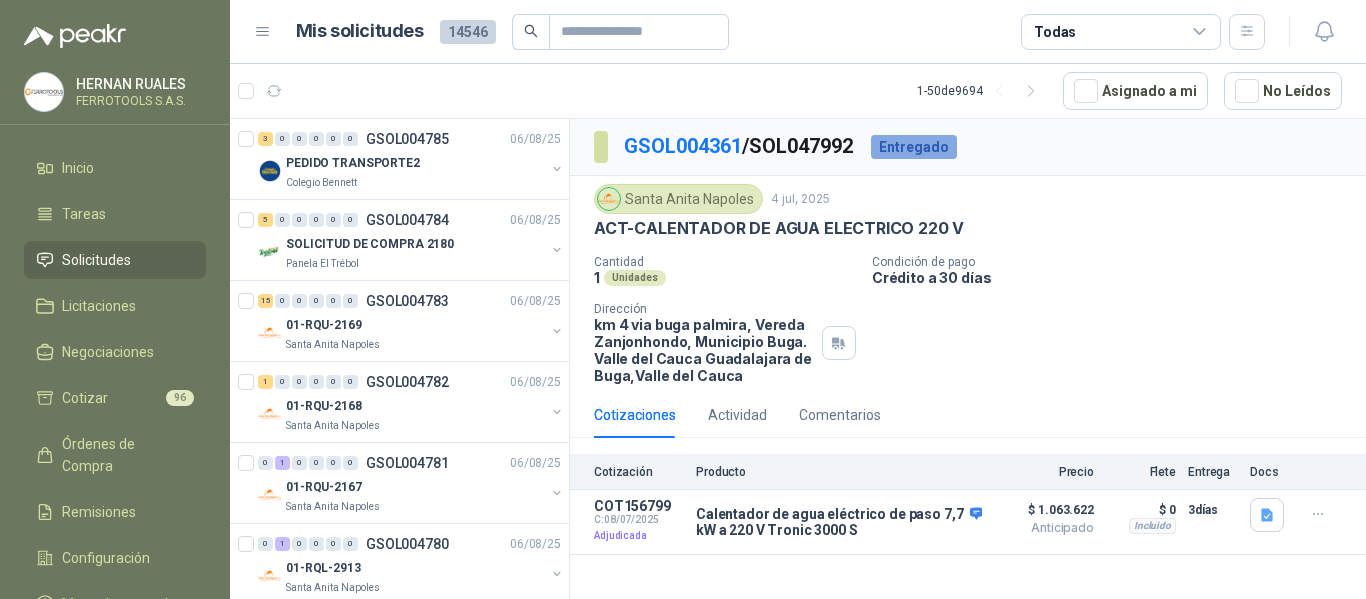 click on "Cantidad 1   Unidades Condición de pago Crédito a 30 días Dirección km 4 via buga palmira,  Vereda Zanjonhondo, Municipio [CITY], [STATE]   [CITY],  [STATE]" at bounding box center (968, 319) 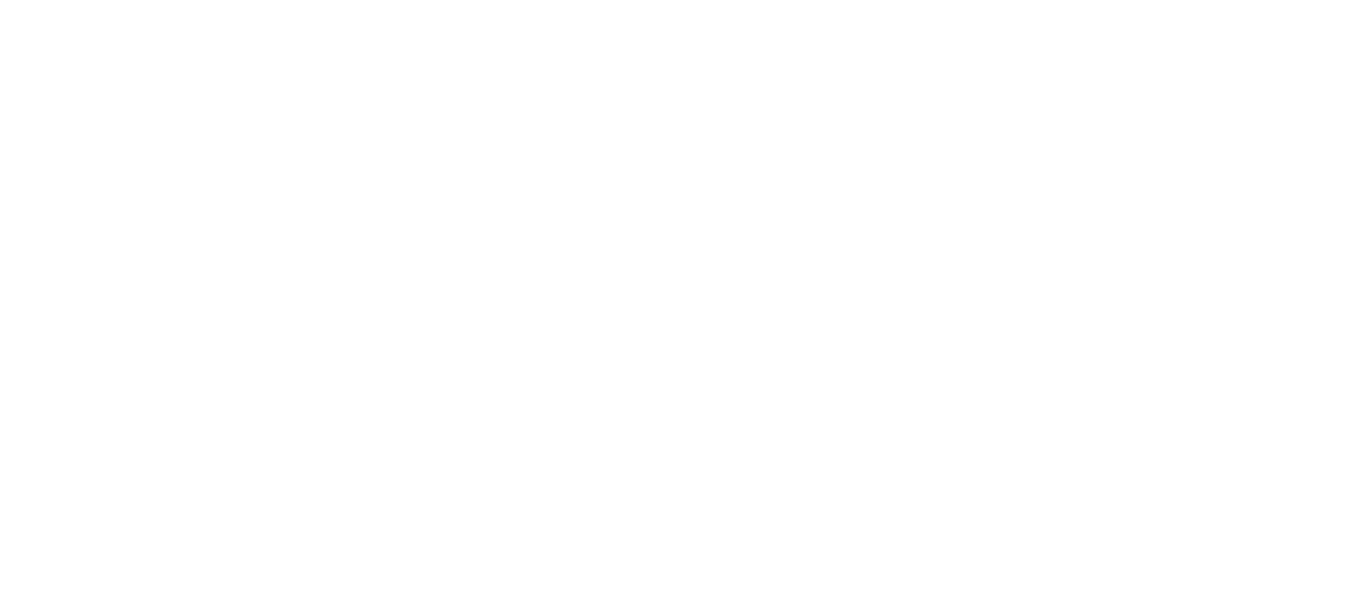scroll, scrollTop: 0, scrollLeft: 0, axis: both 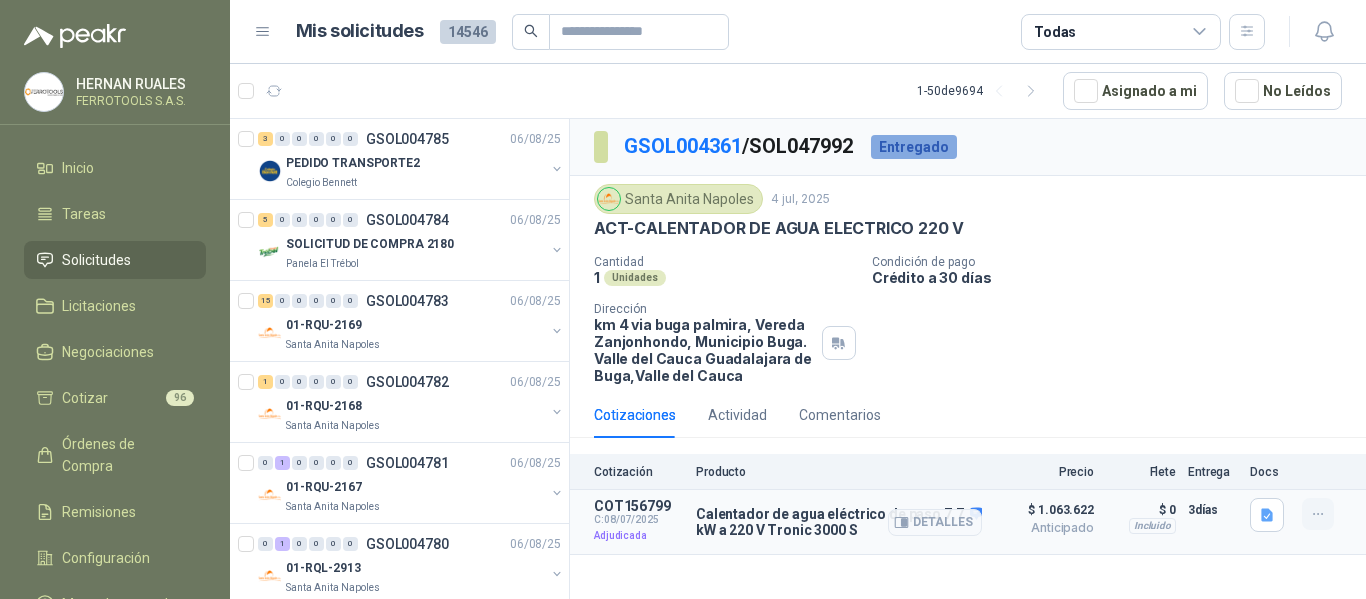 click at bounding box center (1318, 514) 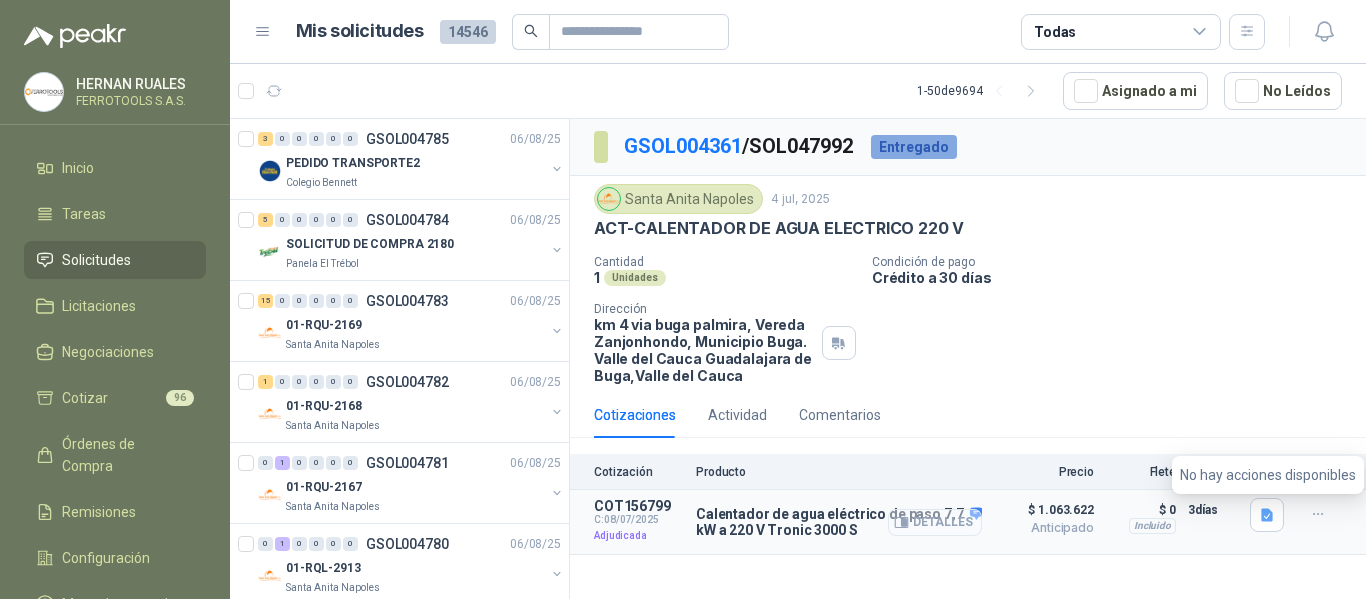 click on "Detalles" at bounding box center [935, 522] 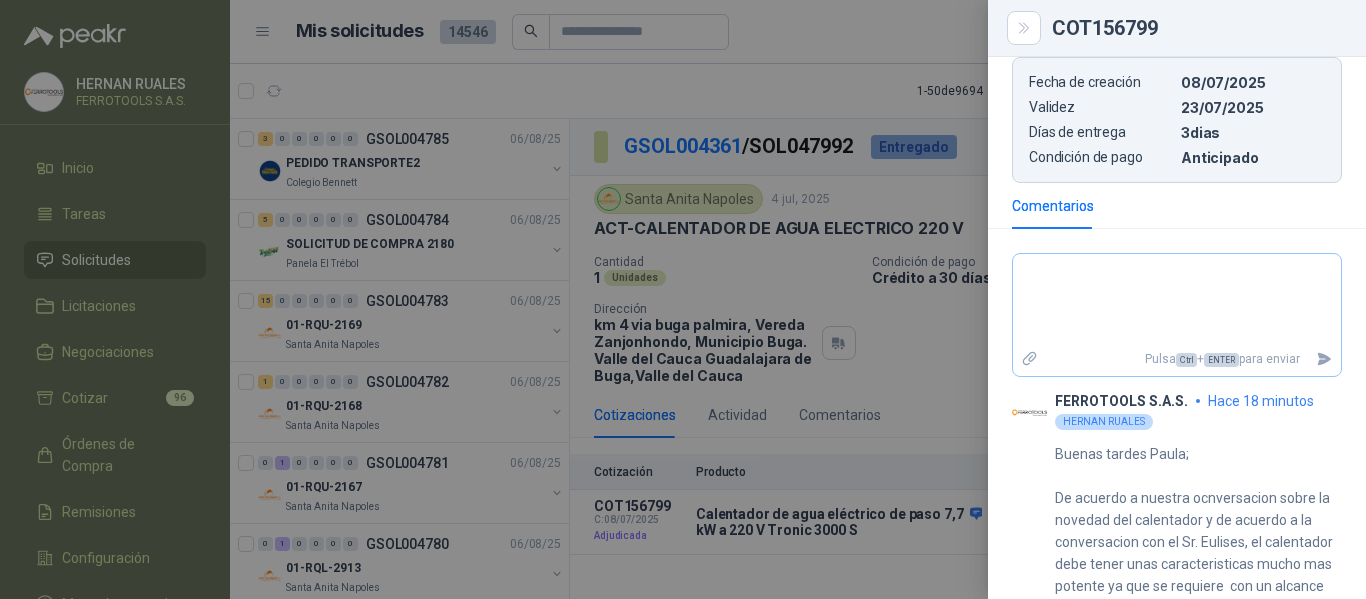 scroll, scrollTop: 1069, scrollLeft: 0, axis: vertical 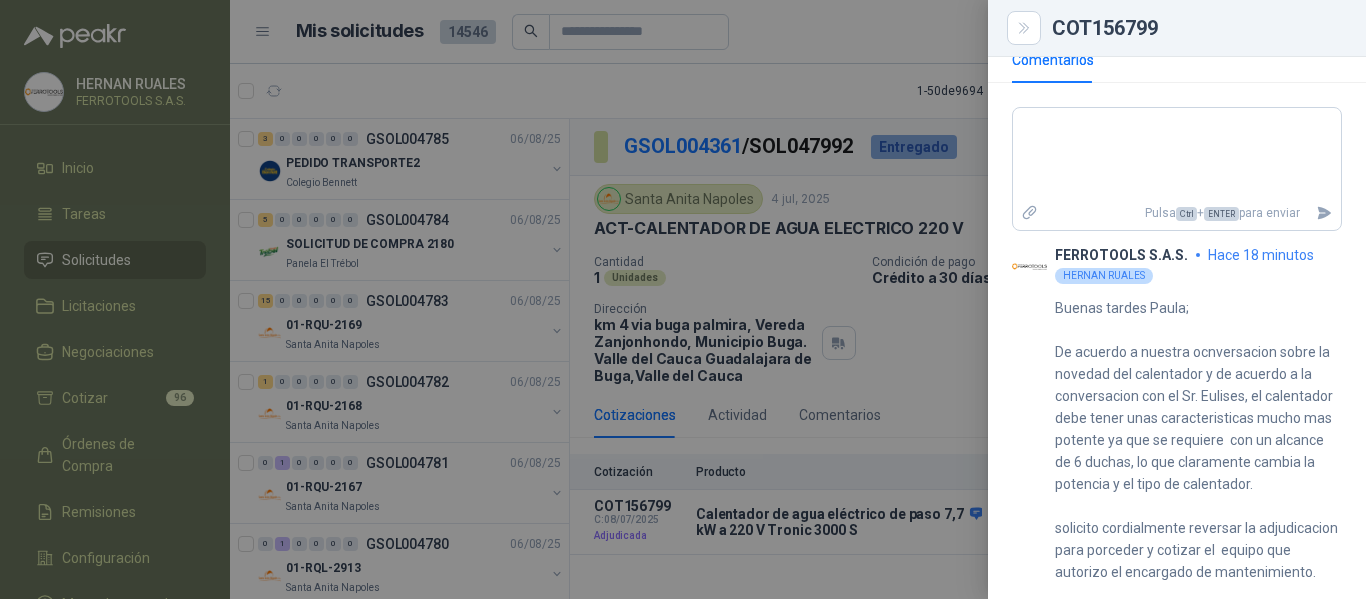 click at bounding box center [683, 299] 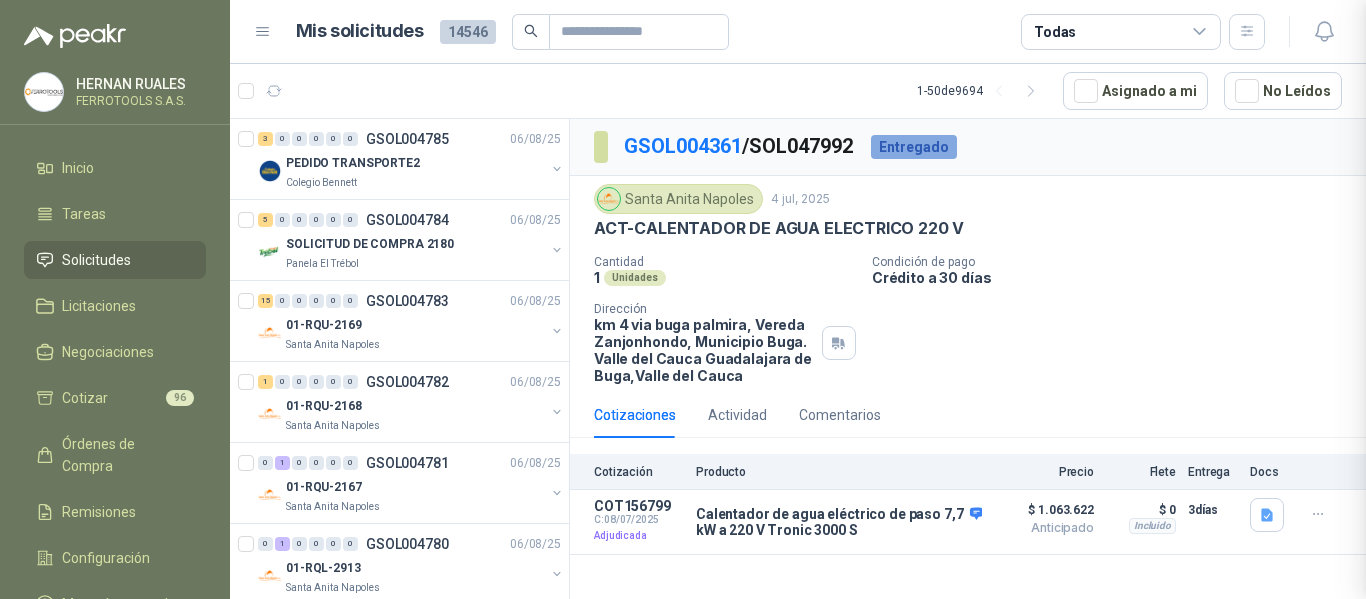 type 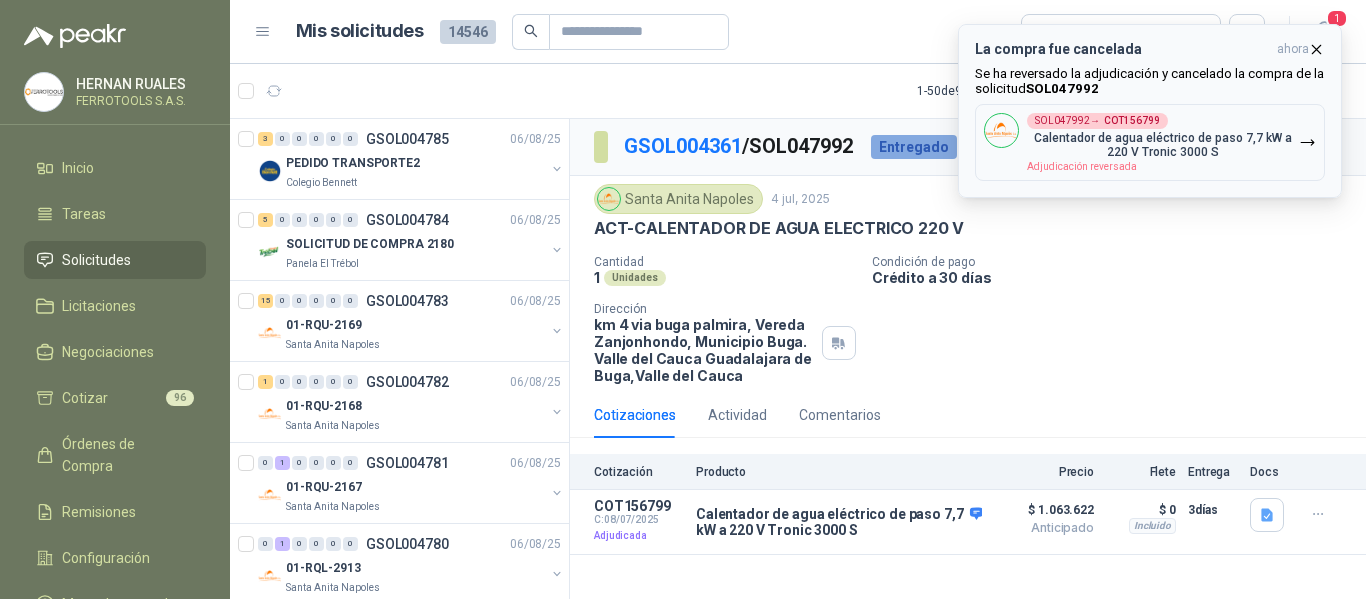 click on "Calentador de agua eléctrico de paso 7,7 kW a 220 V Tronic 3000 S" at bounding box center (1163, 145) 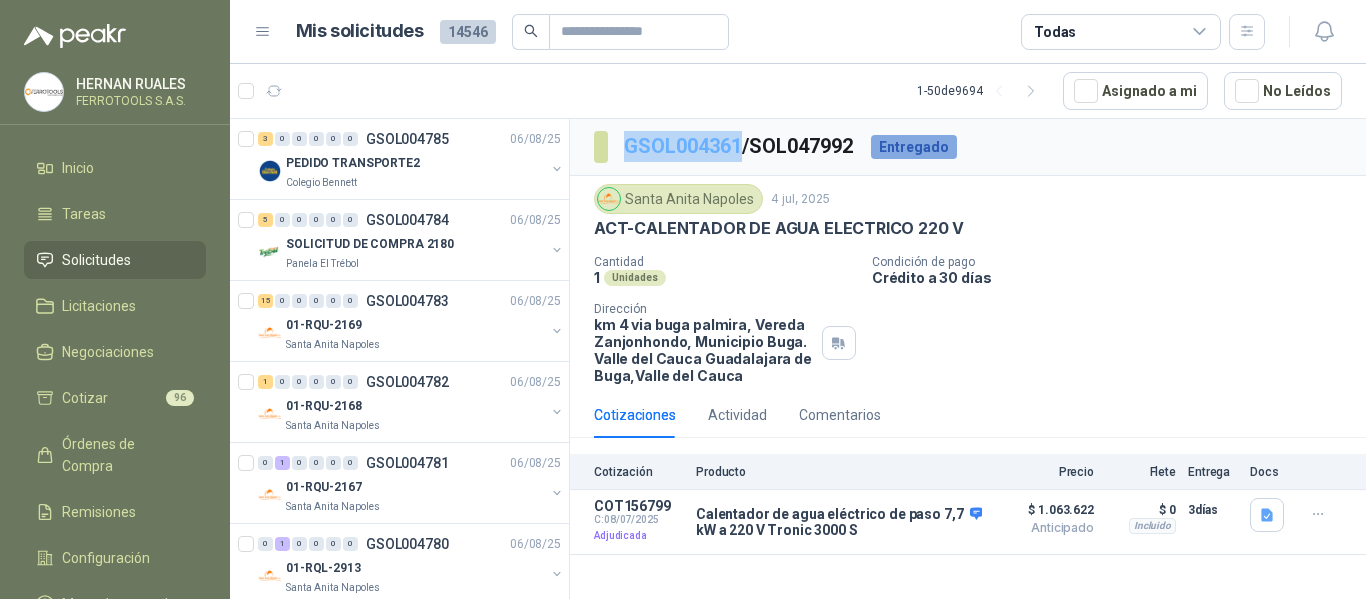 drag, startPoint x: 623, startPoint y: 152, endPoint x: 741, endPoint y: 152, distance: 118 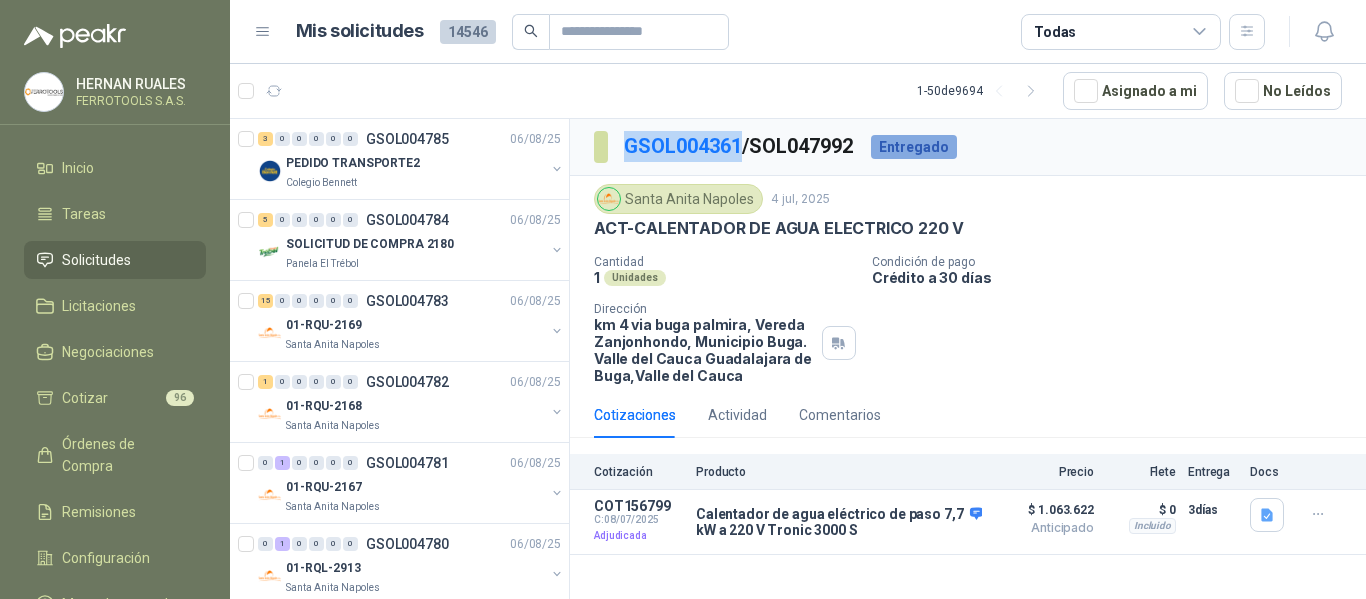 copy on "GSOL004361" 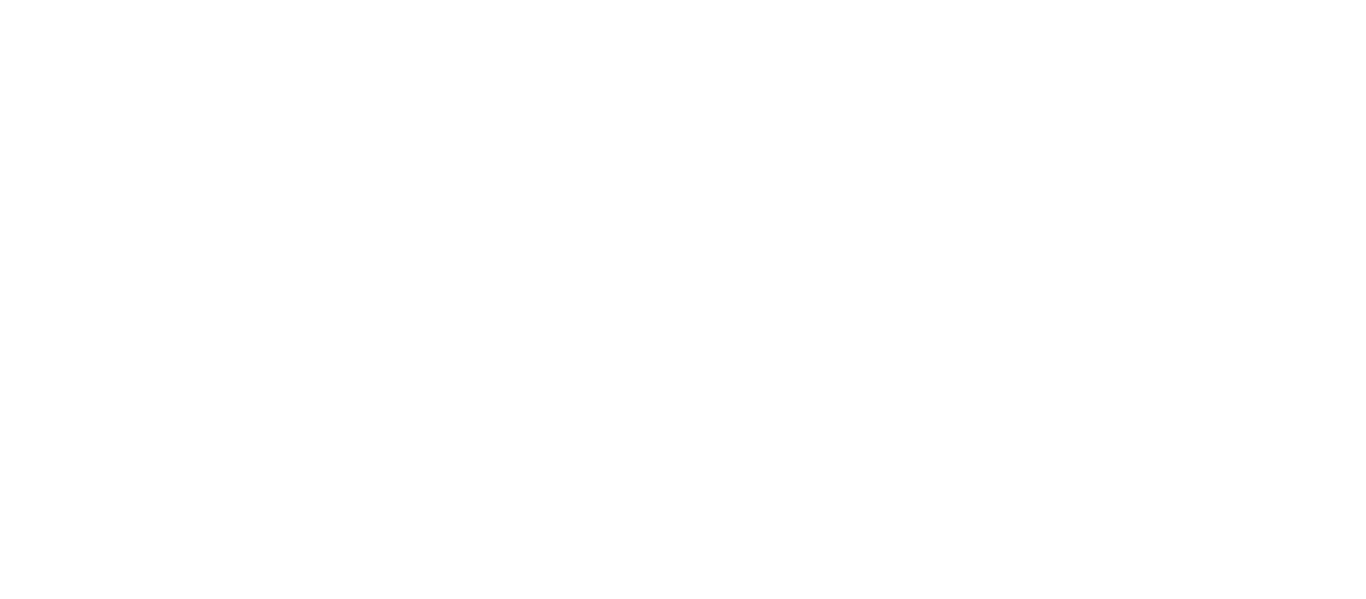 scroll, scrollTop: 0, scrollLeft: 0, axis: both 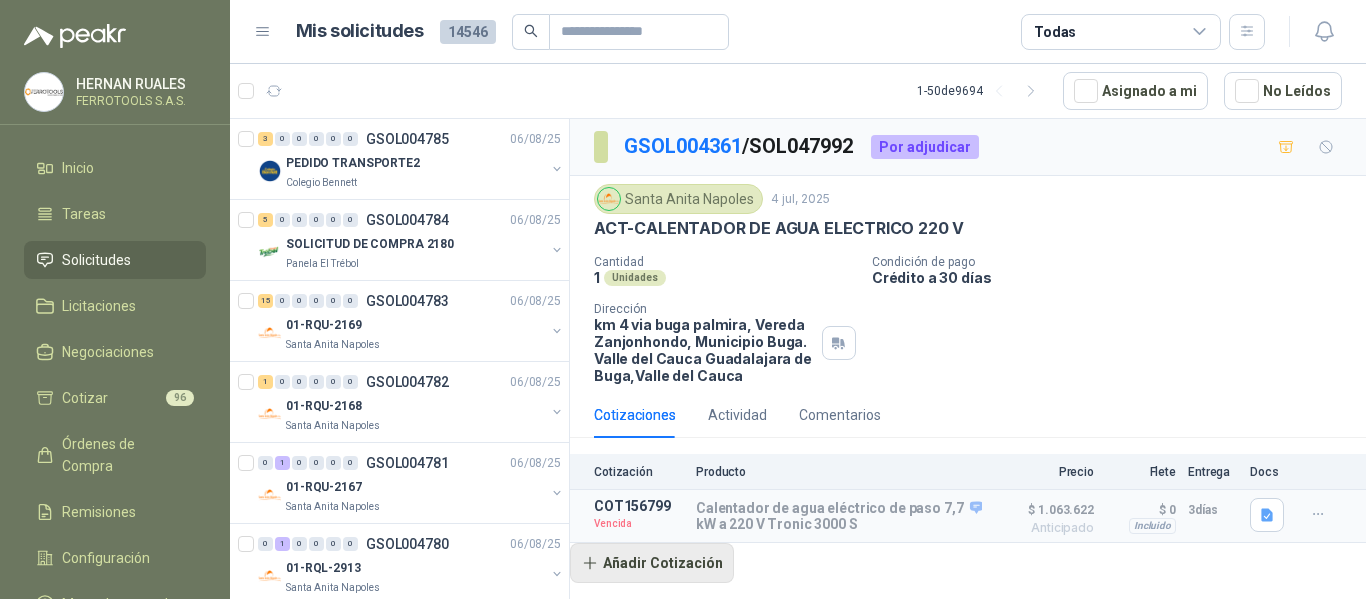click on "Añadir Cotización" at bounding box center (652, 563) 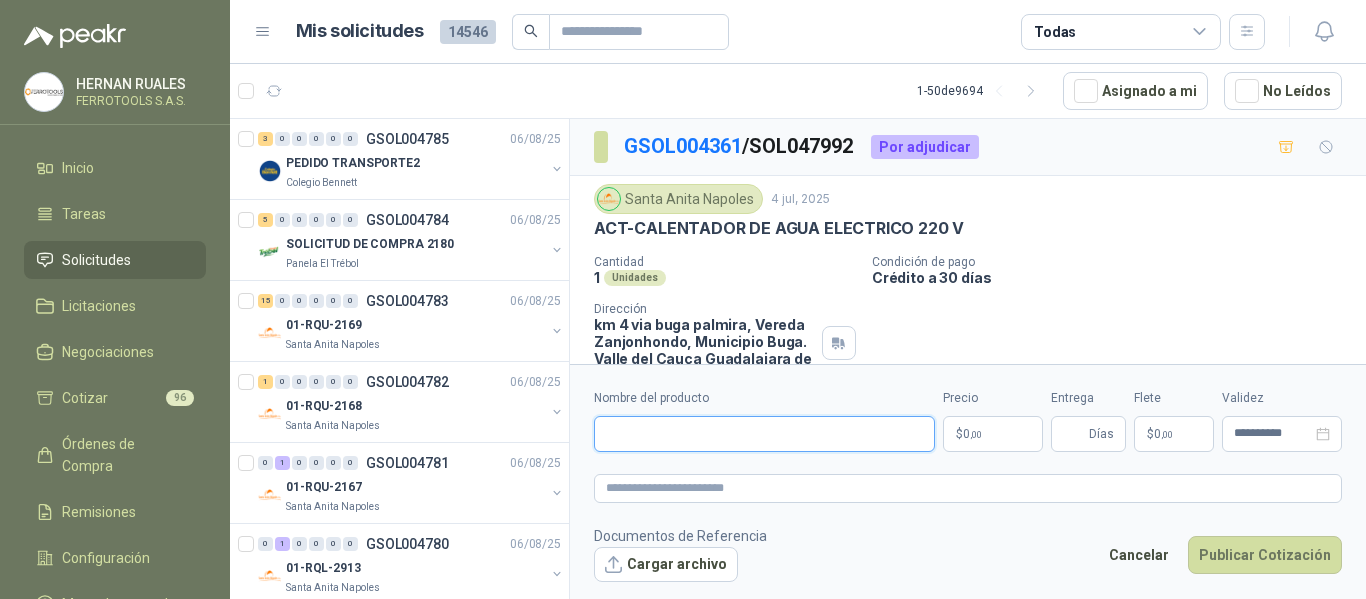 click on "Nombre del producto" at bounding box center [764, 434] 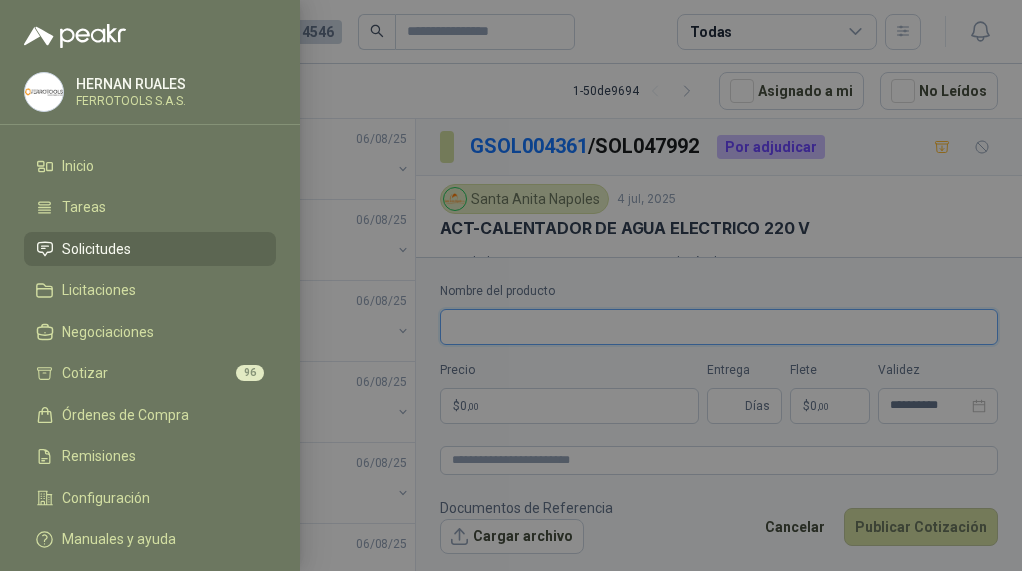 type 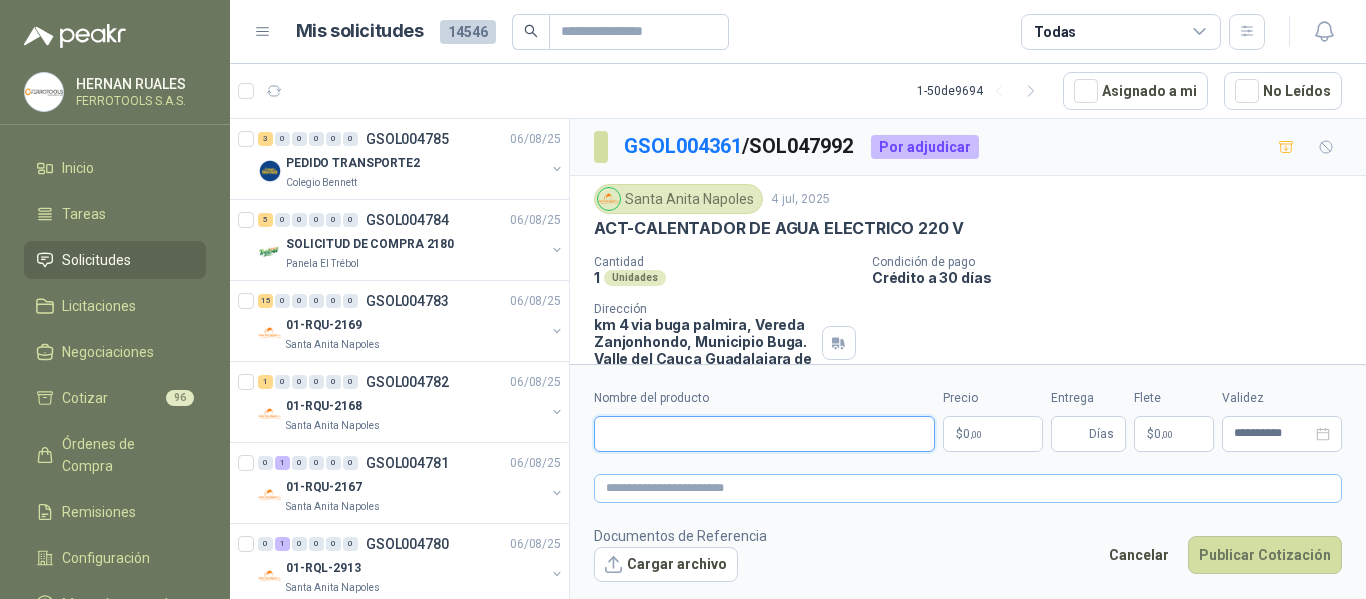 paste on "**********" 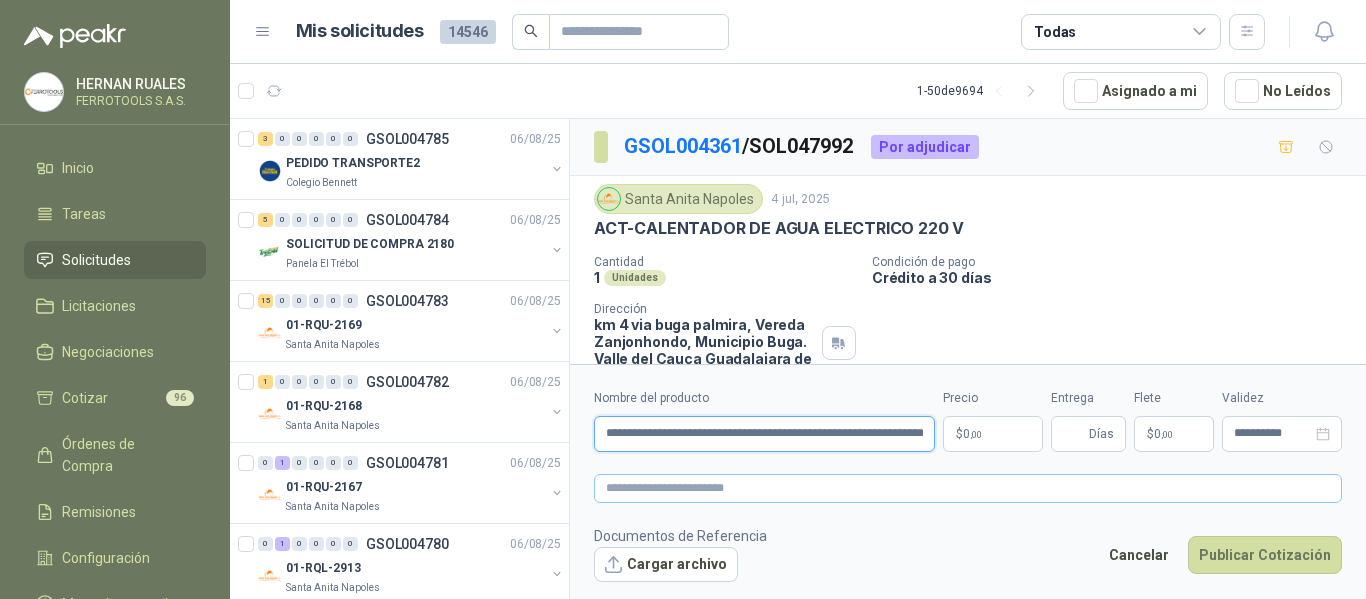 scroll, scrollTop: 0, scrollLeft: 37, axis: horizontal 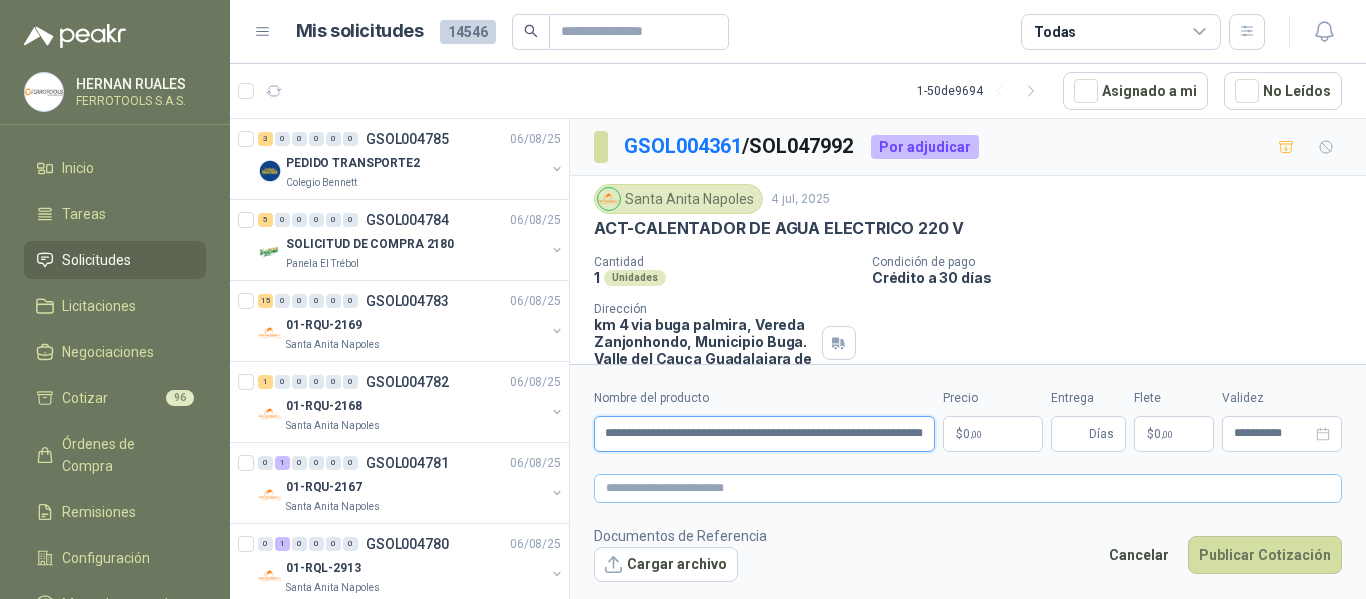 type on "**********" 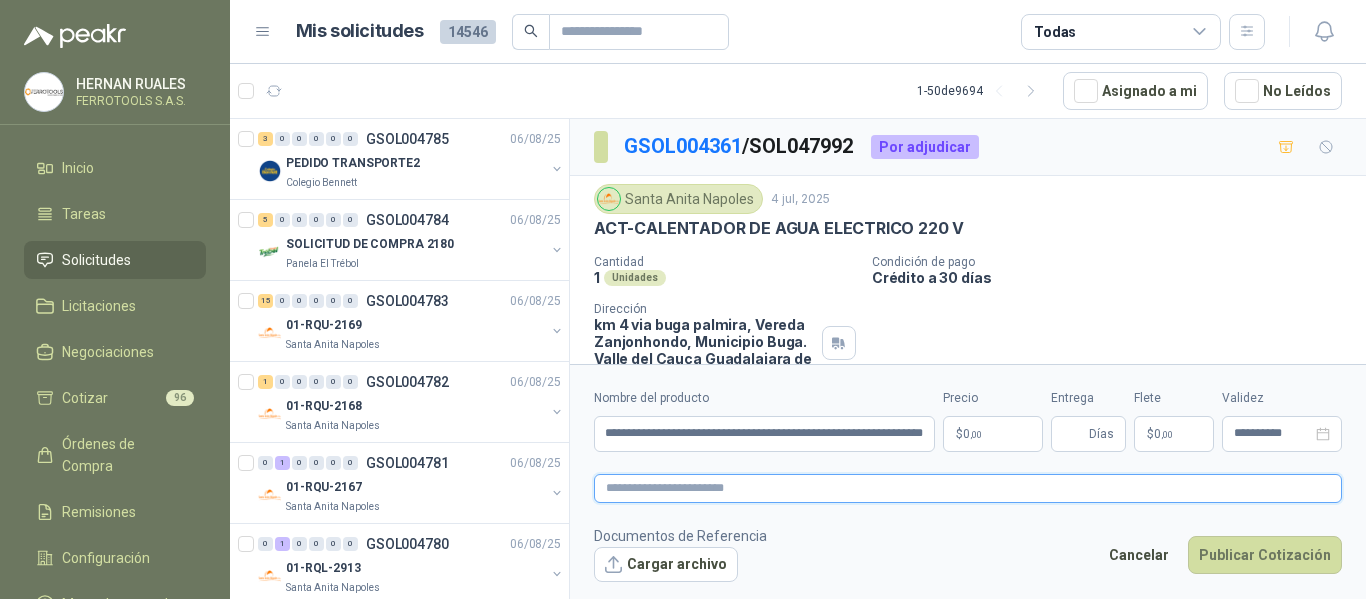click at bounding box center (968, 488) 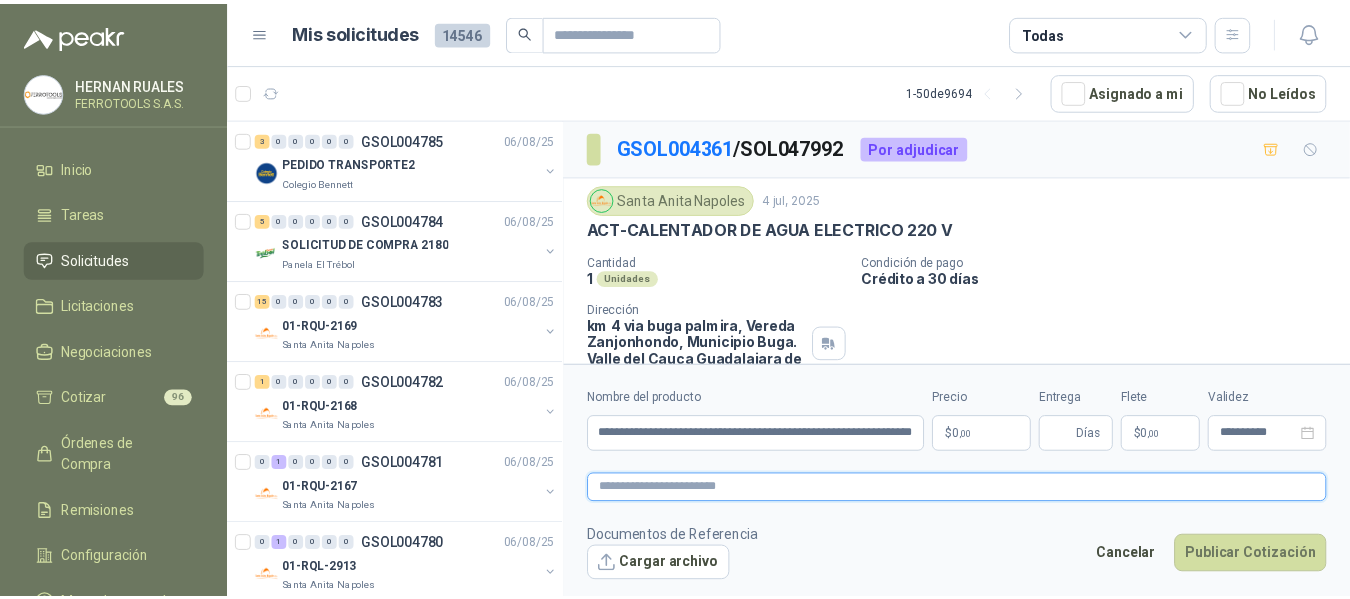 scroll, scrollTop: 0, scrollLeft: 0, axis: both 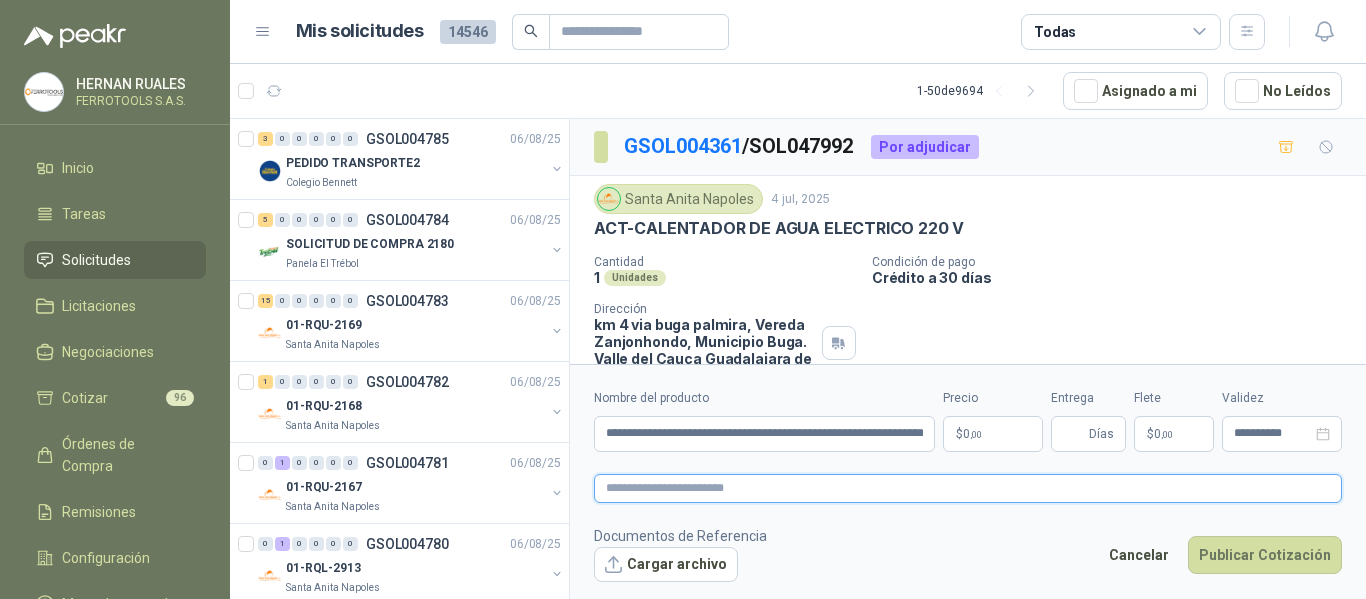 paste on "**********" 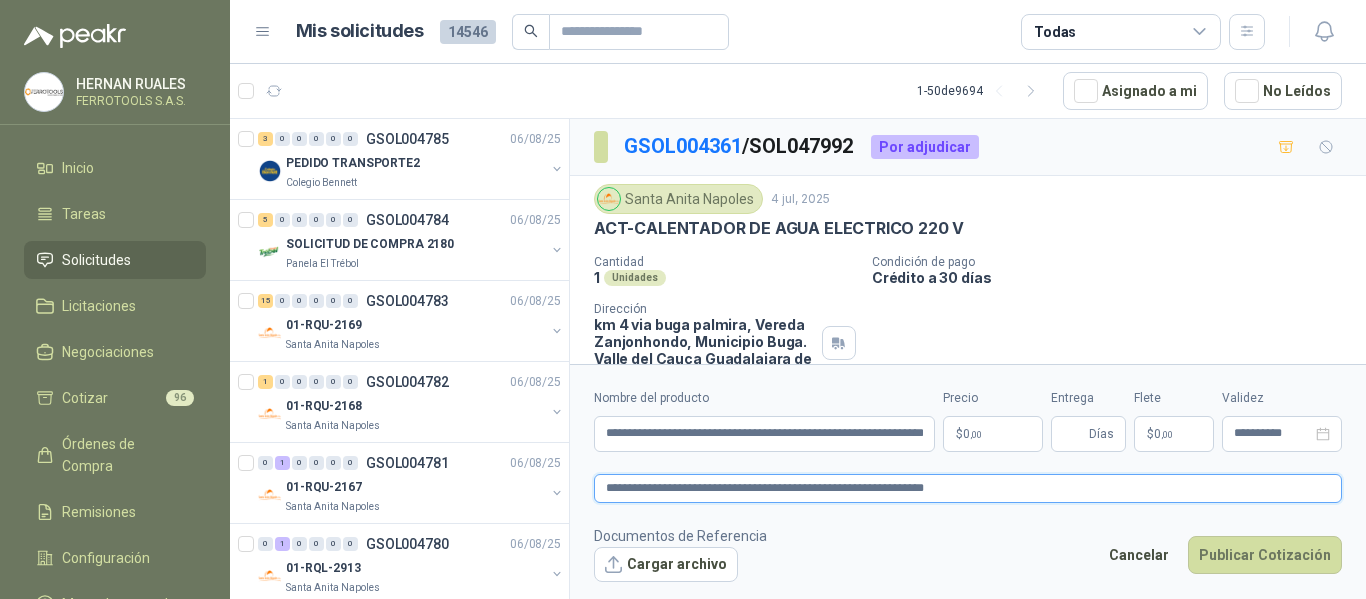 type on "**********" 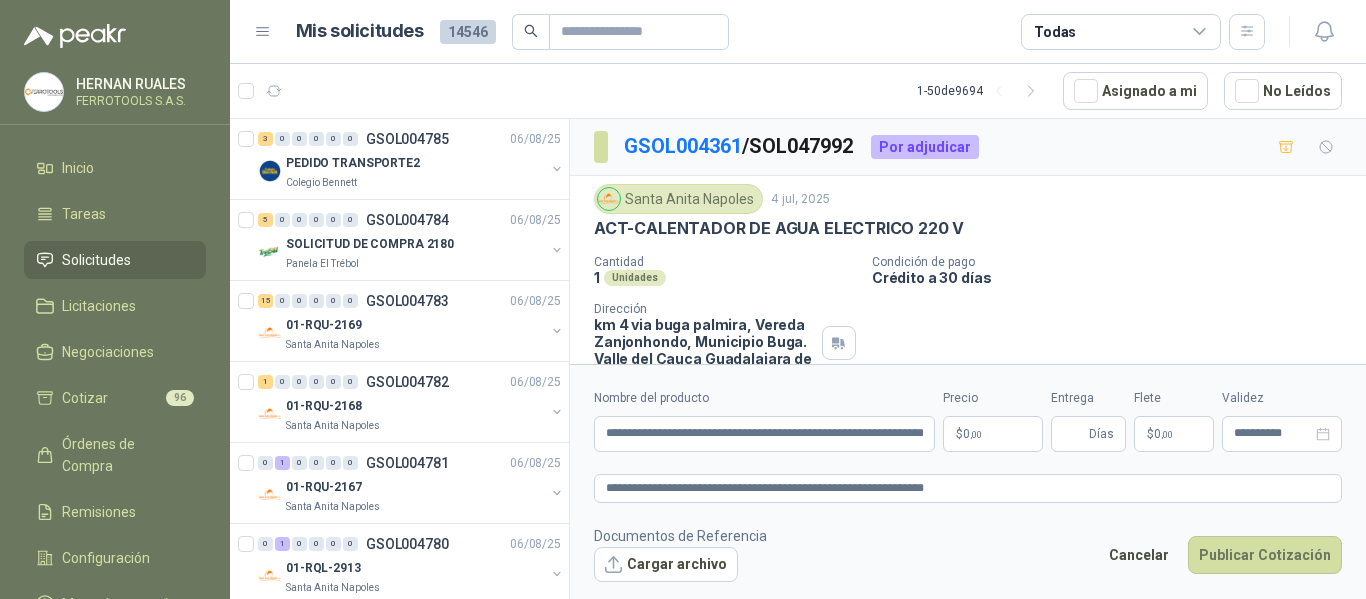 click on "$  0 ,00" at bounding box center [993, 434] 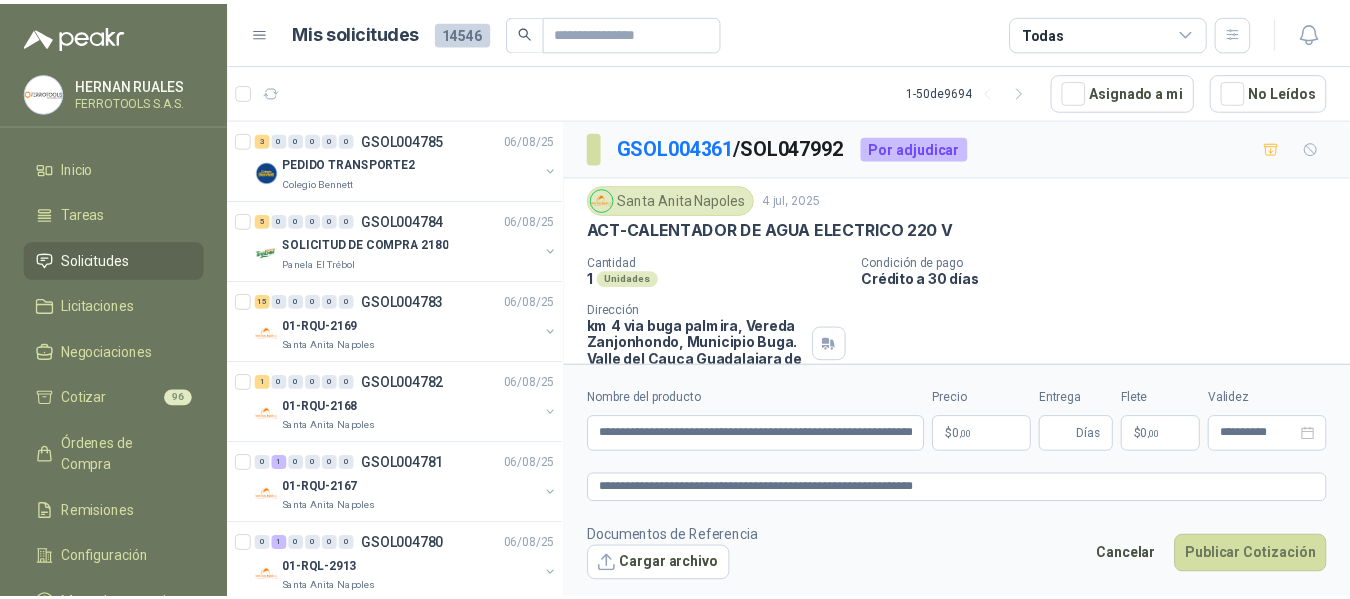 type 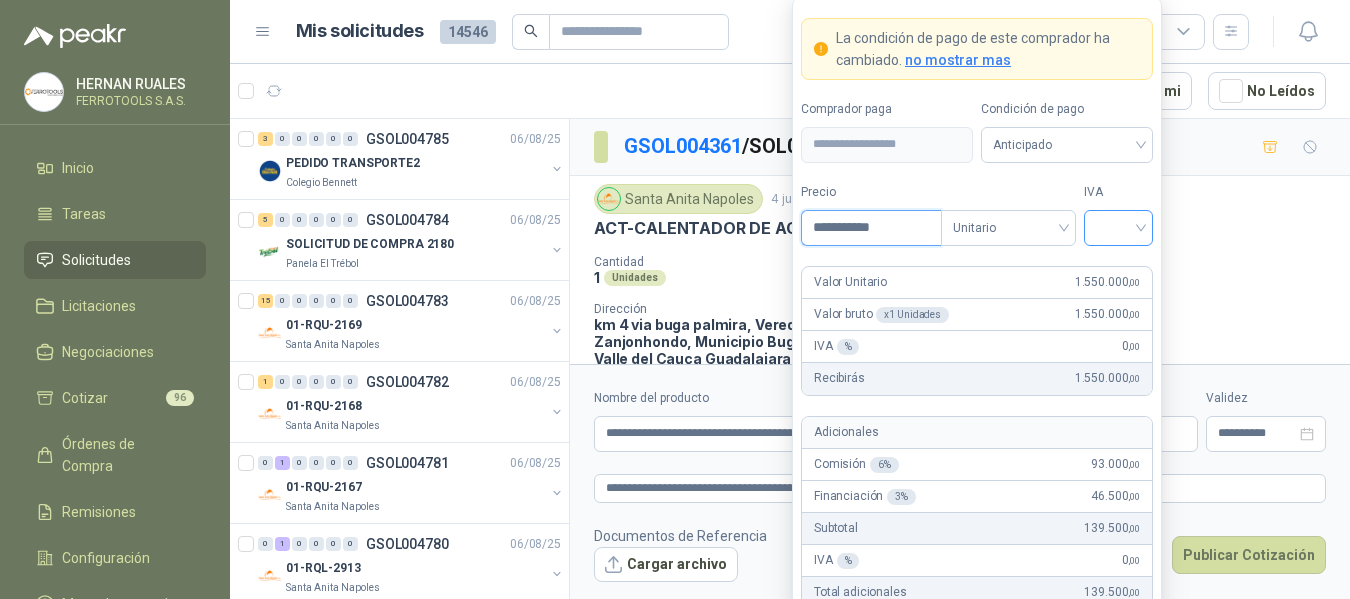 type on "**********" 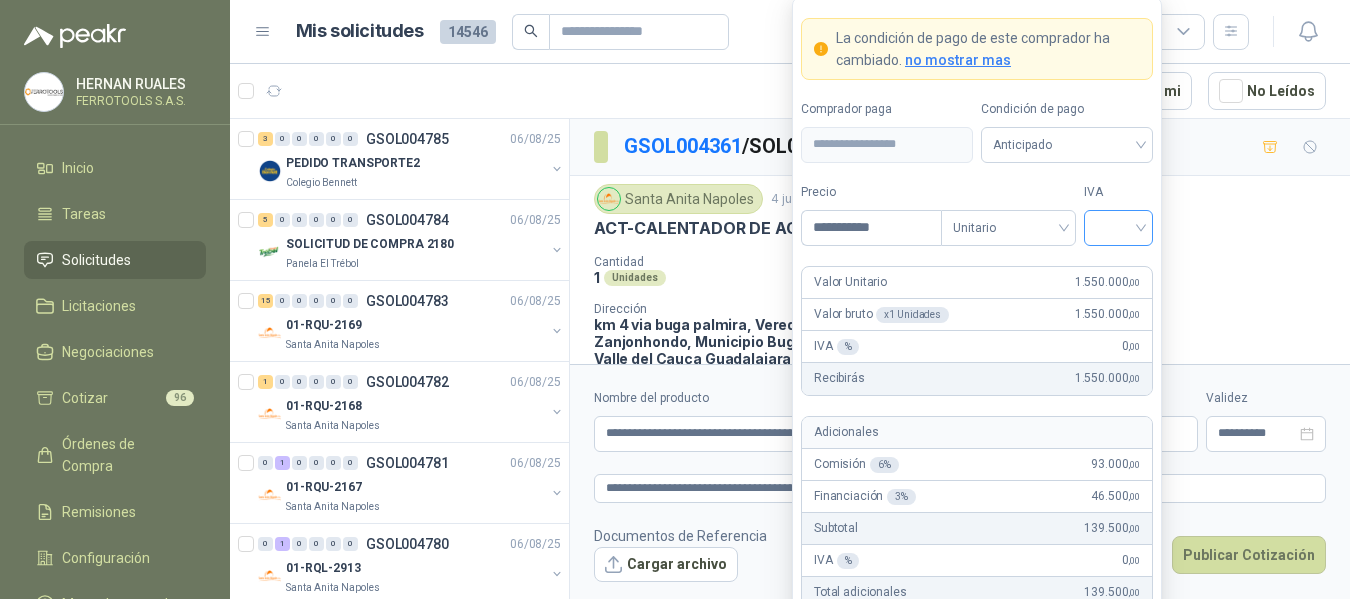 click at bounding box center [1118, 226] 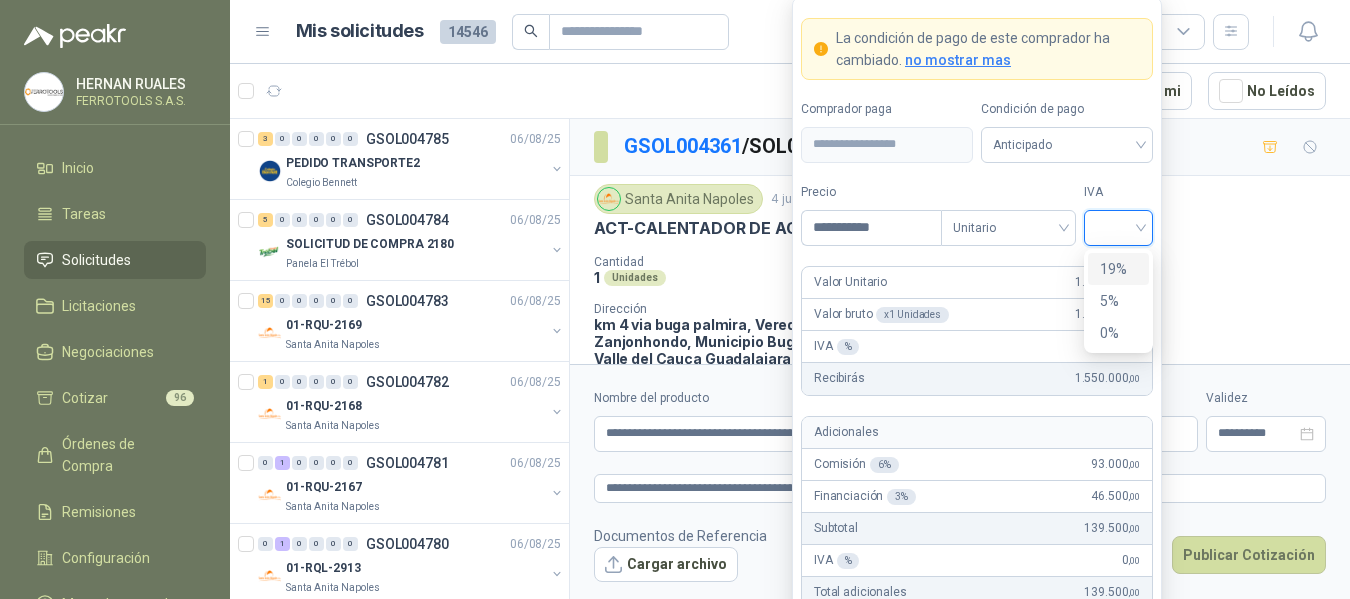 click on "19%" at bounding box center (1118, 269) 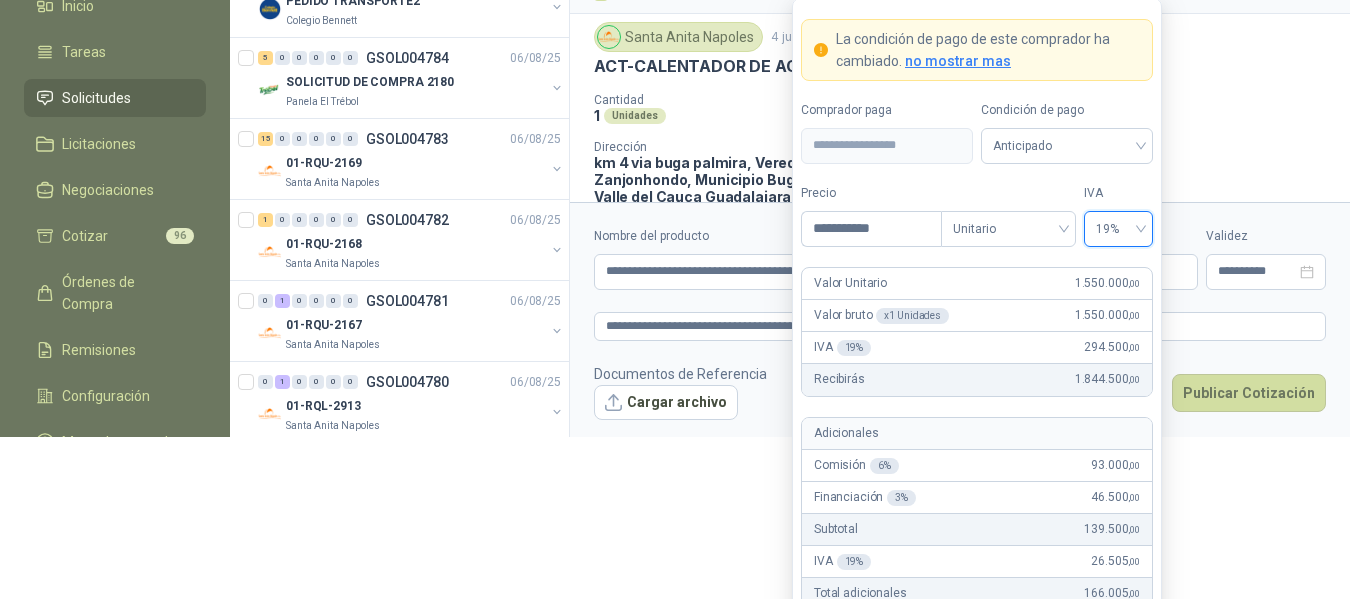 scroll, scrollTop: 166, scrollLeft: 0, axis: vertical 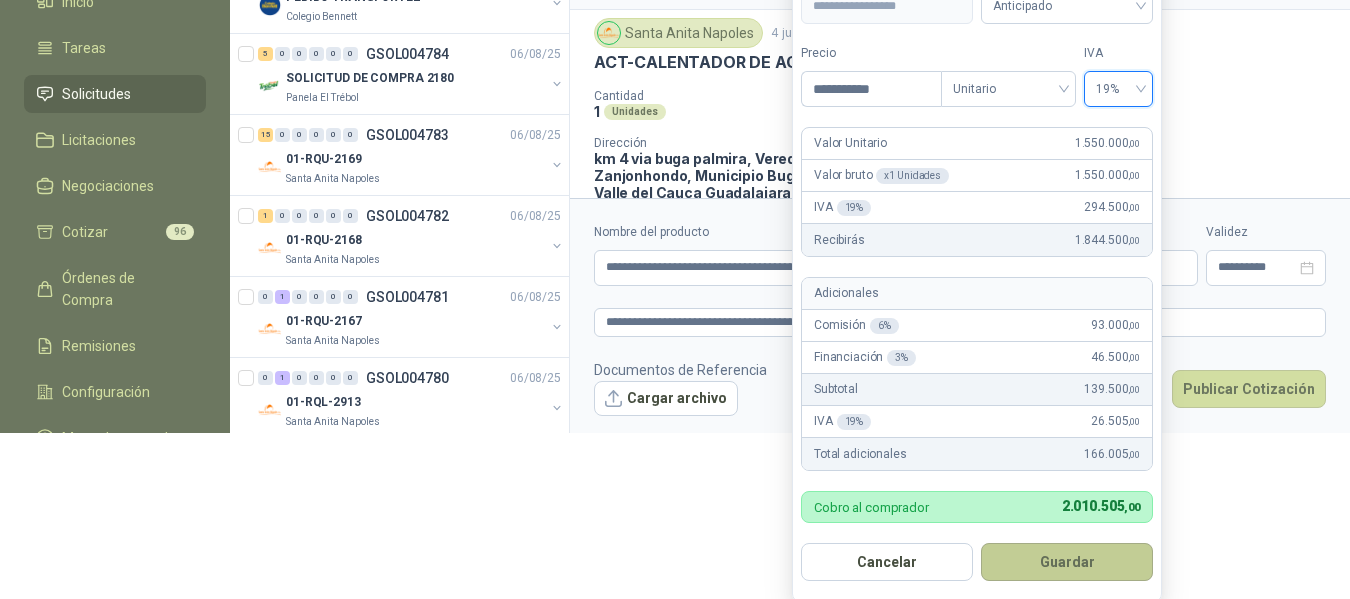 click on "Guardar" at bounding box center (1067, 562) 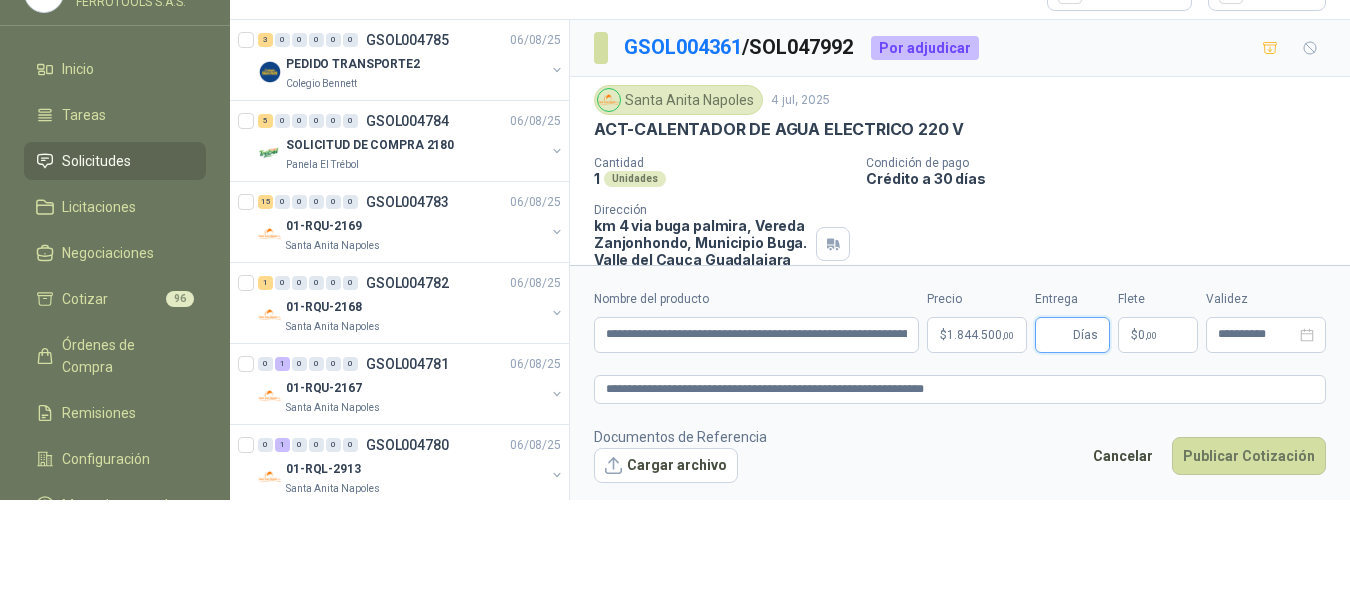 scroll, scrollTop: 106, scrollLeft: 0, axis: vertical 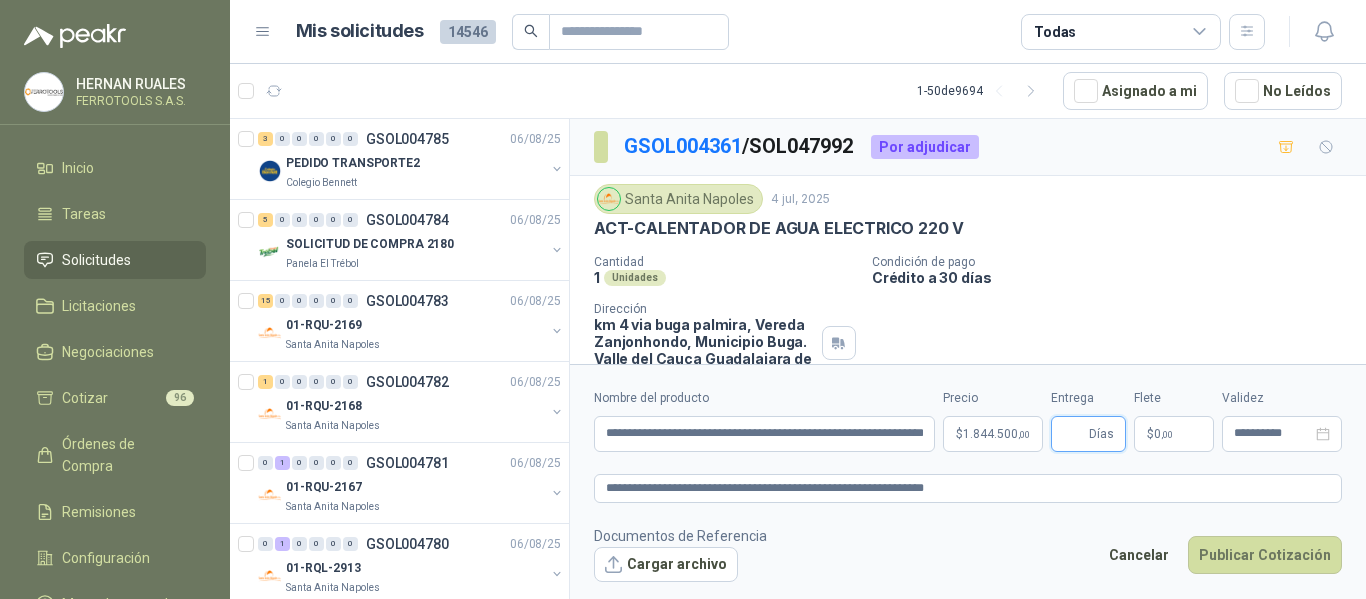 click on "Entrega" at bounding box center (1074, 434) 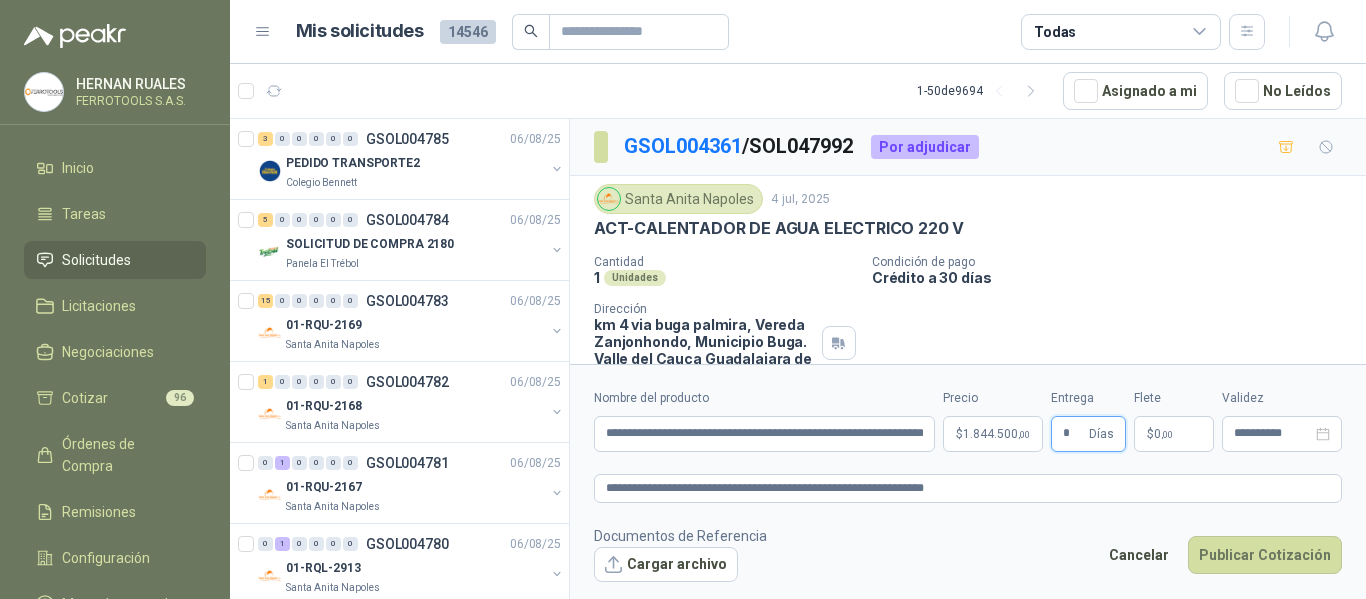type on "*" 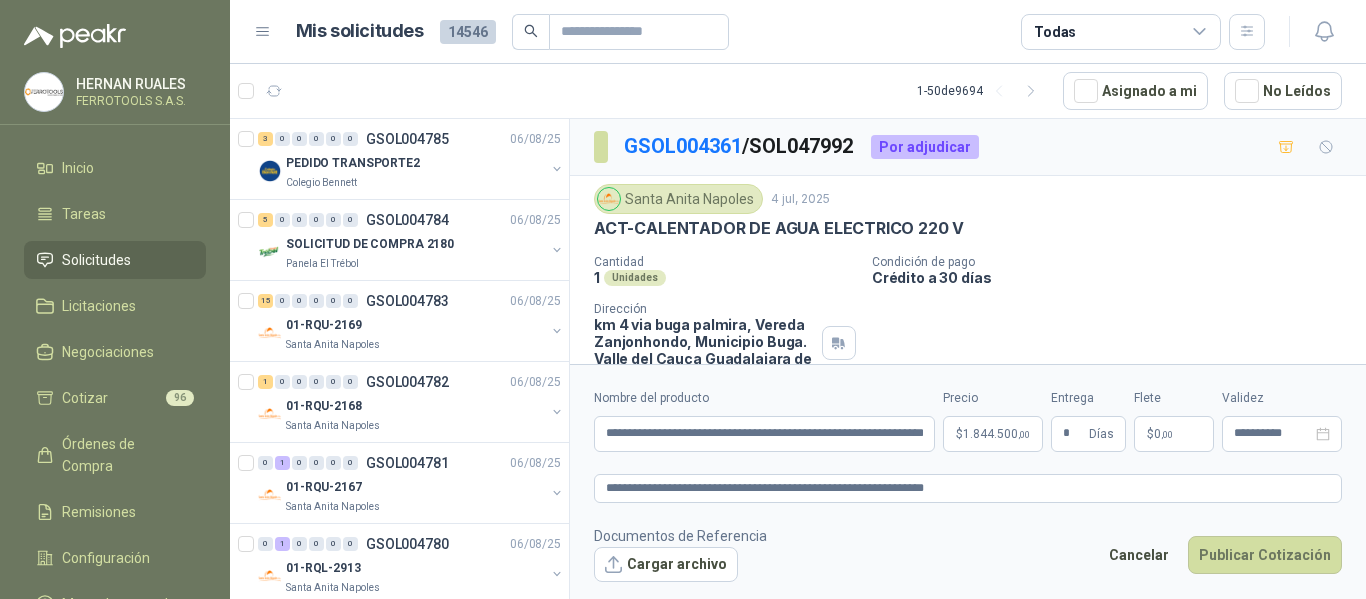 click on "Documentos de Referencia Cargar archivo Cancelar Publicar Cotización" at bounding box center (968, 554) 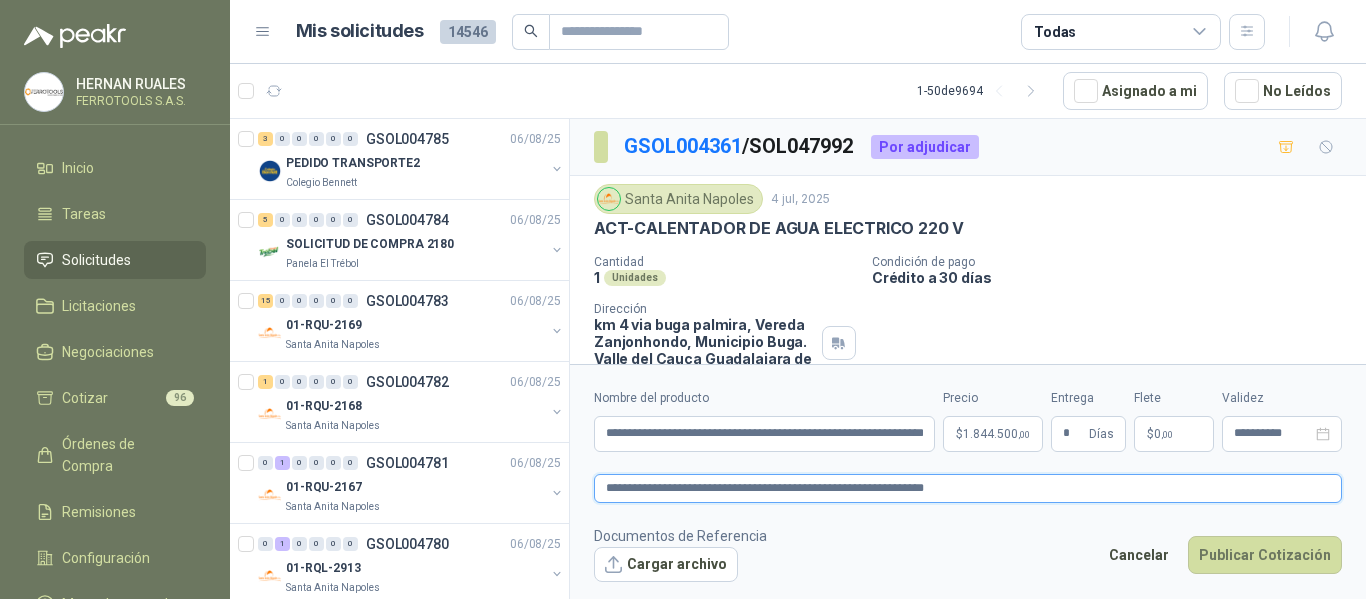 click on "**********" at bounding box center (968, 488) 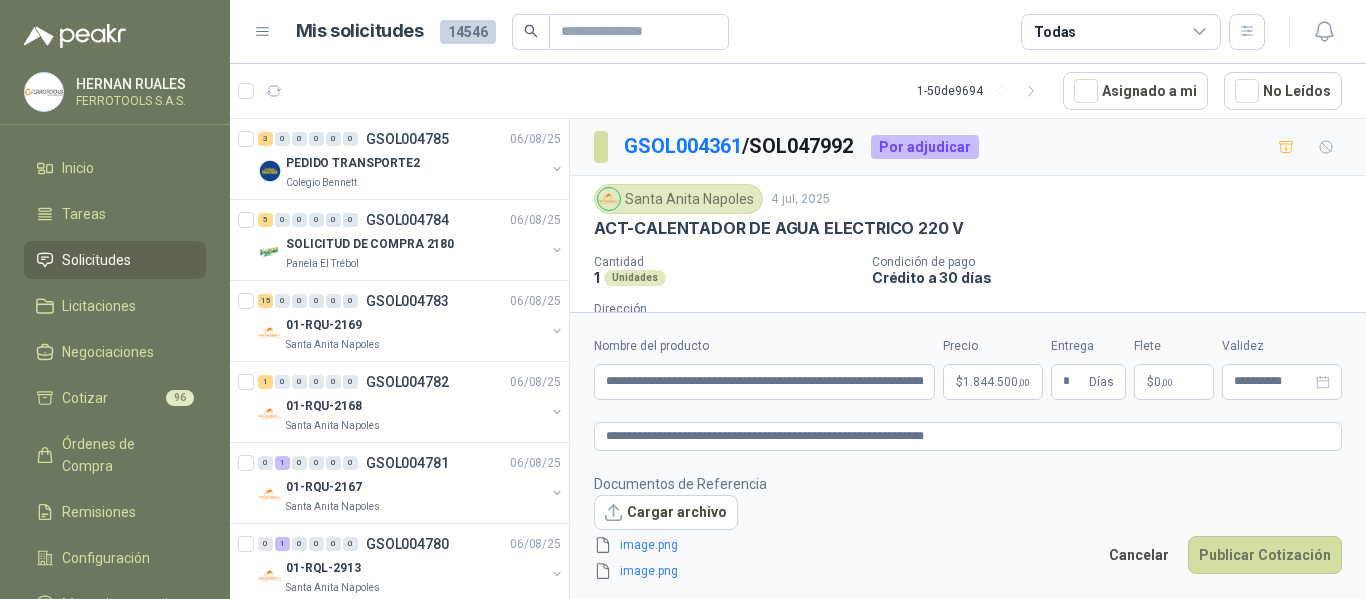 click on "Documentos de Referencia Cargar archivo image.png image.png Cancelar Publicar Cotización" at bounding box center [968, 528] 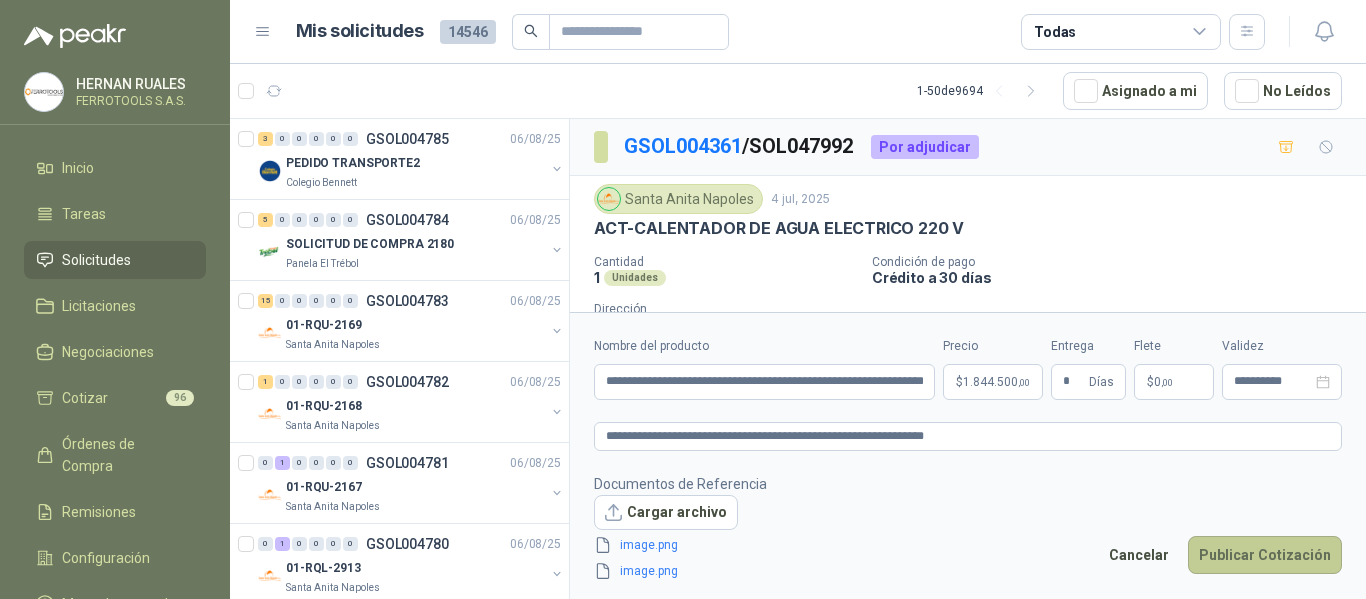 click on "Publicar Cotización" at bounding box center (1265, 555) 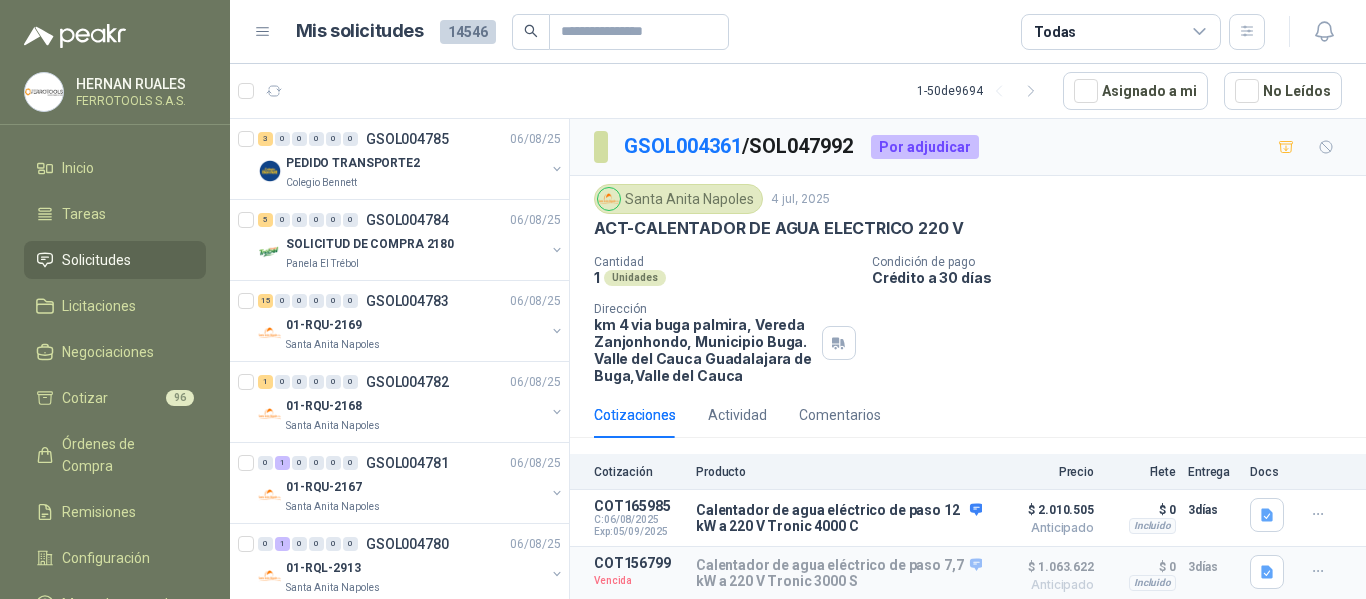 scroll, scrollTop: 36, scrollLeft: 0, axis: vertical 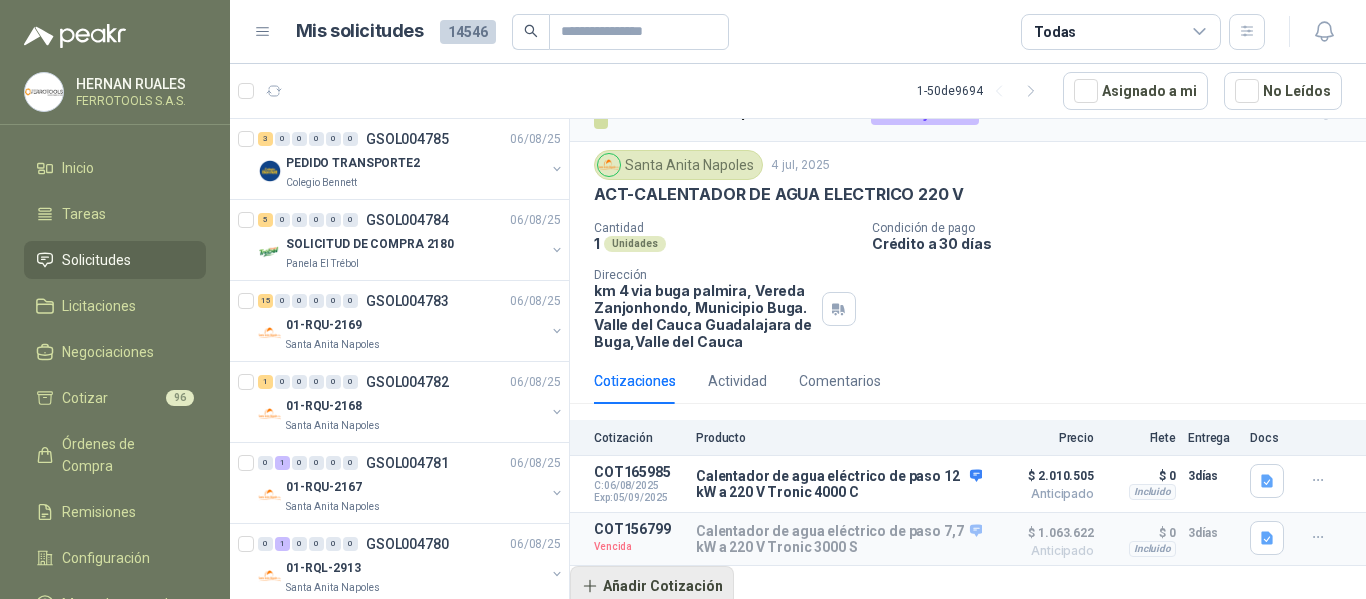 click on "Añadir Cotización" at bounding box center (652, 586) 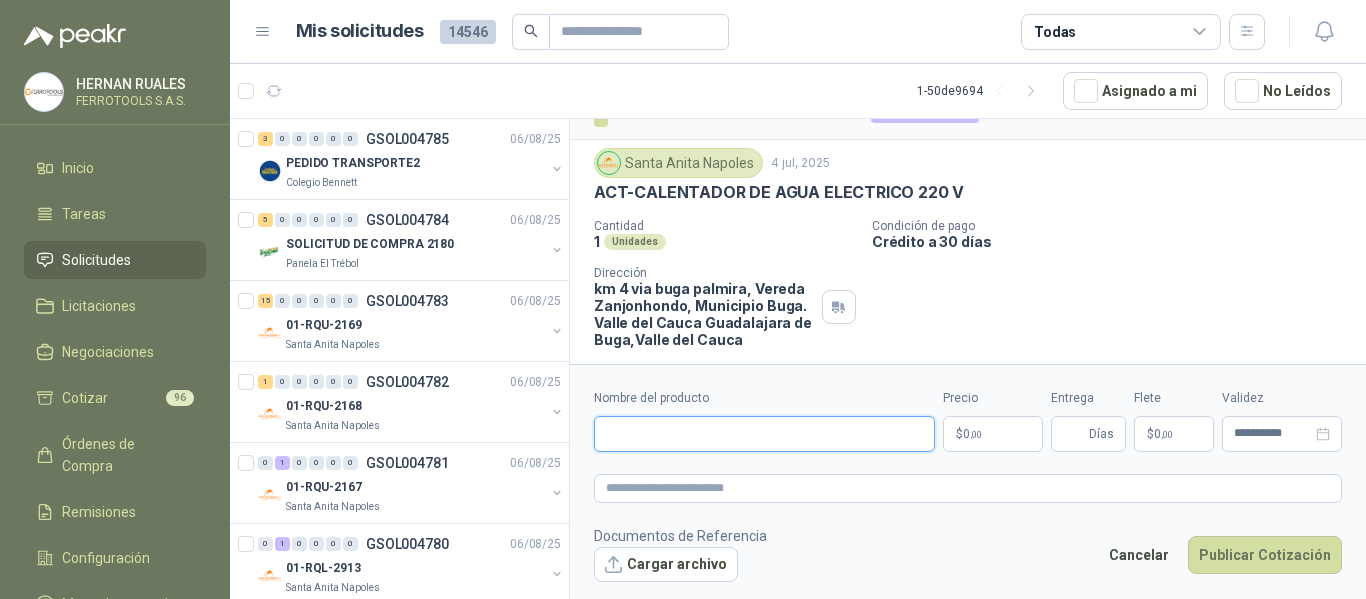 click on "Nombre del producto" at bounding box center [764, 434] 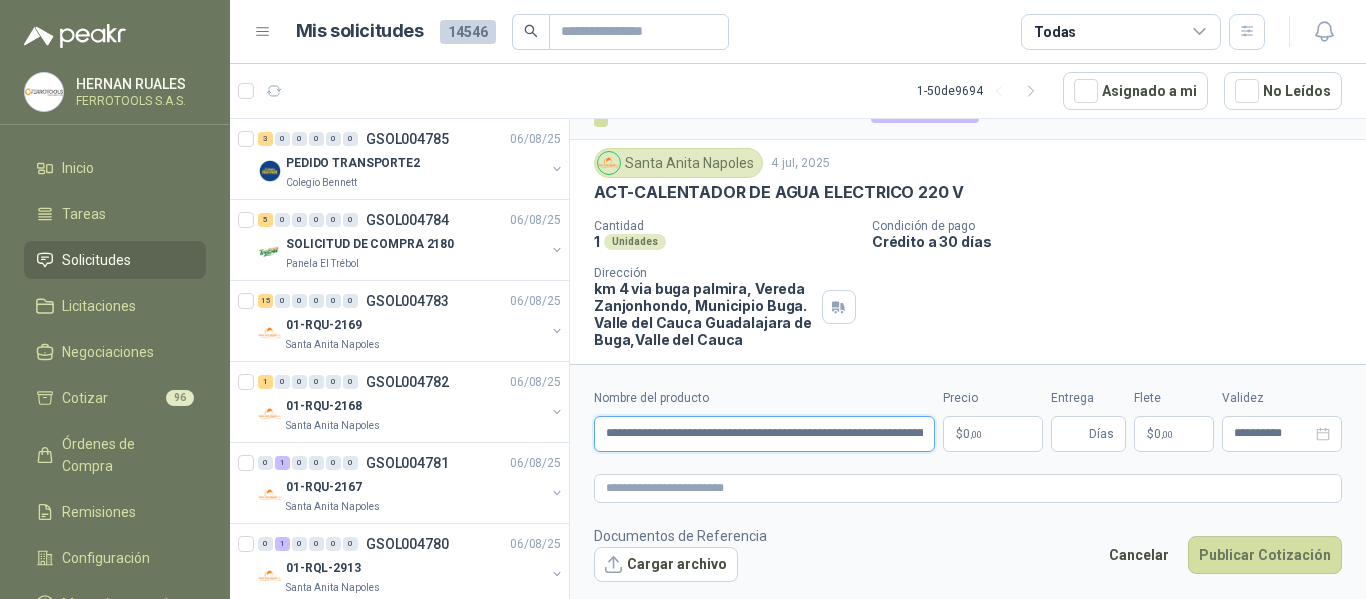 scroll, scrollTop: 0, scrollLeft: 111, axis: horizontal 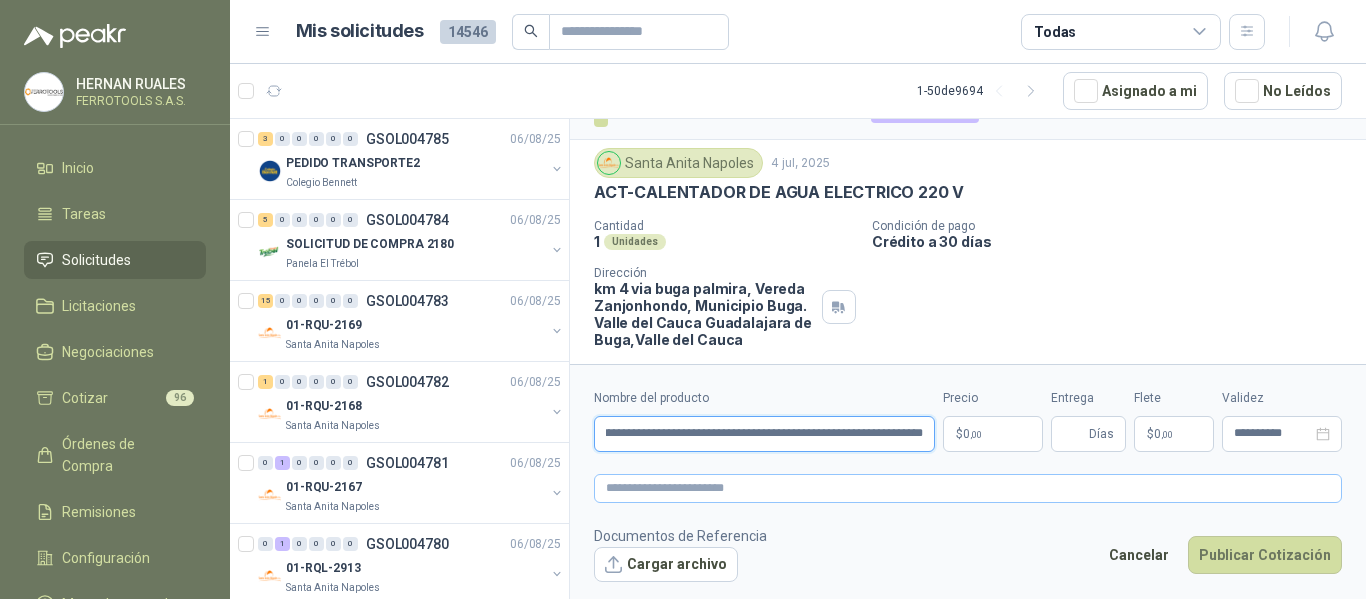 type on "**********" 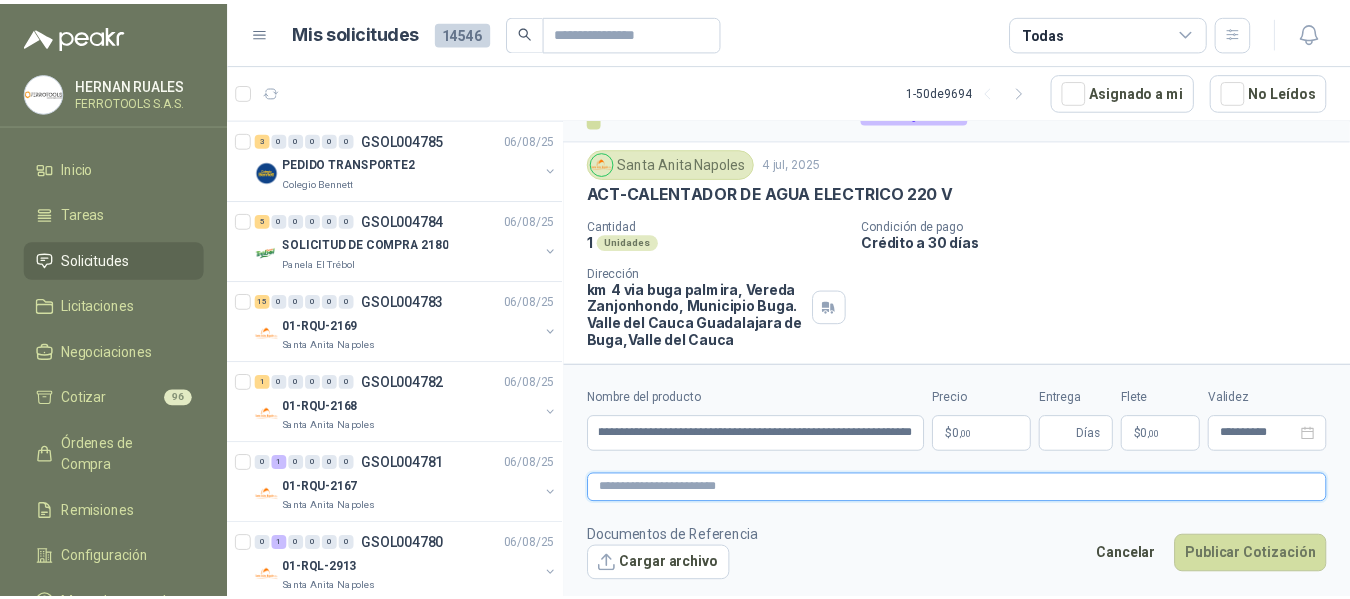 scroll, scrollTop: 0, scrollLeft: 0, axis: both 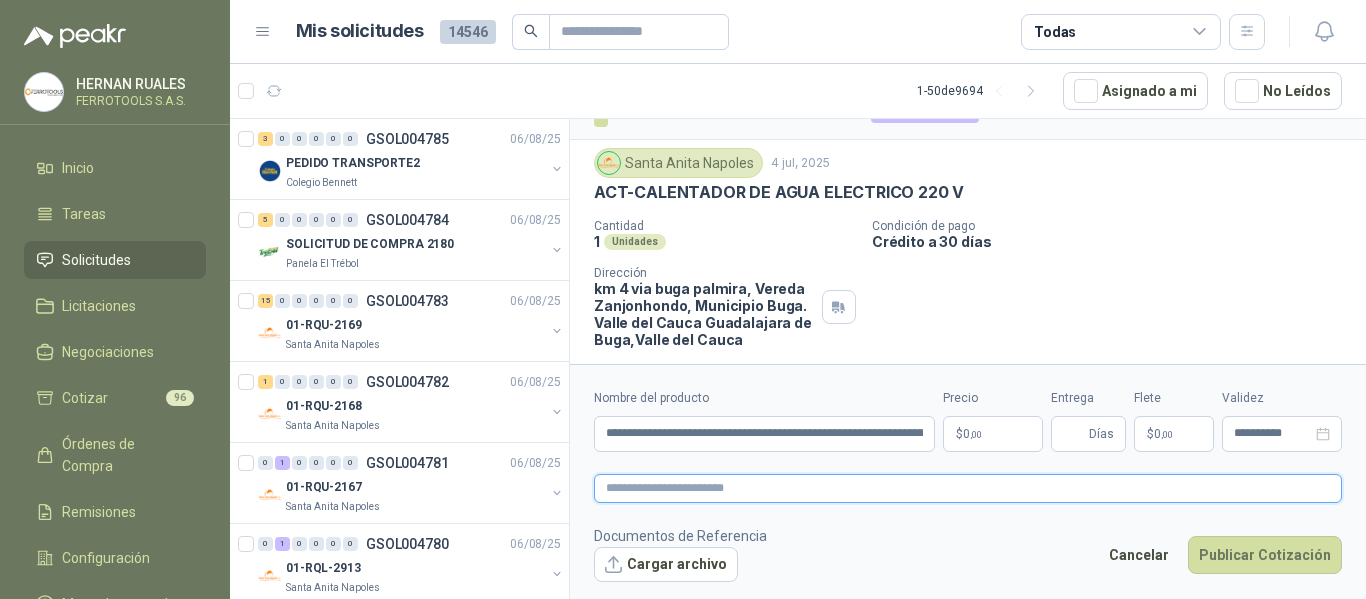 click at bounding box center [968, 488] 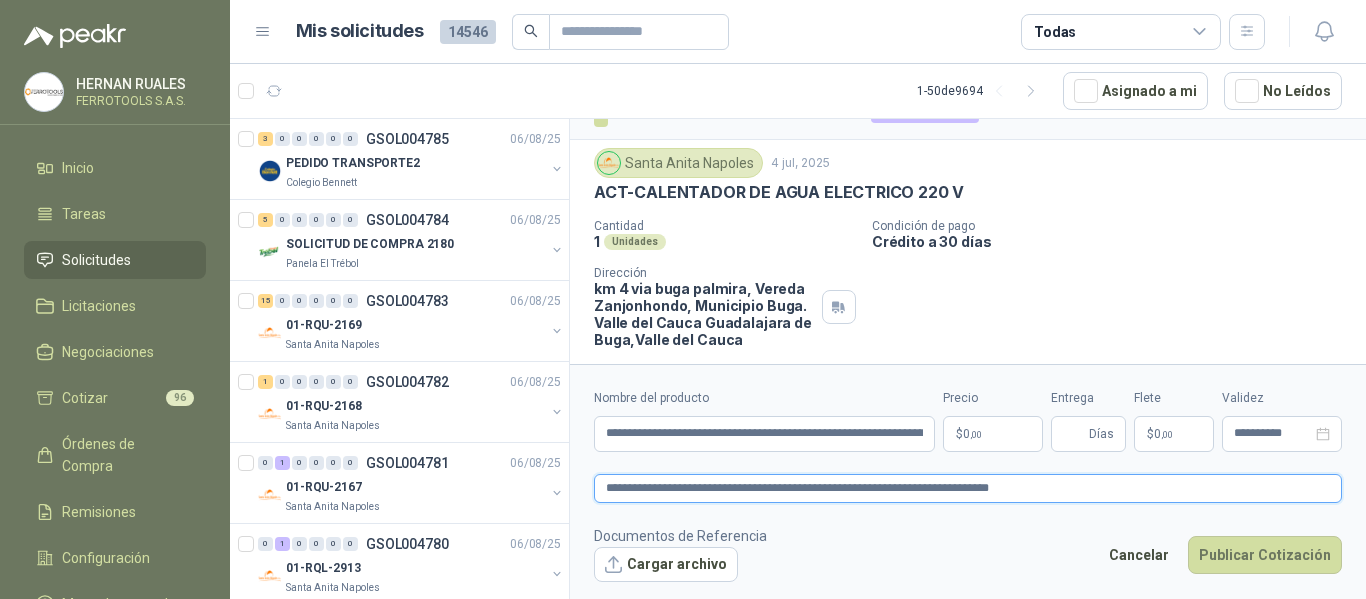 type on "**********" 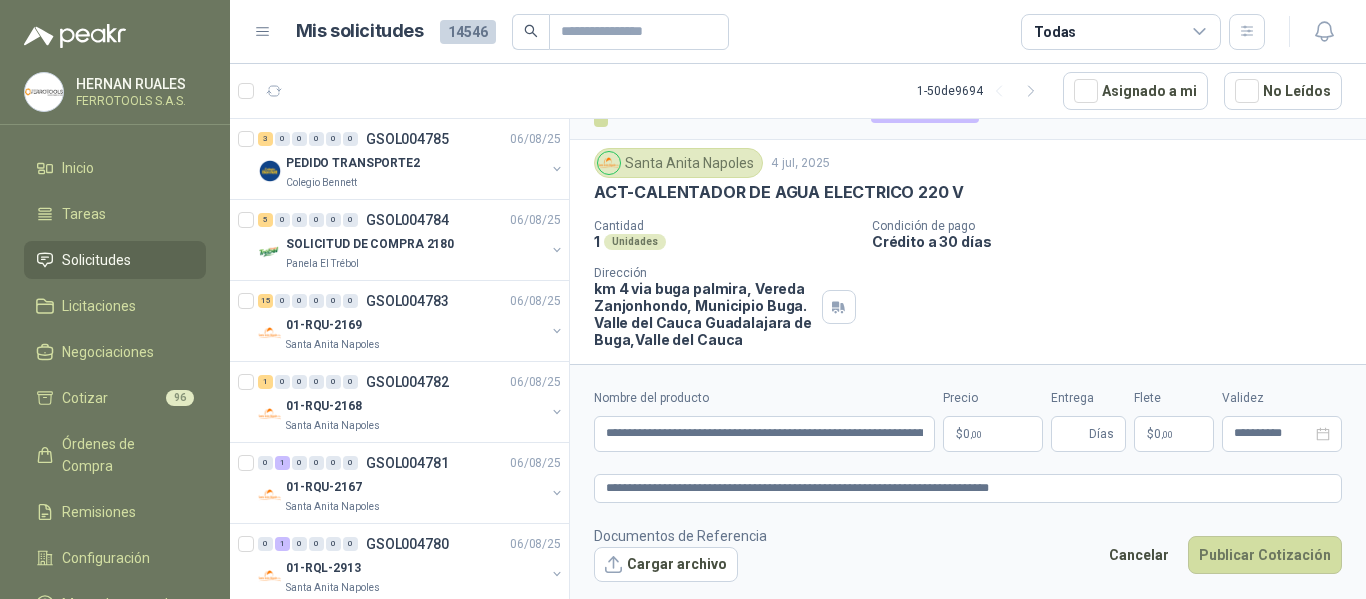 click on "$  0 ,00" at bounding box center (993, 434) 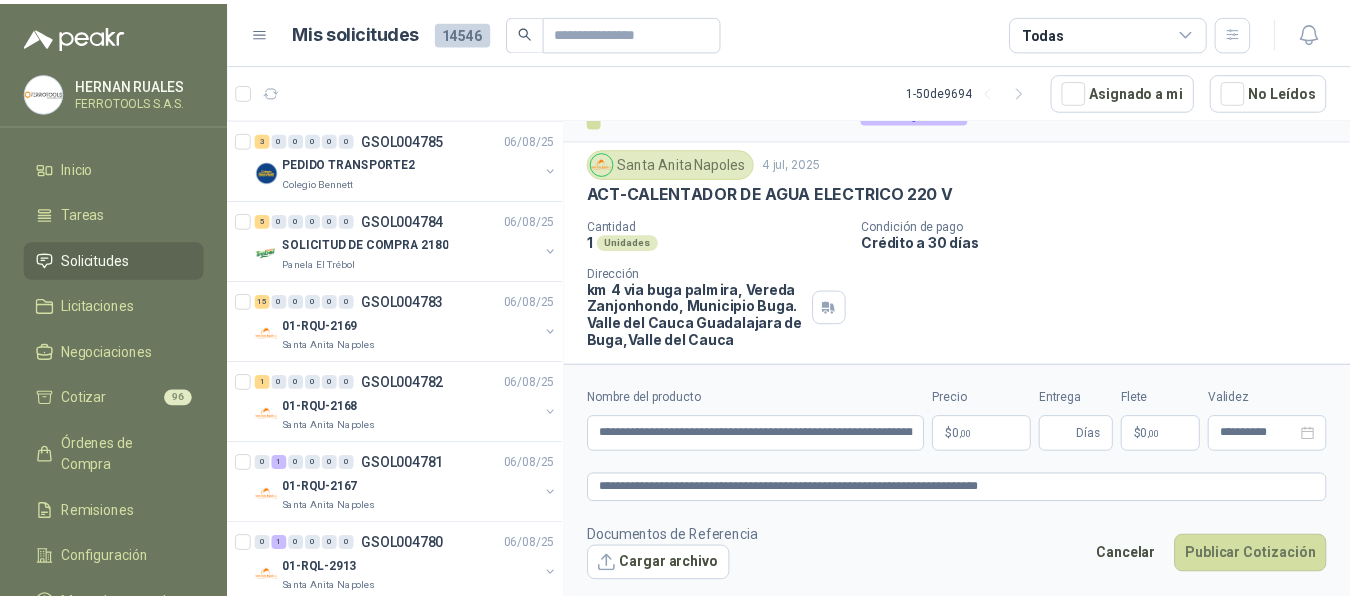 type 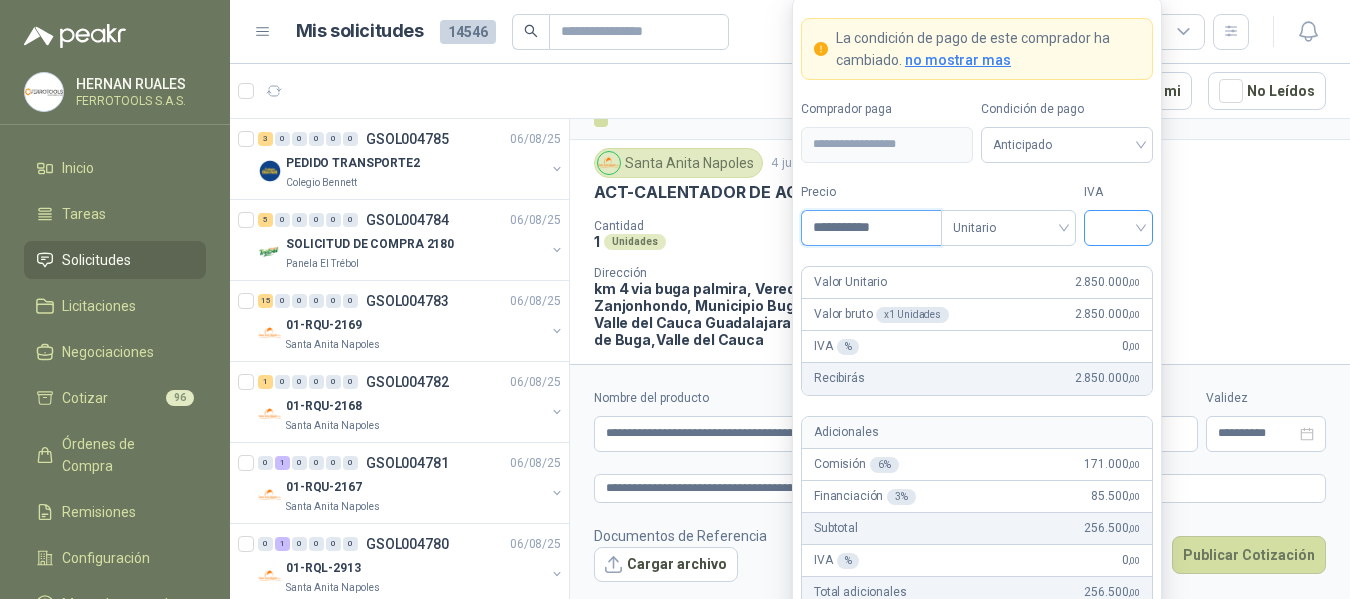 type on "**********" 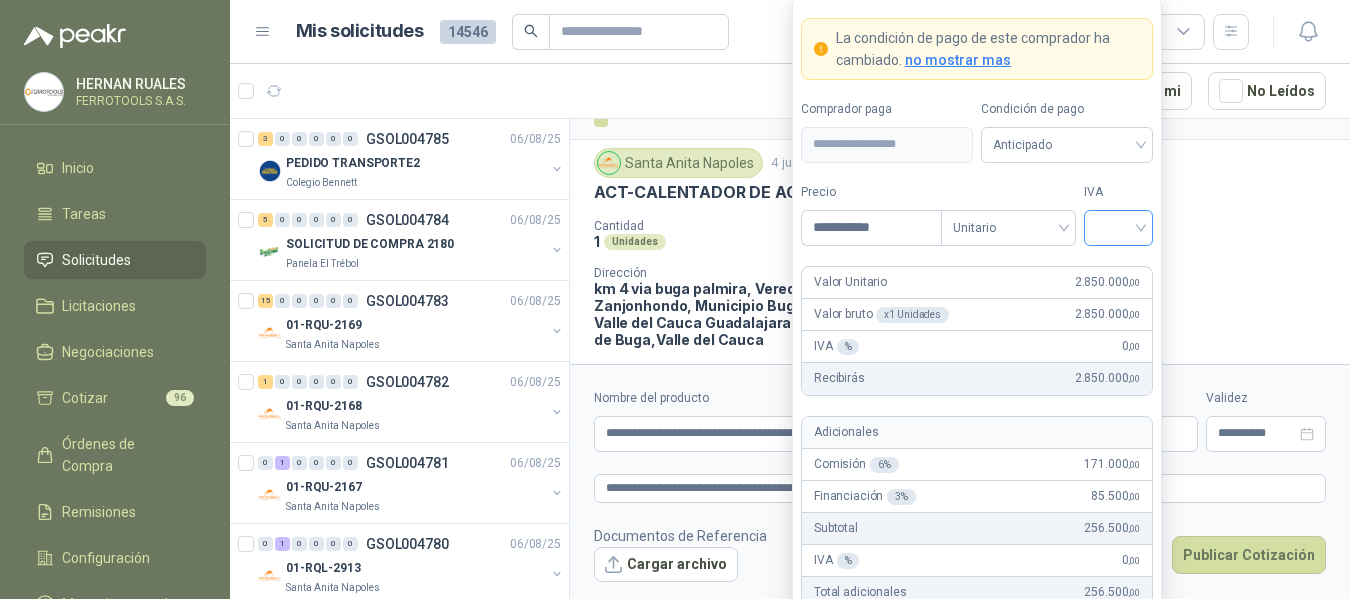 click at bounding box center [1118, 226] 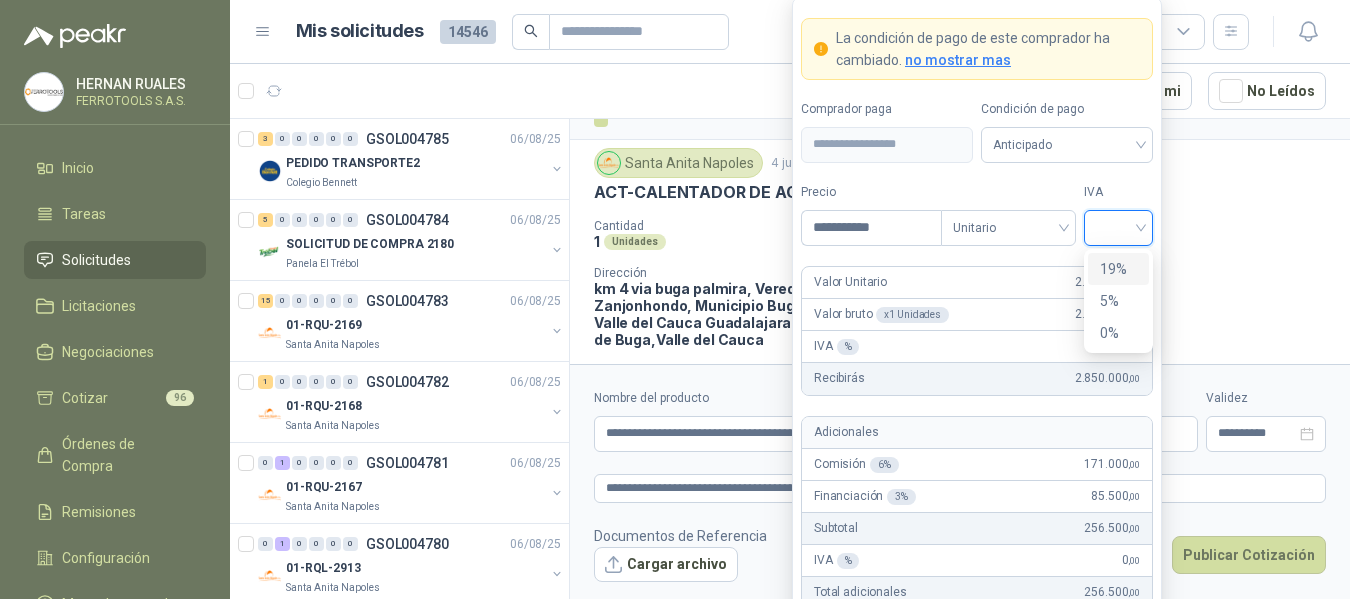 click on "19%" at bounding box center [1118, 269] 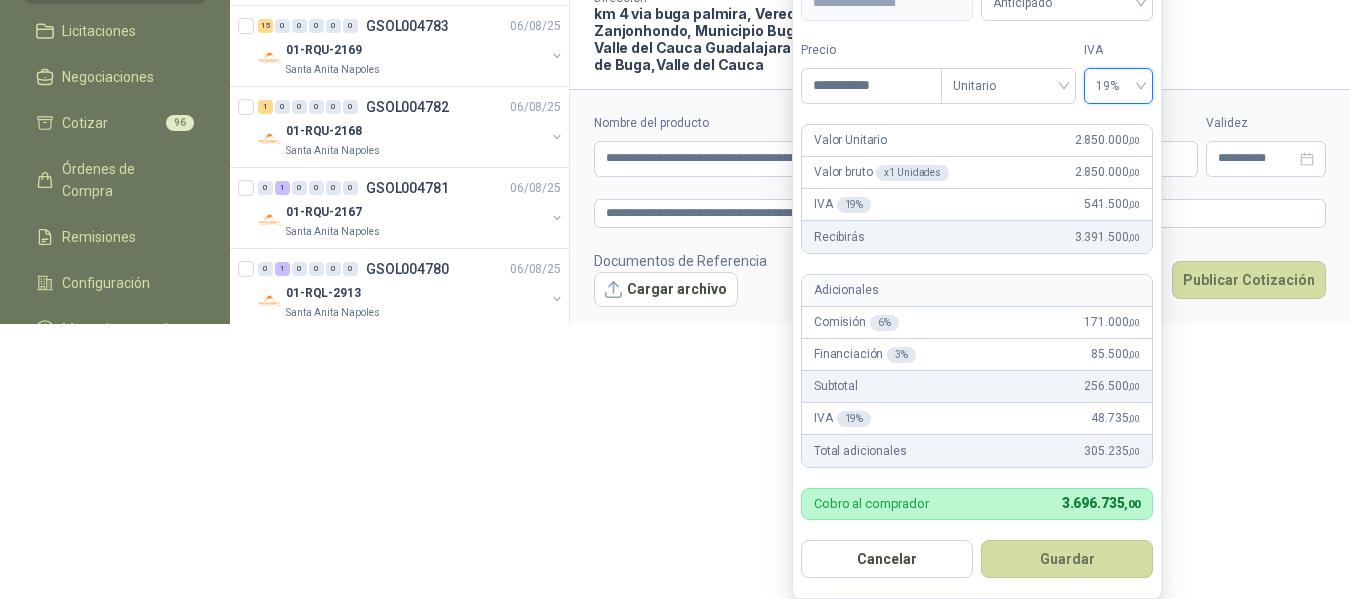 scroll, scrollTop: 292, scrollLeft: 0, axis: vertical 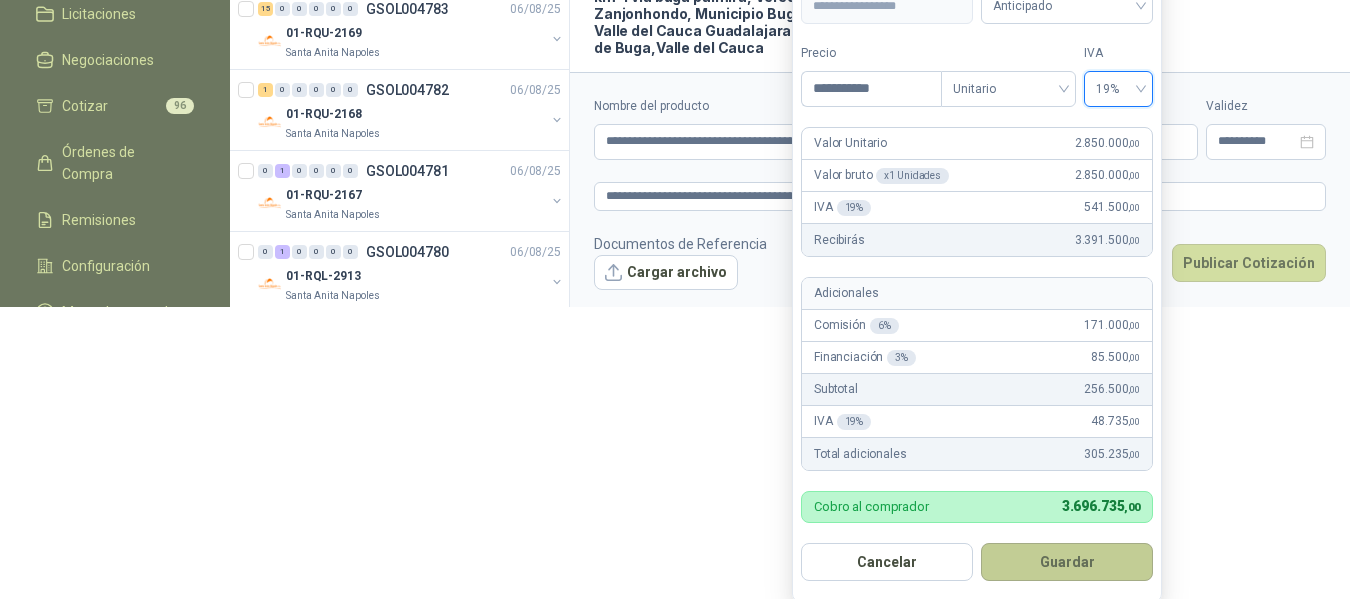 click on "Guardar" at bounding box center [1067, 562] 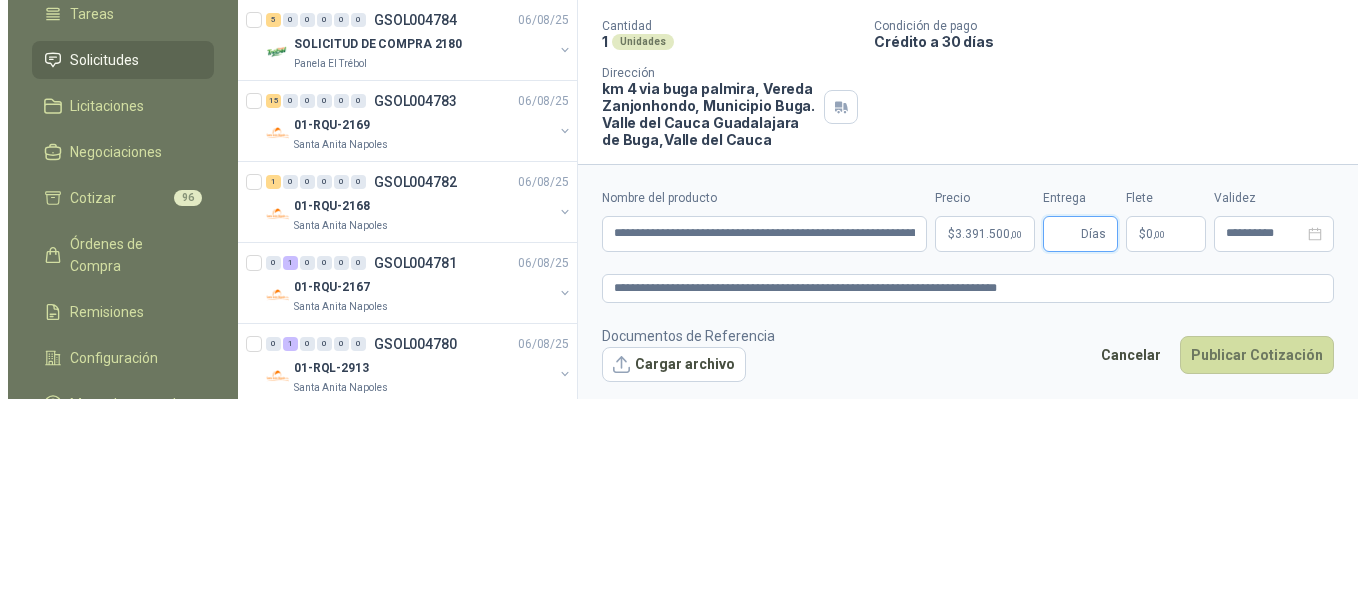 scroll, scrollTop: 0, scrollLeft: 0, axis: both 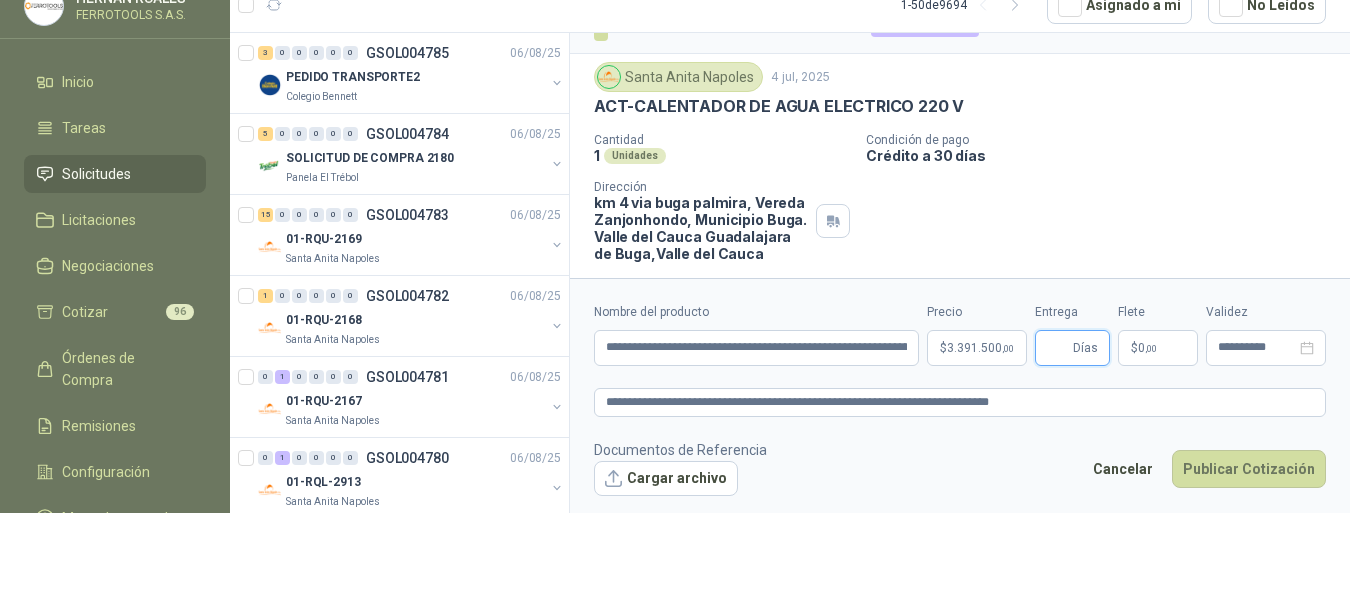 type 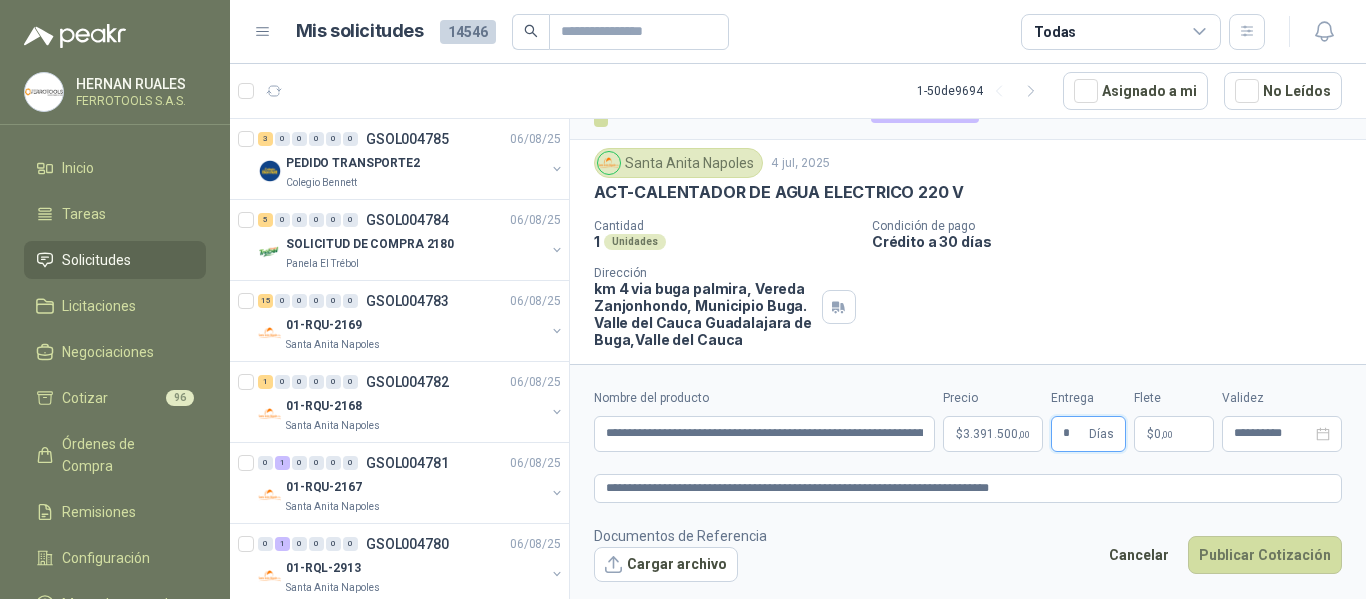type on "*" 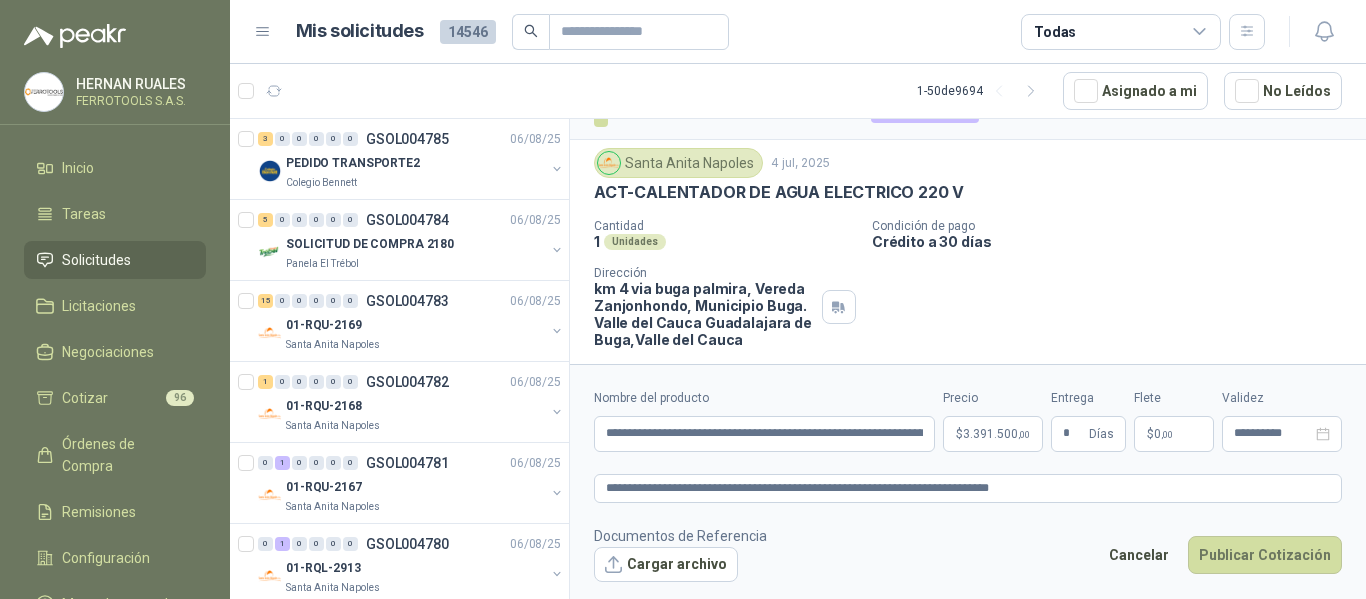 click on "Cantidad 1   Unidades Condición de pago Crédito a 30 días Dirección km 4 via buga palmira,  Vereda Zanjonhondo, Municipio Buga. Valle del Cauca   Guadalajara de Buga ,  Valle del Cauca" at bounding box center (968, 283) 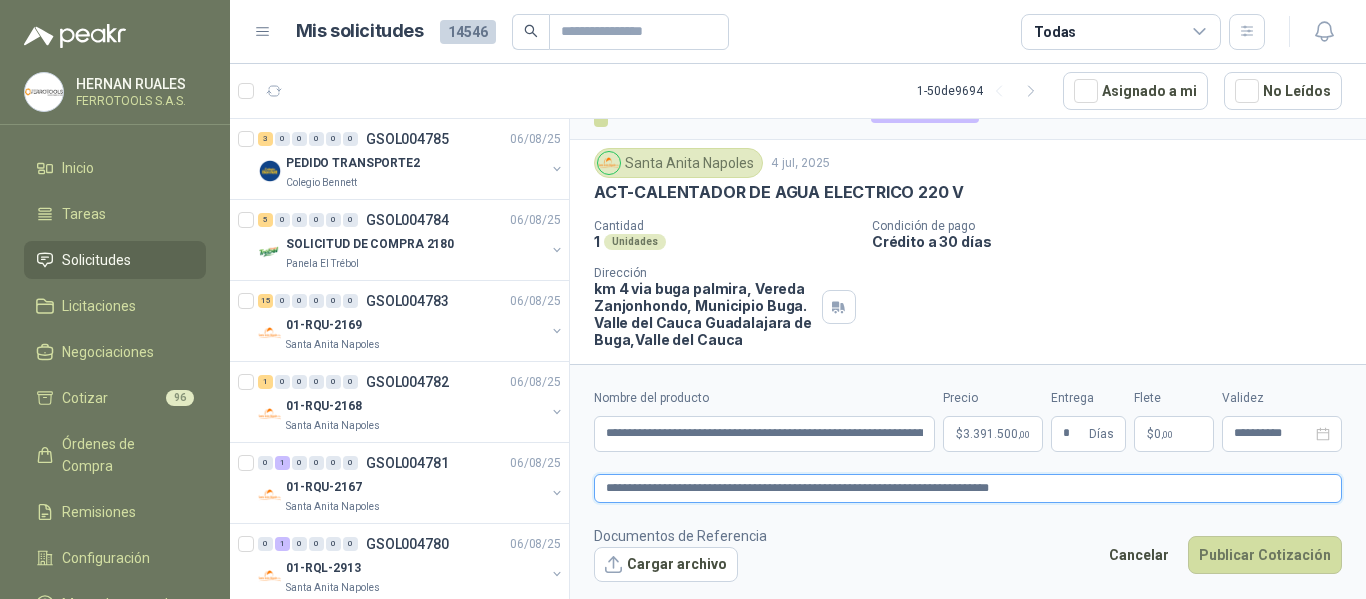 click on "**********" at bounding box center [968, 488] 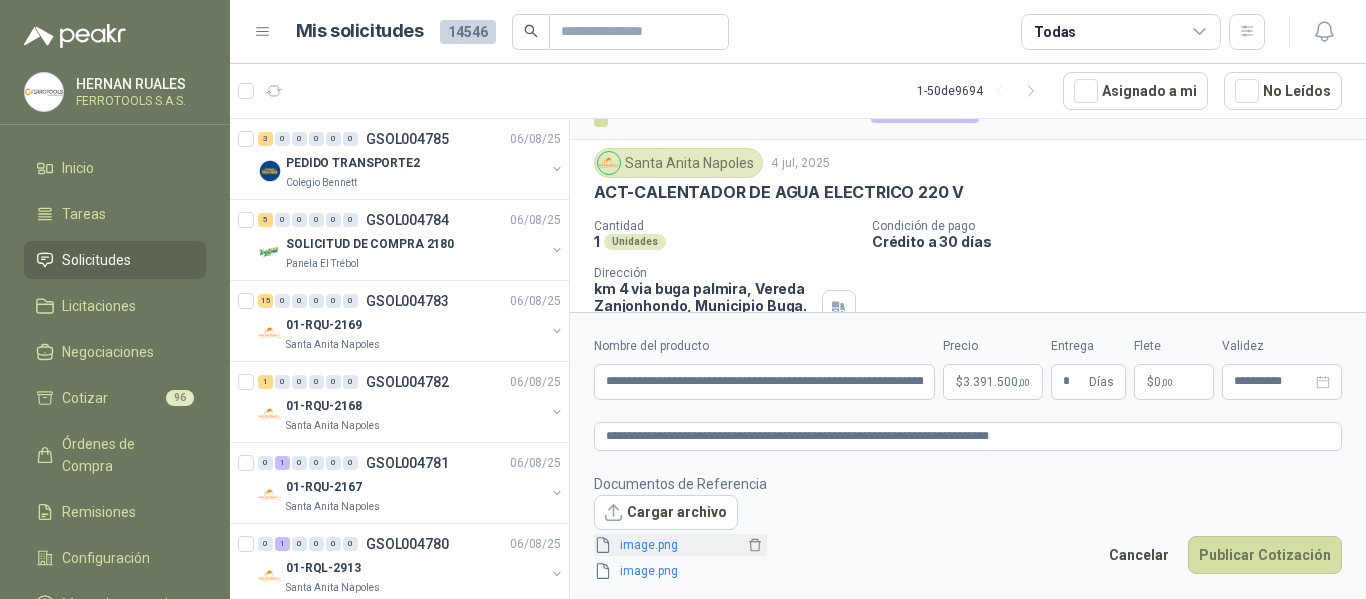 click on "image.png" at bounding box center (678, 545) 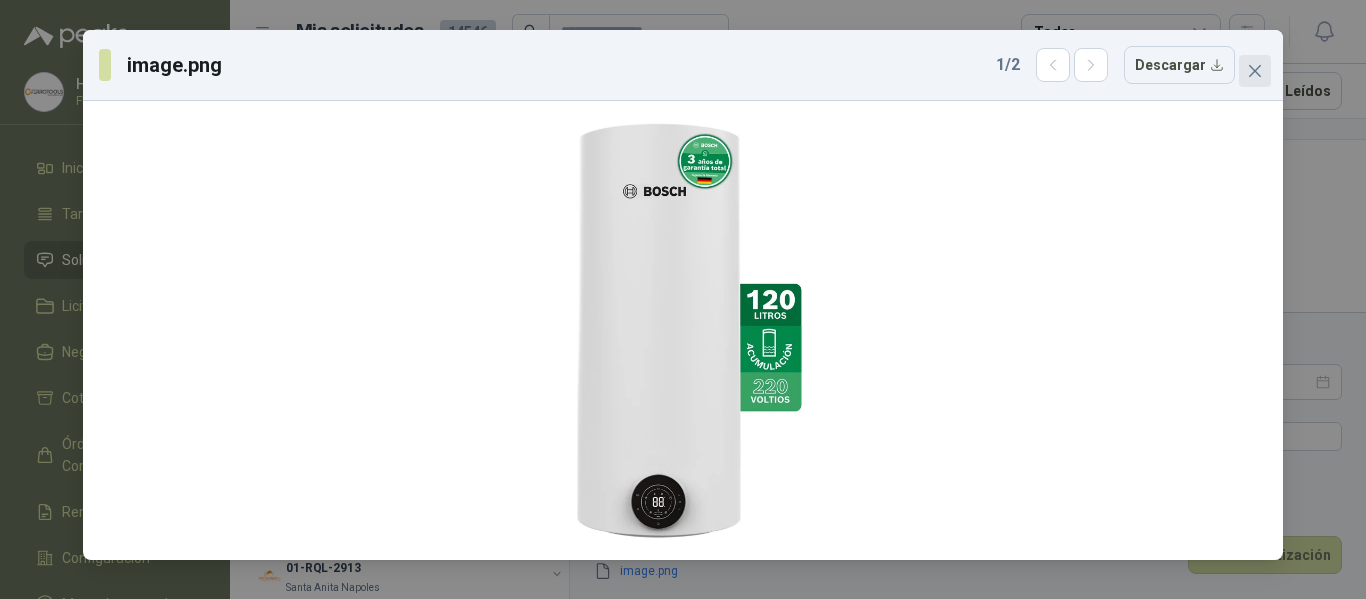 click 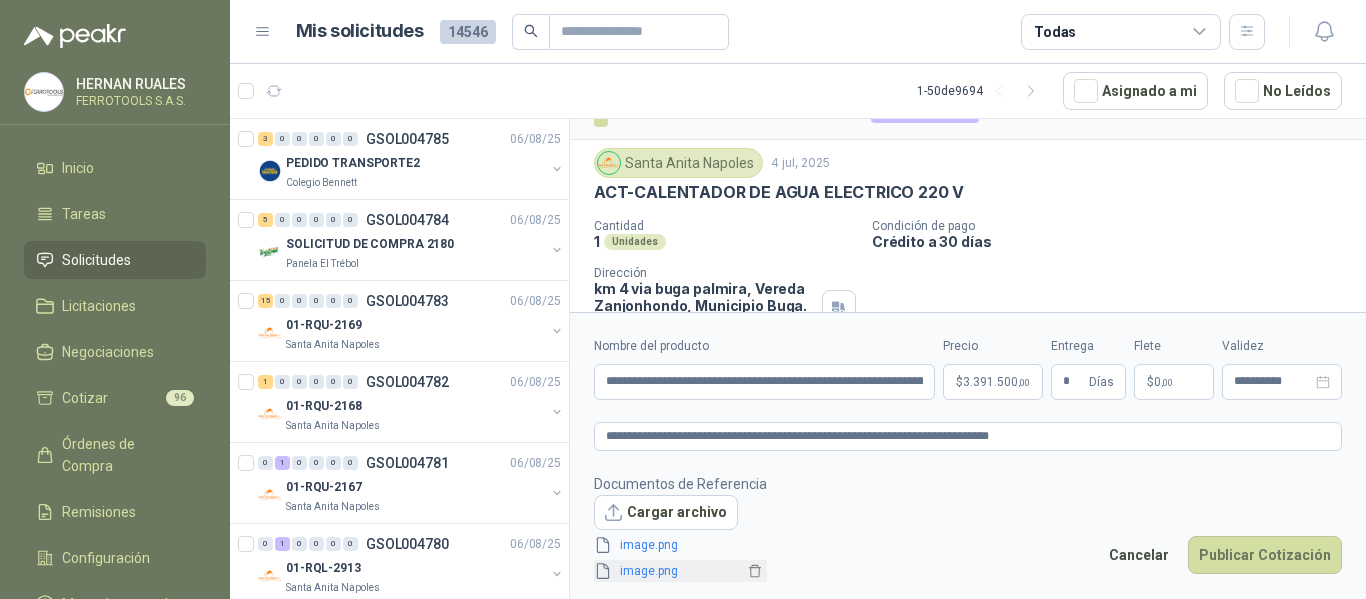 click on "image.png" at bounding box center [678, 571] 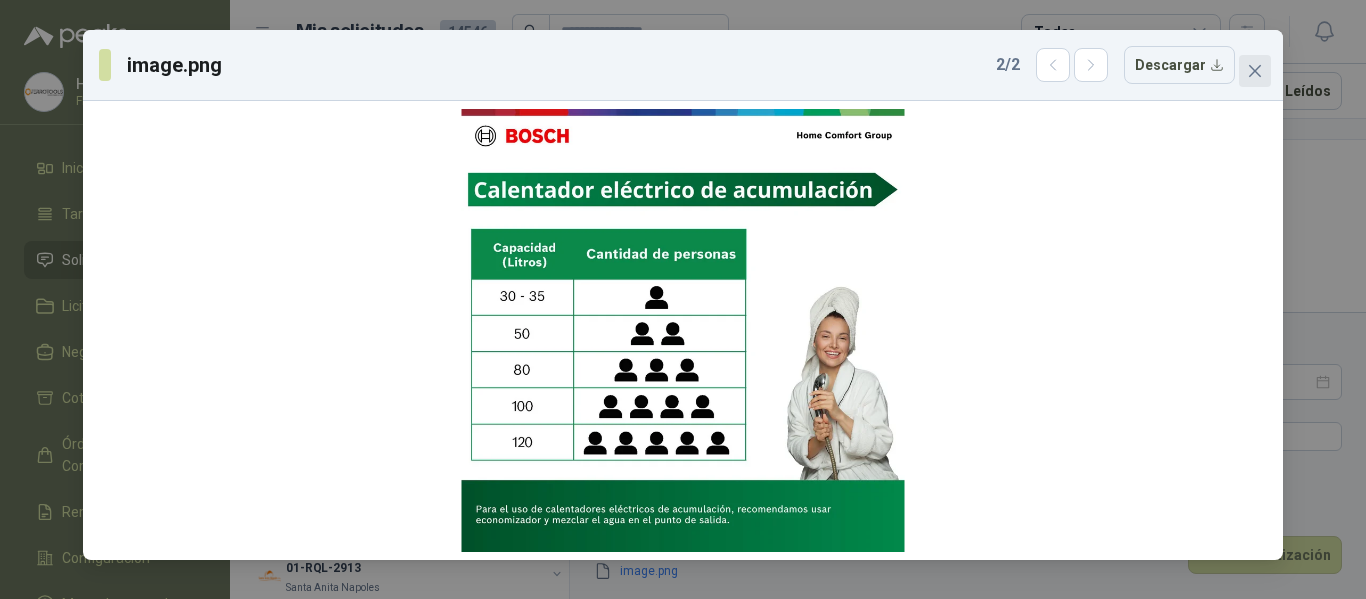 click 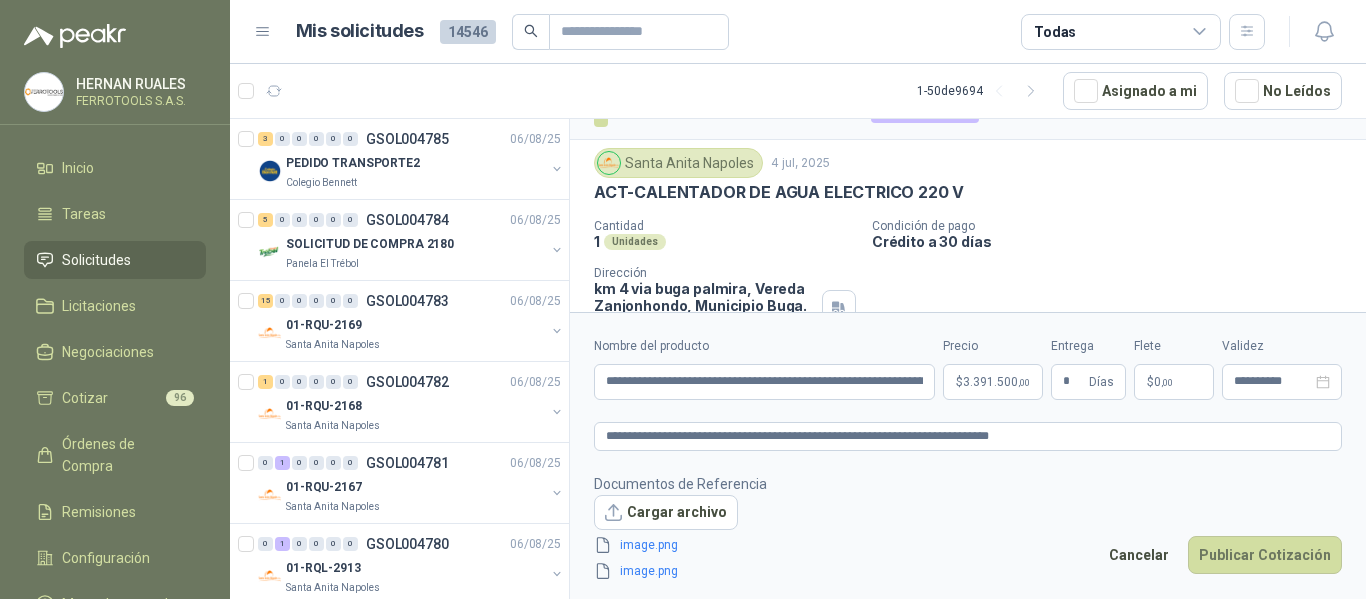 click on "Documentos de Referencia Cargar archivo image.png image.png Cancelar Publicar Cotización" at bounding box center [968, 528] 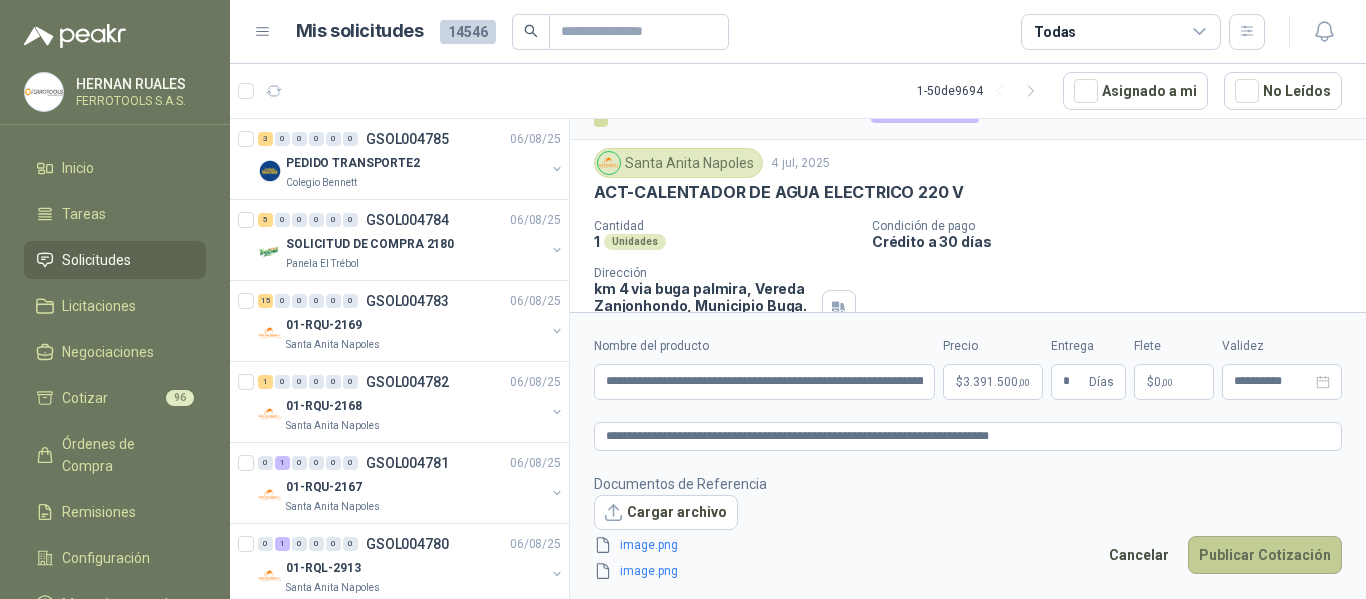 click on "Publicar Cotización" at bounding box center [1265, 555] 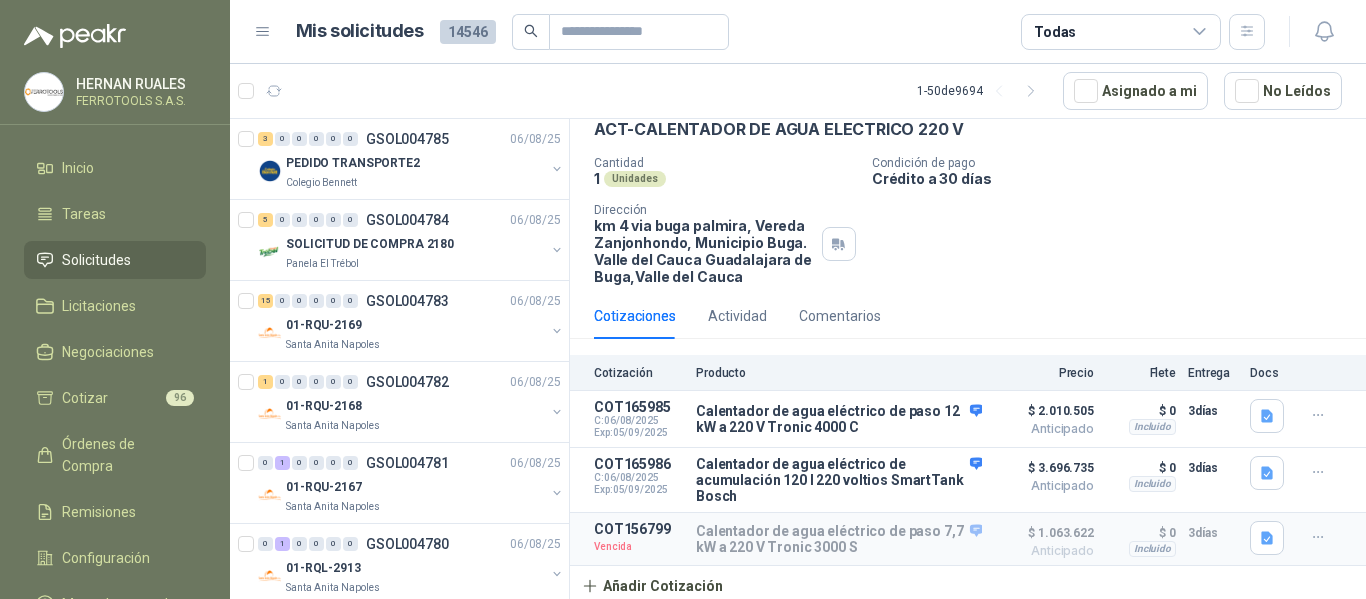 scroll, scrollTop: 104, scrollLeft: 0, axis: vertical 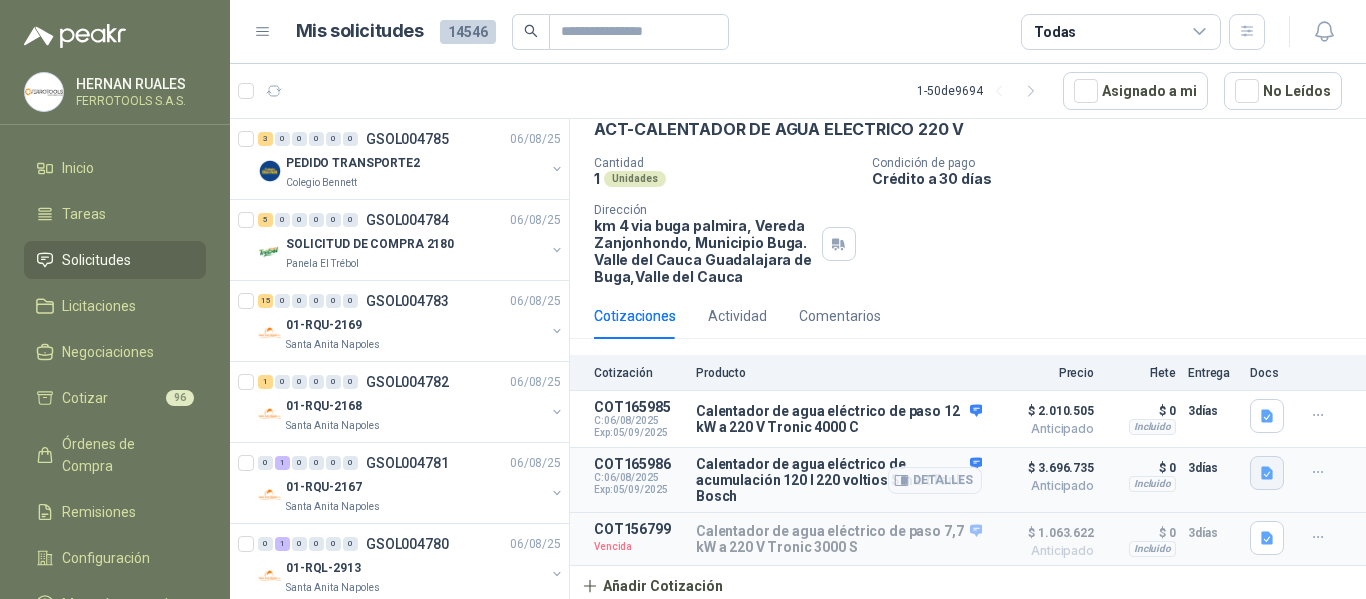 click 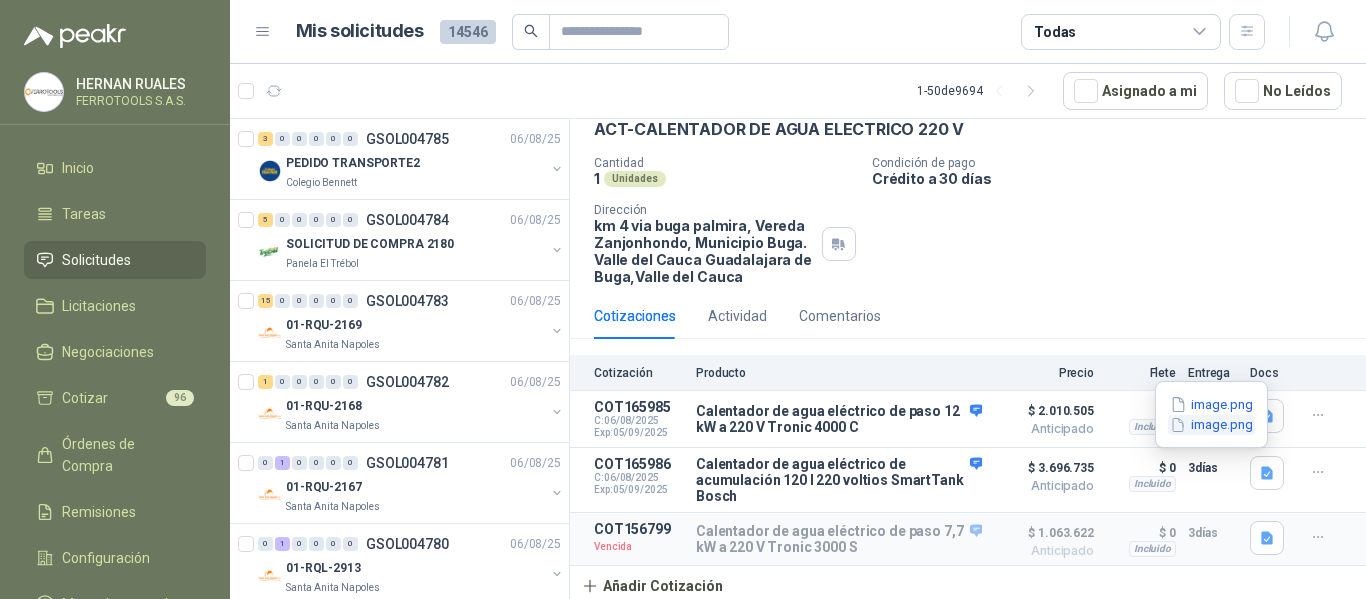 click on "image.png" at bounding box center [1211, 425] 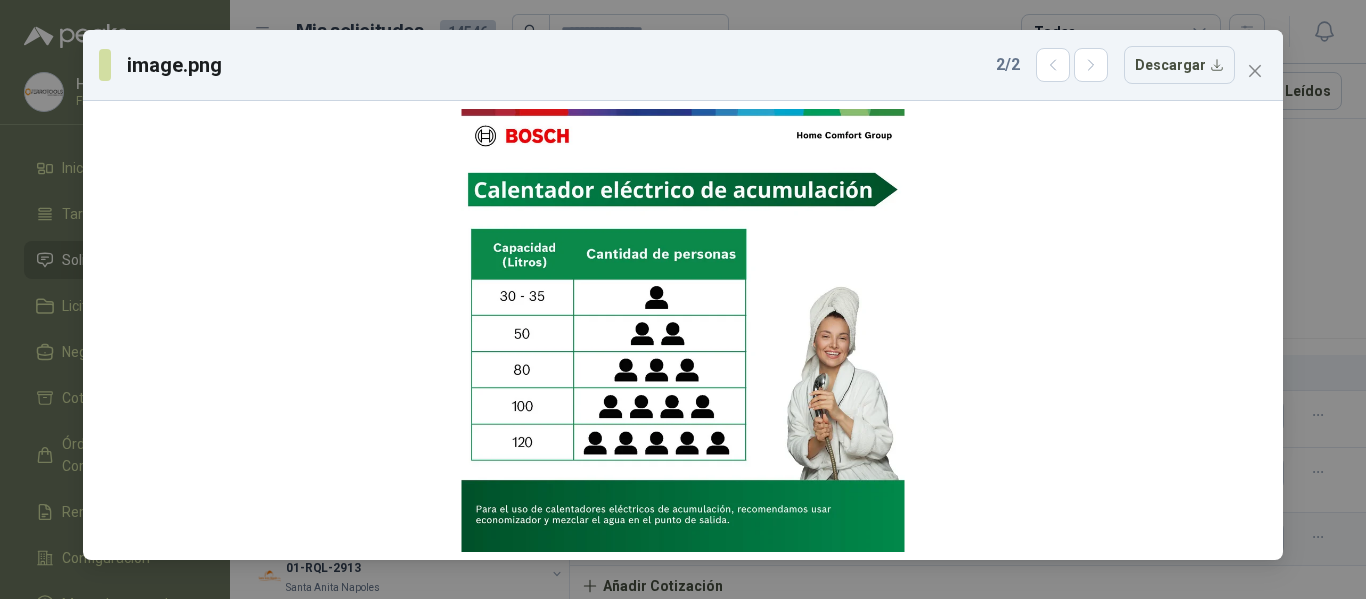 click on "image.png   2 / 2 Descargar" at bounding box center (683, 65) 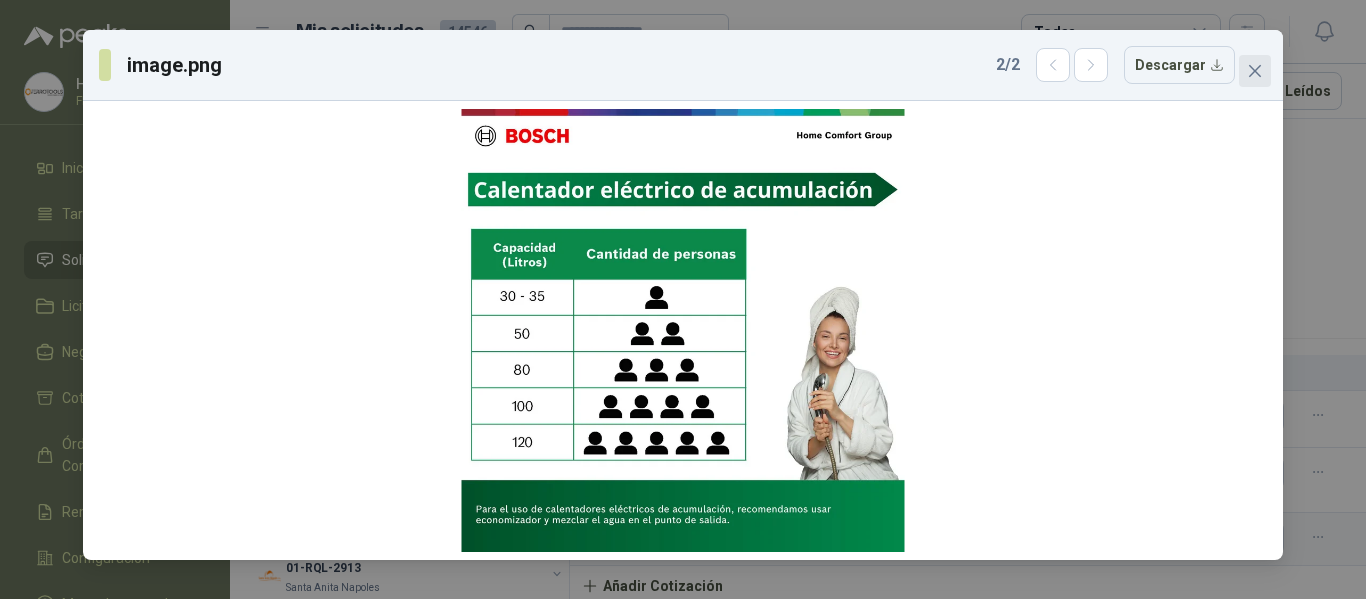 click 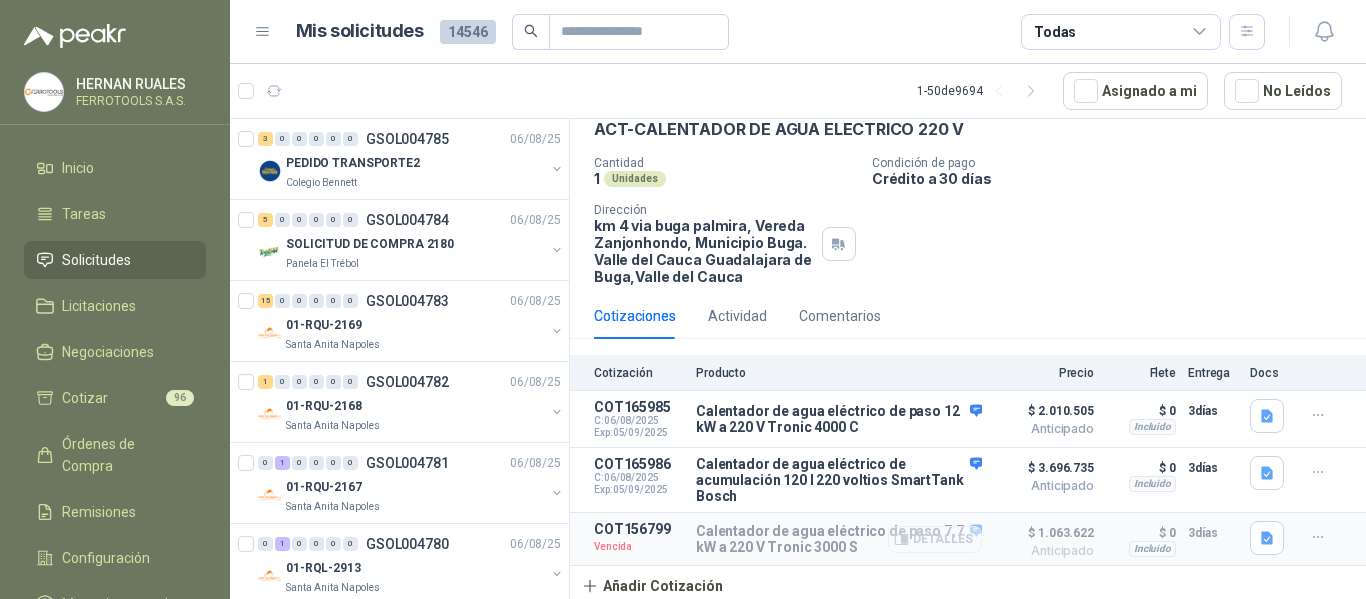 click on "Detalles" at bounding box center (935, 539) 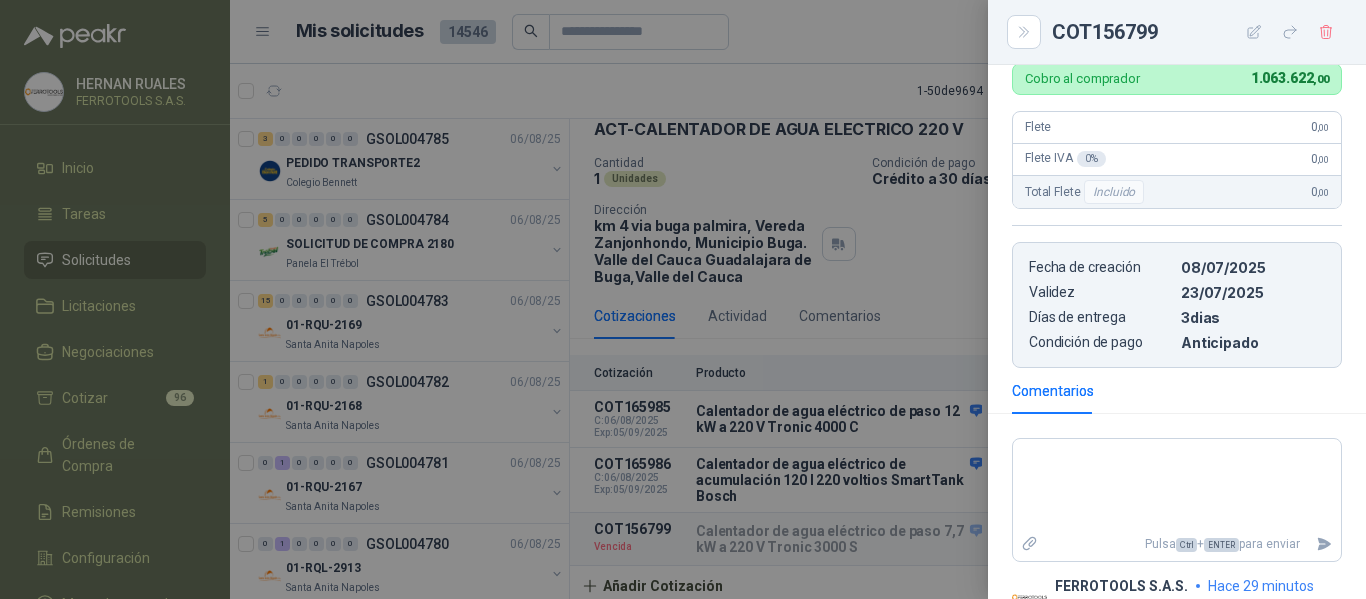 scroll, scrollTop: 1000, scrollLeft: 0, axis: vertical 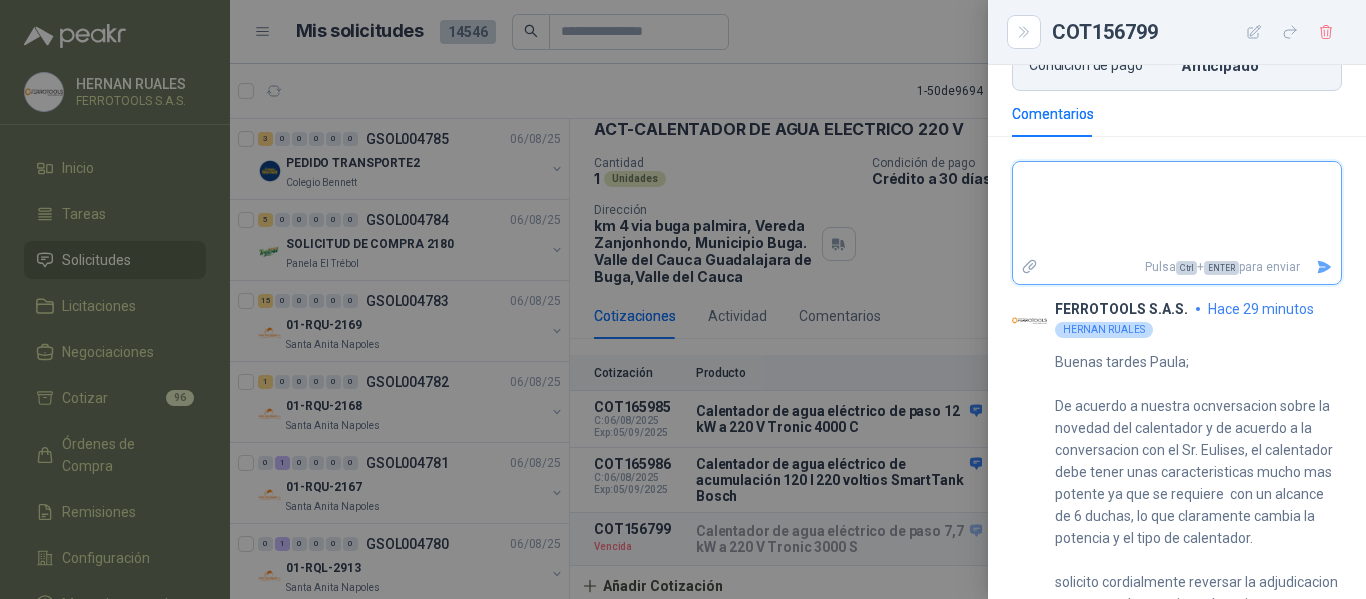 click at bounding box center [1177, 208] 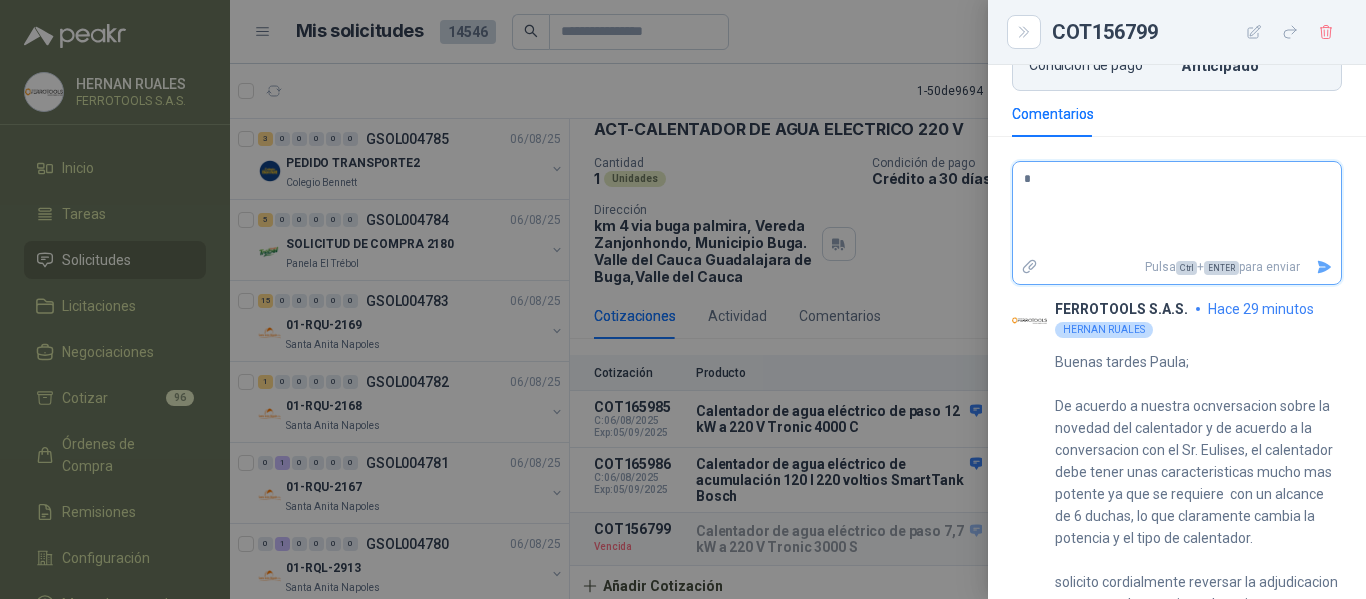 type 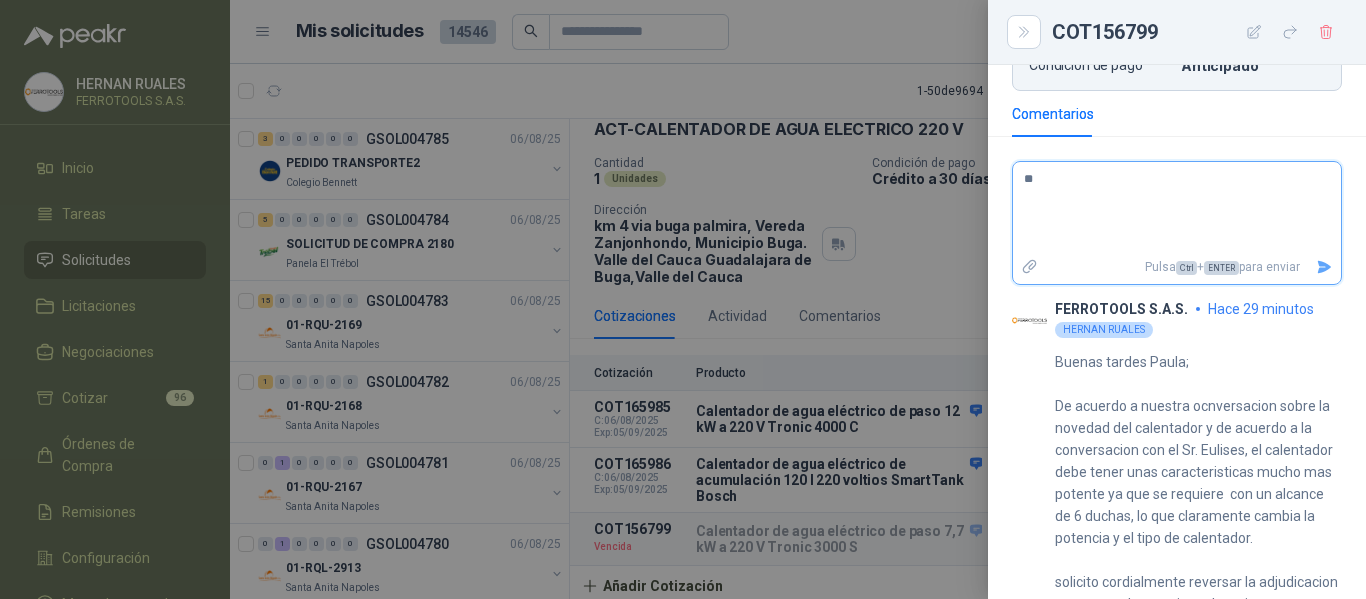 type 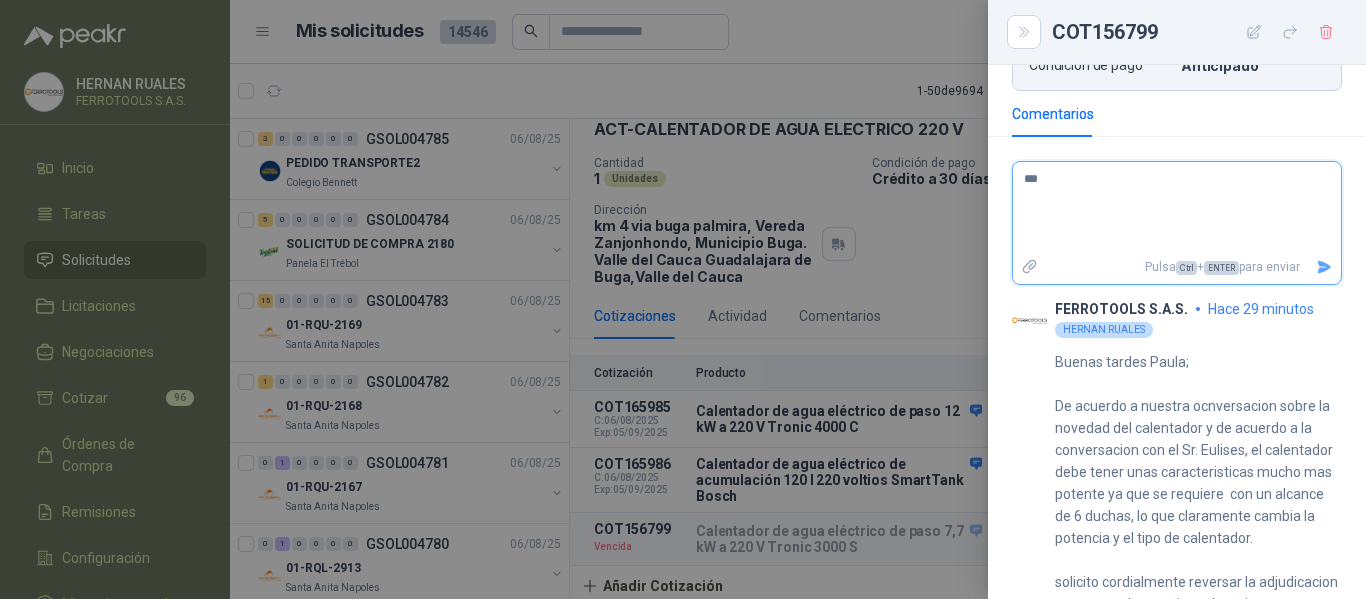 type 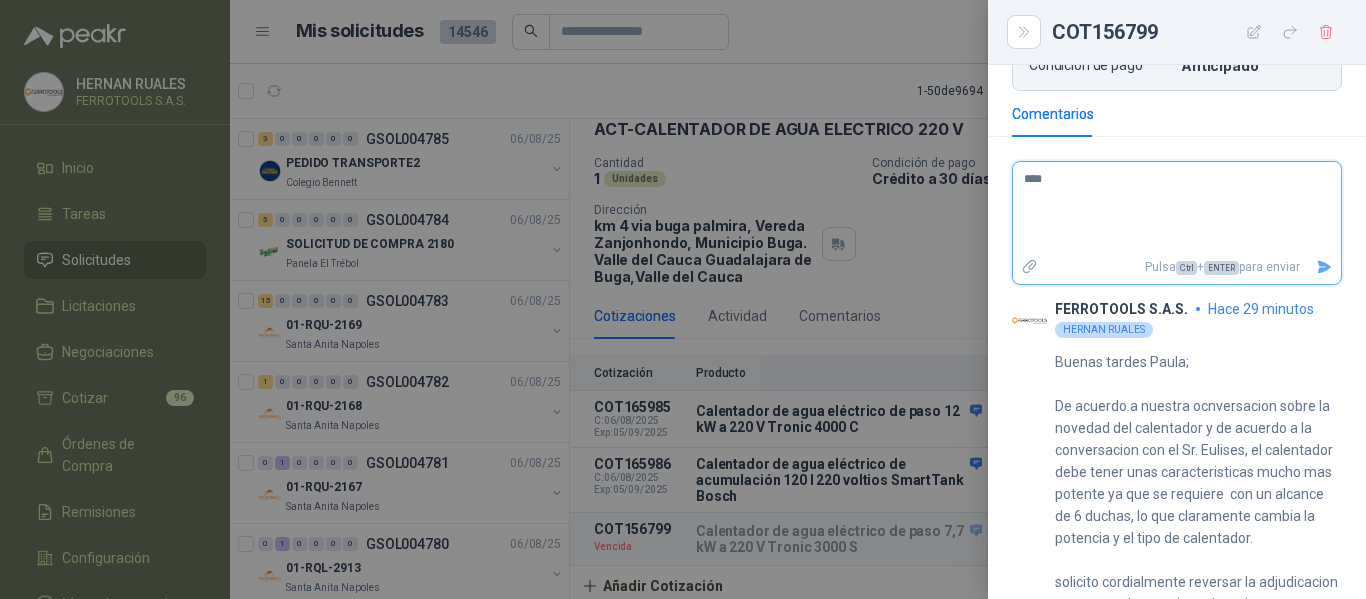 type 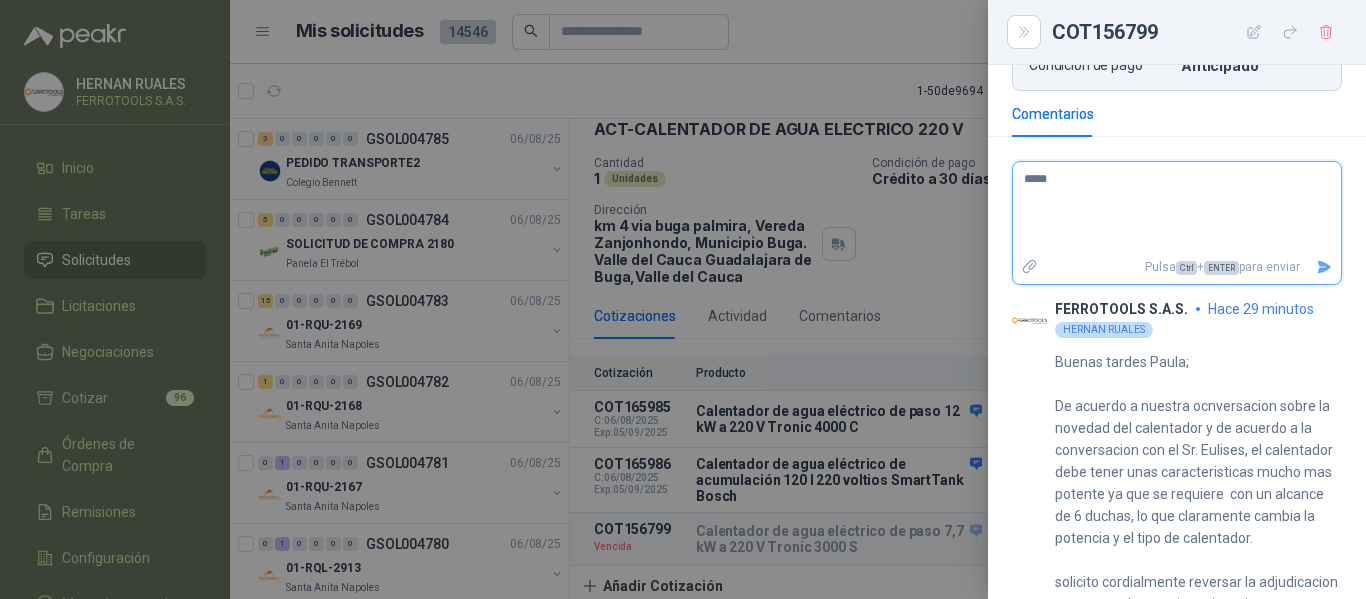 type 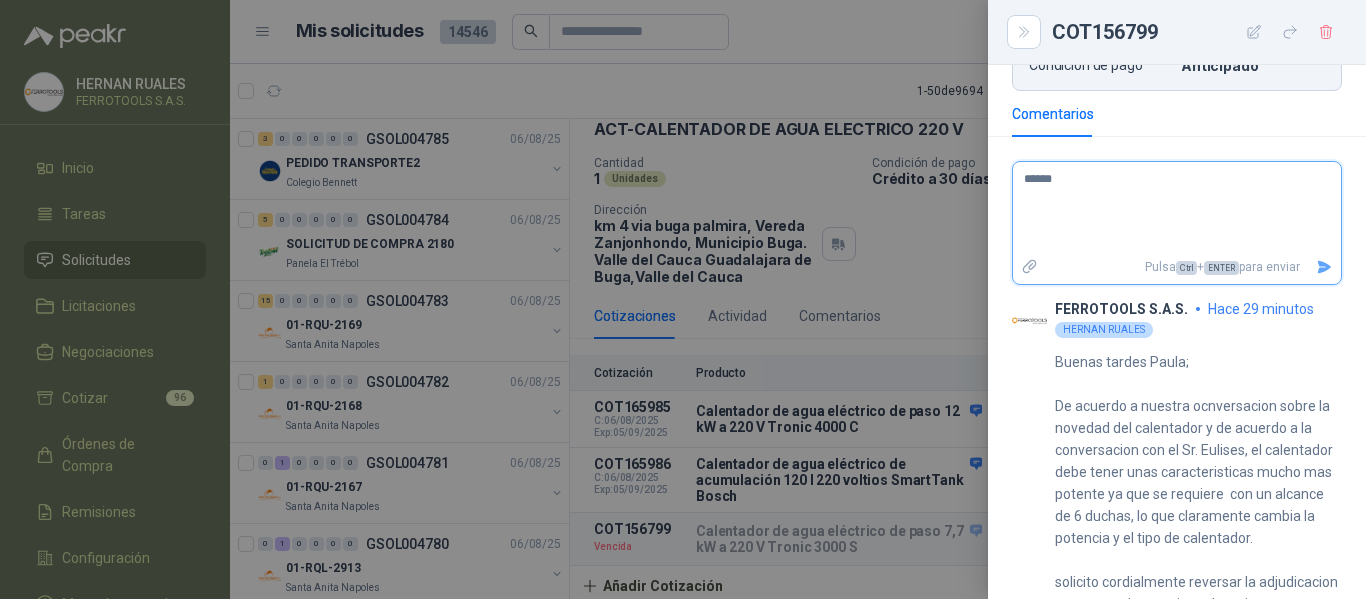 type 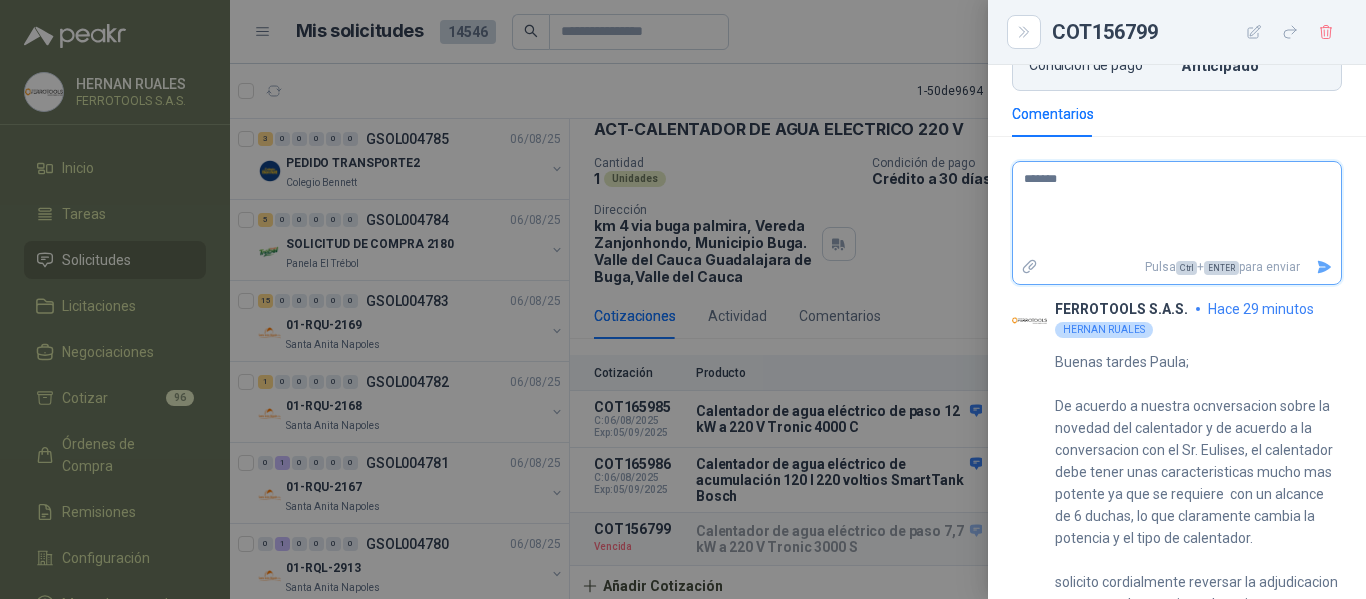 type 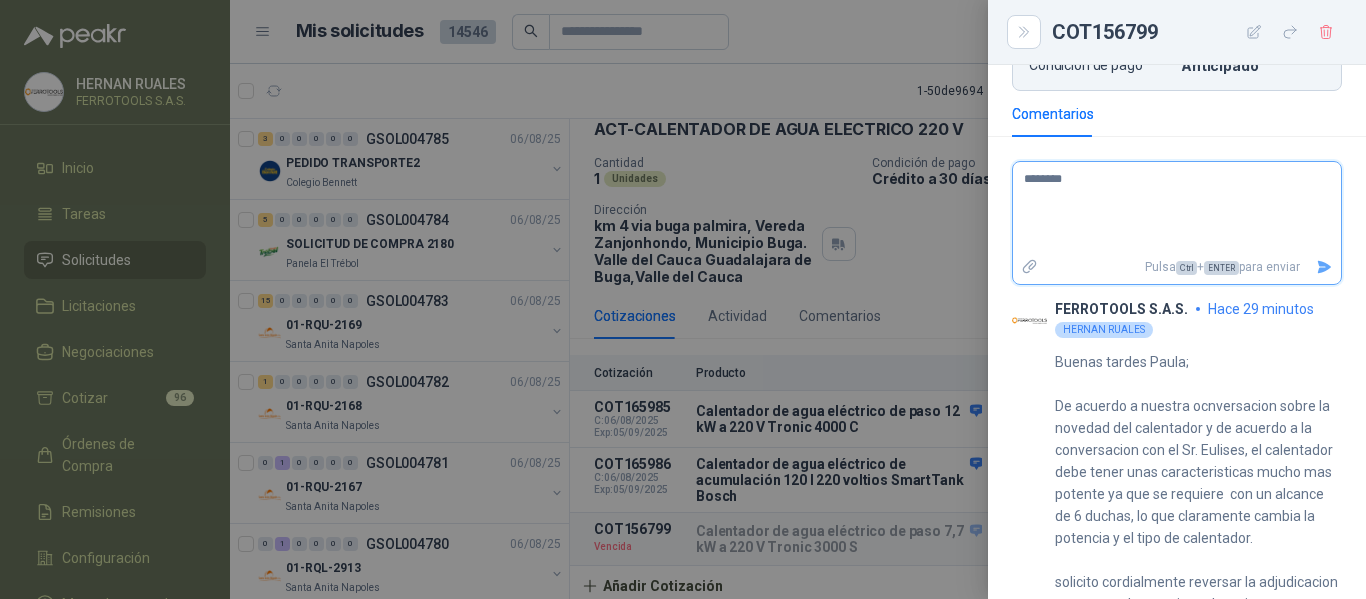 type 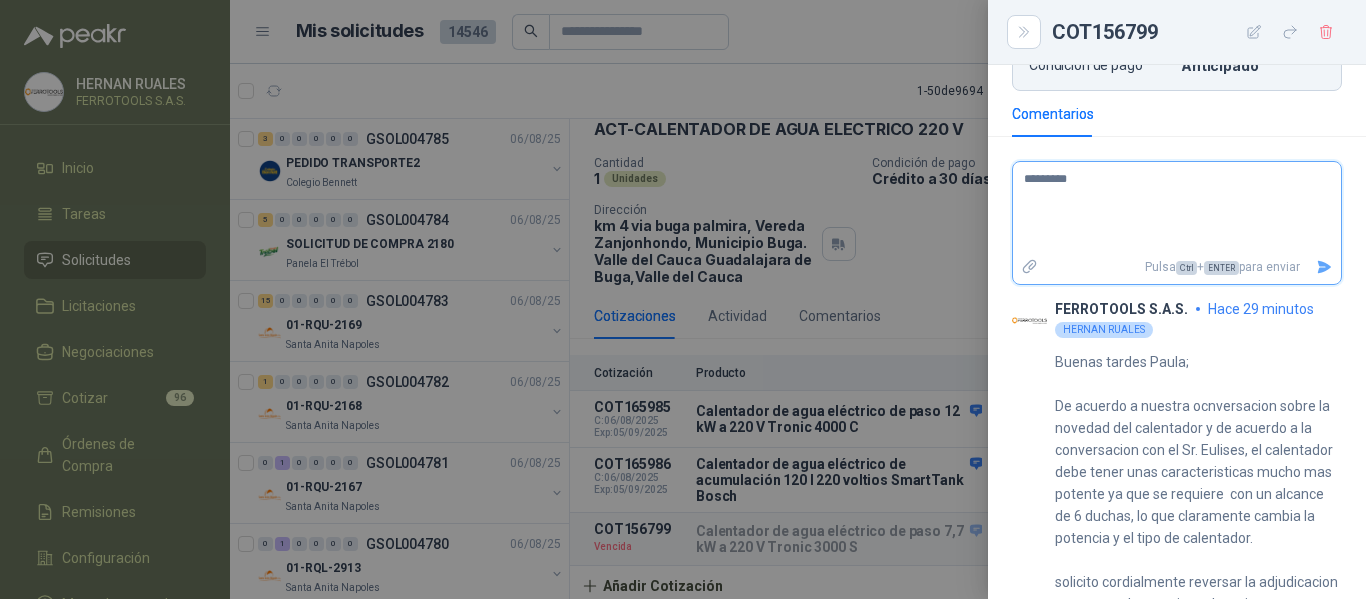 type 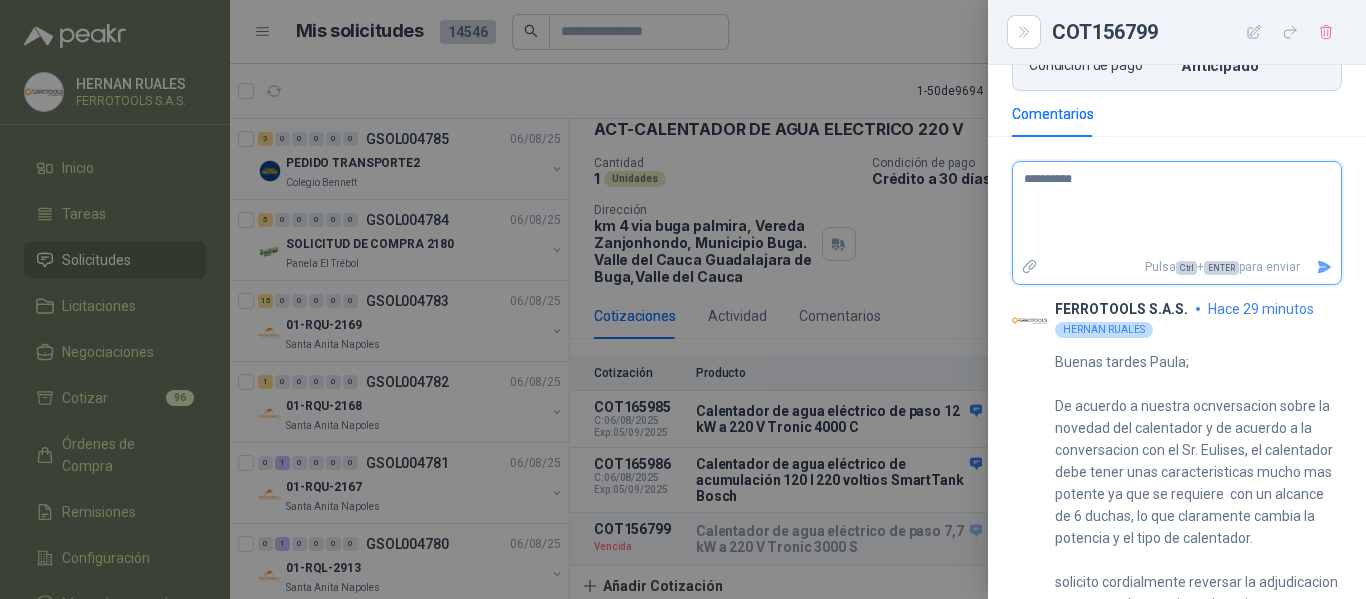 type 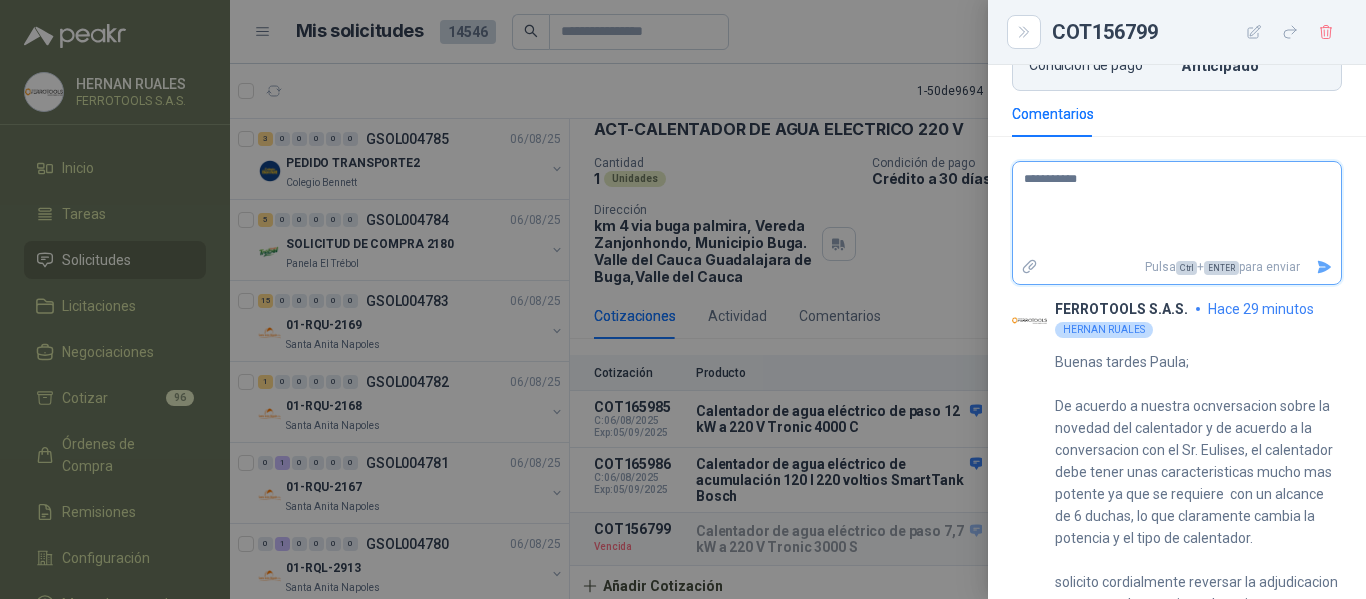 type 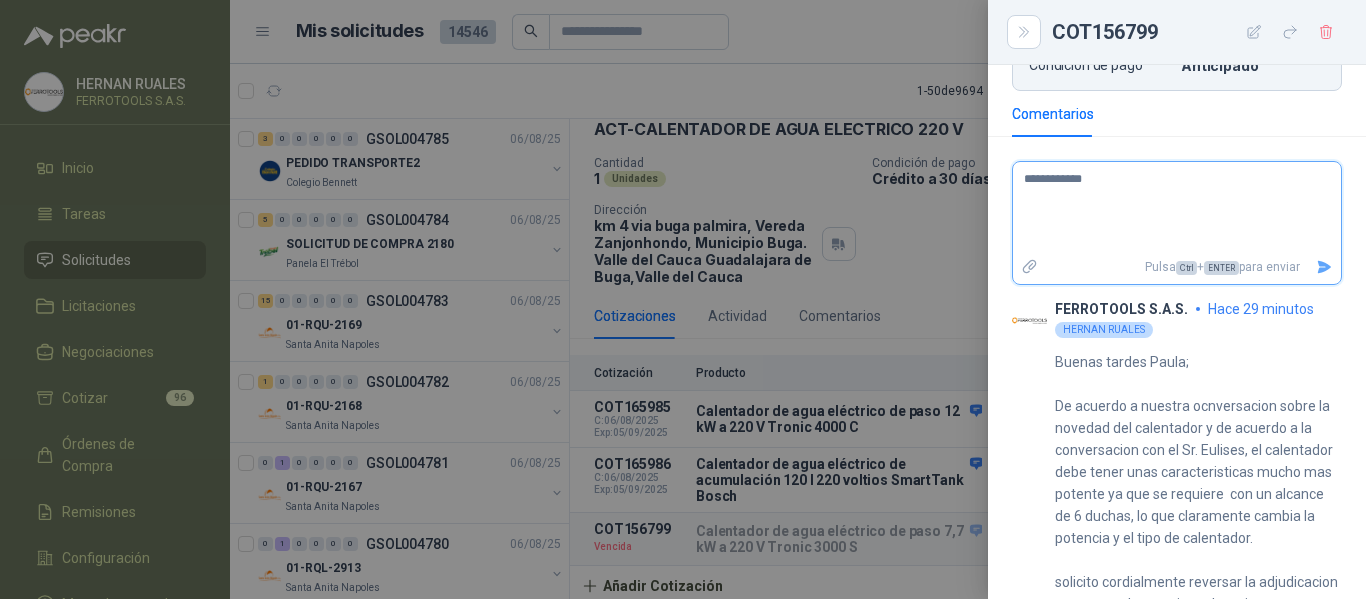 type 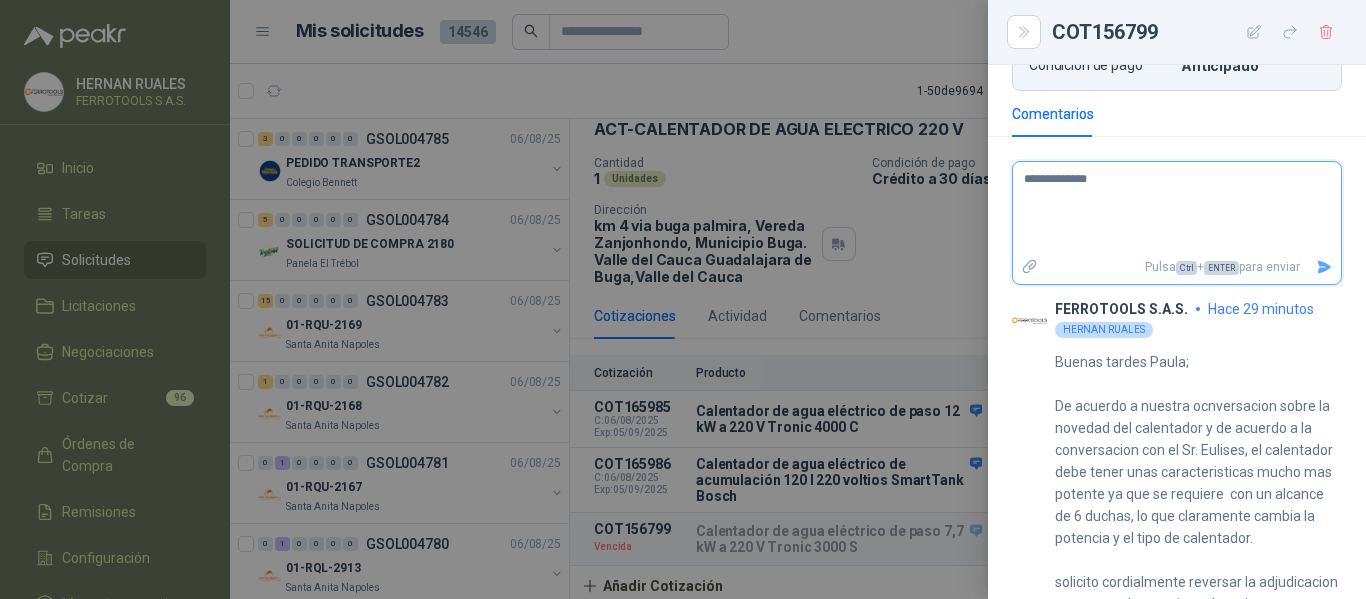 type 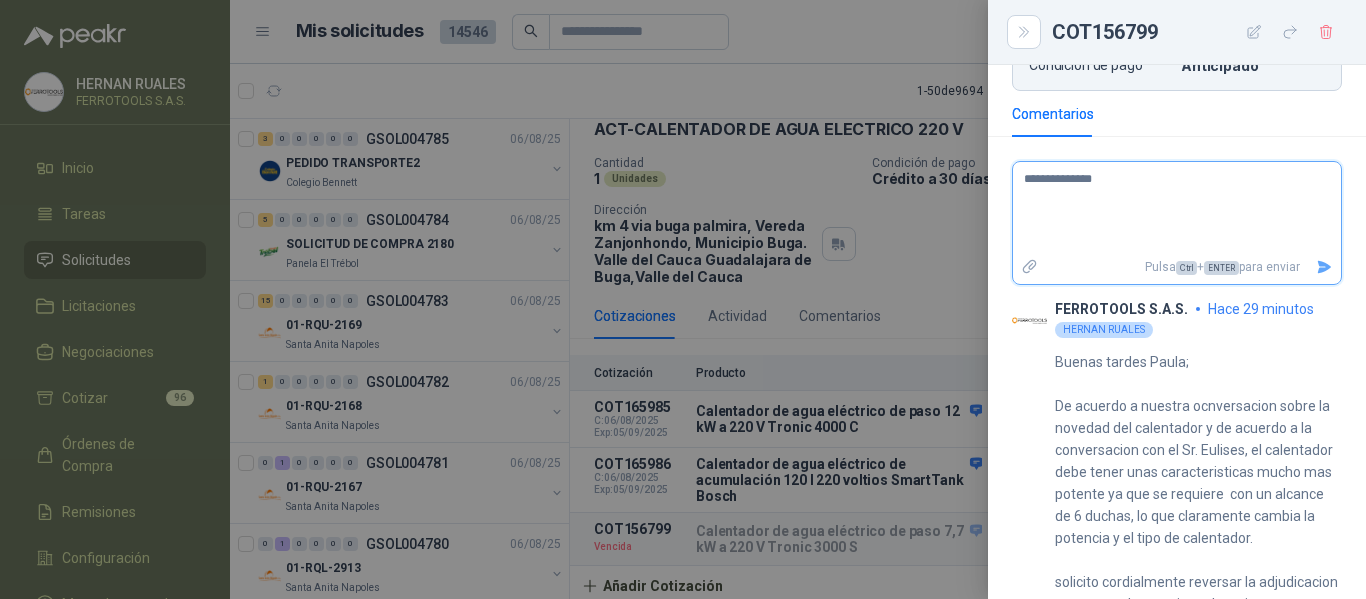 type 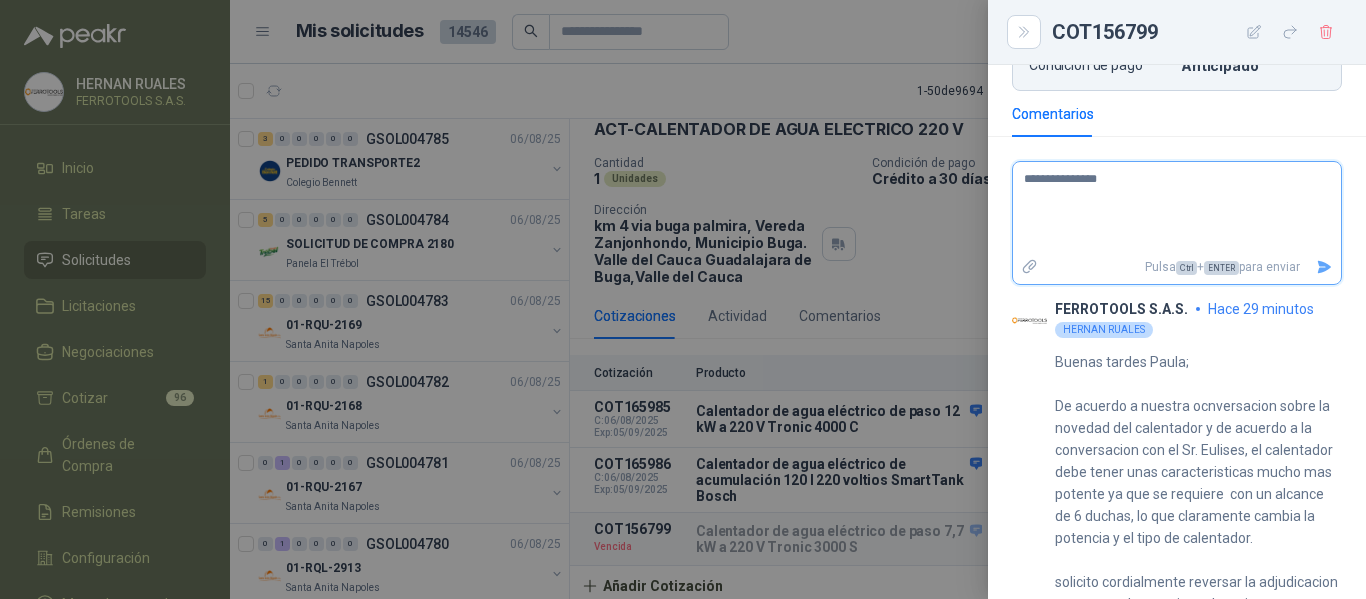 type 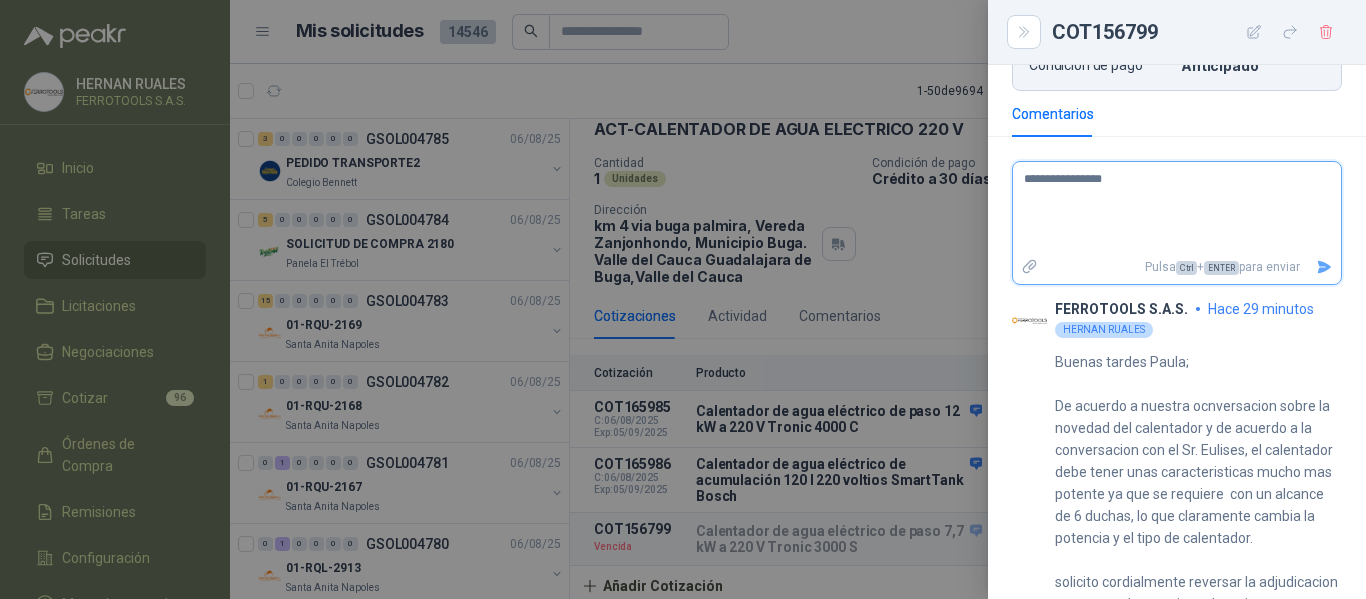 type 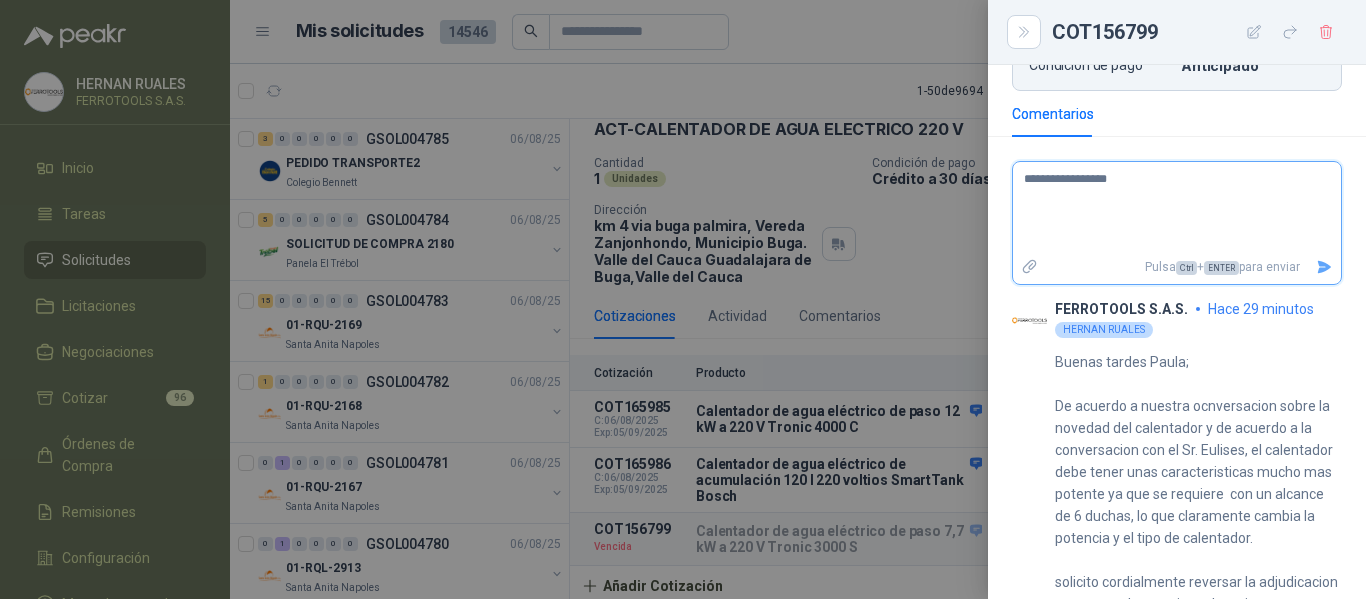 type 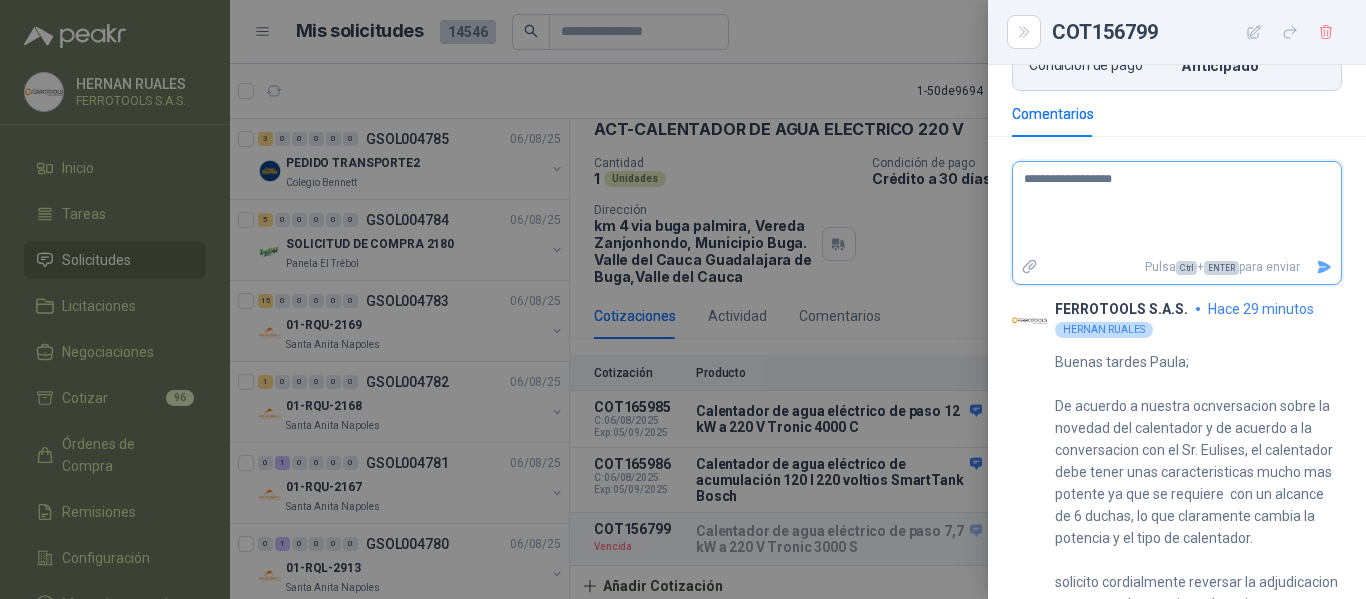 type 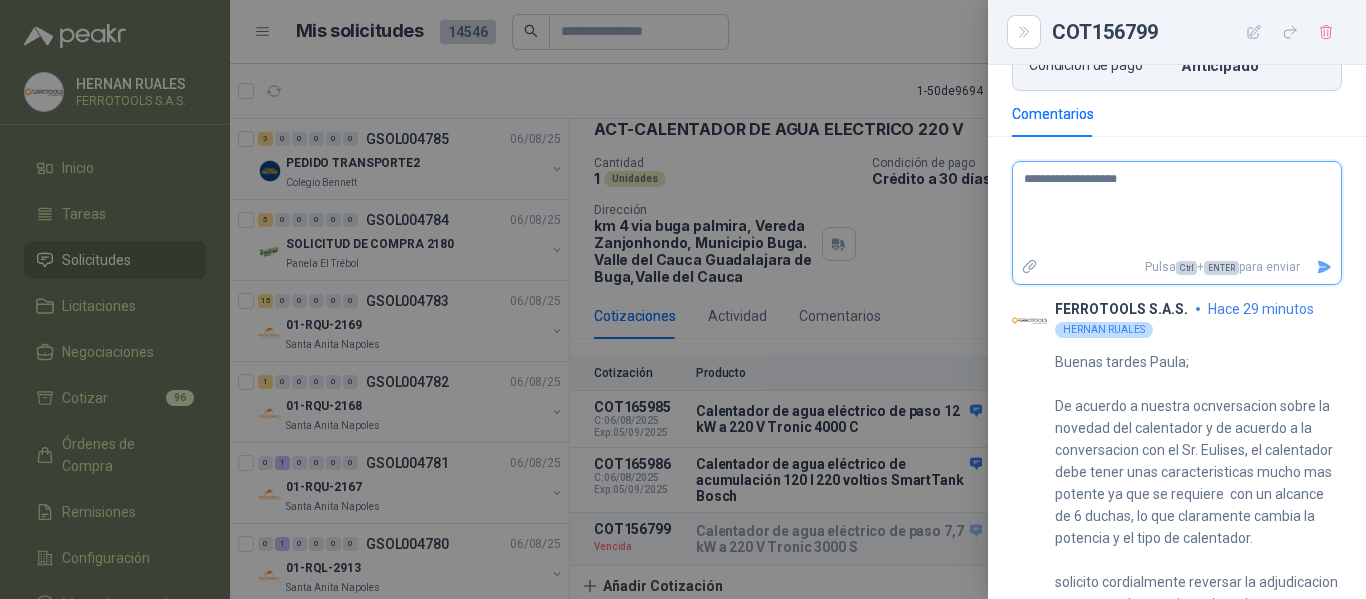 type 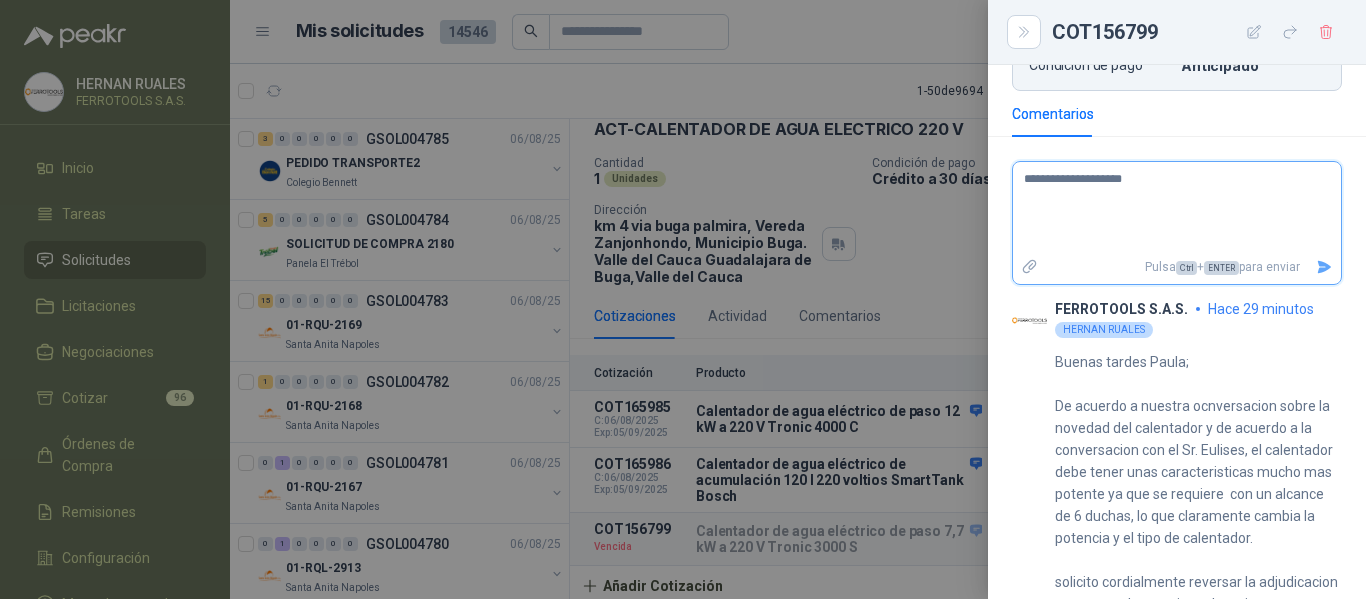 type 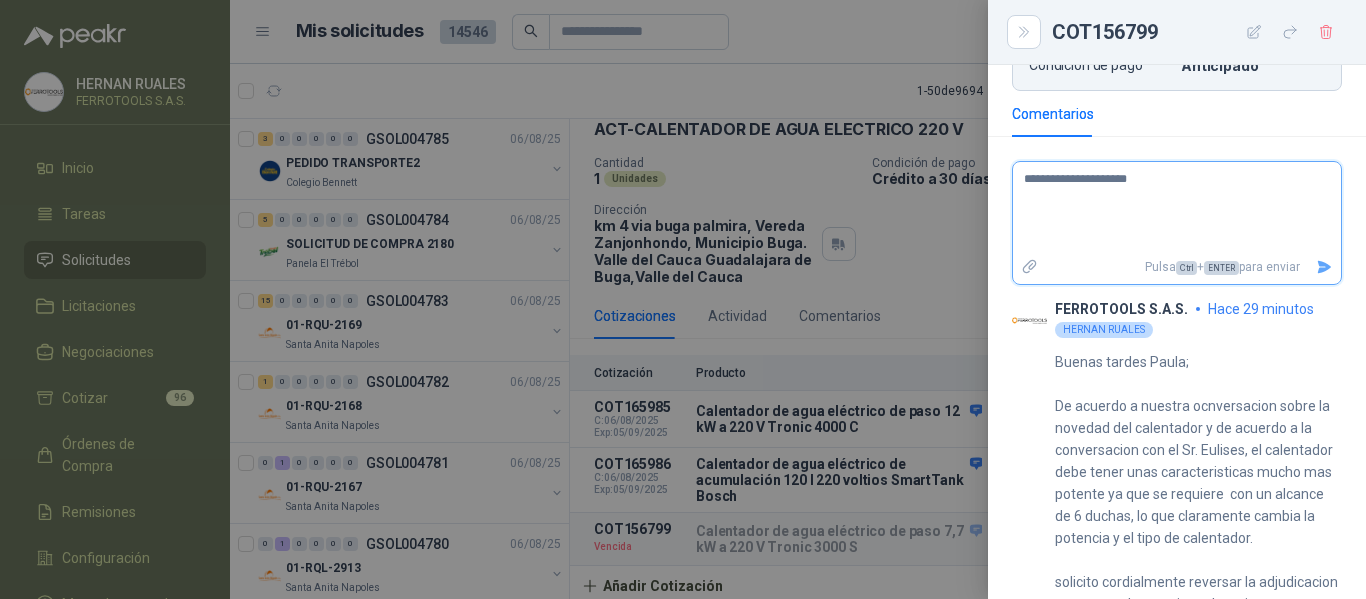 type 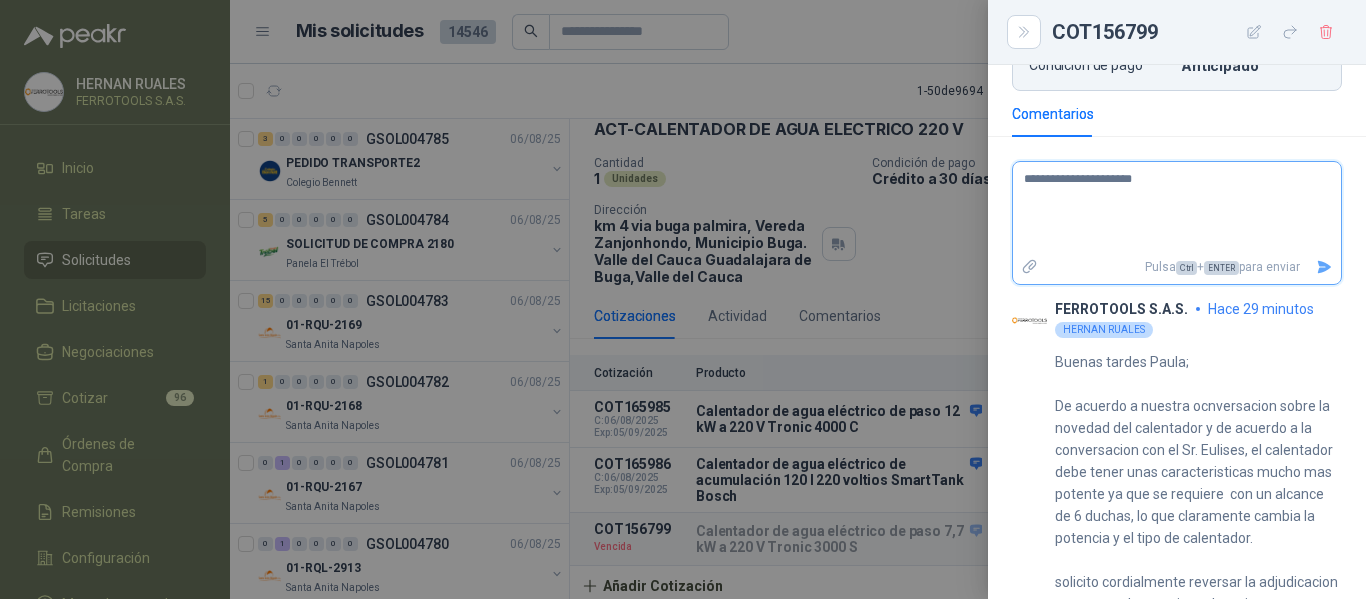 type 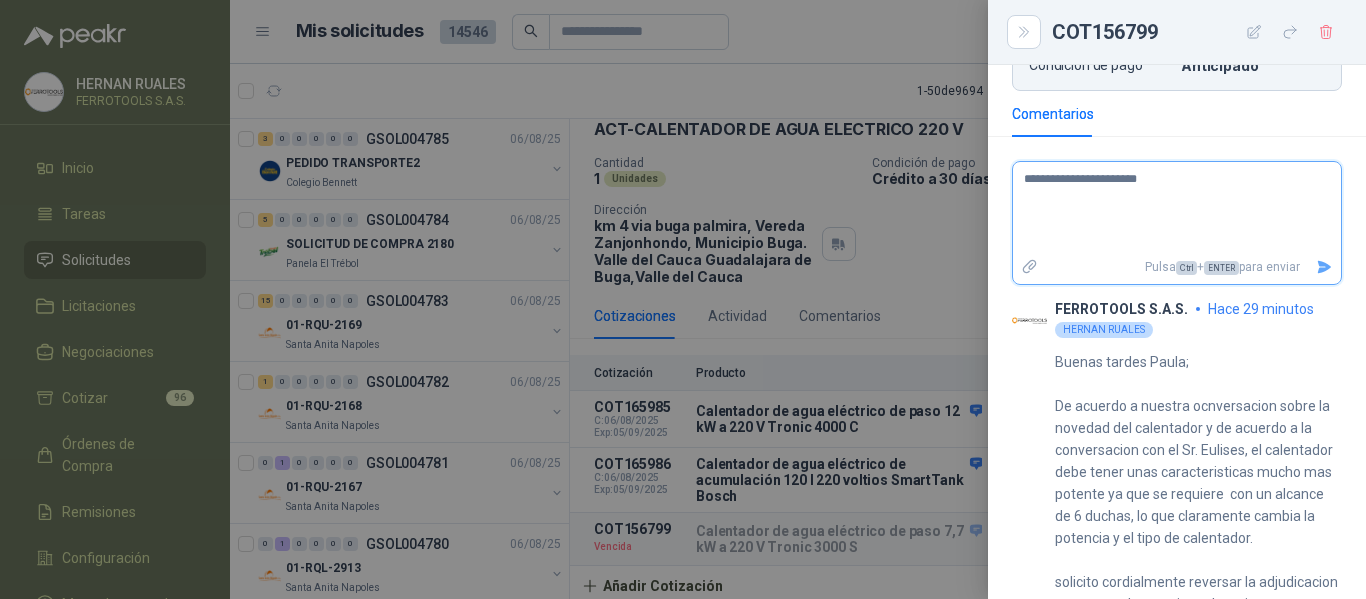 type 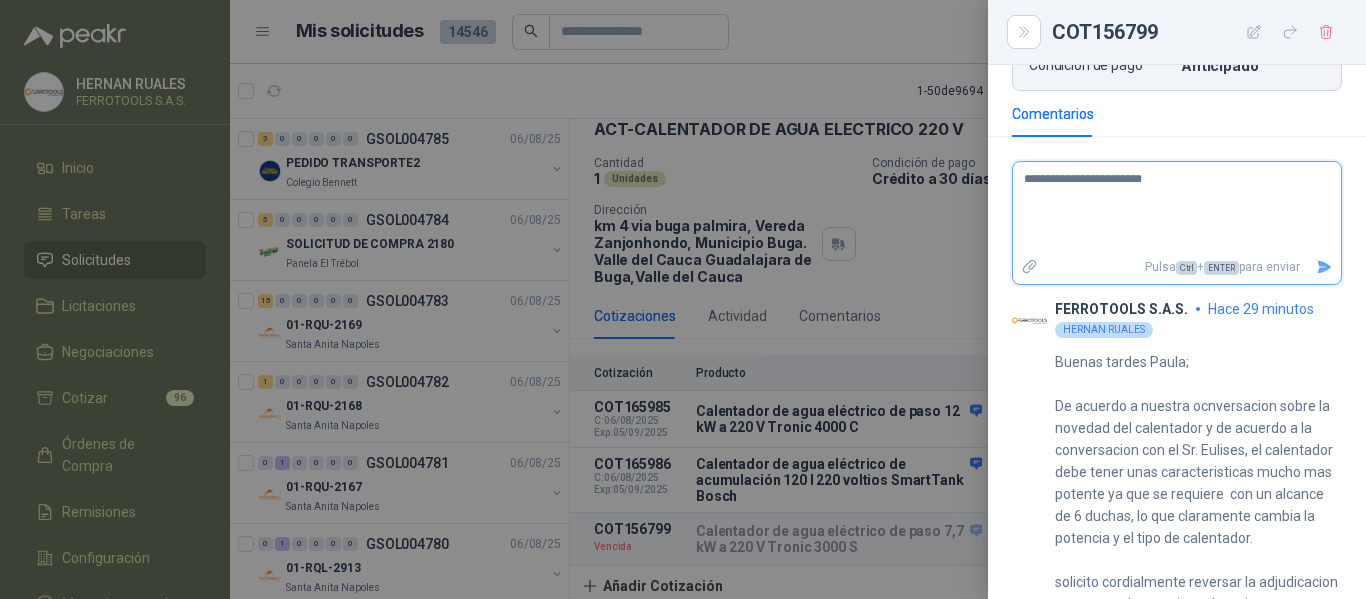 type 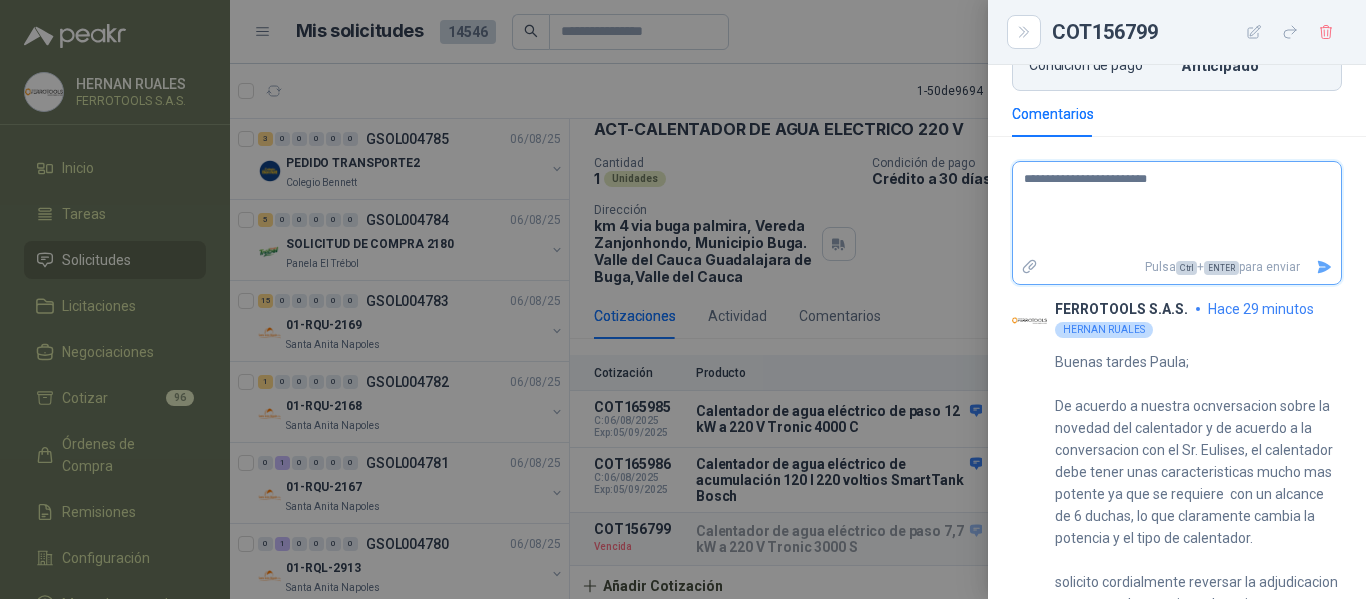 type 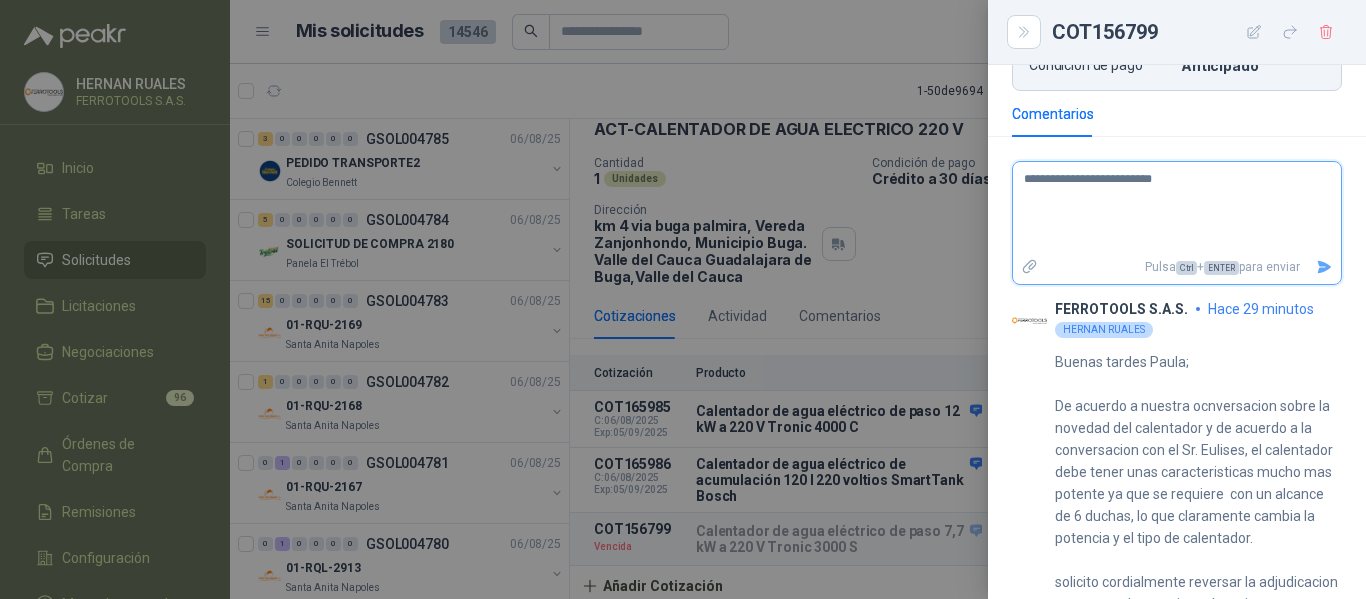 type 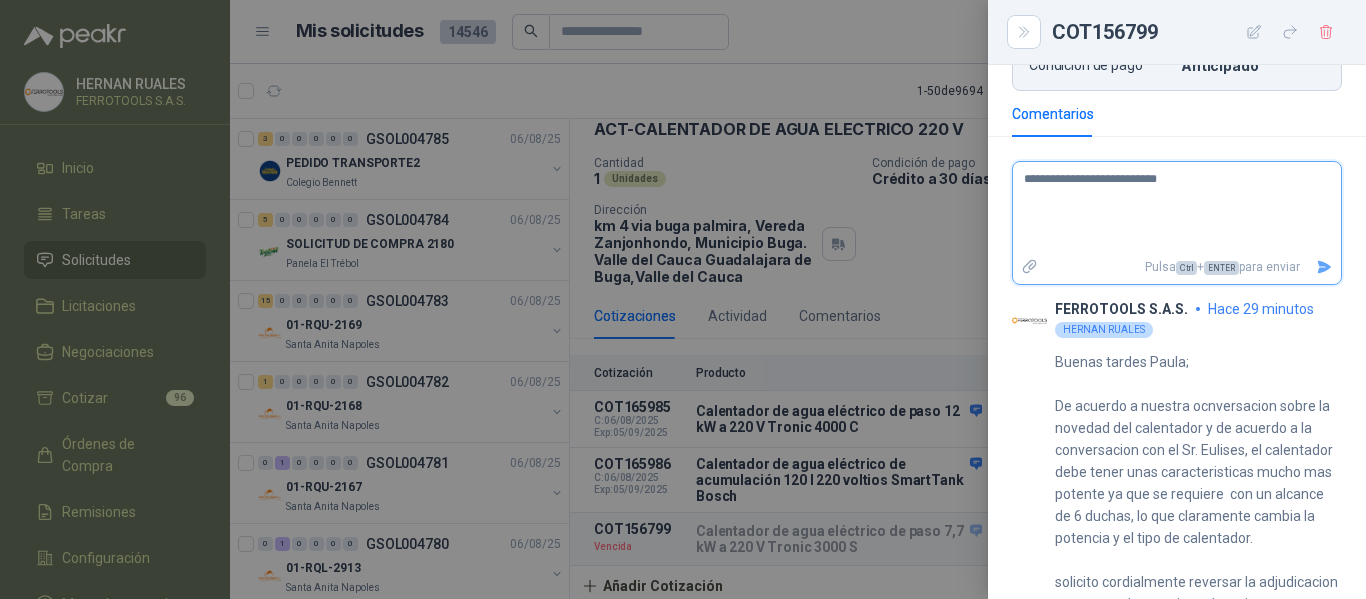 type 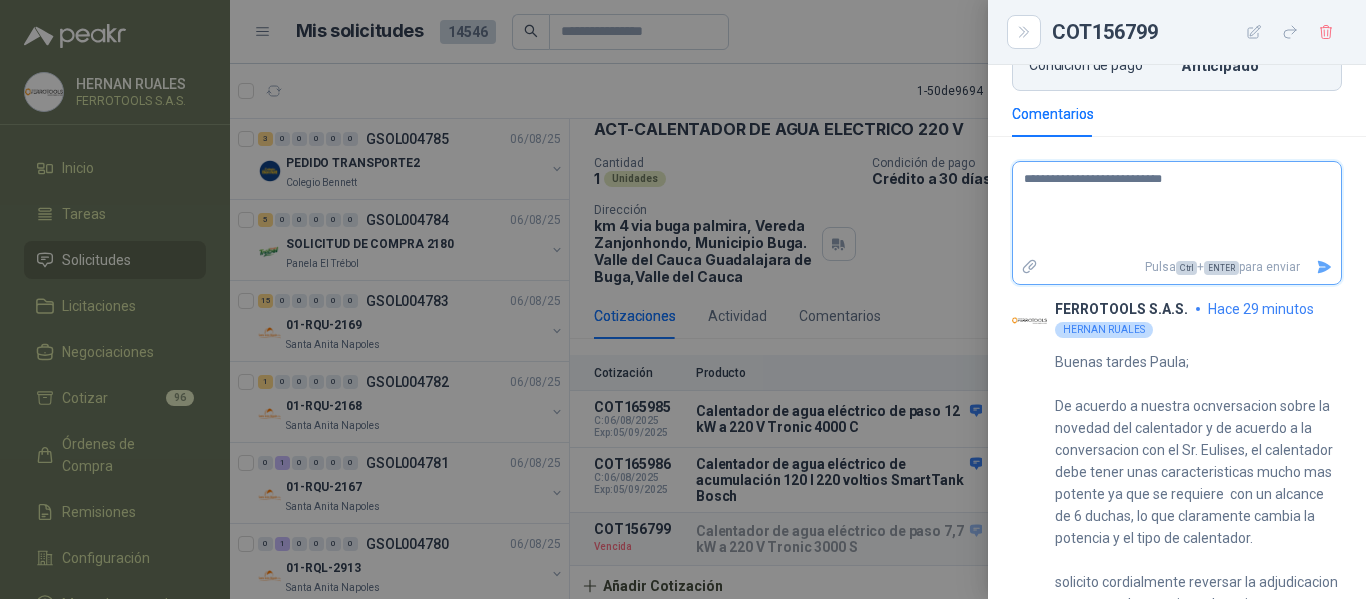 type 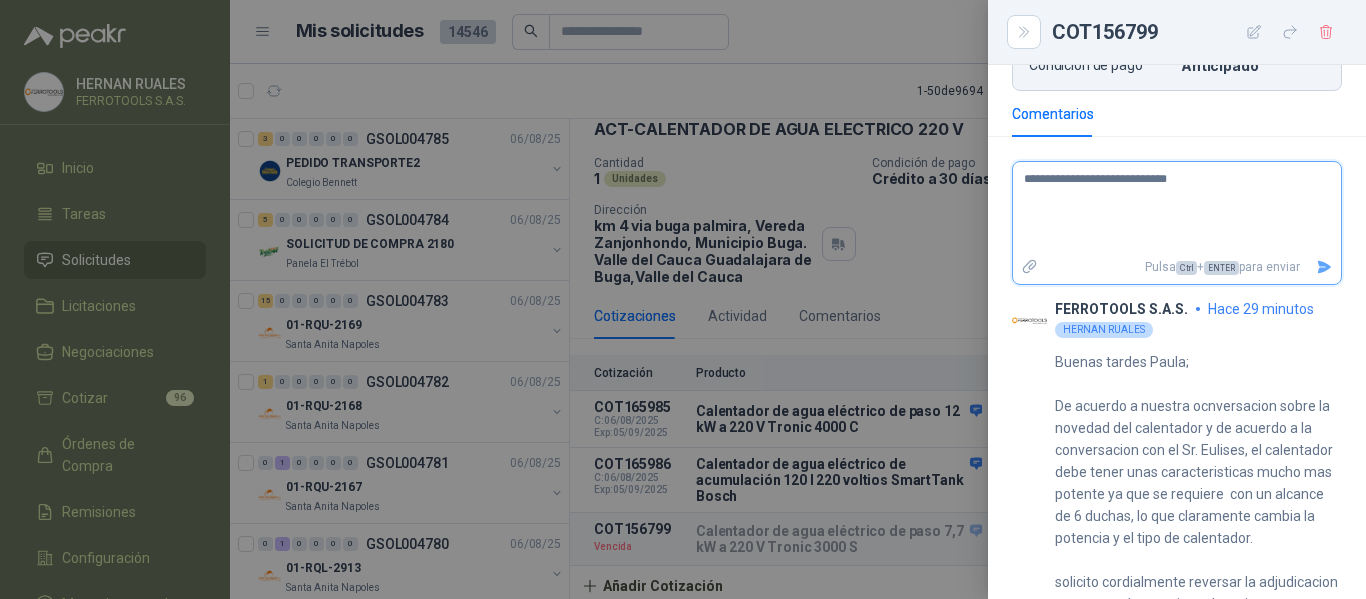 type 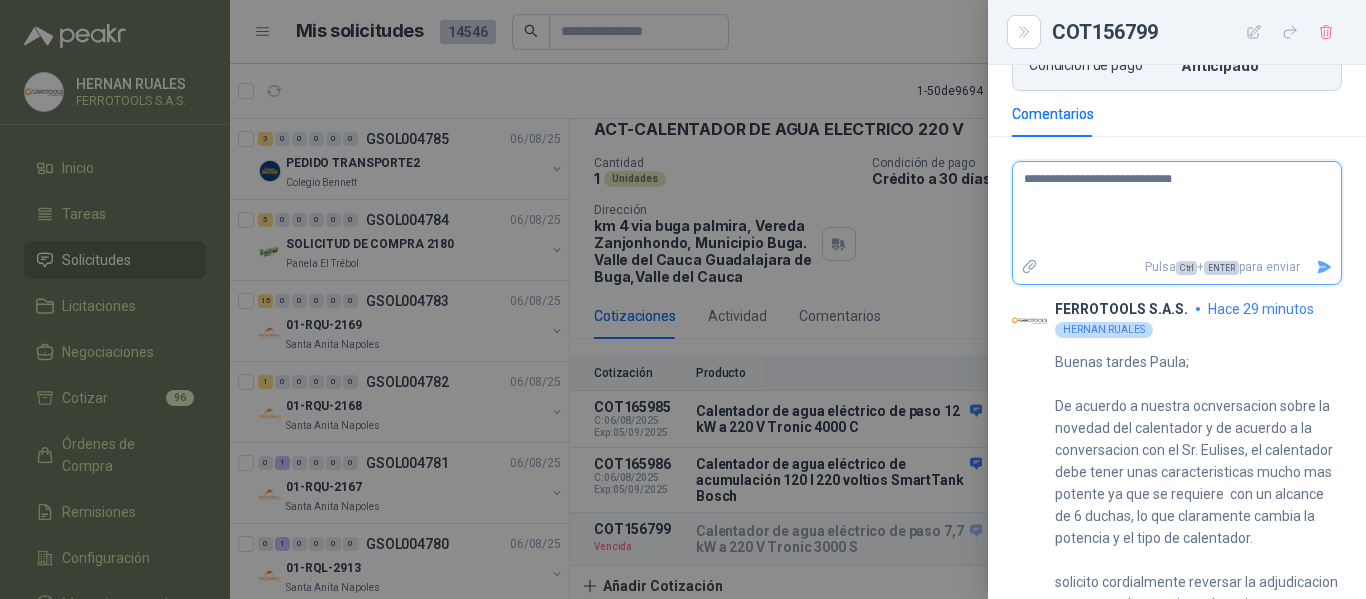 type 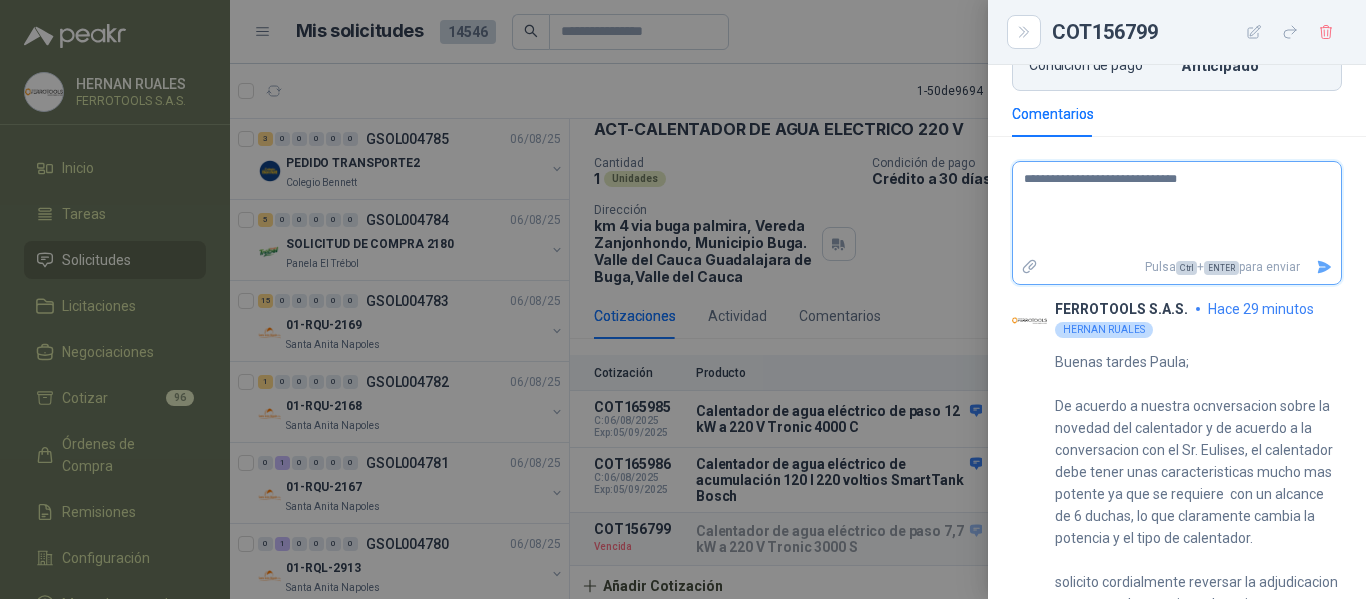 type 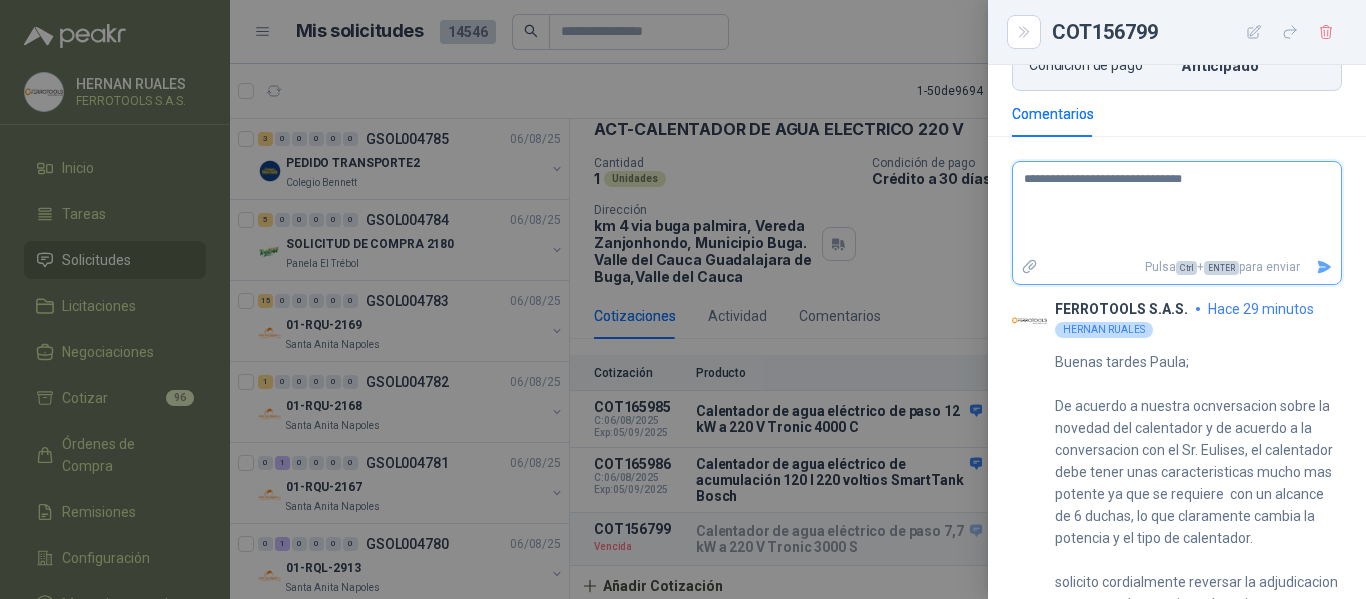 type 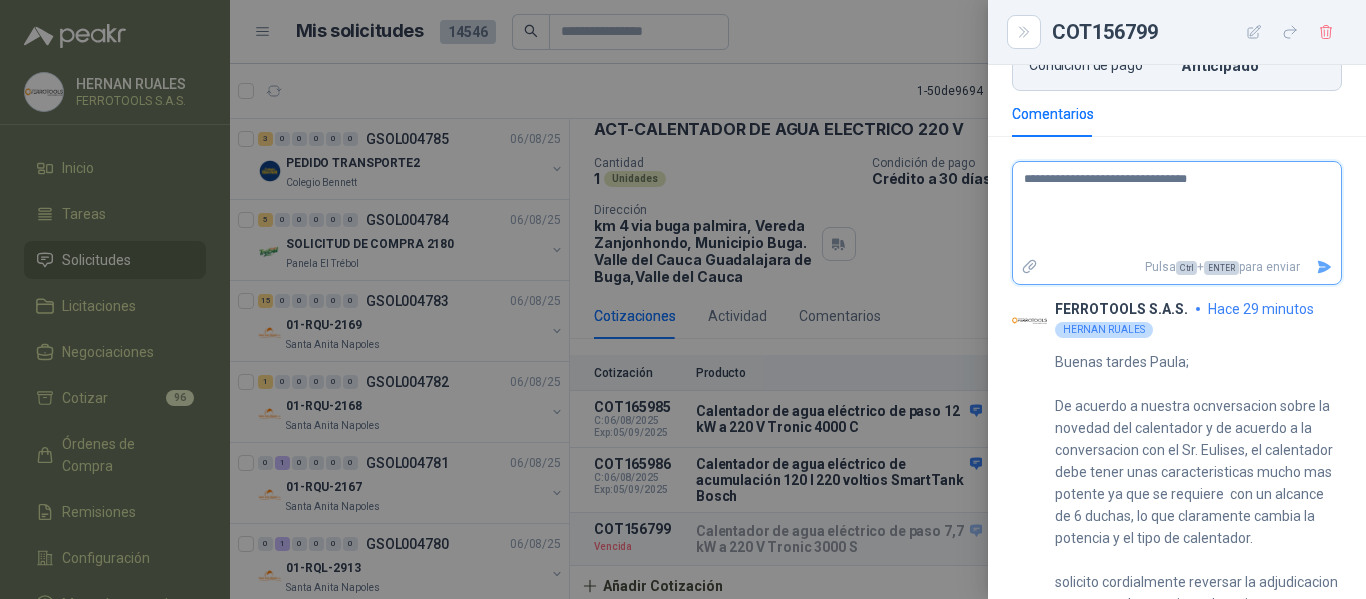 type 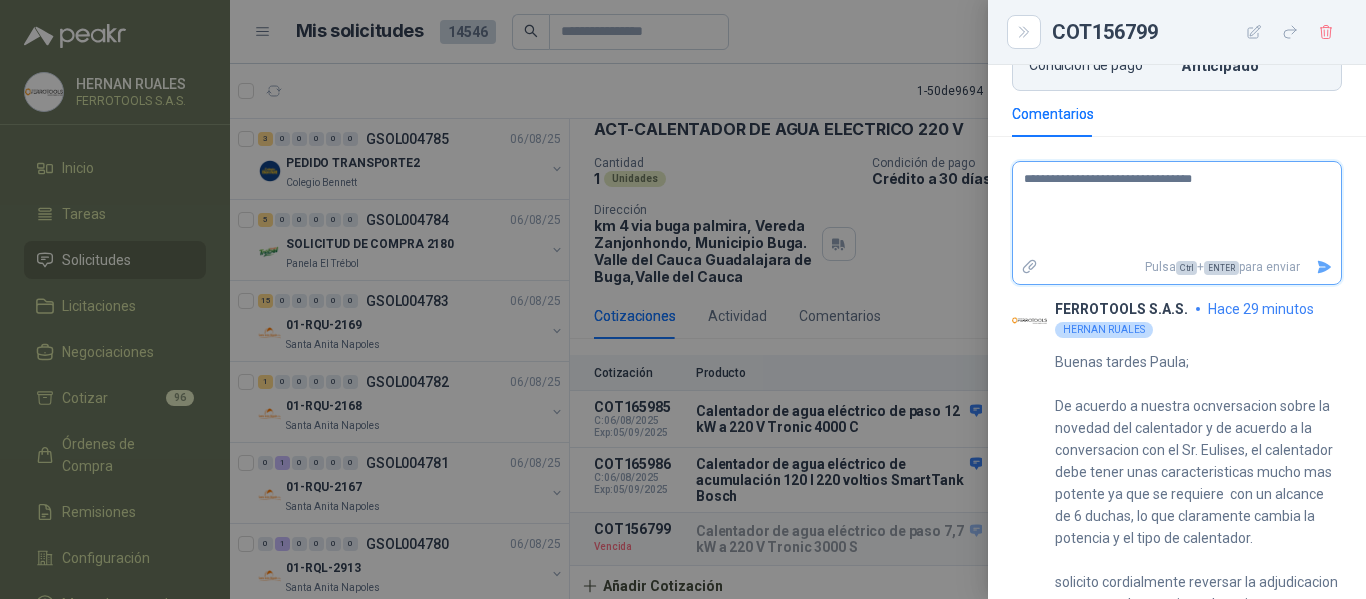 type 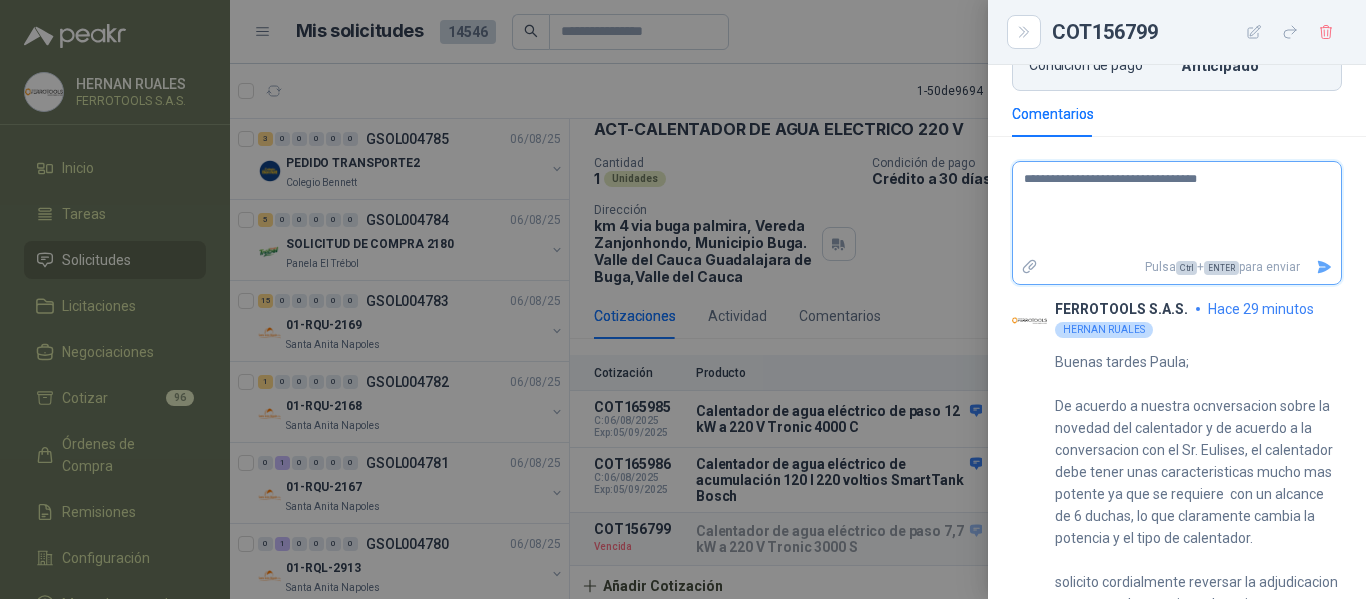 type 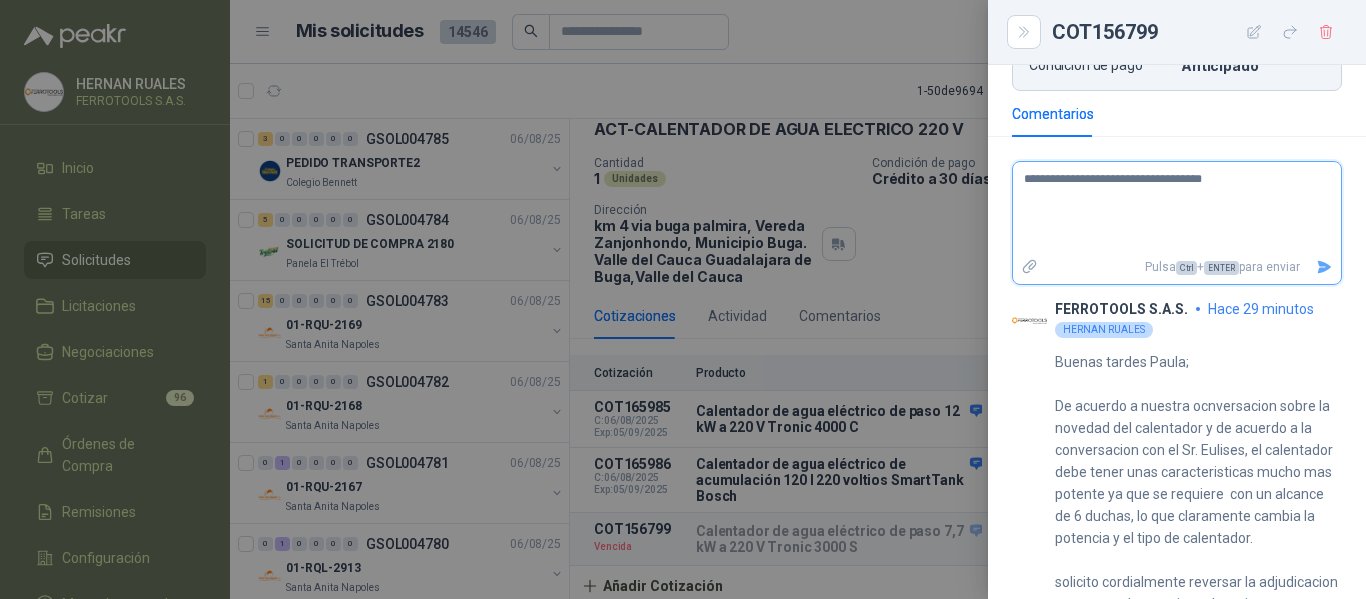 type 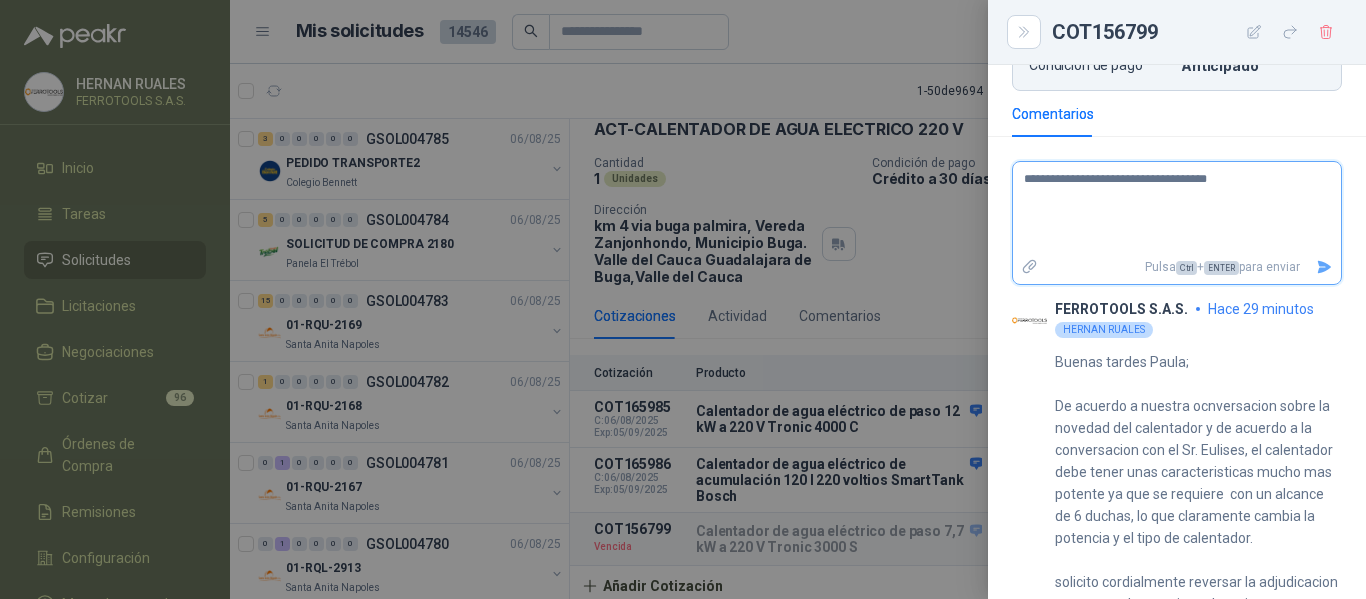 type 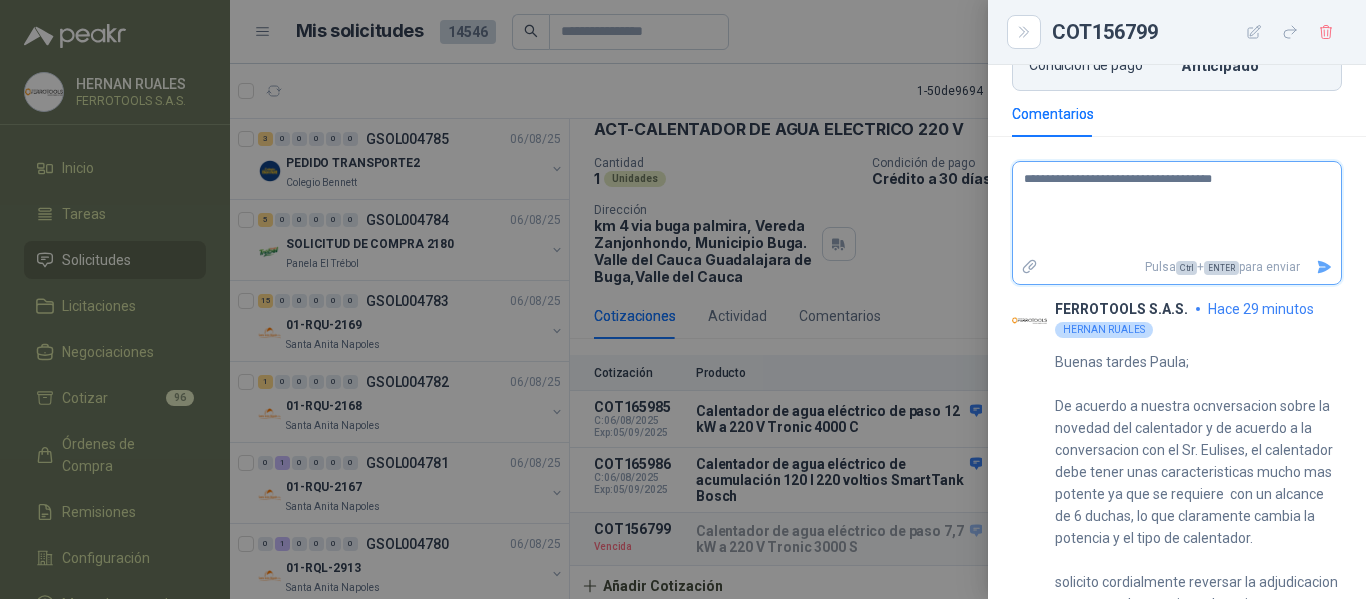 type 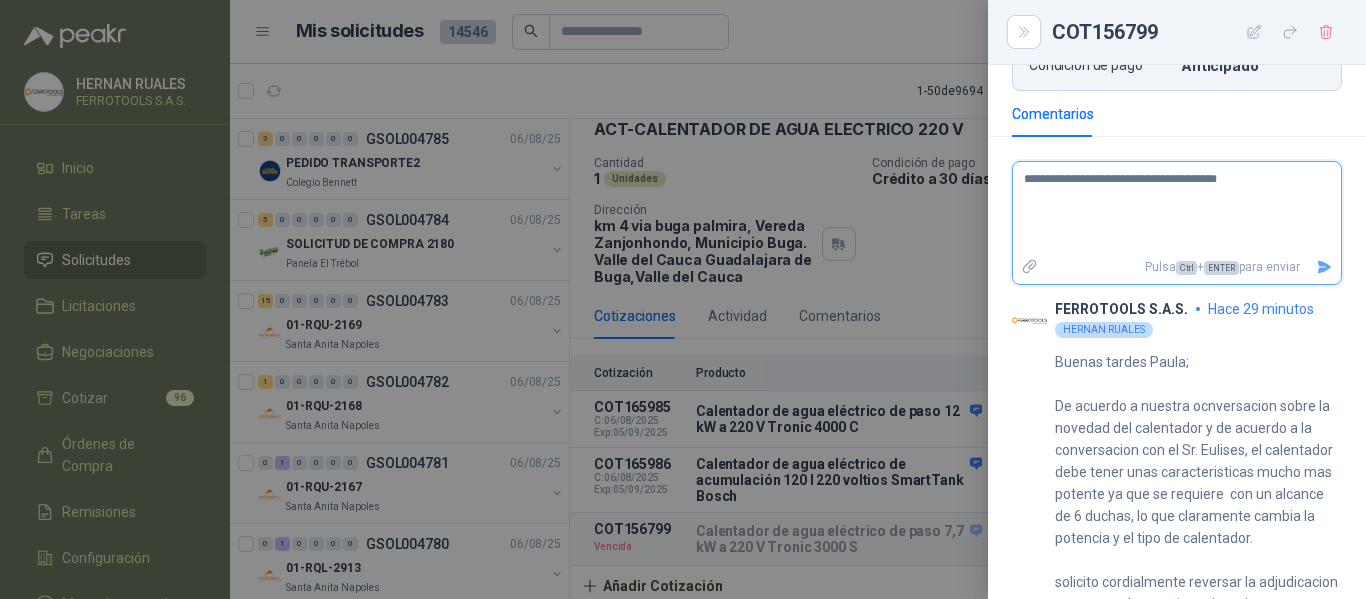 type 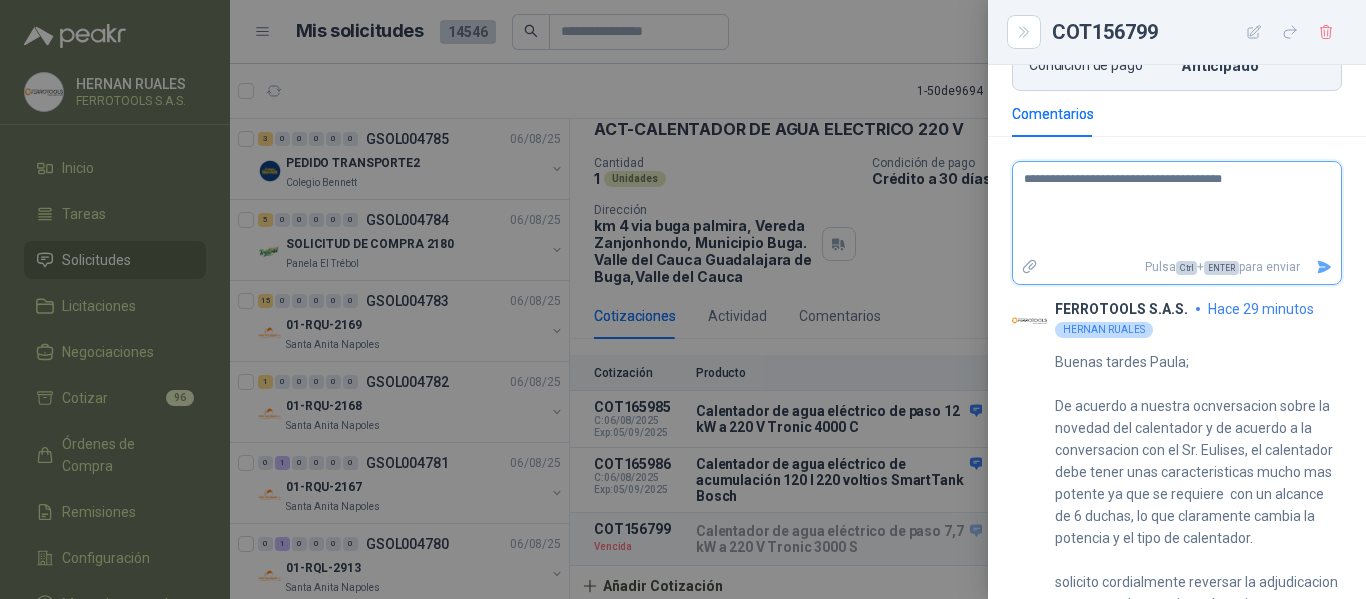 type 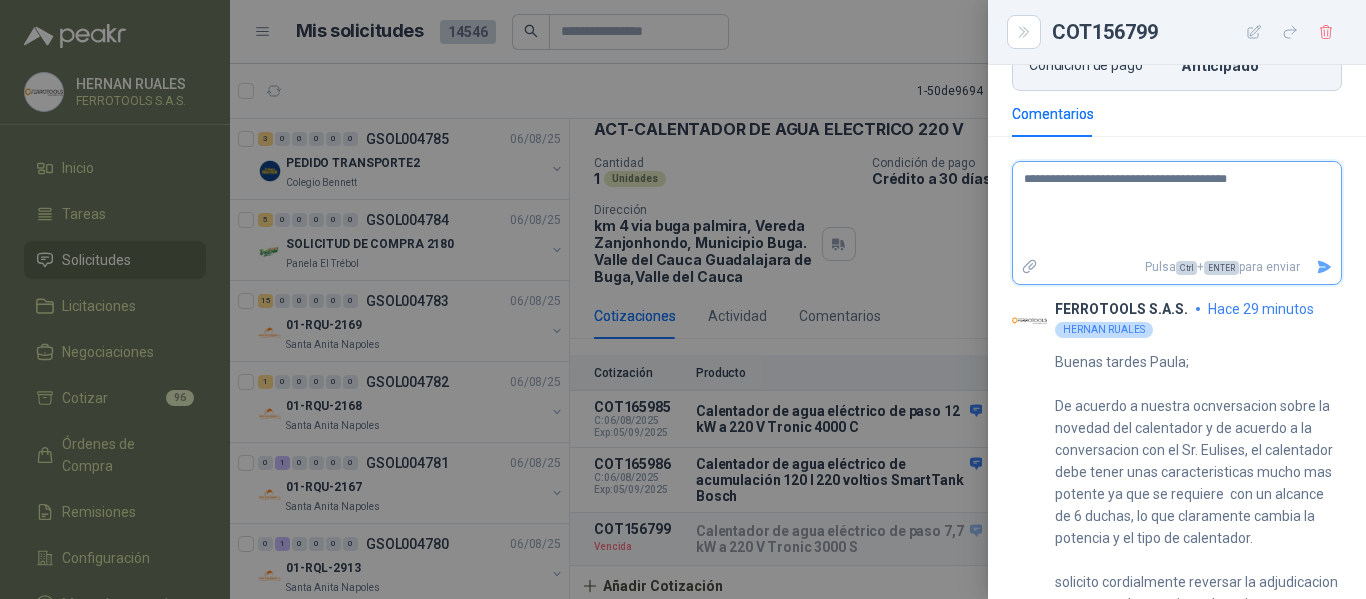 type 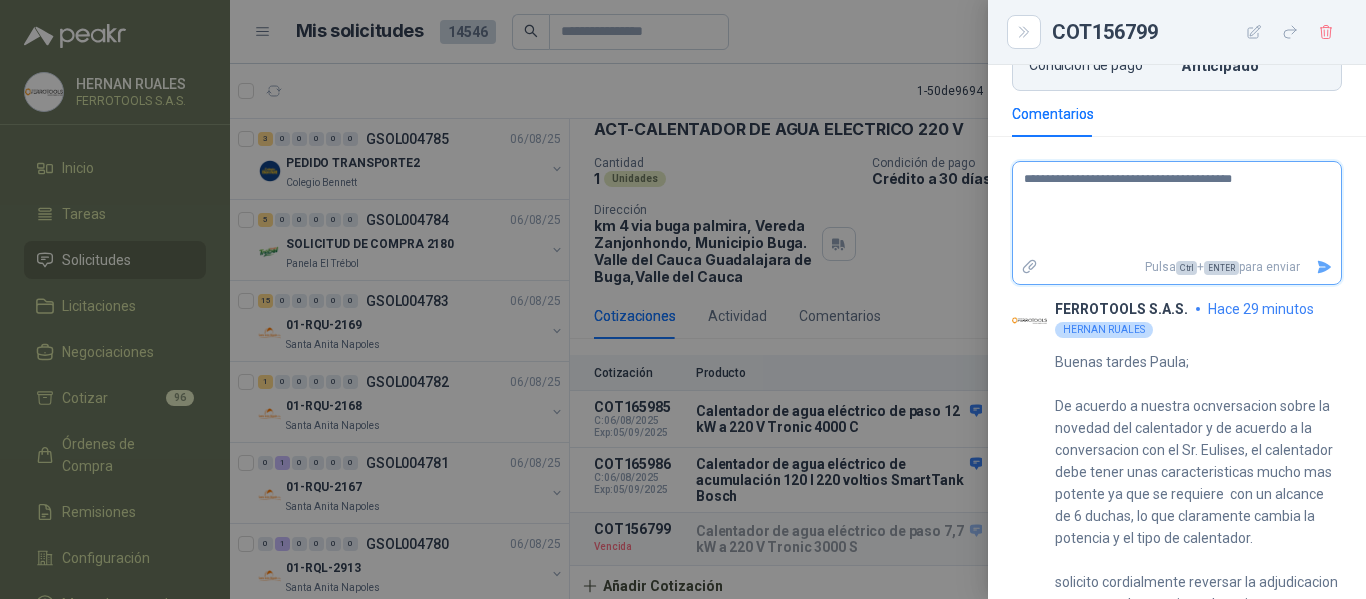 type 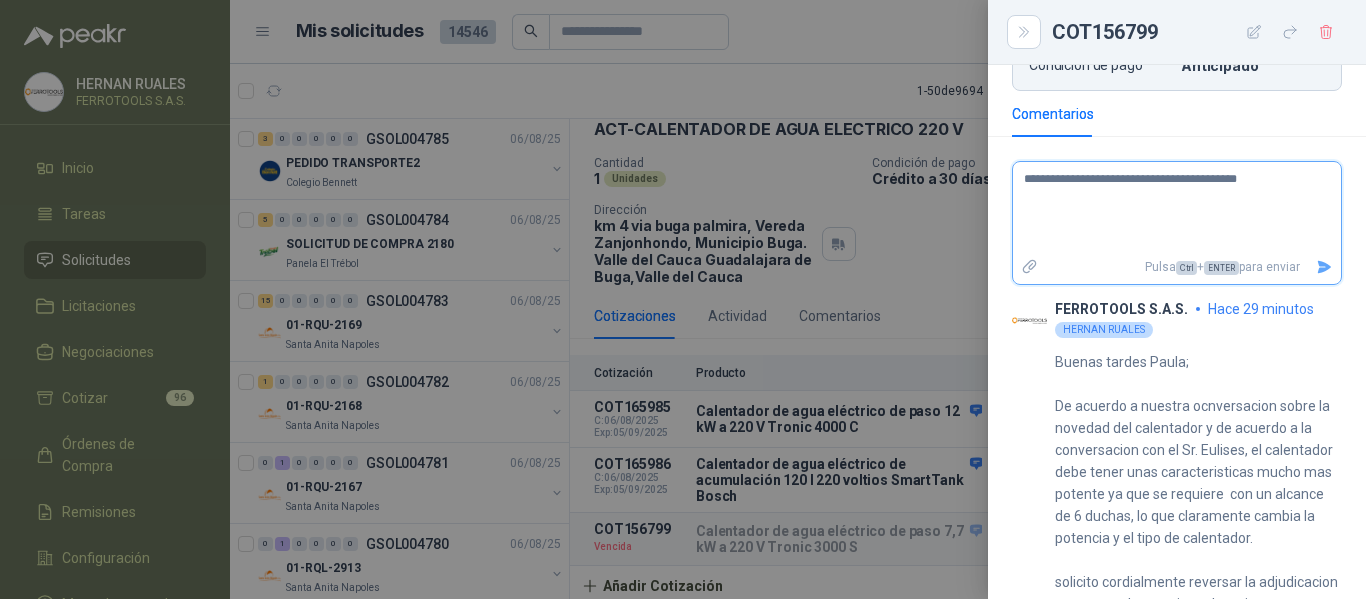 type 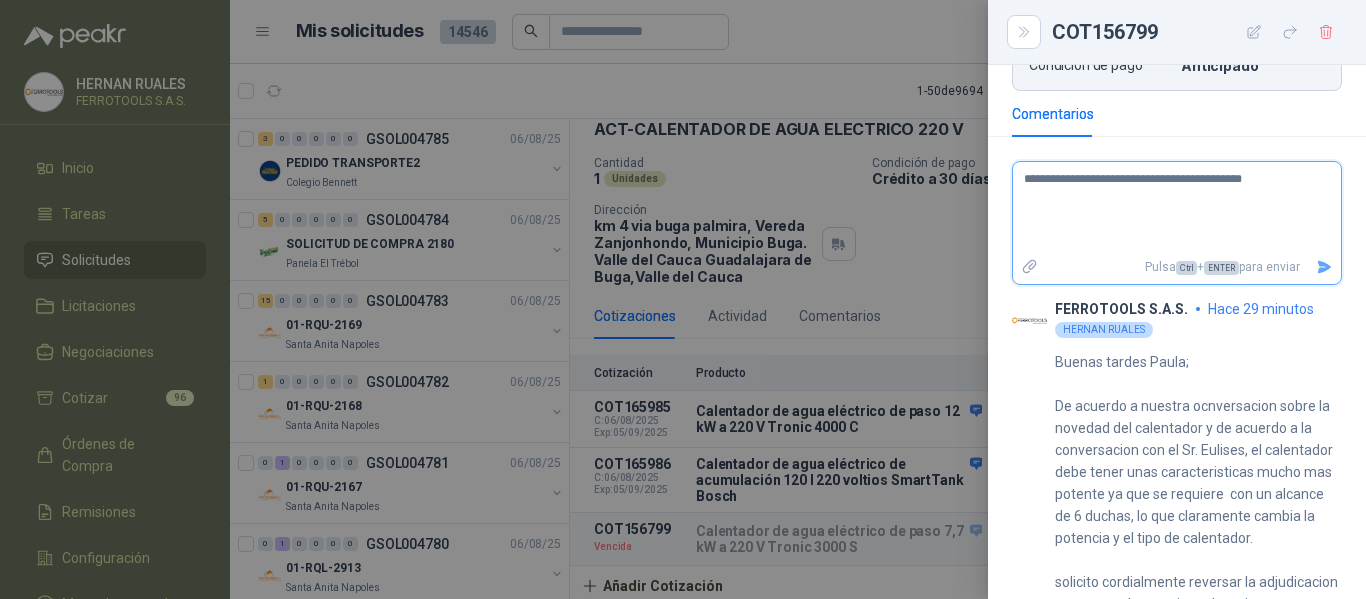 type 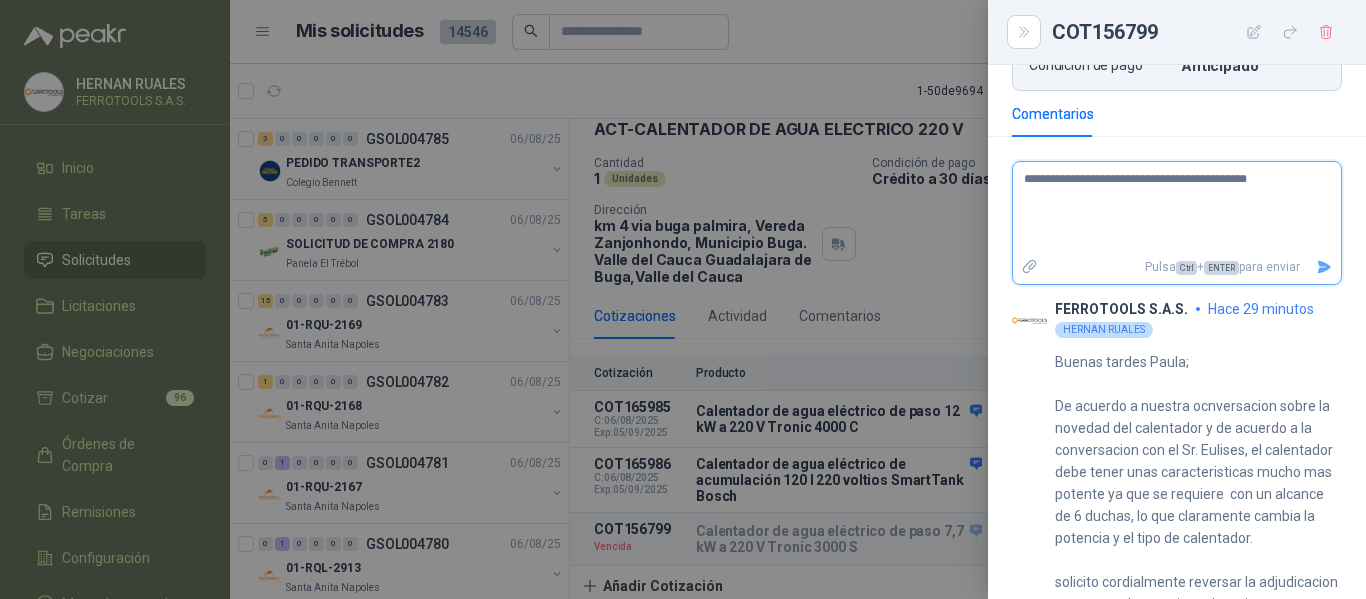 type 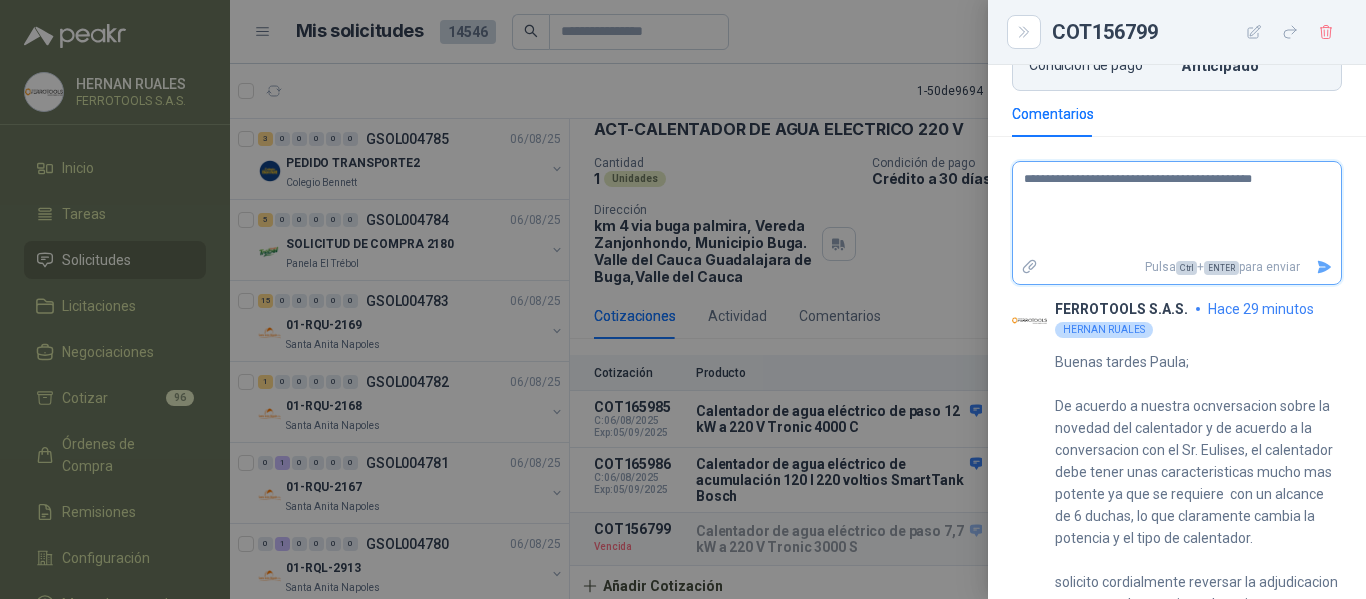 type 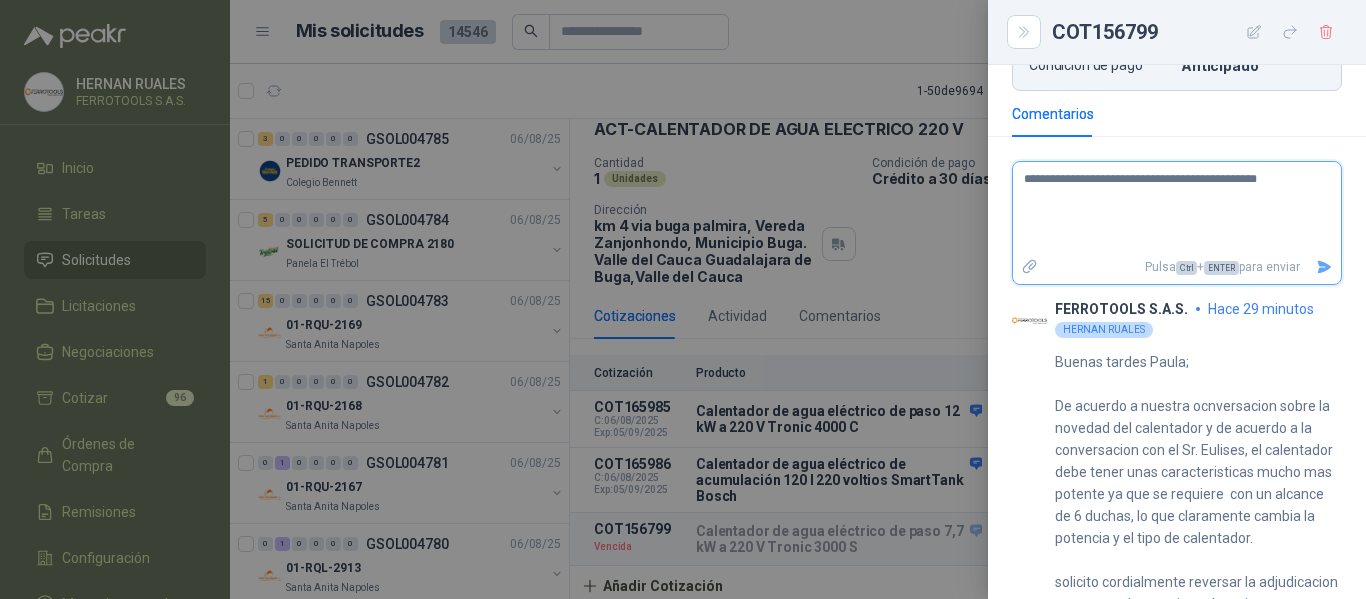 type 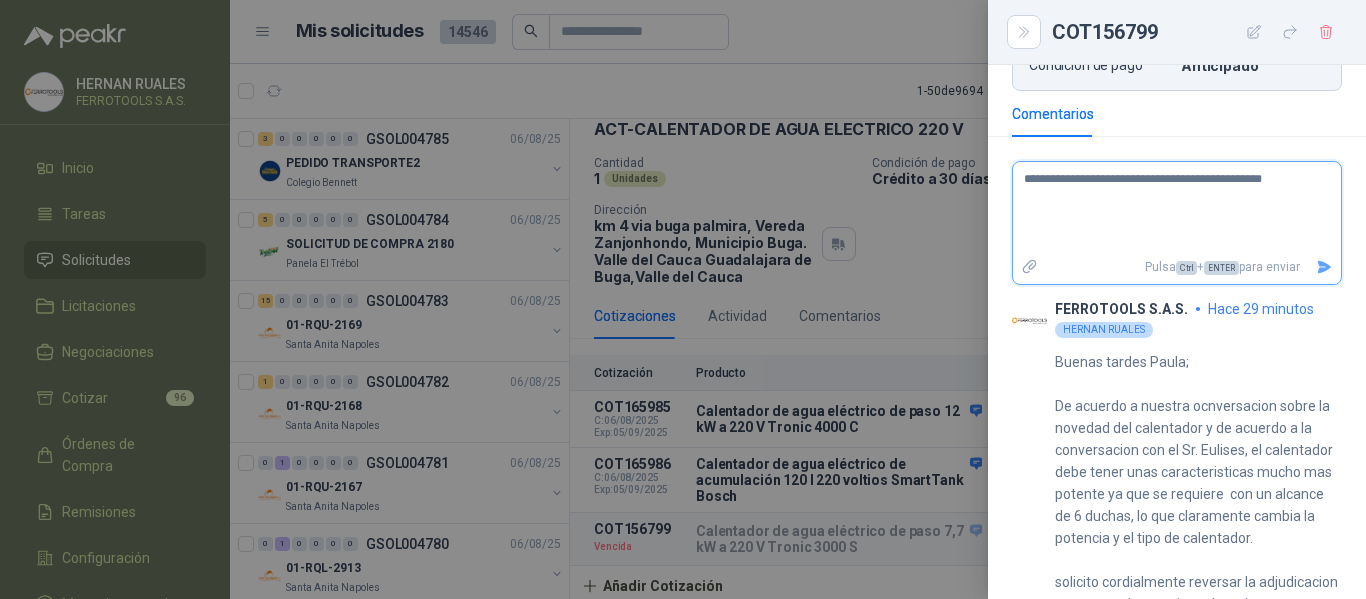 type 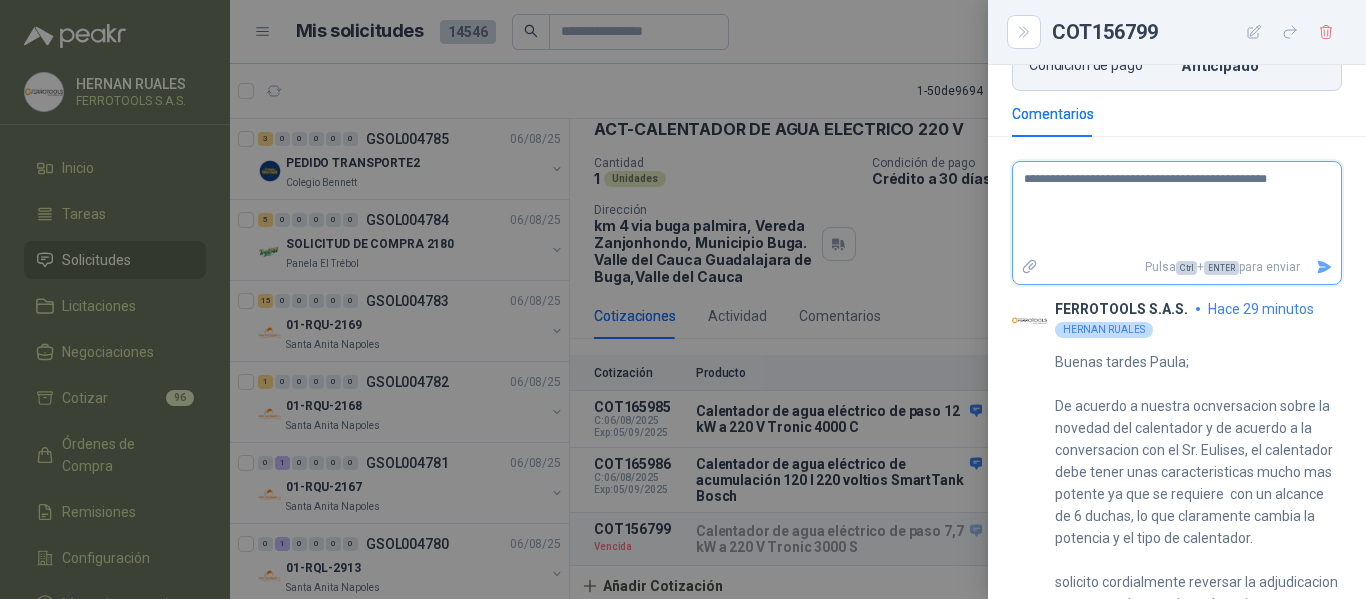 type 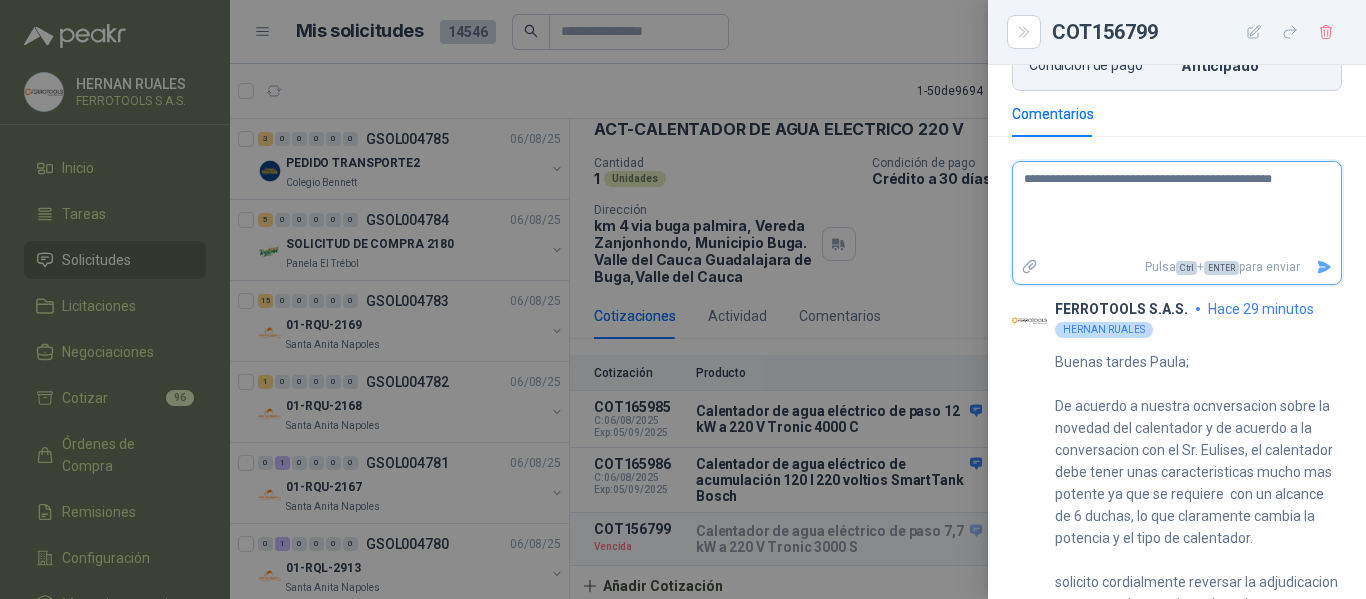 type 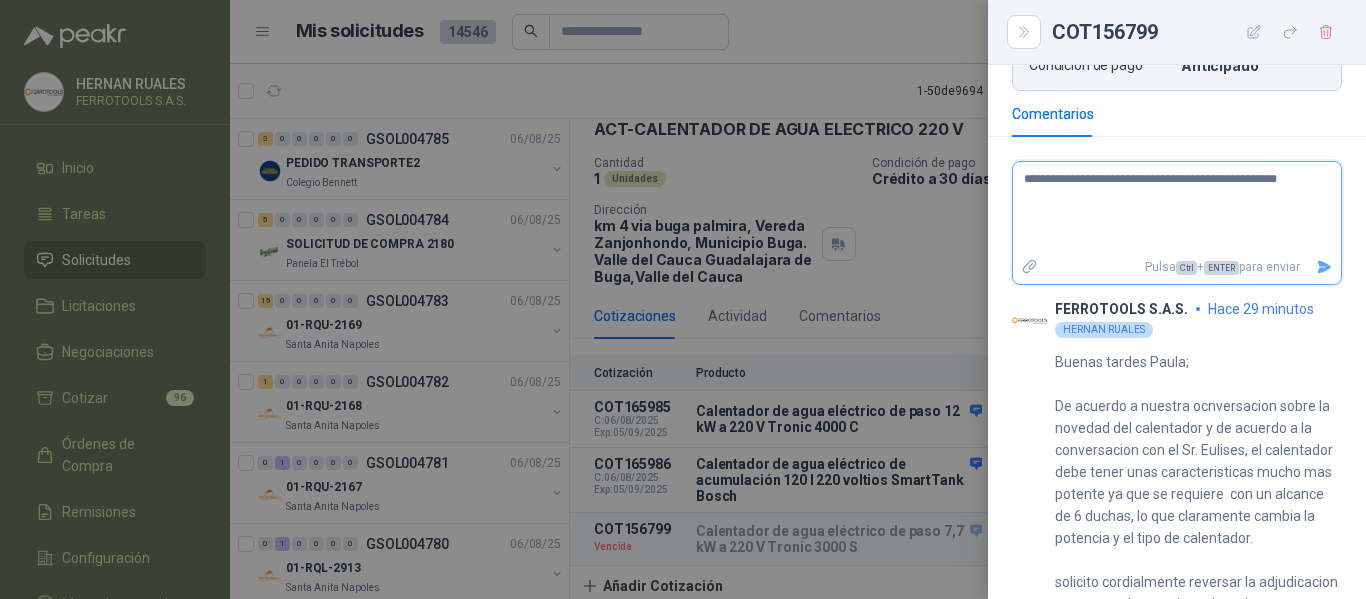 type 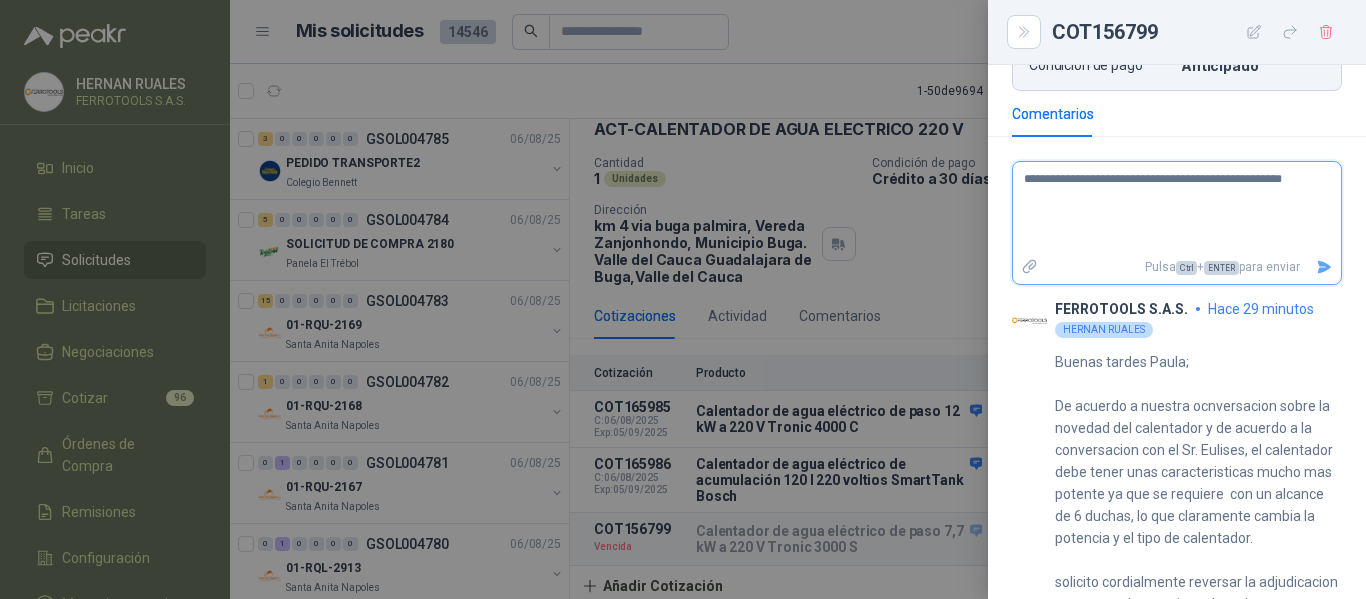 type 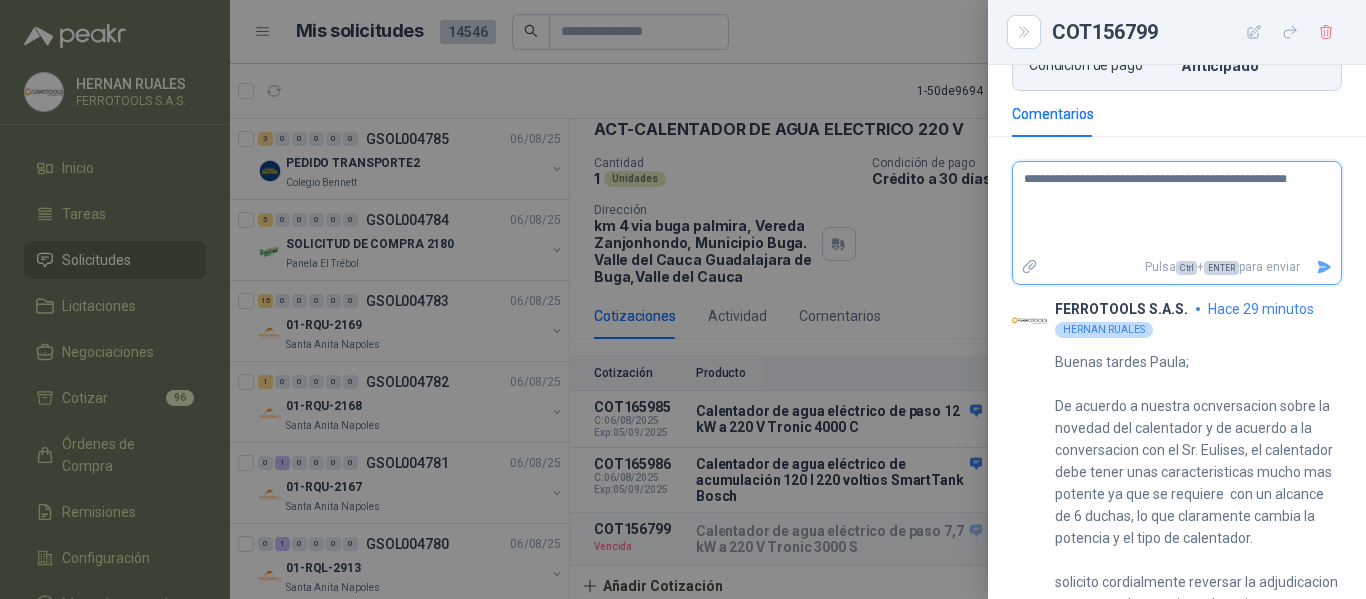 type 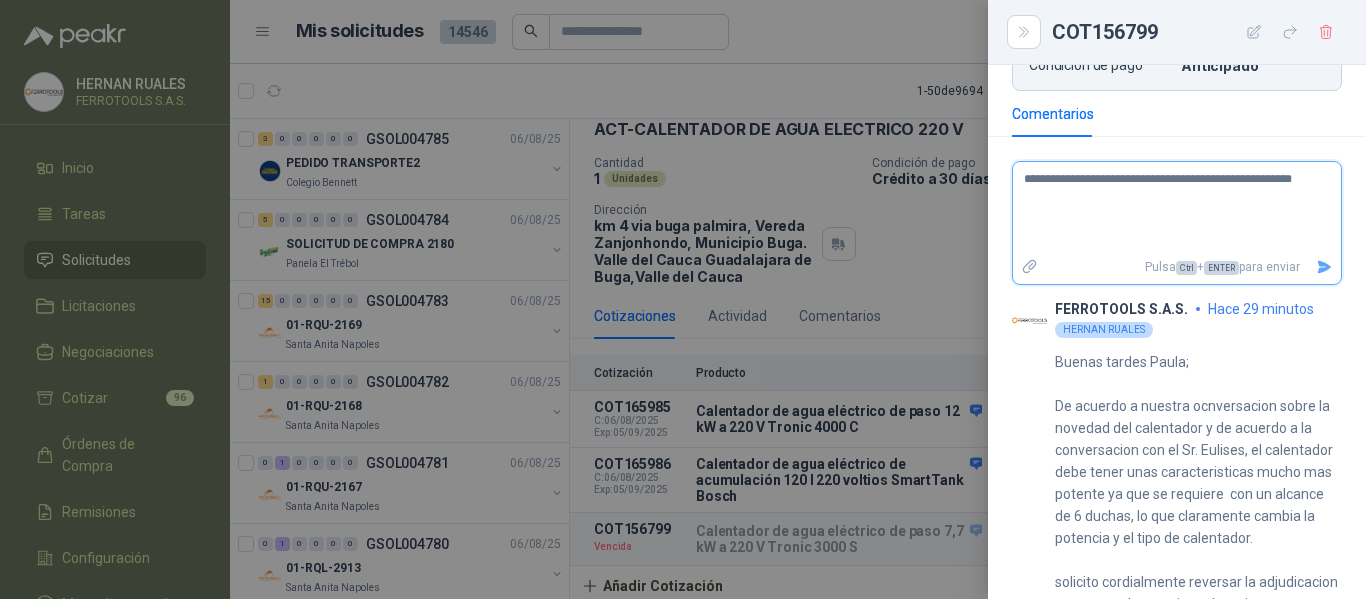 type 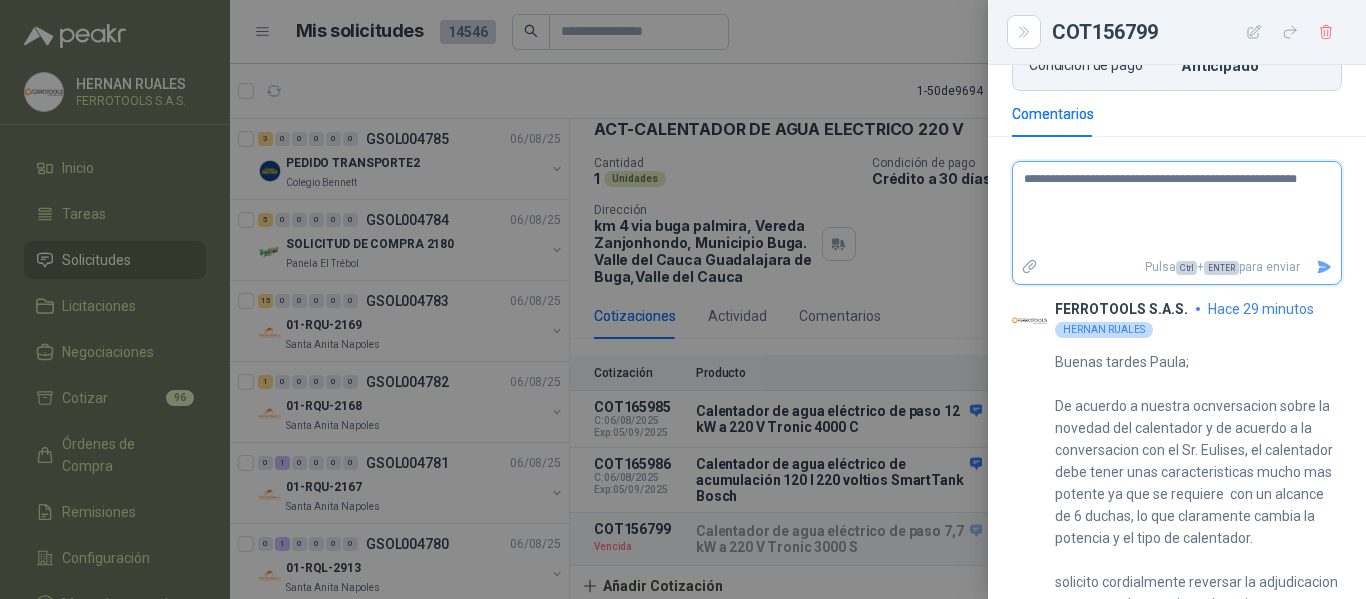 type 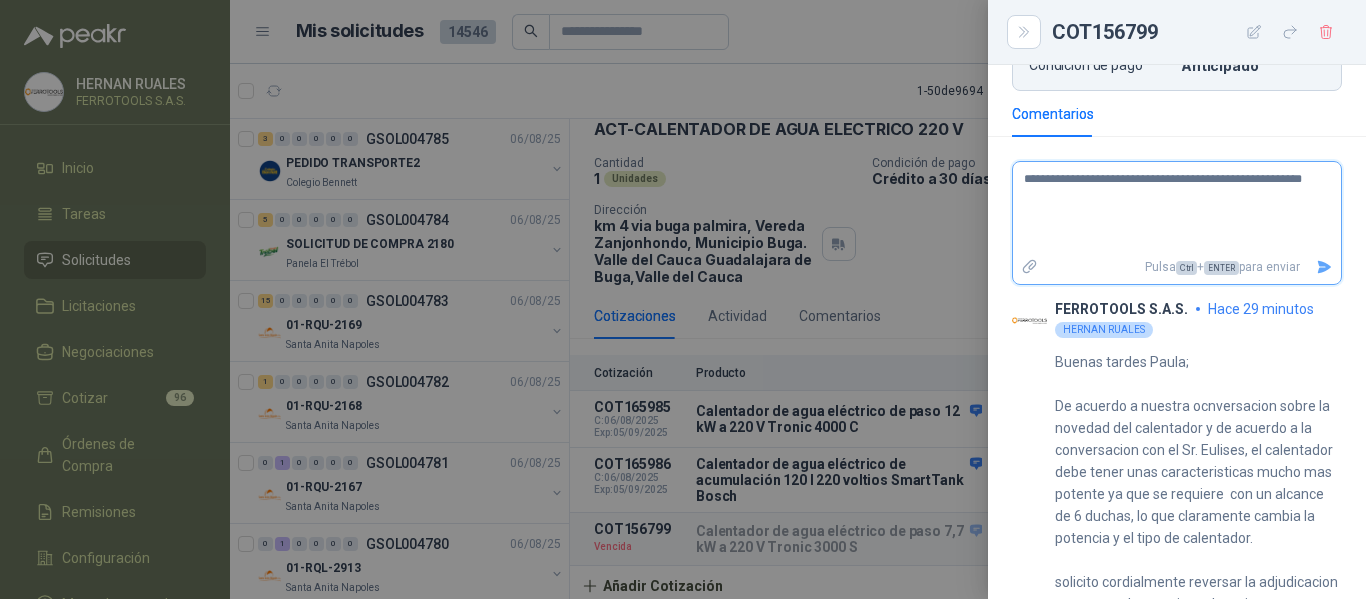 type 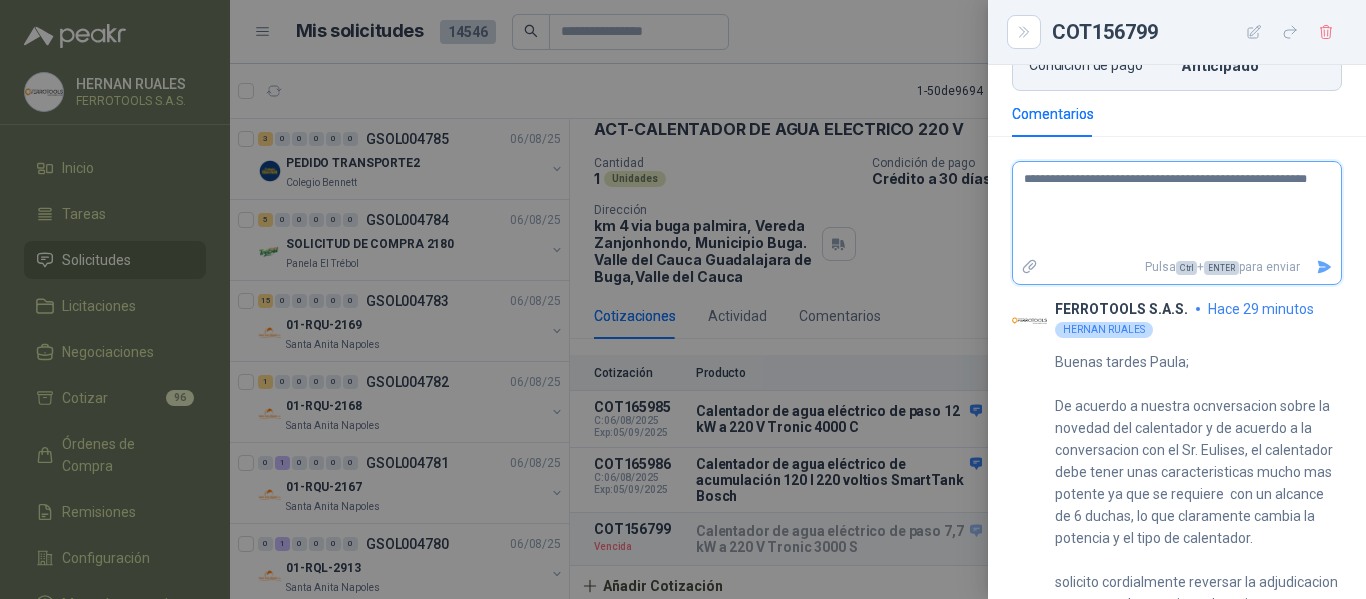 type 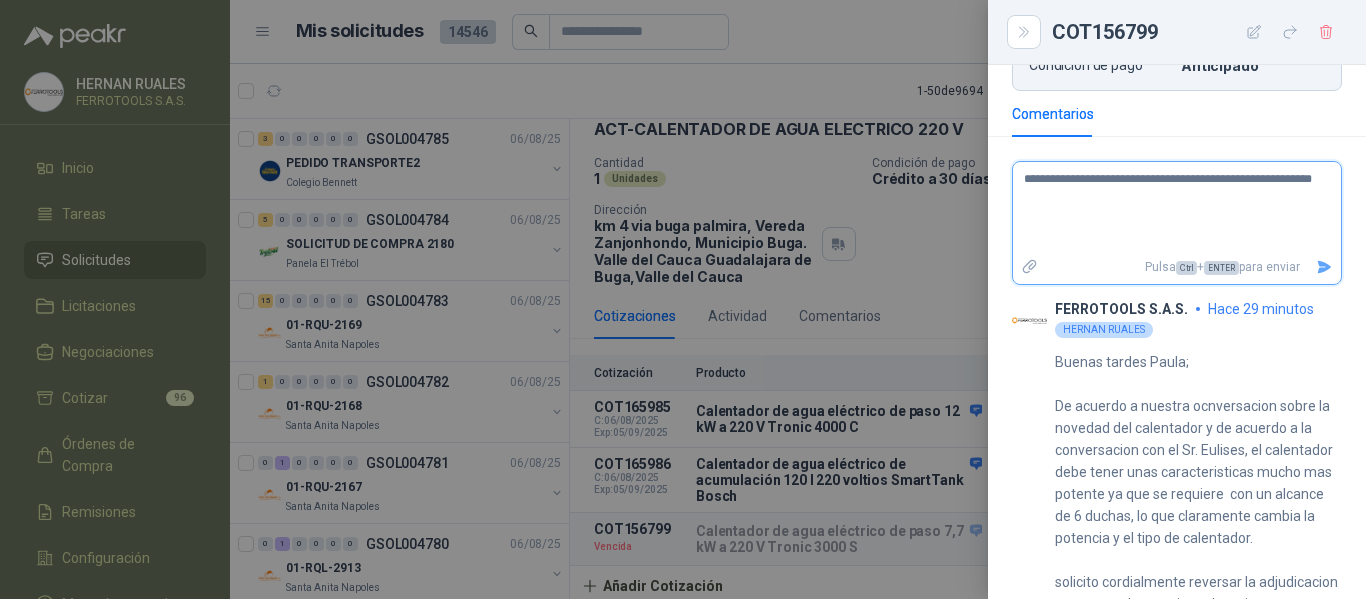 type 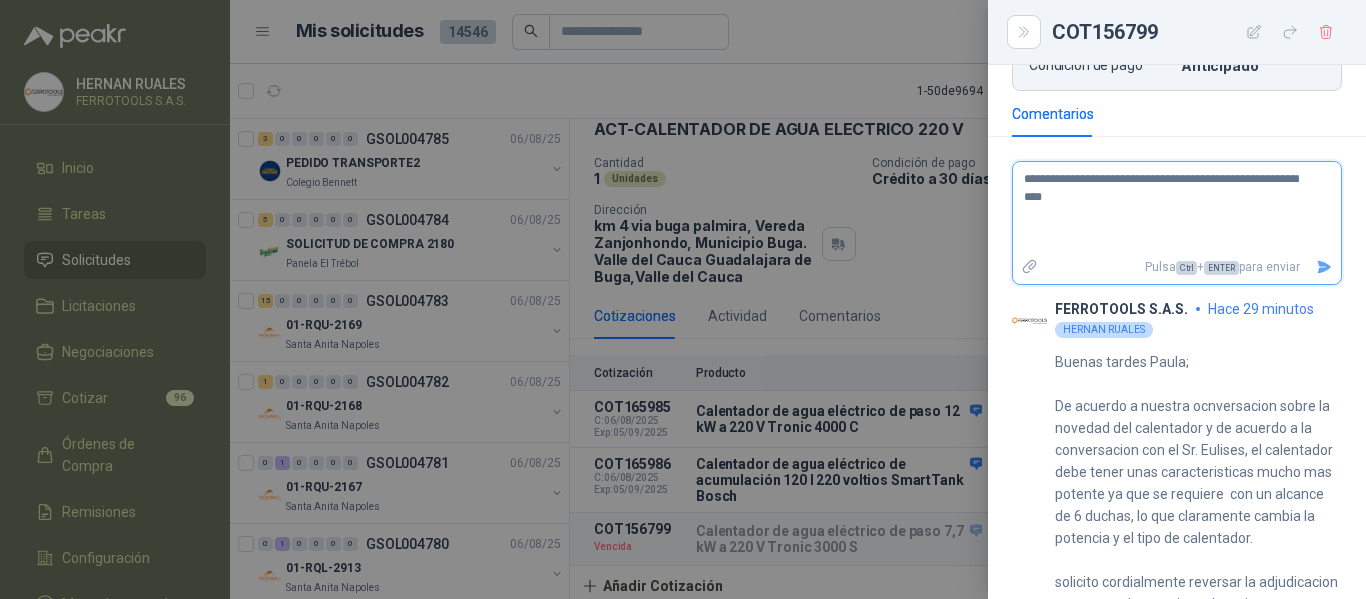 type 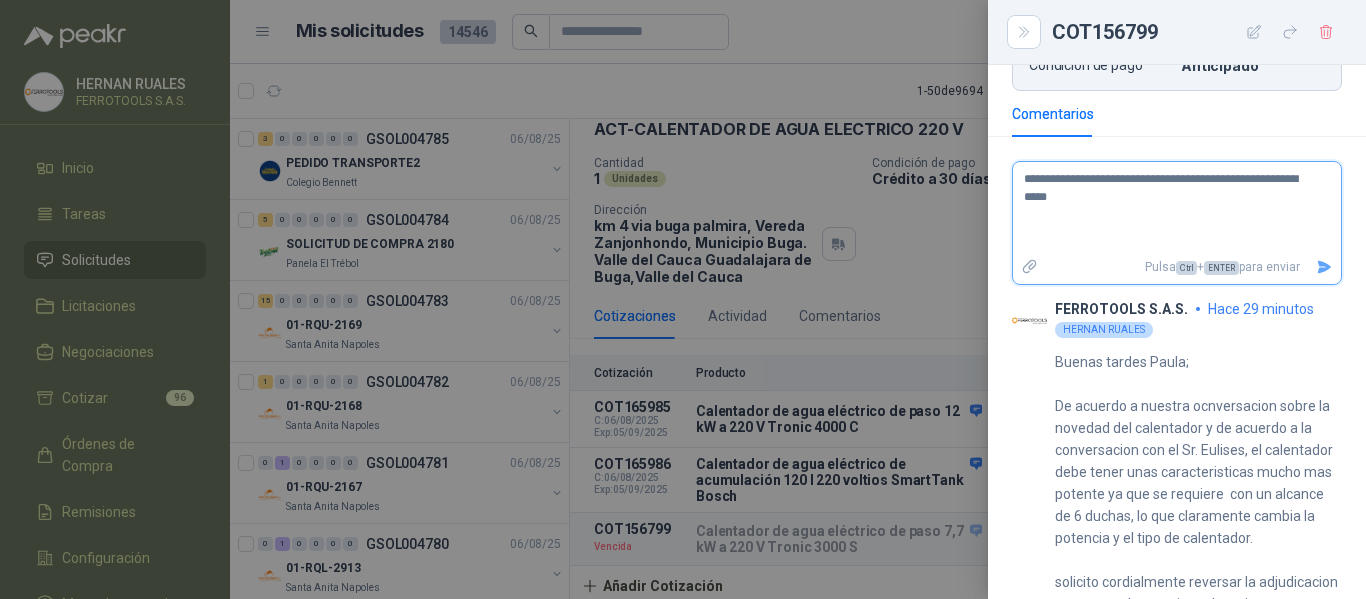type 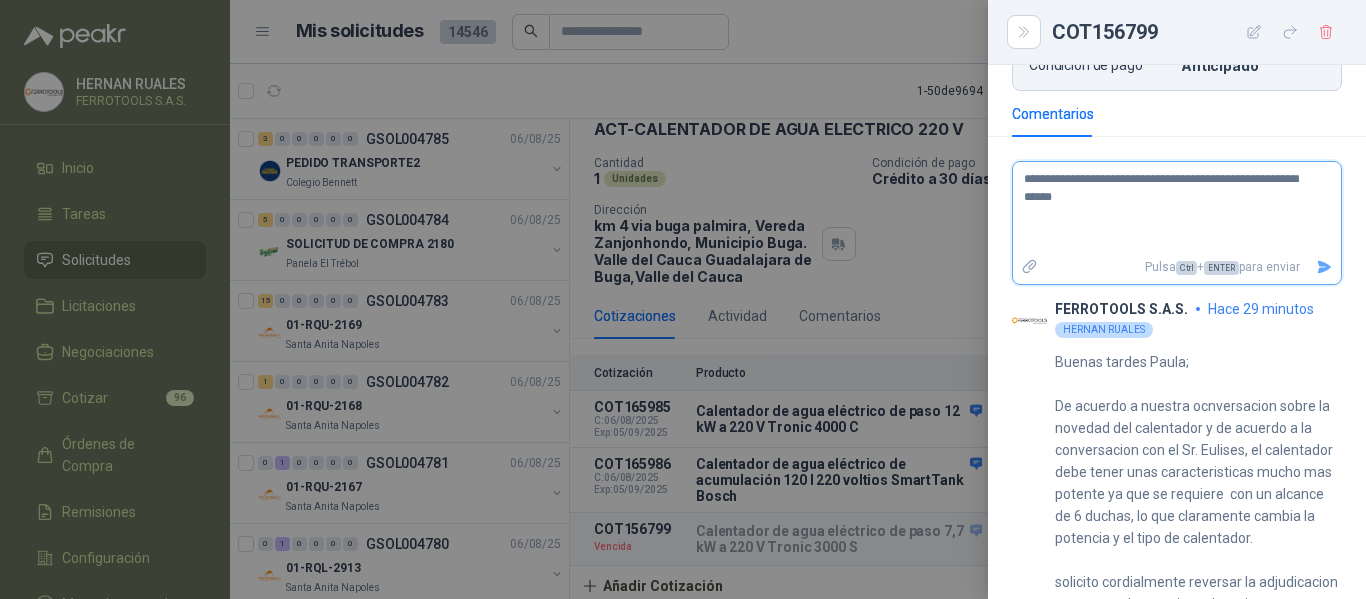 type 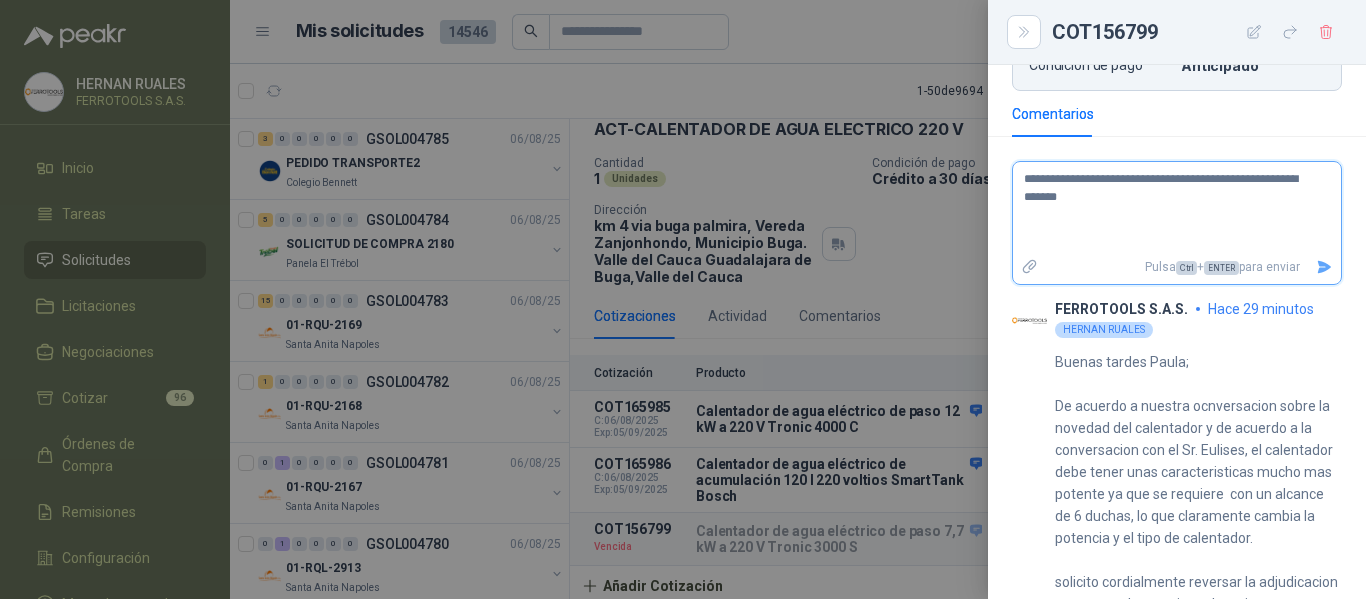type 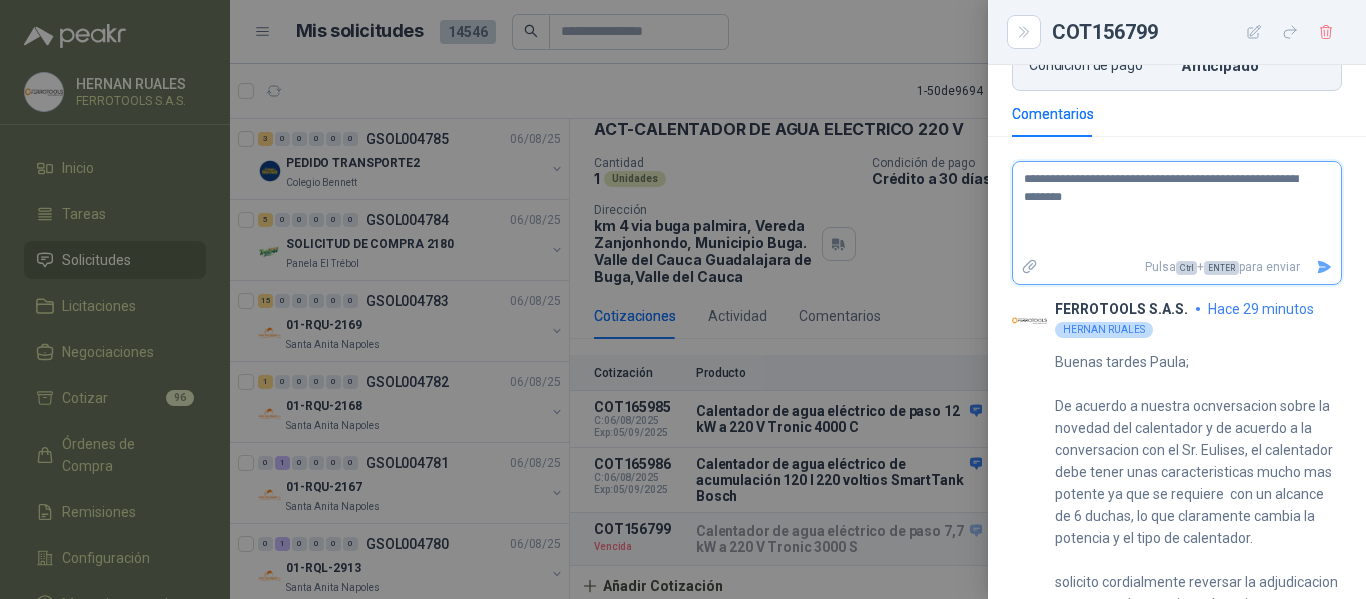 type 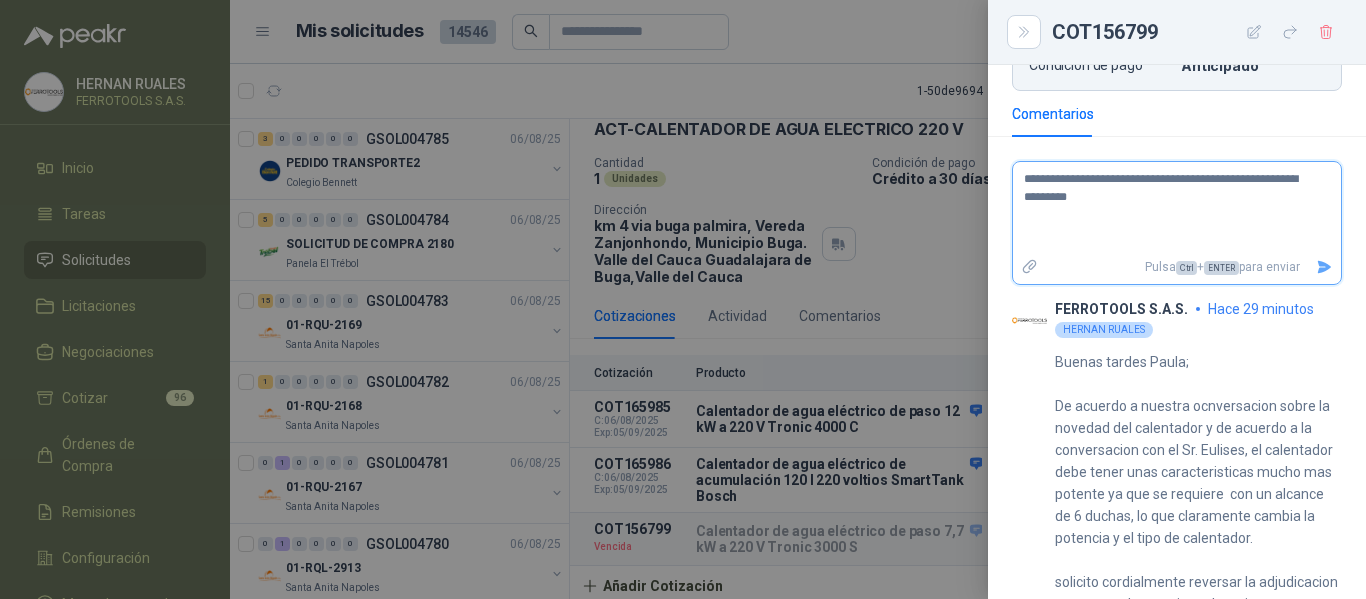 type 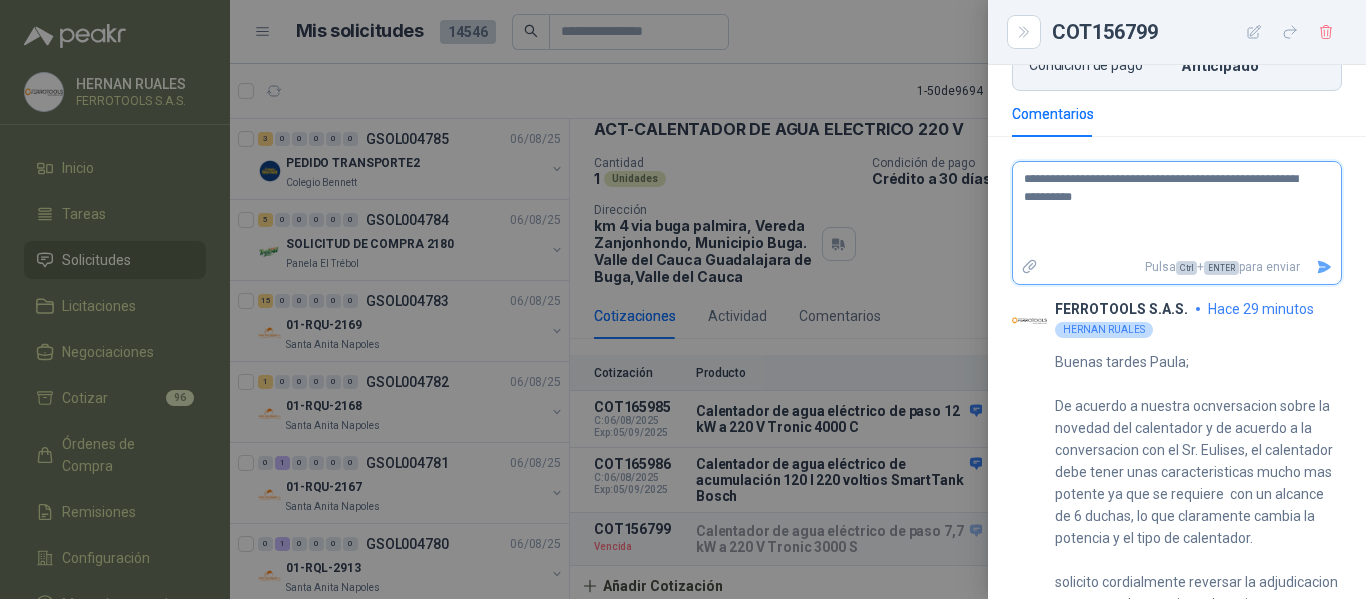 type 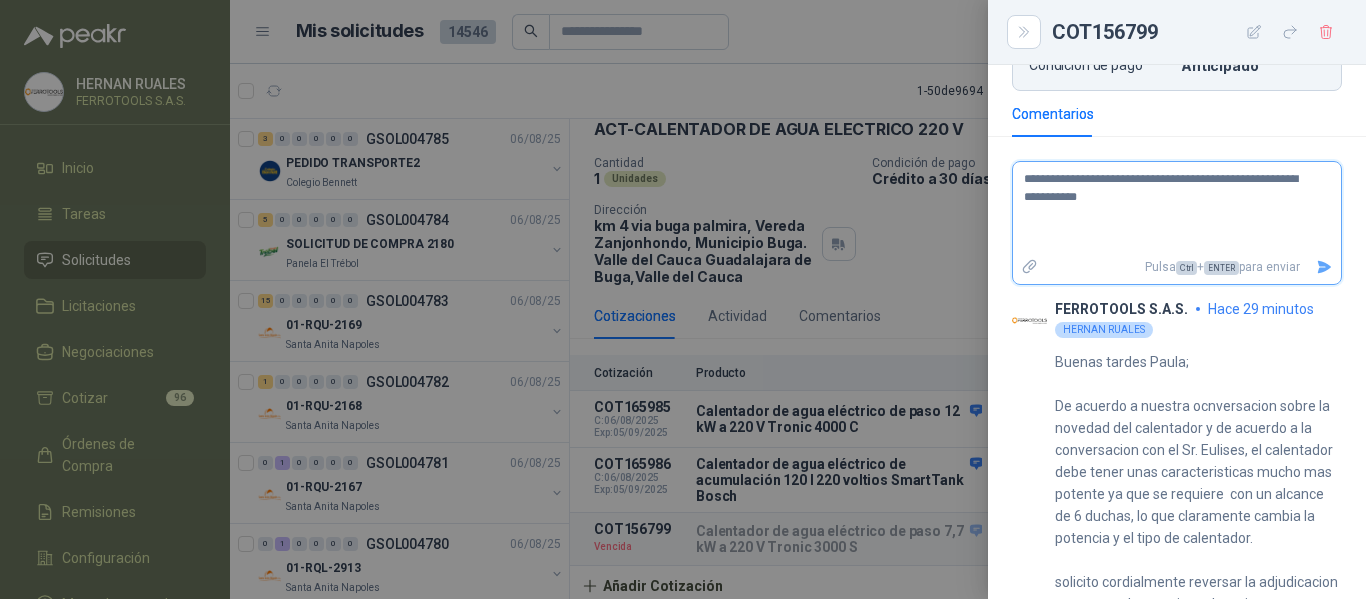 type 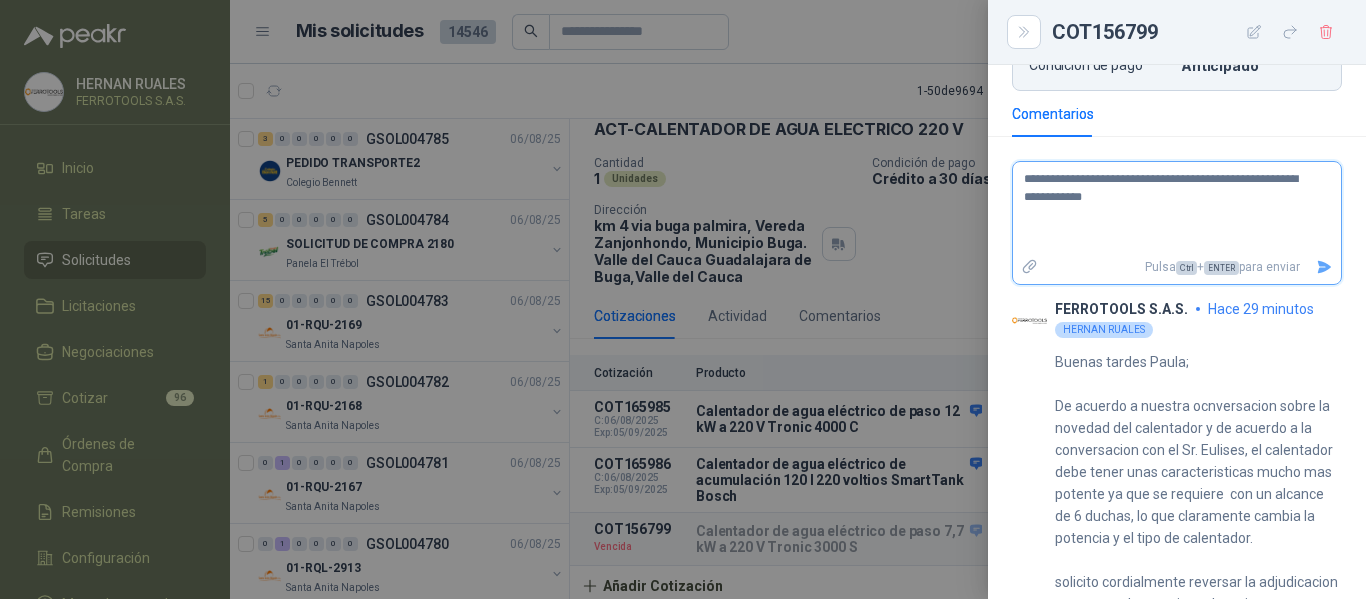 type 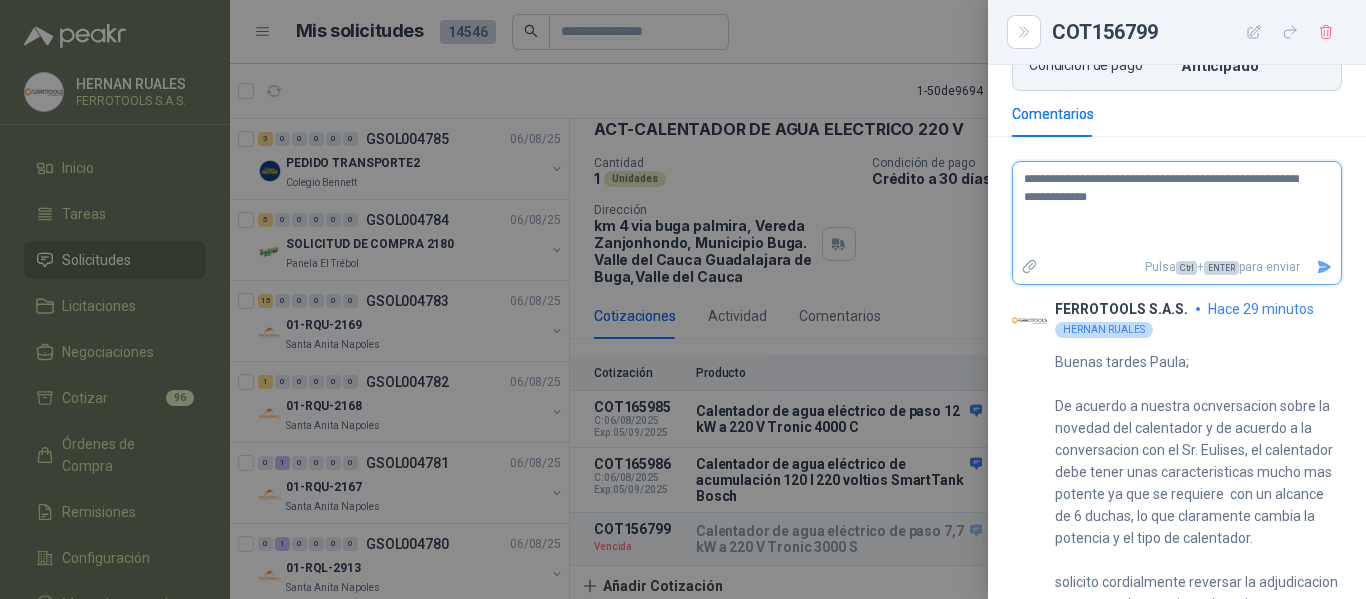 type 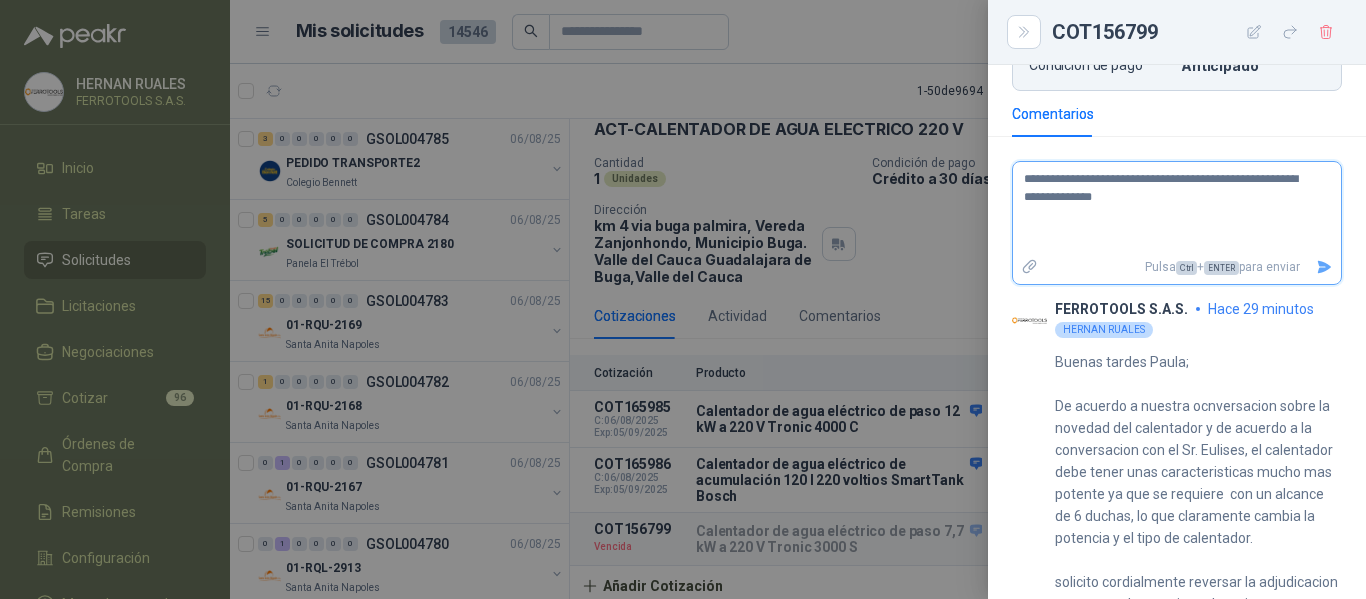 type 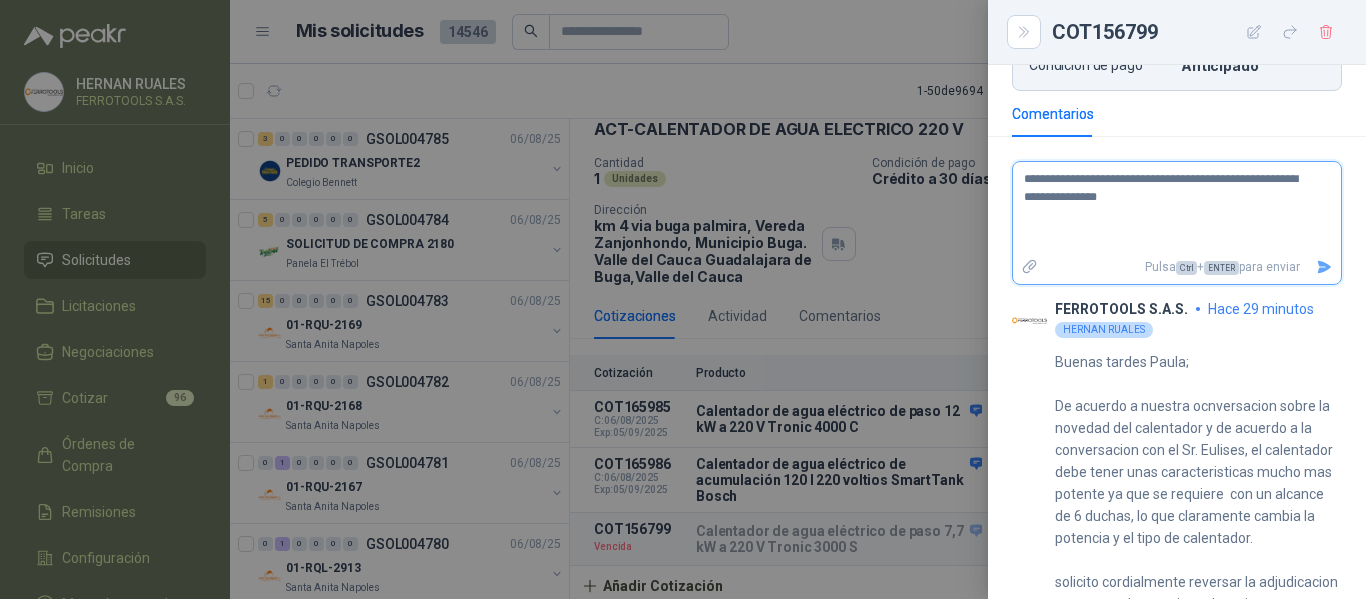 type 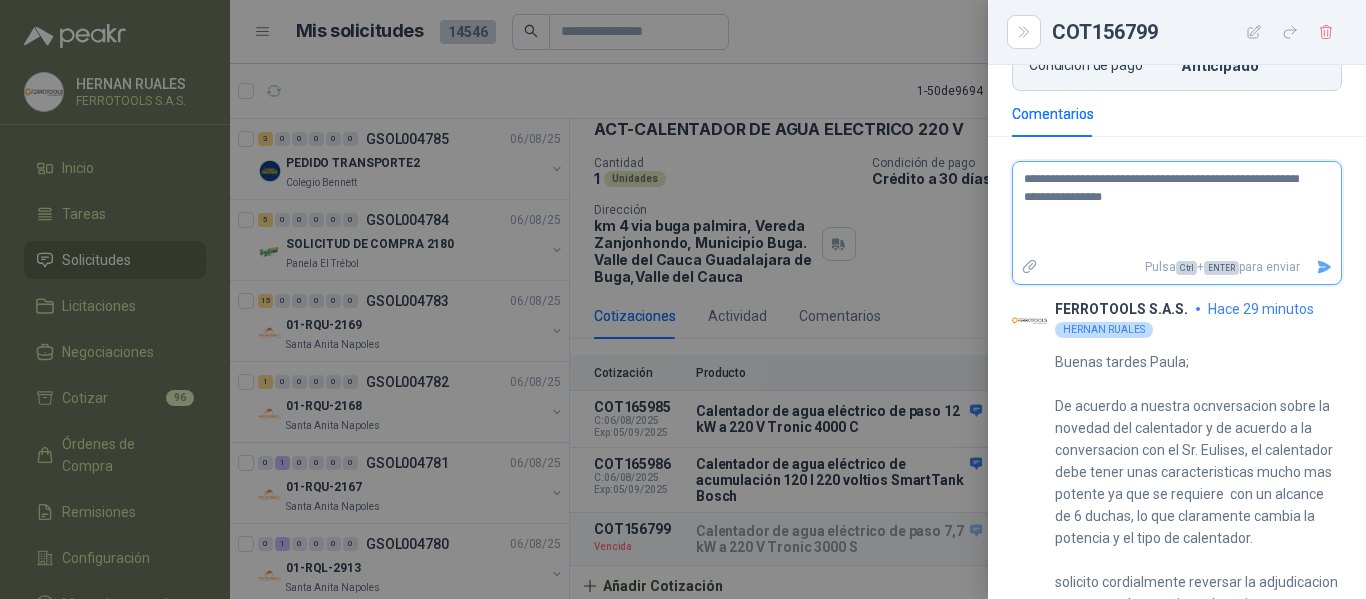 type 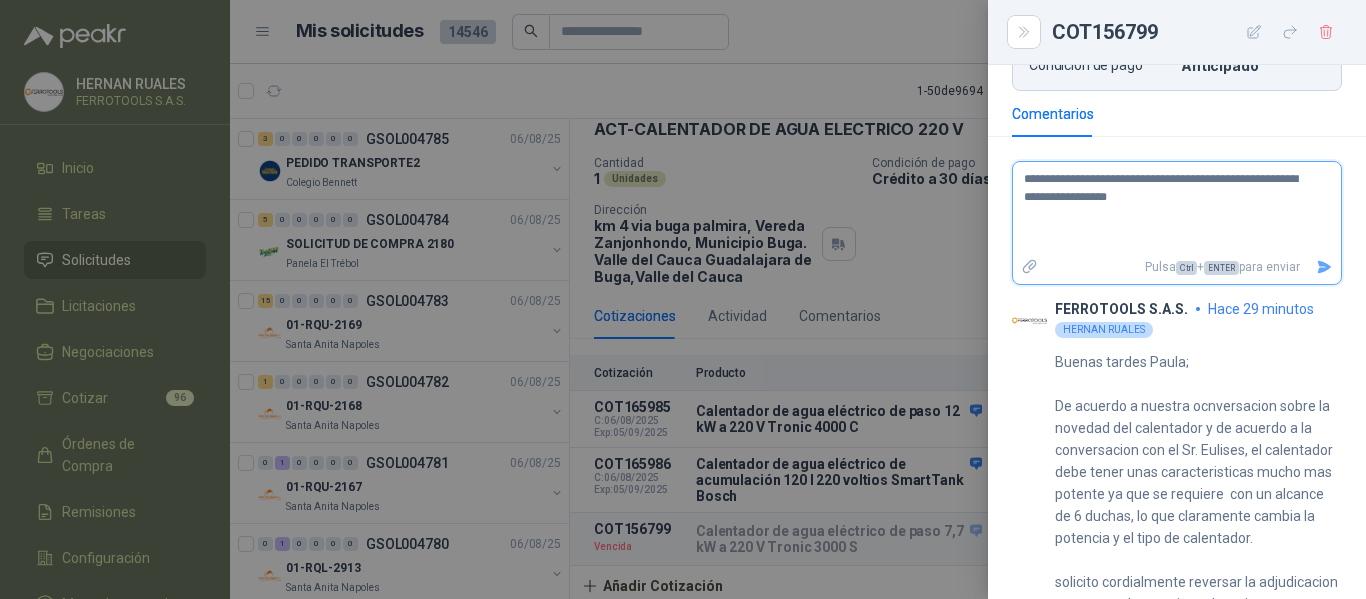 type 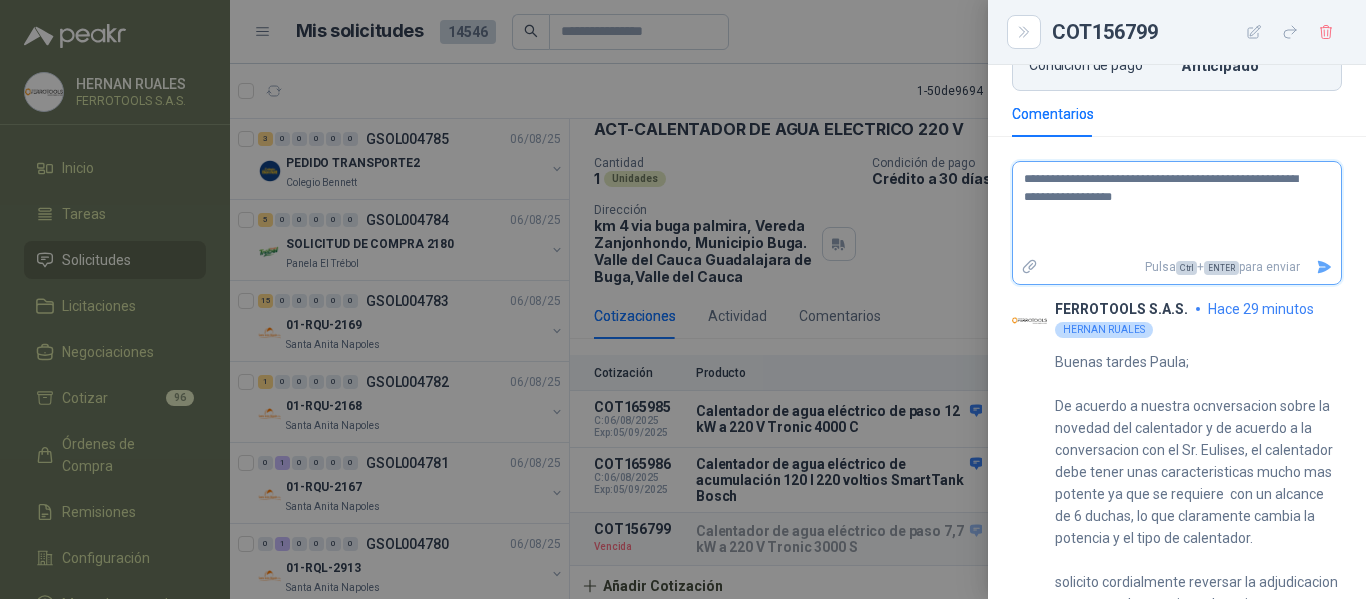 type 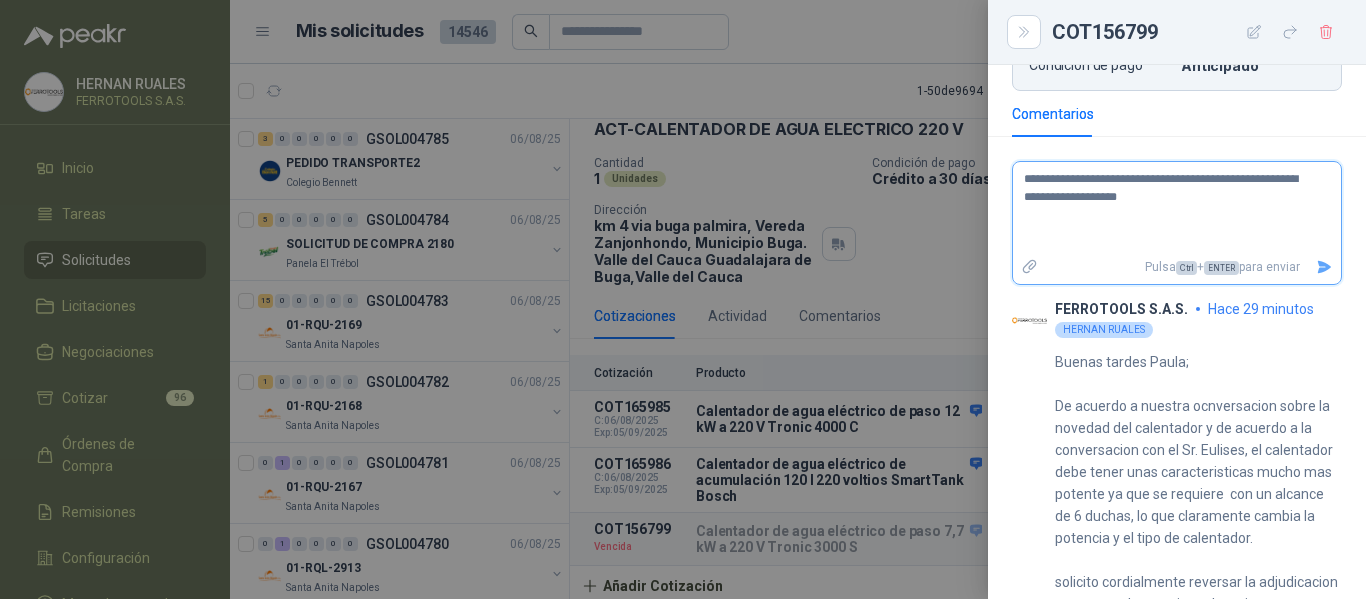 type 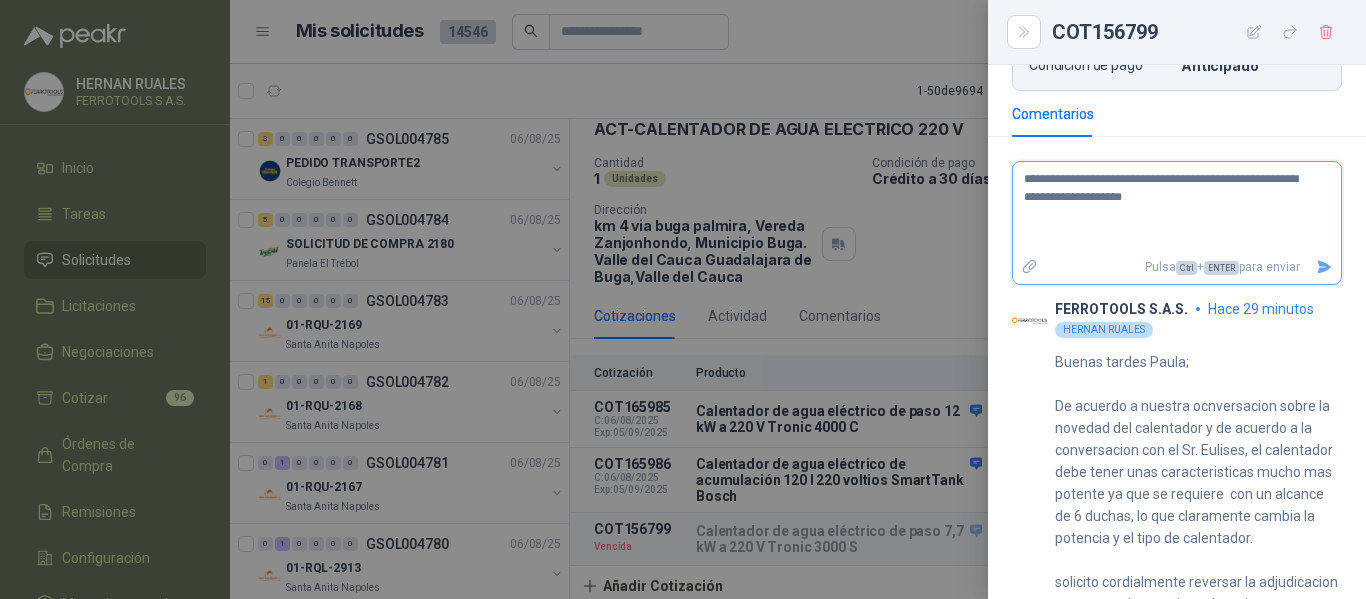type 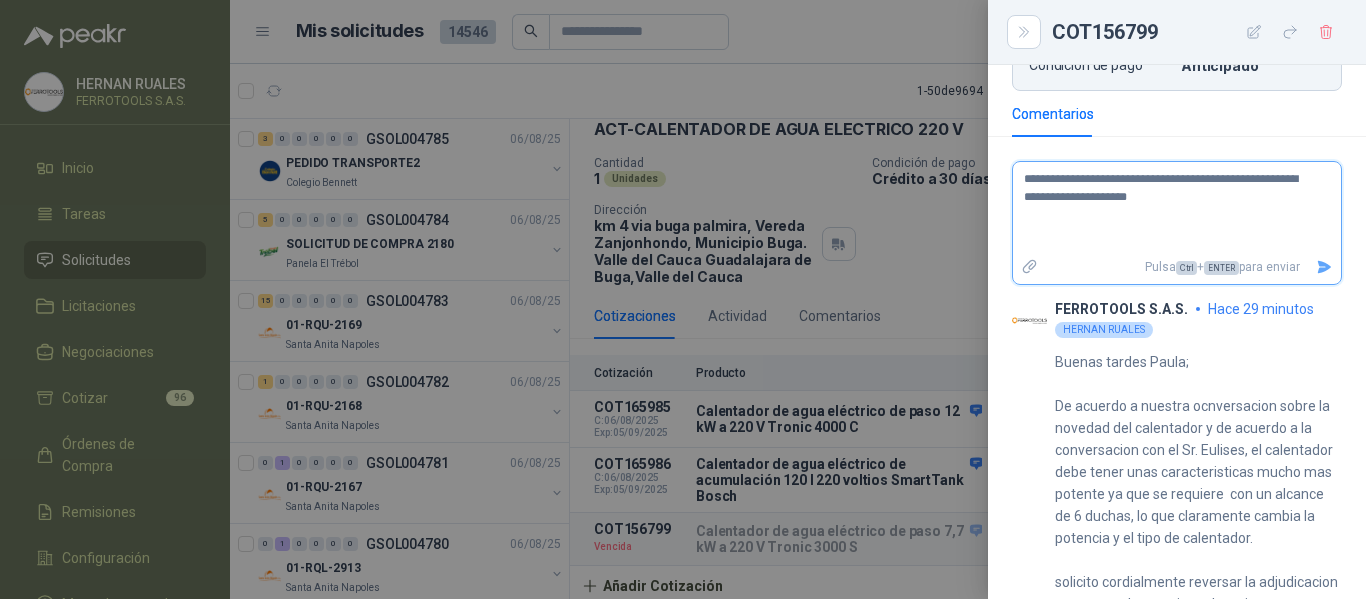 type 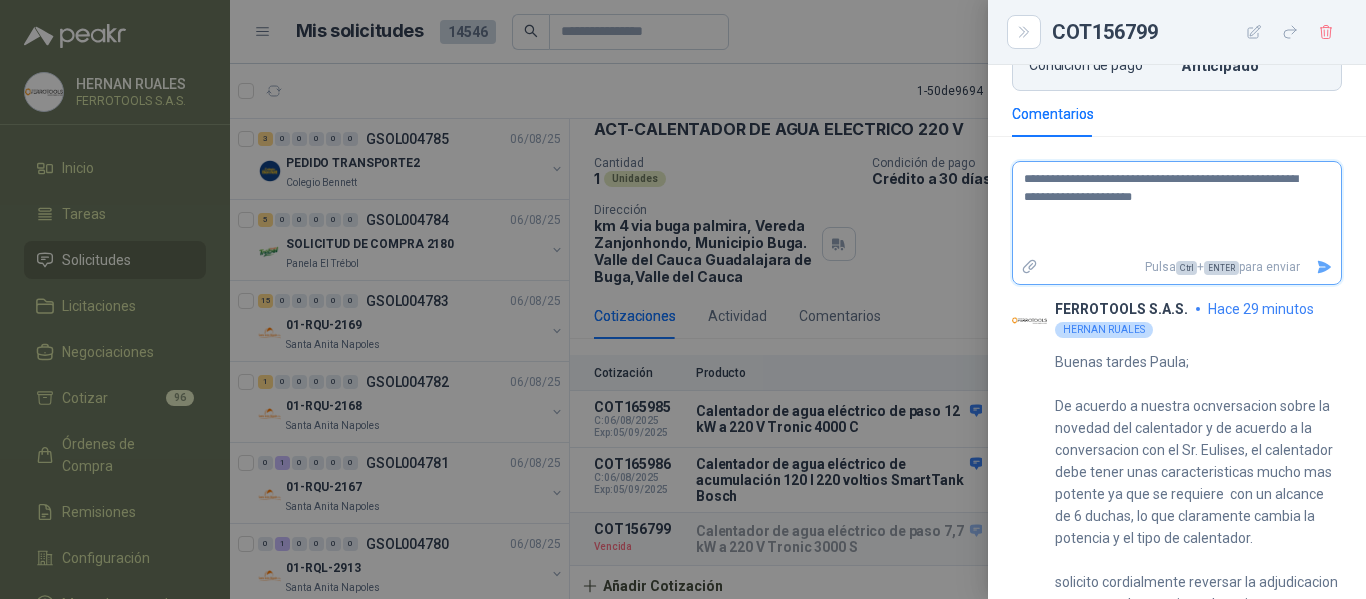 type 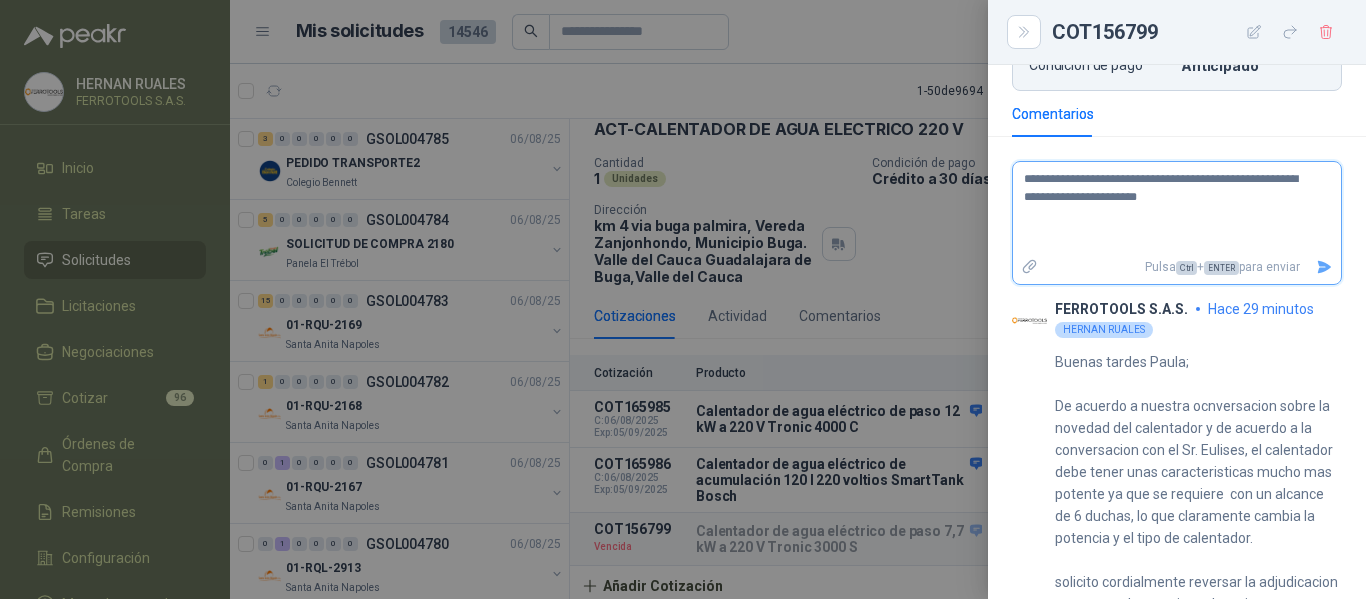 type 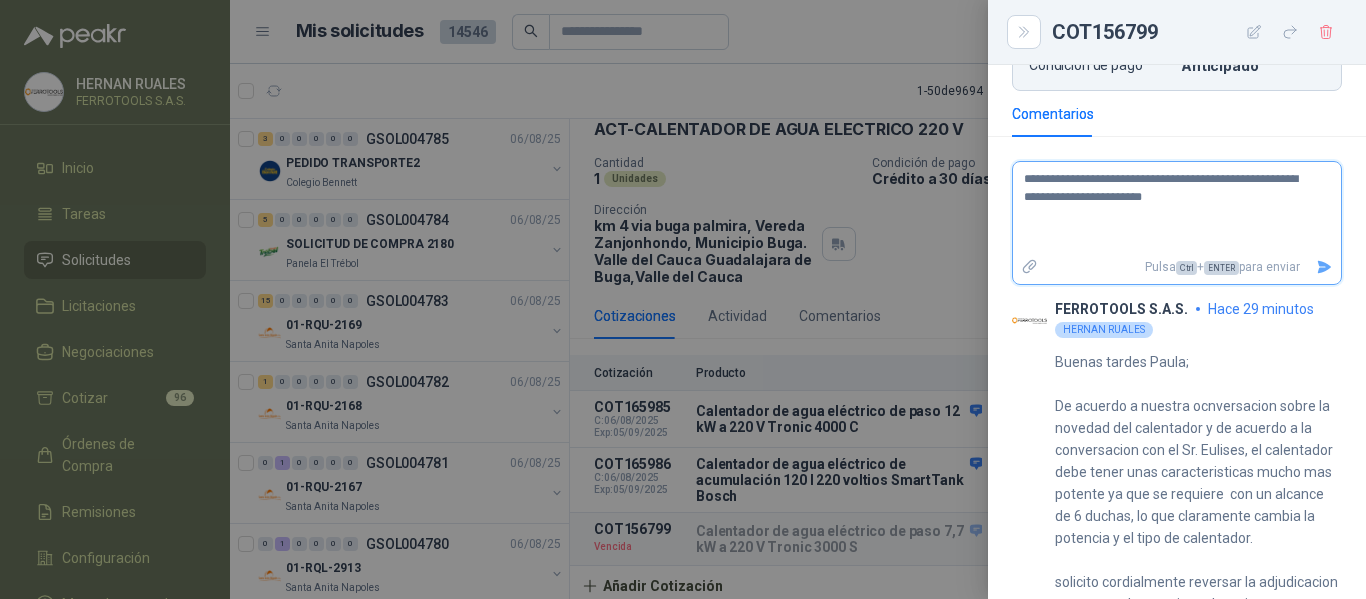 type 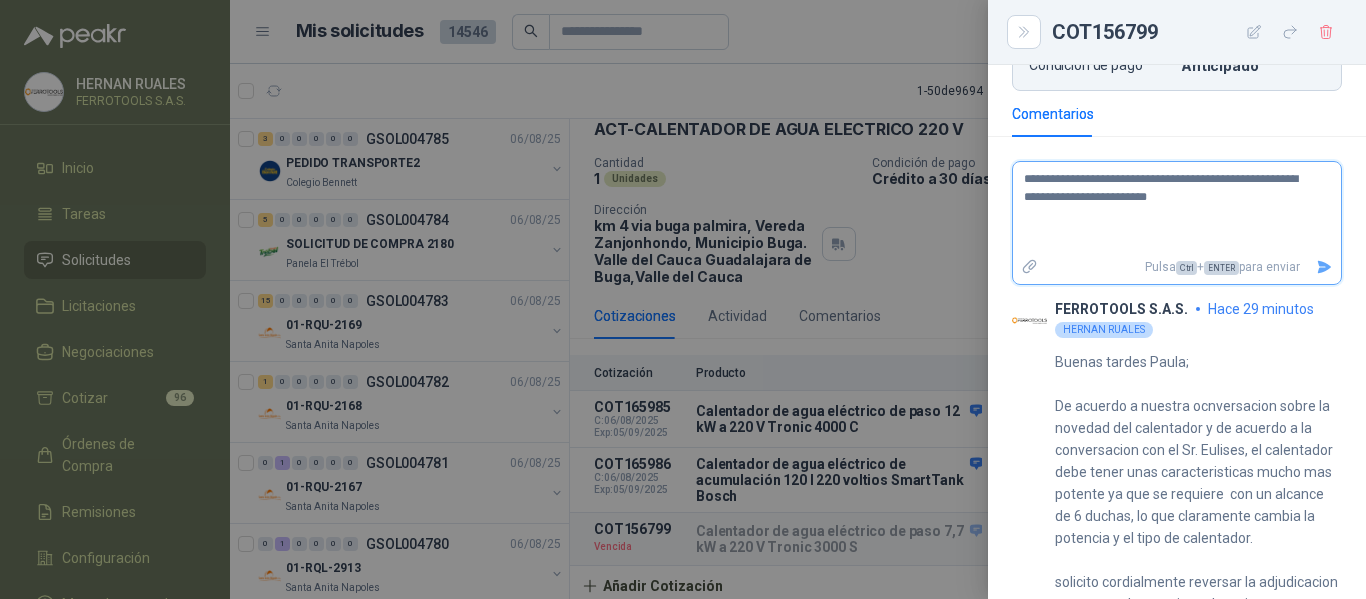 type 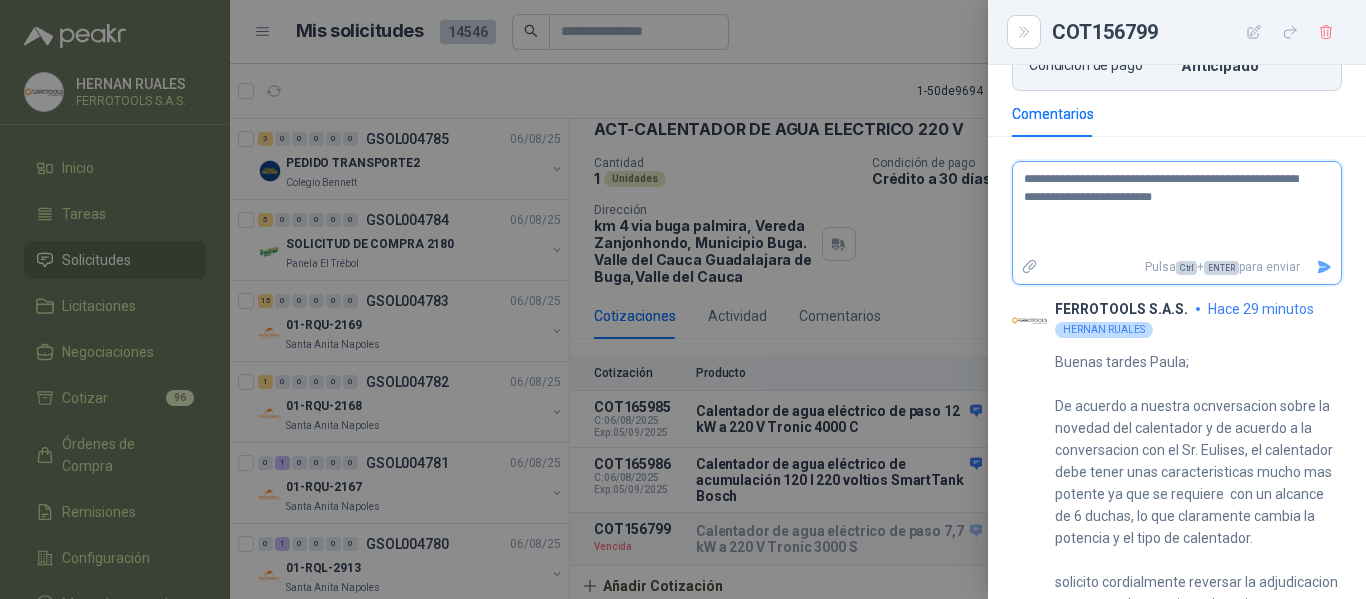 type 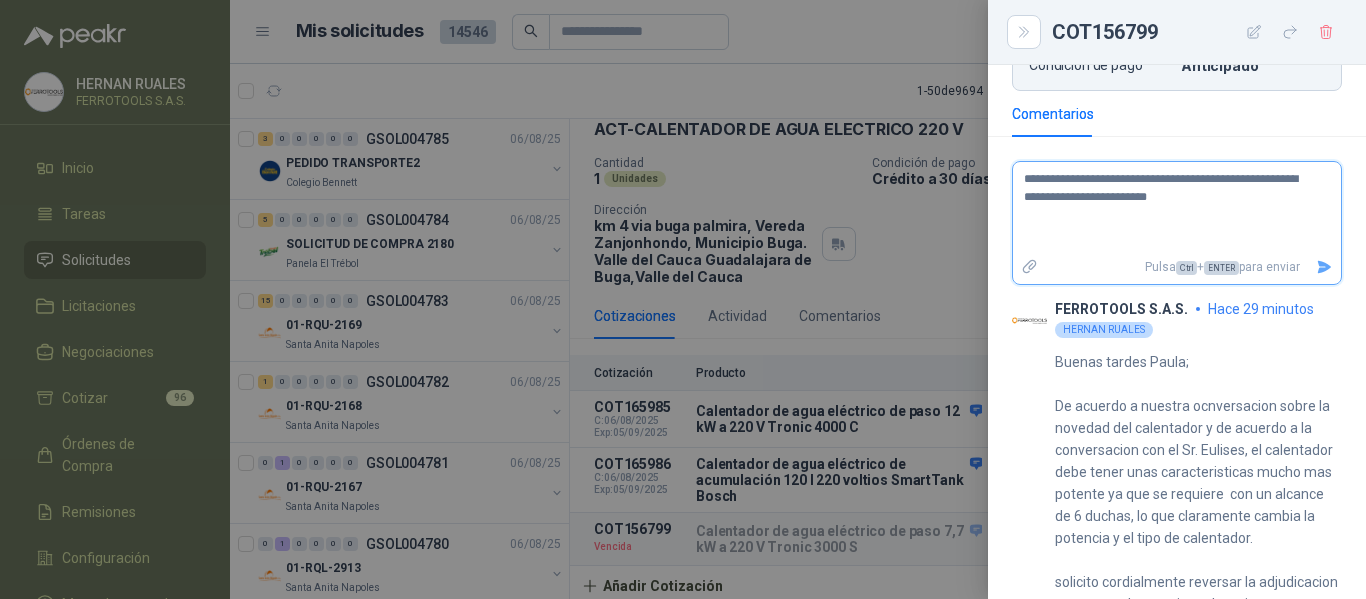 type 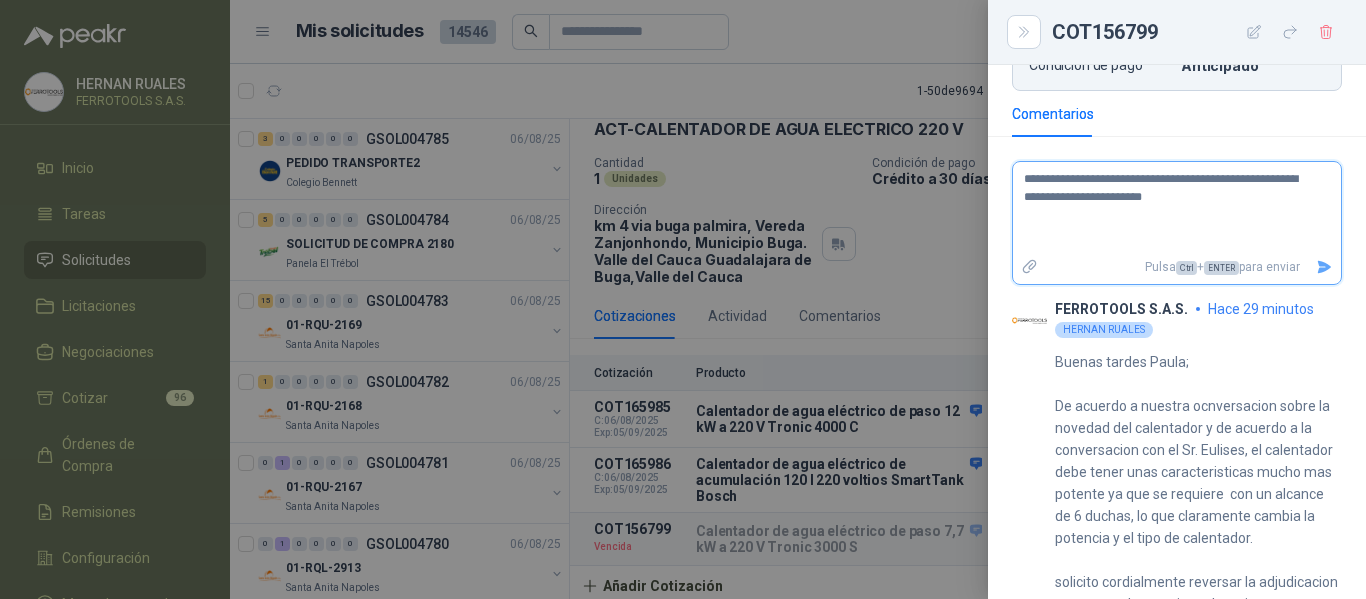 type 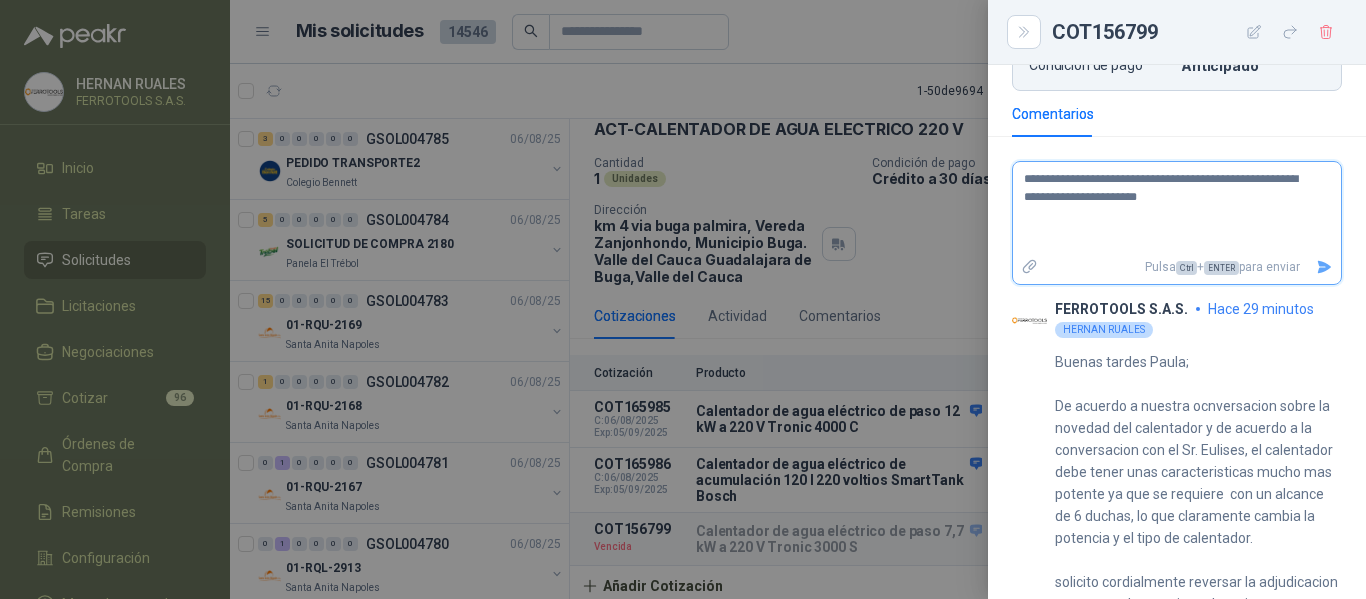type 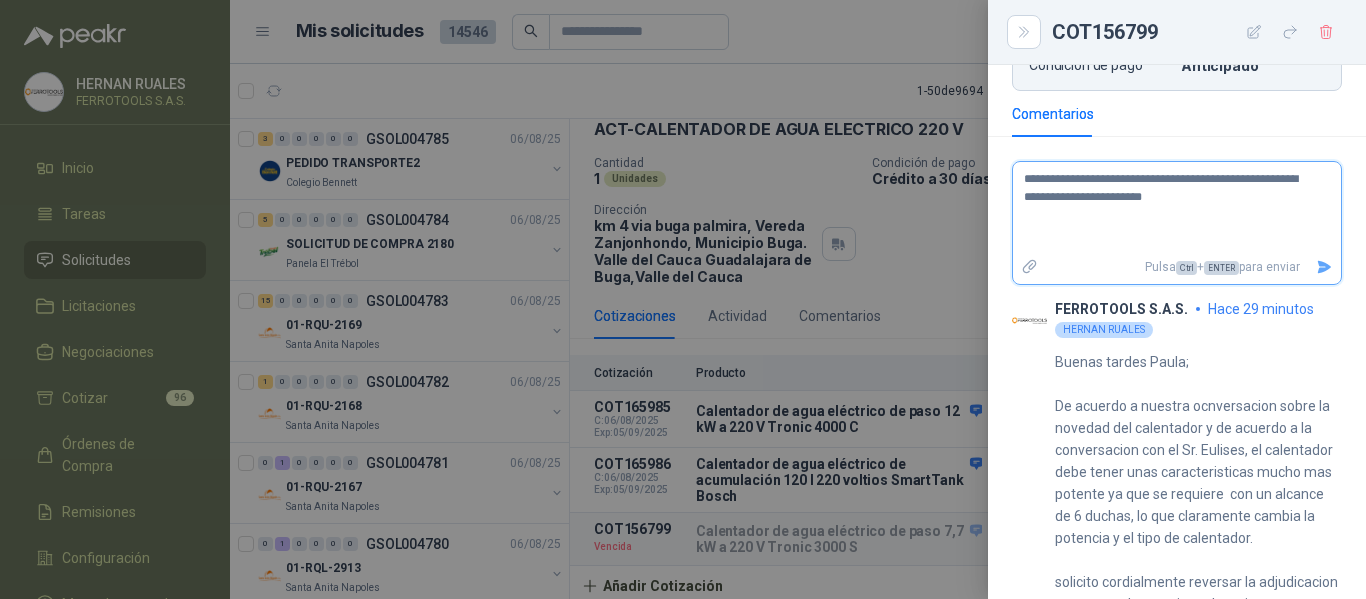 type 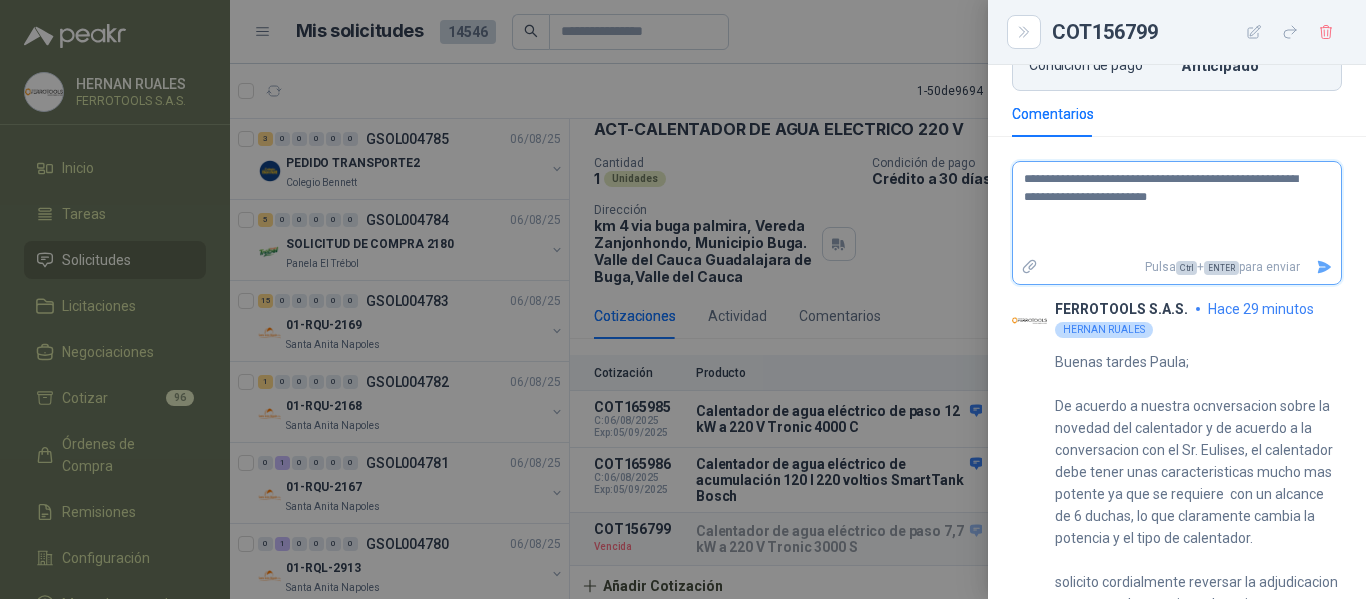 type 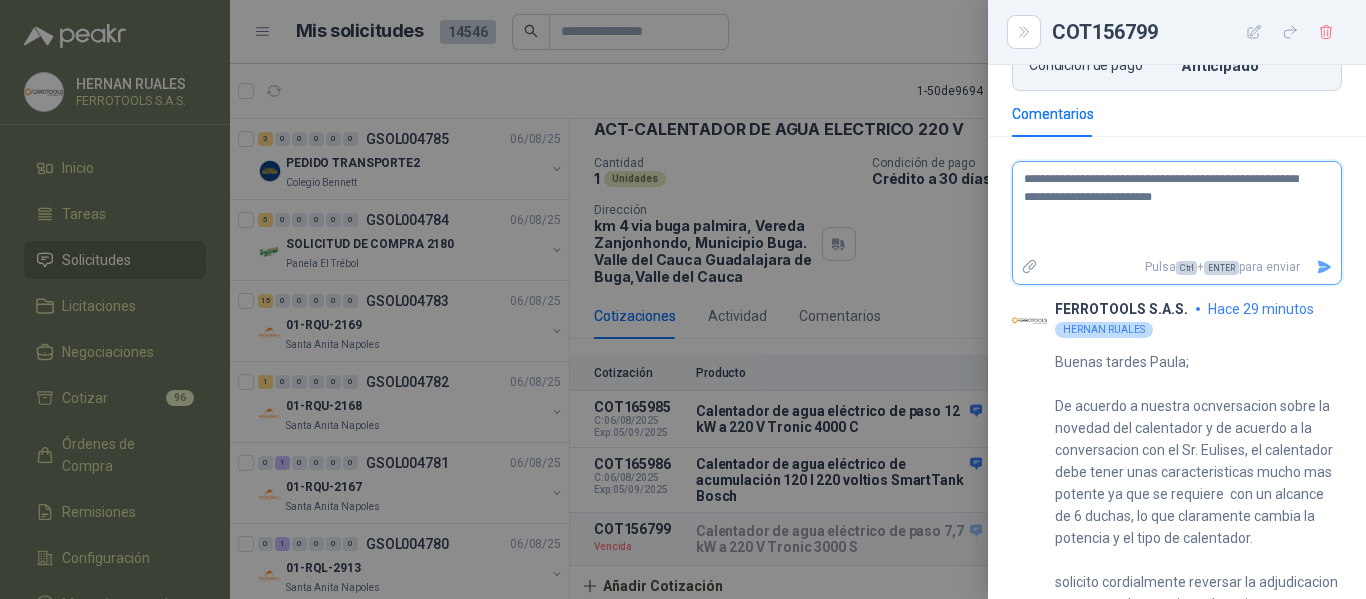type 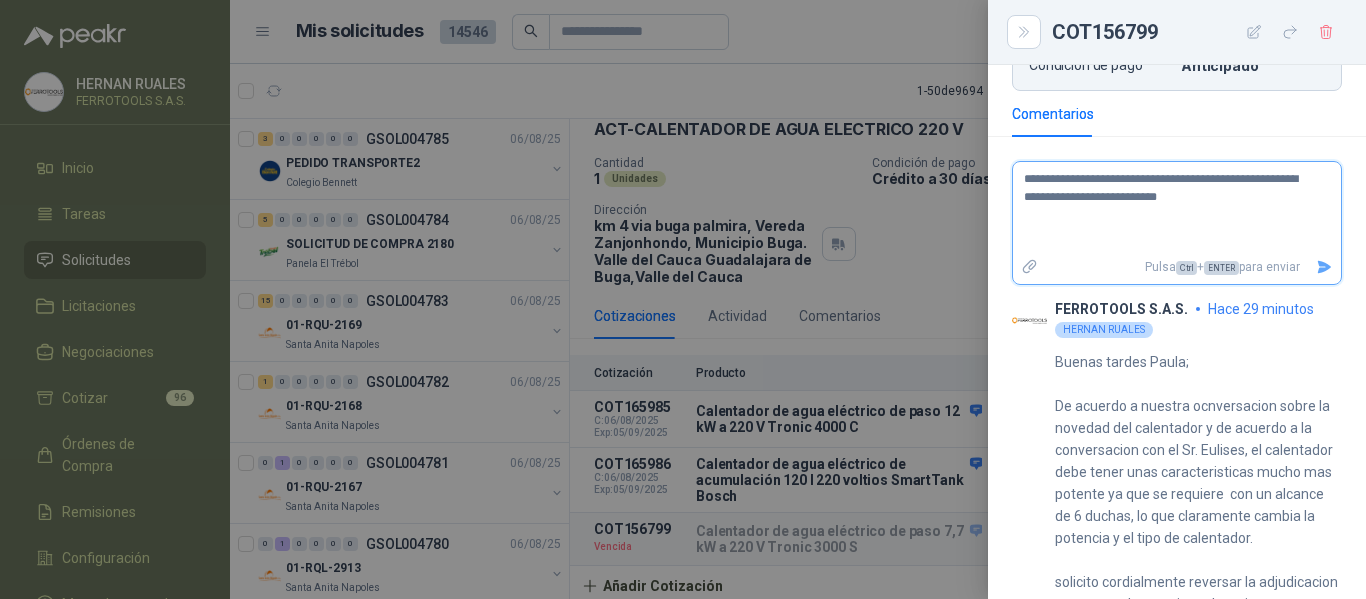 type 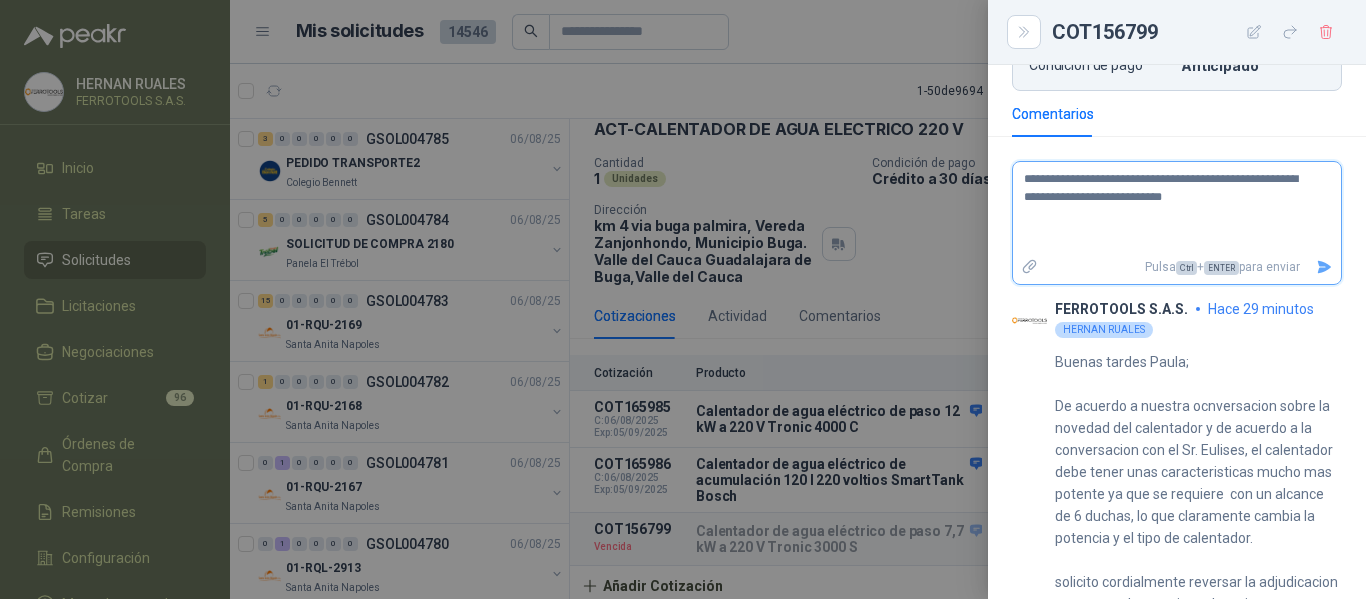 type 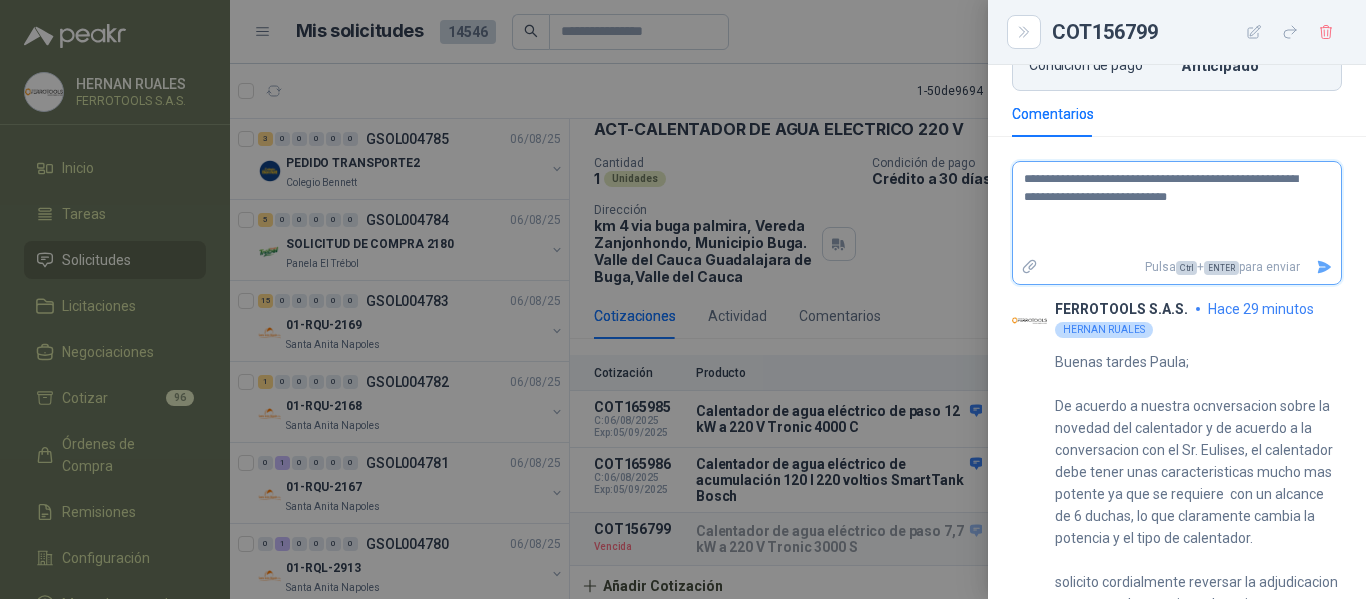 type 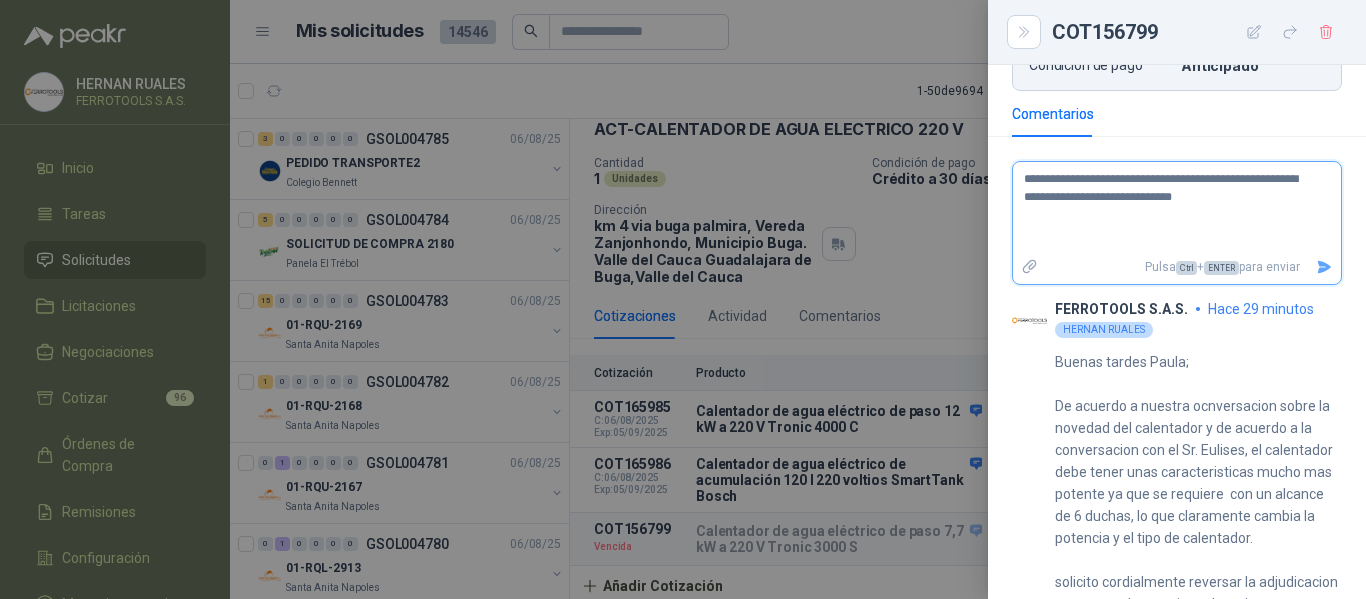 type 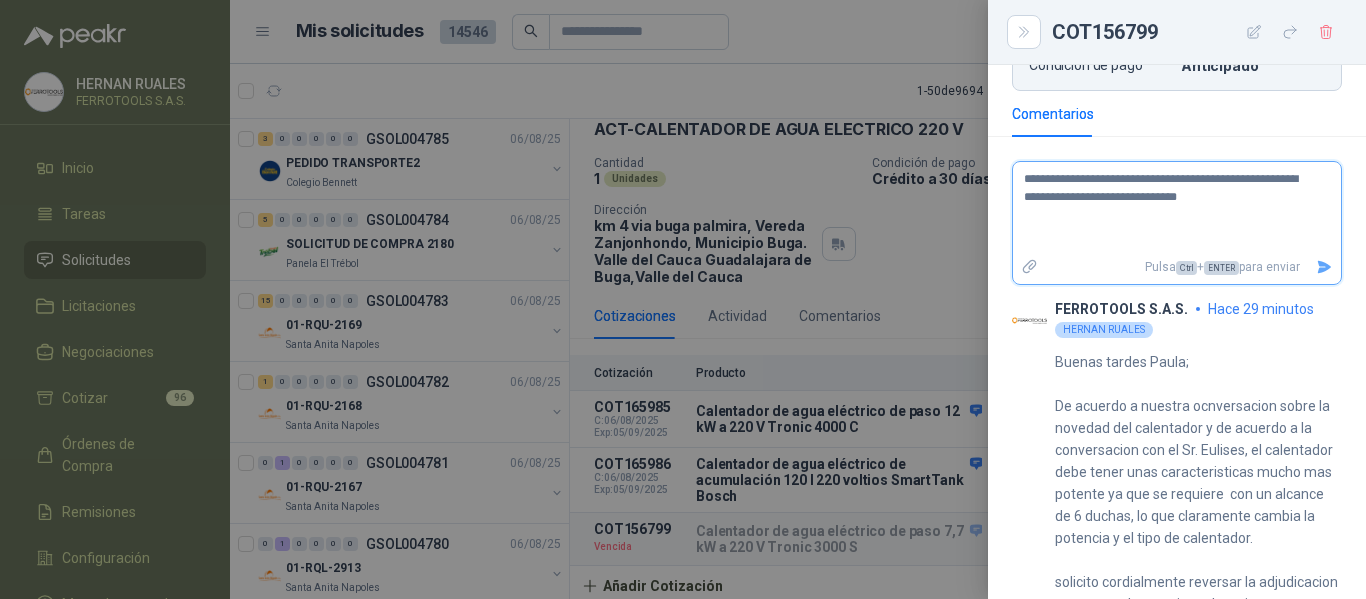 click on "**********" at bounding box center (1169, 208) 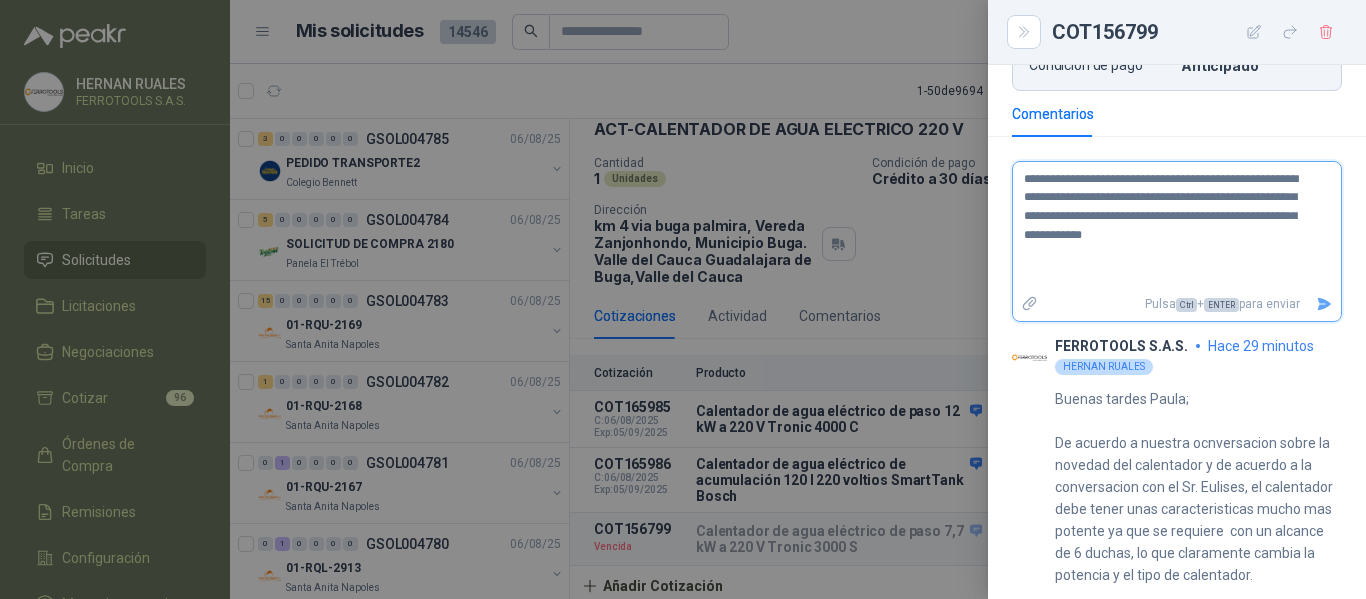 paste on "**********" 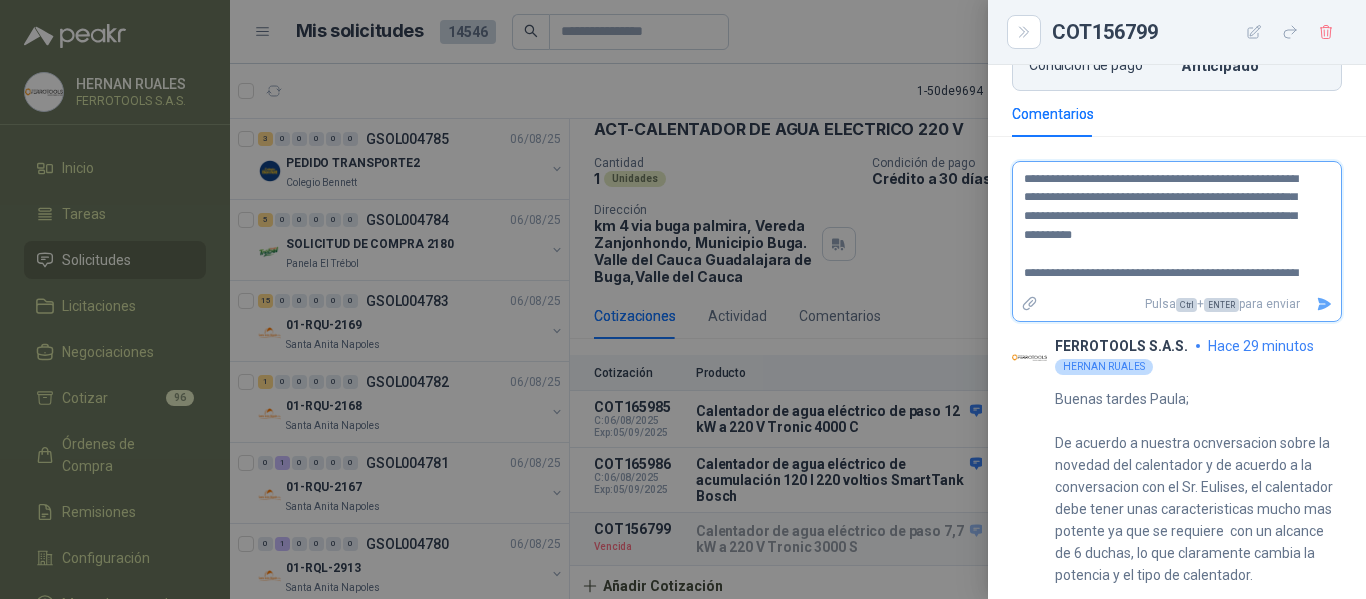 scroll, scrollTop: 30, scrollLeft: 0, axis: vertical 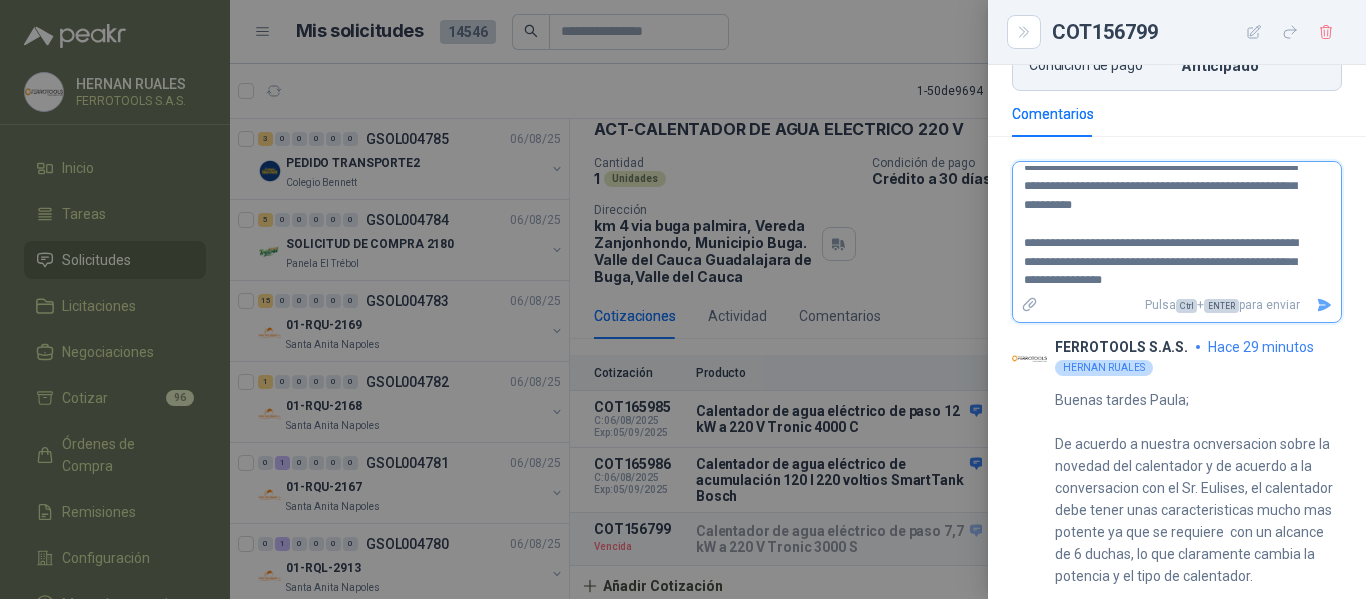 drag, startPoint x: 1073, startPoint y: 248, endPoint x: 1113, endPoint y: 248, distance: 40 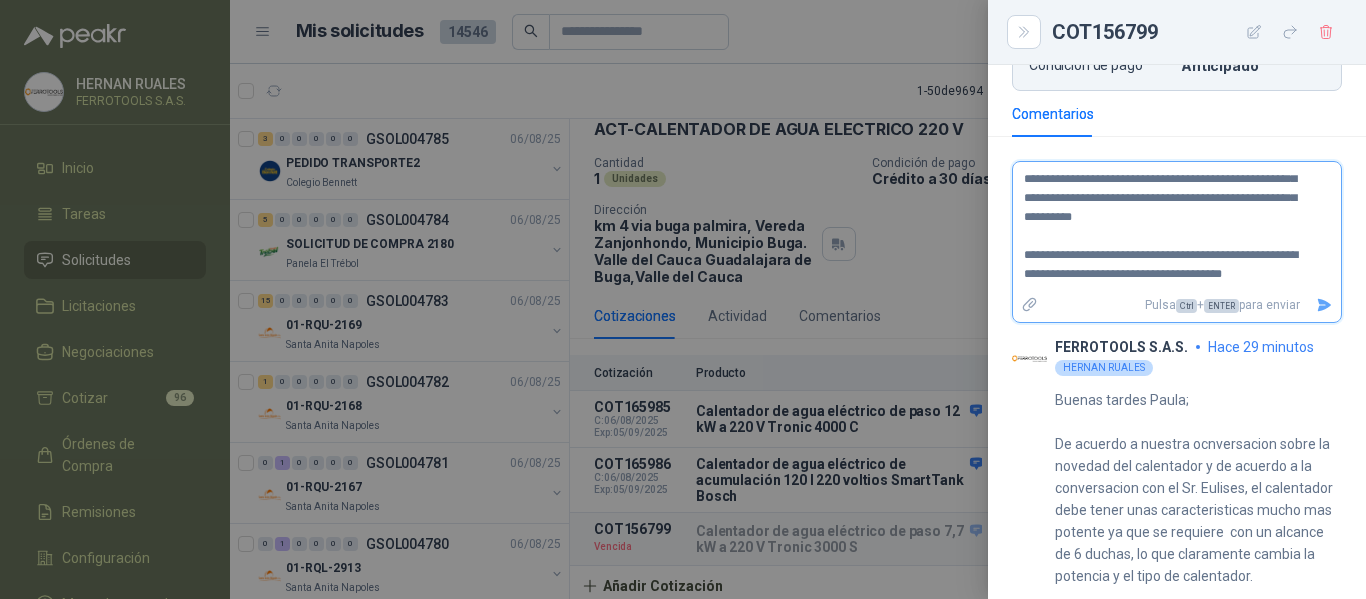 scroll, scrollTop: 30, scrollLeft: 0, axis: vertical 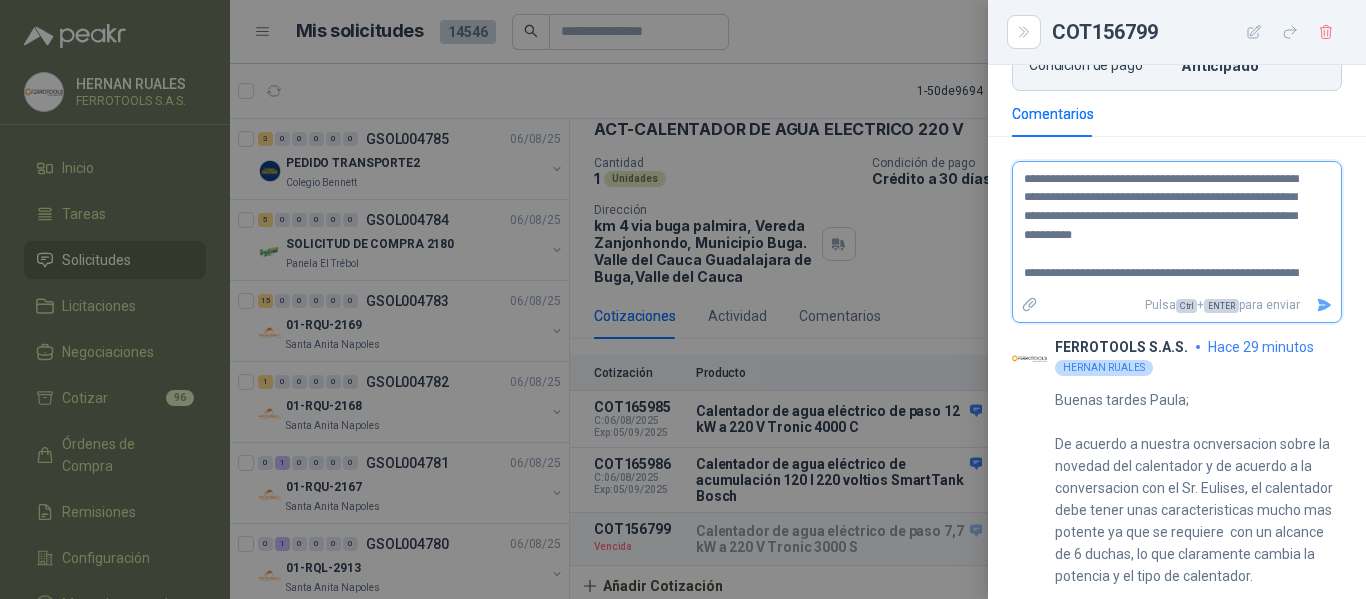 drag, startPoint x: 1185, startPoint y: 197, endPoint x: 1109, endPoint y: 214, distance: 77.87811 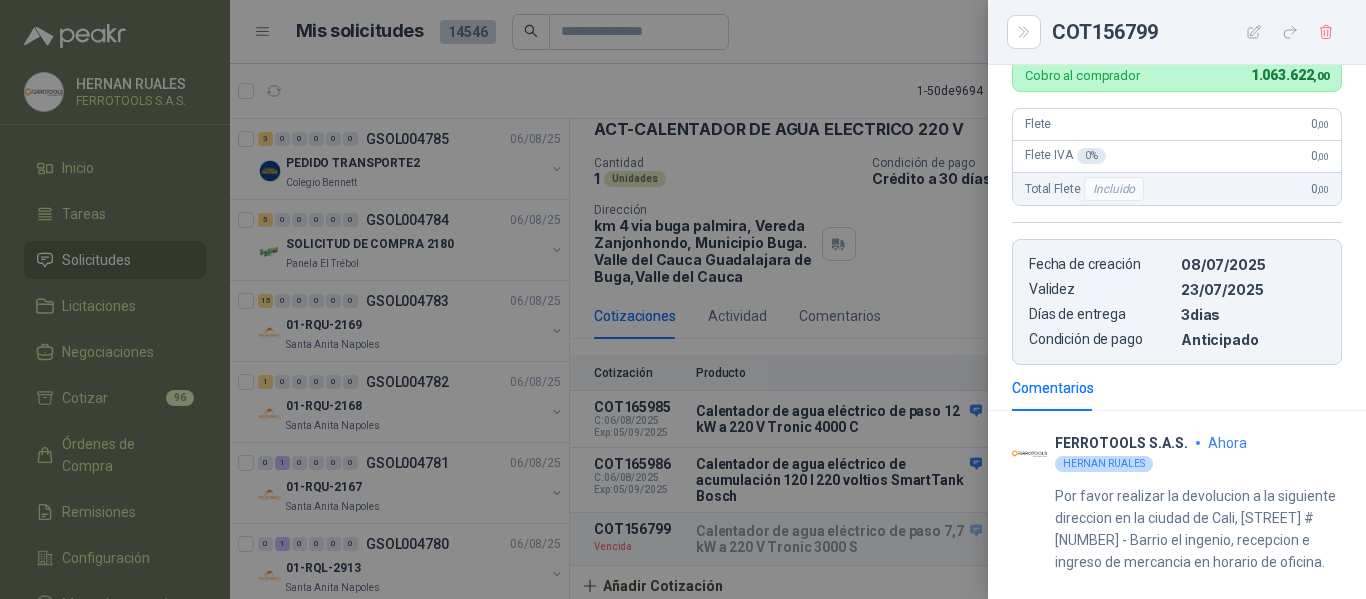 scroll, scrollTop: 600, scrollLeft: 0, axis: vertical 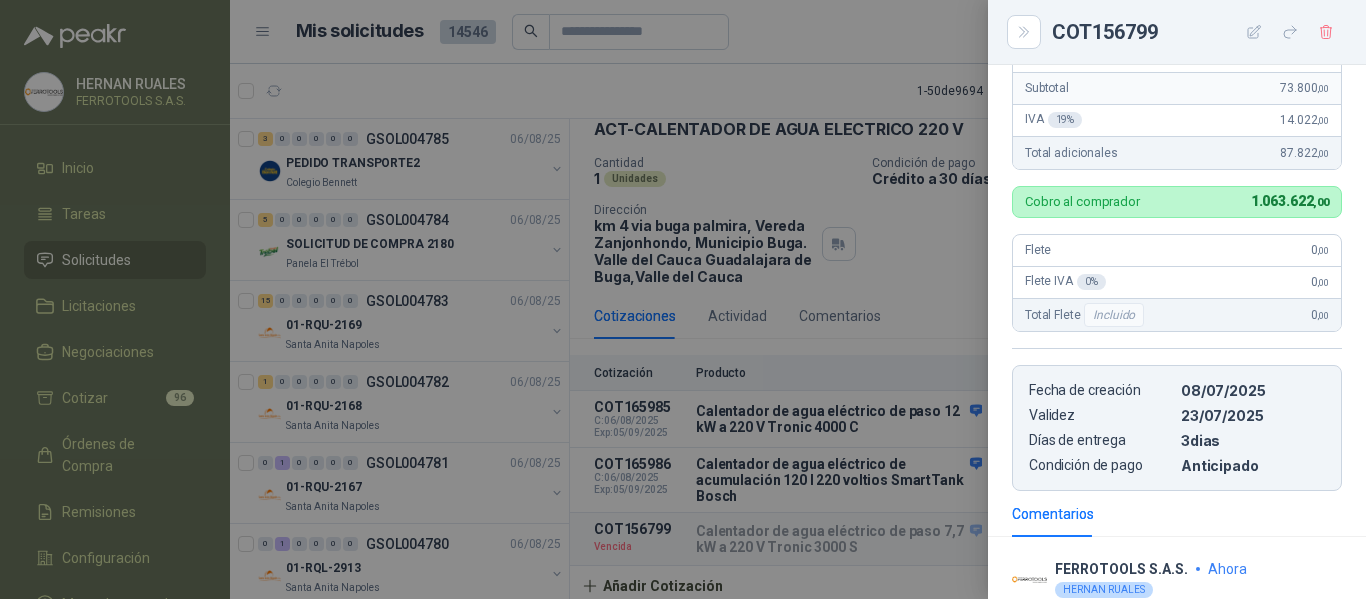 click at bounding box center (683, 299) 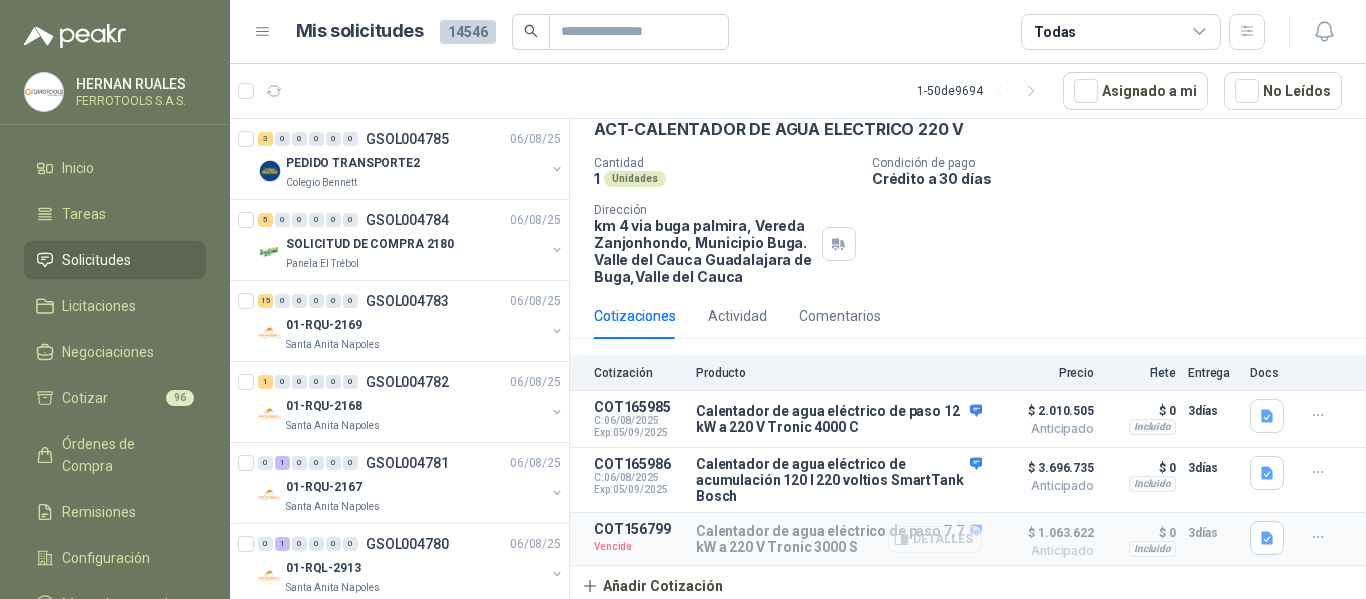 click on "Detalles" at bounding box center (935, 539) 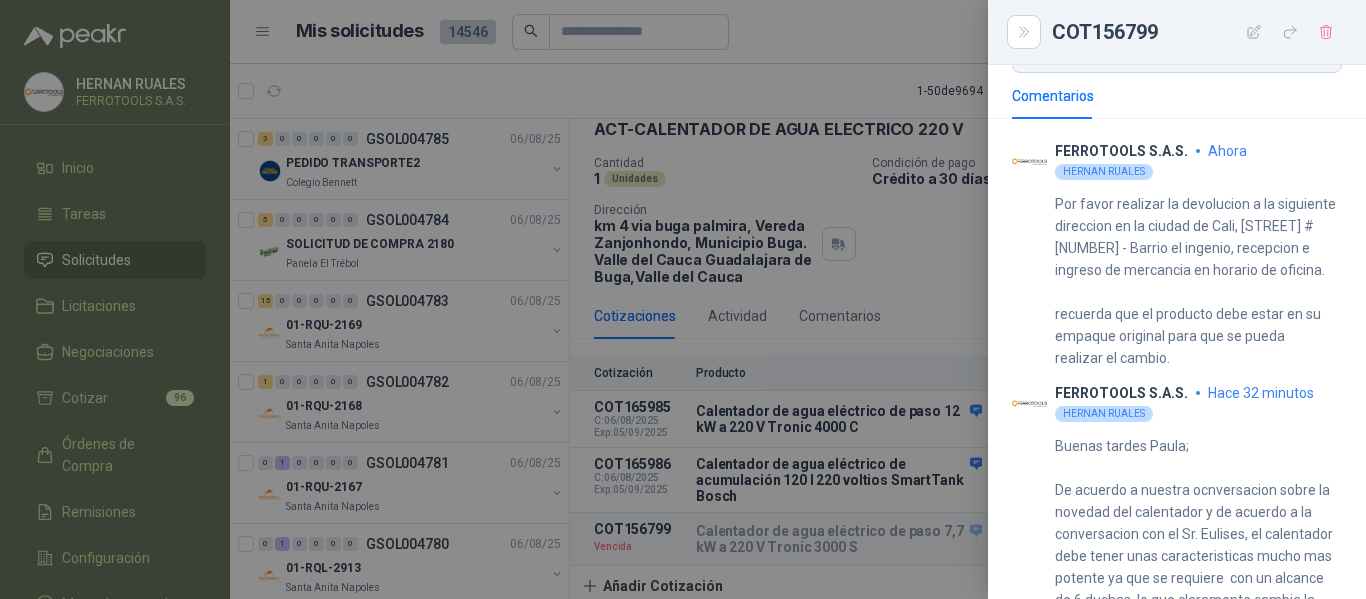 scroll, scrollTop: 1000, scrollLeft: 0, axis: vertical 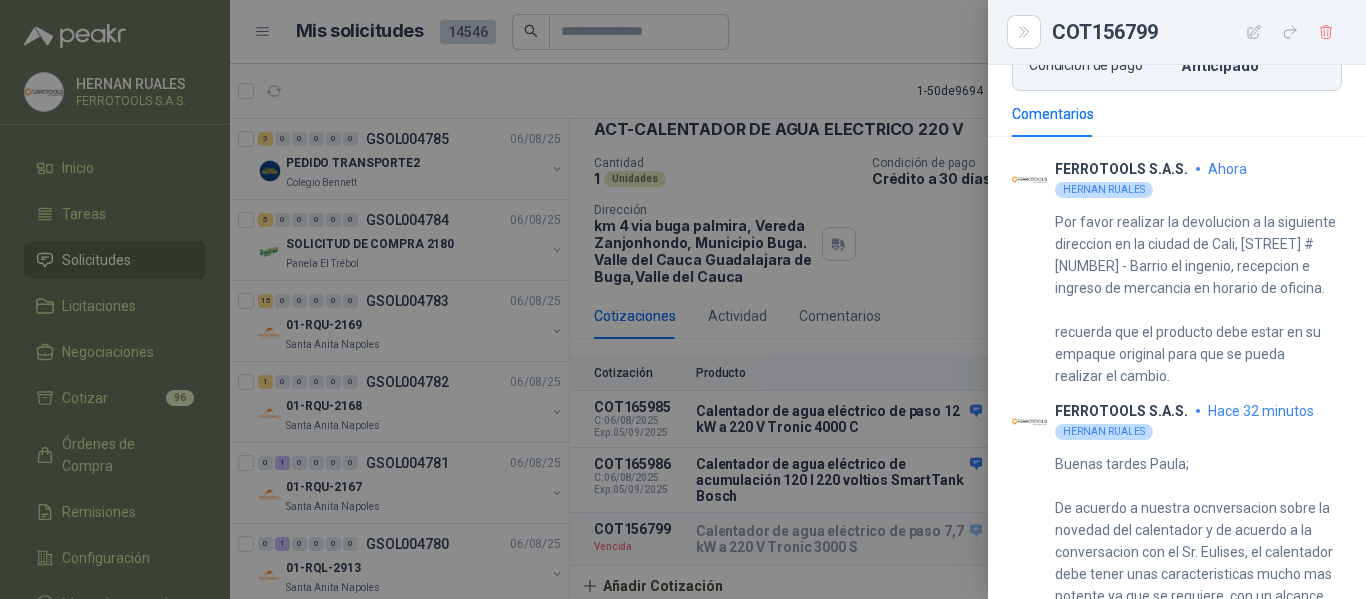 click at bounding box center (683, 299) 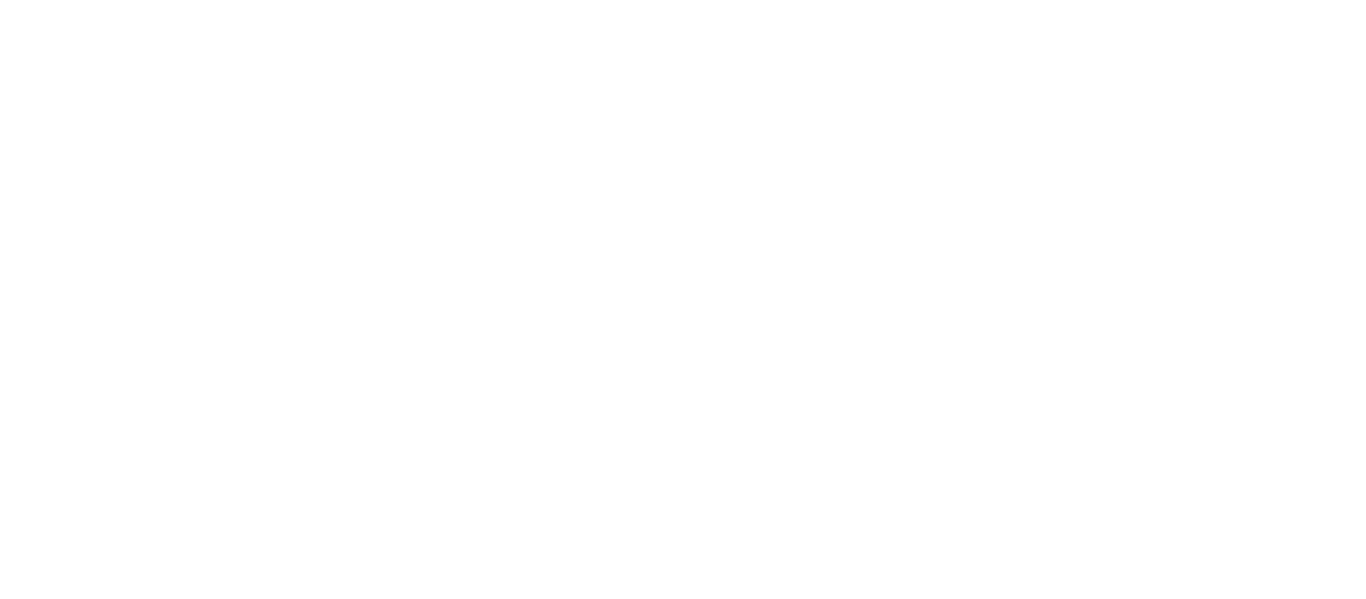 scroll, scrollTop: 0, scrollLeft: 0, axis: both 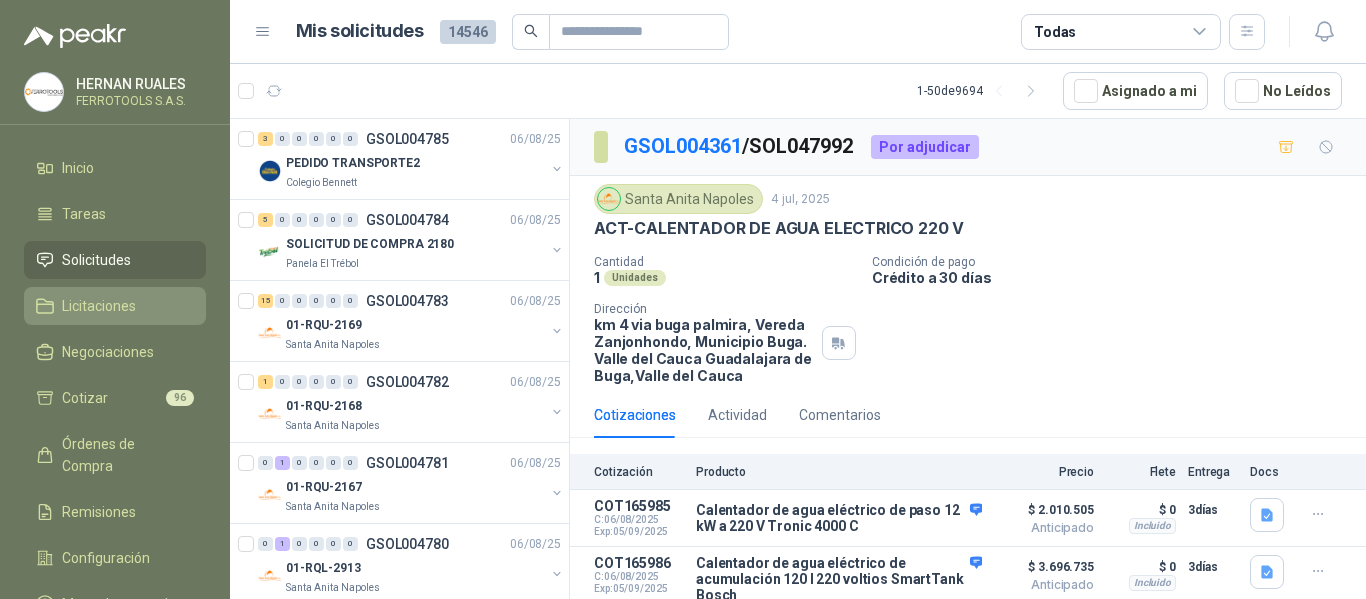 click on "Licitaciones" at bounding box center [99, 306] 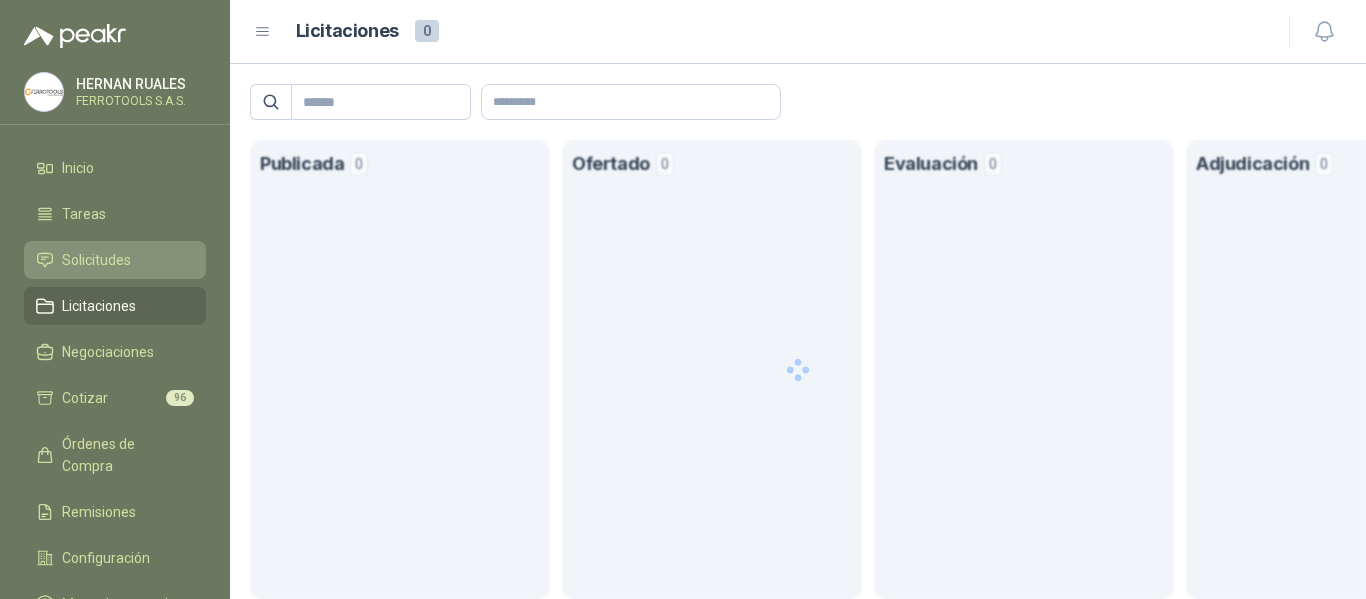 click on "Solicitudes" at bounding box center [96, 260] 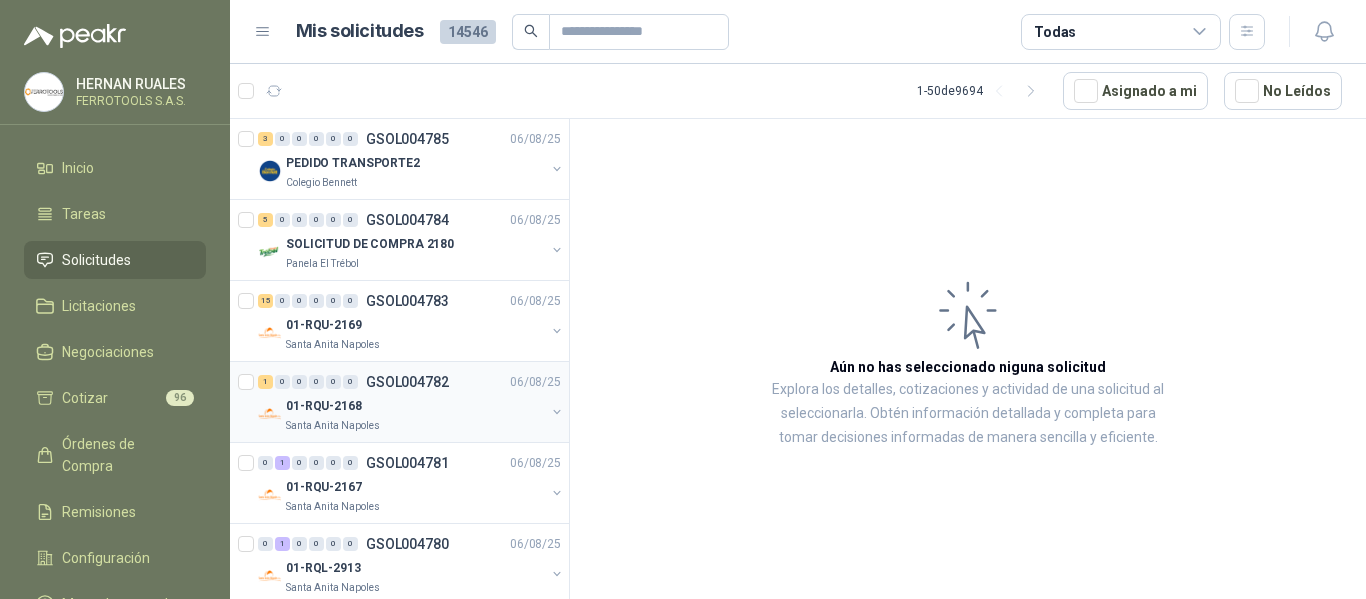 click on "01-RQU-2168" at bounding box center [415, 406] 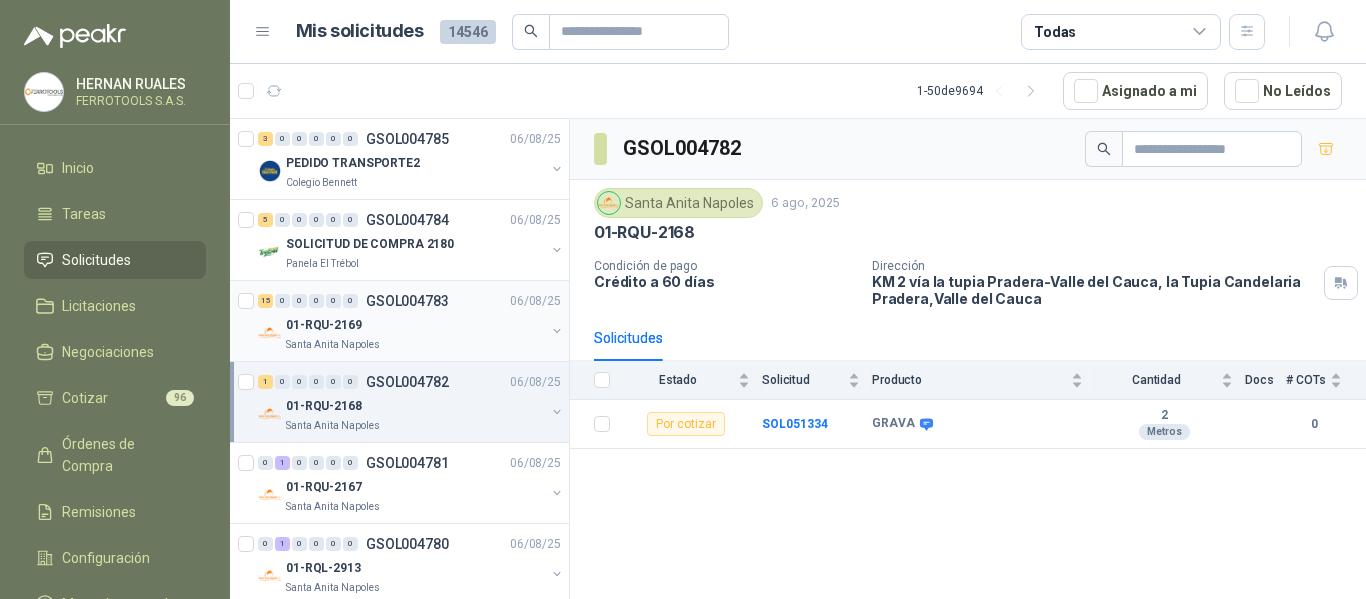 click on "Santa Anita Napoles" at bounding box center (415, 345) 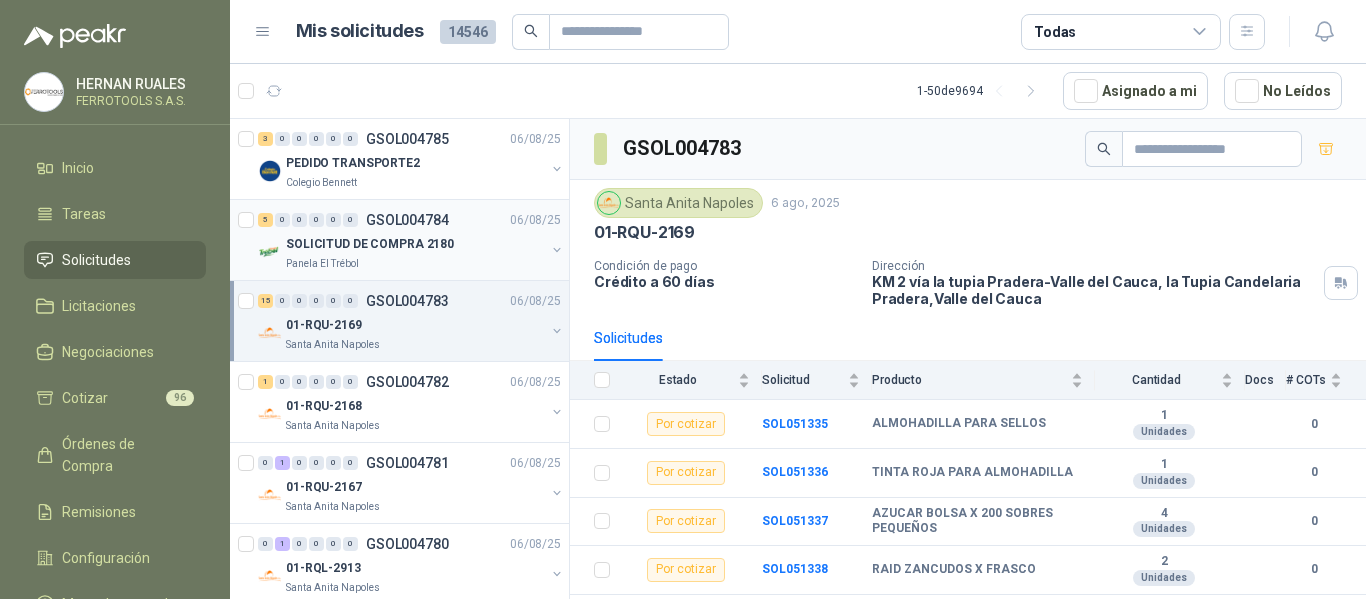 click on "SOLICITUD DE COMPRA 2180" at bounding box center (370, 244) 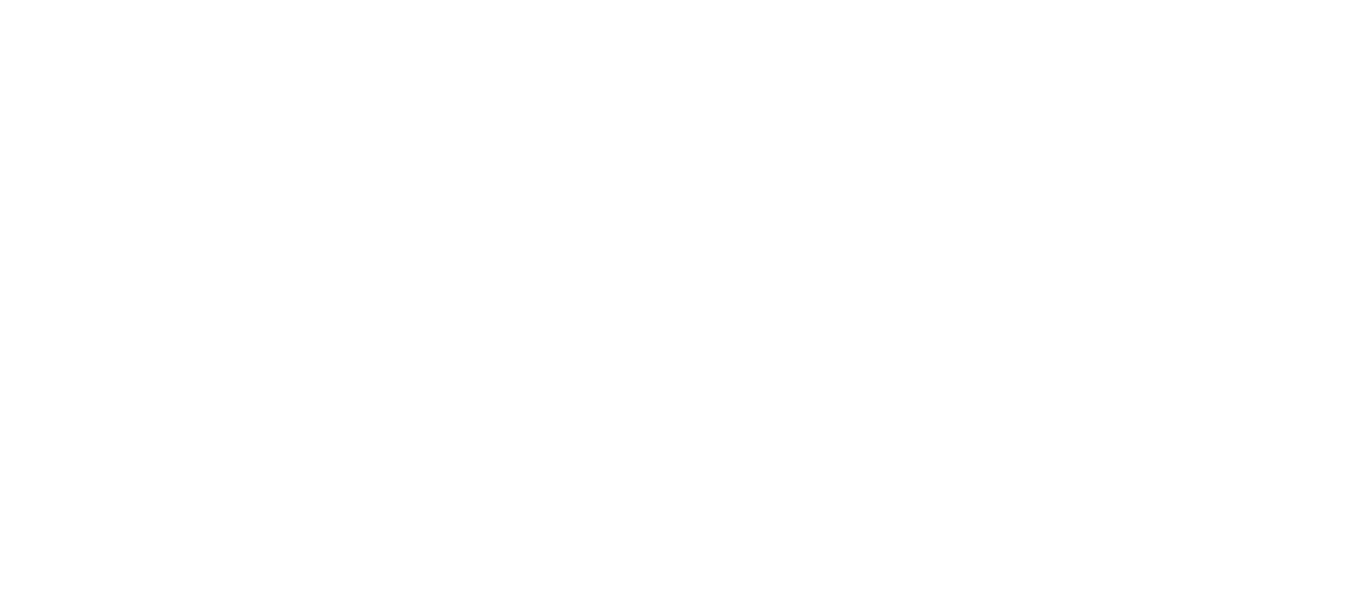 scroll, scrollTop: 0, scrollLeft: 0, axis: both 